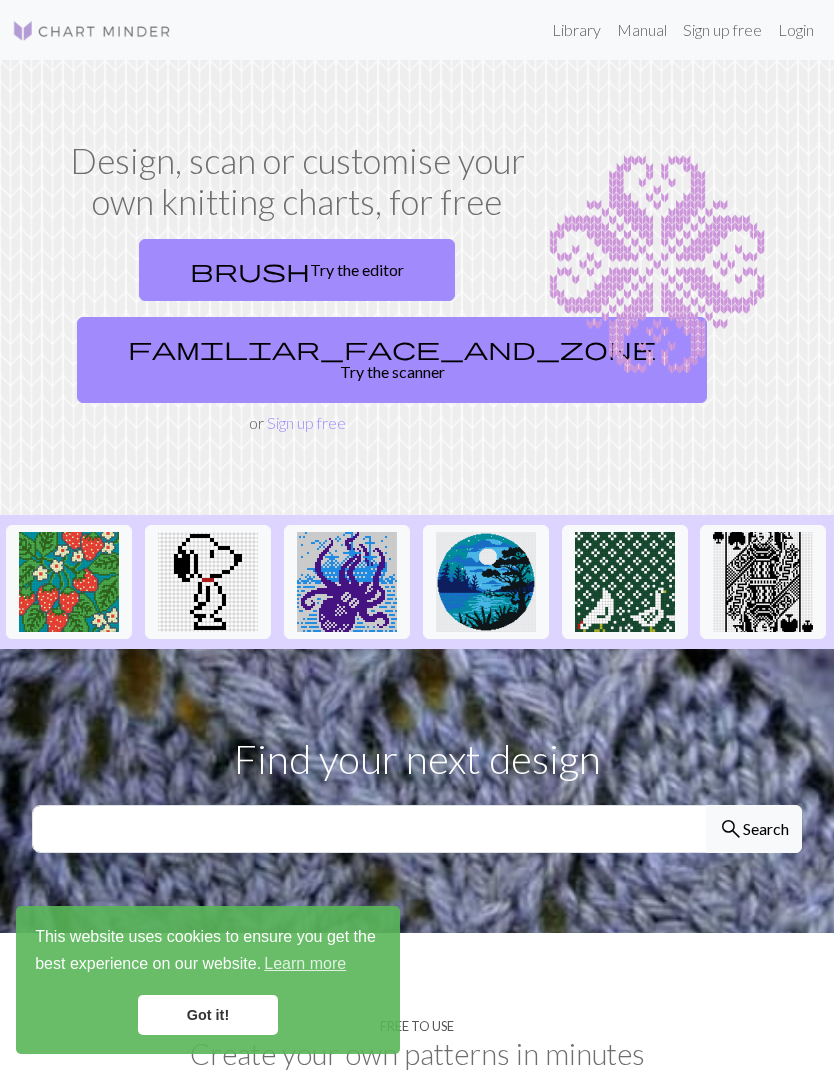 scroll, scrollTop: 0, scrollLeft: 0, axis: both 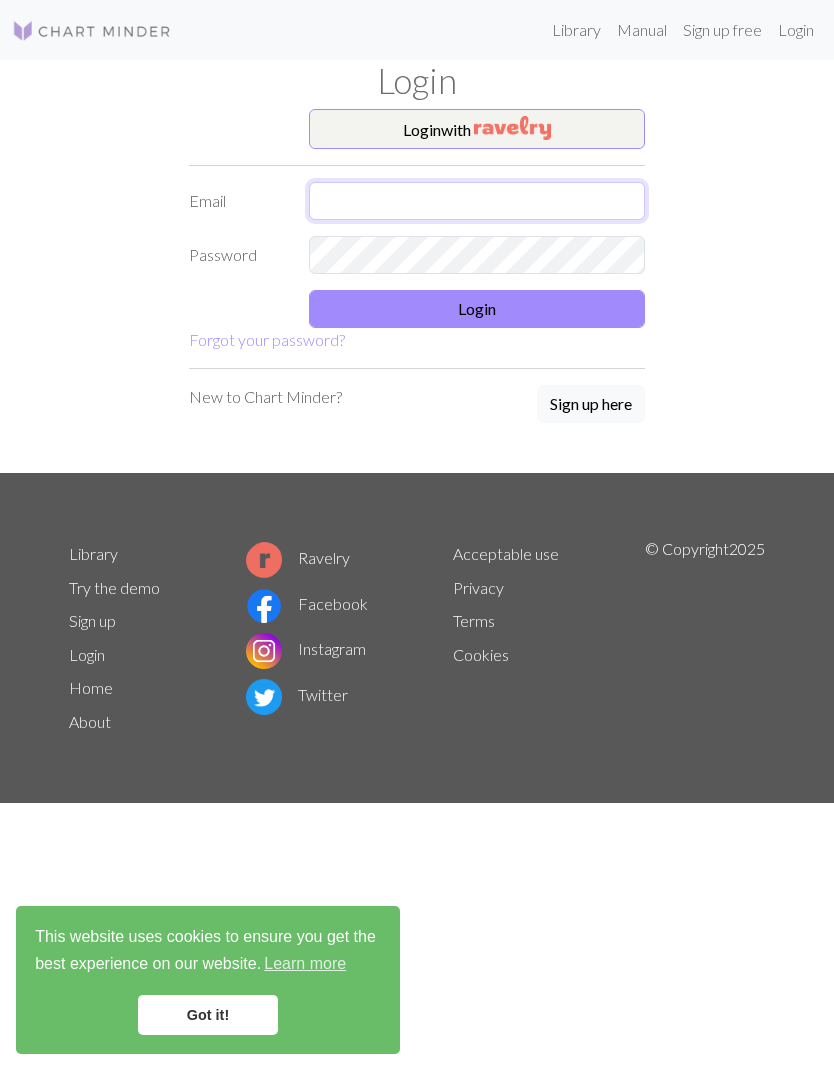 click at bounding box center [477, 201] 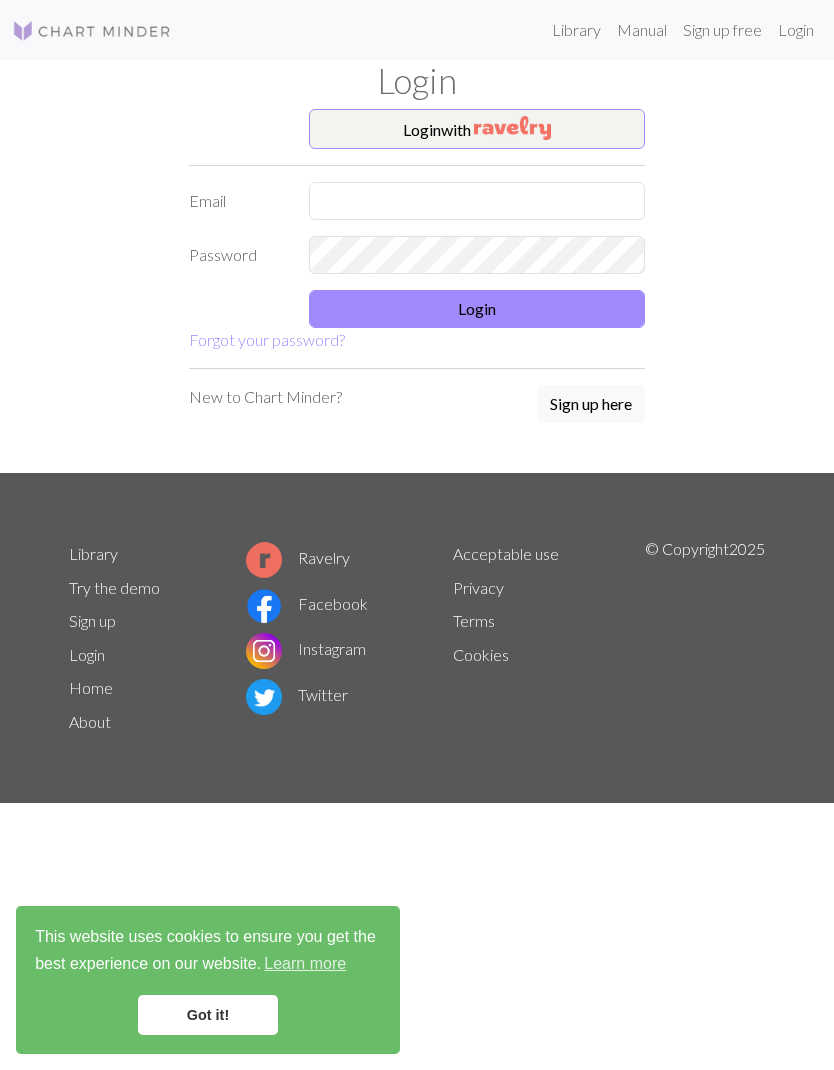 click on "Login  with" at bounding box center [477, 129] 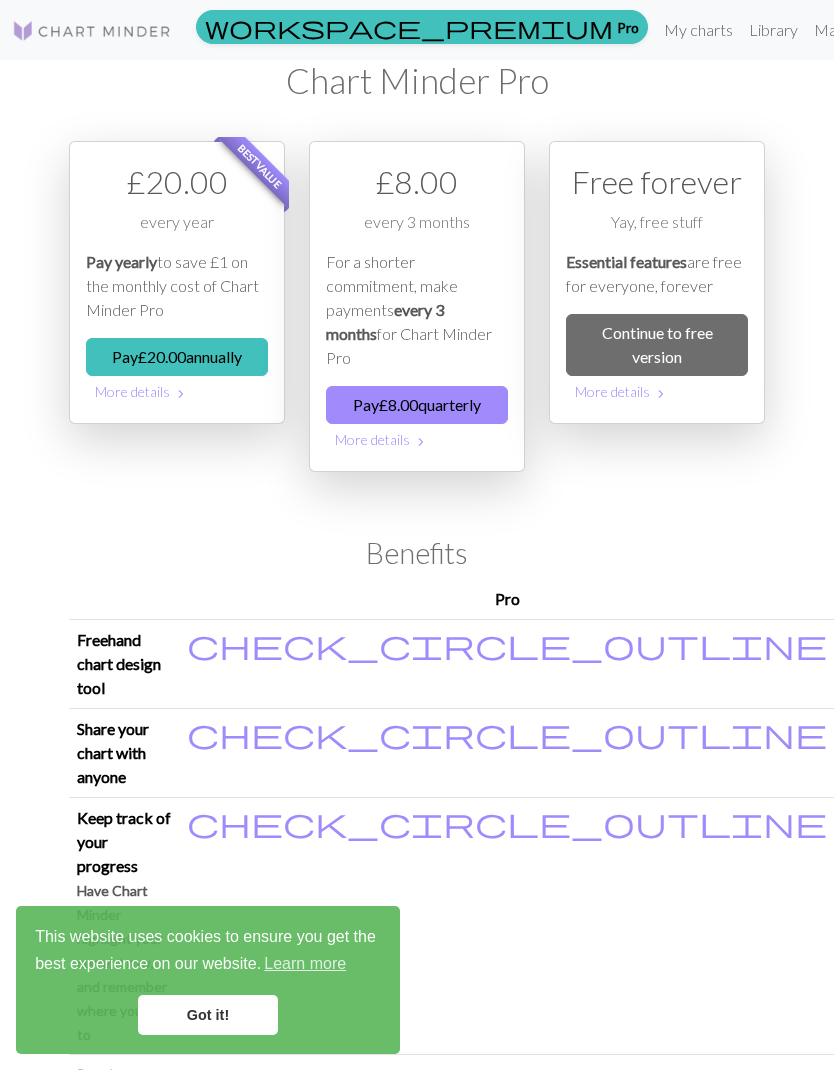 click on "Got it!" at bounding box center (208, 1015) 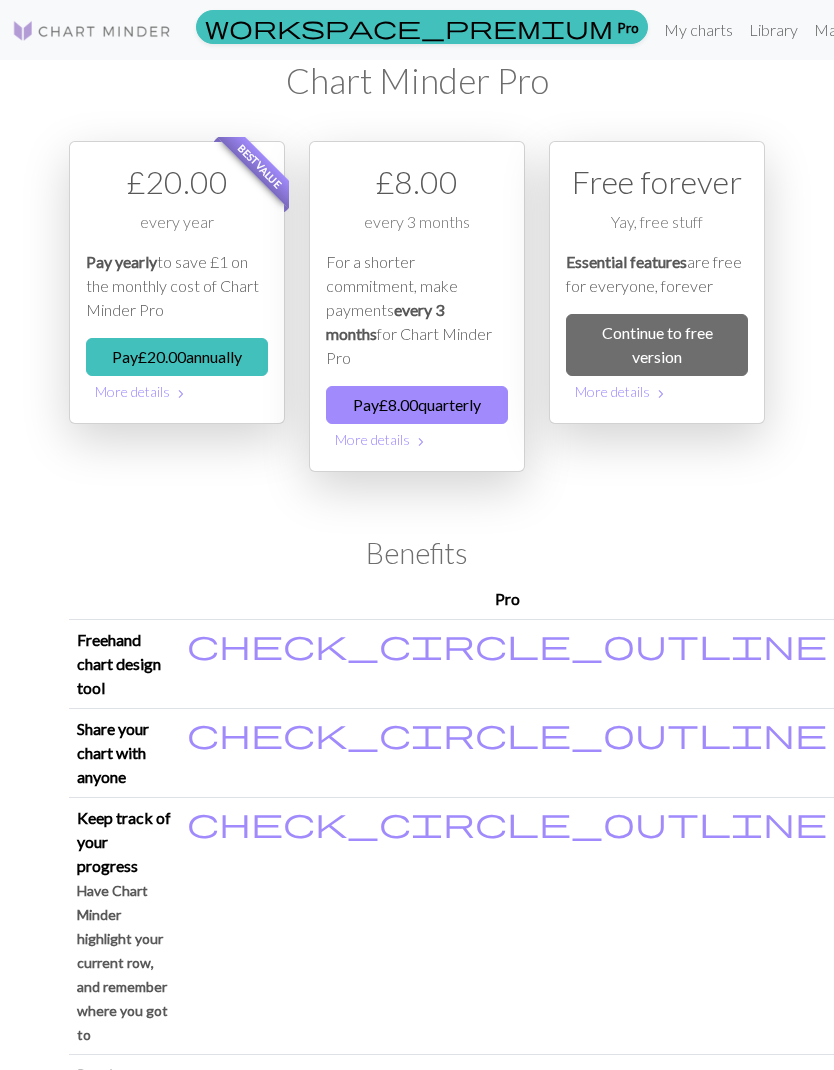 click on "Continue to free version" at bounding box center [657, 345] 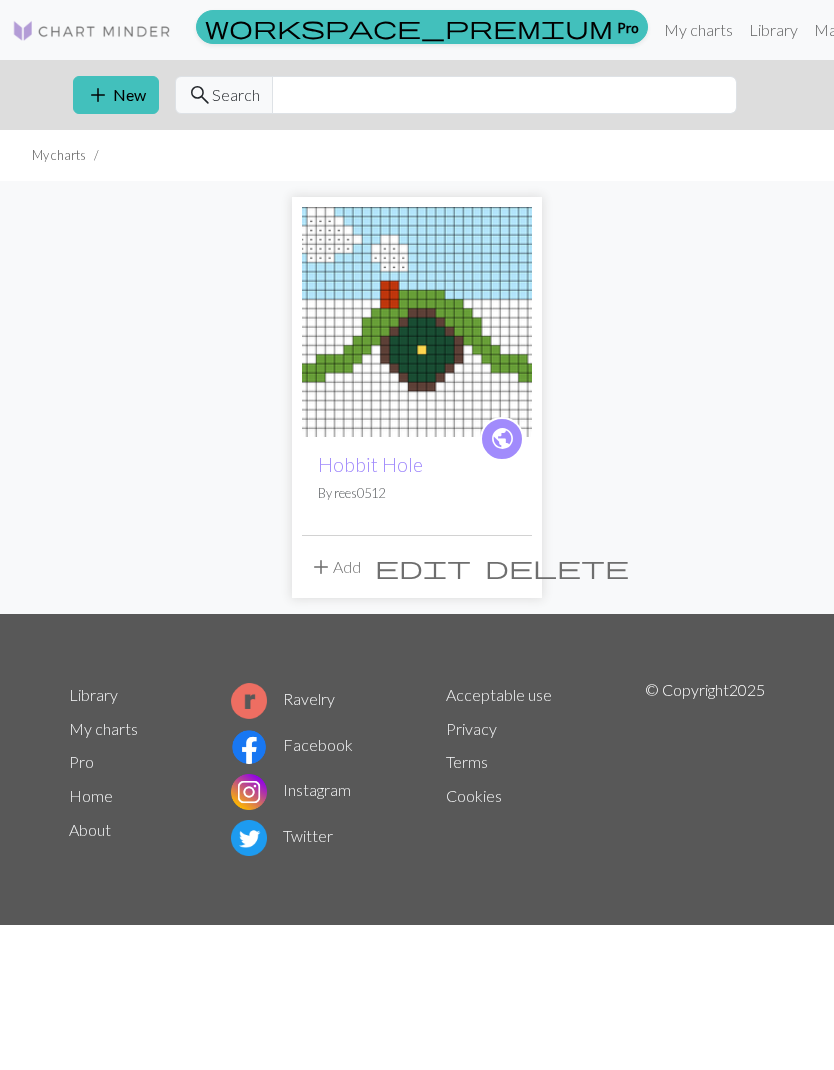 click on "delete" at bounding box center [557, 567] 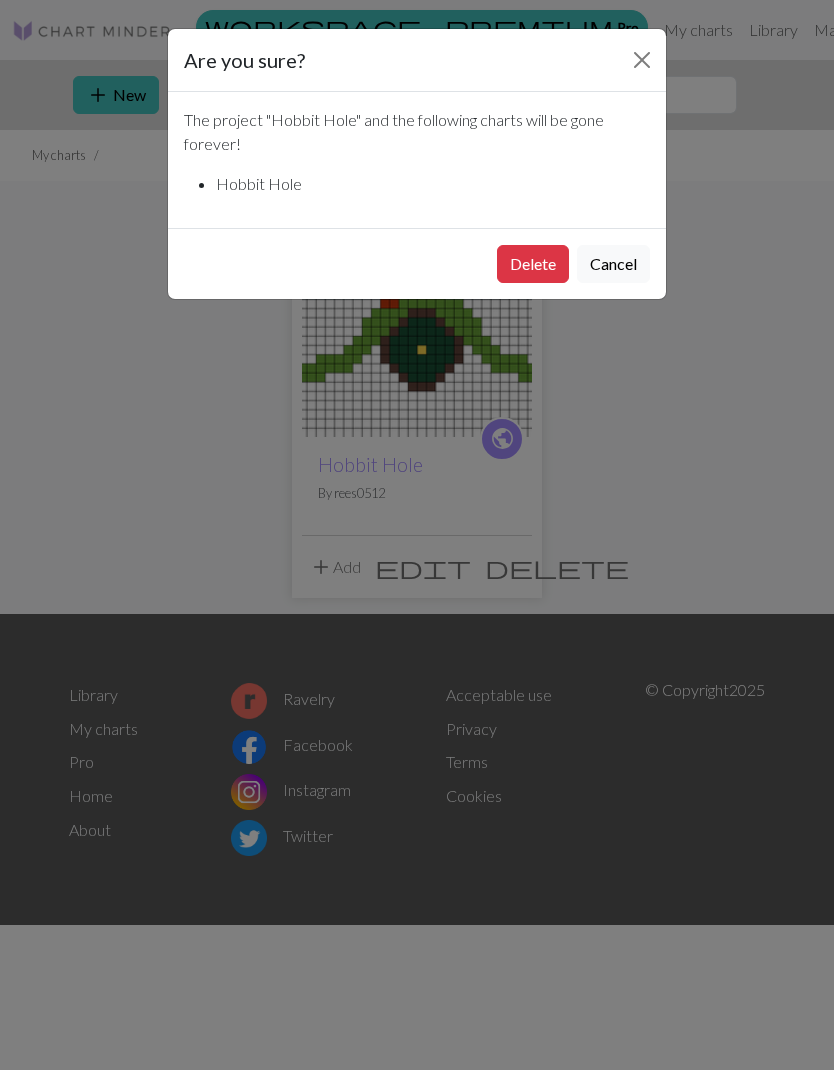 click on "Delete" at bounding box center (533, 264) 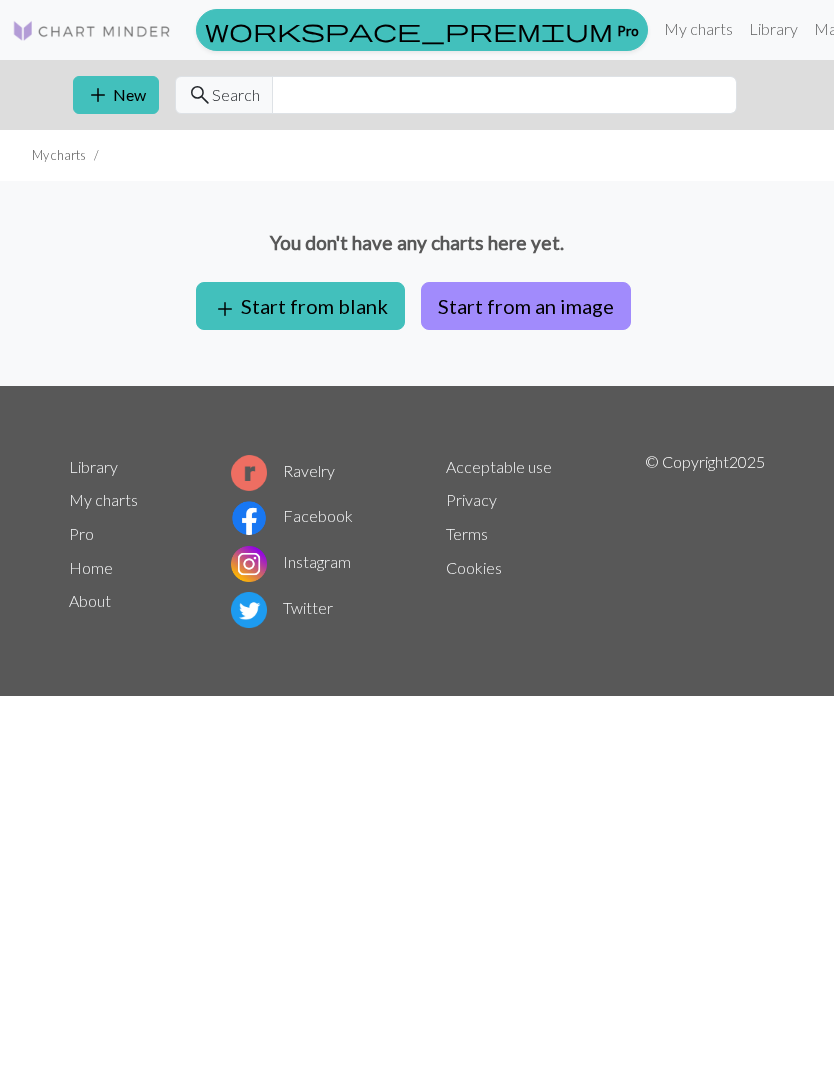 scroll, scrollTop: 0, scrollLeft: 0, axis: both 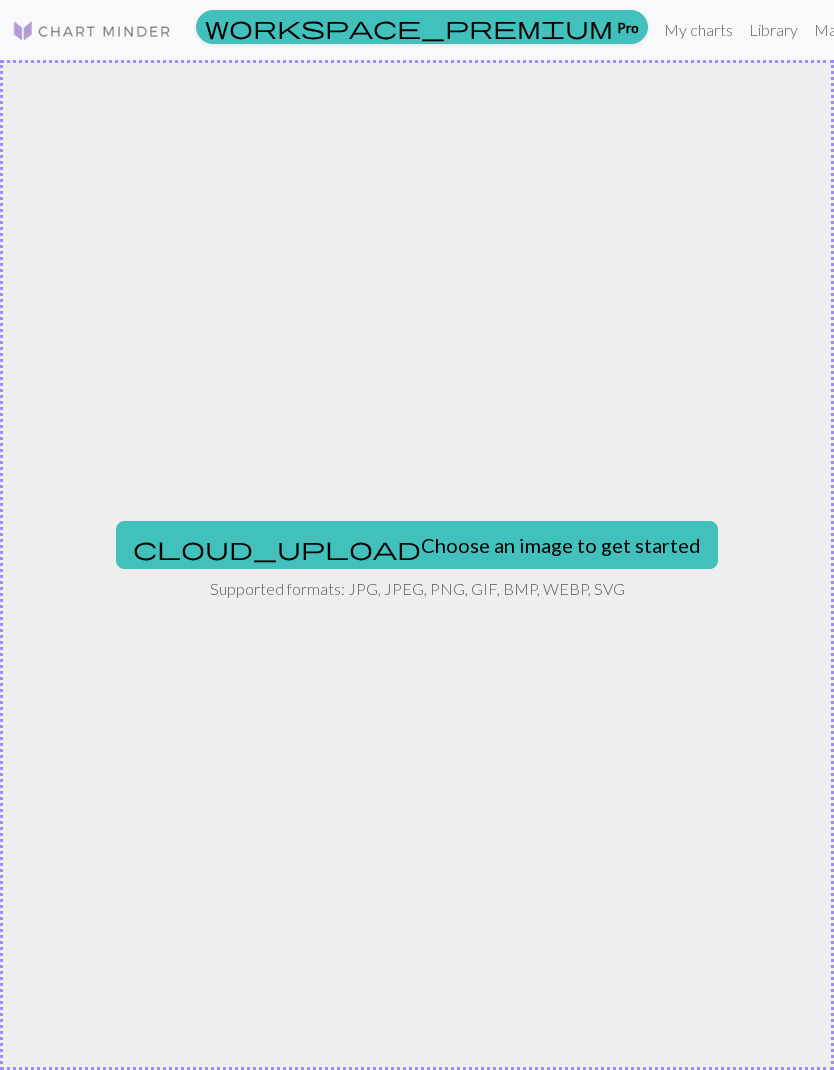click on "cloud_upload  Choose an image to get started" at bounding box center [417, 545] 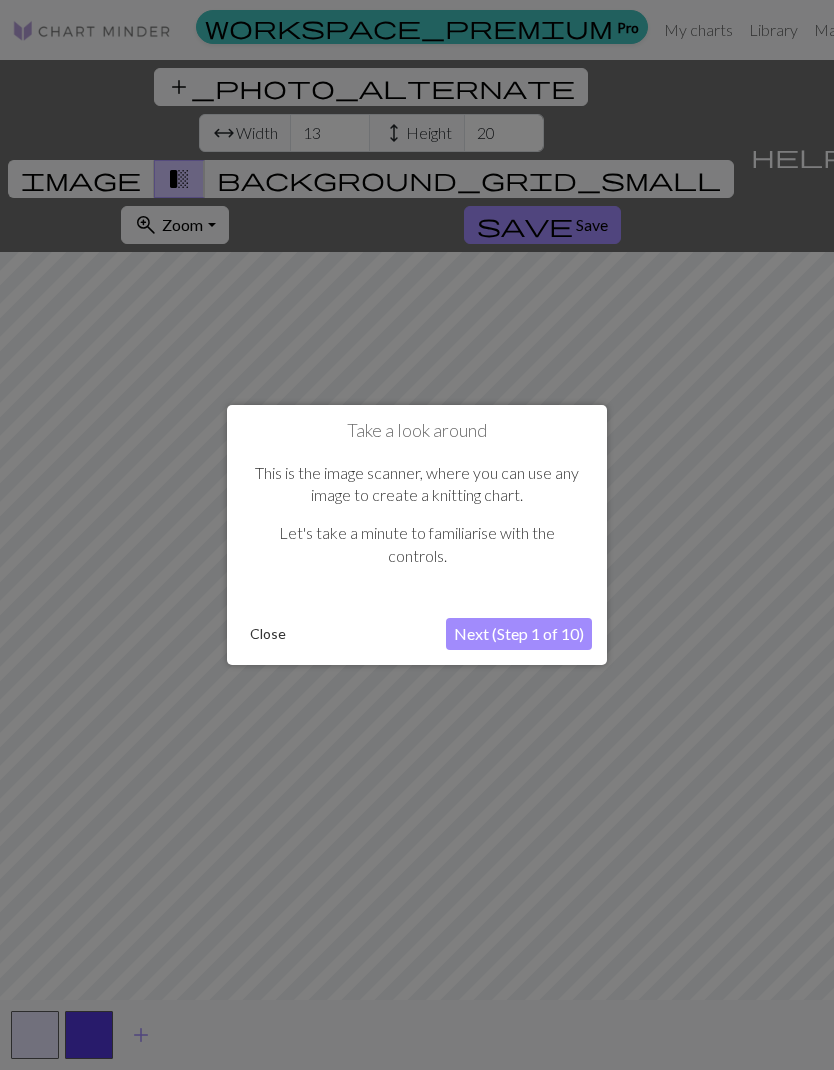 click on "Close" at bounding box center (268, 634) 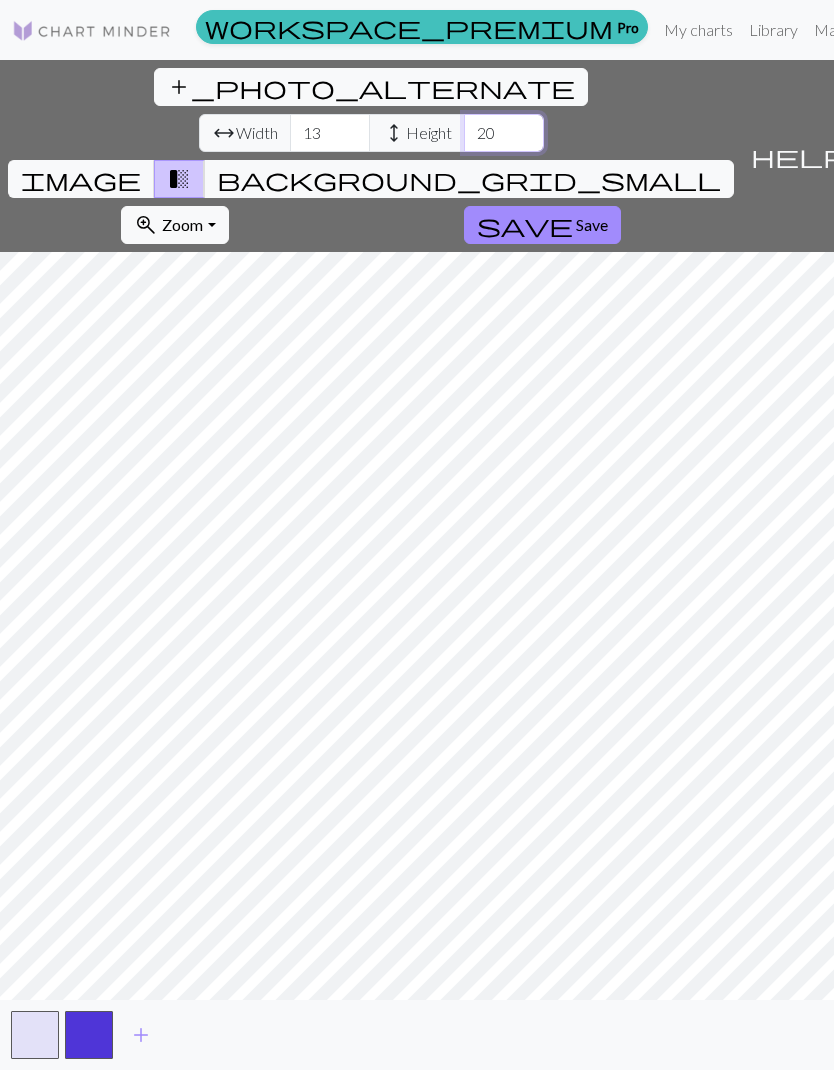 click on "20" at bounding box center [504, 133] 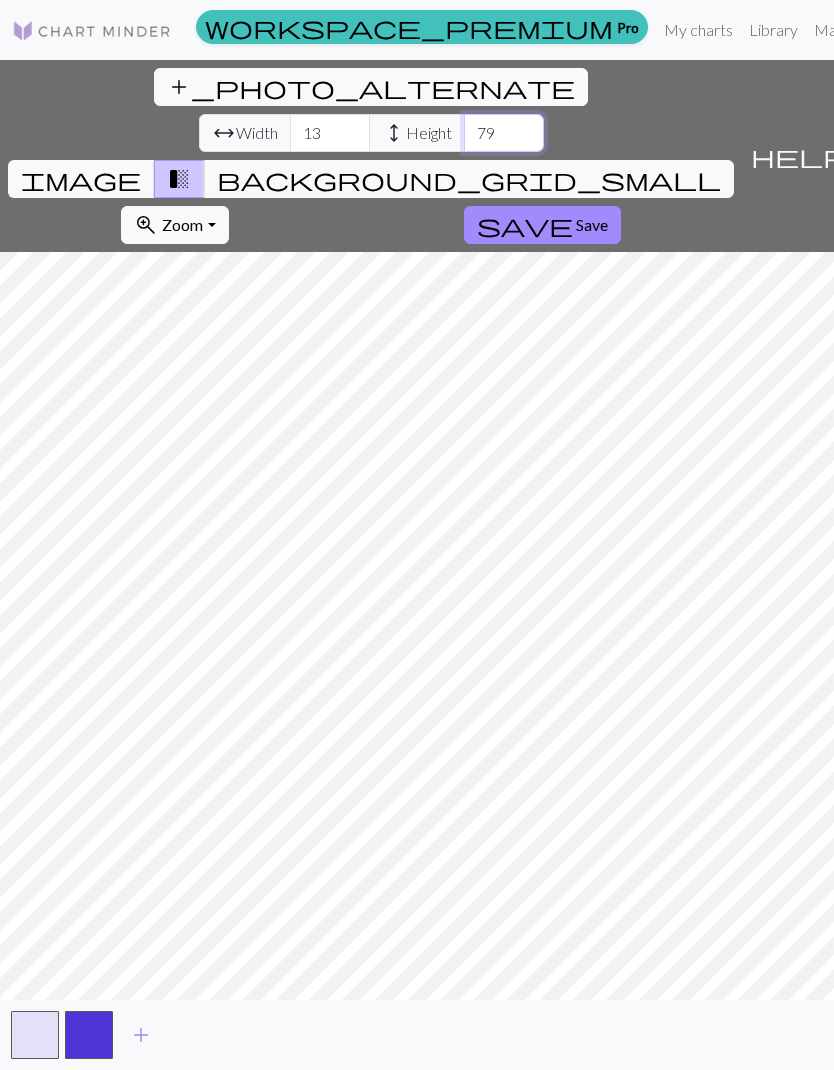 type on "79" 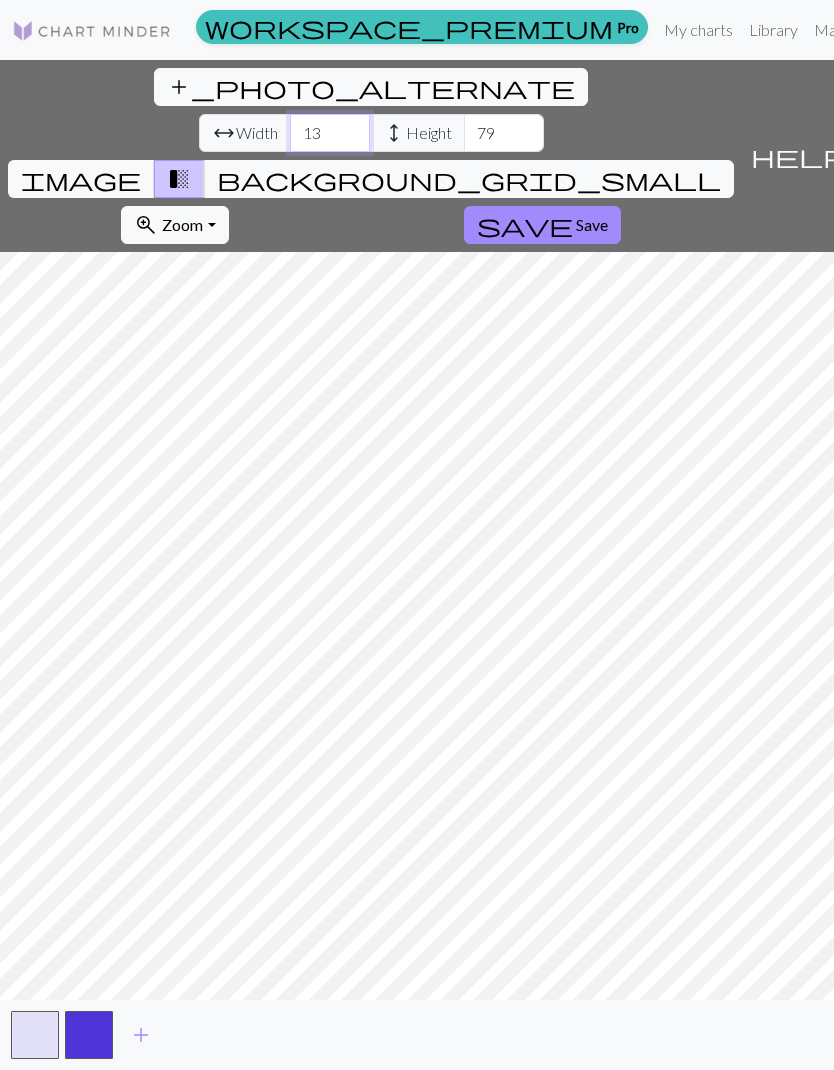 click on "13" at bounding box center [330, 133] 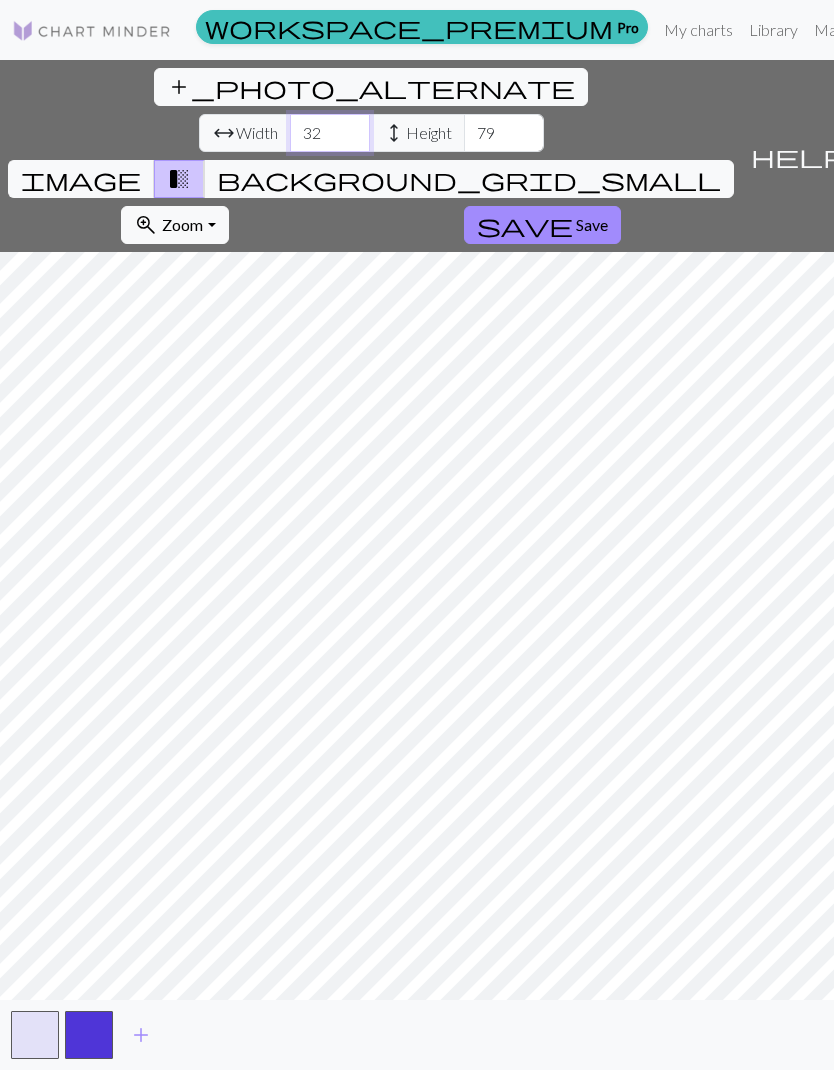 type on "32" 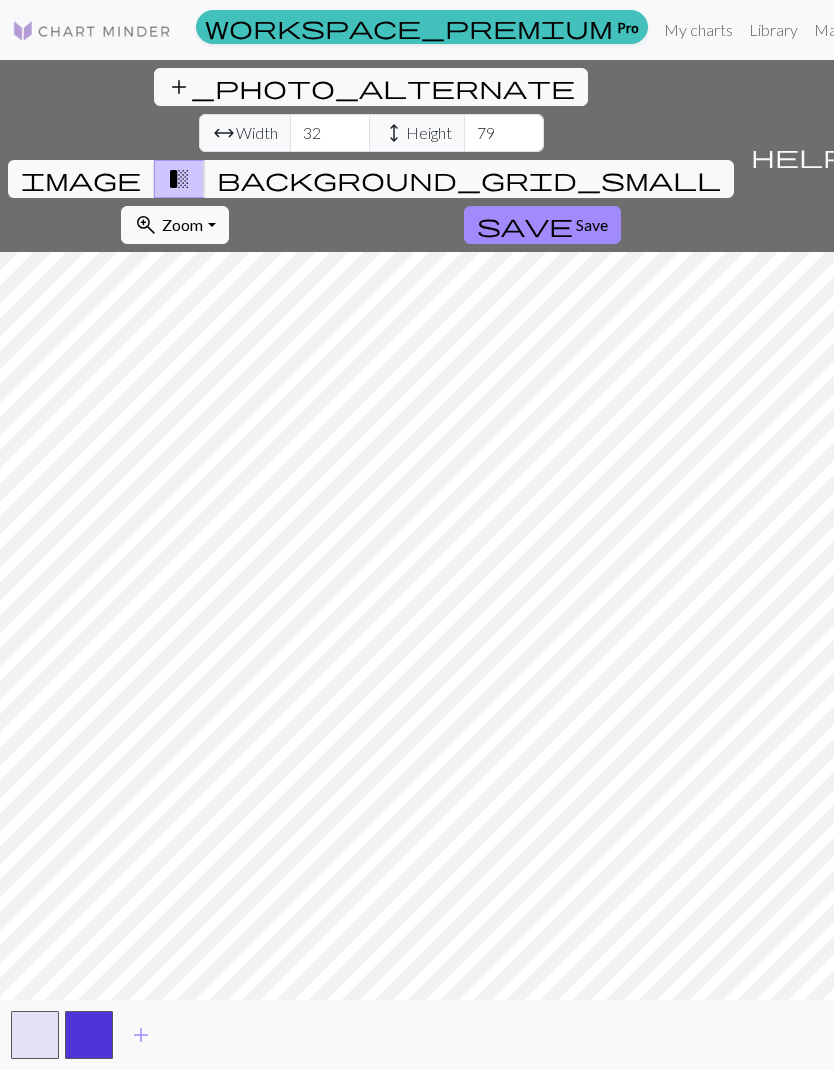 click on "image" at bounding box center [81, 179] 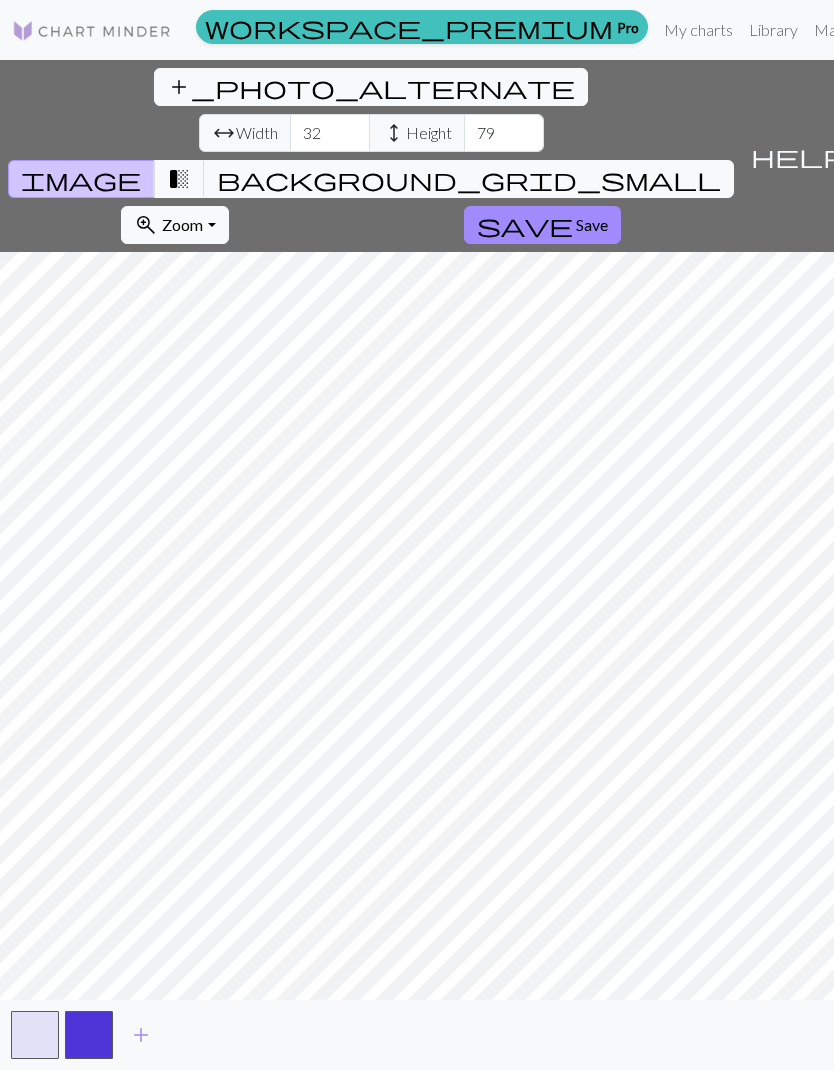 click on "transition_fade" at bounding box center (179, 179) 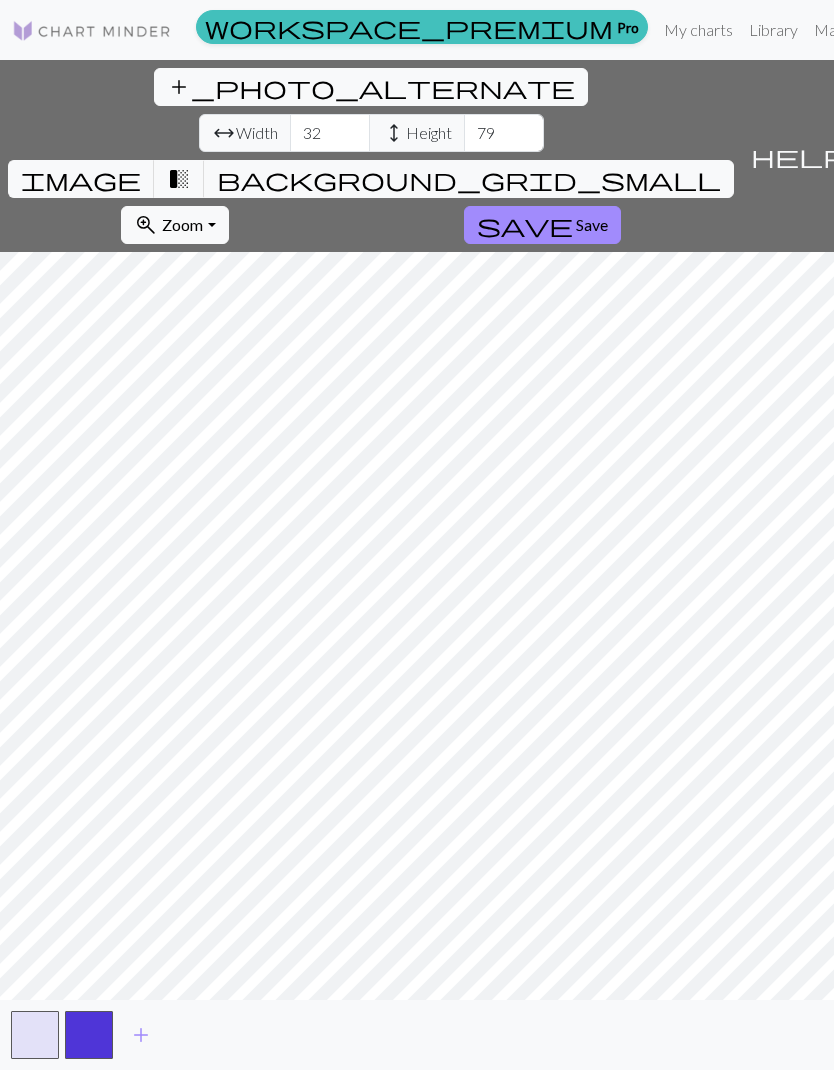 click on "background_grid_small" at bounding box center [469, 179] 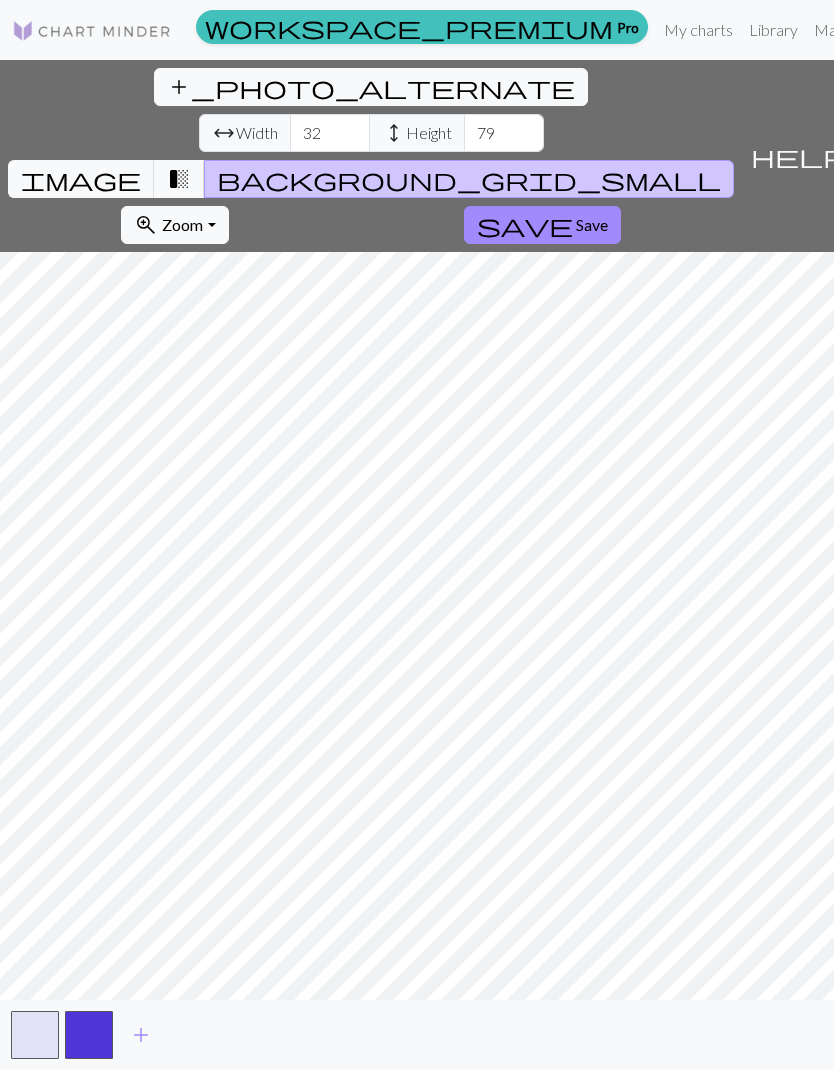 click on "transition_fade" at bounding box center [179, 179] 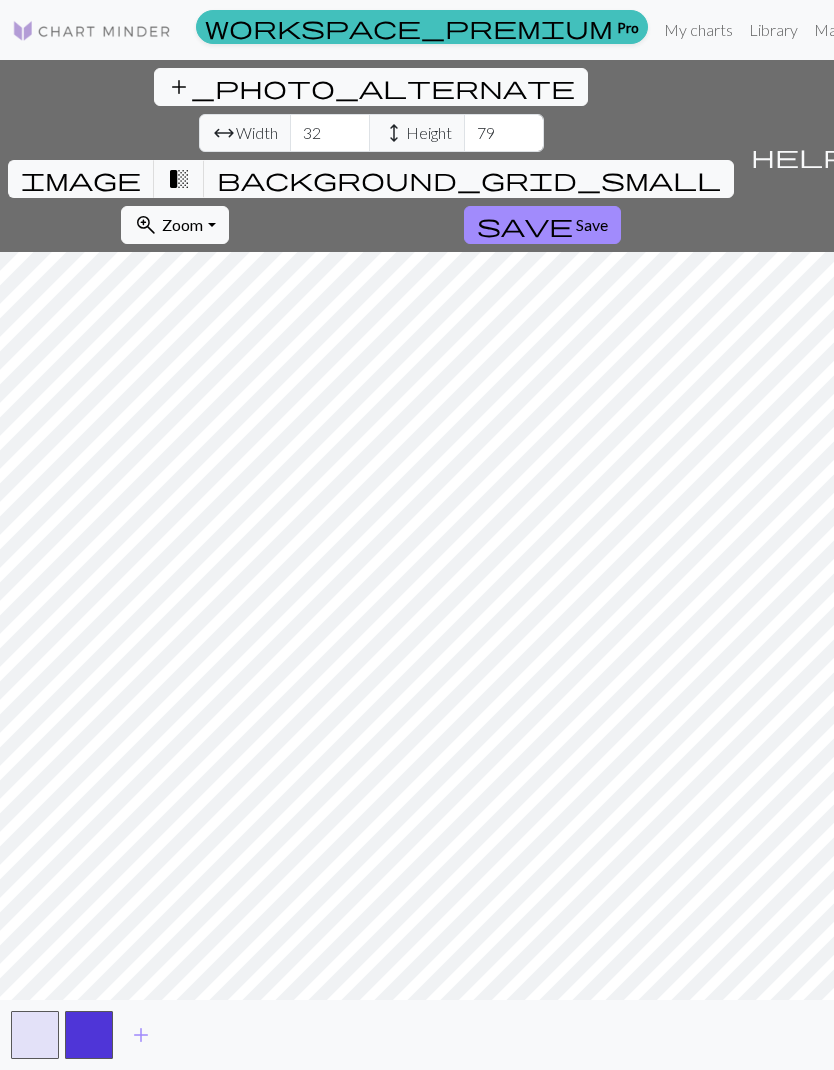 click on "image" at bounding box center [81, 179] 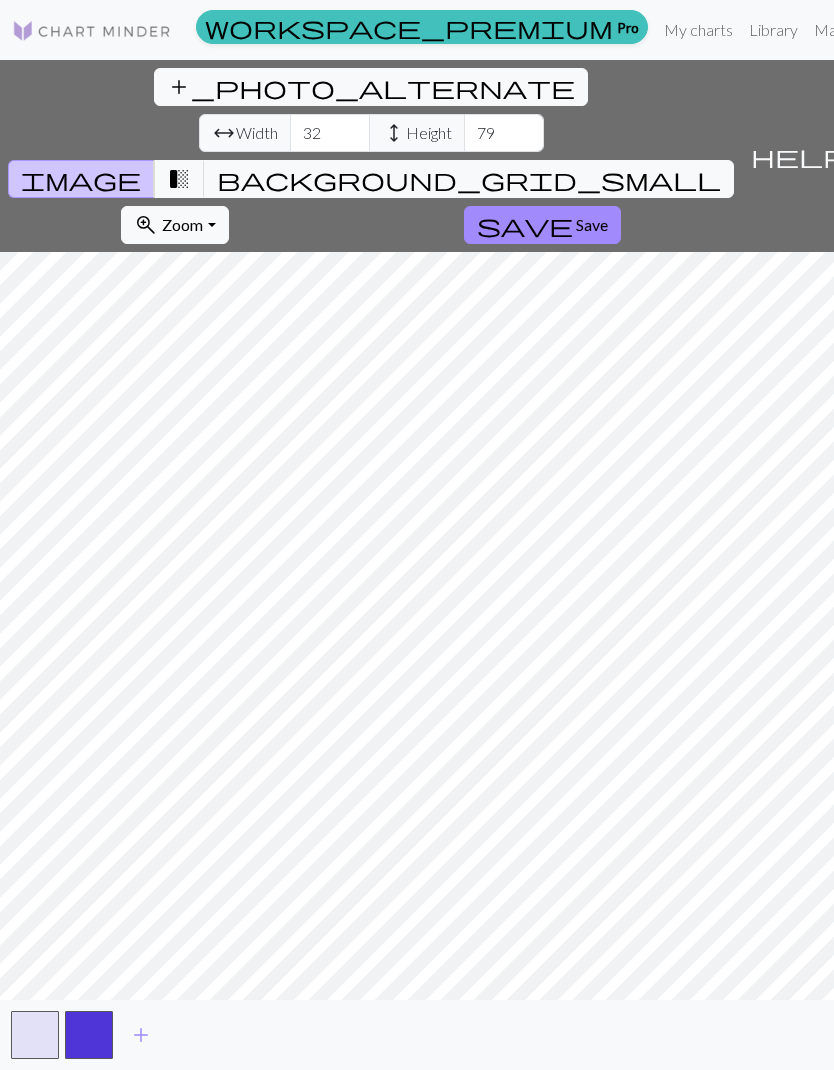 click on "image" at bounding box center [81, 179] 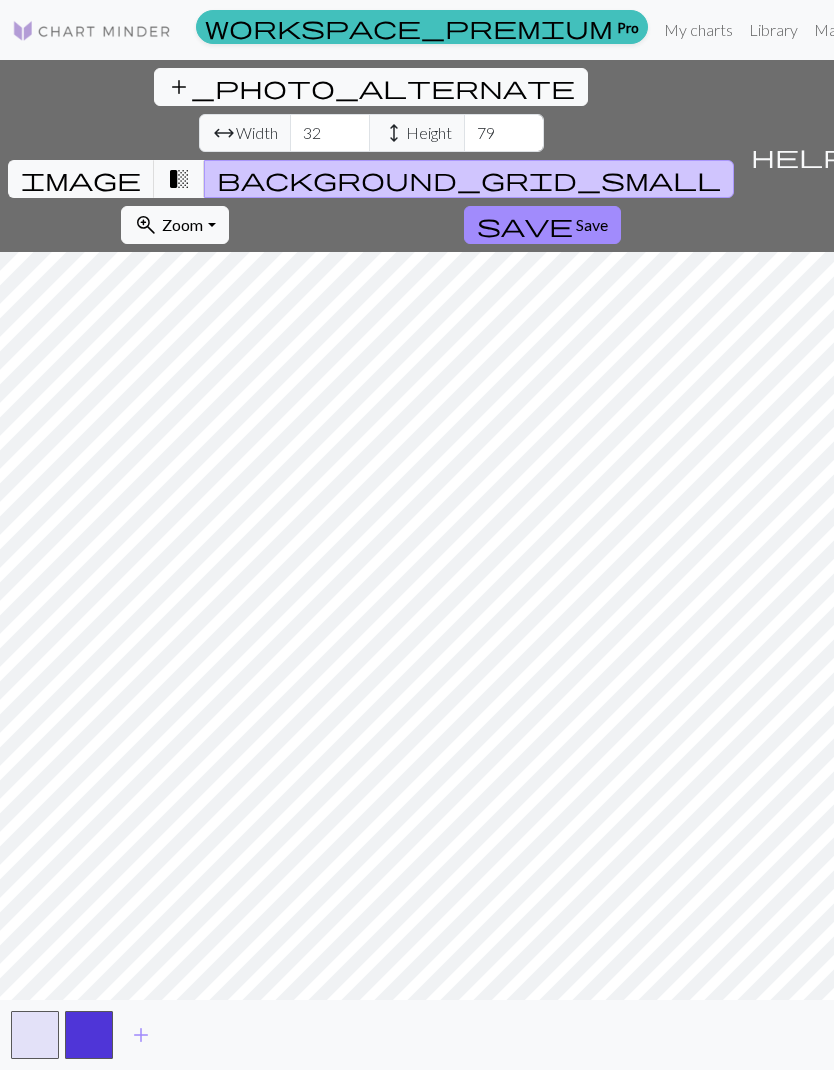 click on "transition_fade" at bounding box center (179, 179) 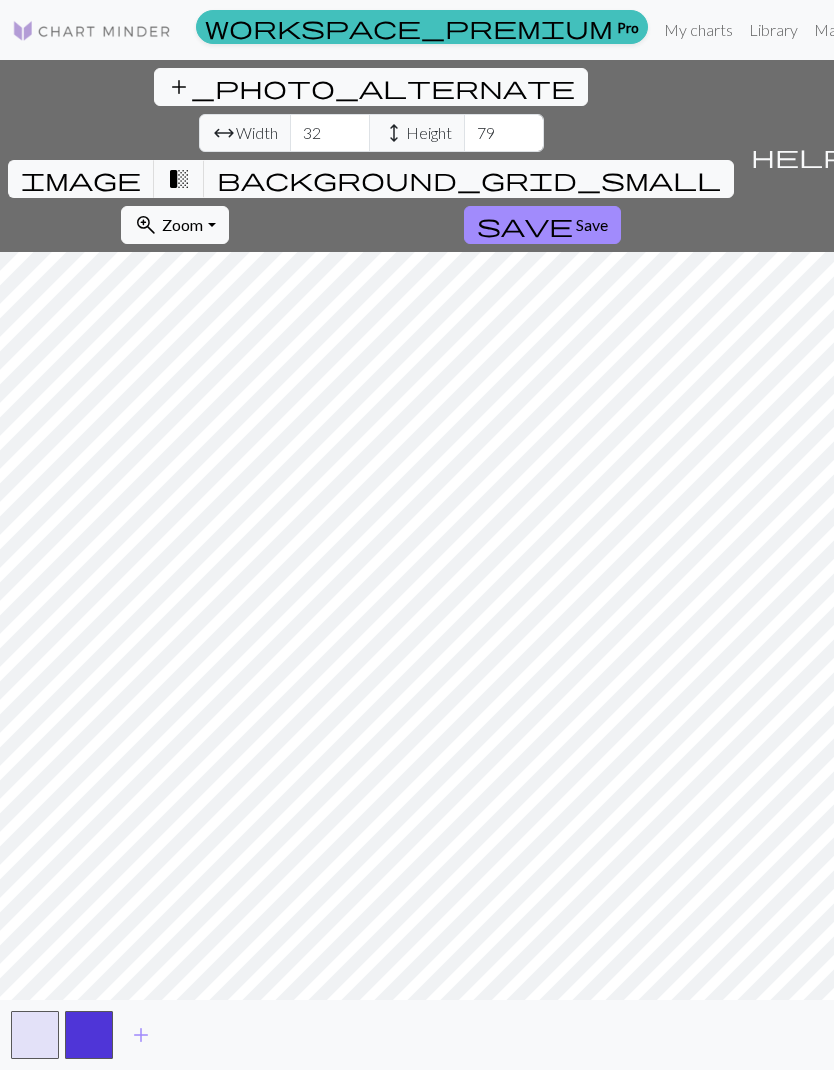 click on "image" at bounding box center (81, 179) 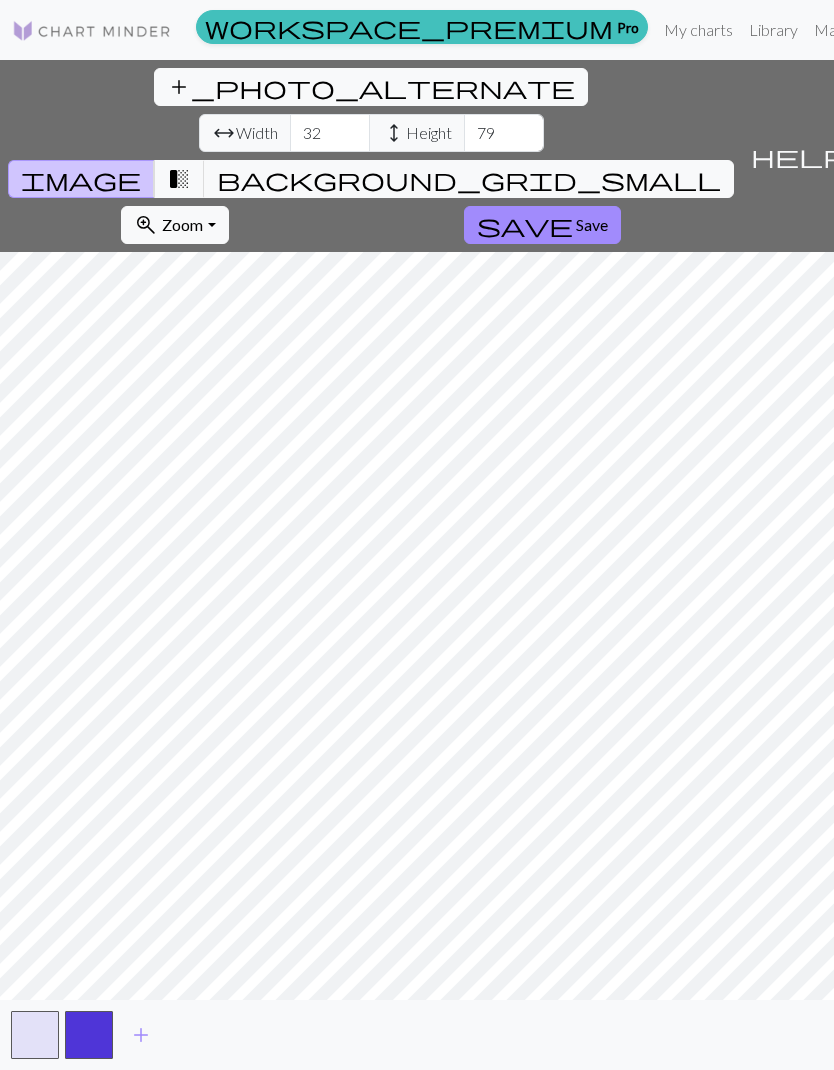 click on "transition_fade" at bounding box center [179, 179] 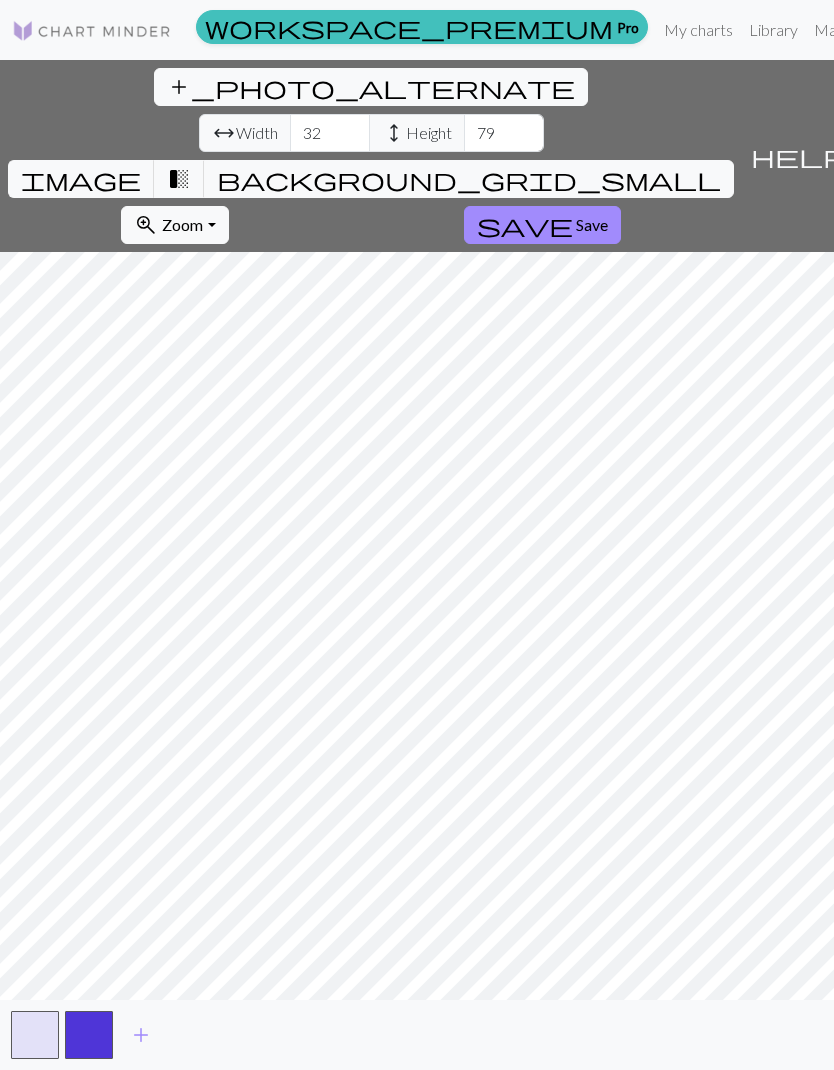 click on "Manual" at bounding box center (839, 30) 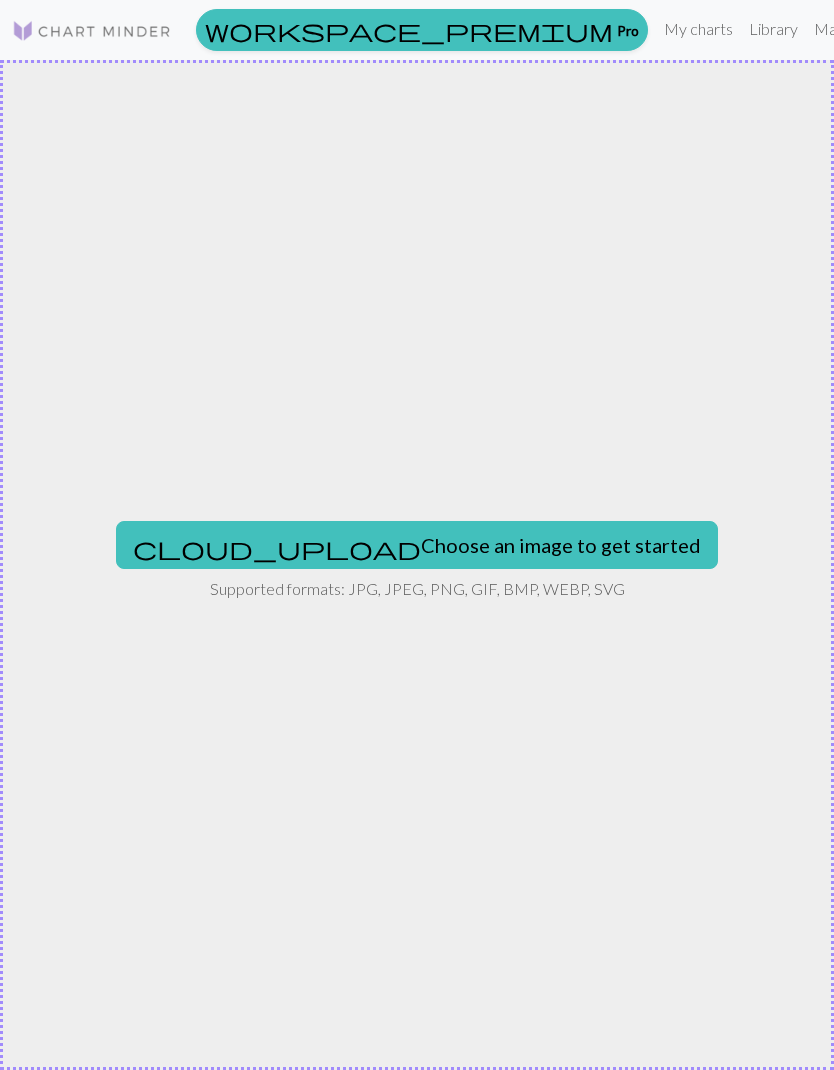 scroll, scrollTop: 0, scrollLeft: 0, axis: both 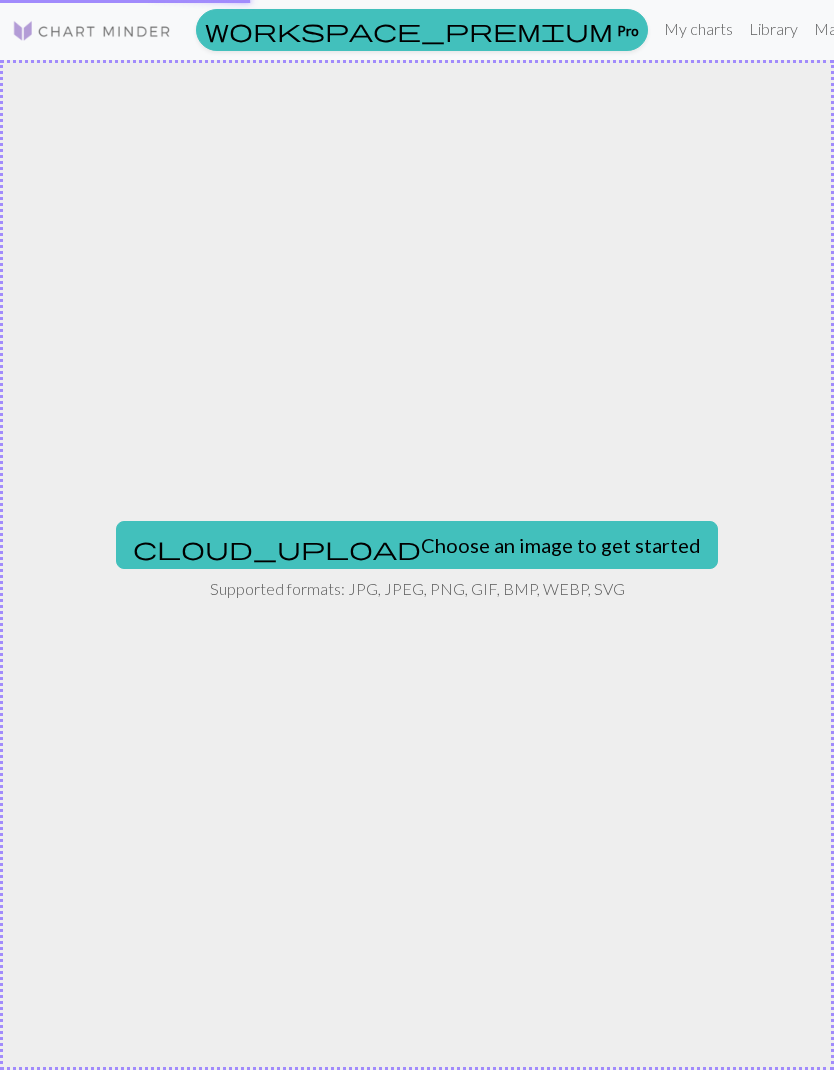 click on "My charts" at bounding box center [698, 29] 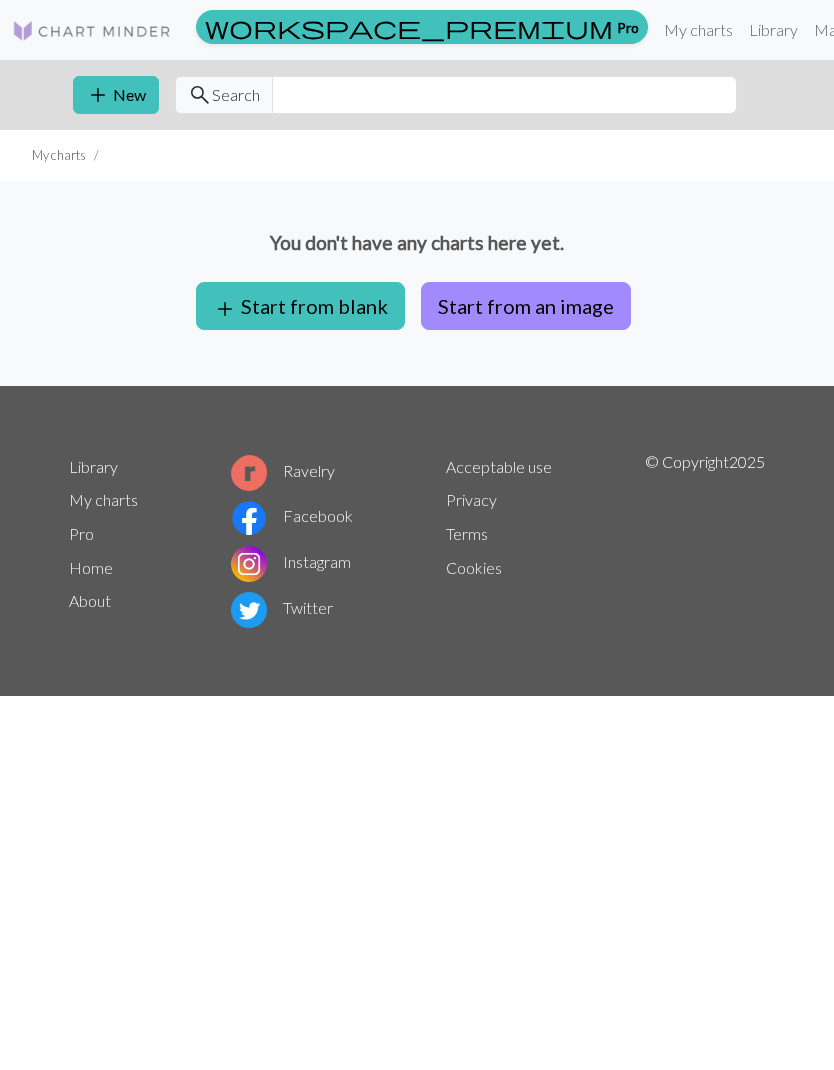 click on "Start from an image" at bounding box center (526, 306) 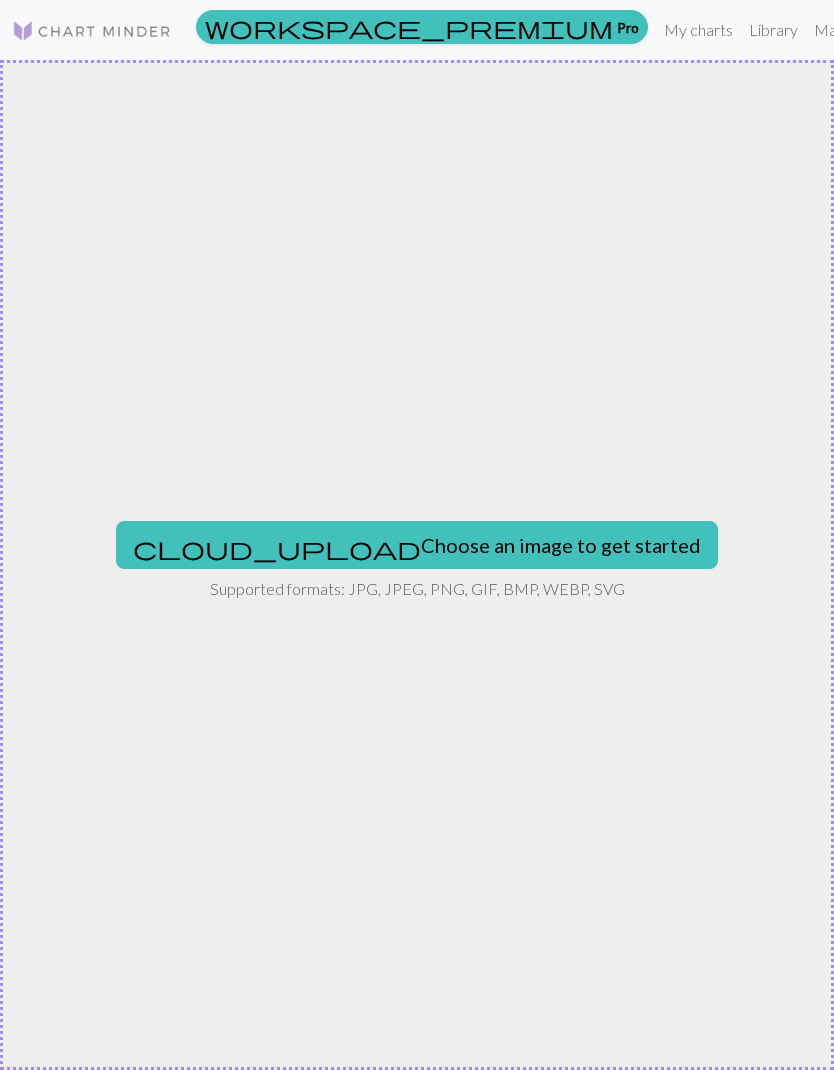 click on "cloud_upload  Choose an image to get started" at bounding box center [417, 545] 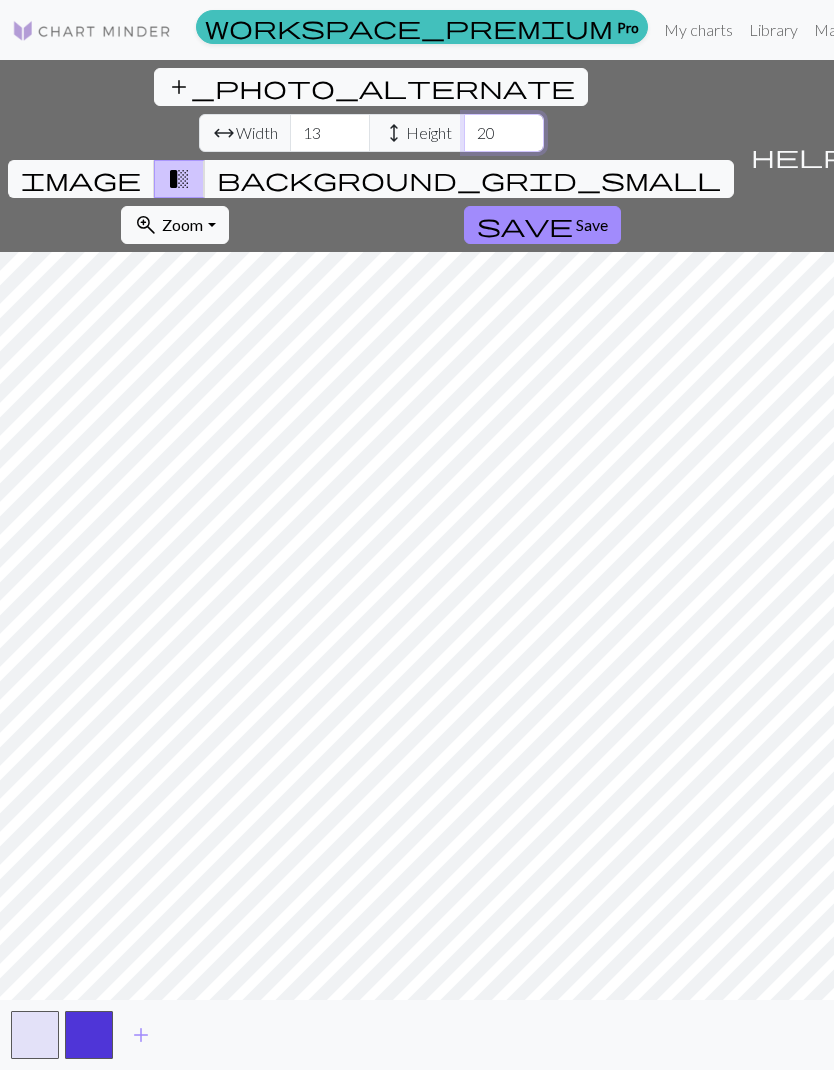 click on "20" at bounding box center (504, 133) 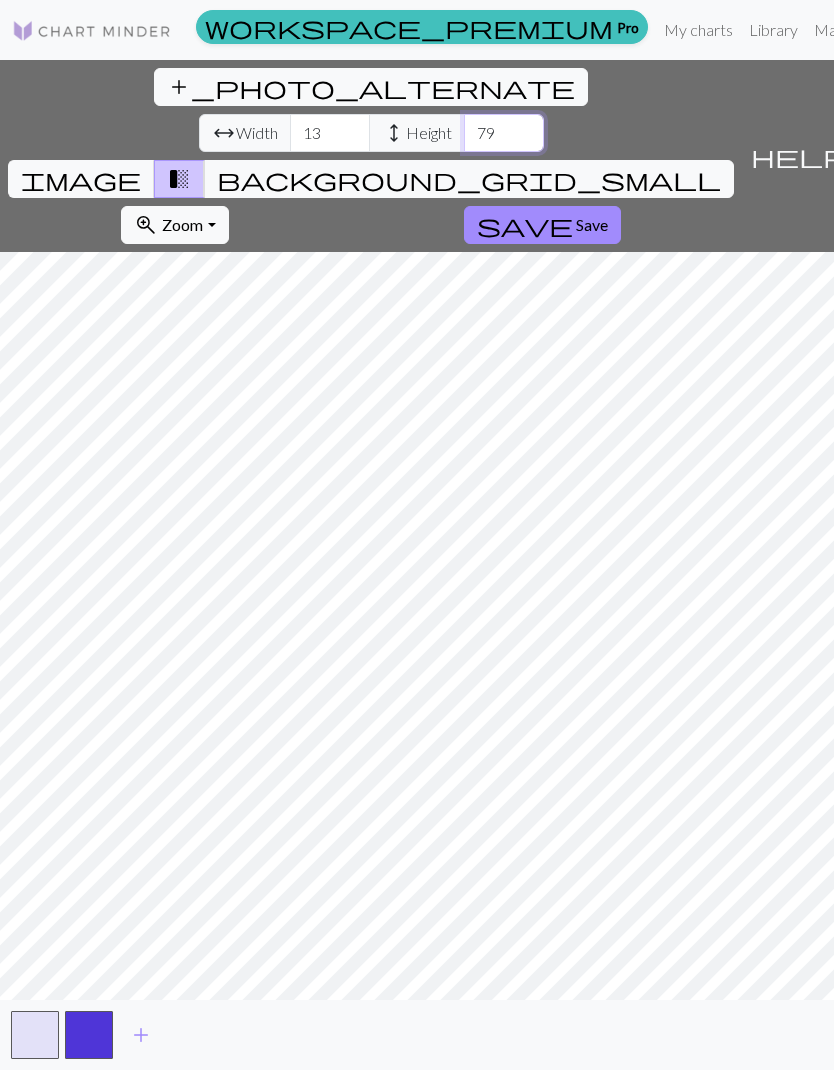type on "79" 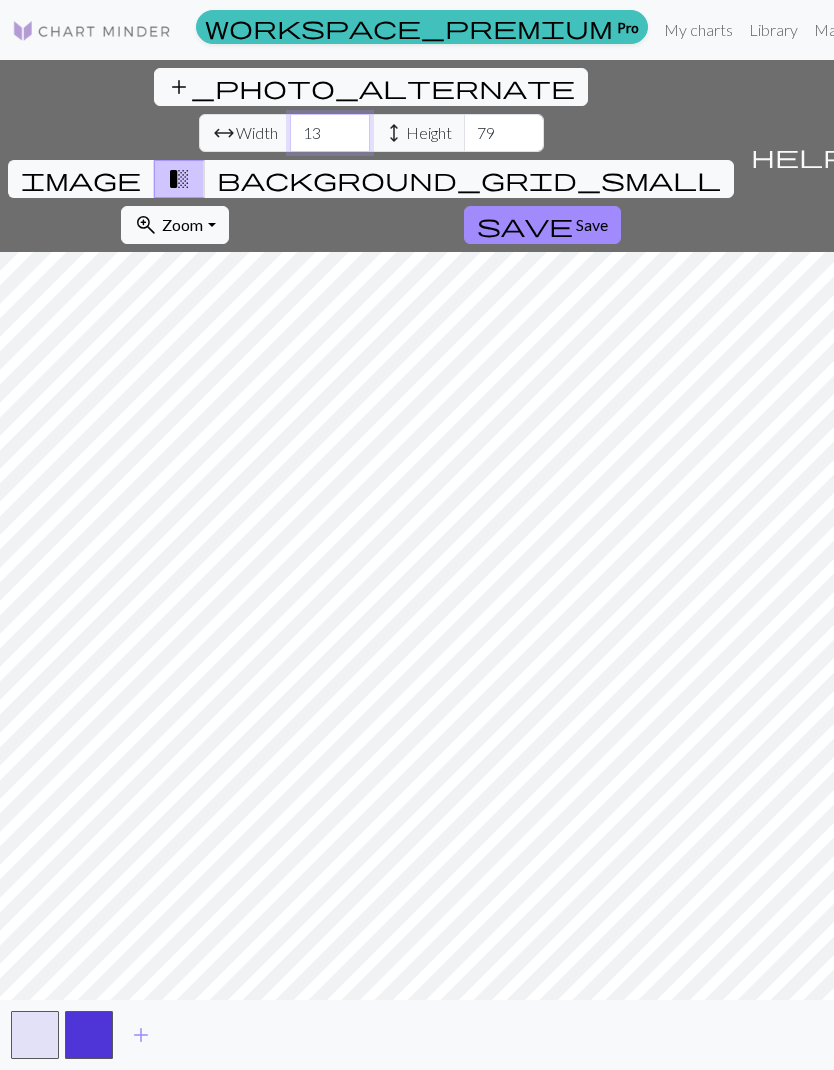 click on "13" at bounding box center [330, 133] 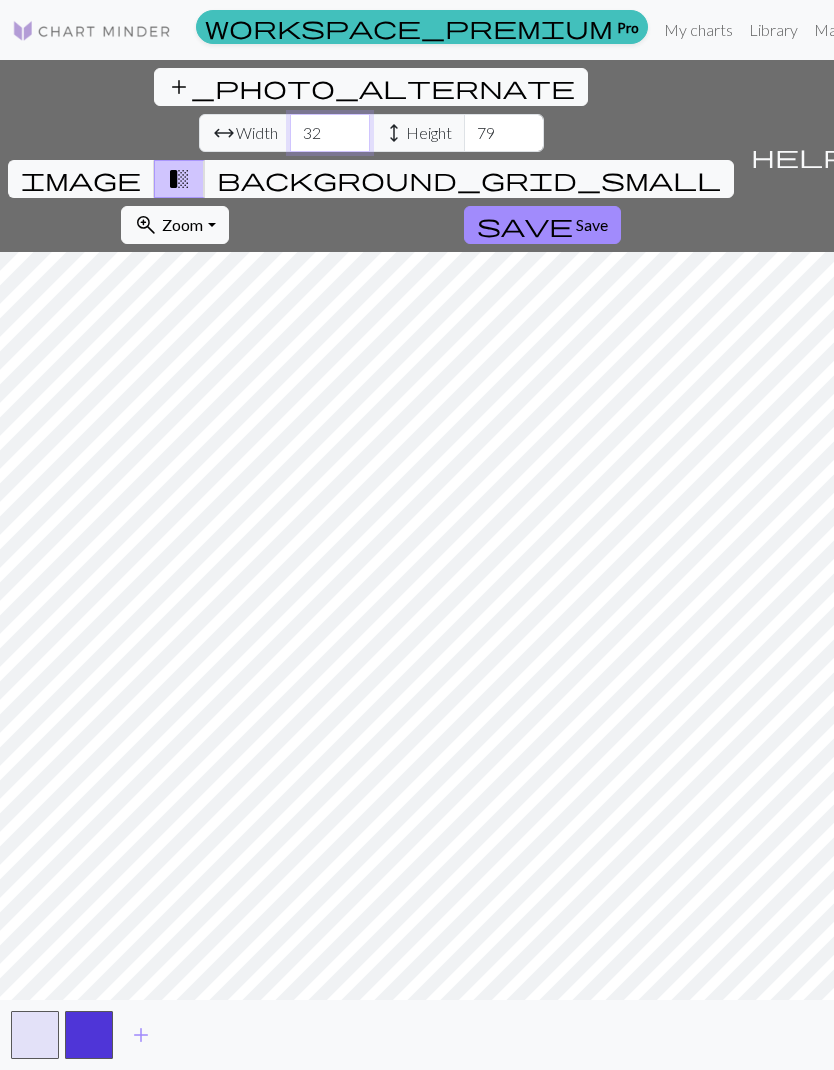 type on "32" 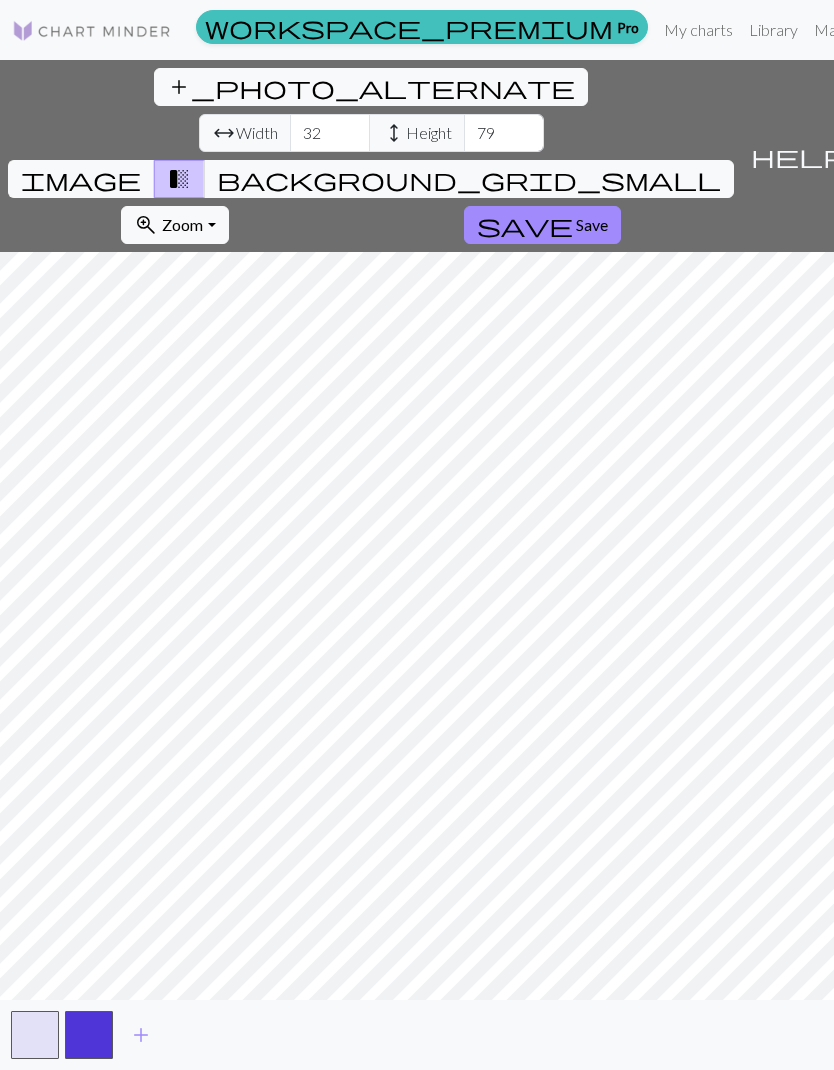click on "Save" at bounding box center [592, 224] 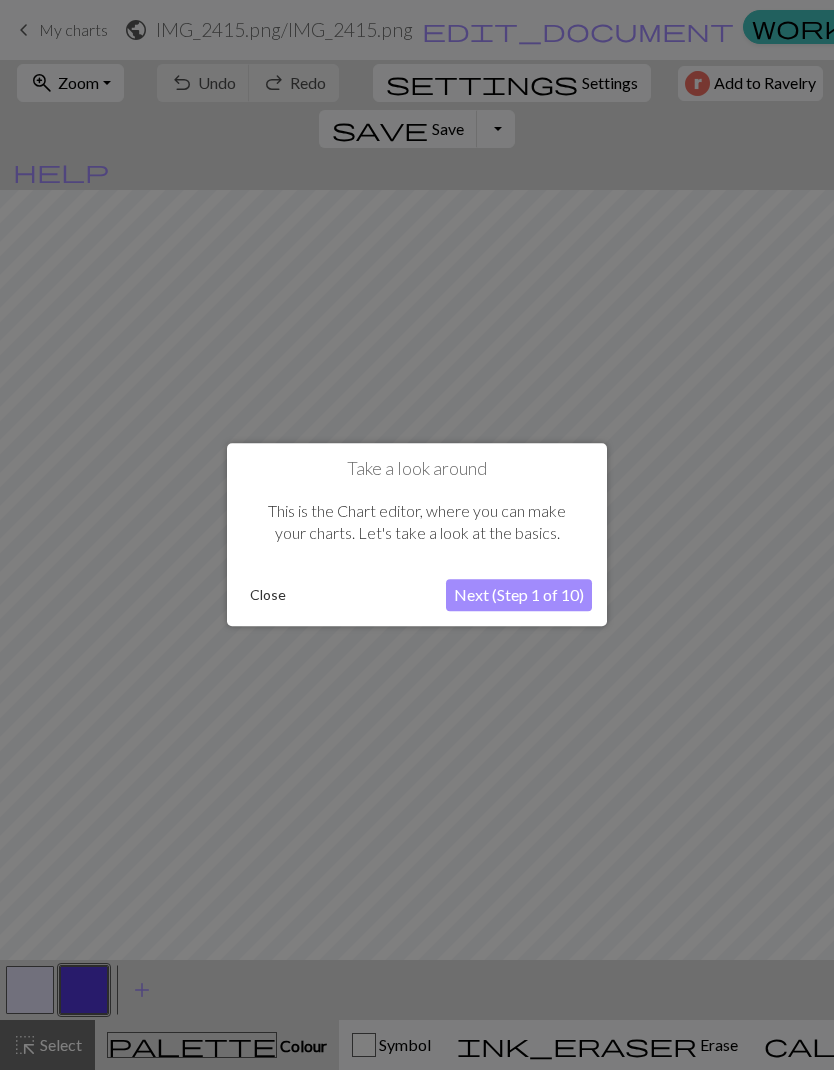click on "Next (Step 1 of 10)" at bounding box center (519, 596) 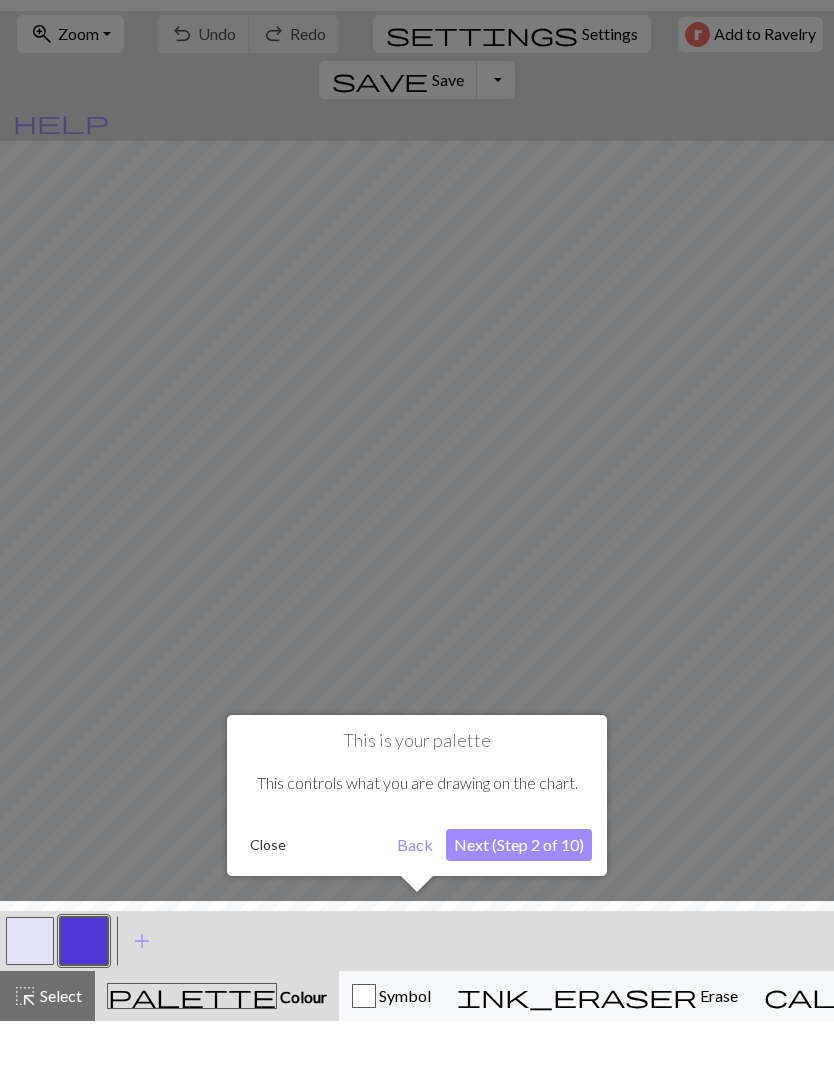 click on "Back" at bounding box center [415, 894] 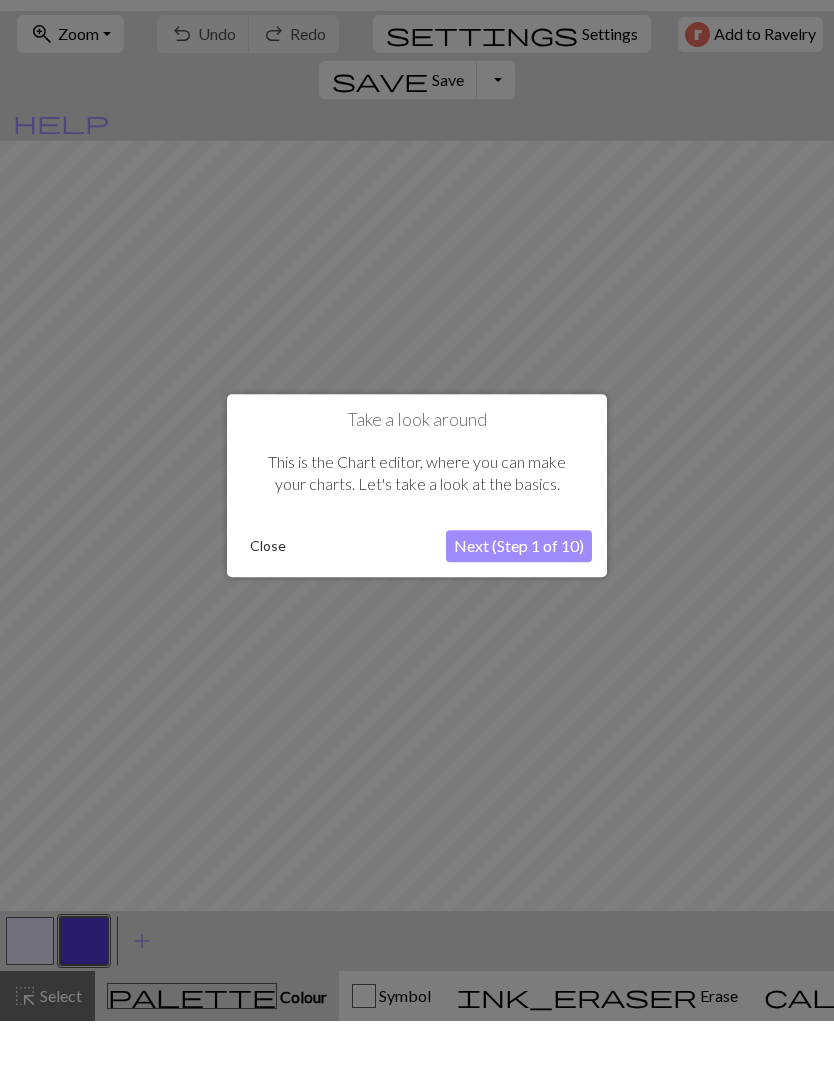 click on "Next (Step 1 of 10)" at bounding box center [519, 596] 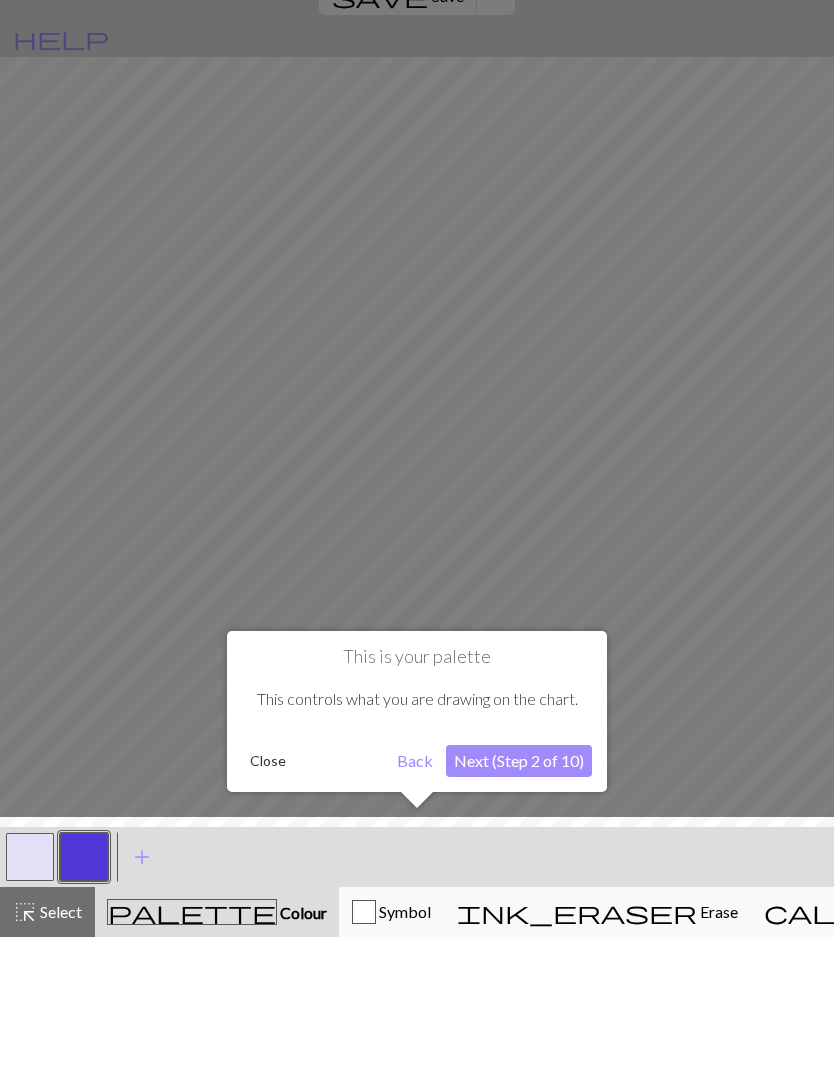 click on "Next (Step 2 of 10)" at bounding box center [519, 894] 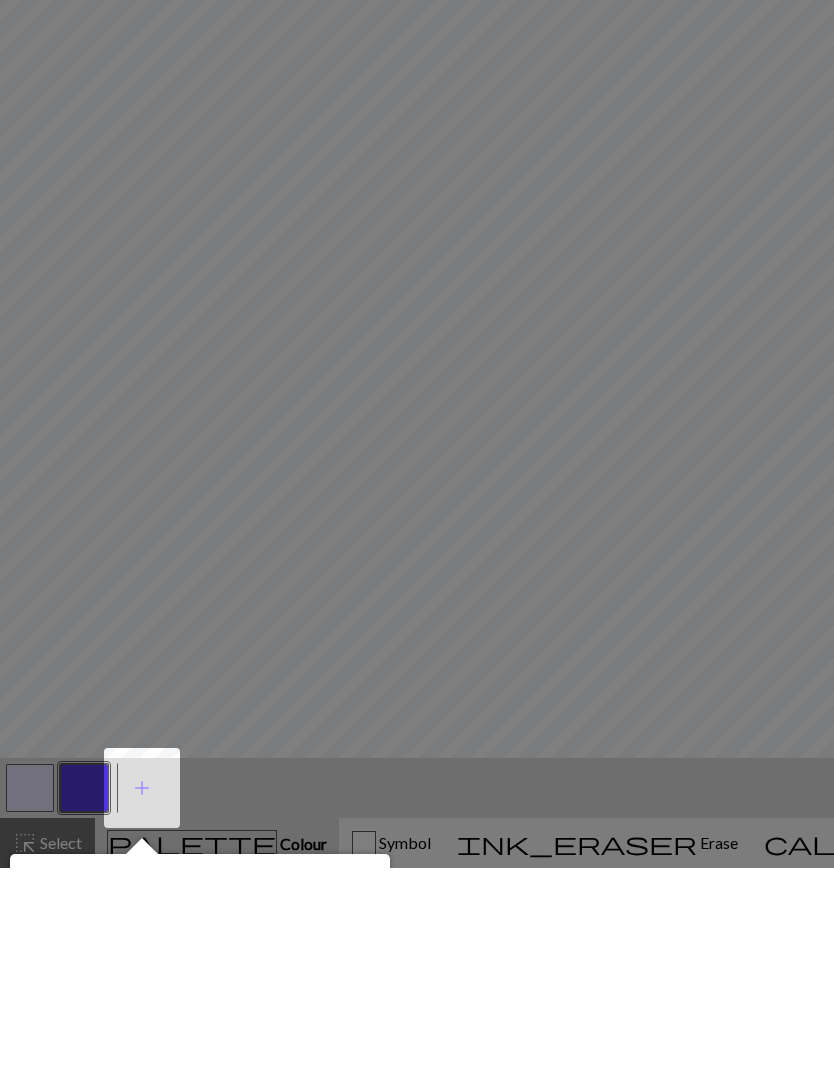 scroll, scrollTop: 146, scrollLeft: 0, axis: vertical 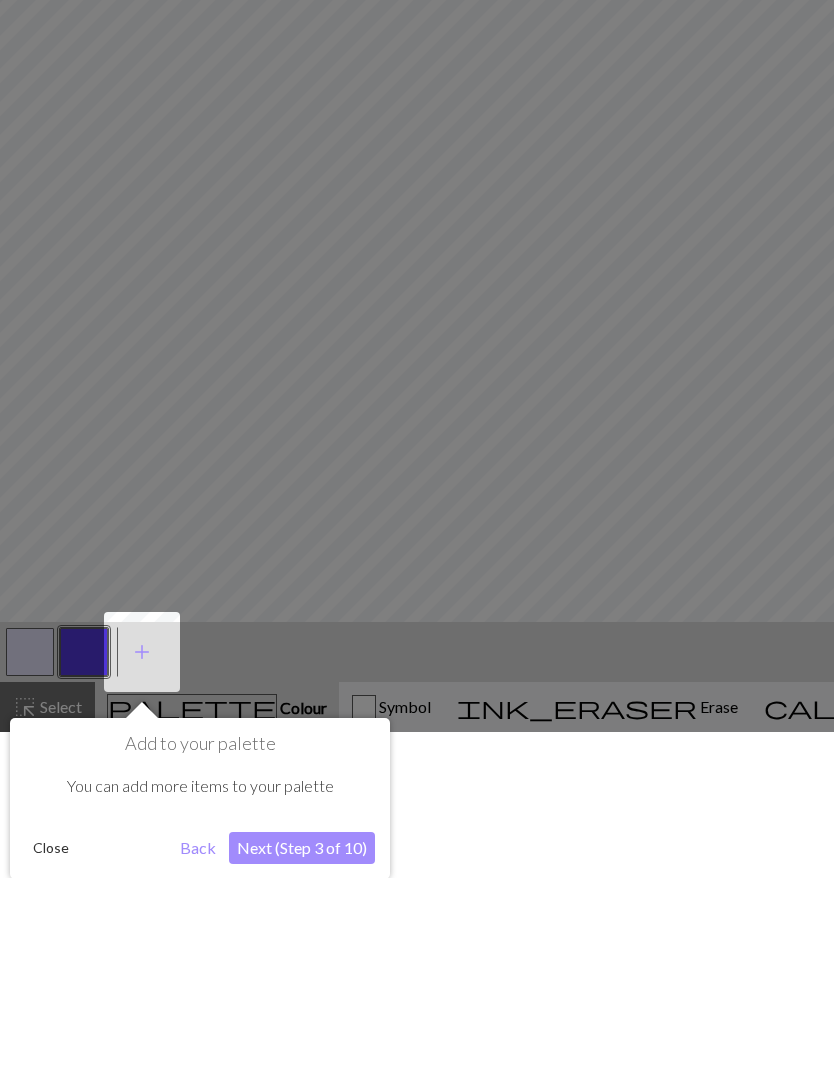 click on "Next (Step 3 of 10)" at bounding box center (302, 1040) 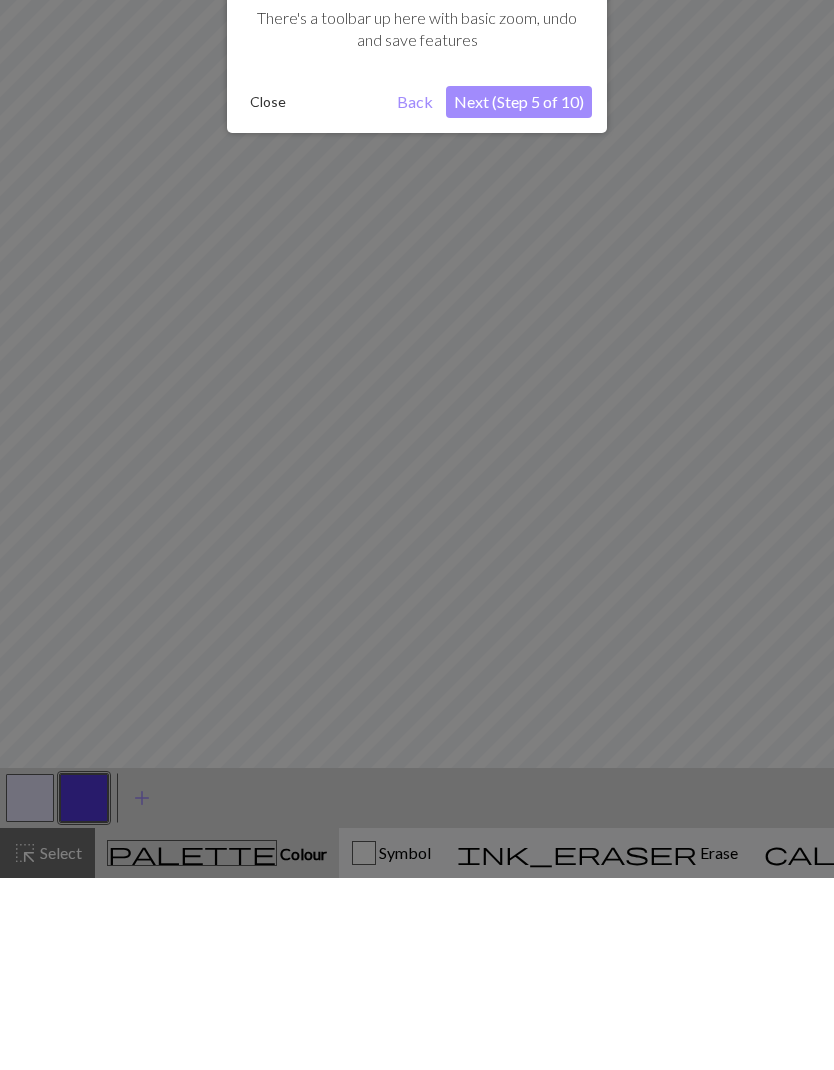 scroll, scrollTop: 0, scrollLeft: 0, axis: both 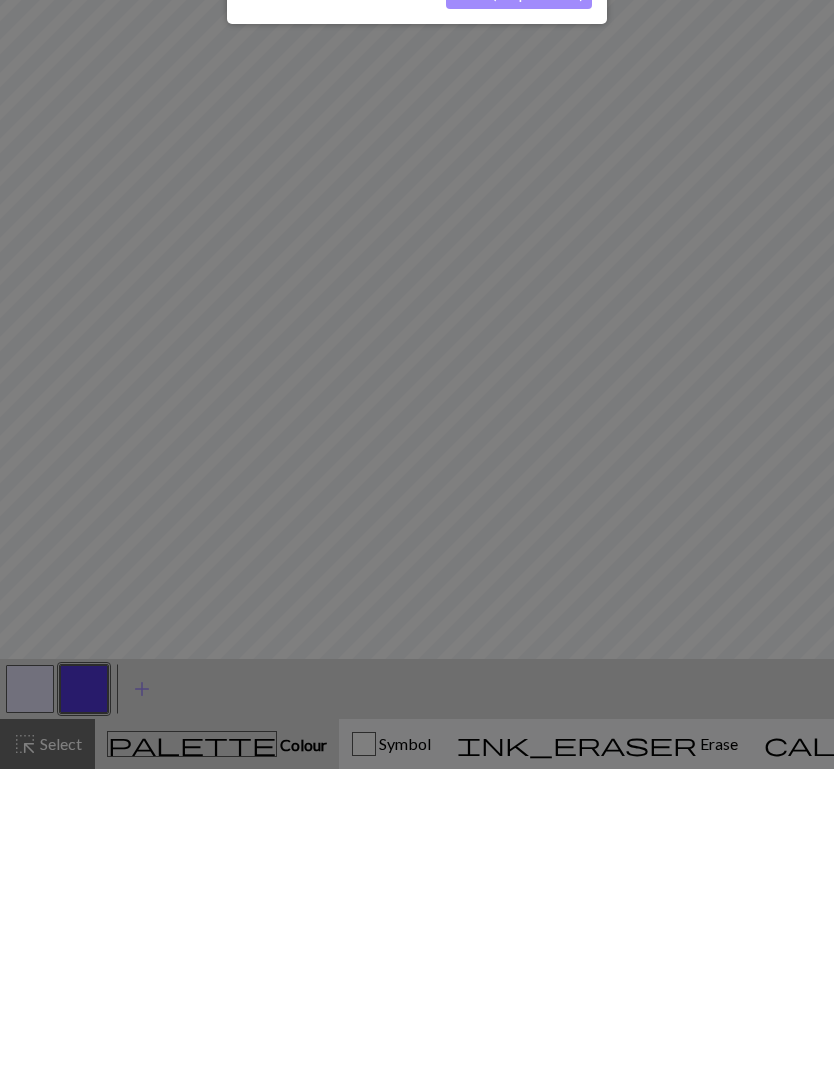 click on "Next (Step 5 of 10)" at bounding box center (519, 294) 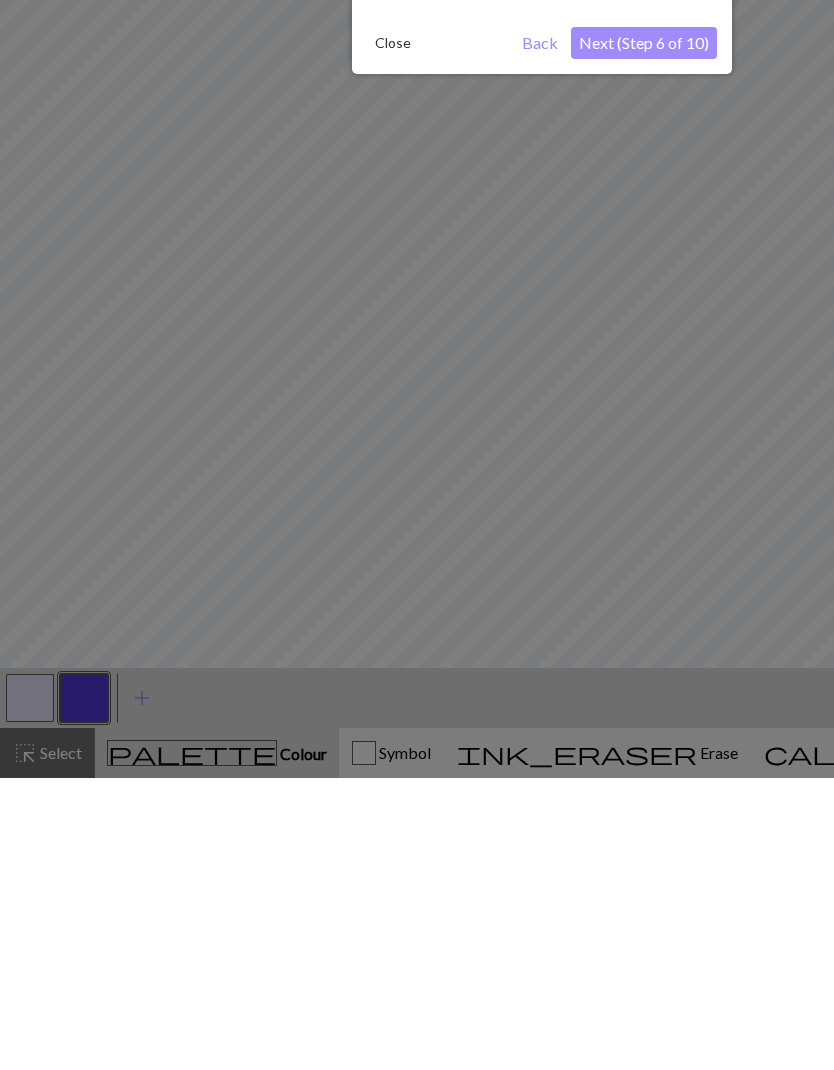 click on "Next (Step 6 of 10)" at bounding box center [644, 335] 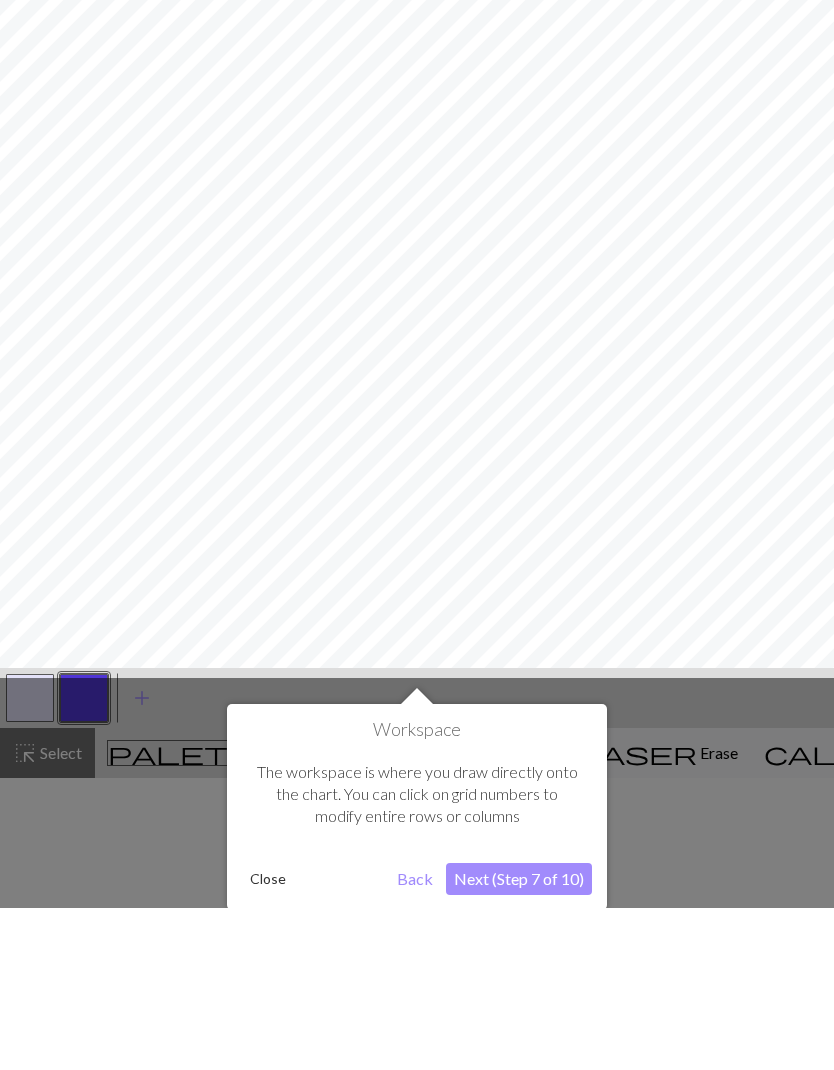 click on "Close" at bounding box center [268, 1041] 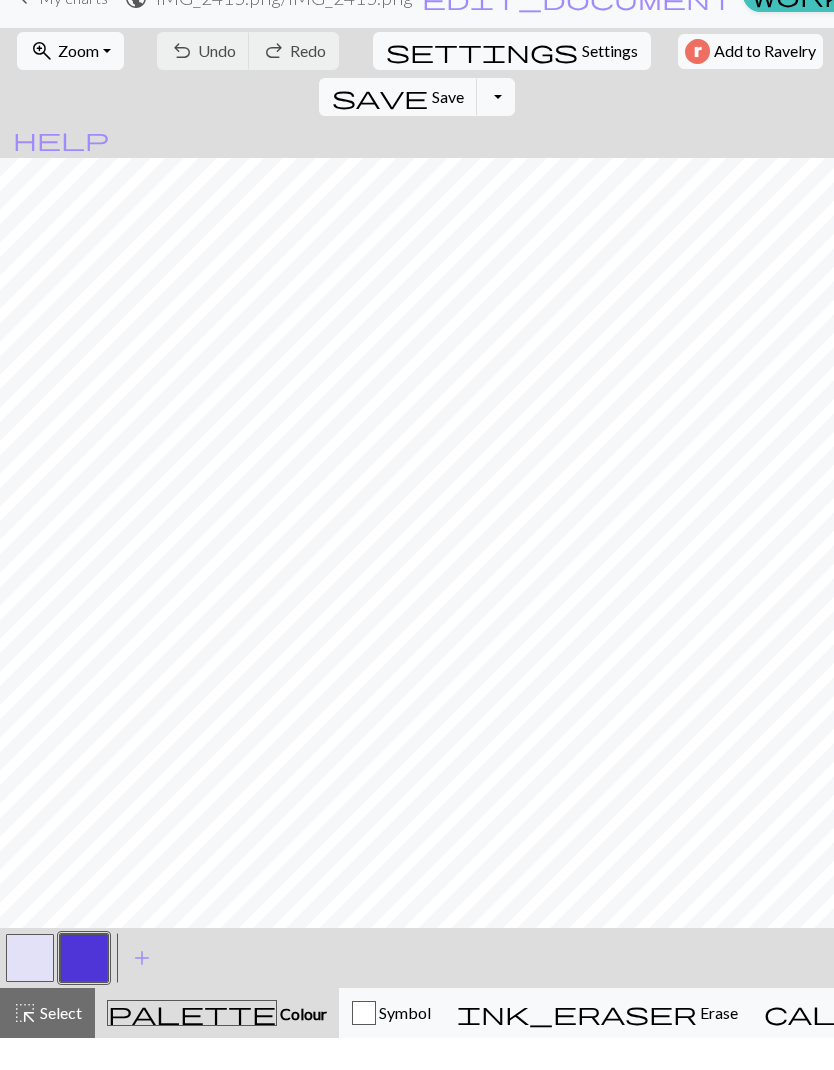 scroll, scrollTop: 0, scrollLeft: 0, axis: both 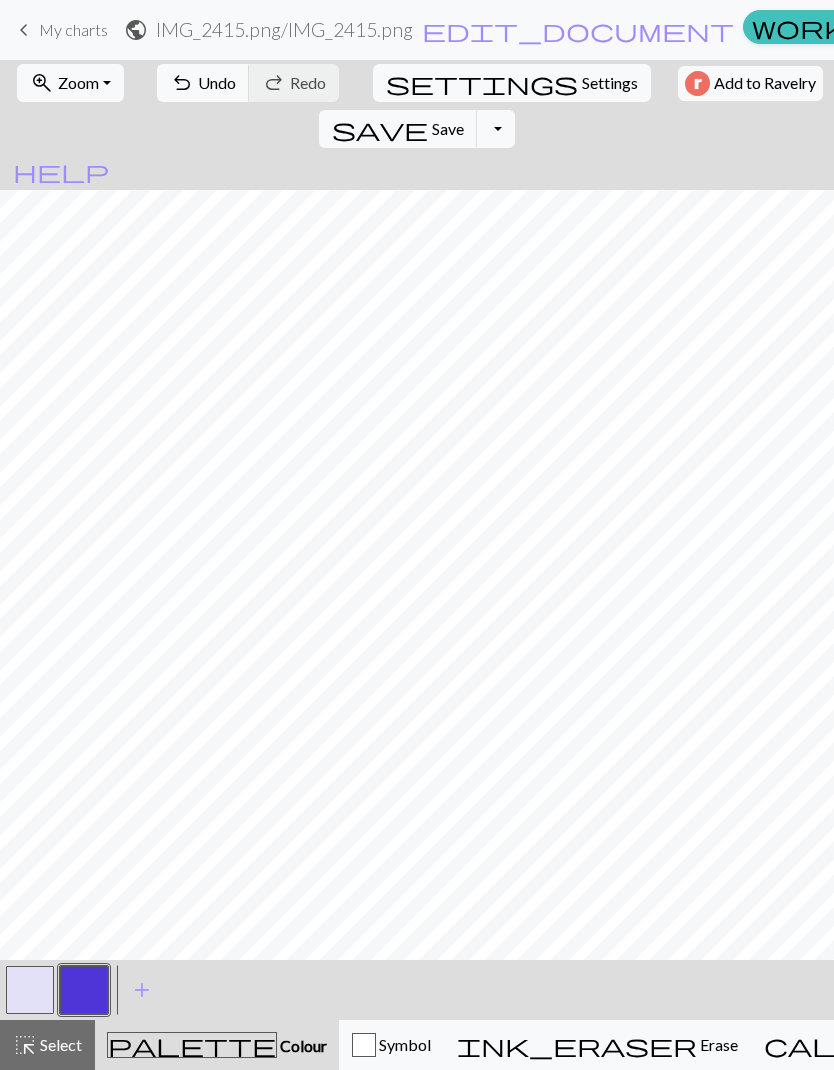 click on "Select" at bounding box center (59, 1044) 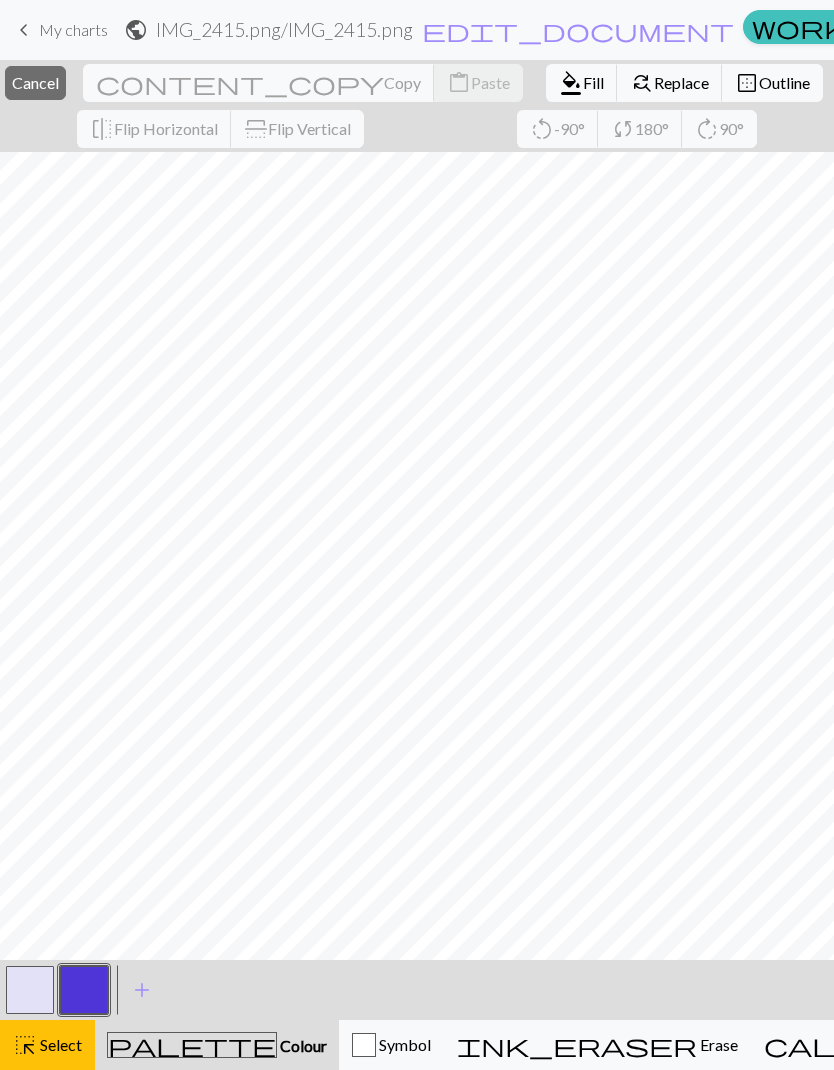 click on "My charts" at bounding box center (1245, 30) 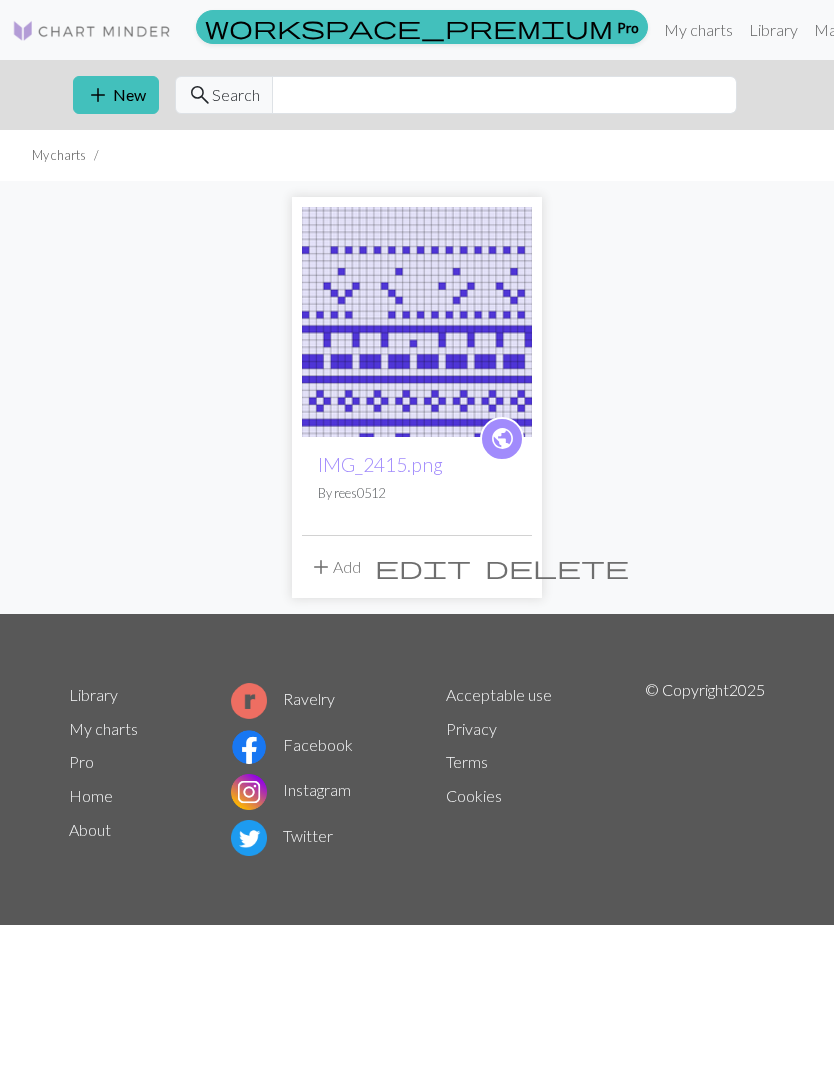 click on "edit" at bounding box center [423, 567] 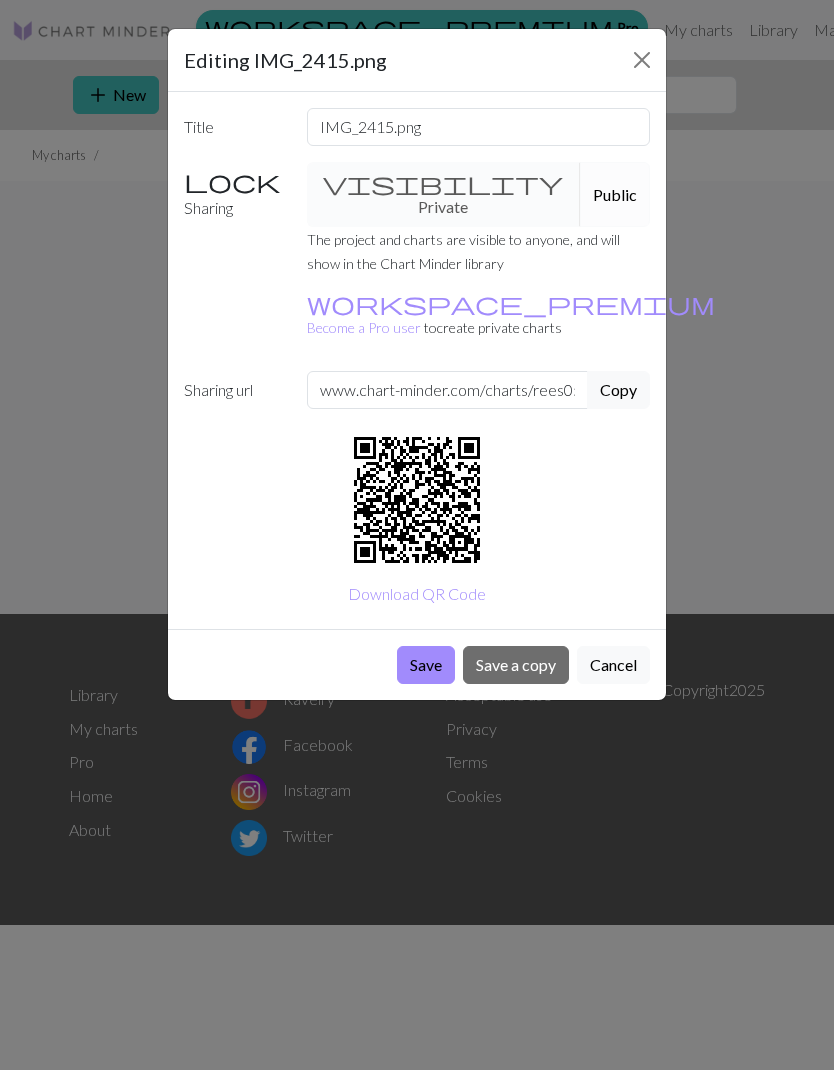 click on "Cancel" at bounding box center (613, 665) 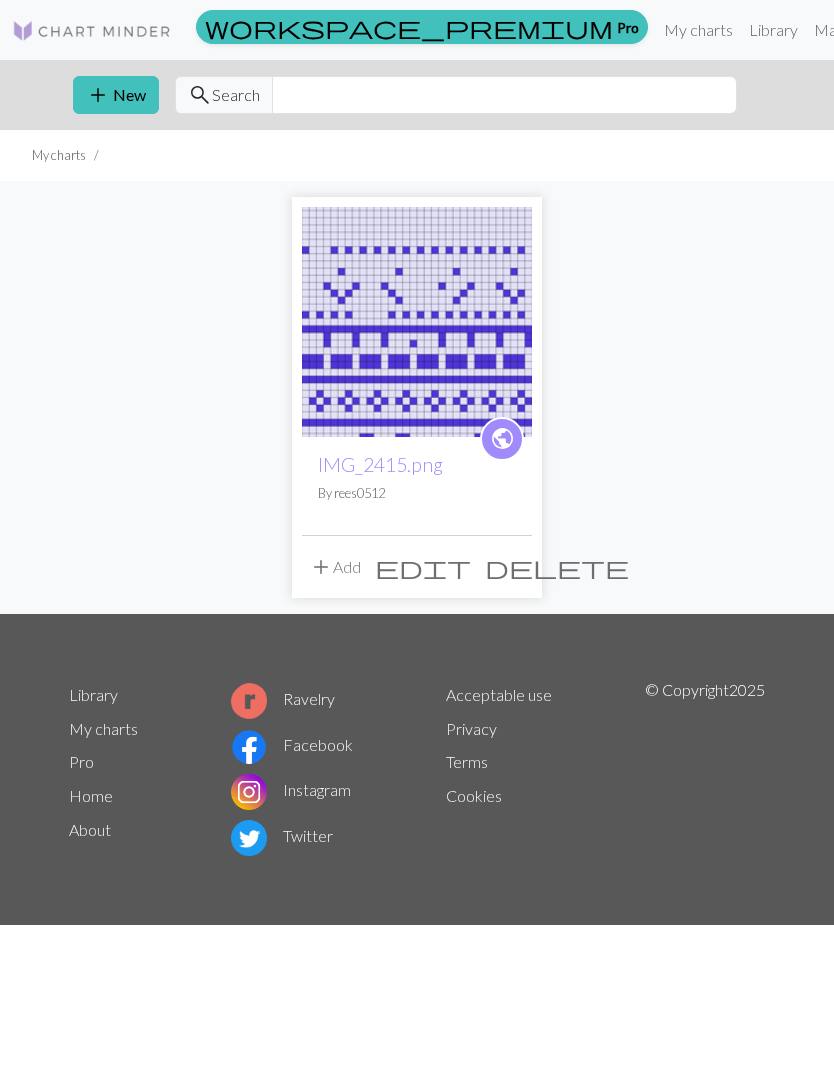 click on "IMG_2415.png" at bounding box center [380, 464] 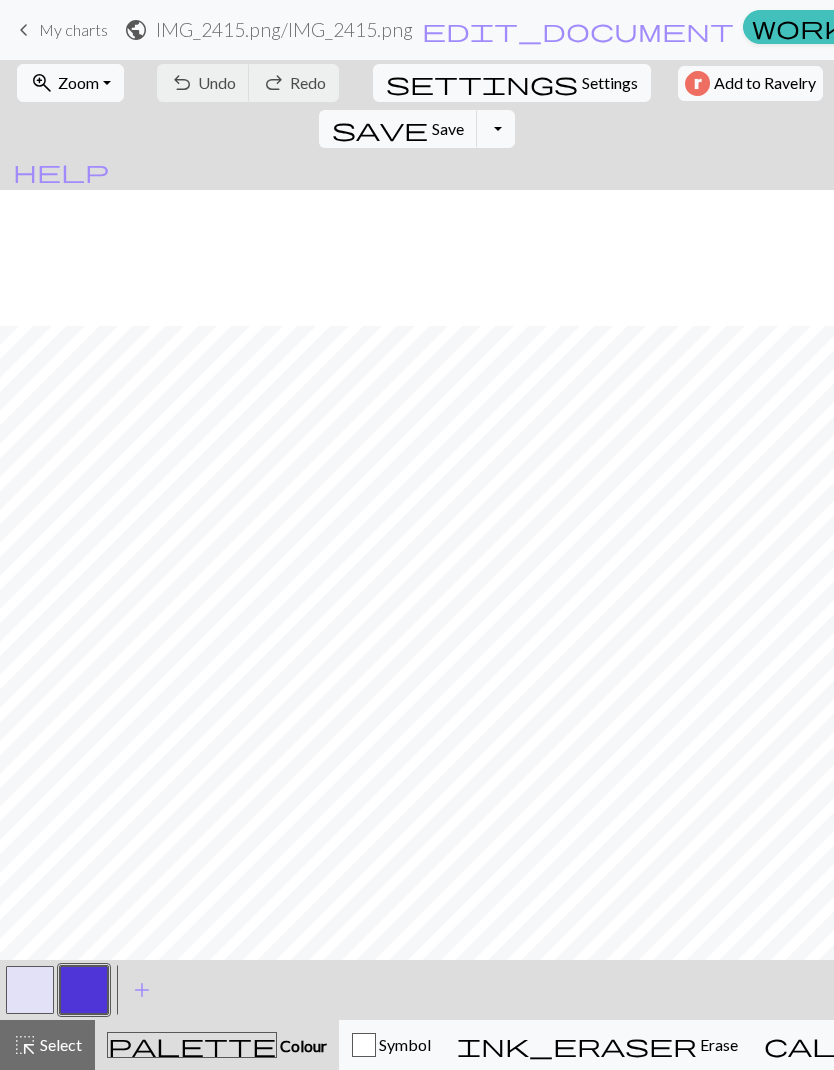 scroll, scrollTop: 281, scrollLeft: 0, axis: vertical 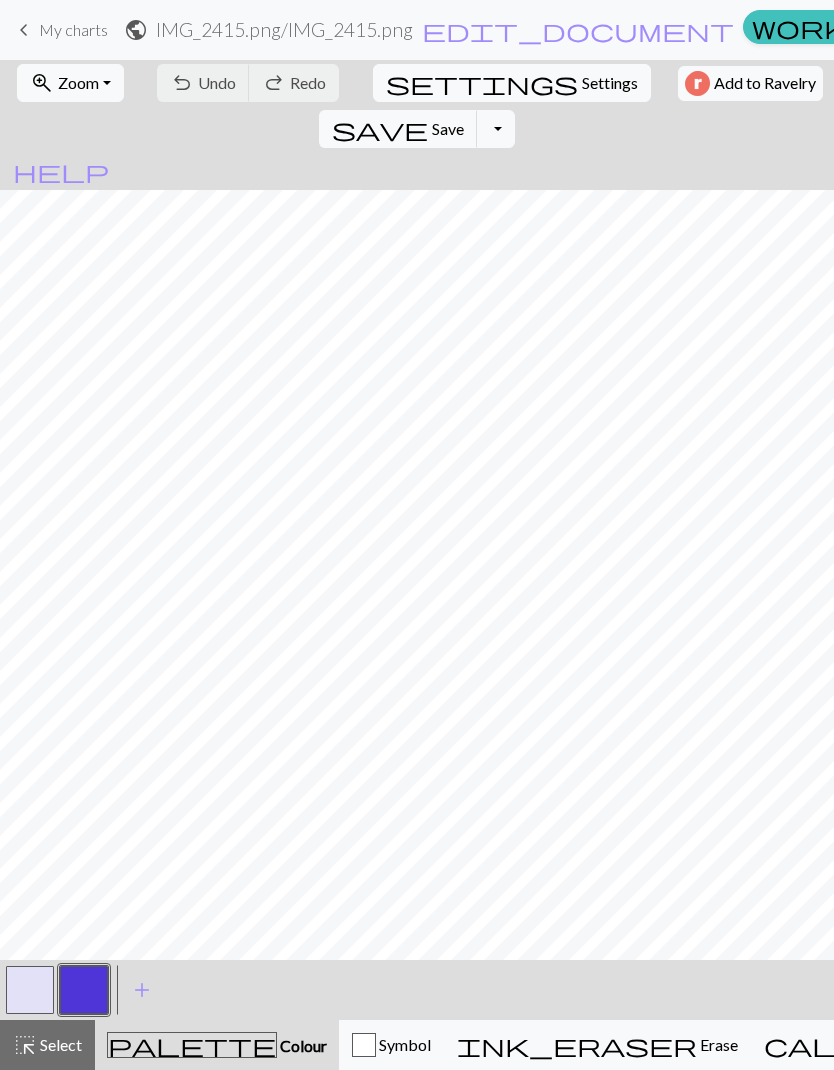 click at bounding box center (30, 990) 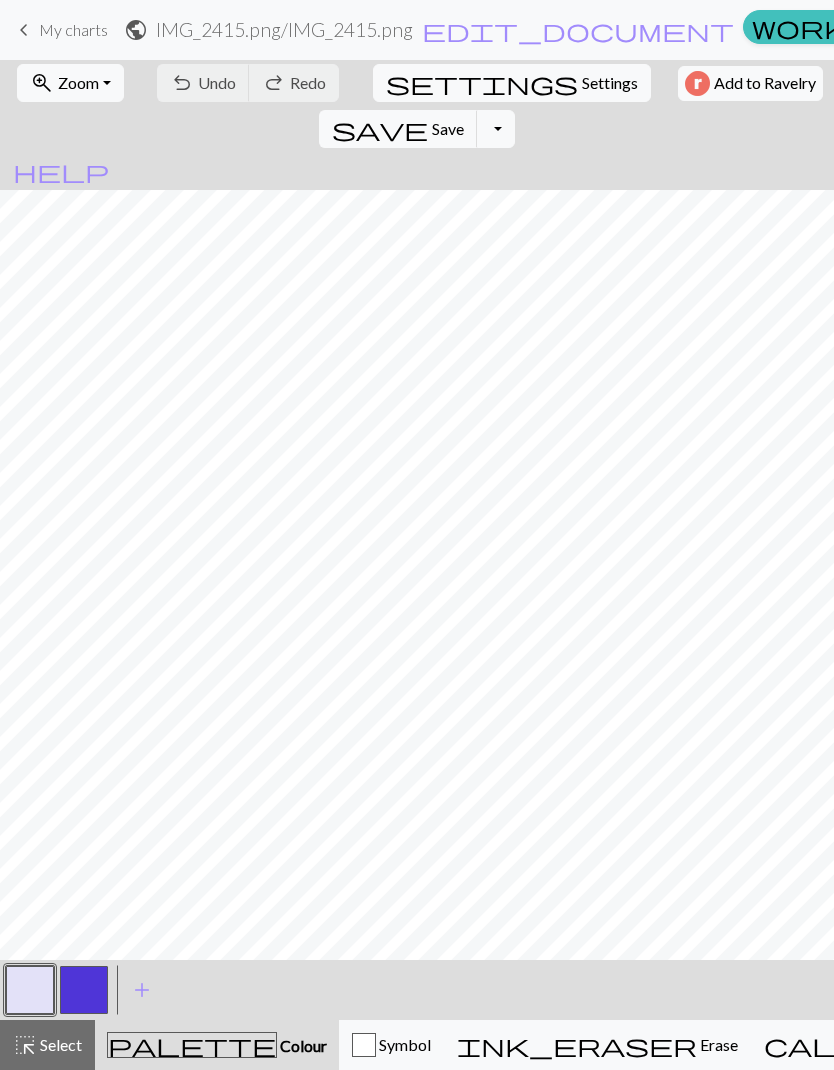 click at bounding box center [30, 990] 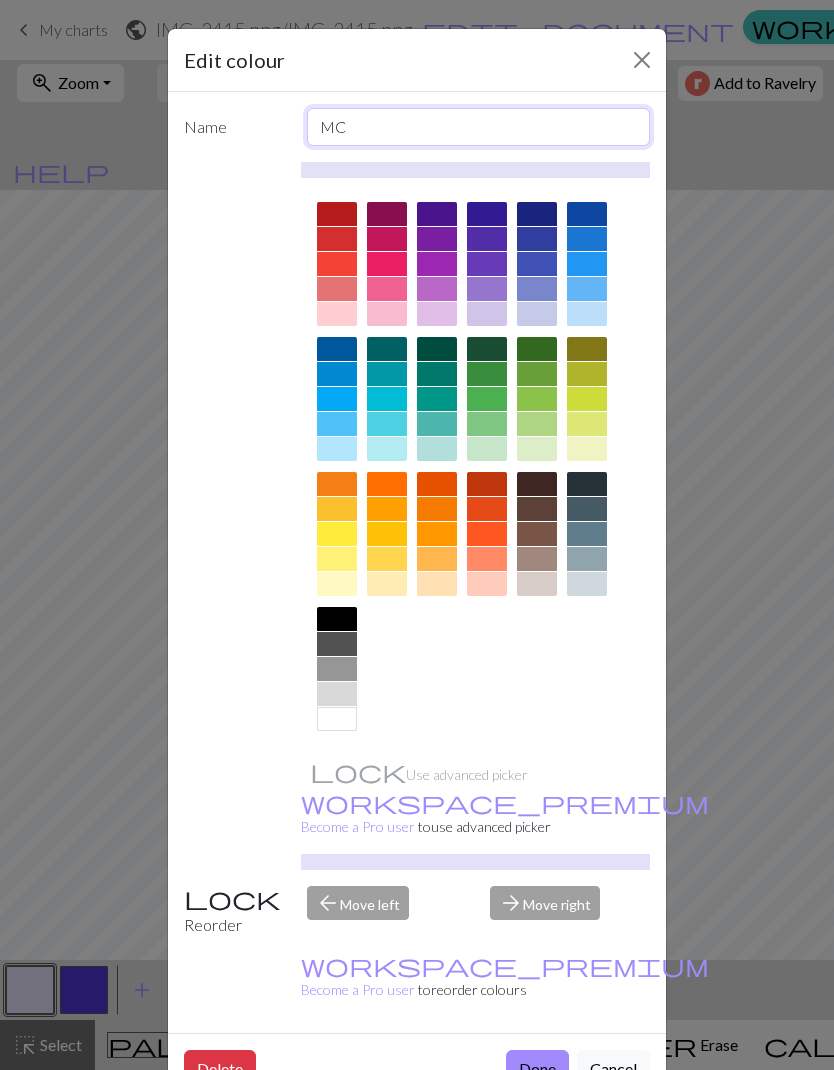 click on "MC" at bounding box center [479, 127] 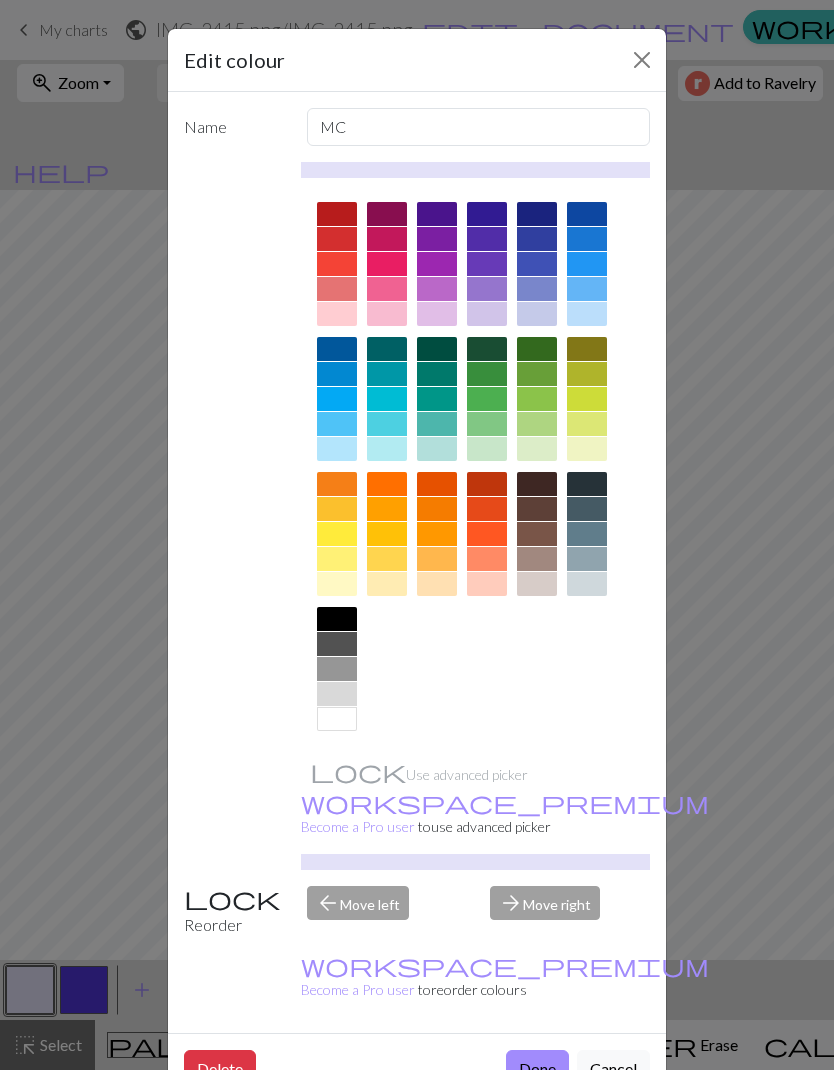 click at bounding box center (476, 467) 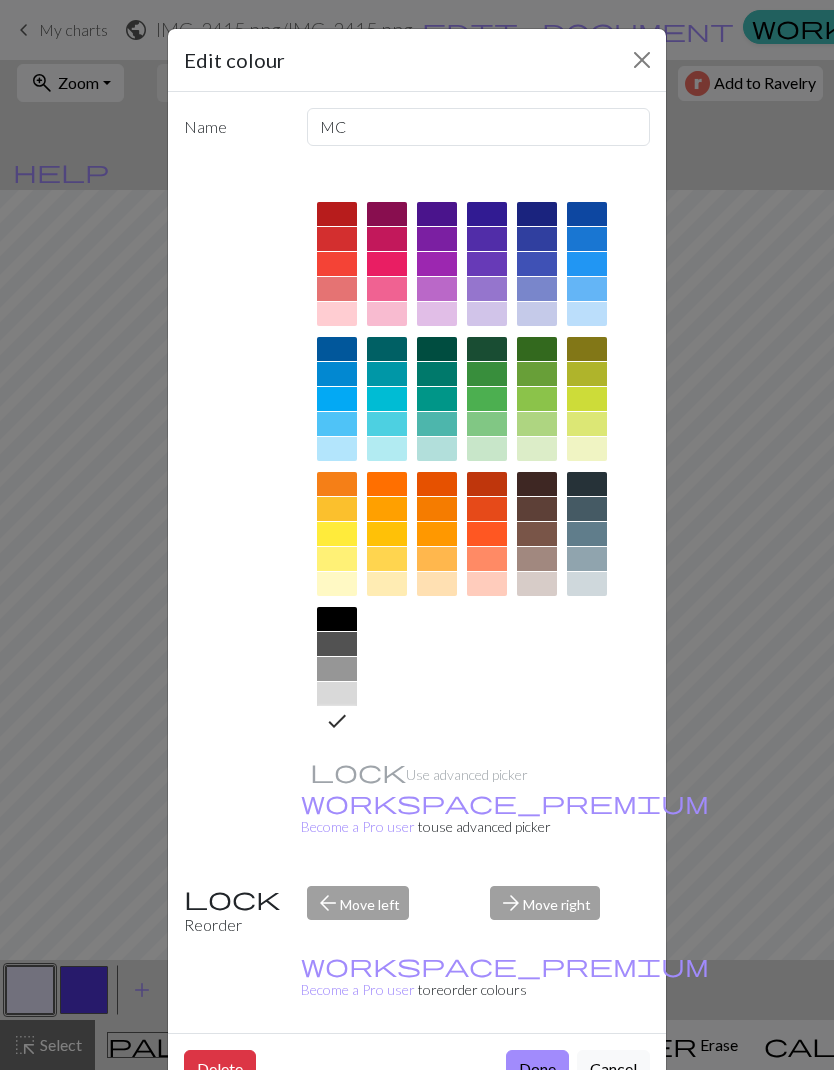click on "Use advanced picker workspace_premium Become a Pro user   to  use advanced picker" at bounding box center [476, 516] 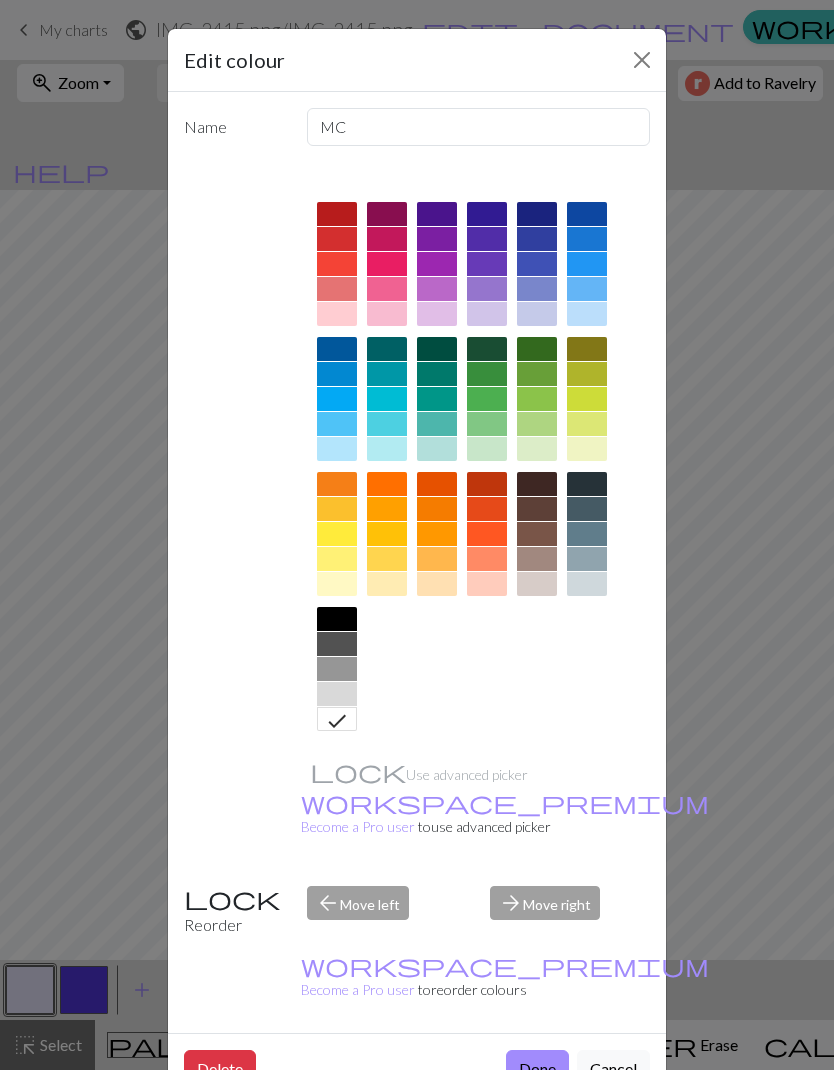 click on "Use advanced picker workspace_premium Become a Pro user   to  use advanced picker" at bounding box center (476, 516) 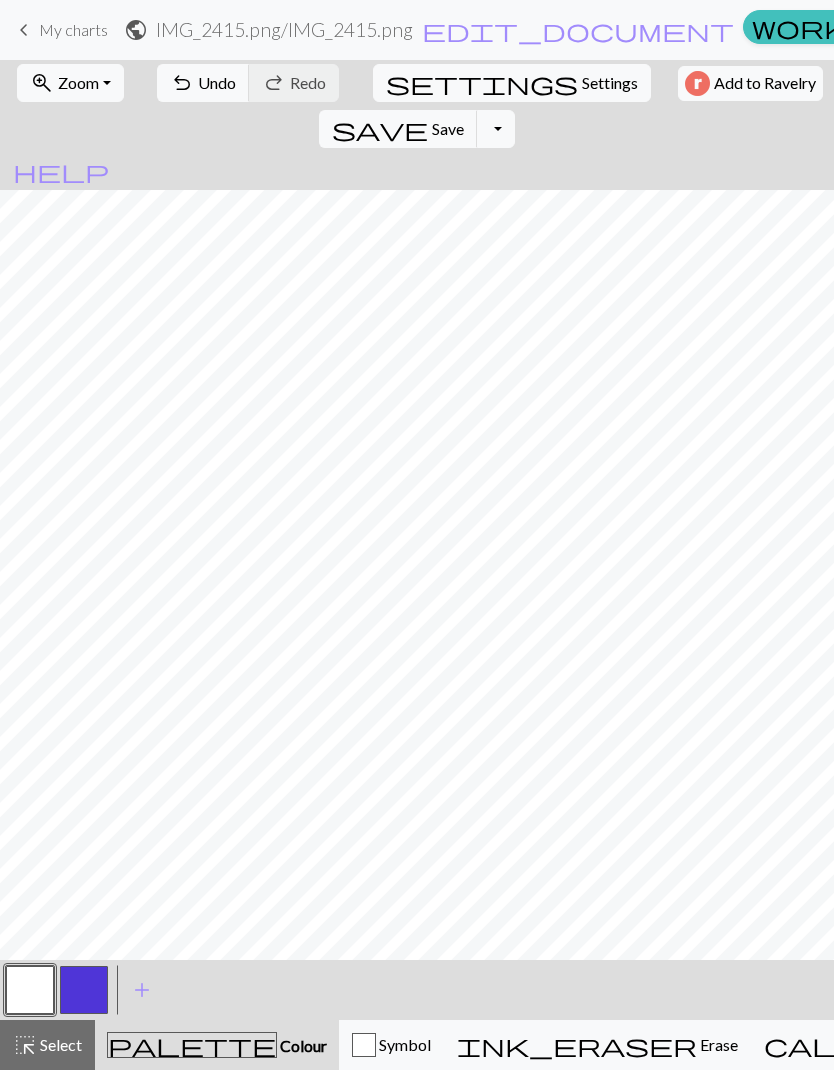 click at bounding box center [84, 990] 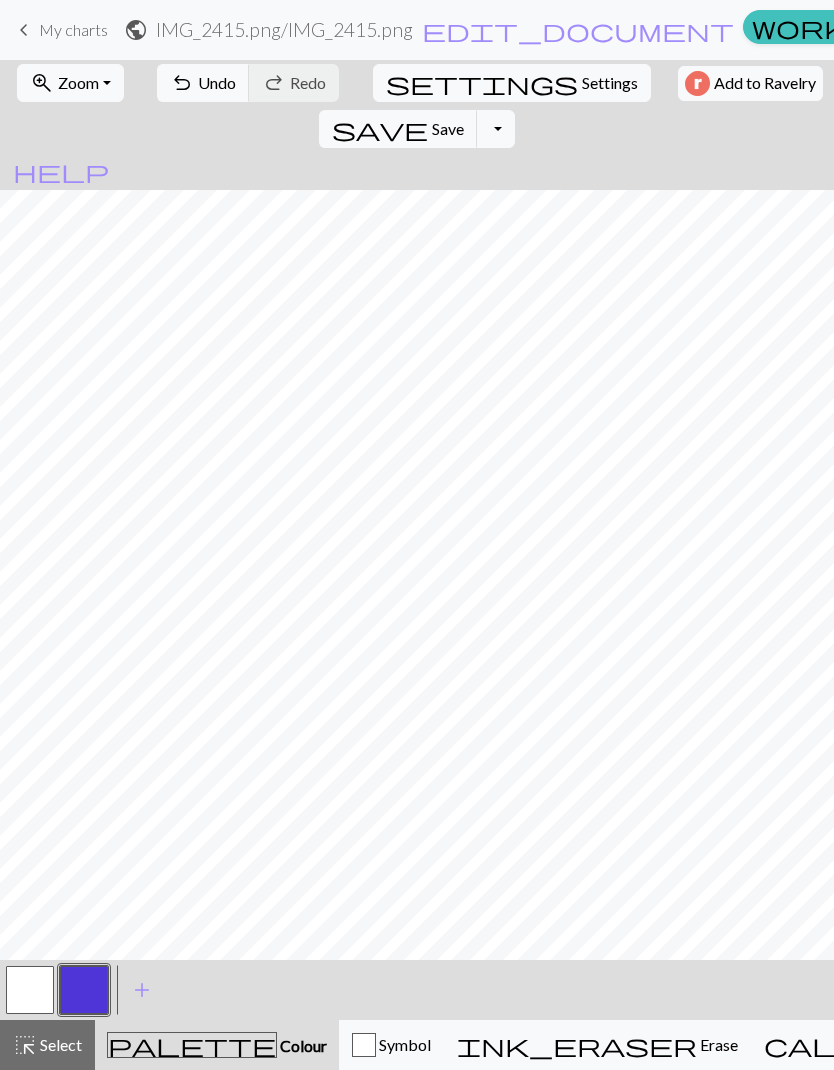 click on "Colour" at bounding box center [302, 1045] 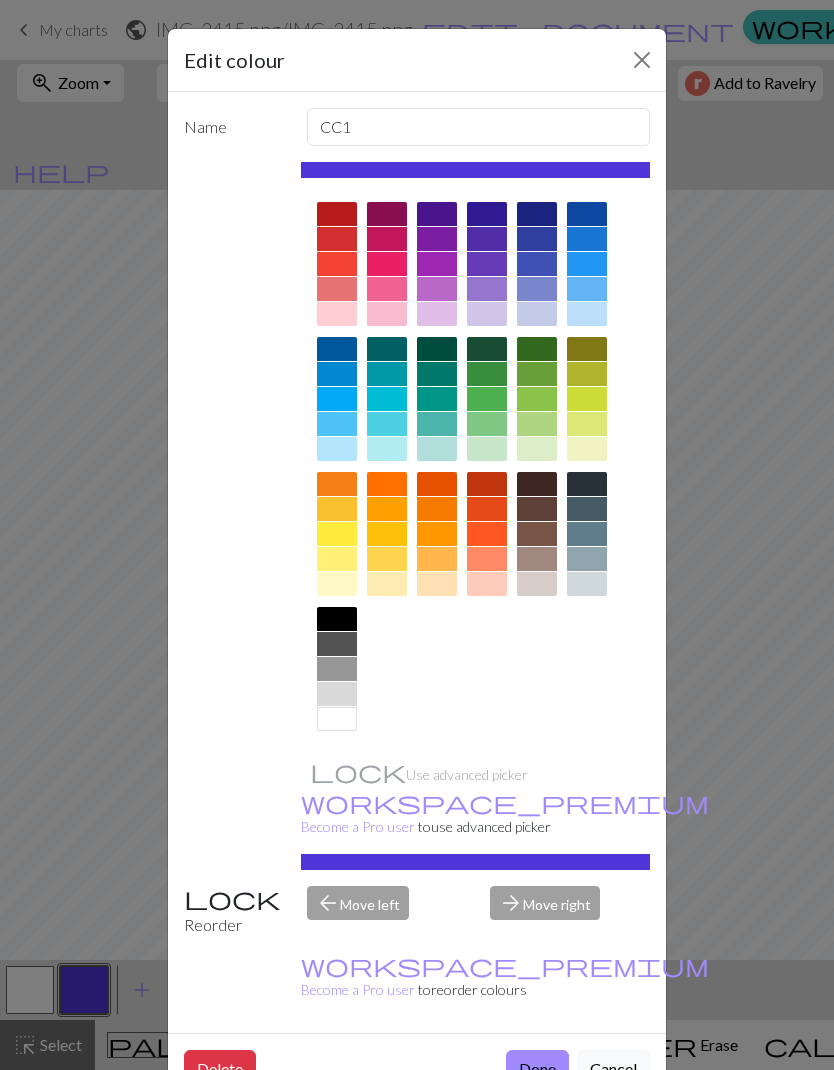 click at bounding box center [337, 289] 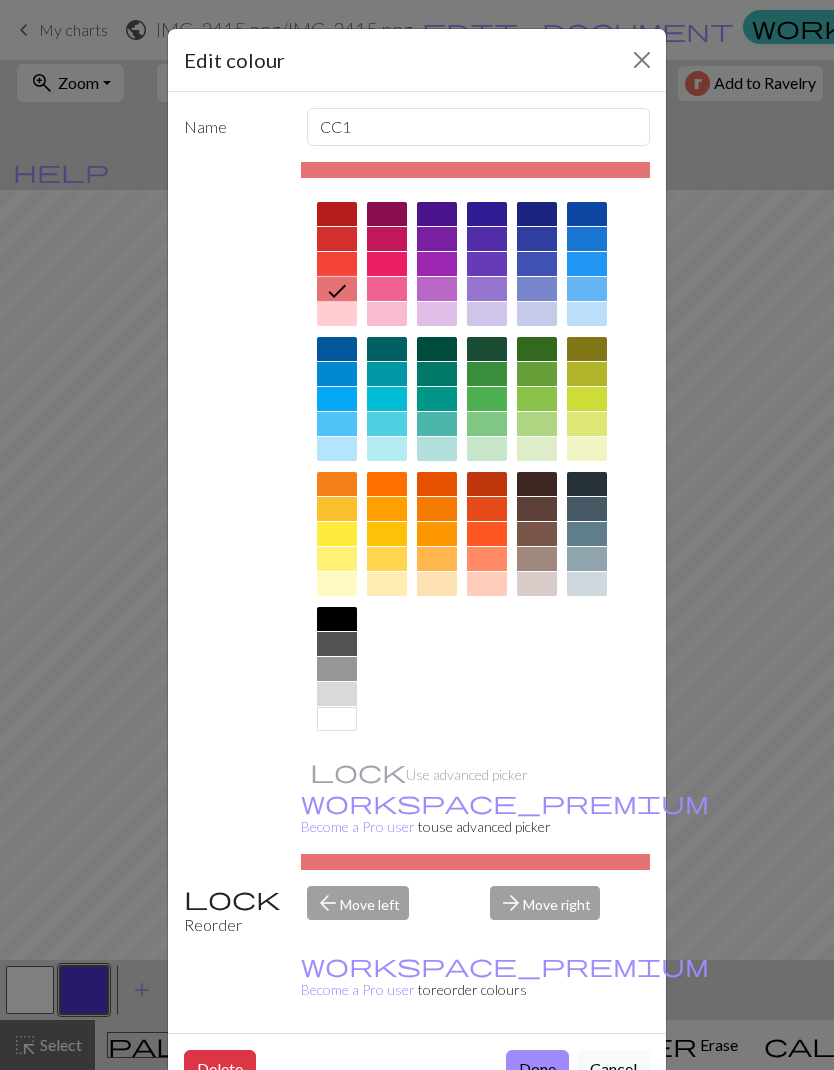 click at bounding box center (387, 314) 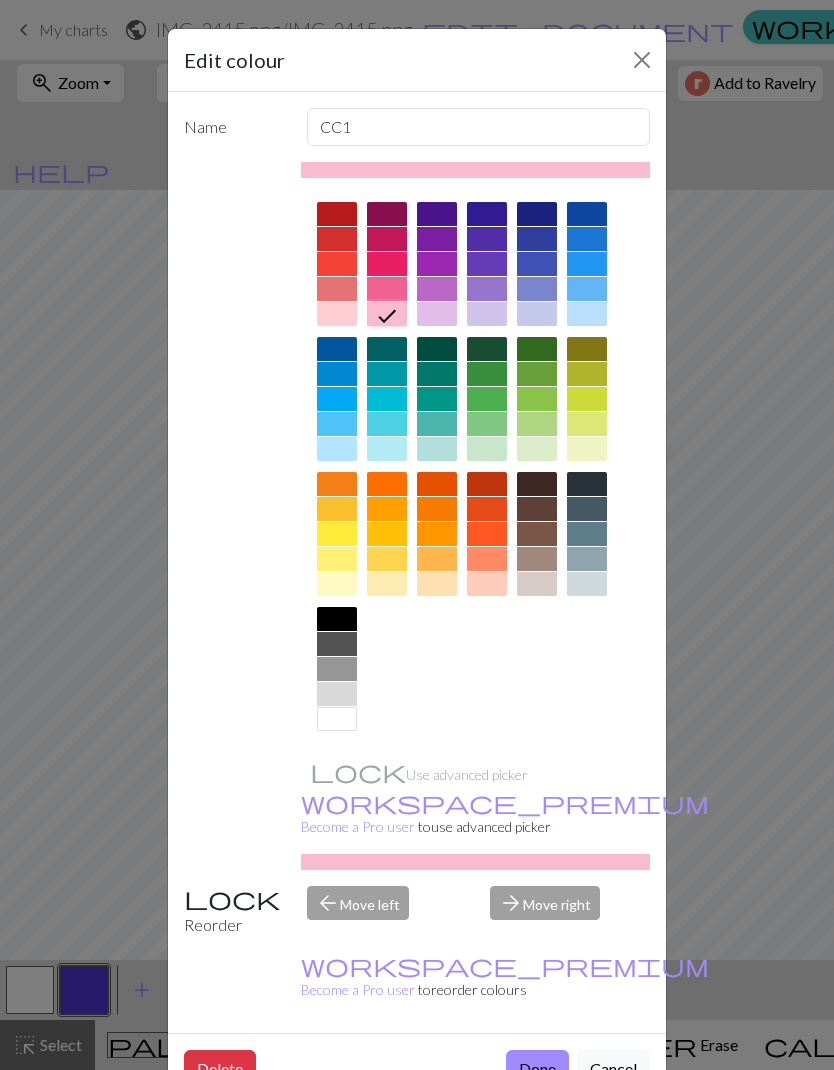 click 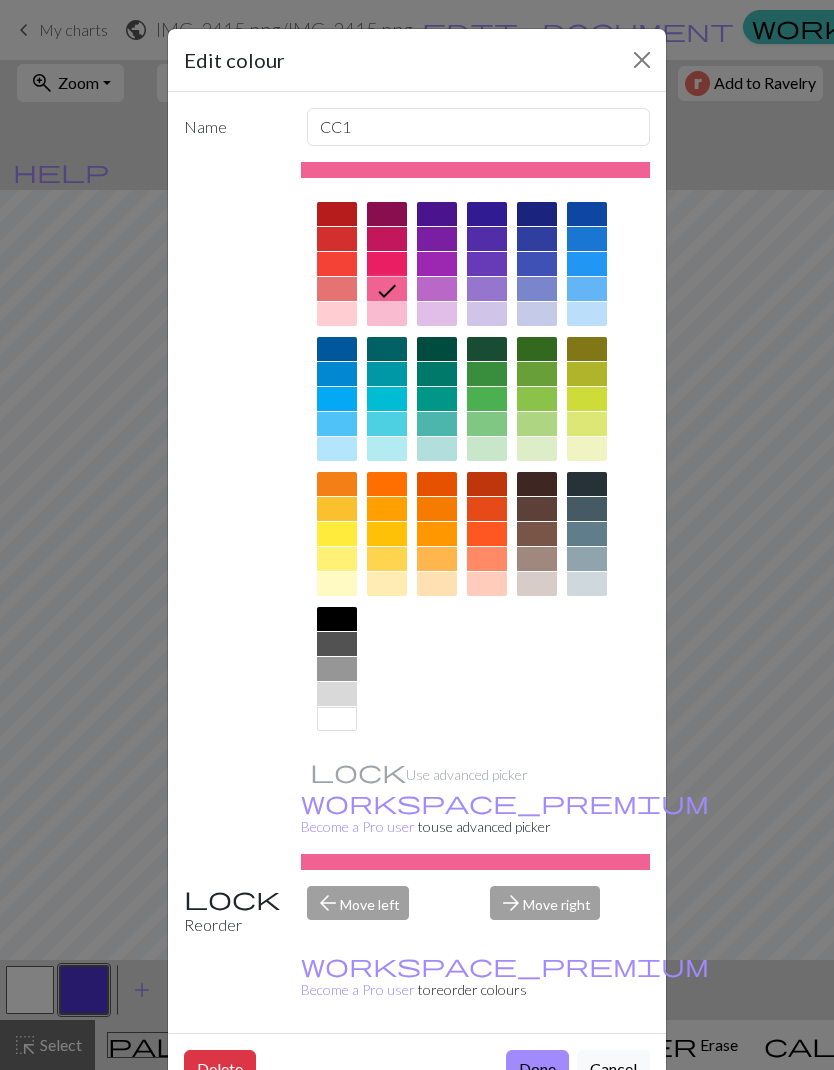 click at bounding box center (337, 314) 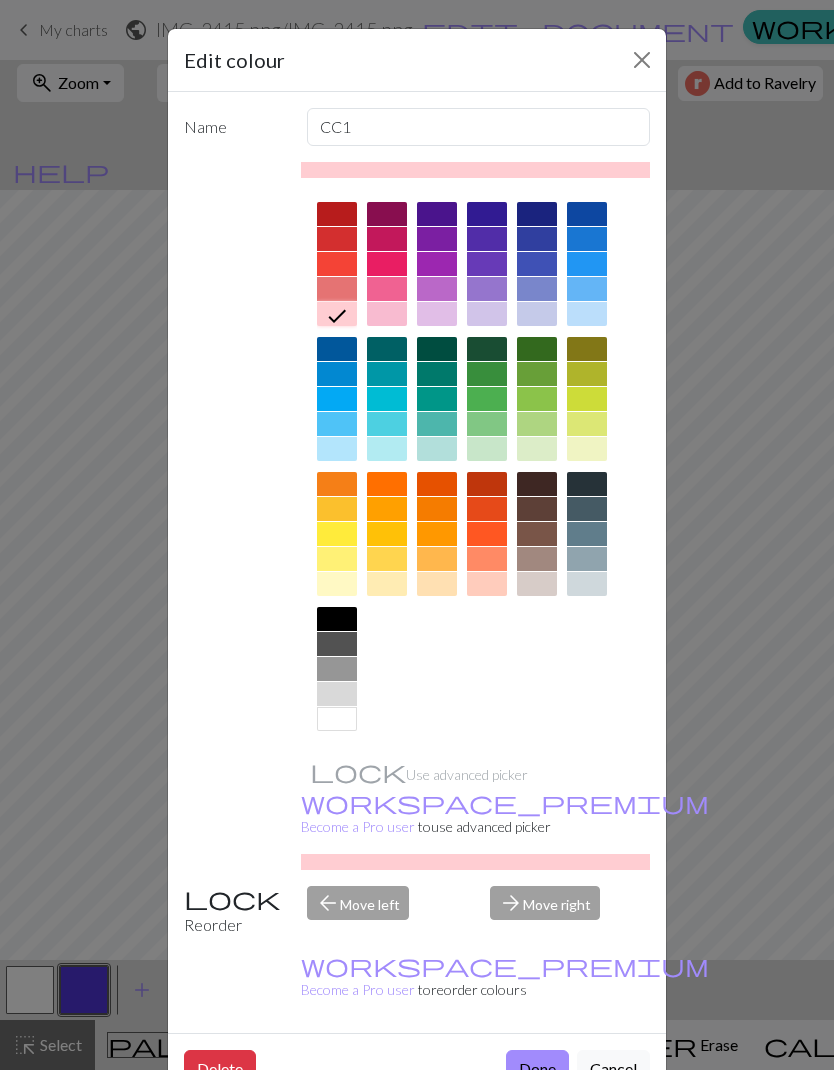 click at bounding box center (337, 289) 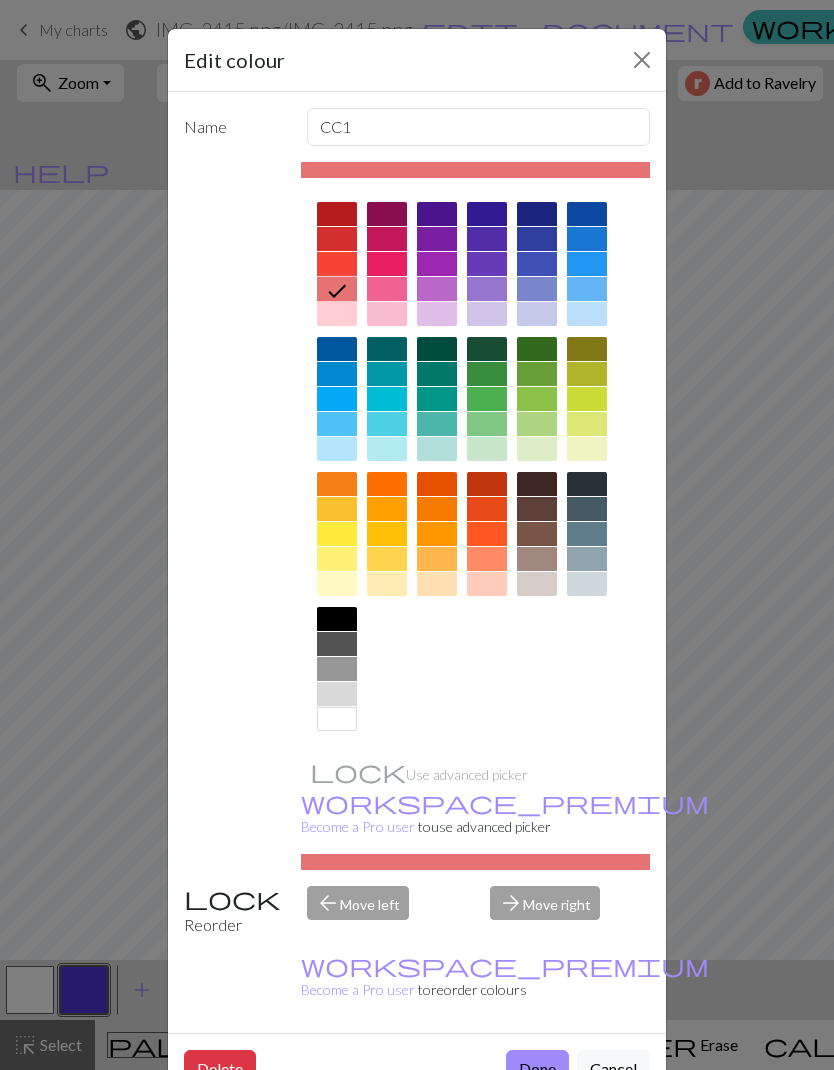 click on "Done" at bounding box center [537, 1069] 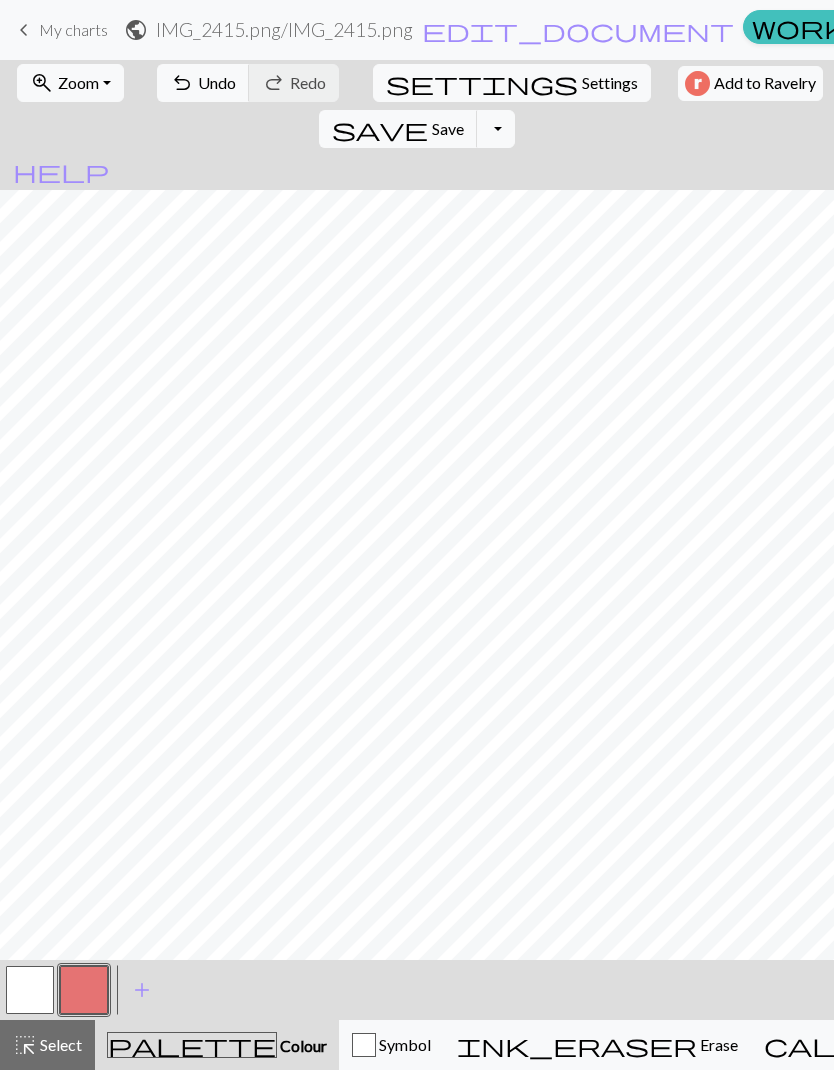 click on "add Add a  colour" at bounding box center (142, 990) 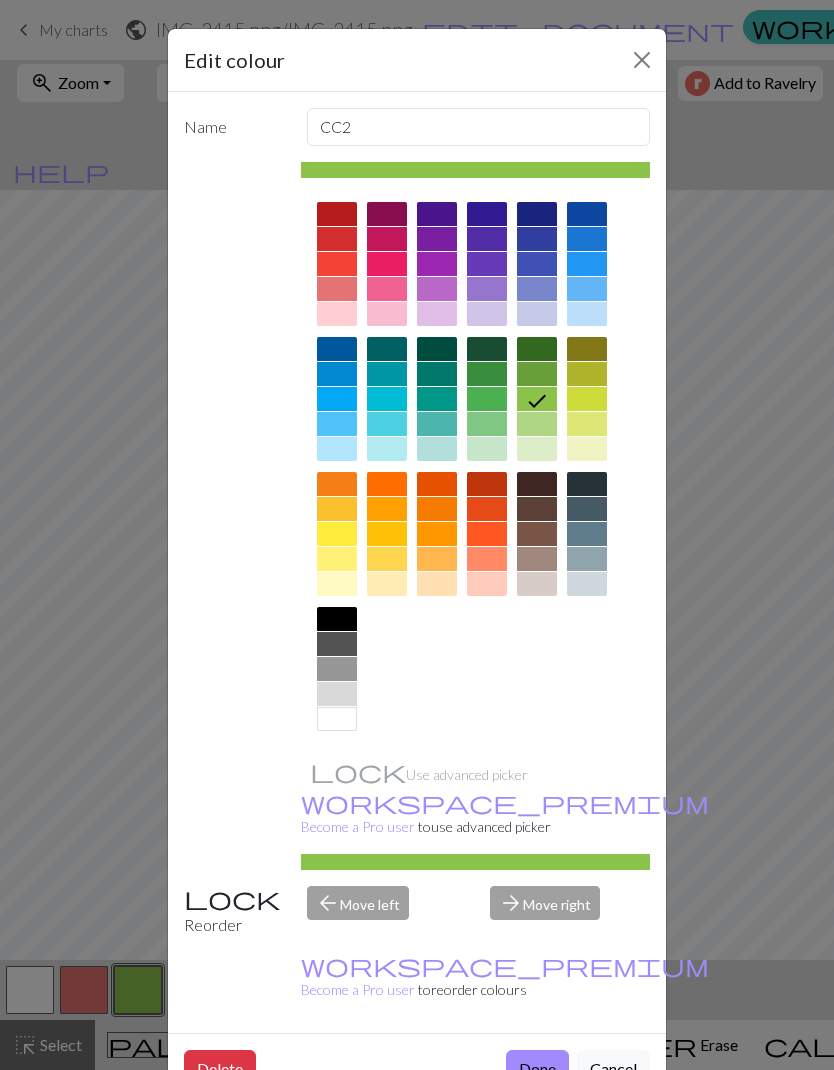 click at bounding box center [537, 534] 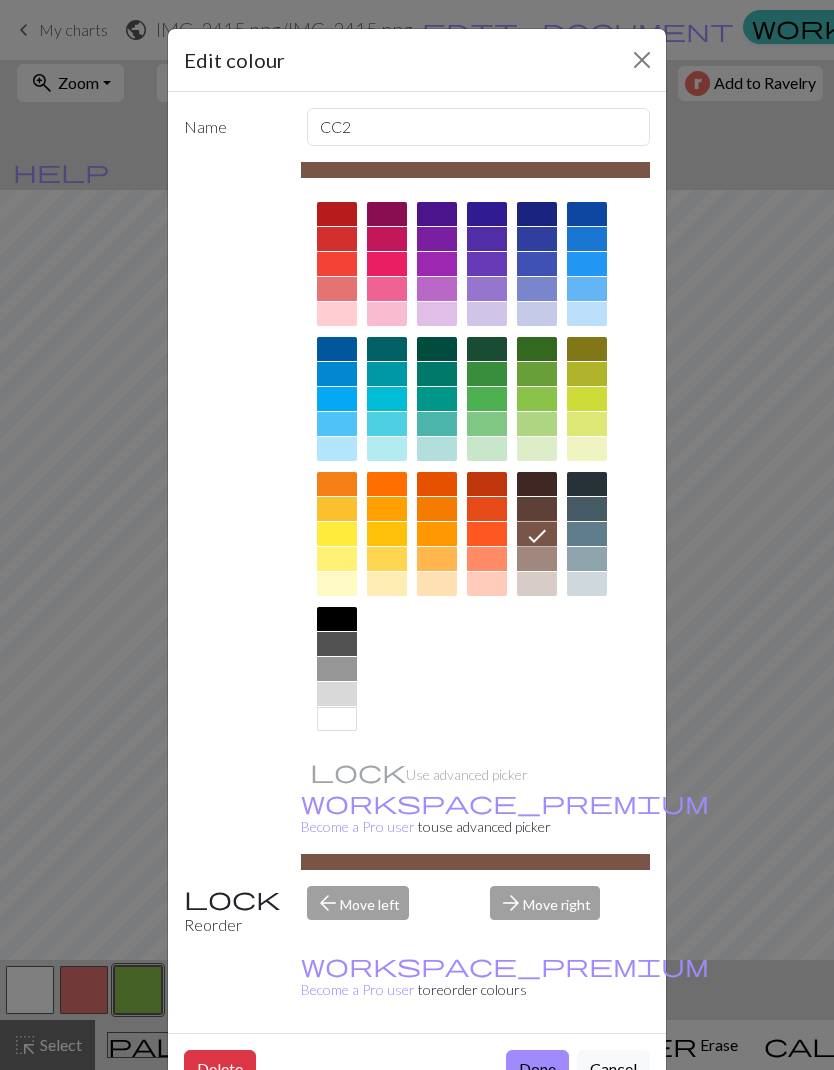 click on "Done" at bounding box center (537, 1069) 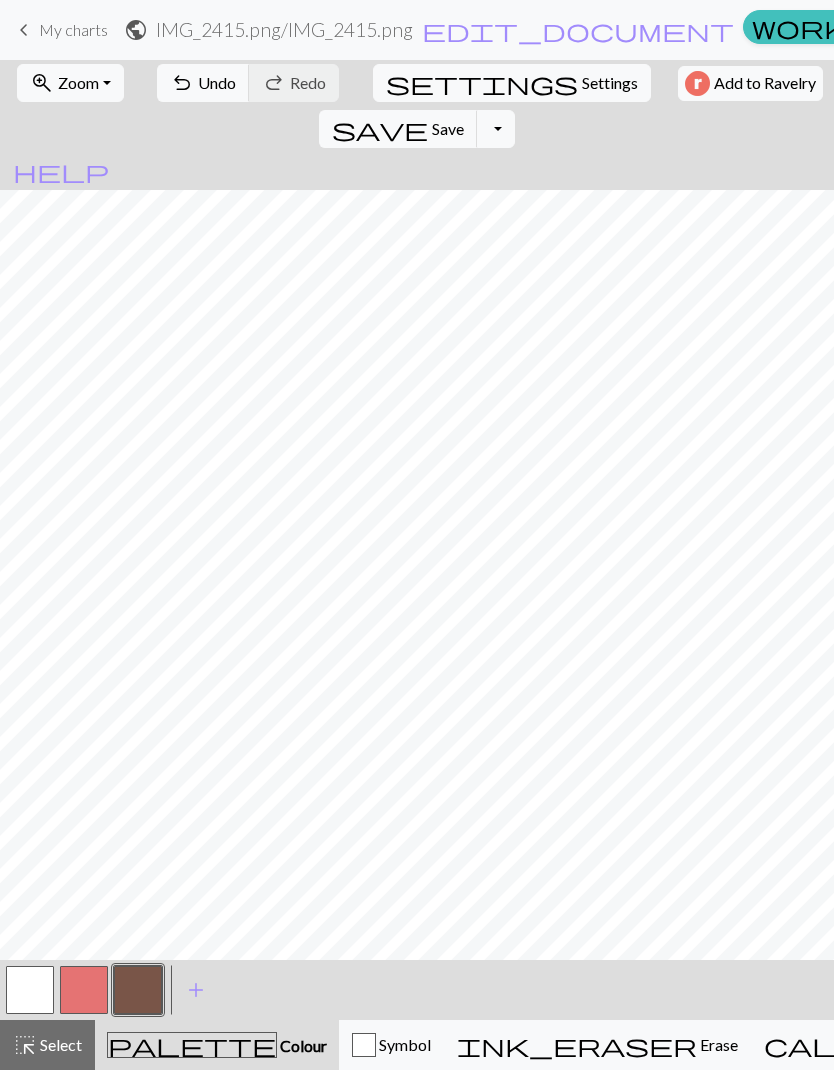 click on "add" at bounding box center (196, 990) 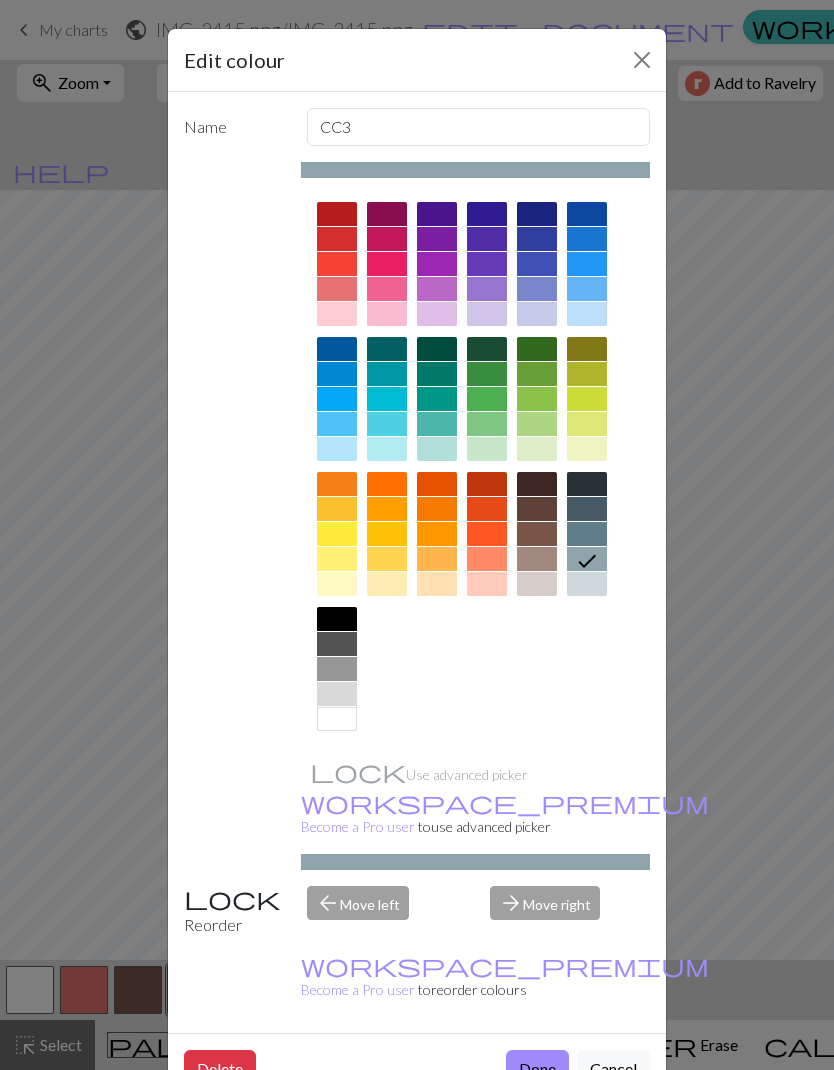 click at bounding box center (337, 214) 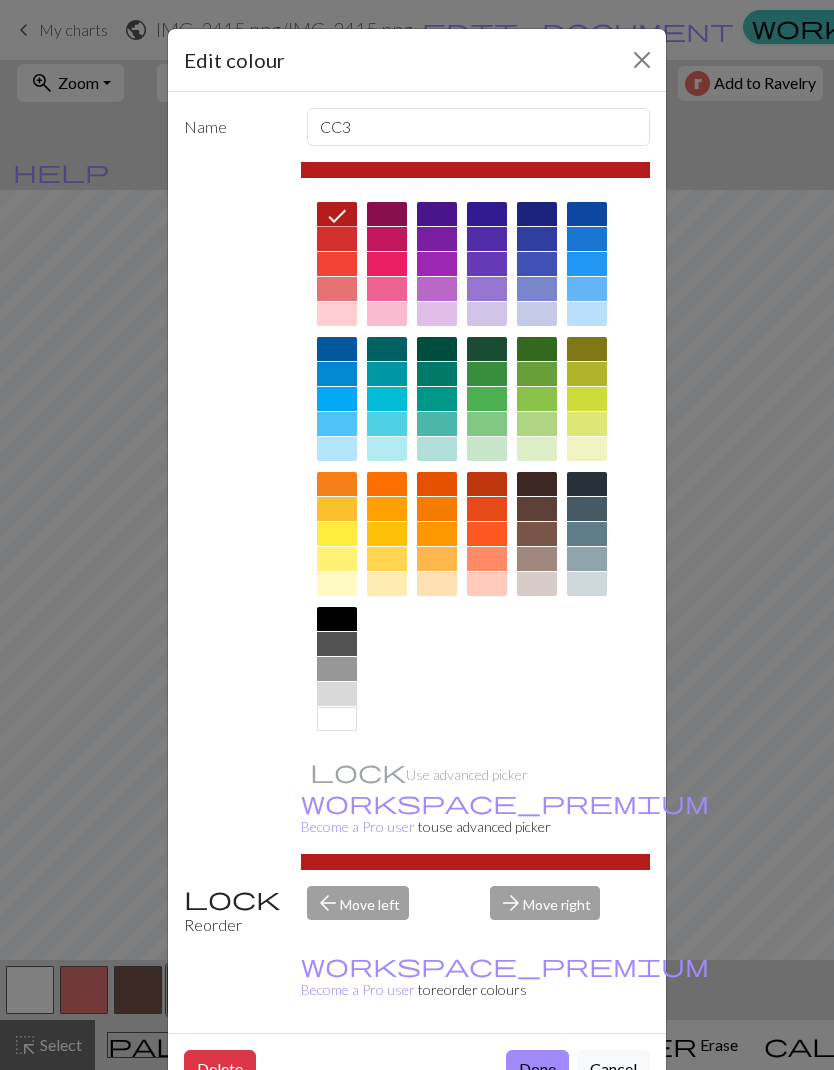 click on "Done" at bounding box center [537, 1069] 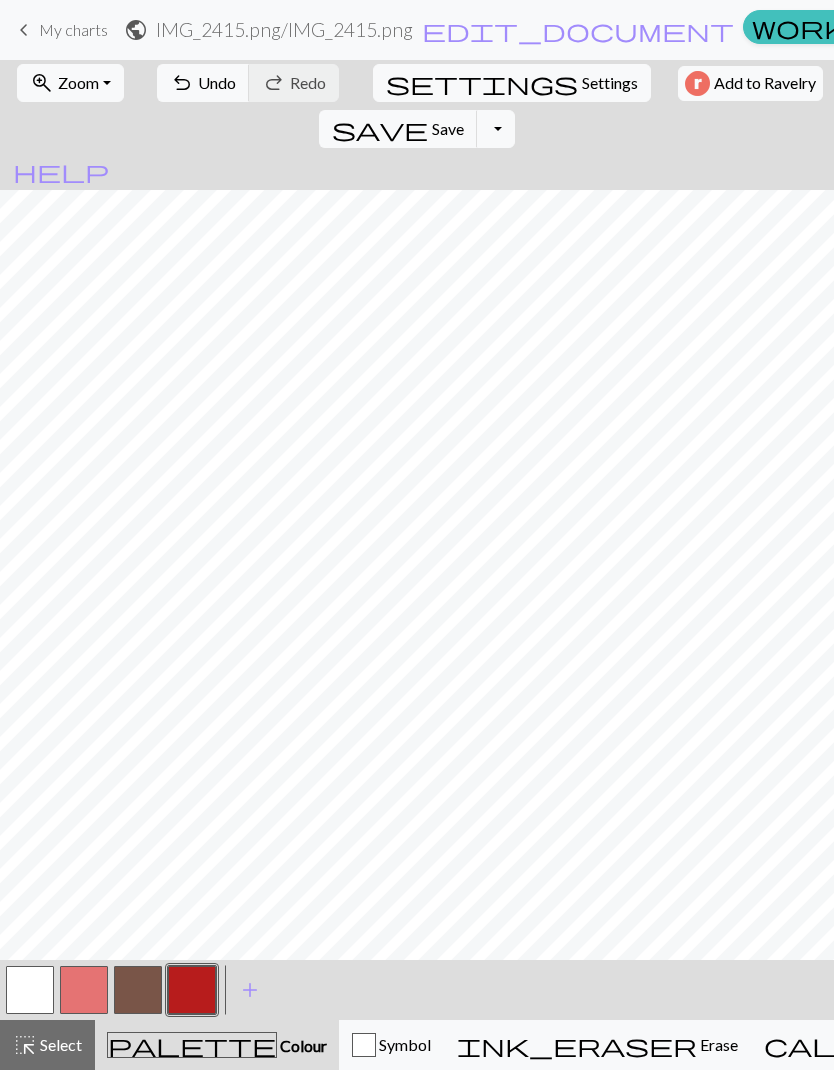 click on "add" at bounding box center (250, 990) 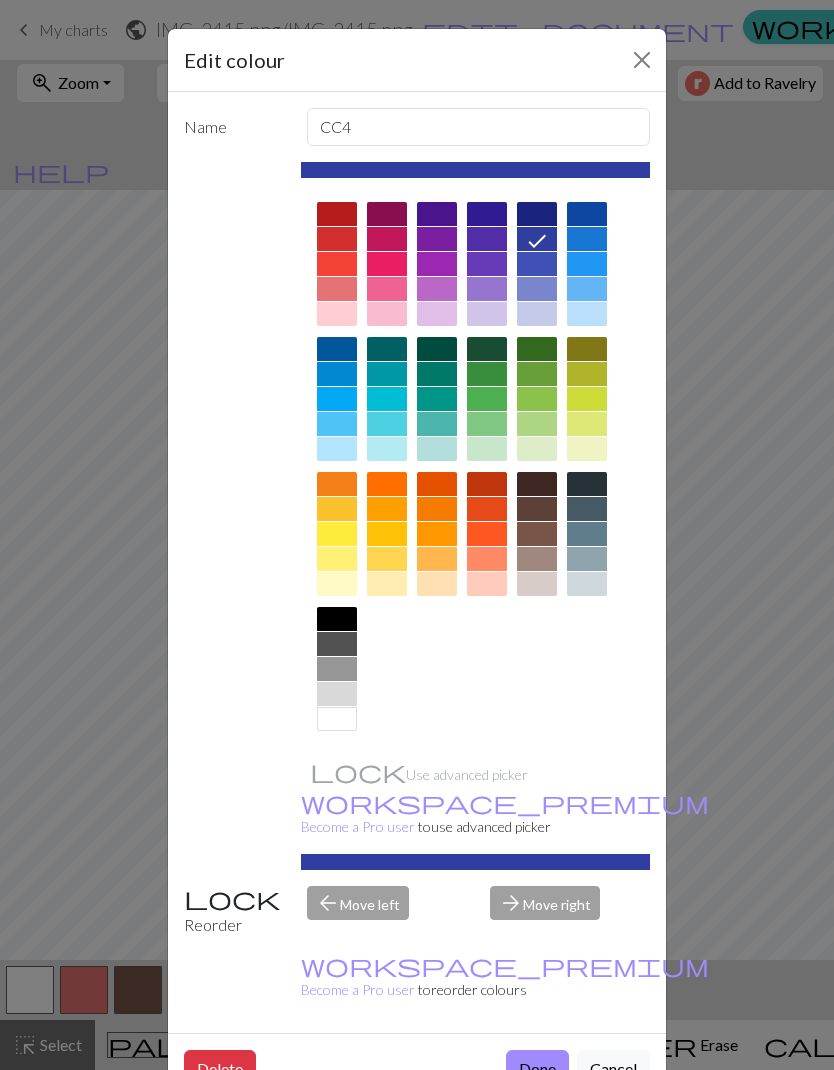 click at bounding box center (587, 314) 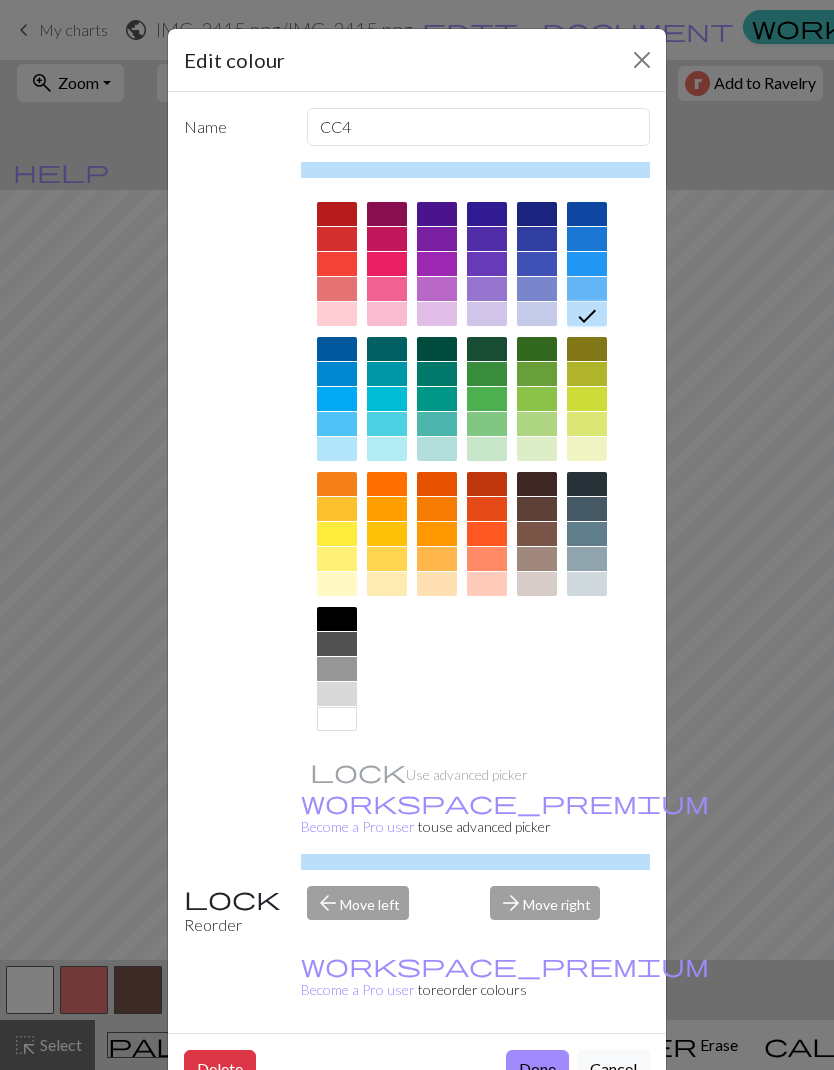 click on "Done" at bounding box center (537, 1069) 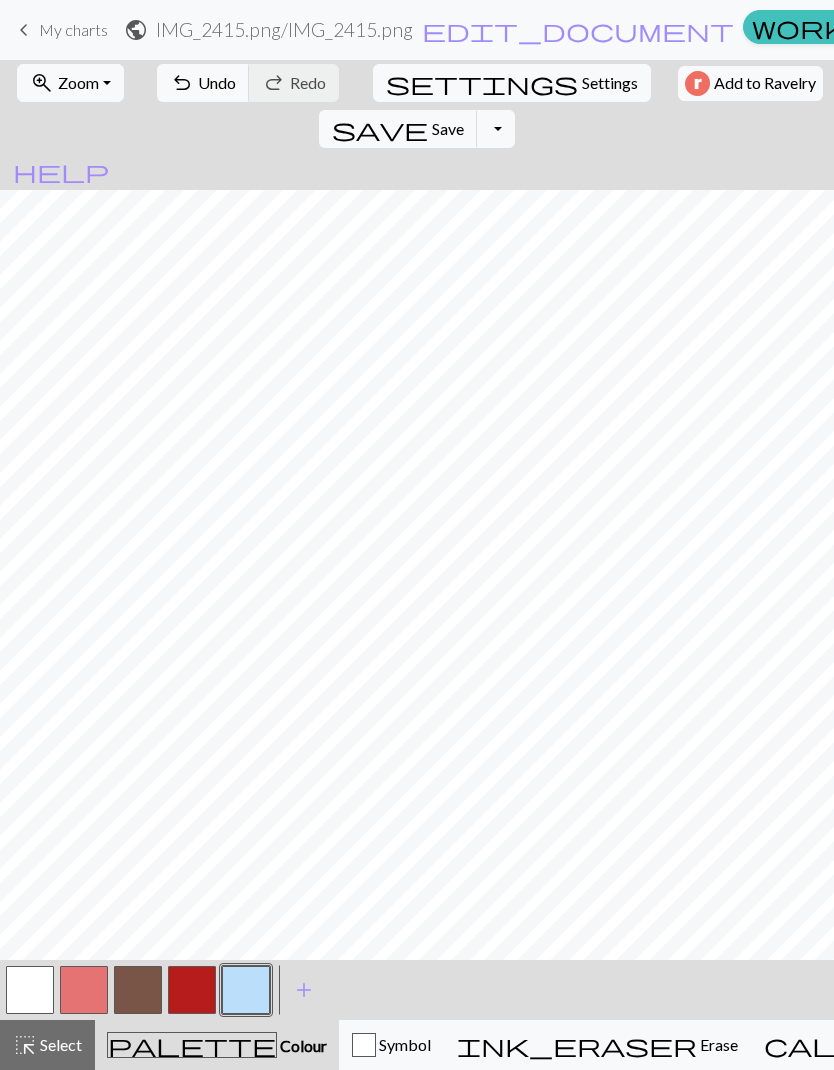 click at bounding box center (246, 990) 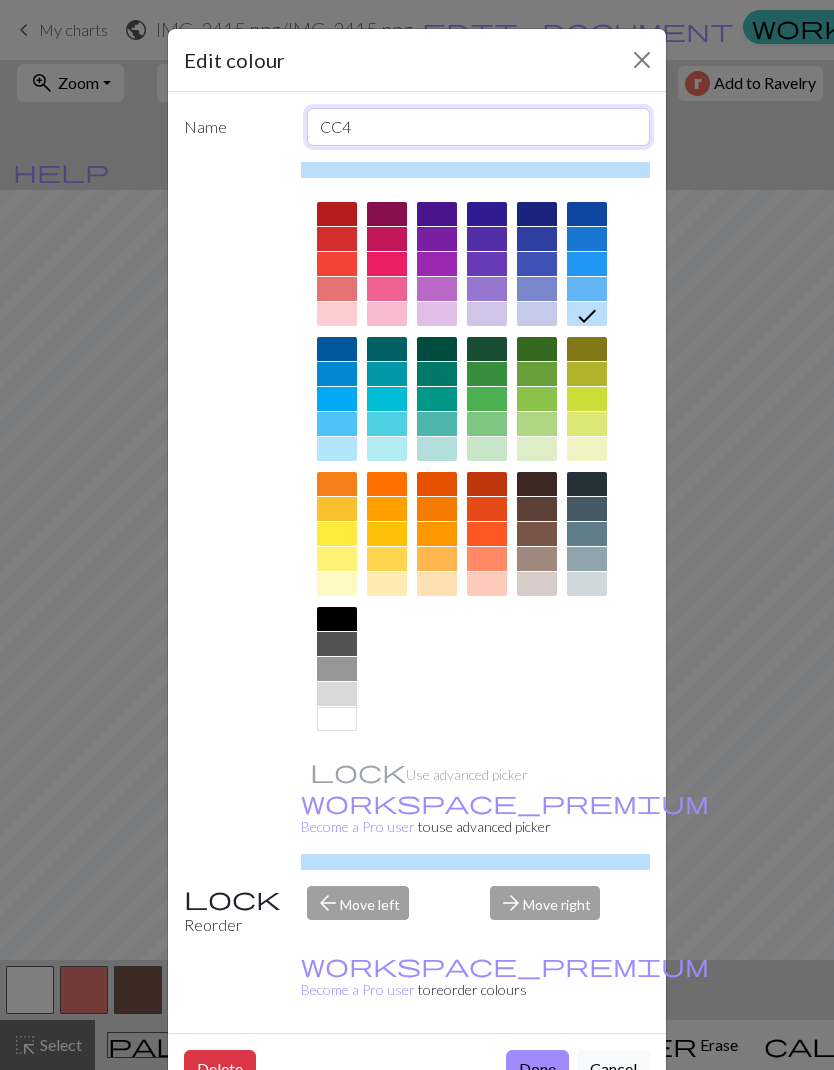 click on "CC4" at bounding box center (479, 127) 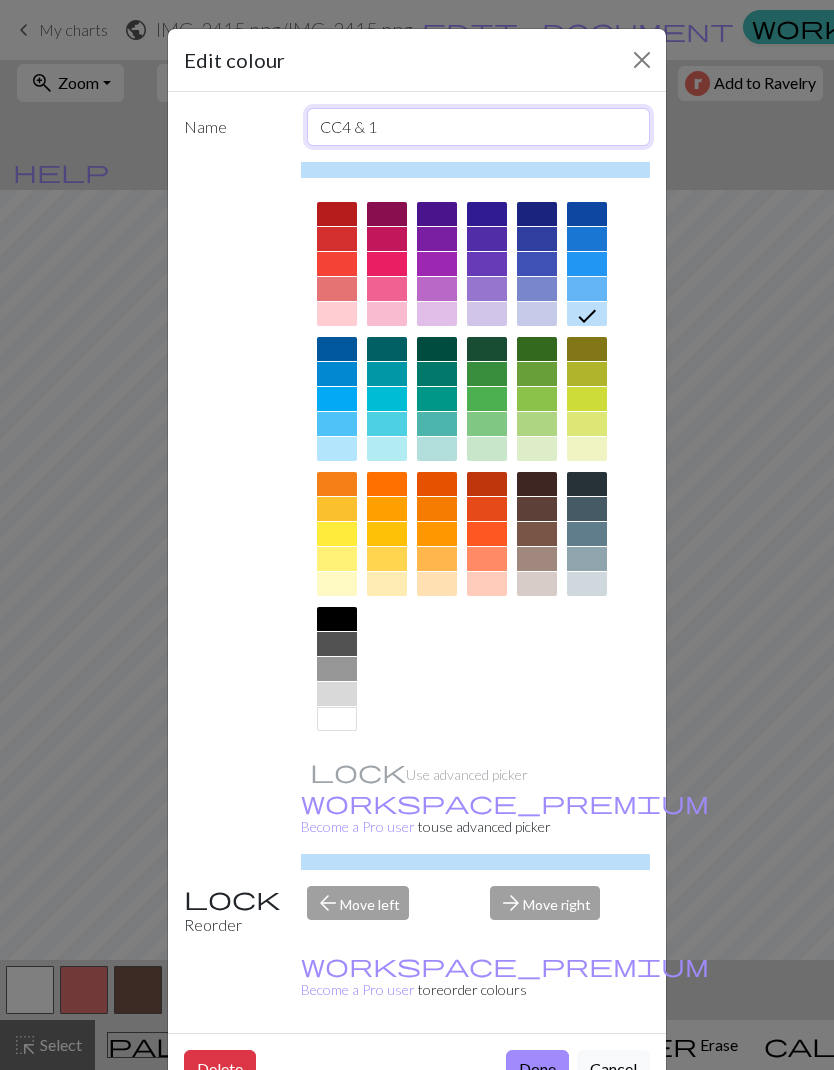 type on "CC4 & 12" 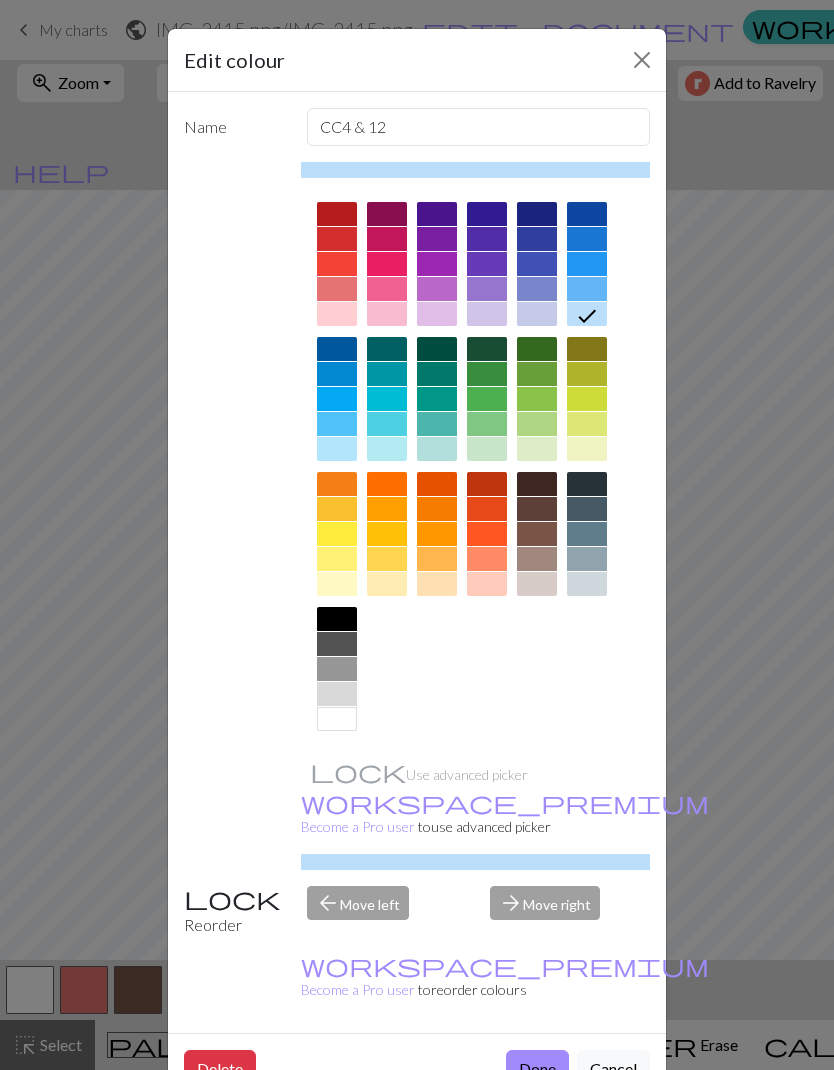 click on "Done" at bounding box center (537, 1069) 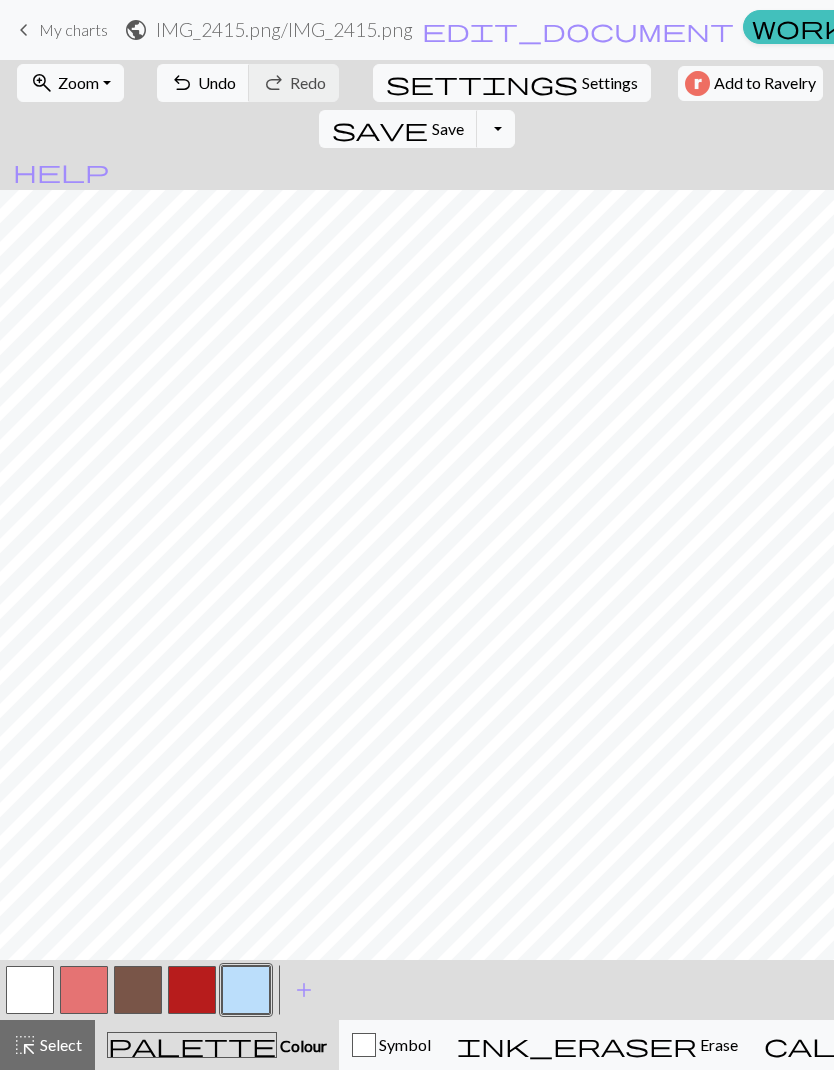click at bounding box center (138, 990) 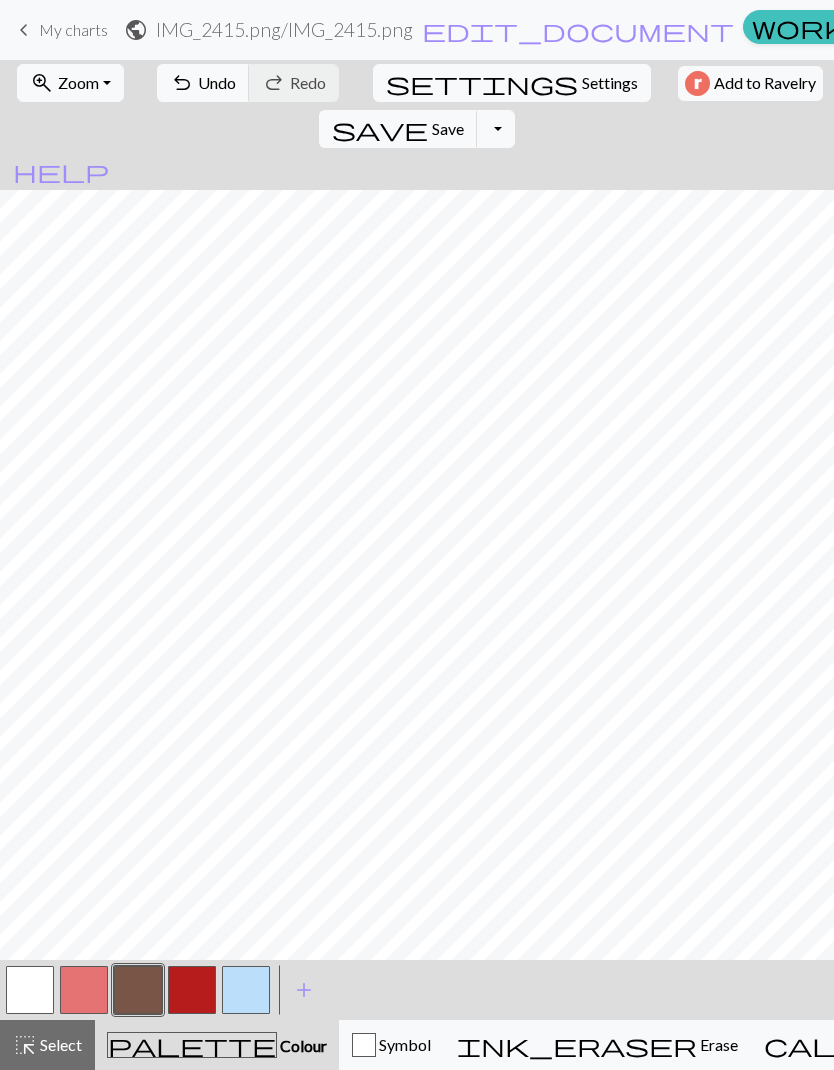 click at bounding box center [84, 990] 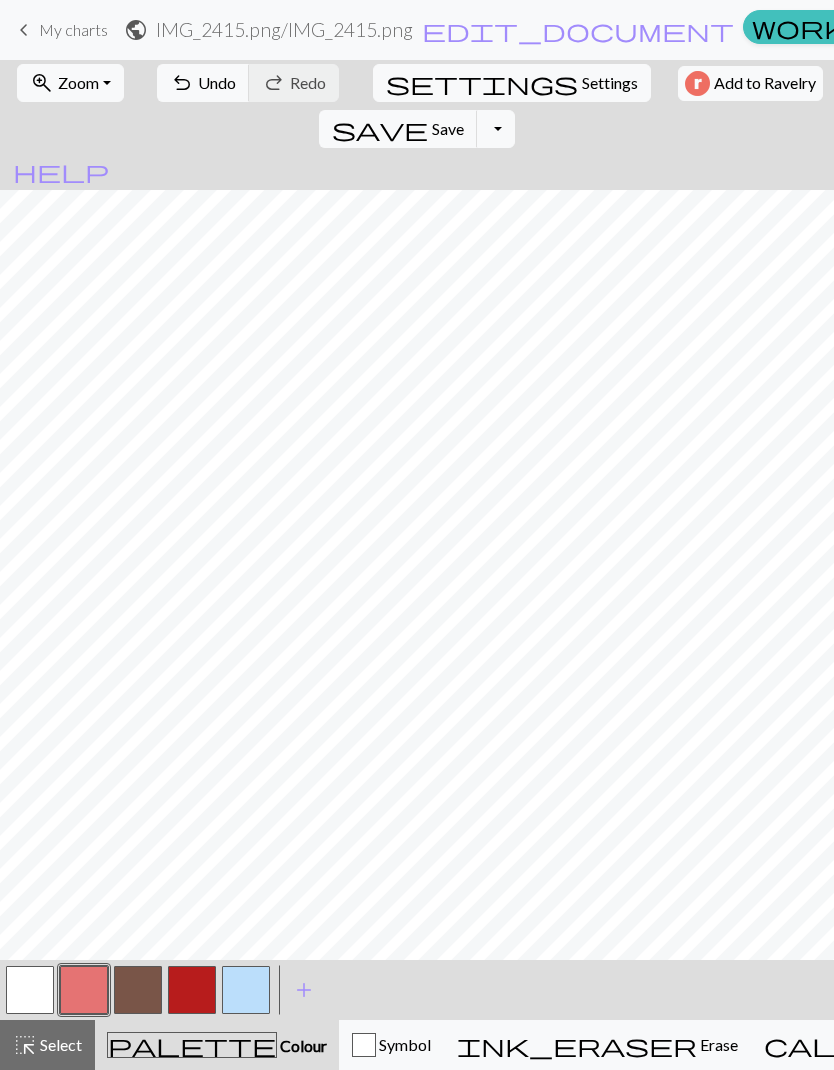 click at bounding box center (84, 990) 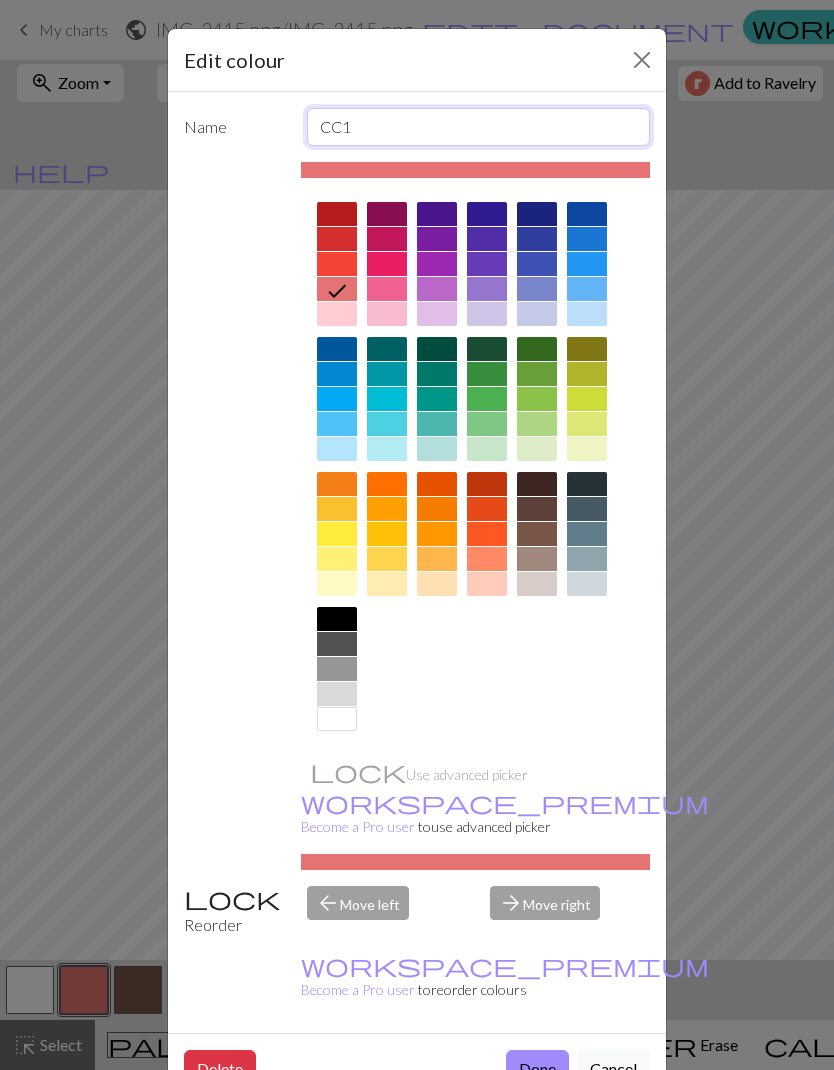 click on "CC1" at bounding box center (479, 127) 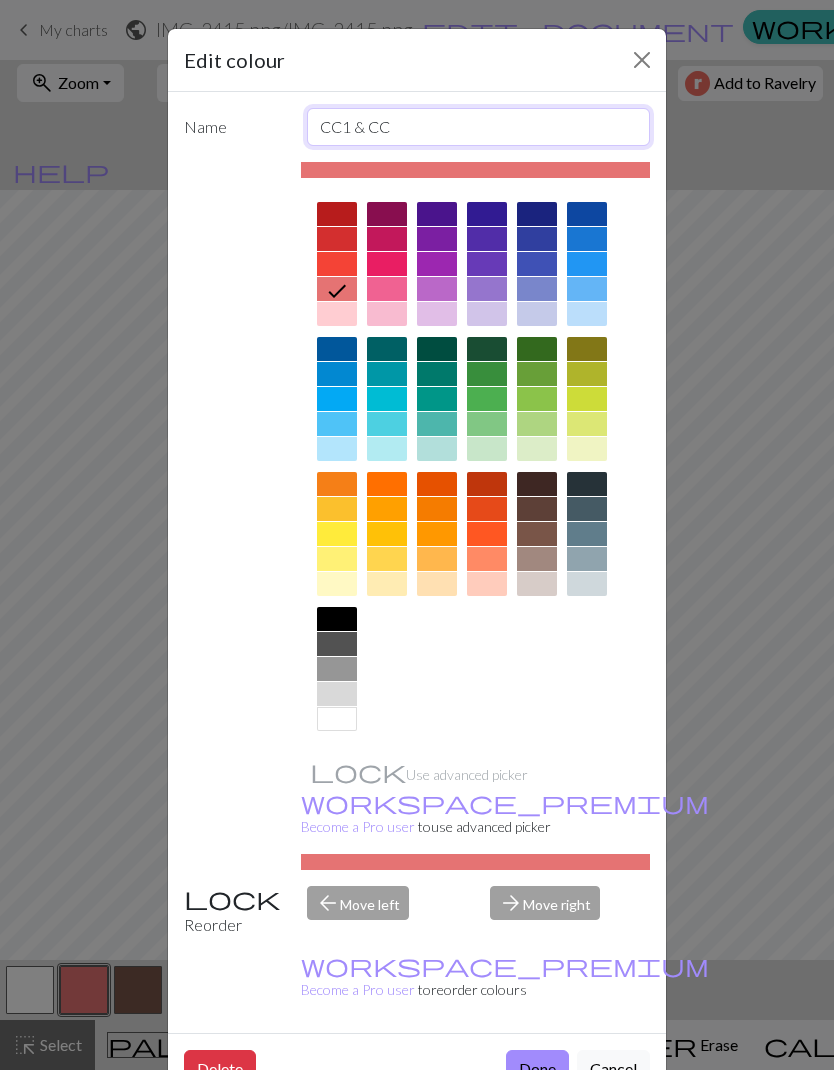 type on "CC1 & CC6" 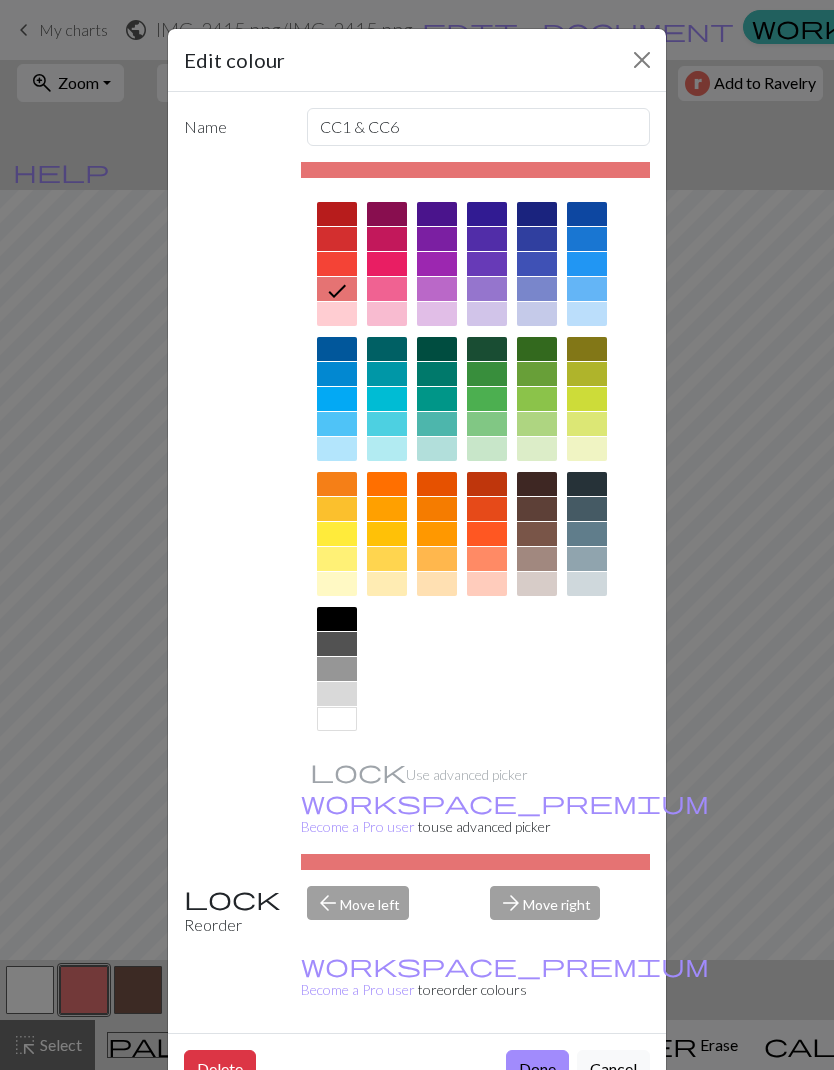 click on "Done" at bounding box center [537, 1069] 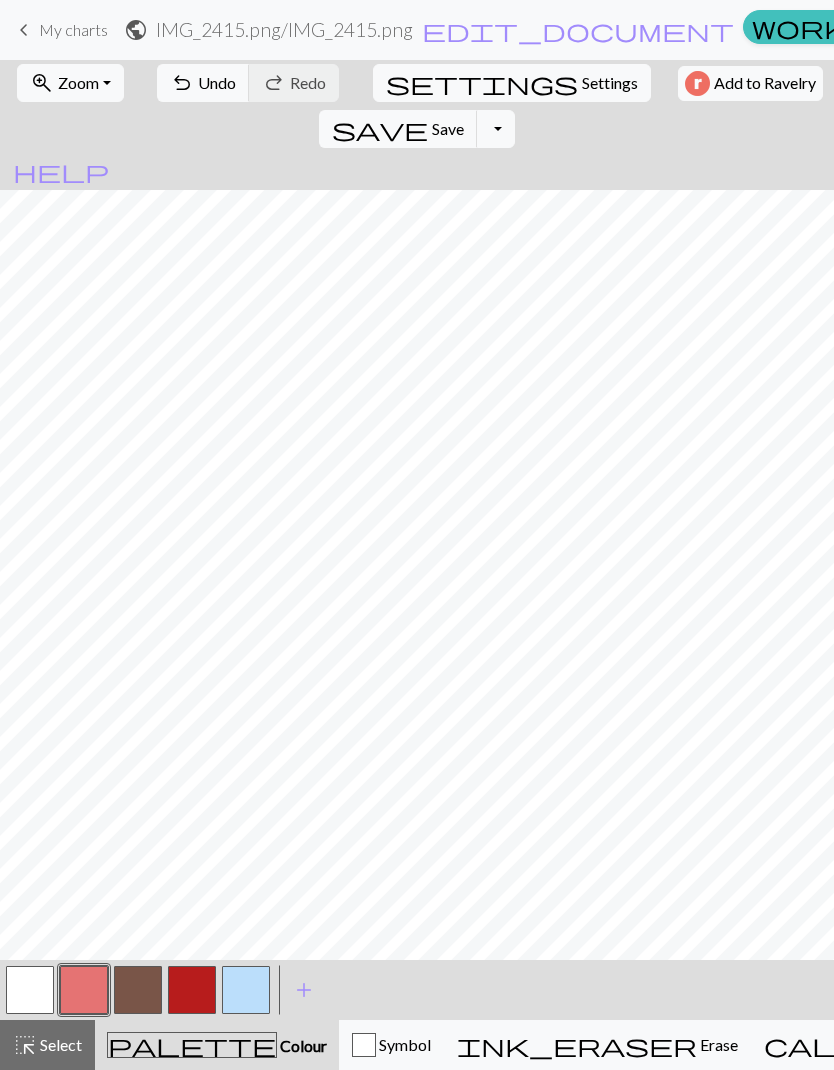 click at bounding box center (138, 990) 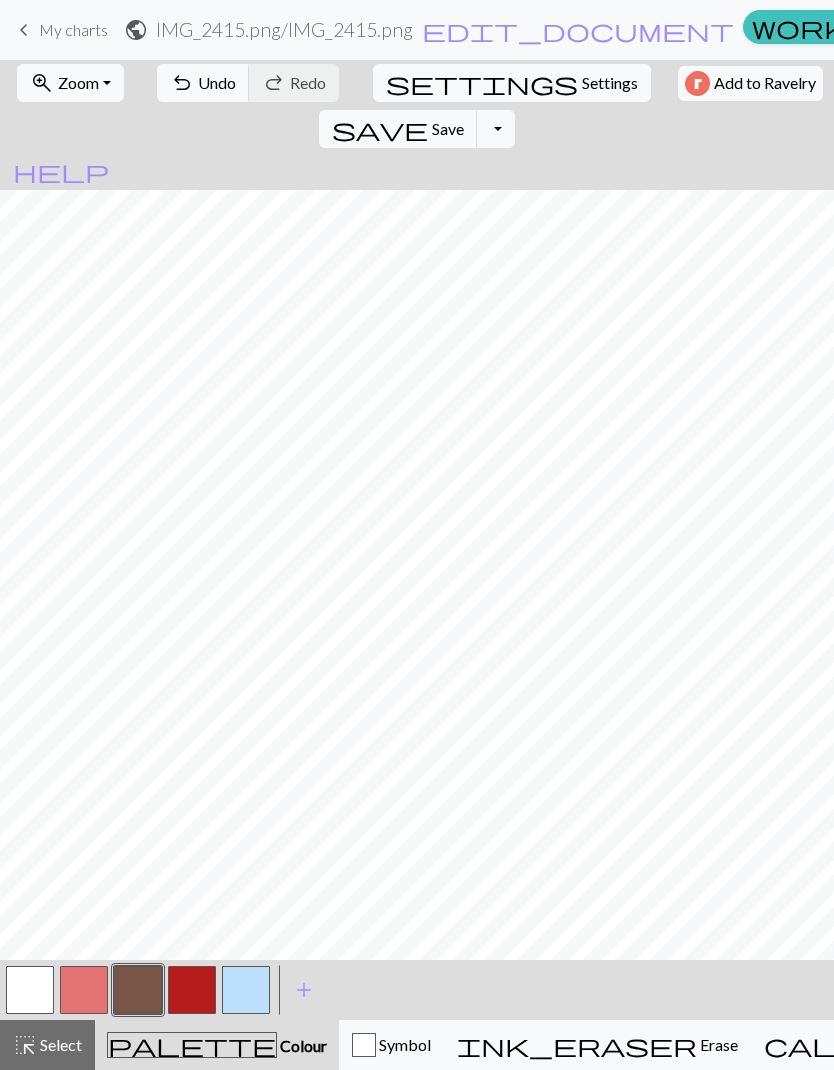 click at bounding box center [138, 990] 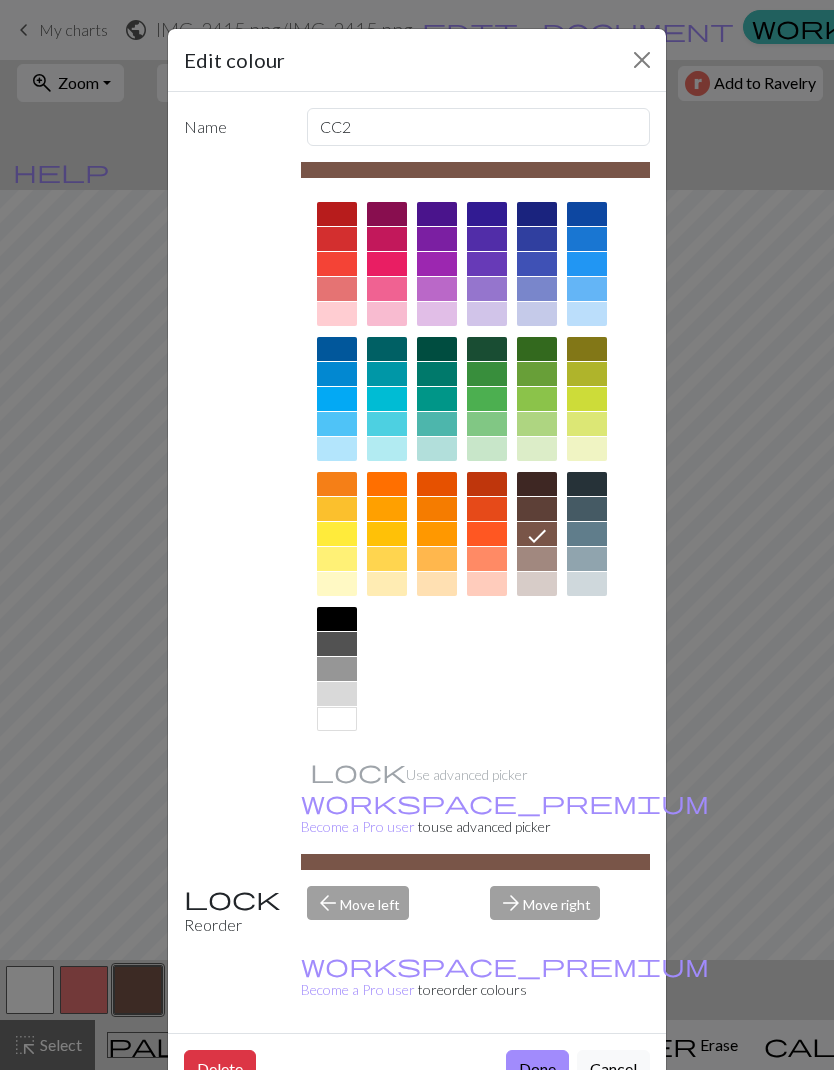 click on "Done" at bounding box center [537, 1069] 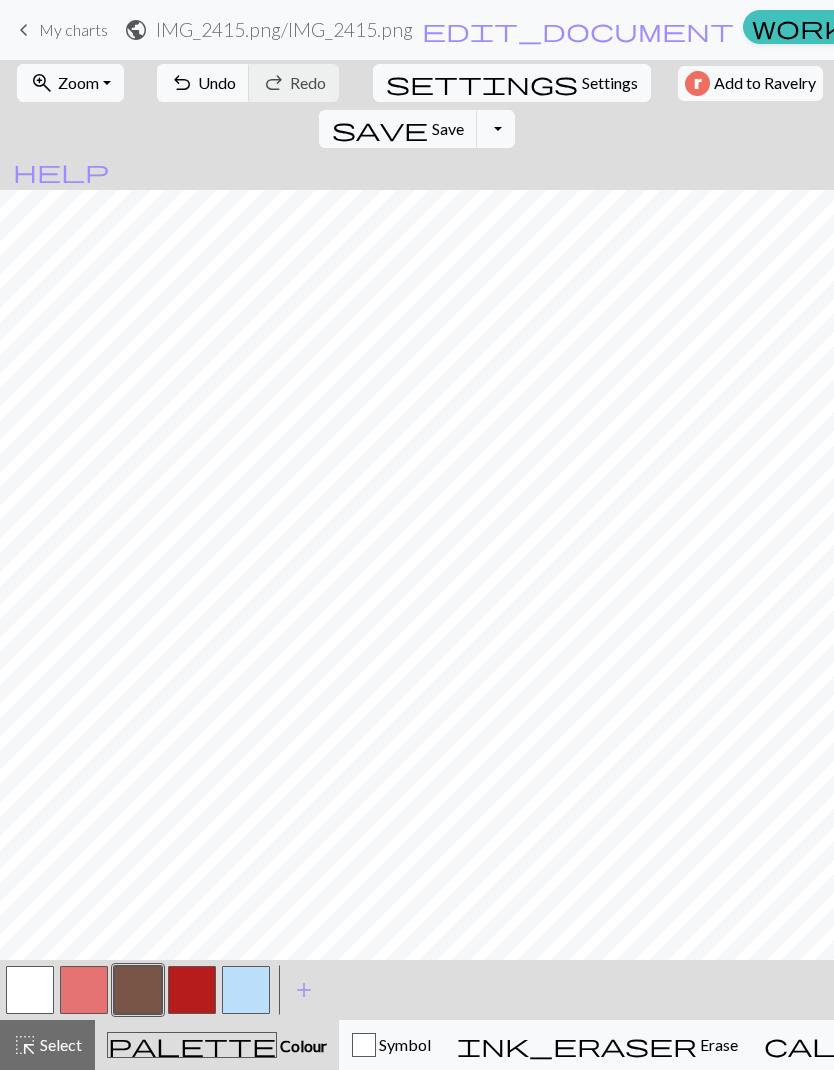 click at bounding box center (30, 990) 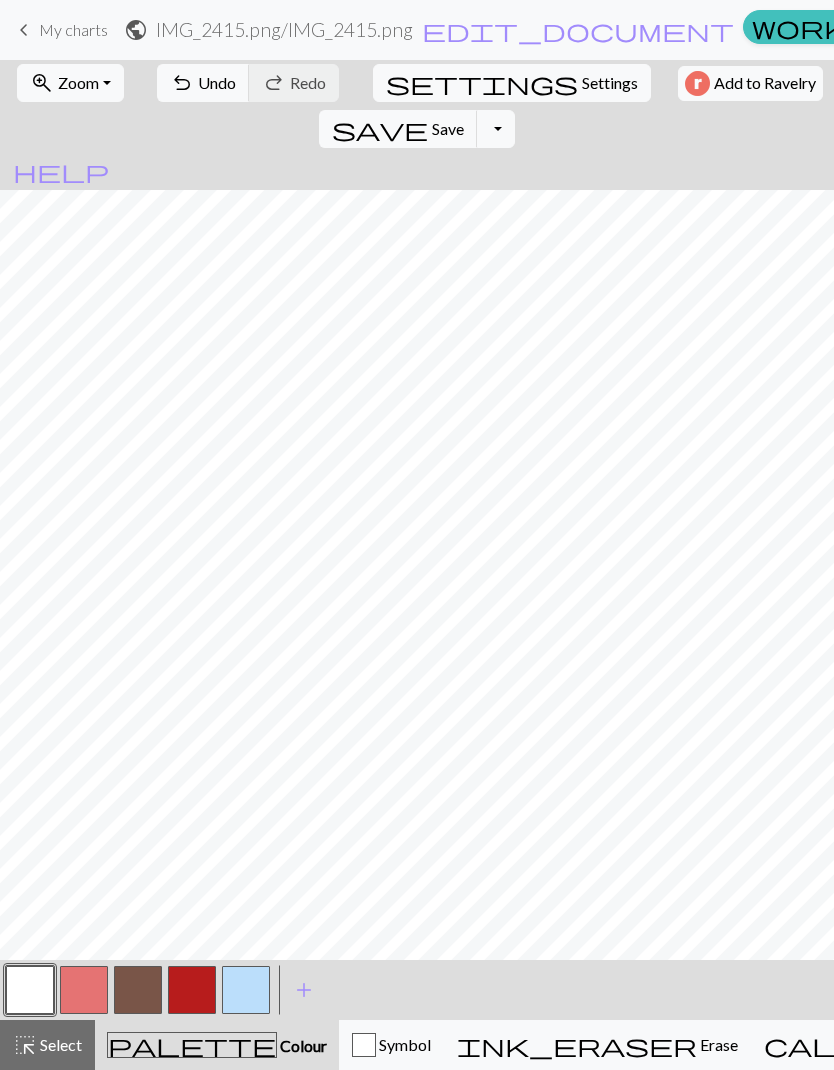 click at bounding box center [30, 990] 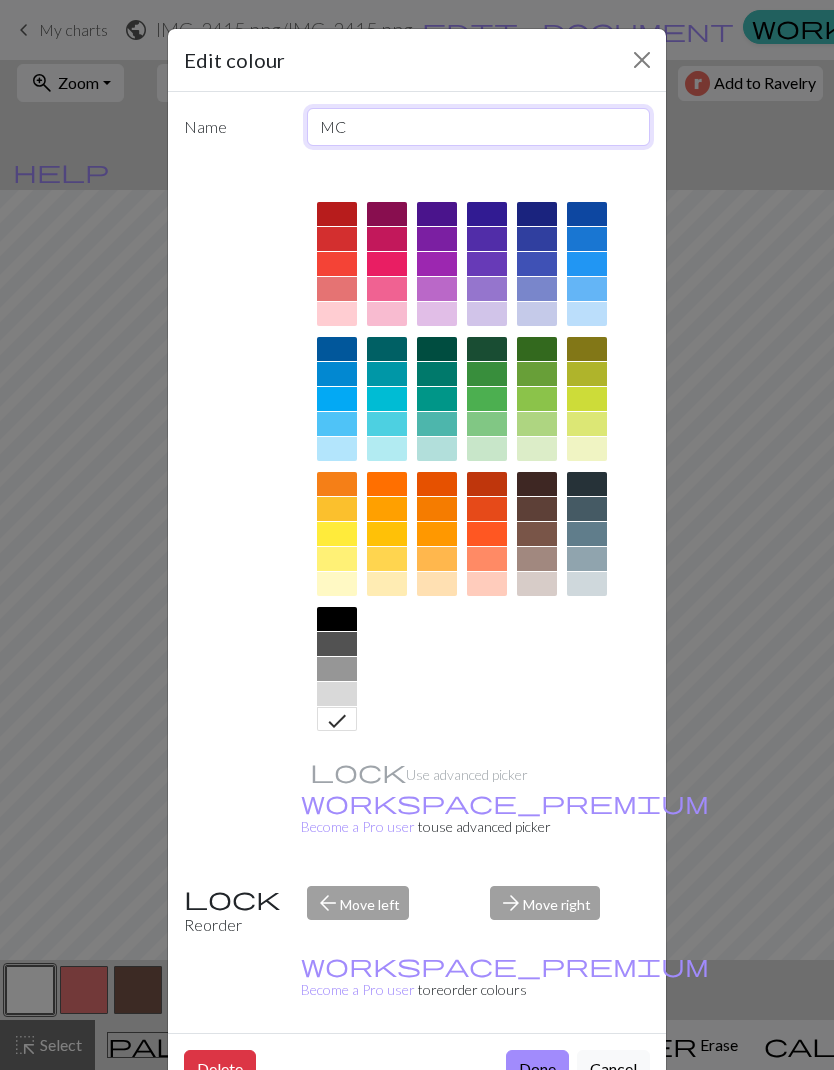click on "MC" at bounding box center [479, 127] 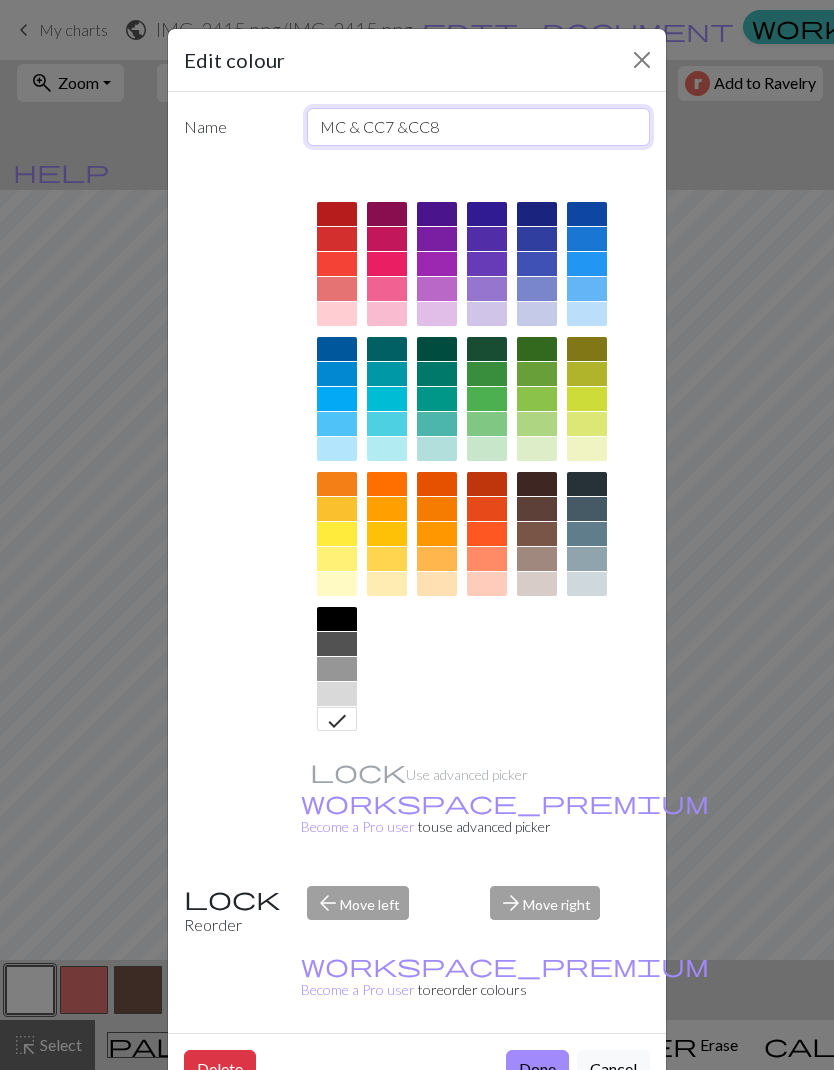 type on "MC & CC7 & CC8" 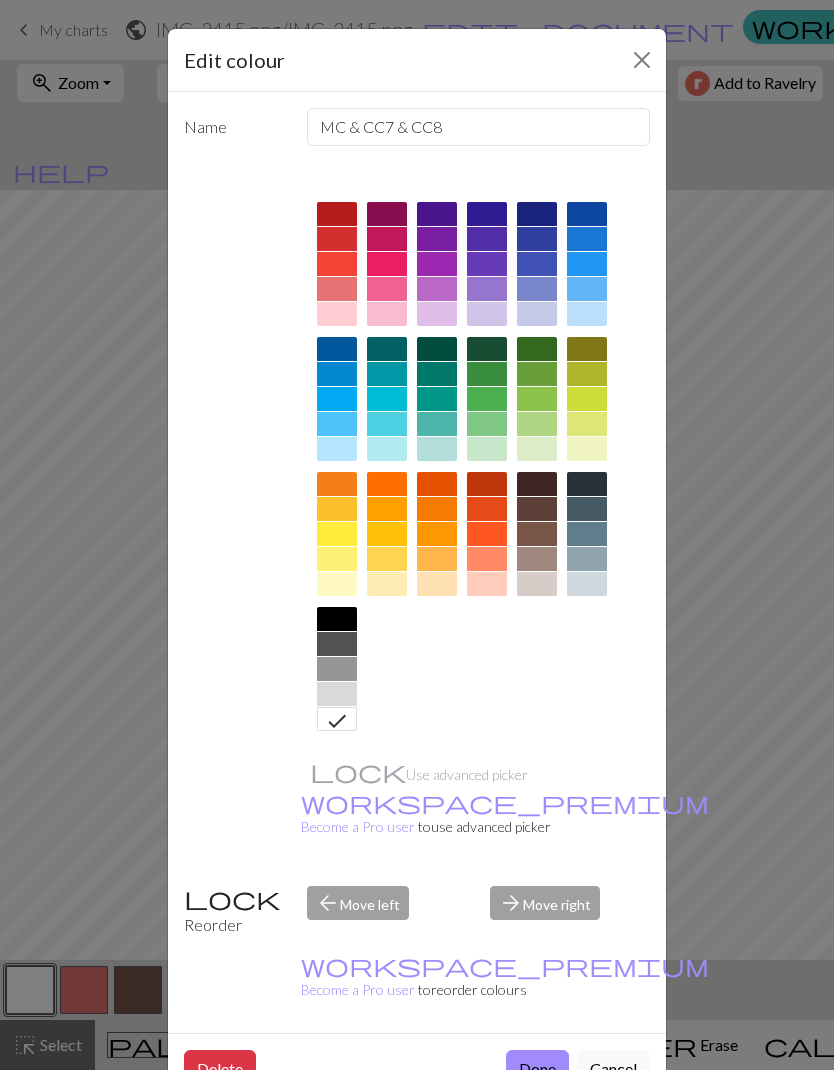 click on "Done" at bounding box center [537, 1069] 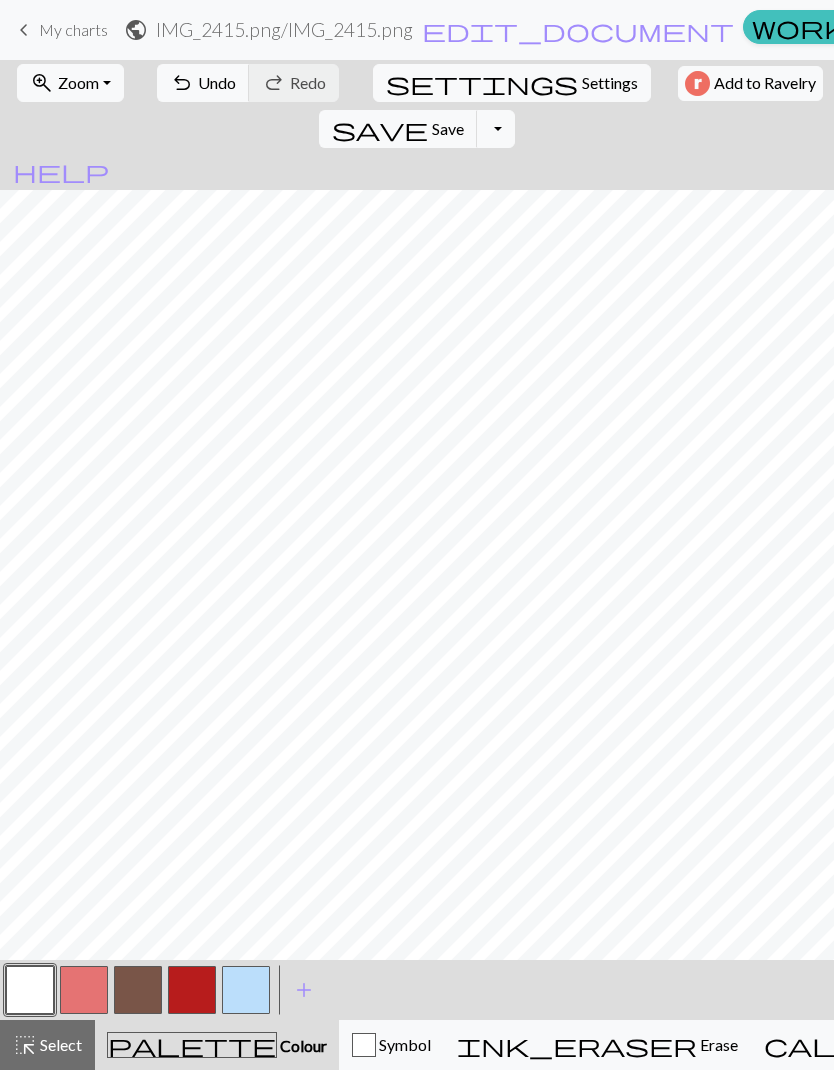 click at bounding box center [192, 990] 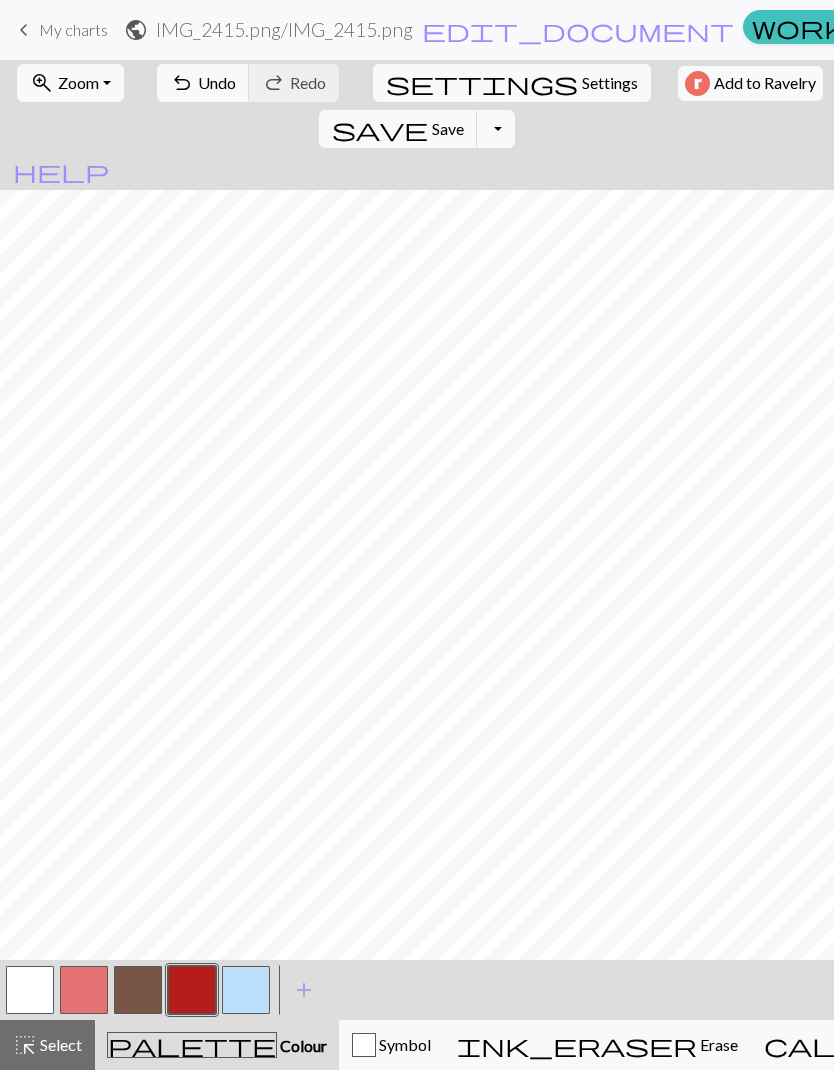 click at bounding box center (192, 990) 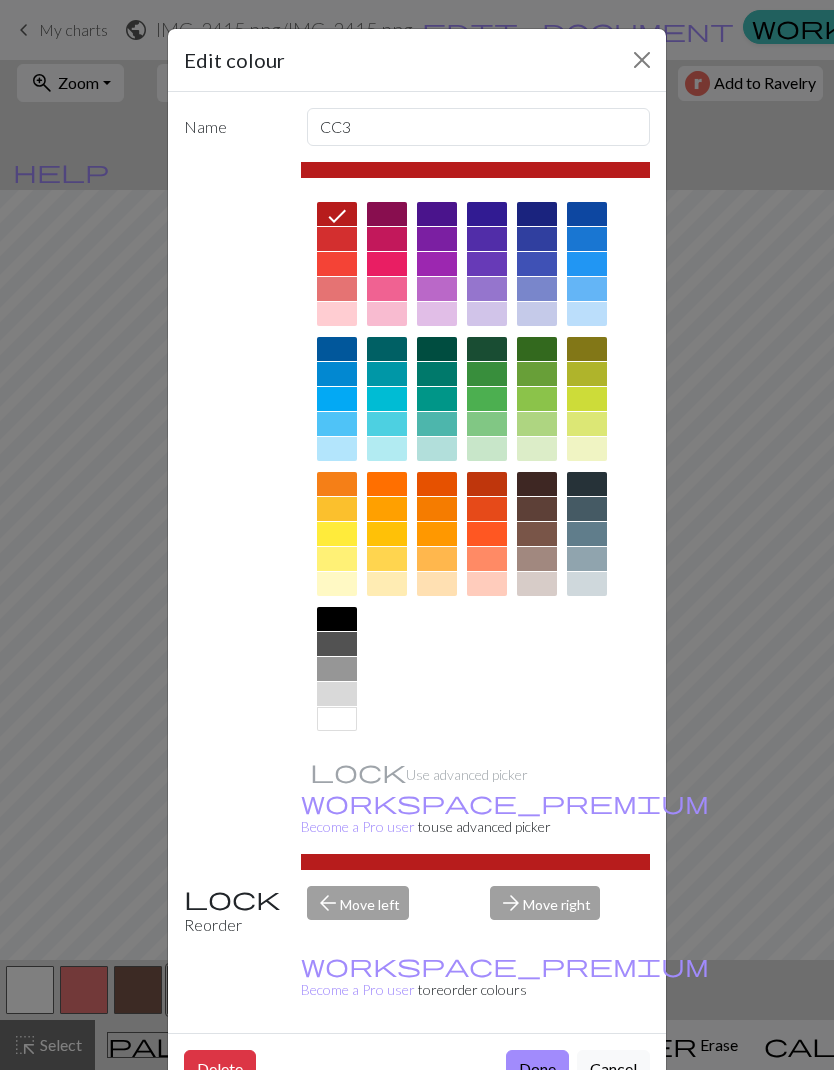 click at bounding box center (487, 484) 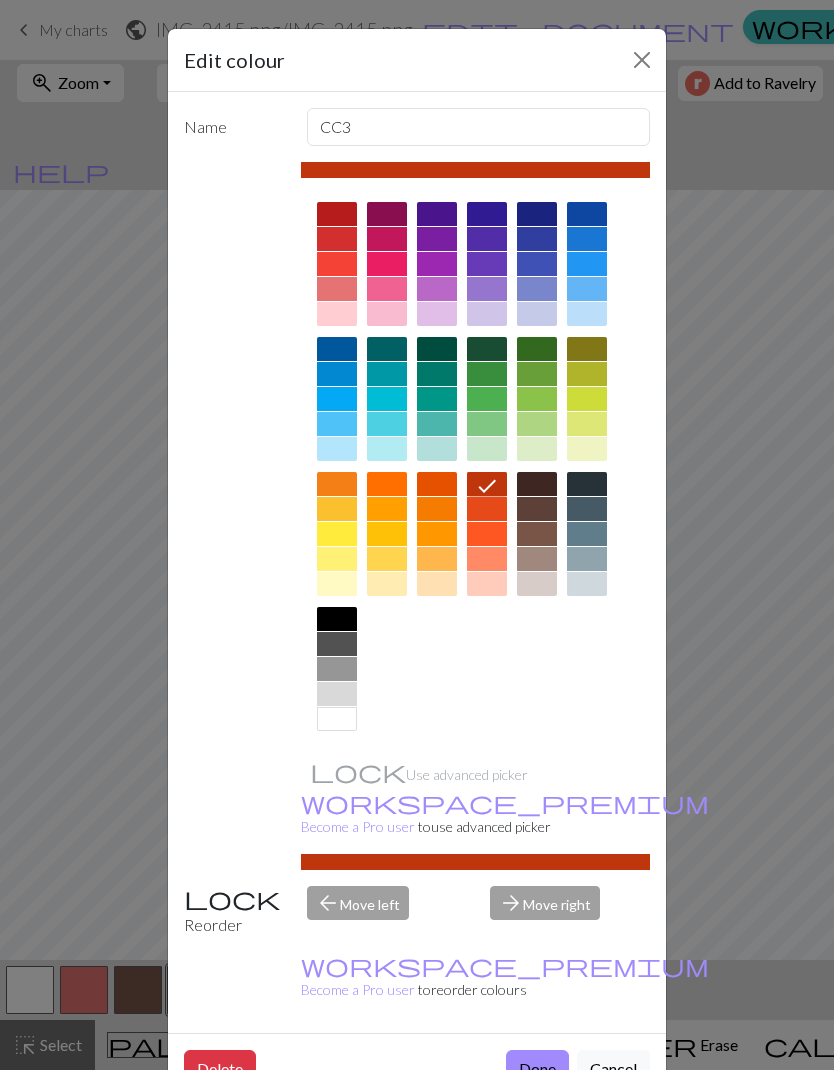 click at bounding box center (337, 239) 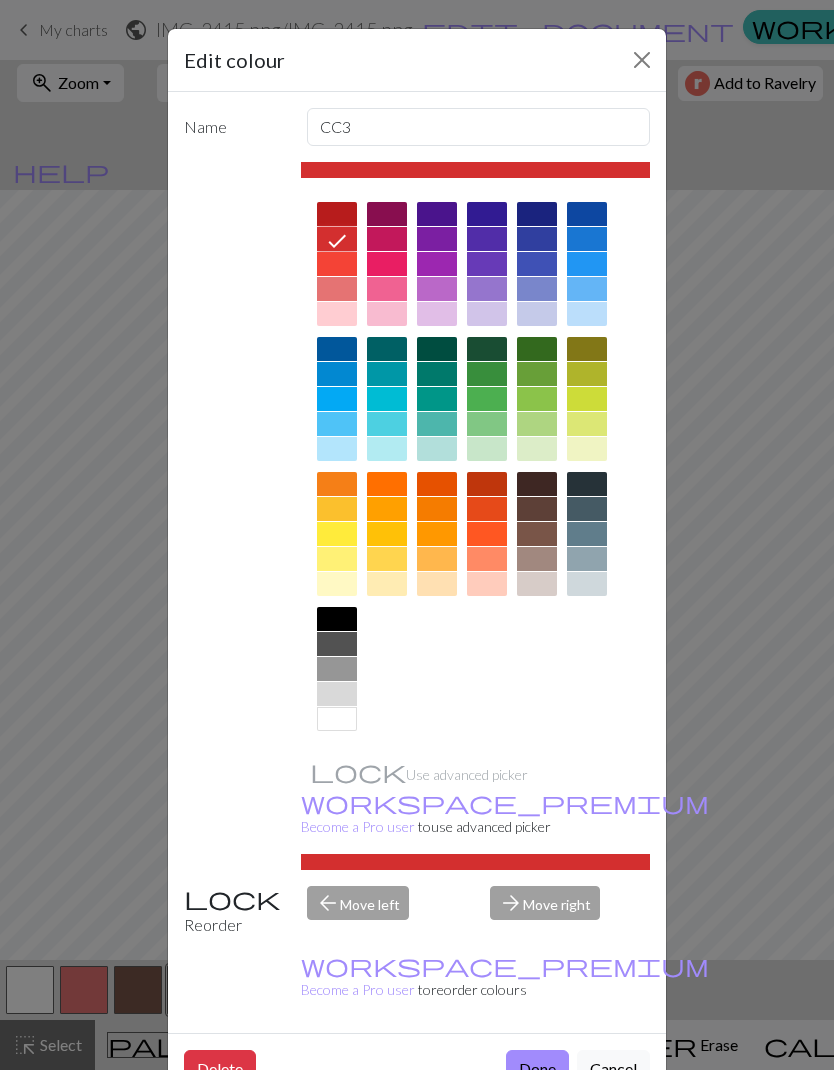 click at bounding box center [337, 214] 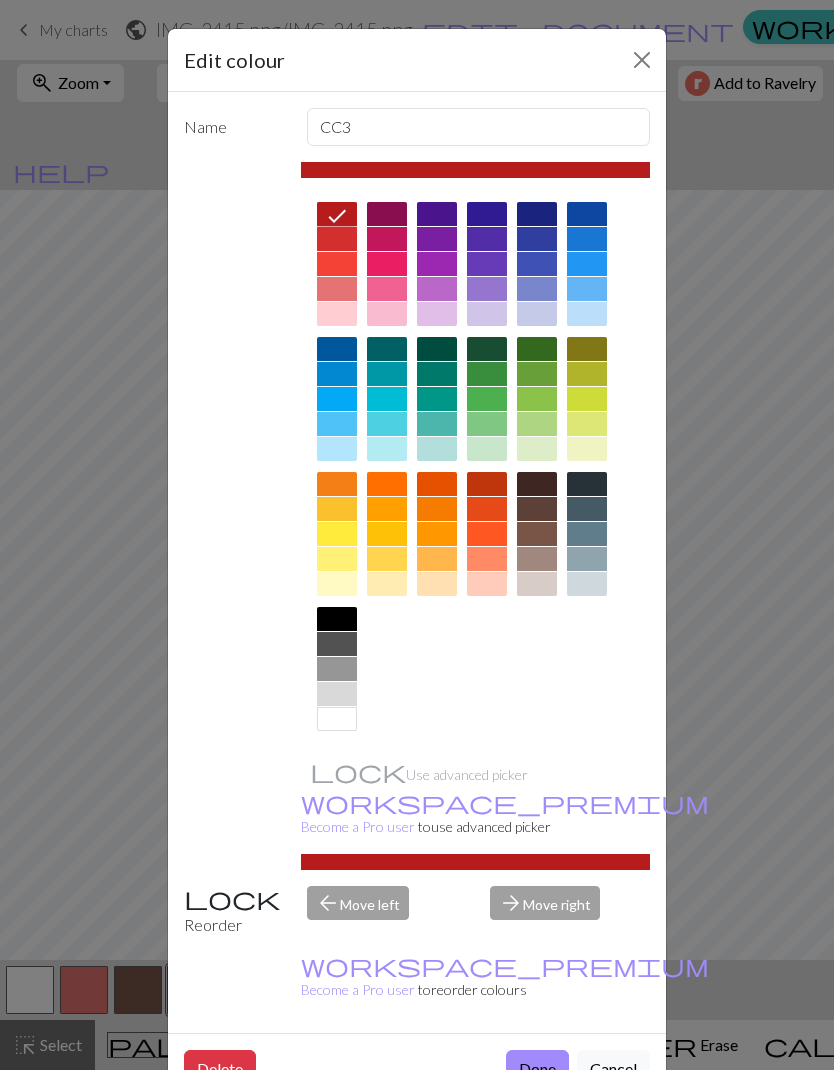 click at bounding box center [337, 239] 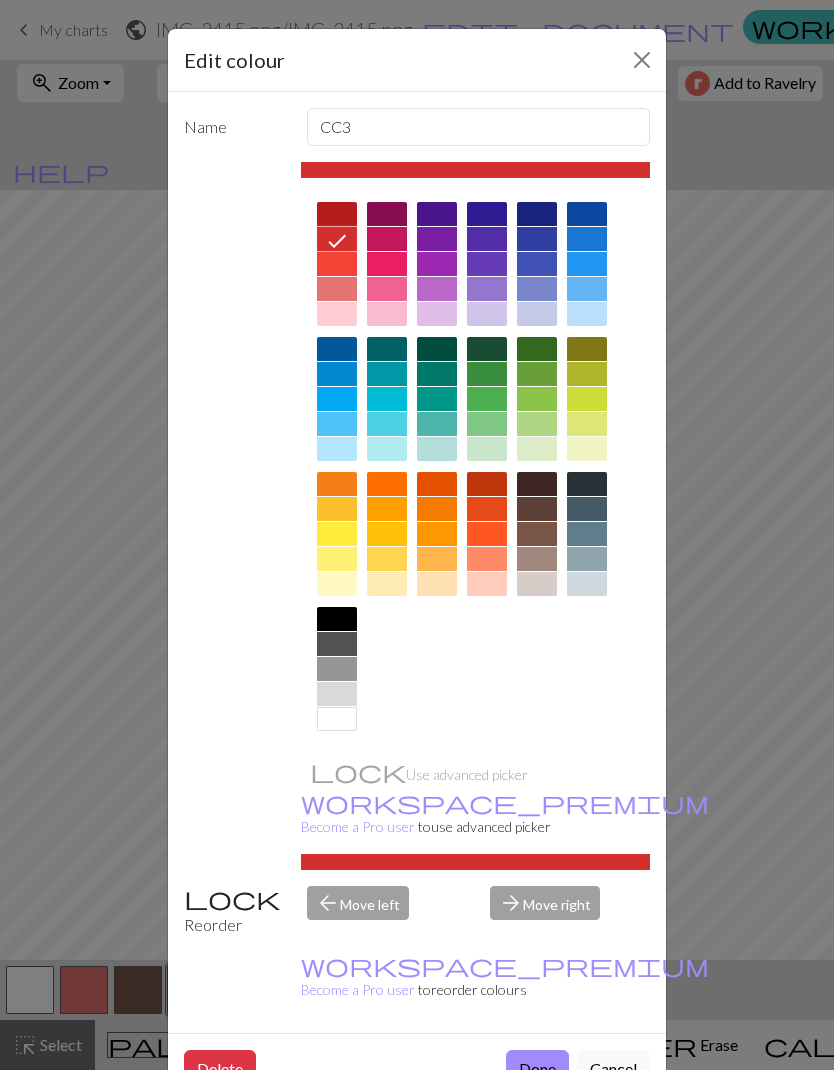 click on "Done" at bounding box center [537, 1069] 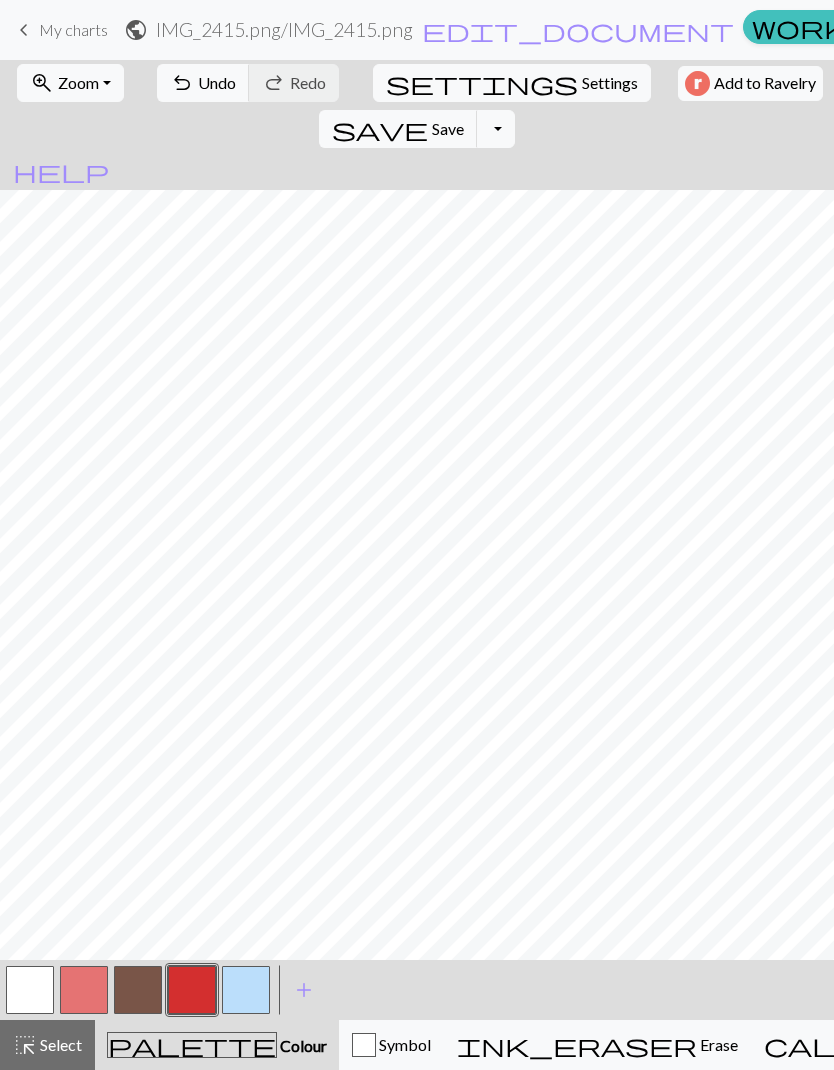 click at bounding box center (192, 990) 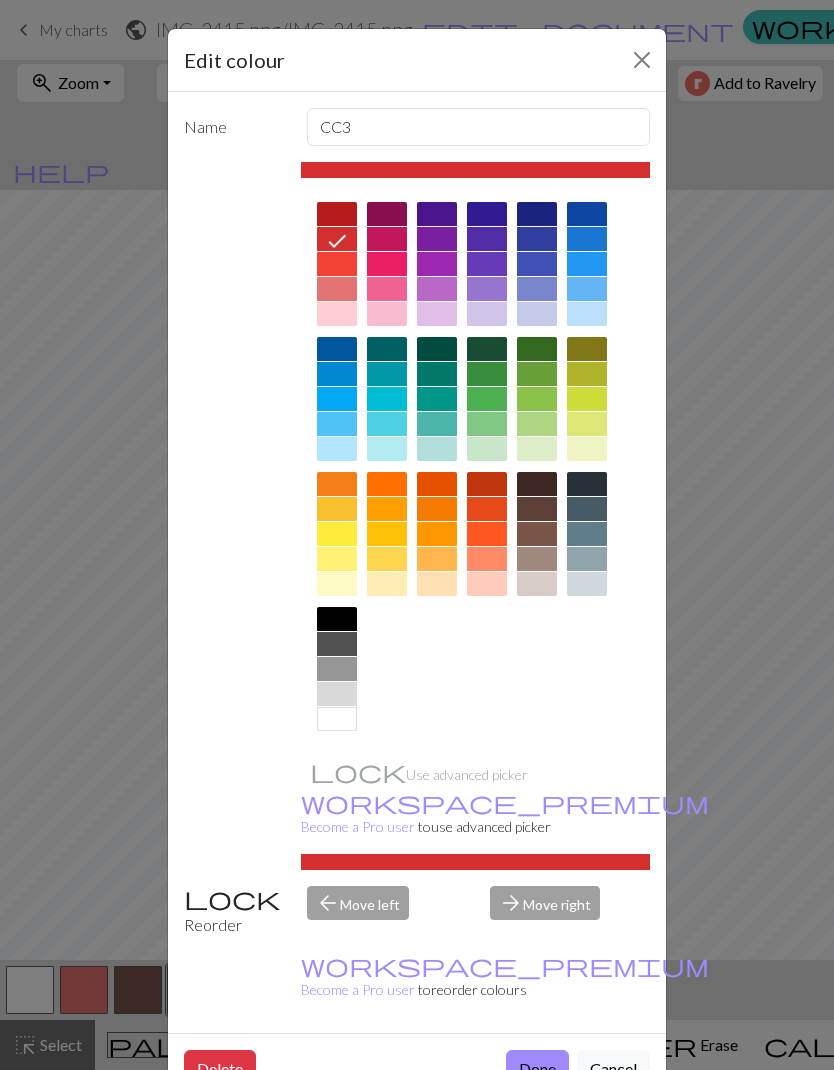 click at bounding box center [337, 214] 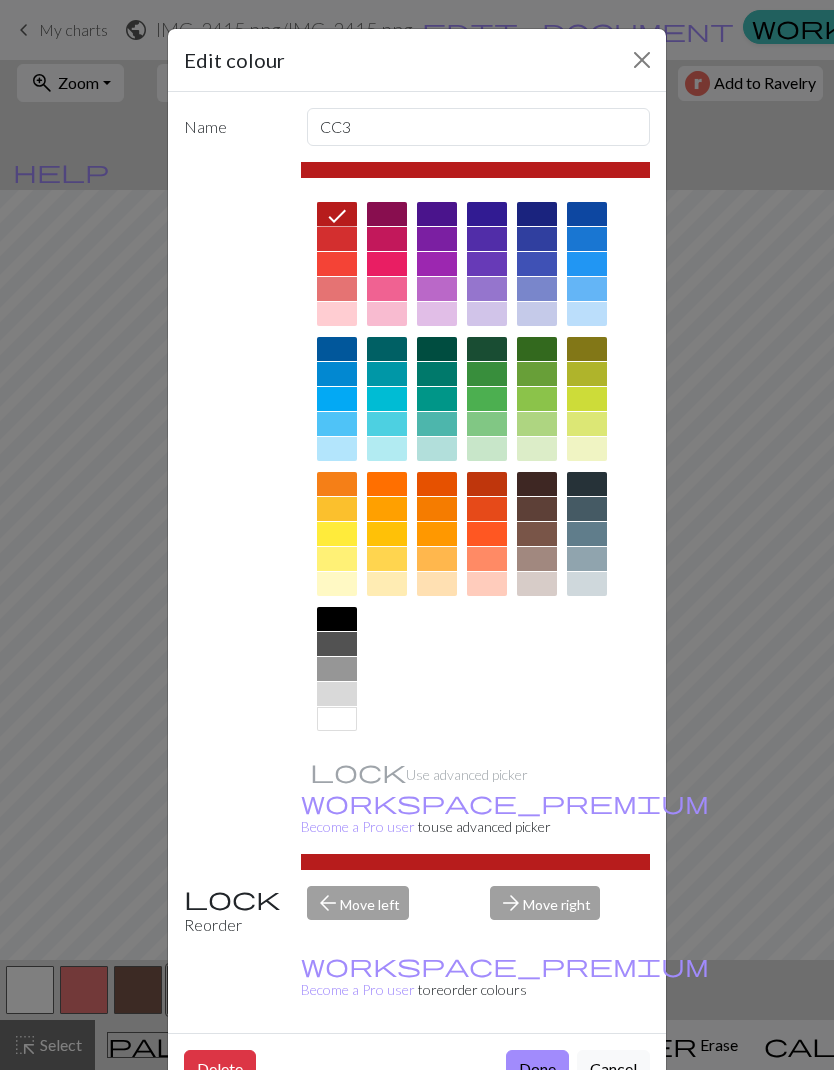 click on "Done" at bounding box center (537, 1069) 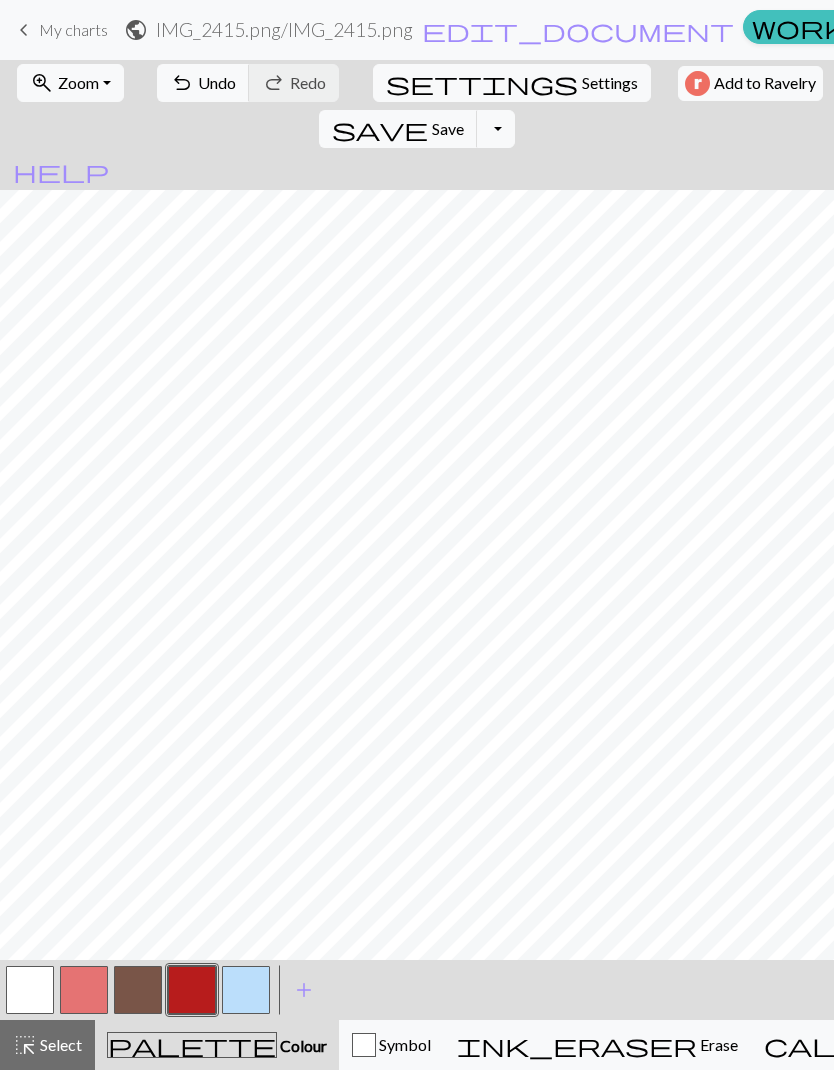 click at bounding box center (192, 990) 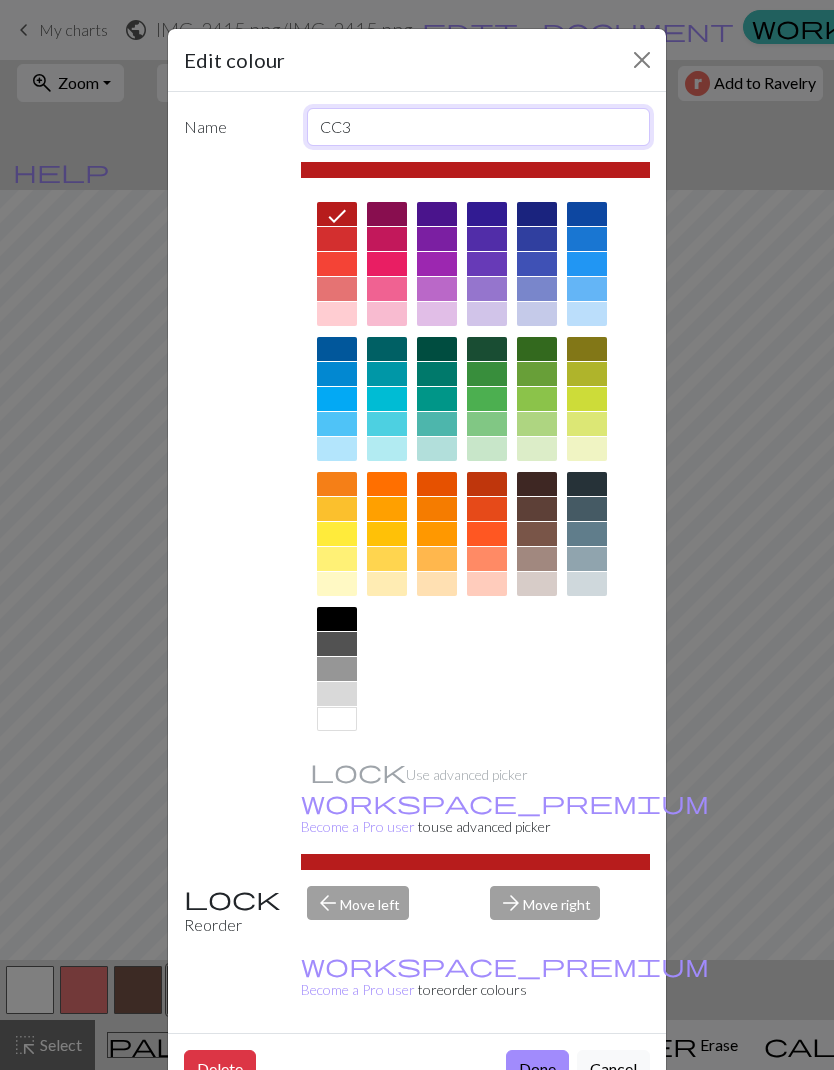 click on "CC3" at bounding box center [479, 127] 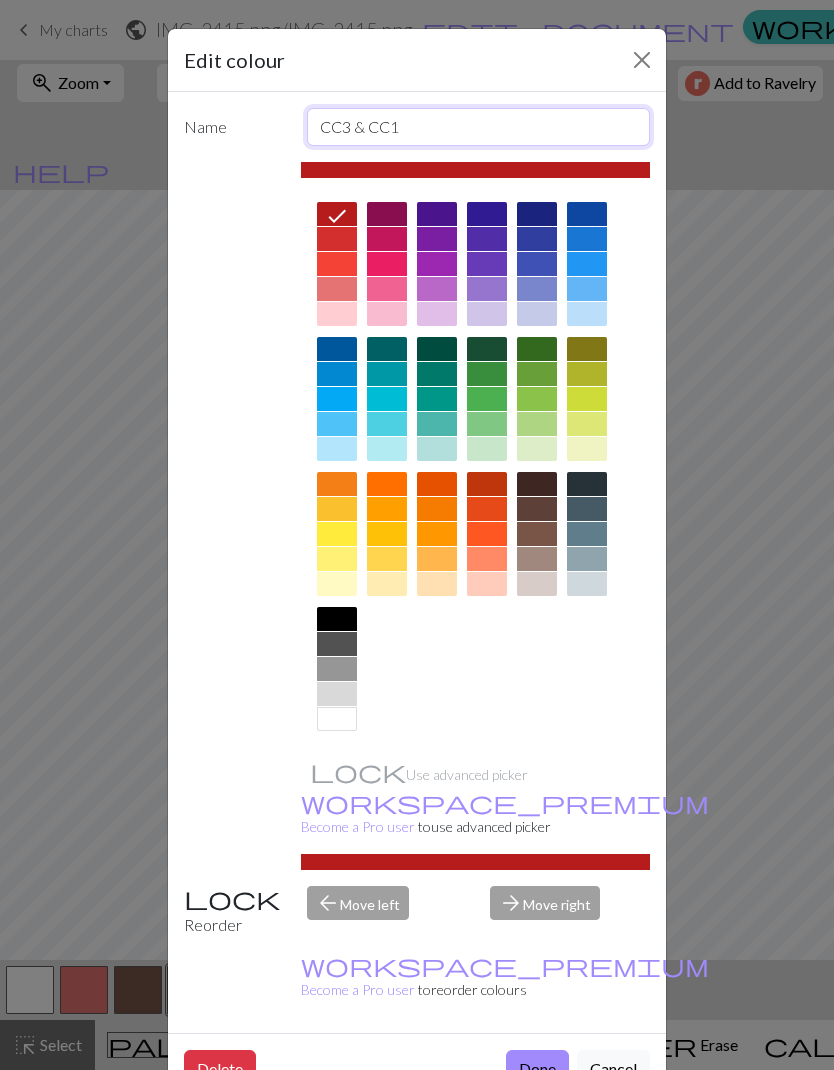 type on "CC3 & CC10" 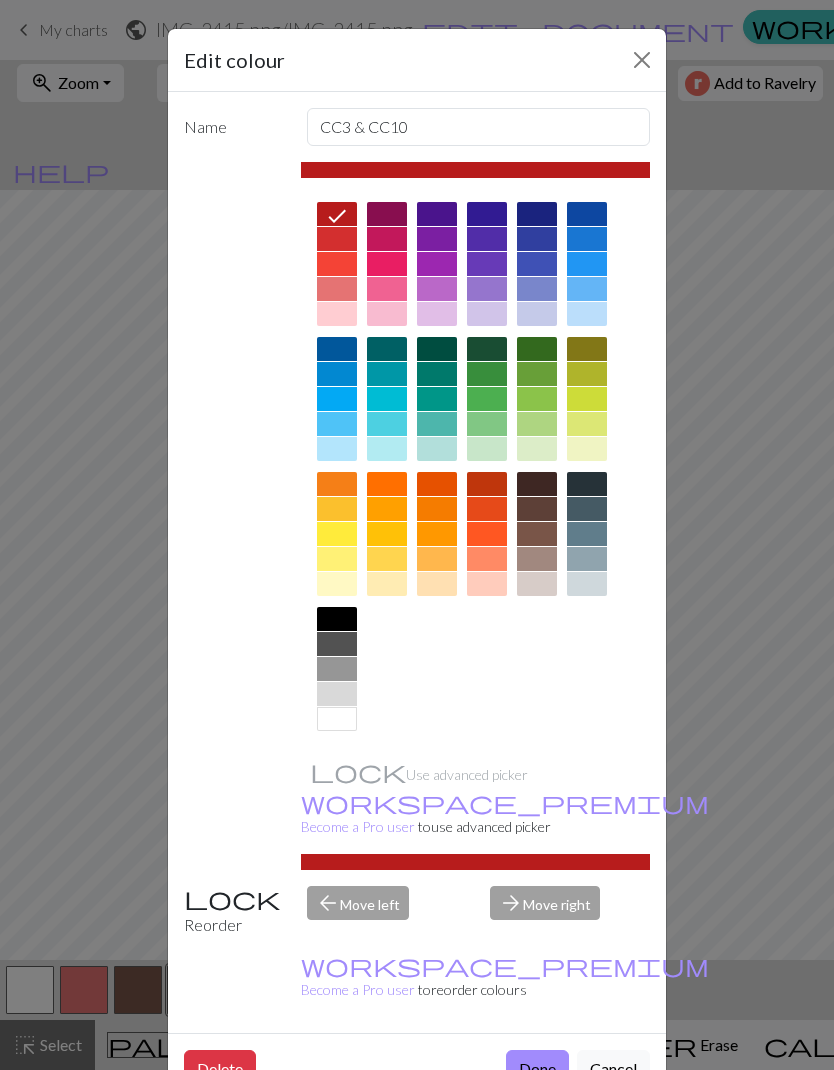 click on "Done" at bounding box center [537, 1069] 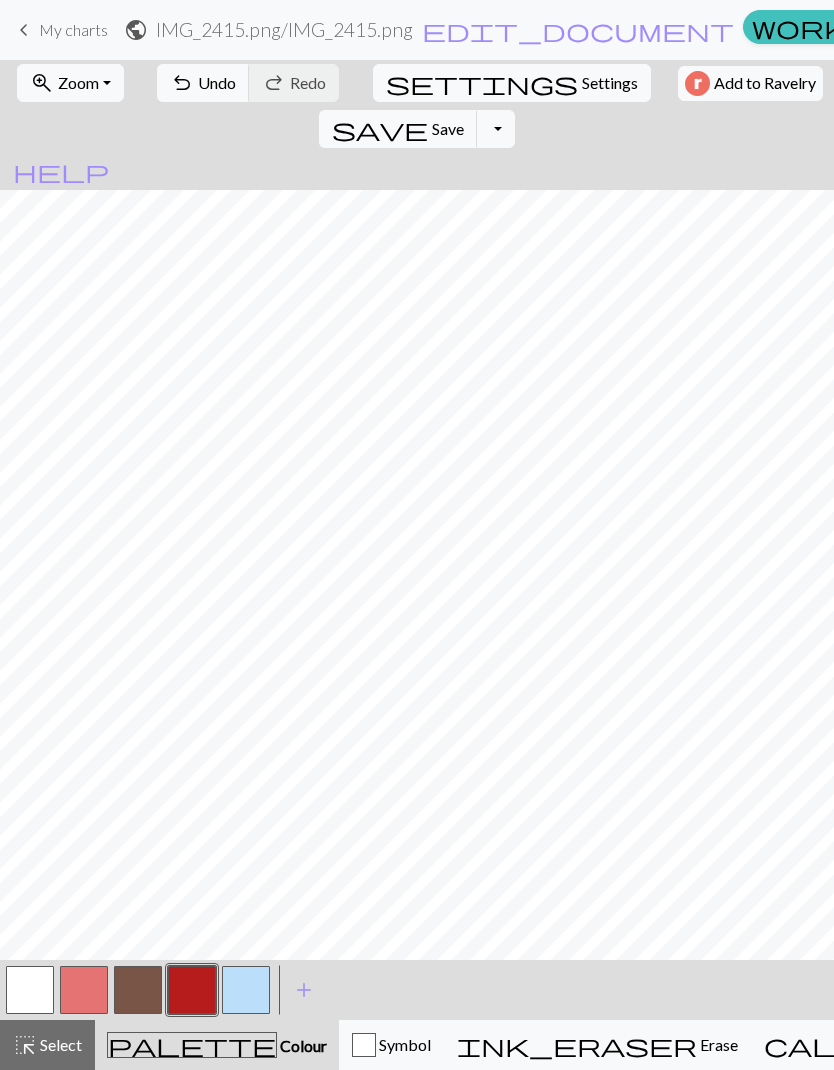 click at bounding box center [246, 990] 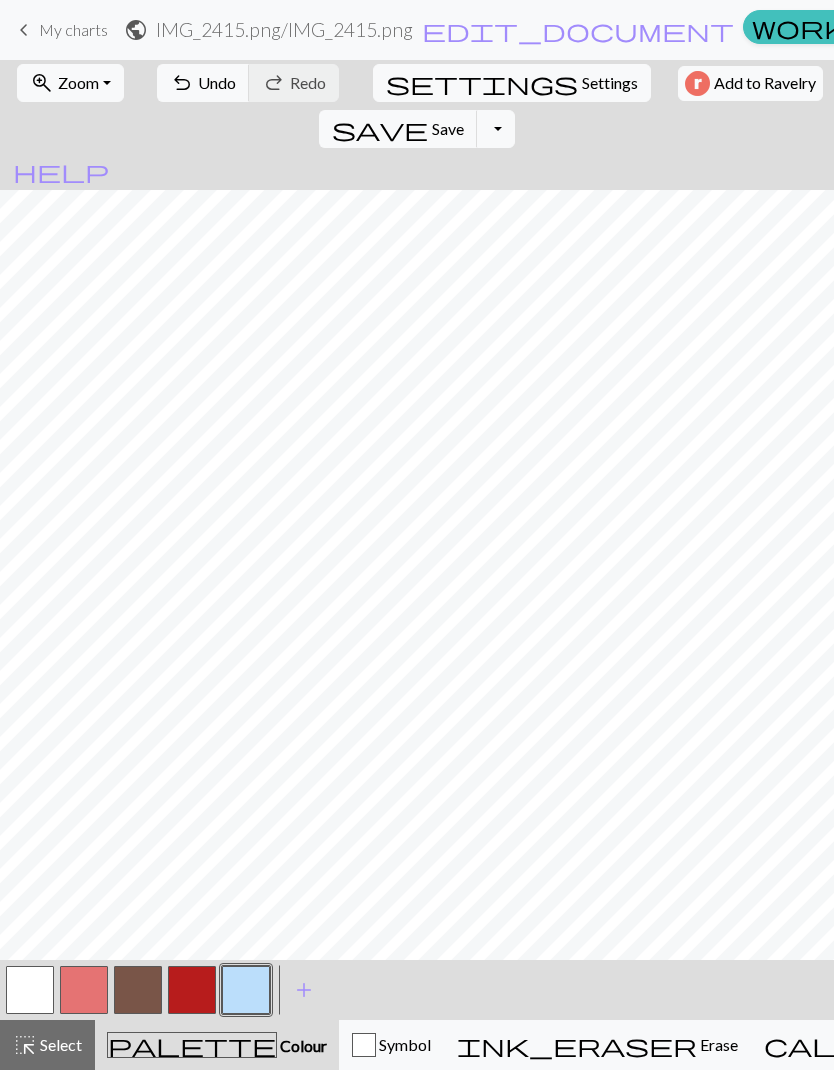 click at bounding box center (246, 990) 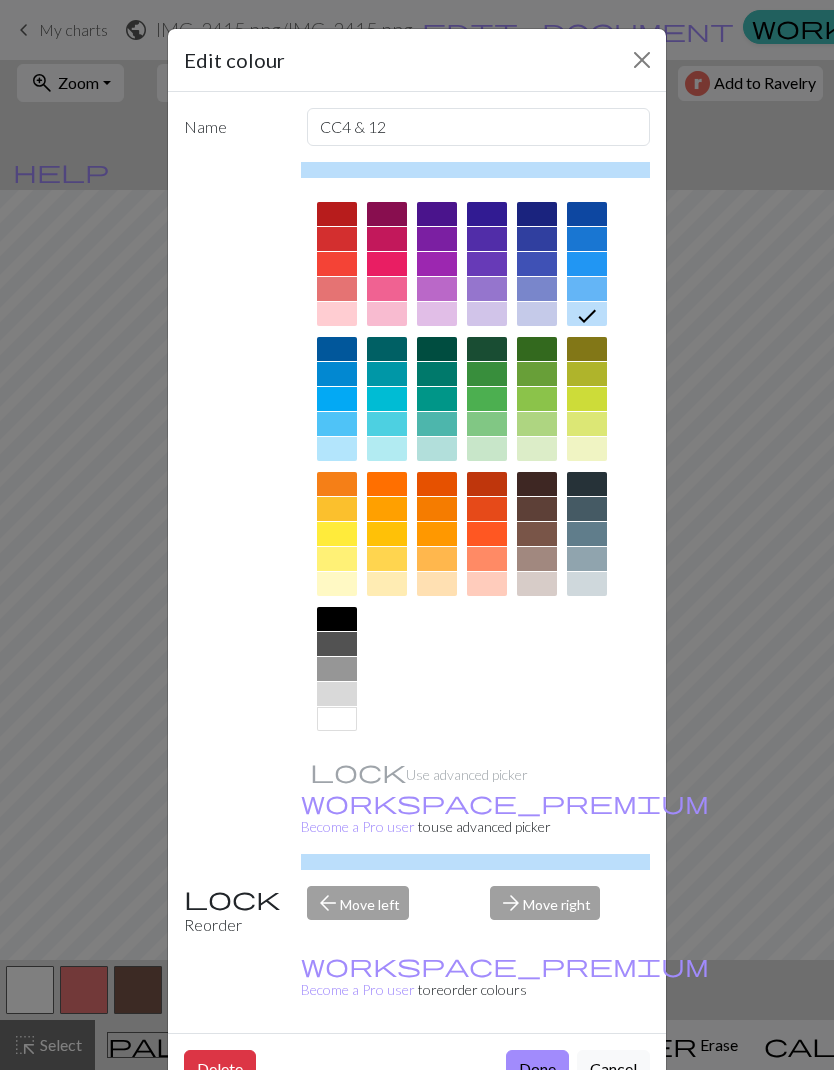 click on "Done" at bounding box center [537, 1069] 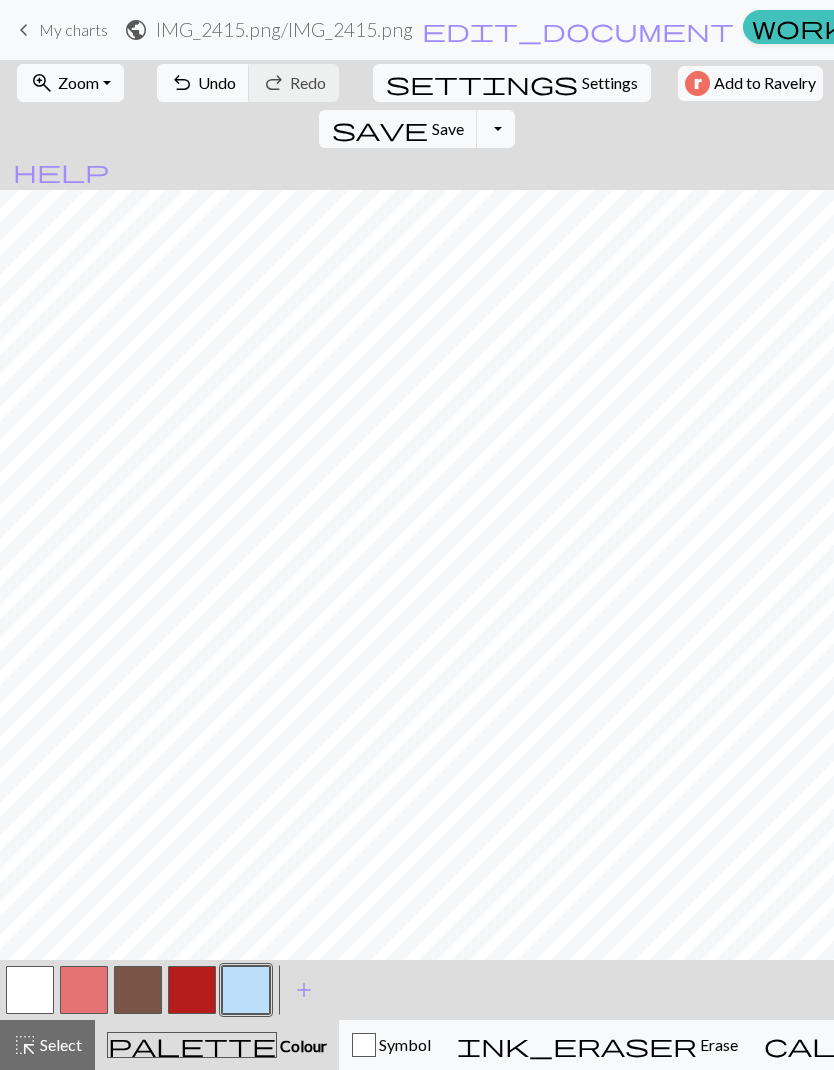 click on "add" at bounding box center [304, 990] 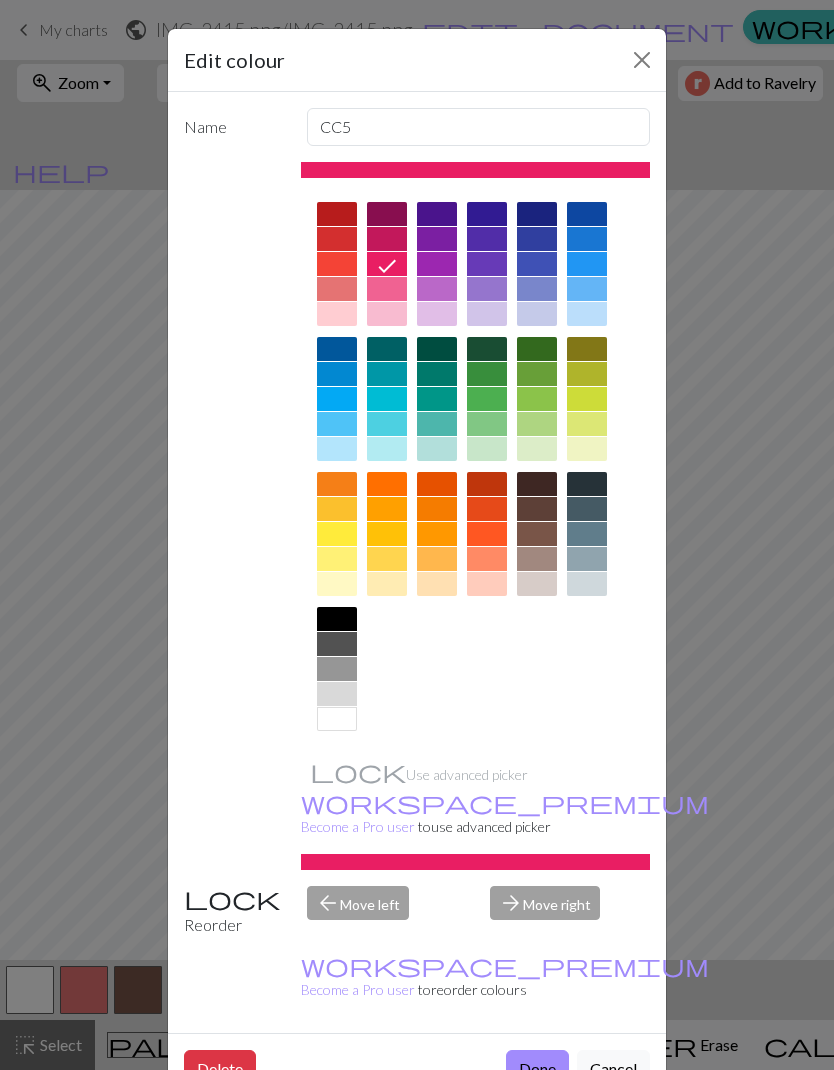 click at bounding box center (537, 584) 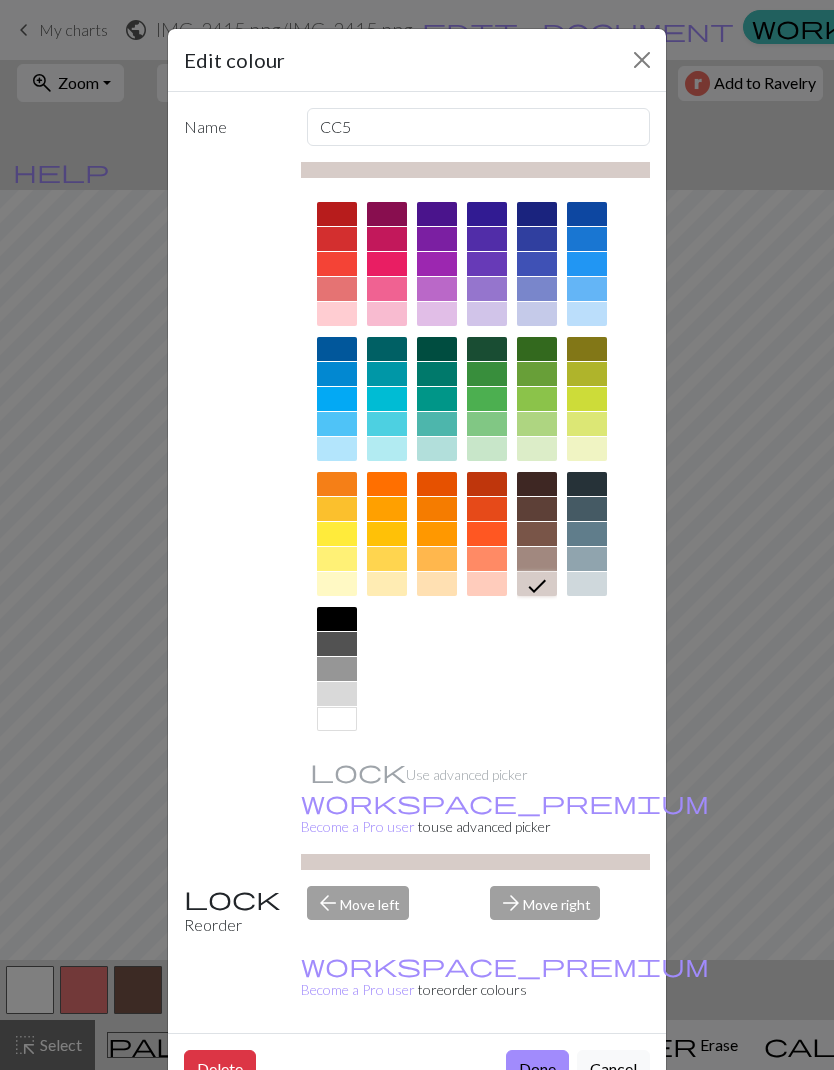 click on "Done" at bounding box center (537, 1069) 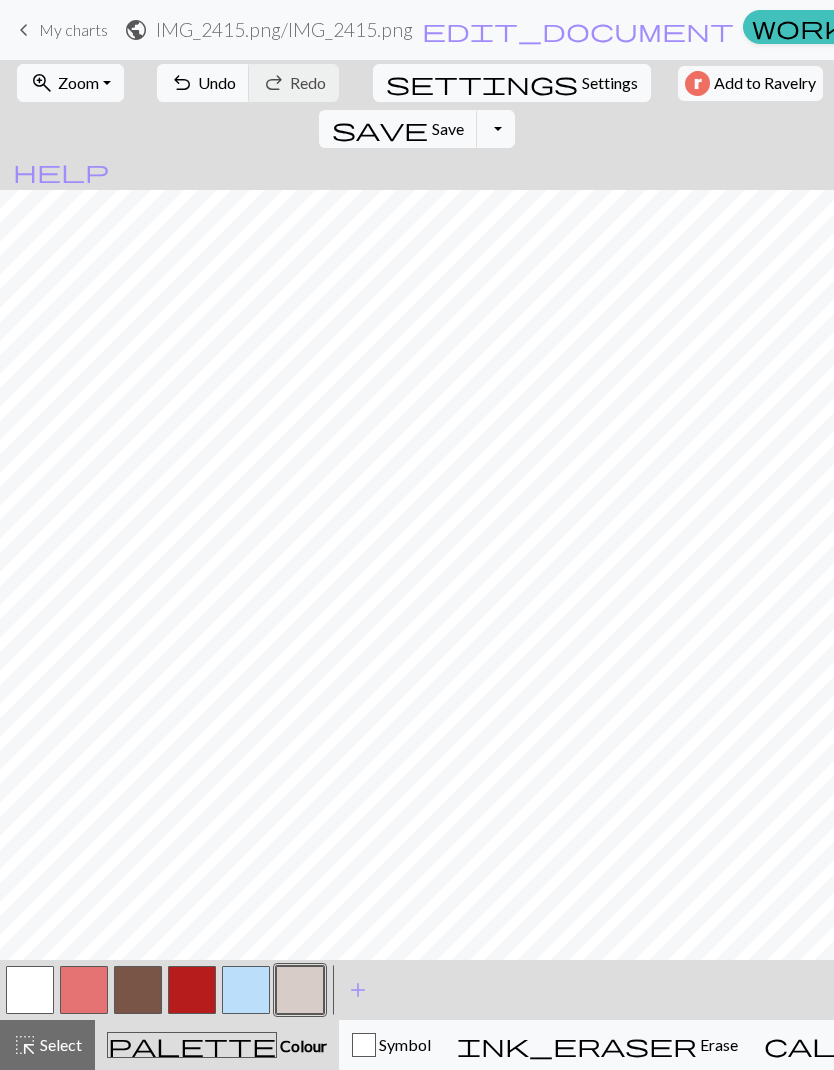 click at bounding box center [84, 990] 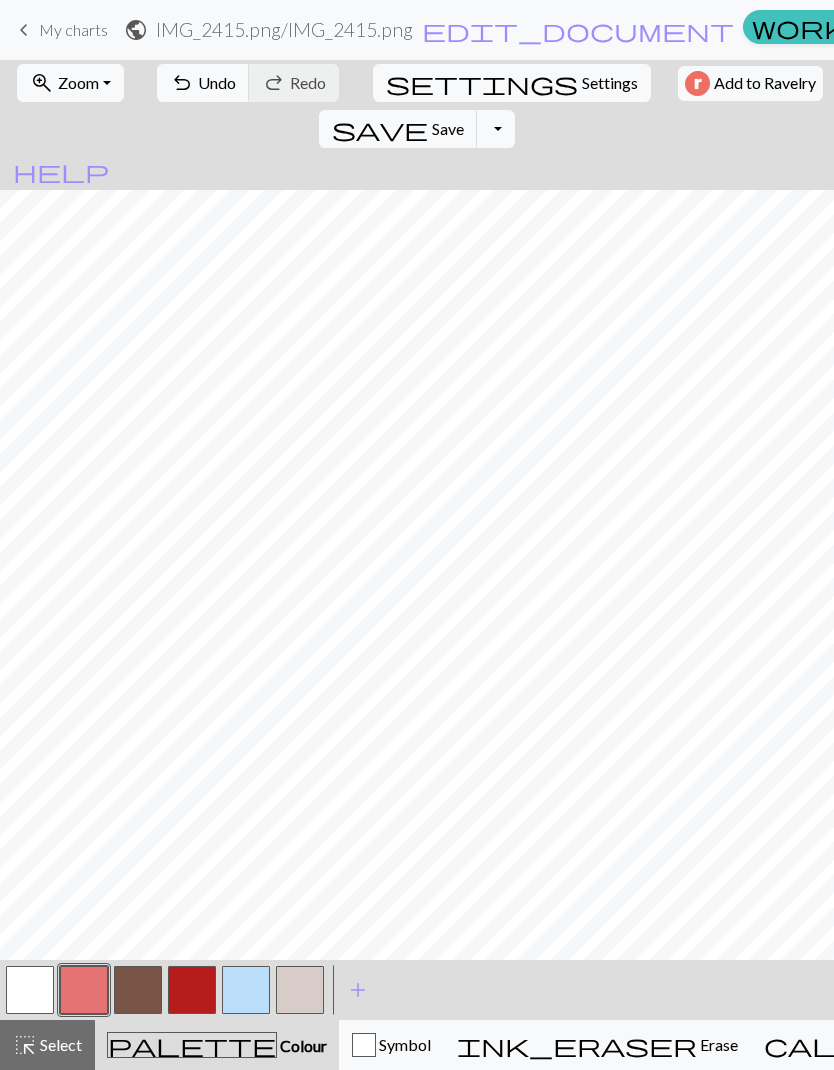 click at bounding box center [84, 990] 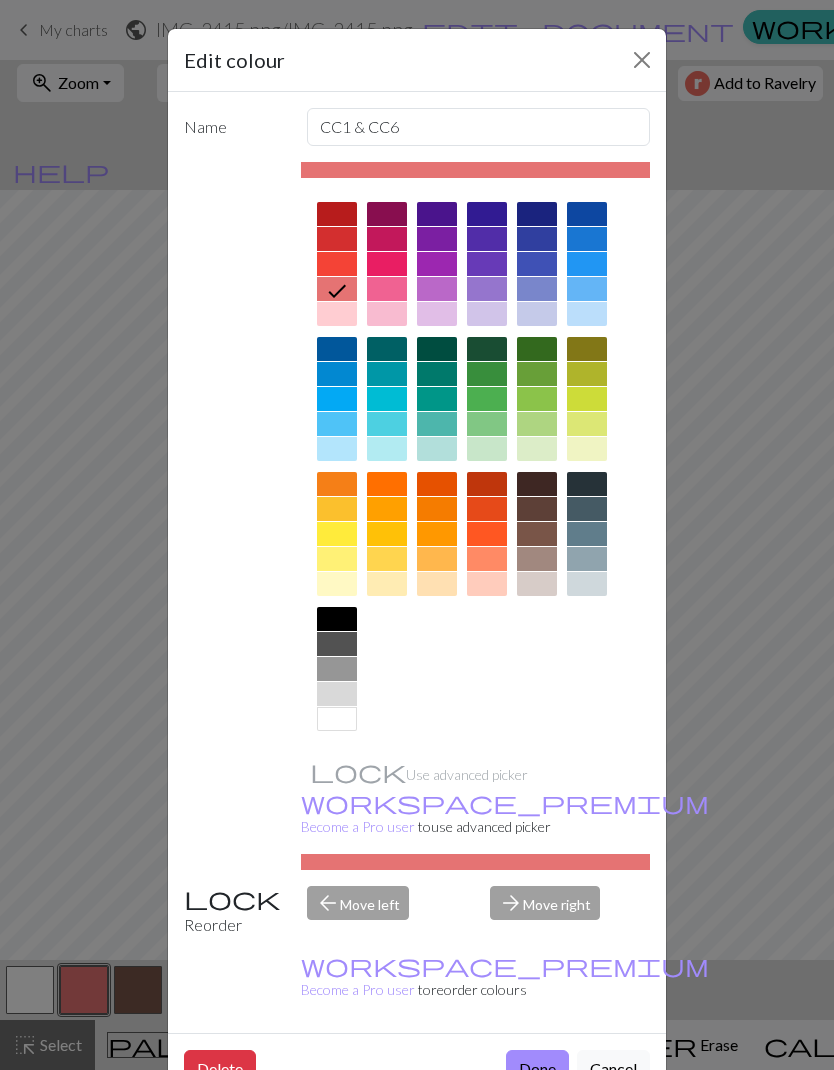click on "Done" at bounding box center (537, 1069) 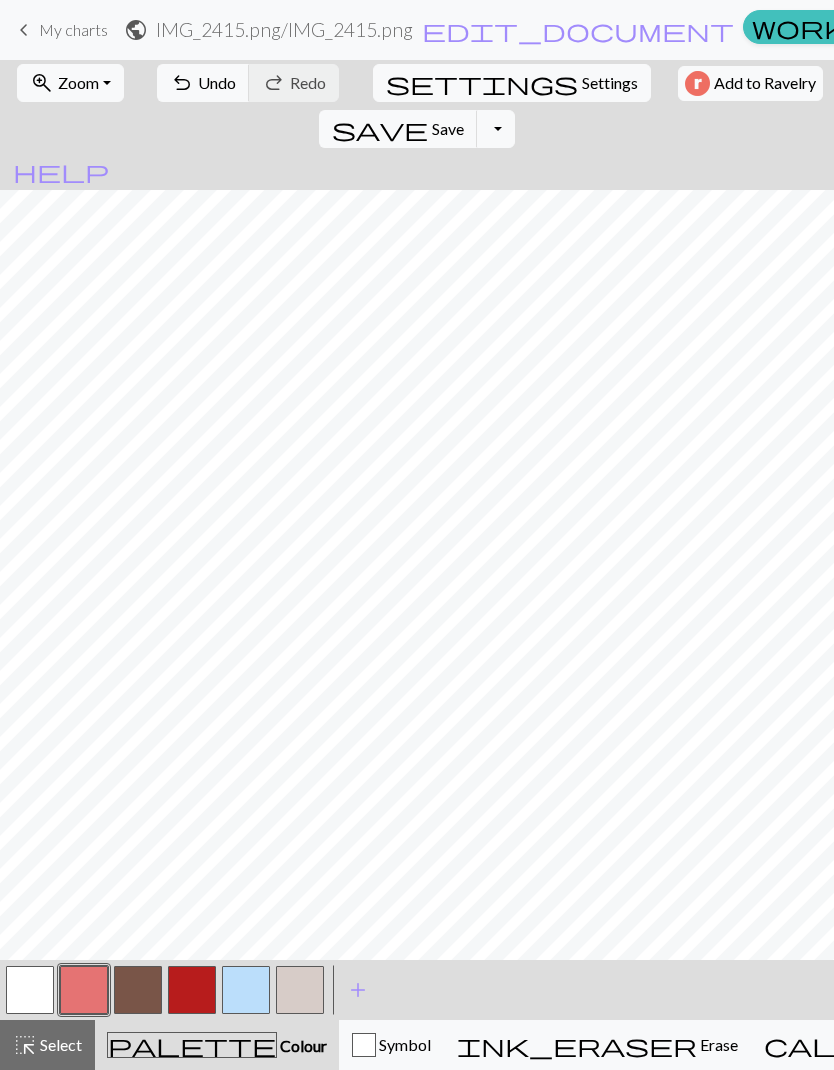 click on "add" at bounding box center [358, 990] 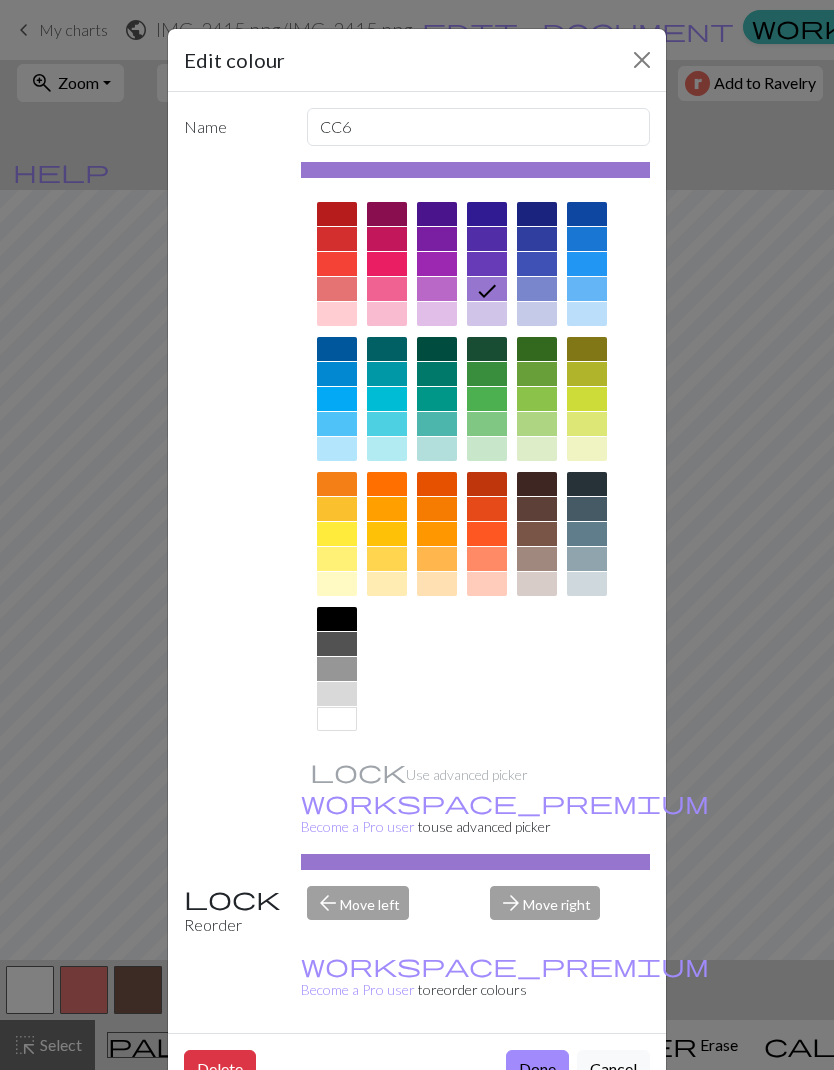 click at bounding box center (537, 374) 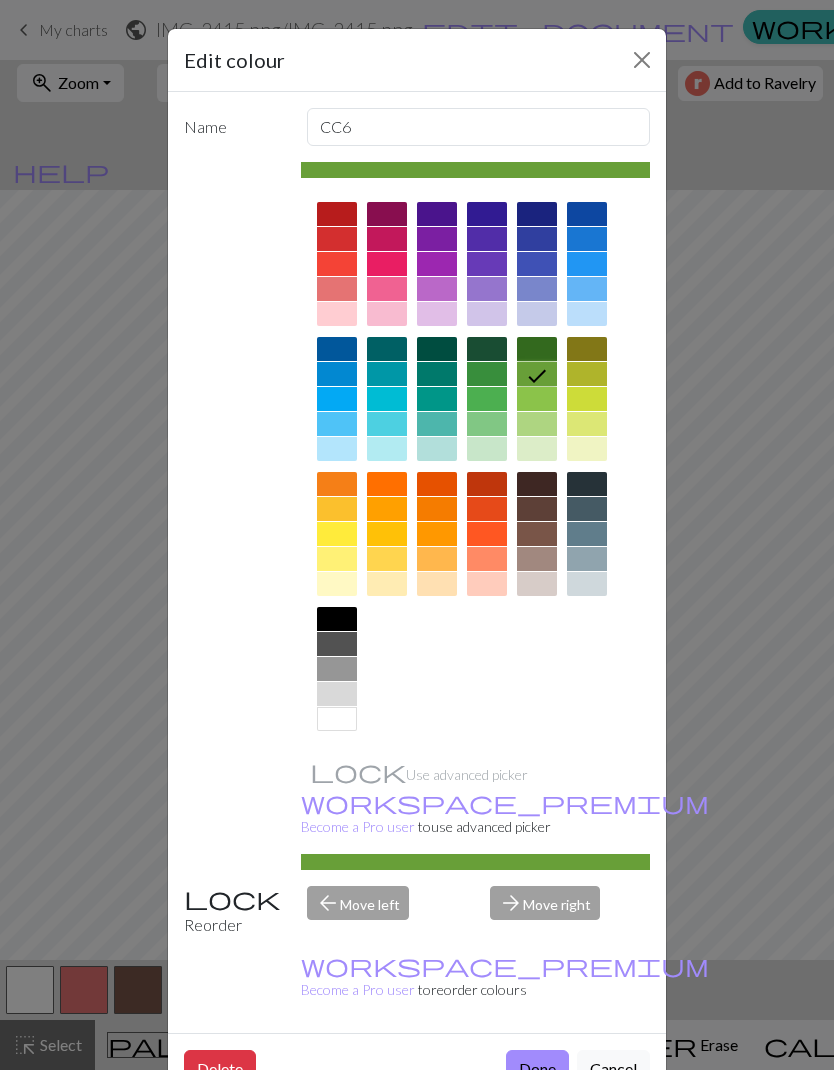 click at bounding box center [537, 349] 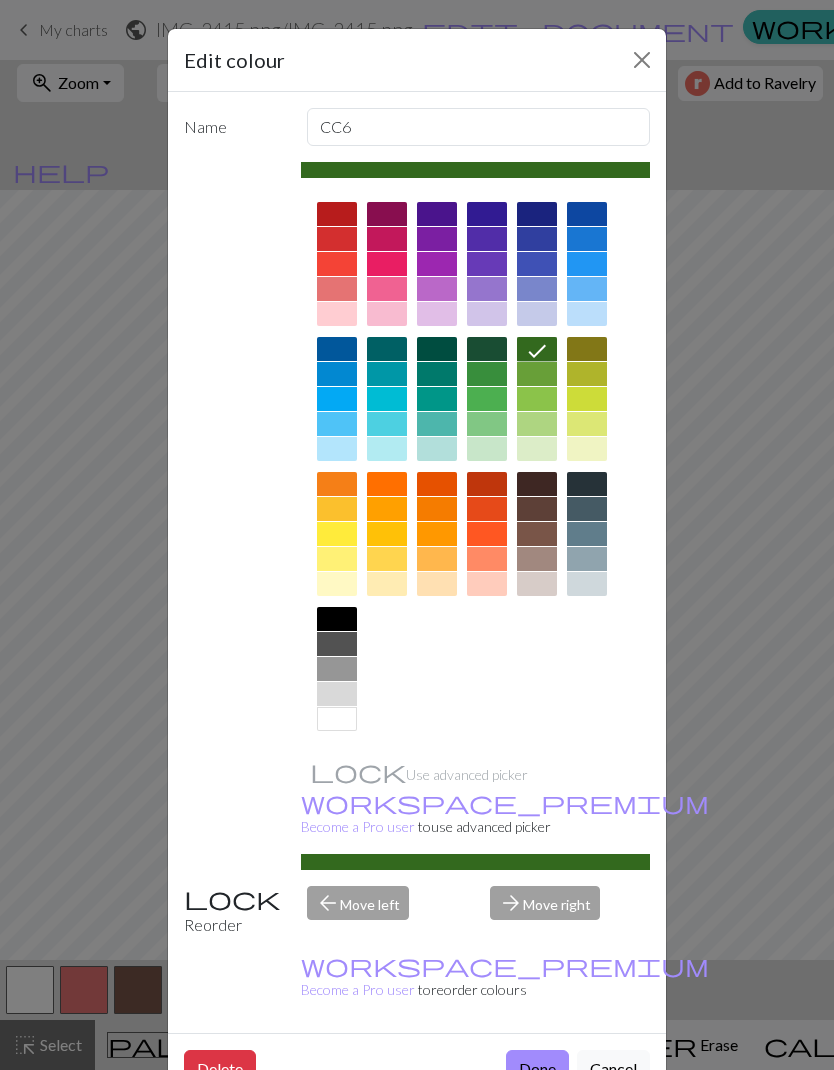 click at bounding box center (587, 349) 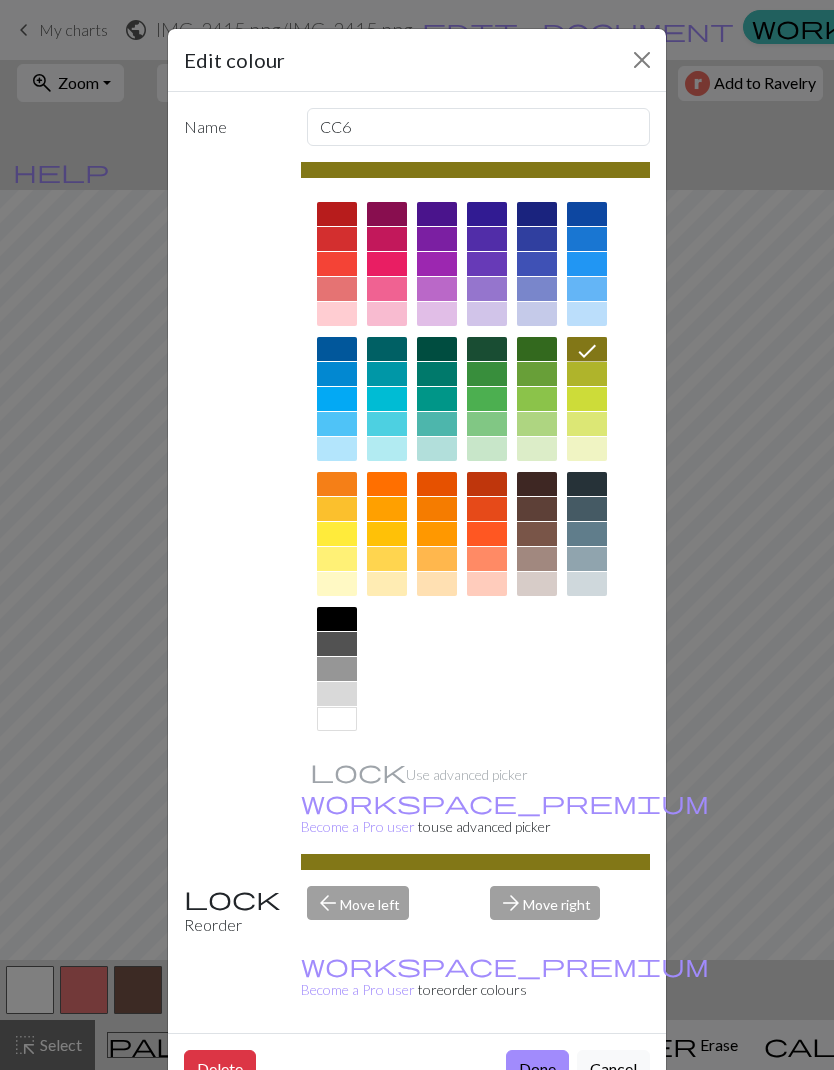 click at bounding box center [537, 349] 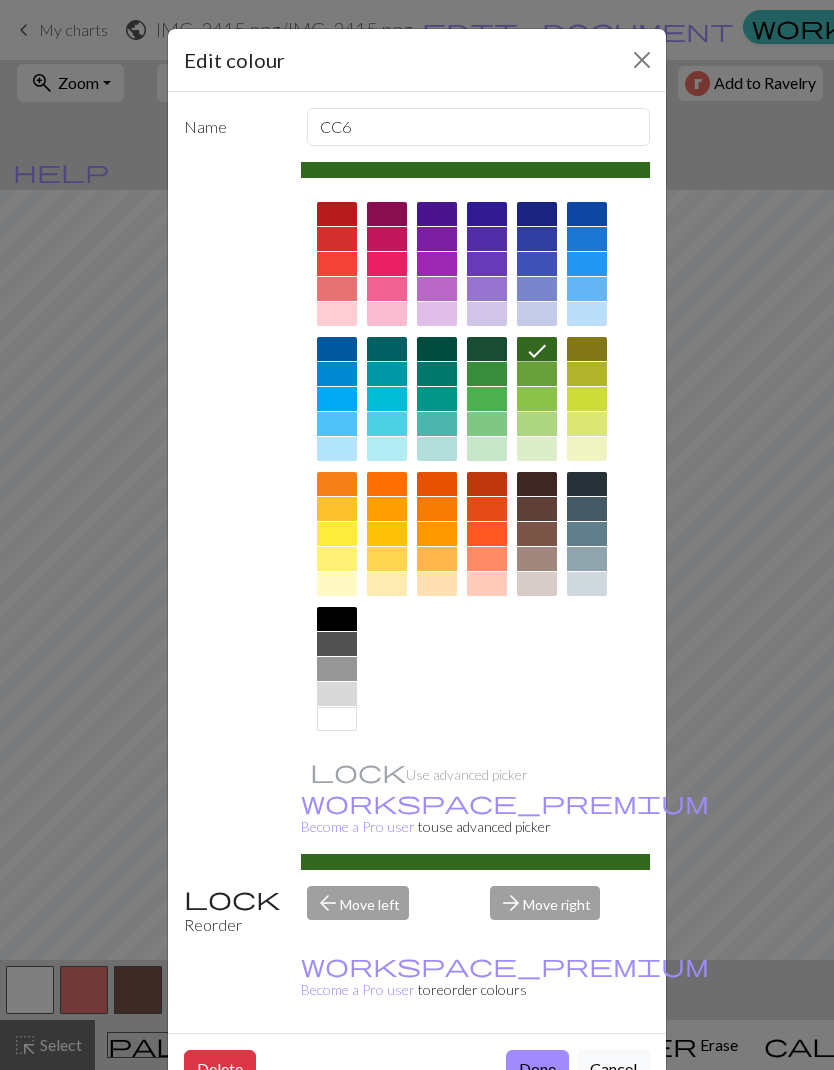 click at bounding box center [537, 374] 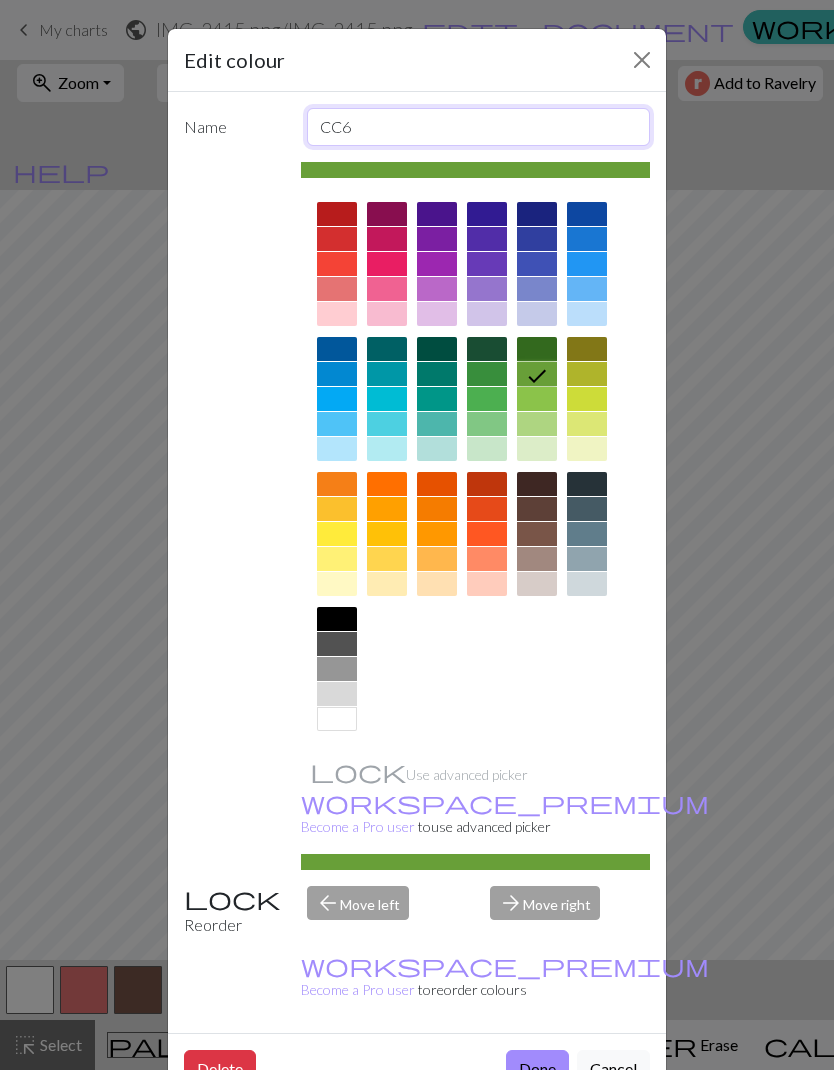 click on "CC6" at bounding box center (479, 127) 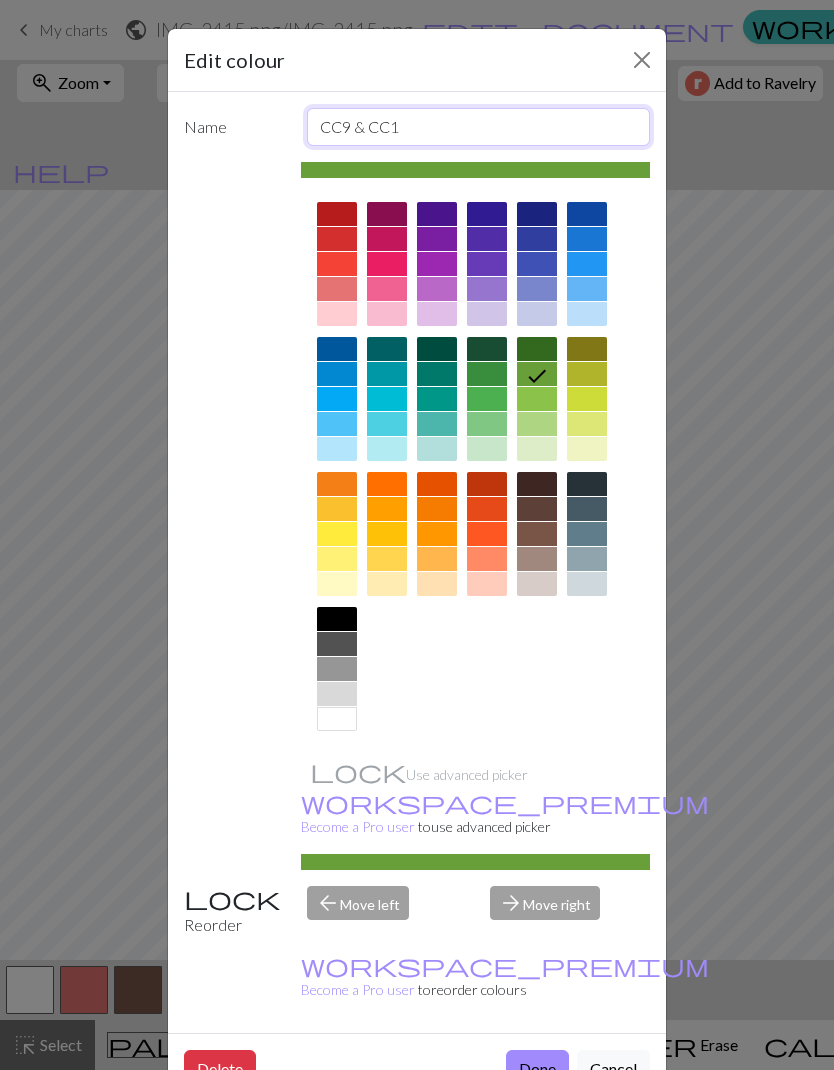type on "CC9 & CC11" 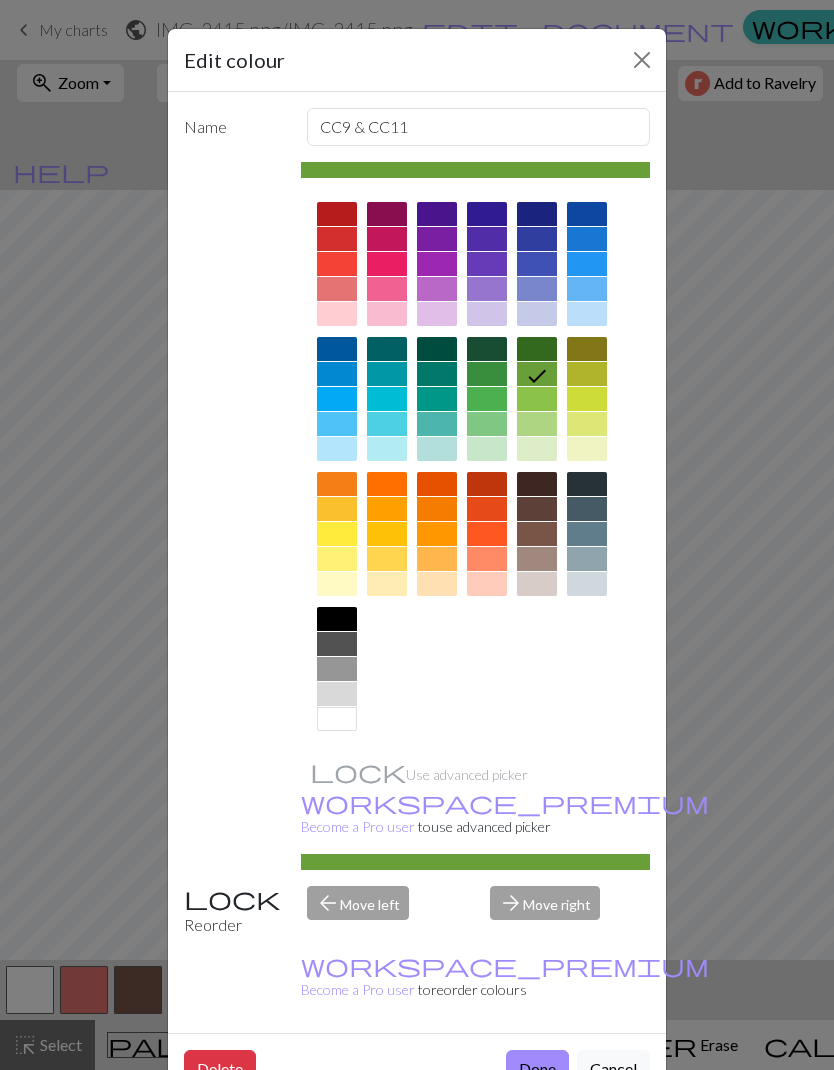 click on "Done" at bounding box center (537, 1069) 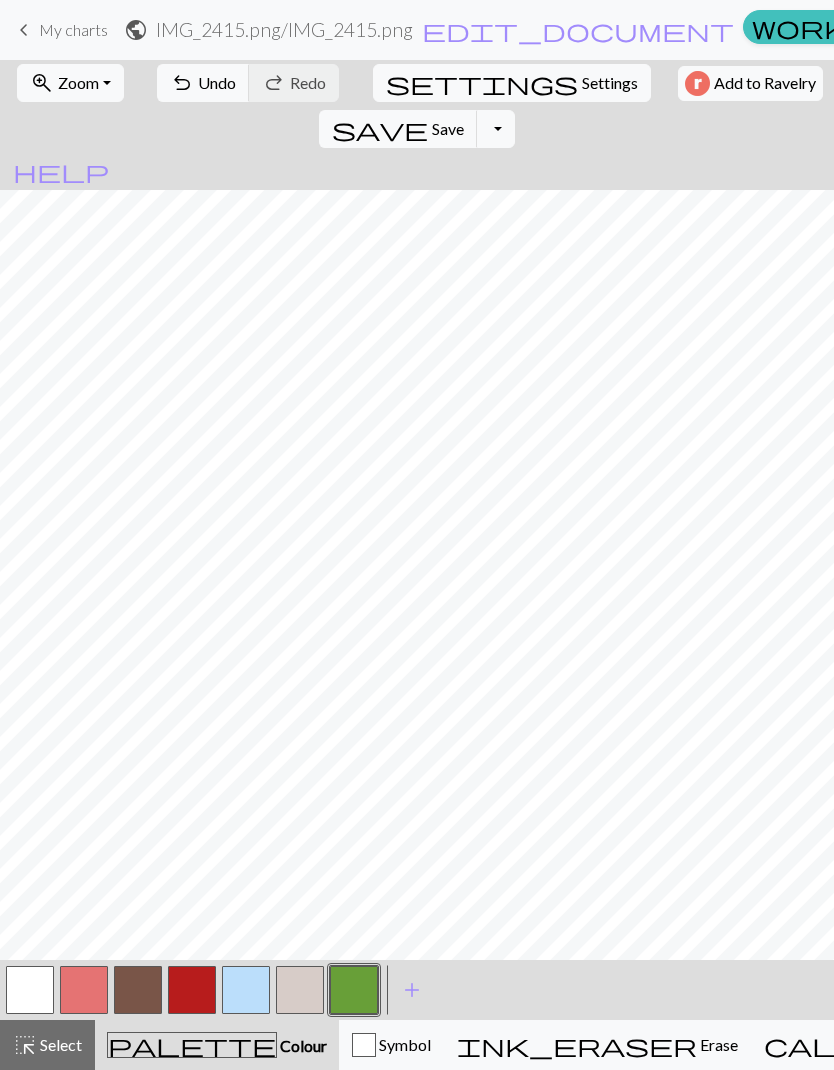 click at bounding box center (300, 990) 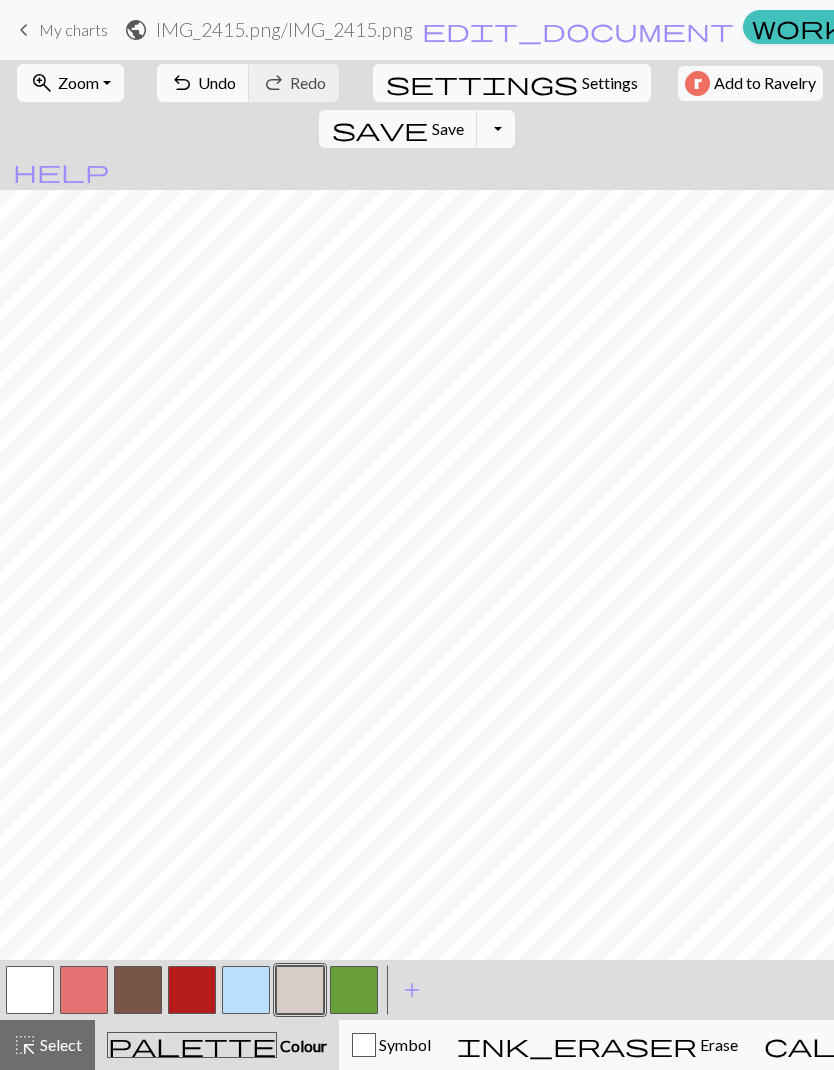 click at bounding box center [300, 990] 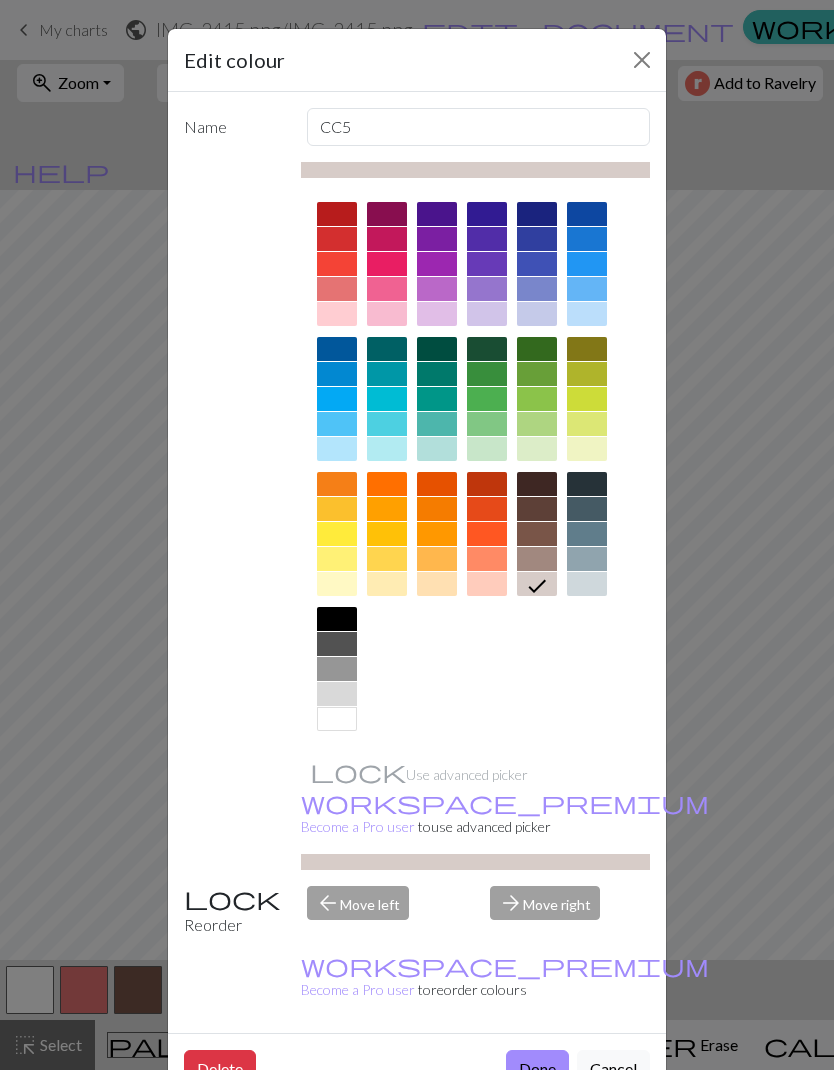 click on "Done" at bounding box center [537, 1069] 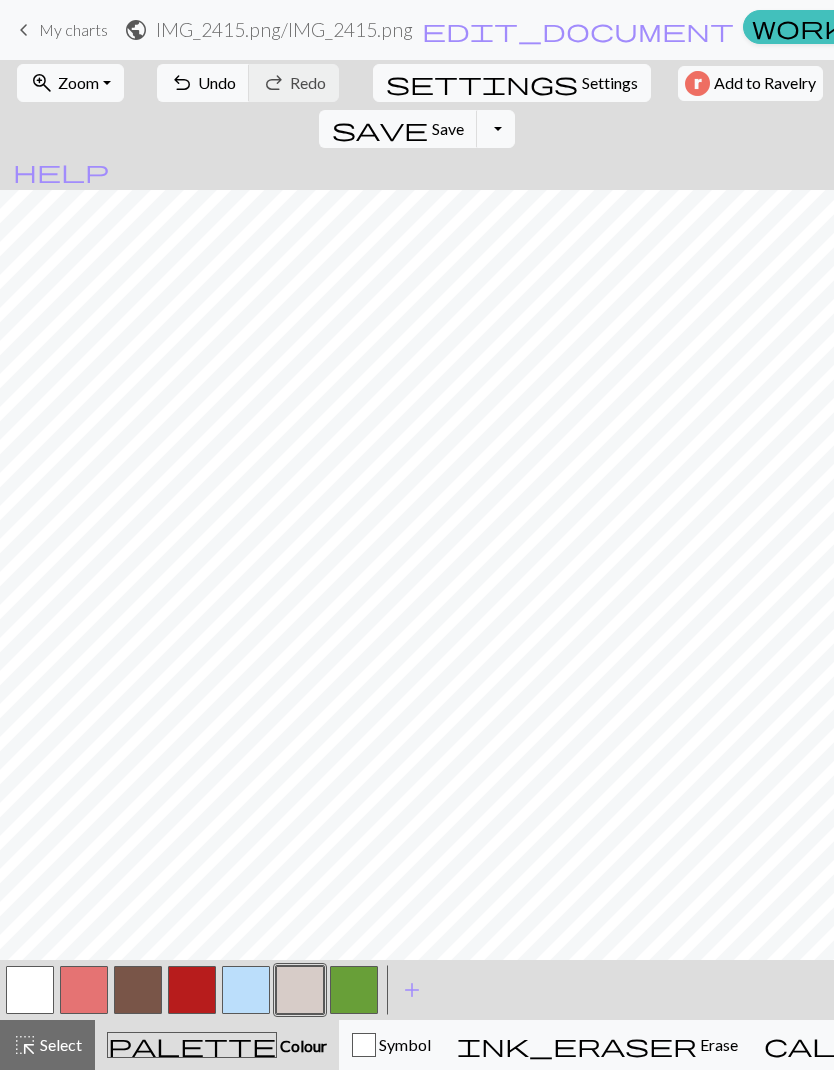 click at bounding box center [30, 990] 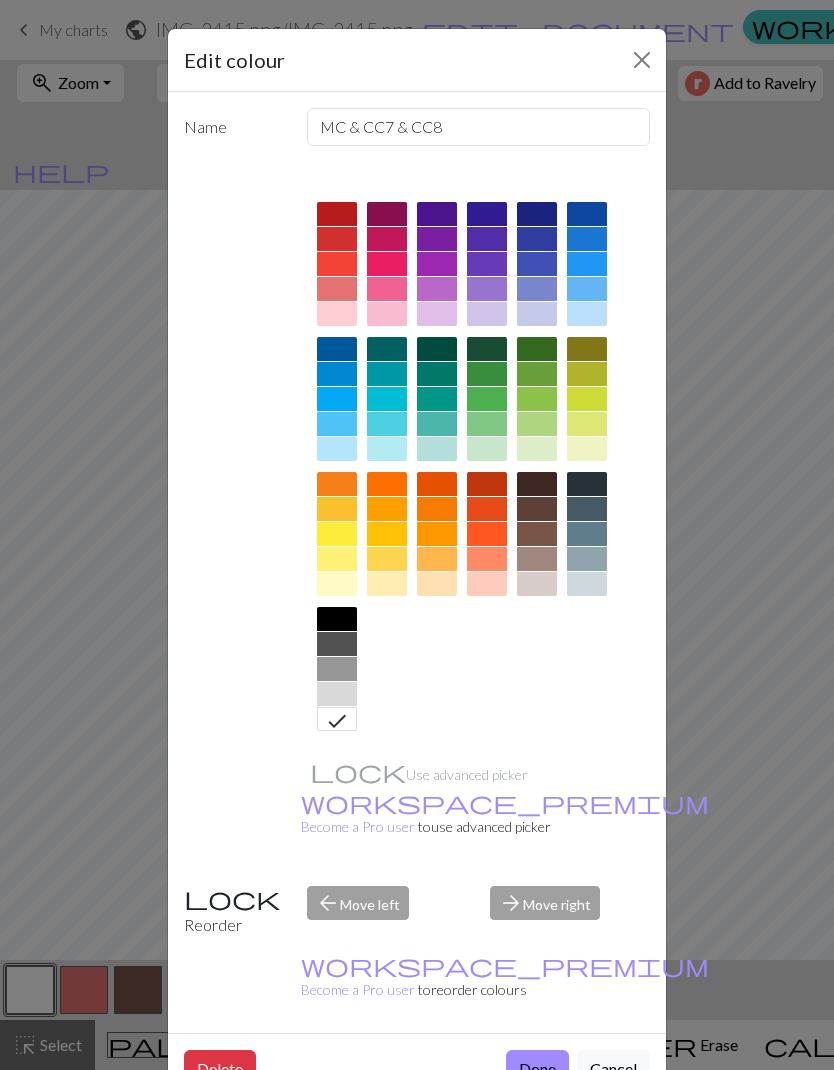 click at bounding box center (642, 60) 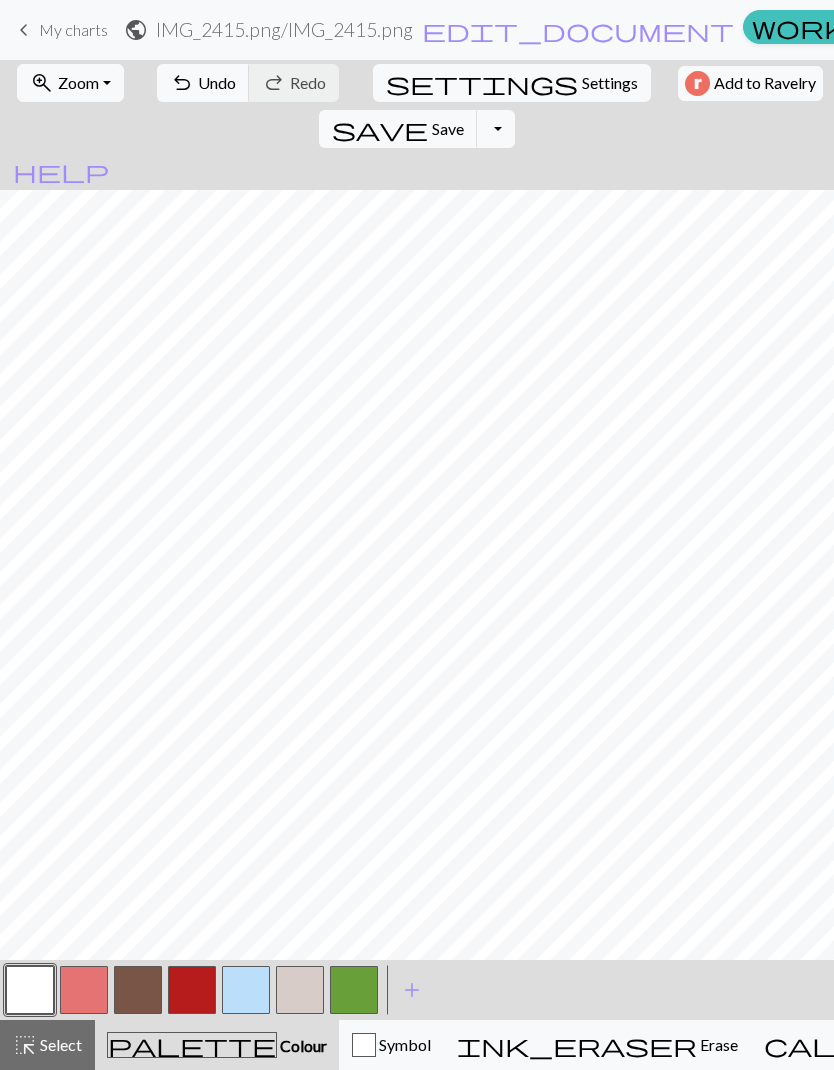 click at bounding box center (84, 990) 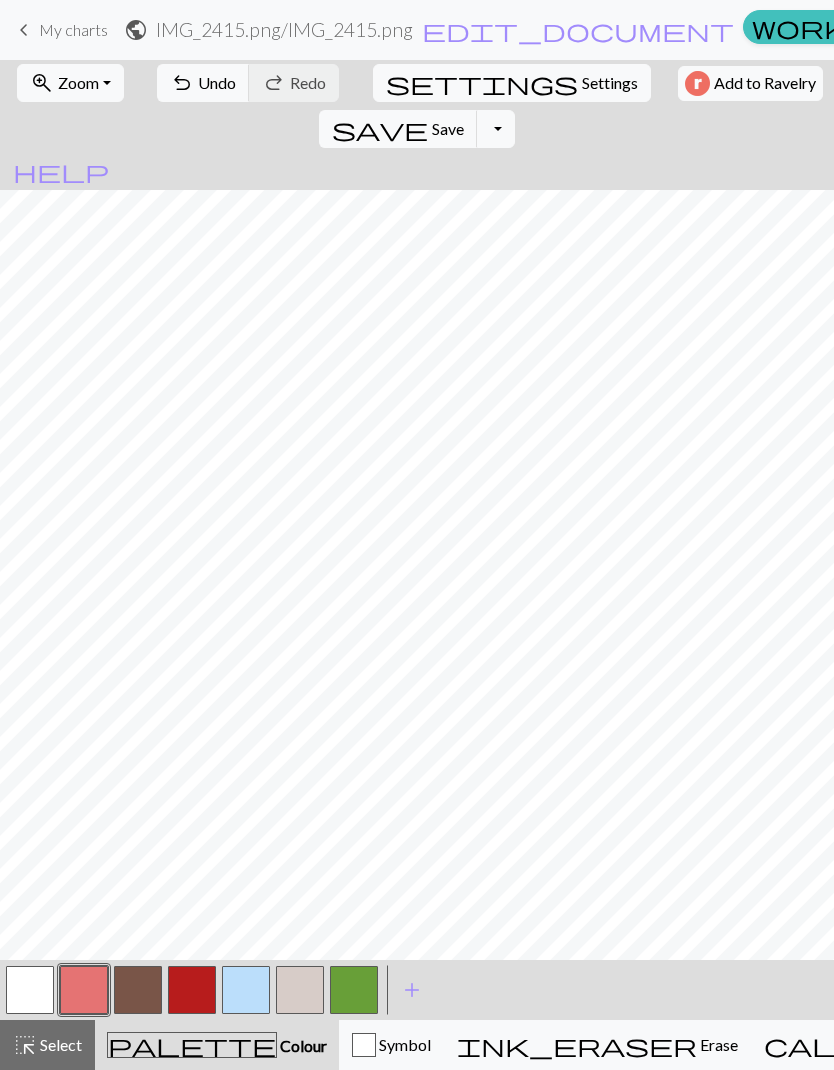 click at bounding box center (84, 990) 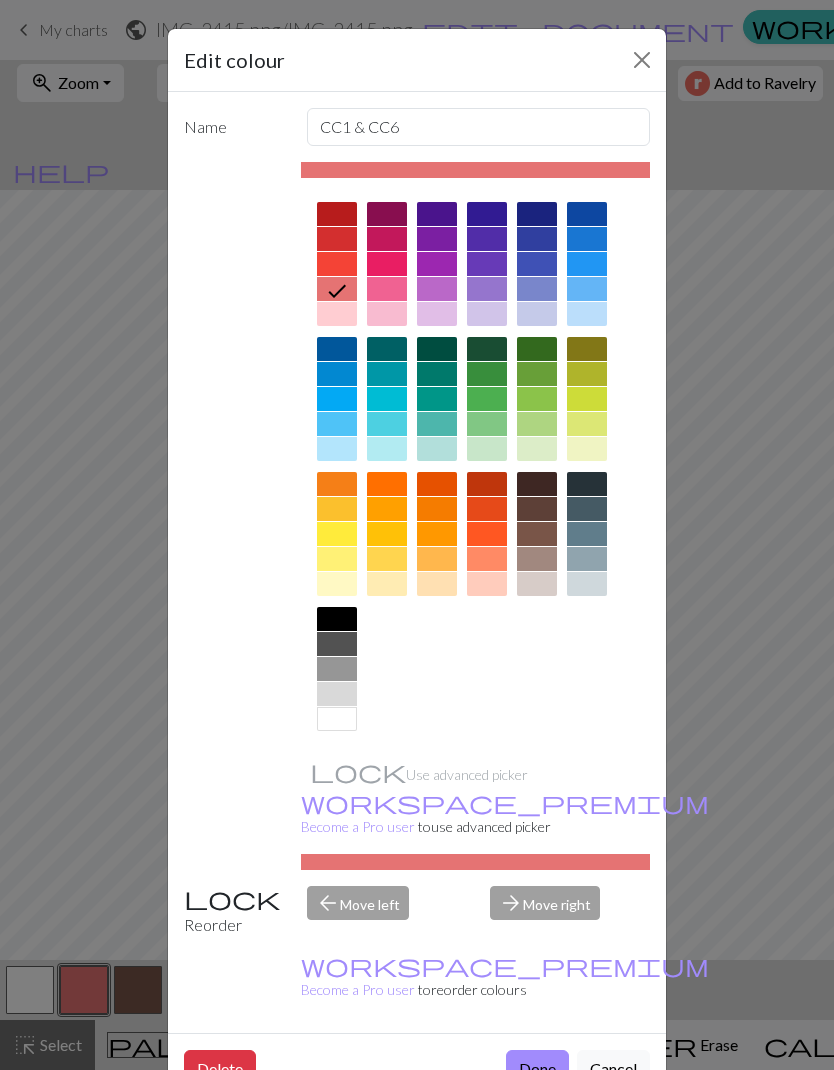 click on "Done" at bounding box center [537, 1069] 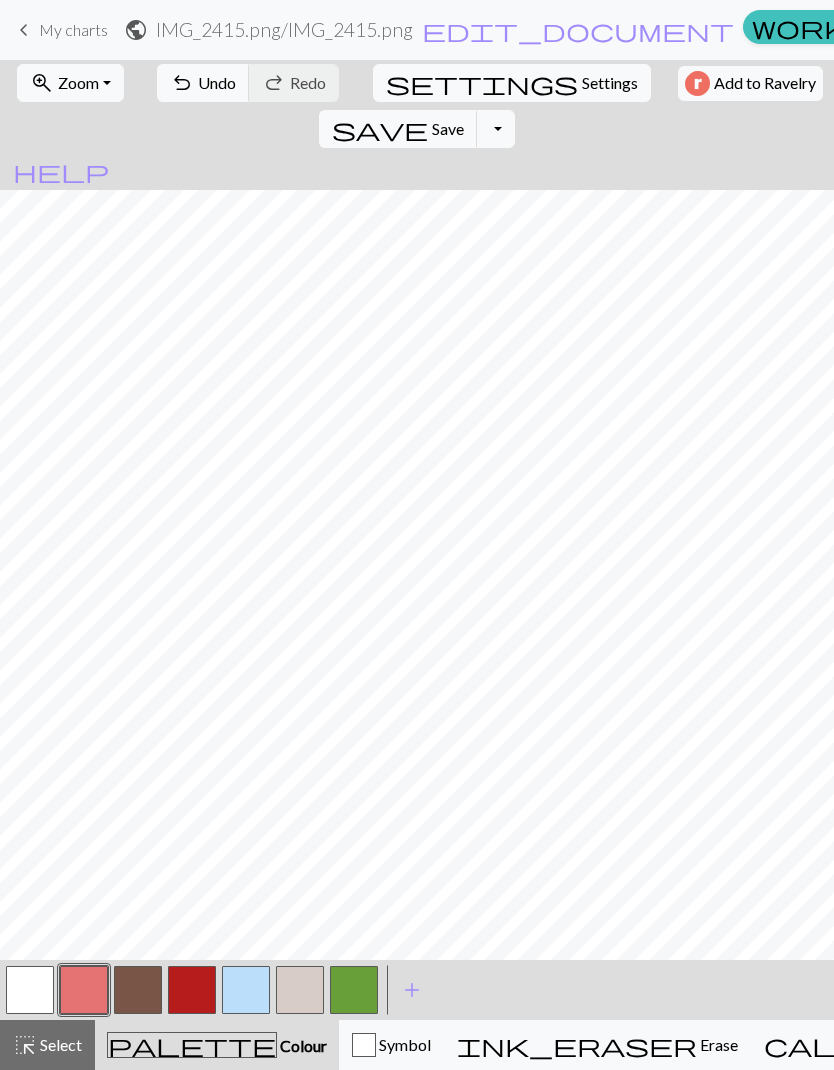 click at bounding box center [138, 990] 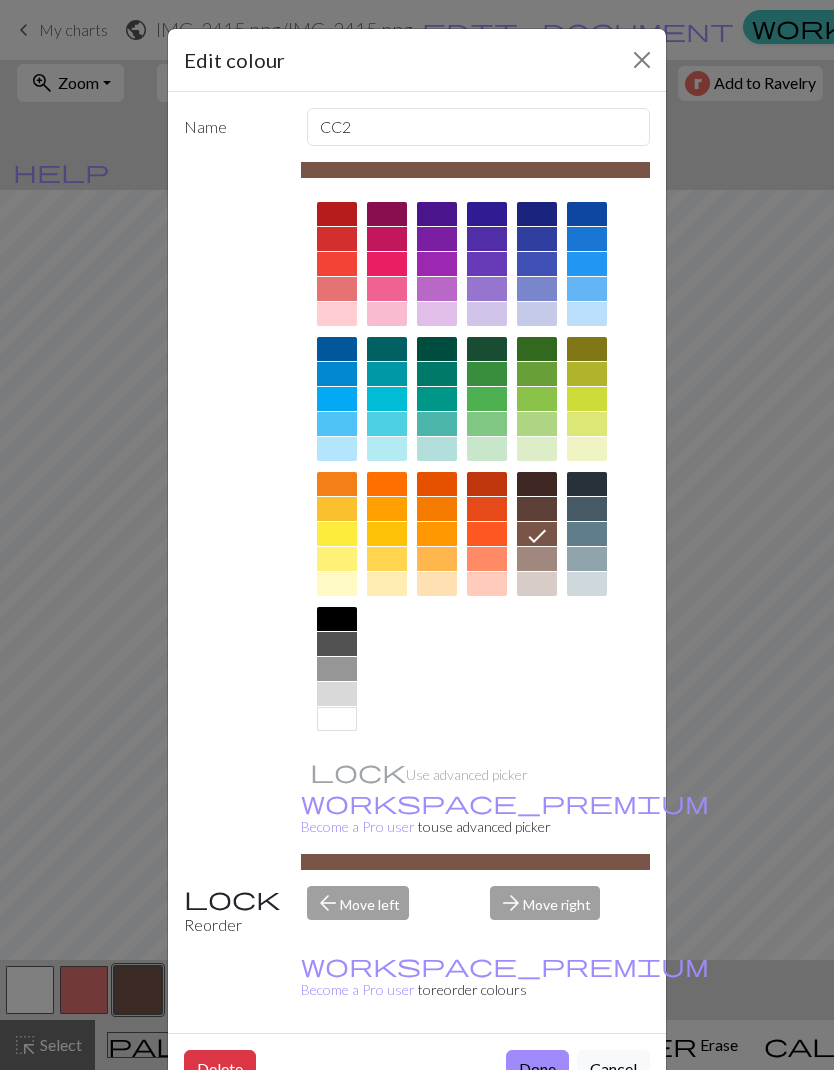 click on "Cancel" at bounding box center (613, 1069) 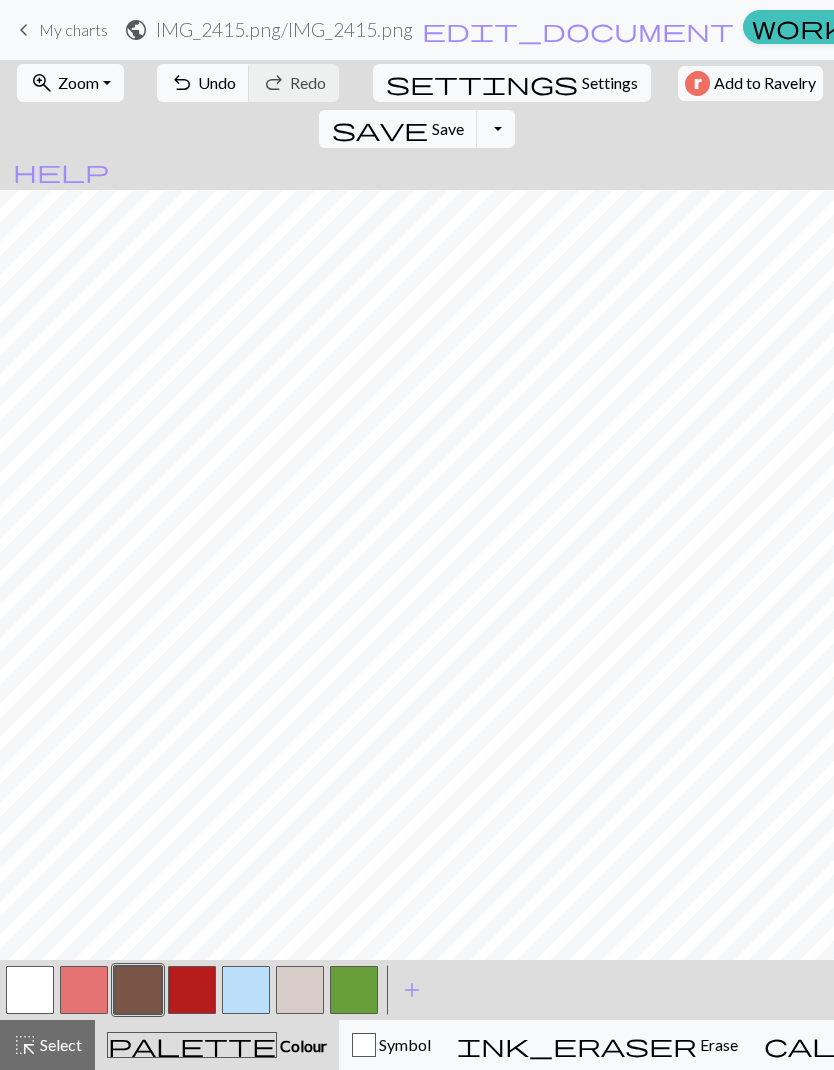 click at bounding box center [192, 990] 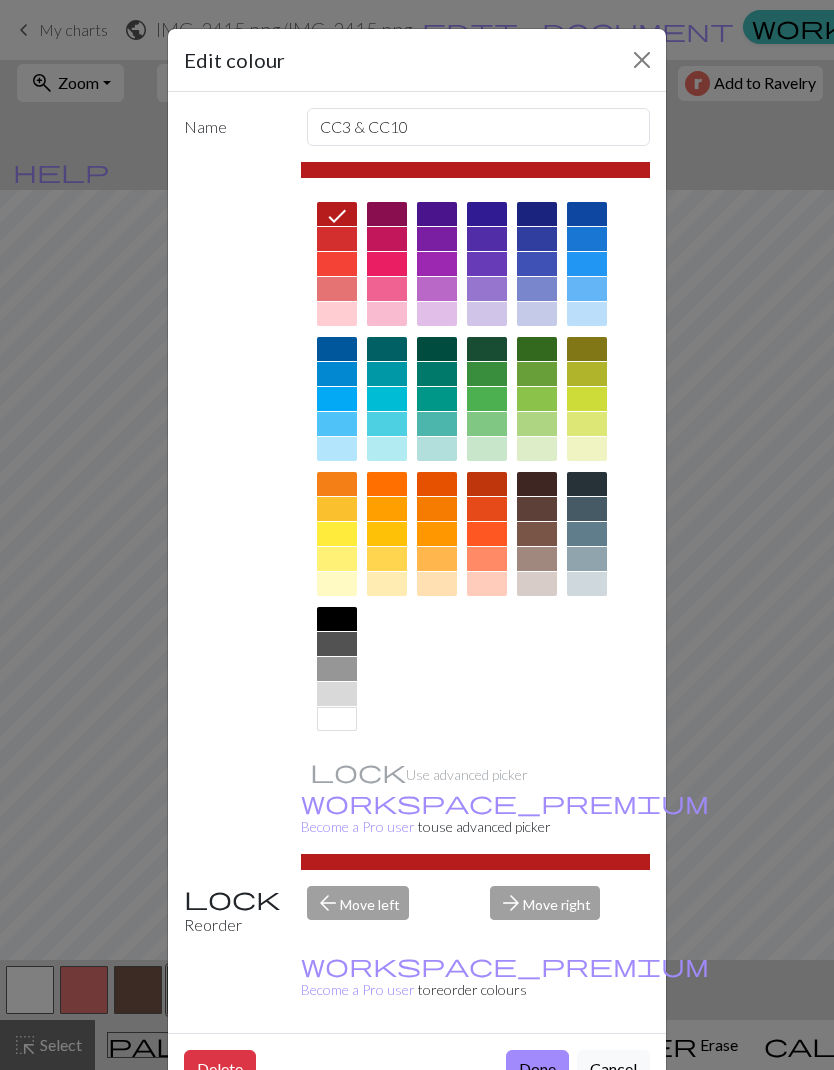 click on "Done" at bounding box center (537, 1069) 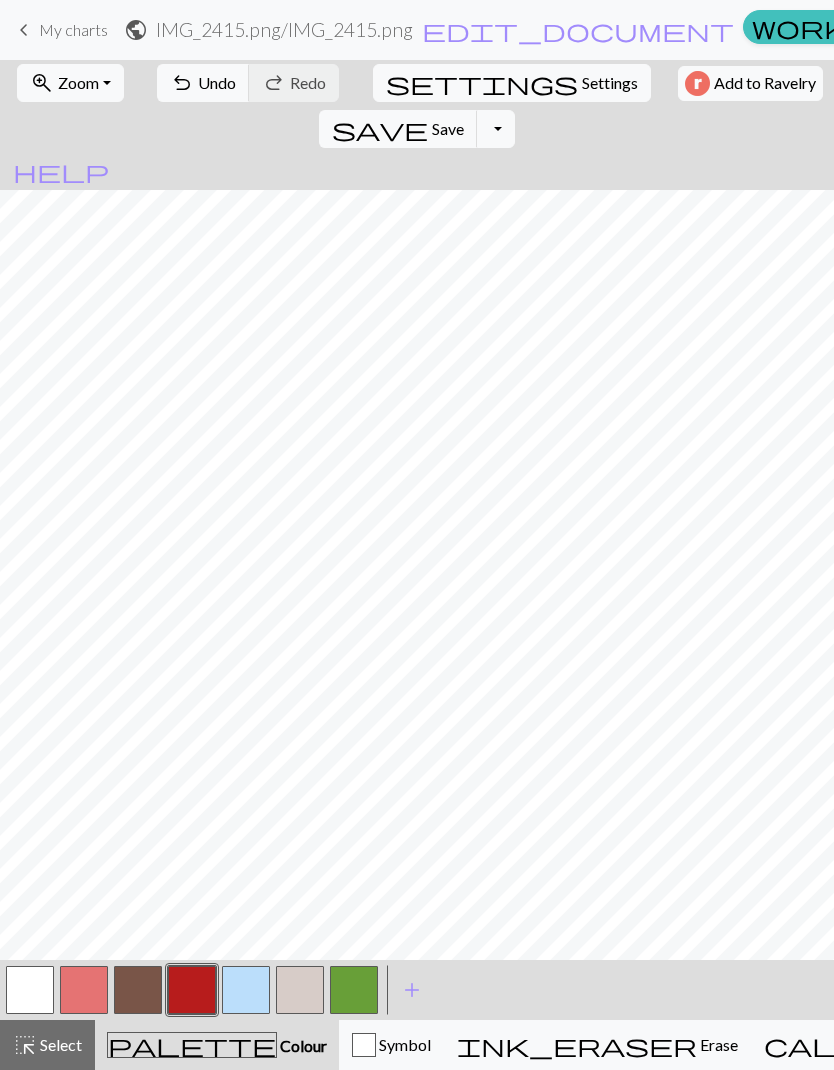 click at bounding box center (246, 990) 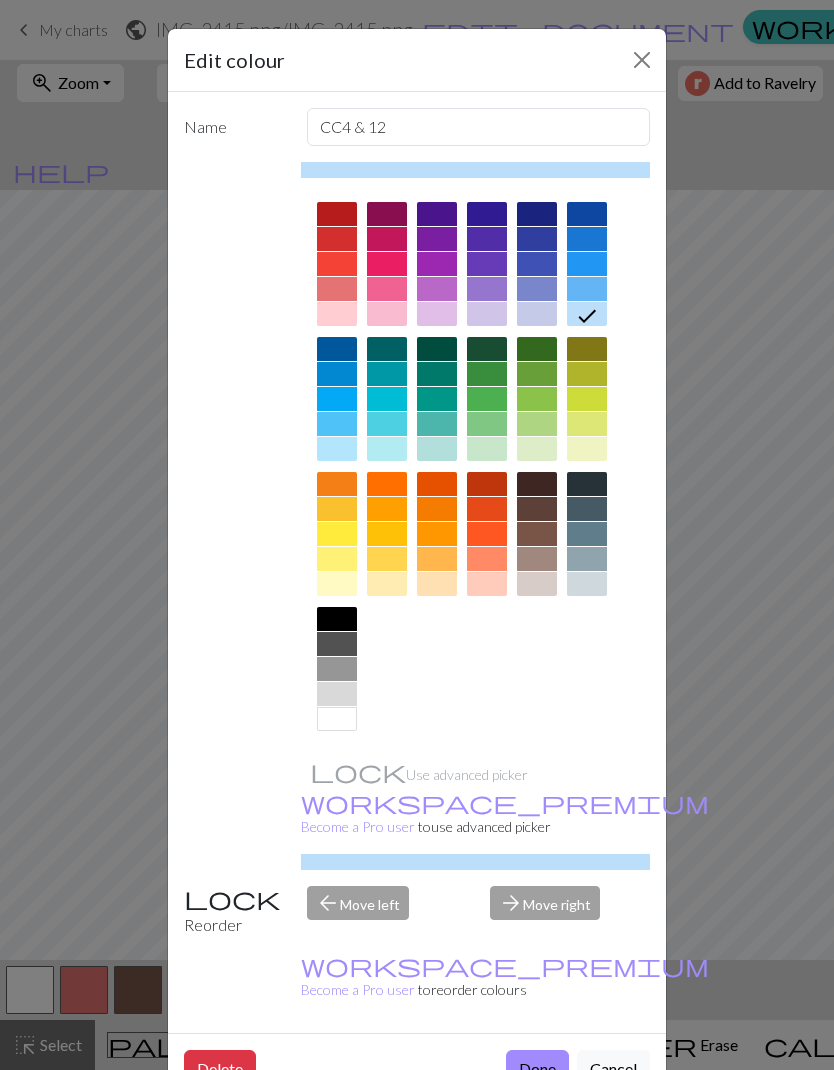 click on "Done" at bounding box center [537, 1069] 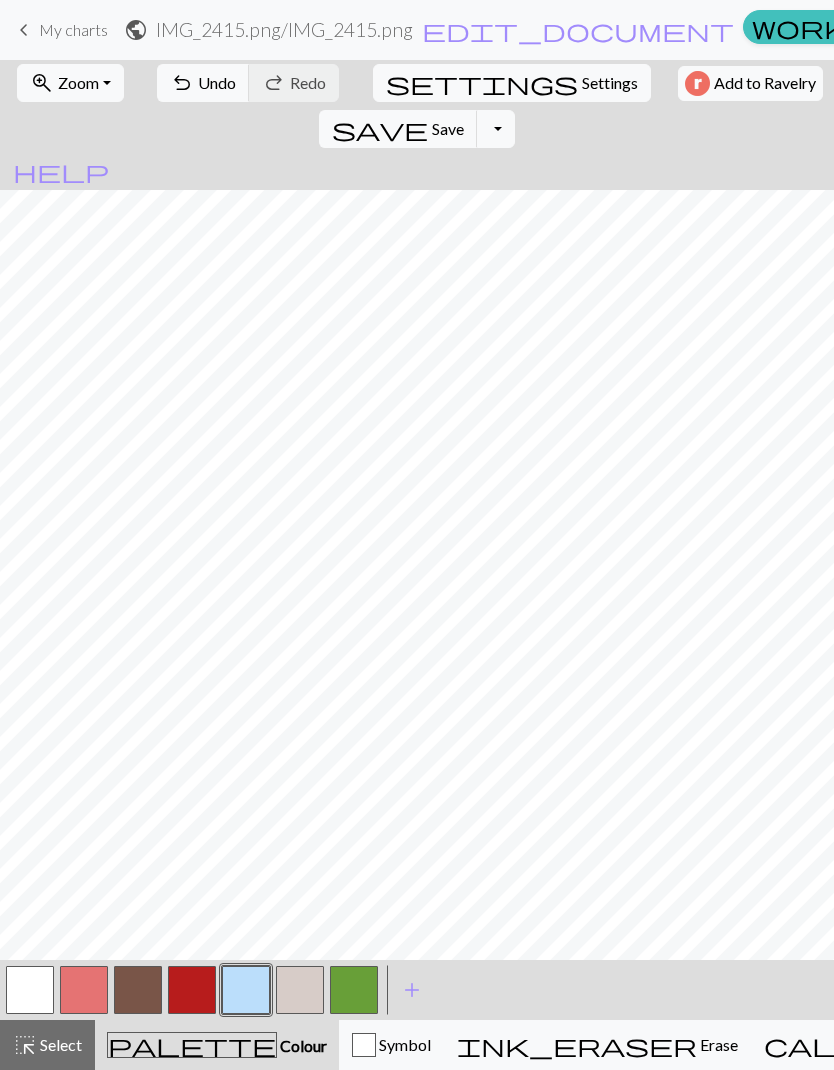 click at bounding box center (300, 990) 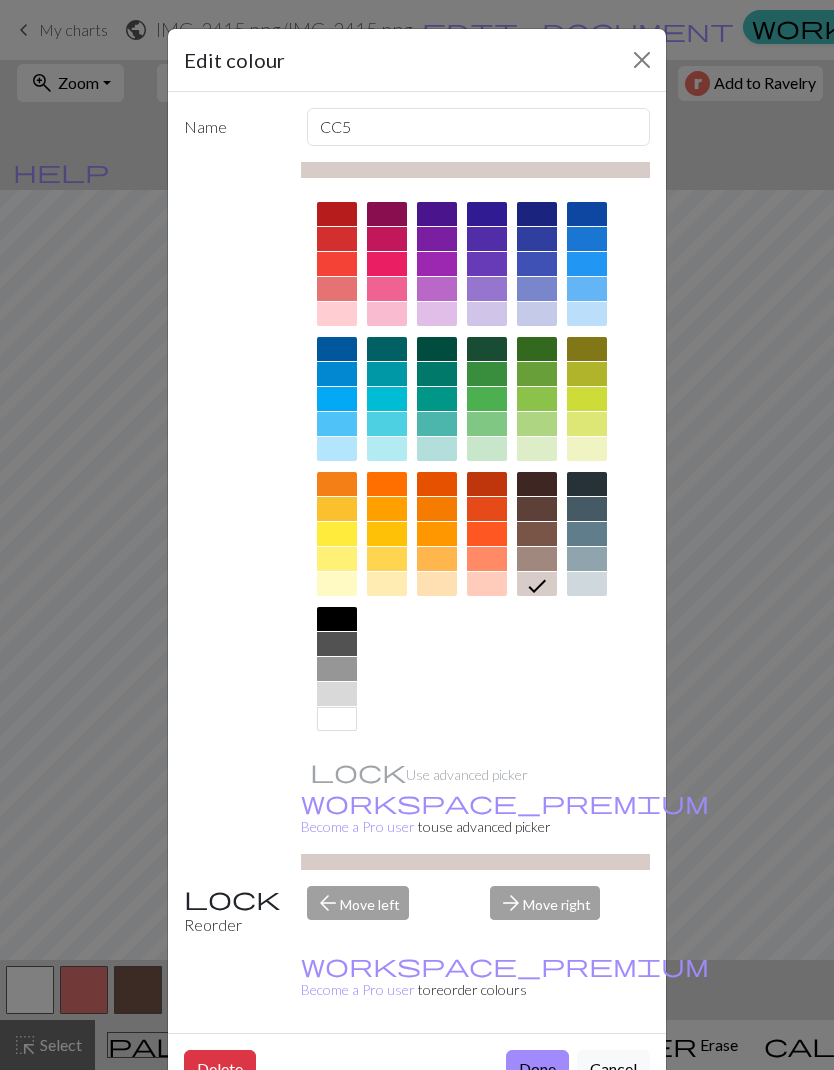 click on "Done" at bounding box center (537, 1069) 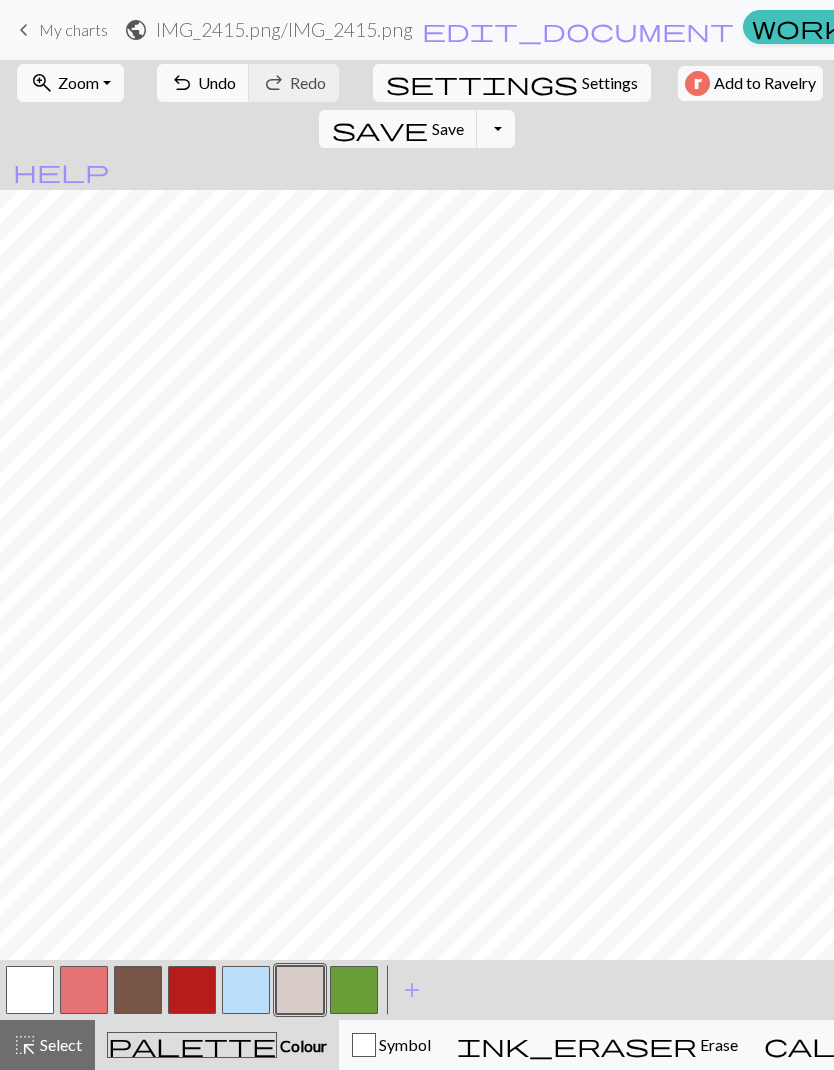 click at bounding box center (354, 990) 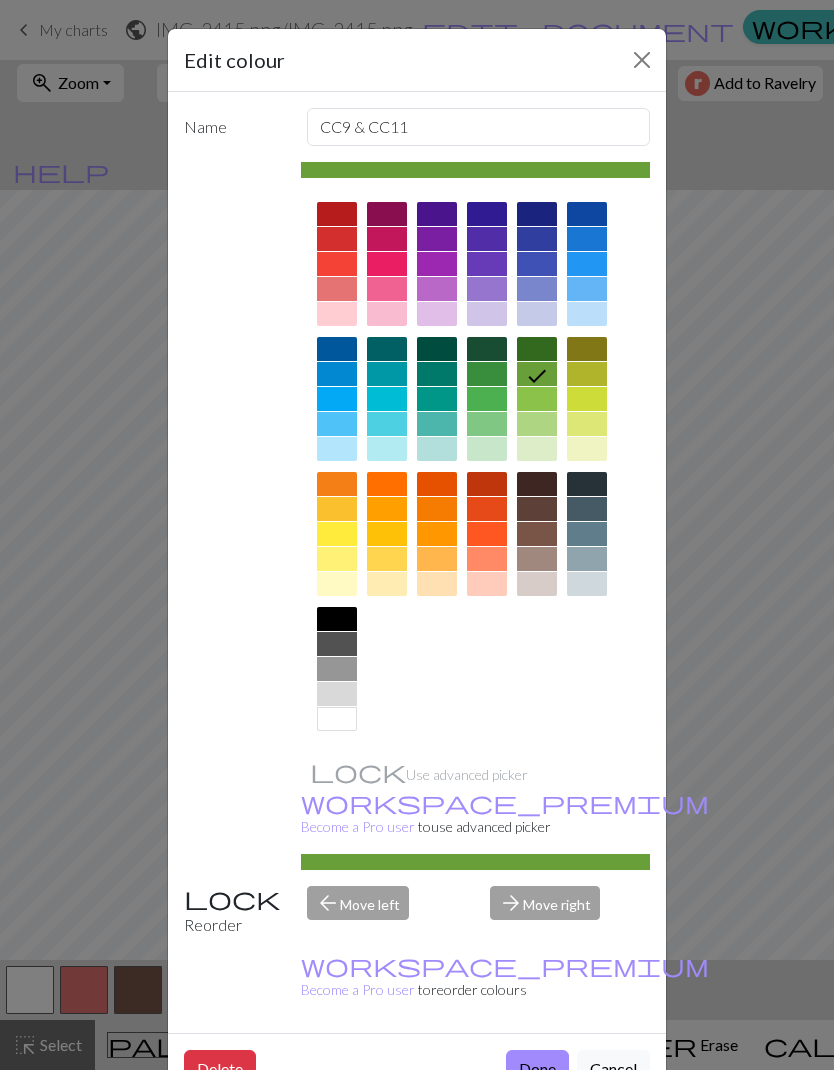 click on "Done" at bounding box center (537, 1069) 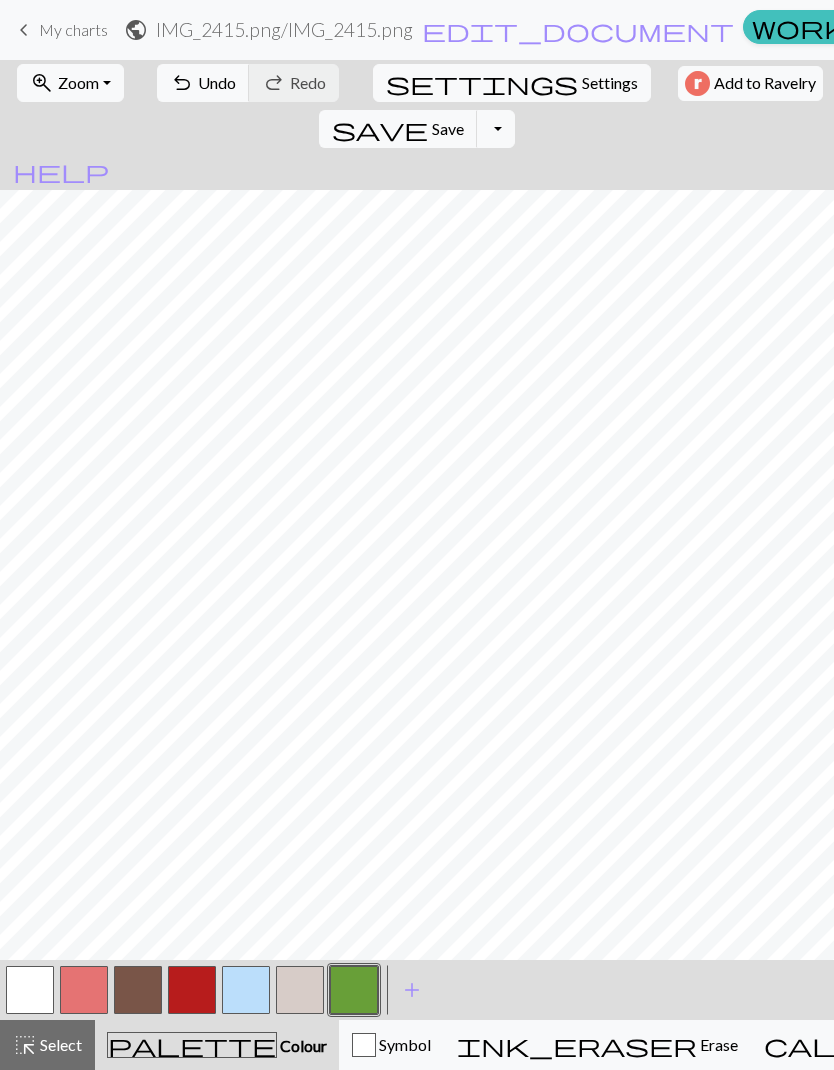 click on "Erase" at bounding box center [717, 1044] 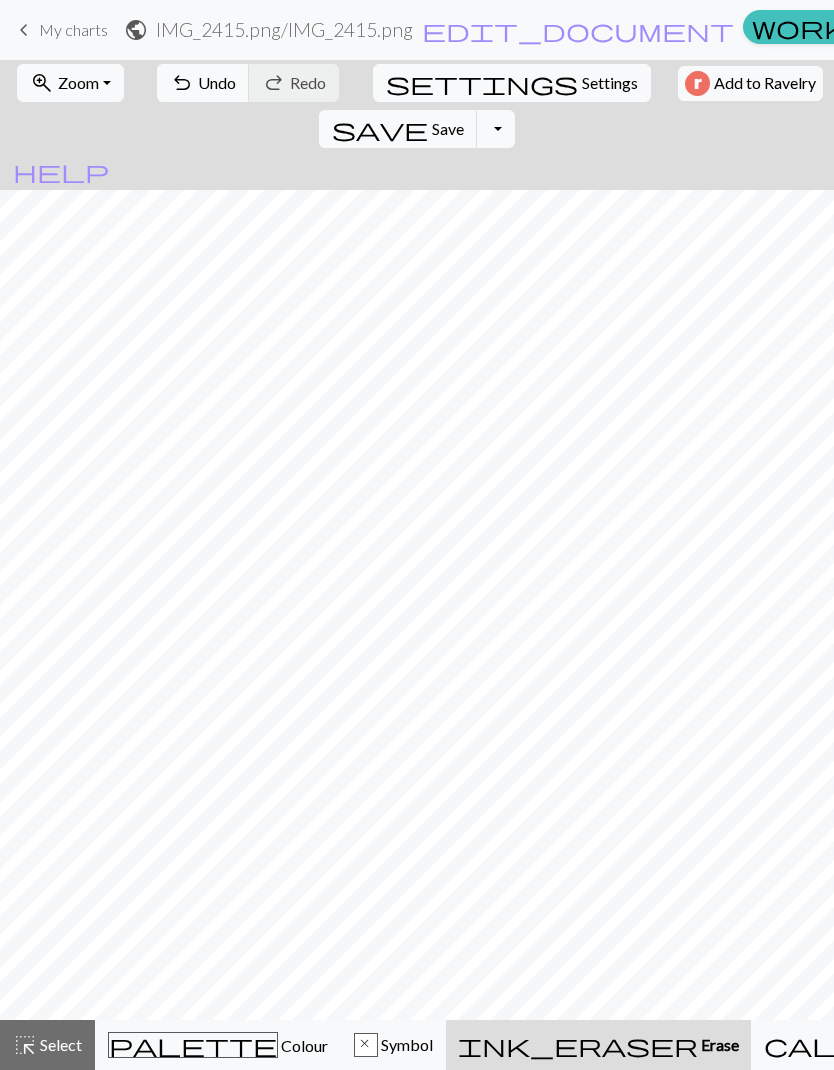 scroll, scrollTop: 221, scrollLeft: 0, axis: vertical 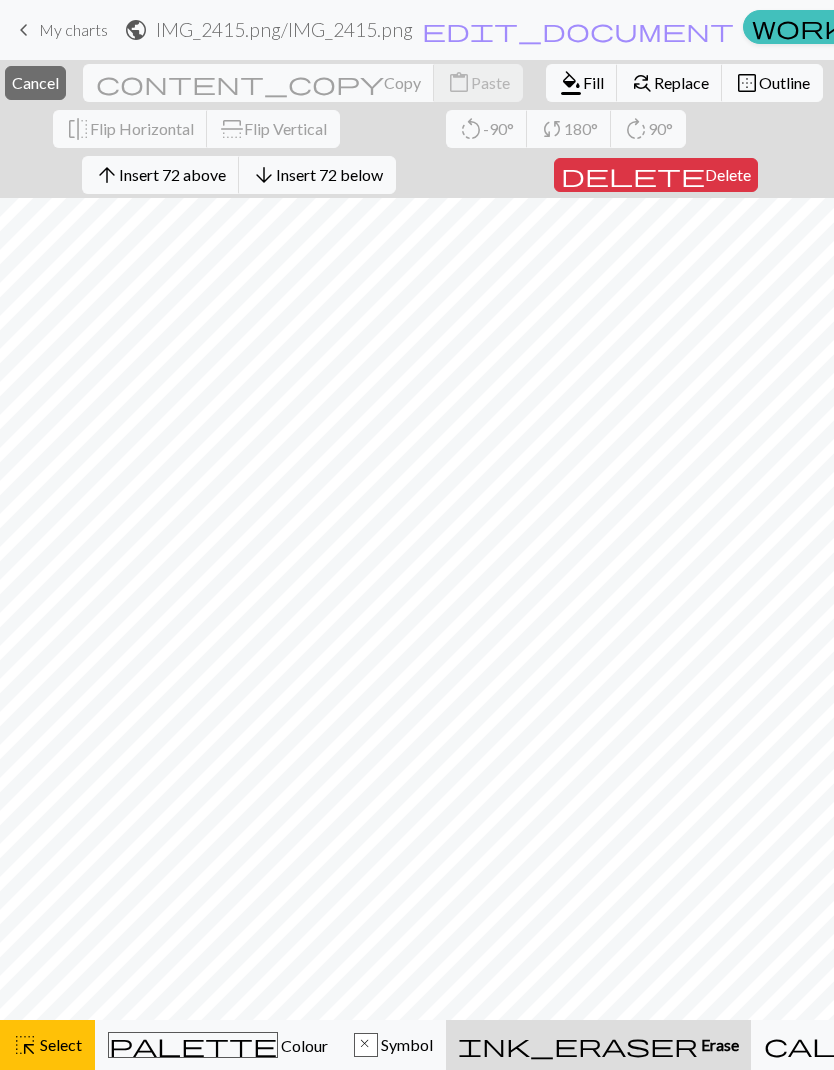 click on "ink_eraser   Erase   Erase" at bounding box center (598, 1045) 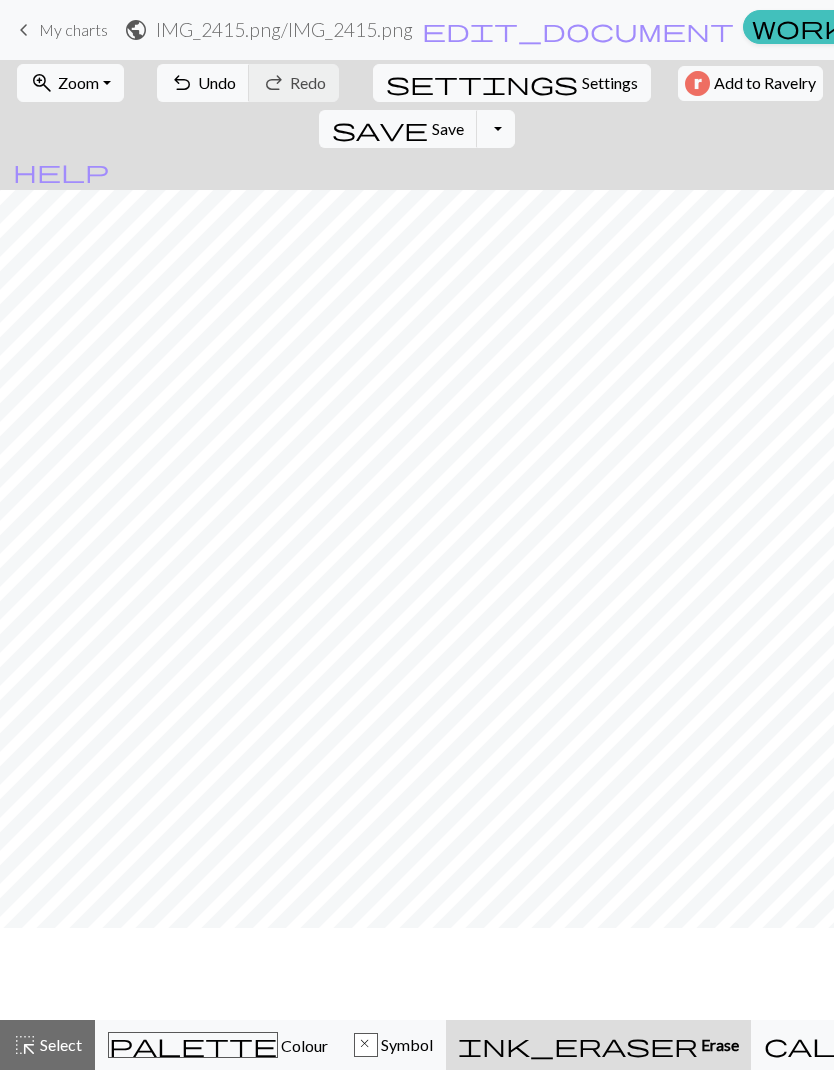 scroll, scrollTop: 0, scrollLeft: 0, axis: both 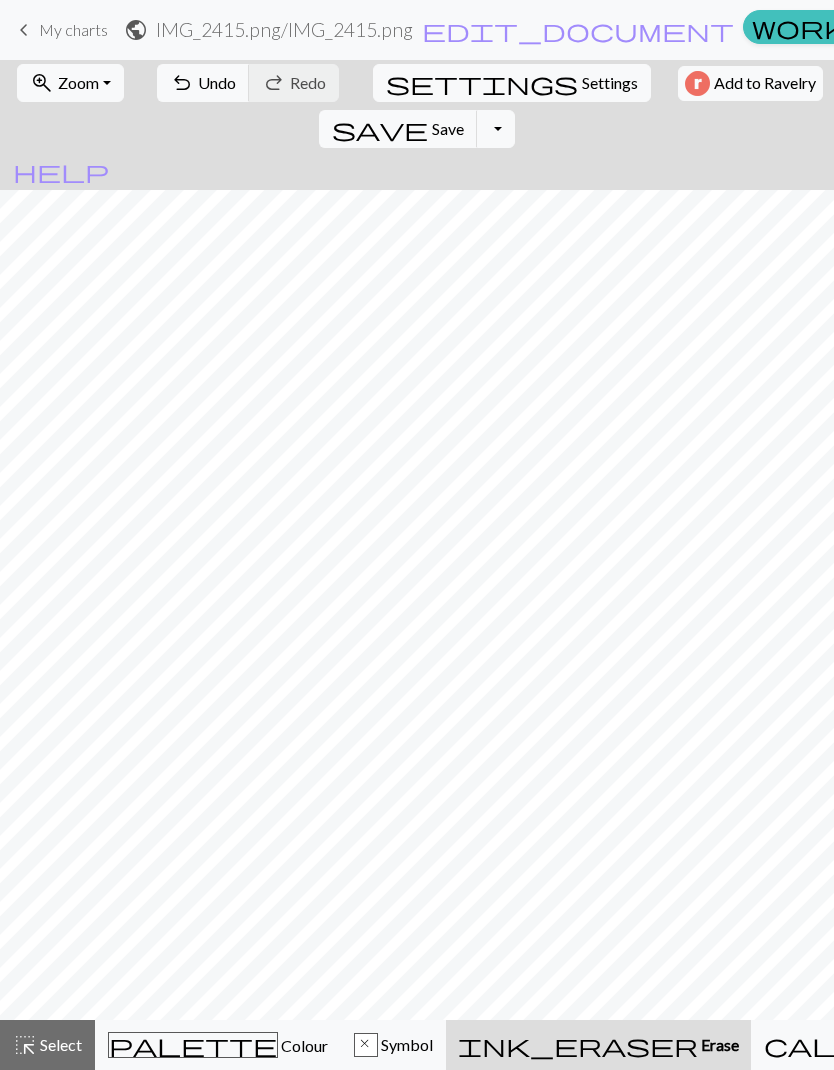 click on "Undo" at bounding box center (217, 82) 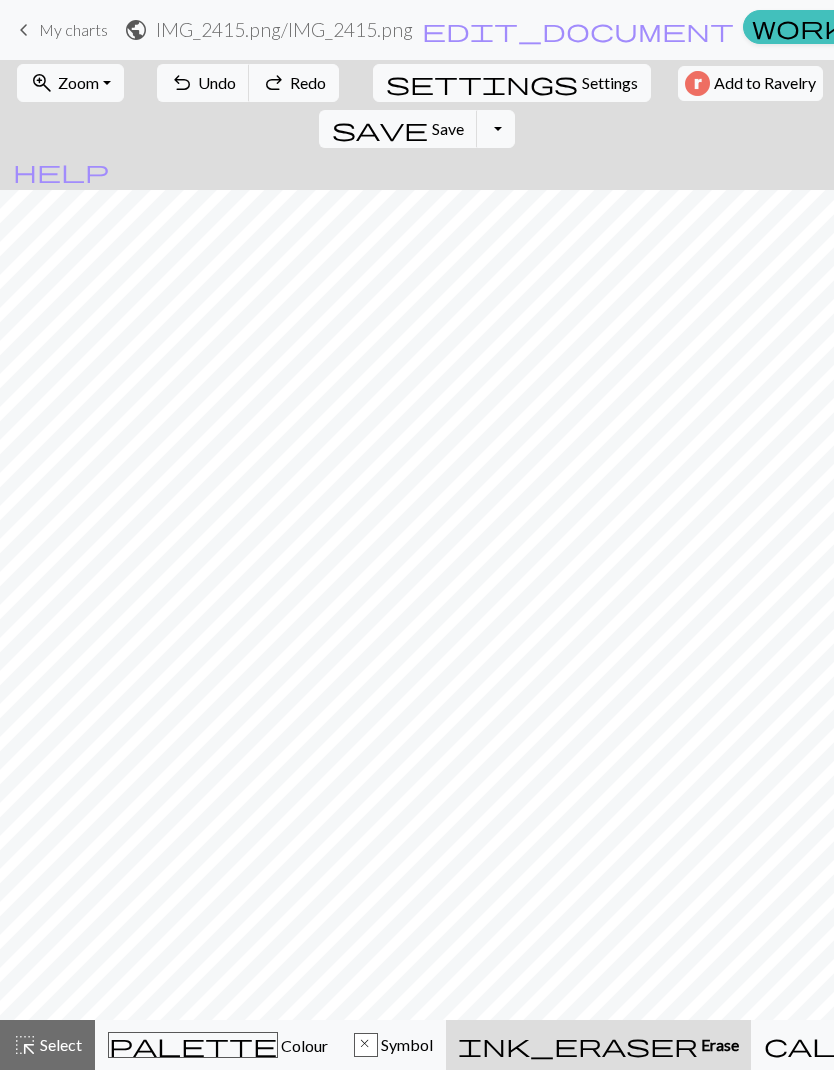 click on "ink_eraser   Erase   Erase" at bounding box center (598, 1045) 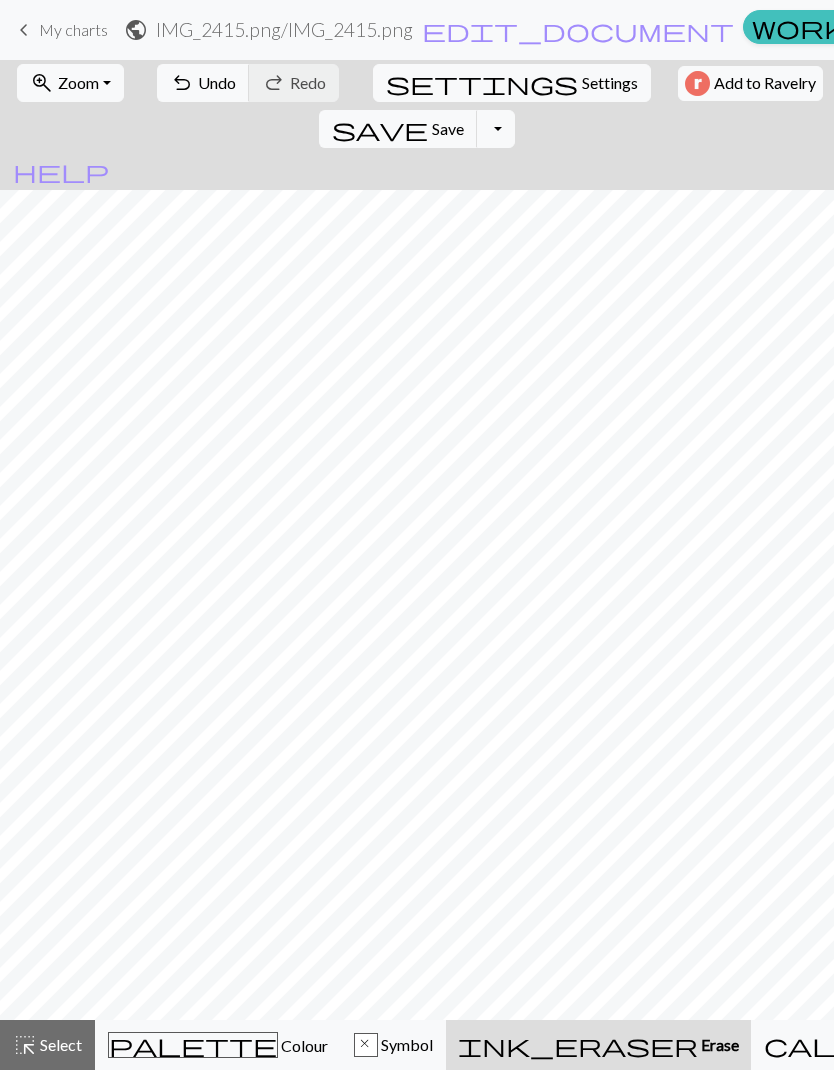 click on "Undo" at bounding box center (217, 82) 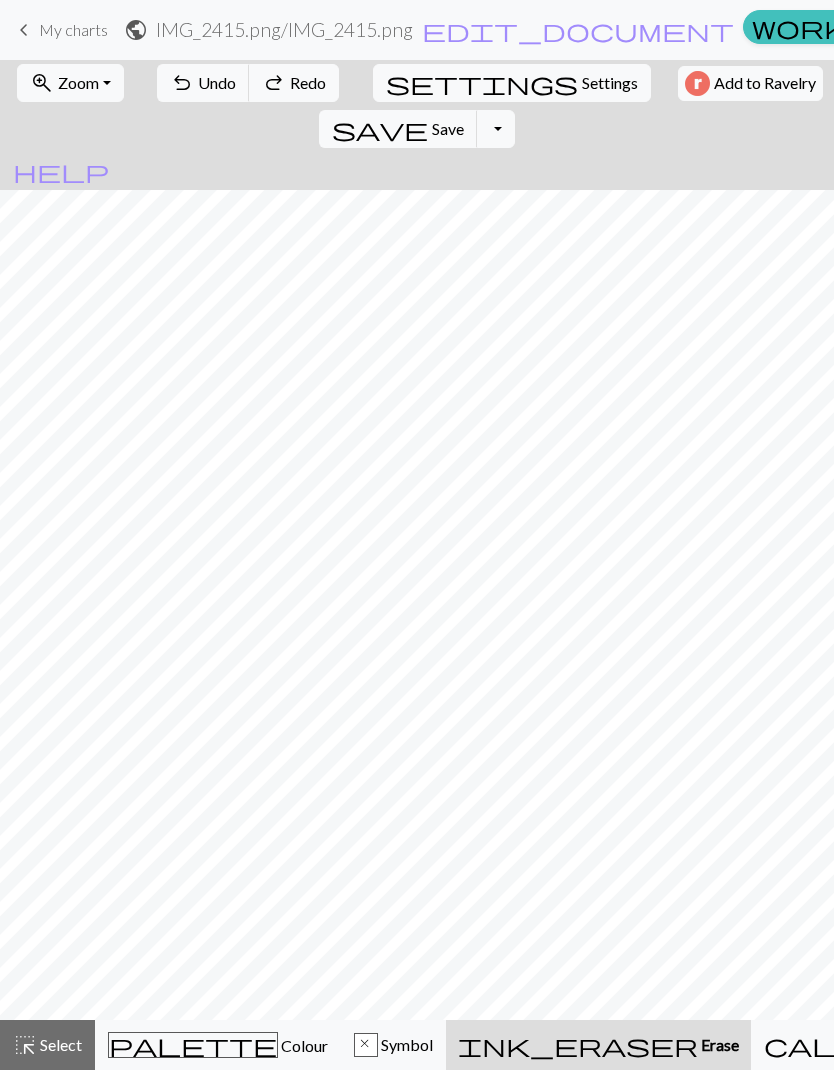 click on "Settings" at bounding box center (610, 83) 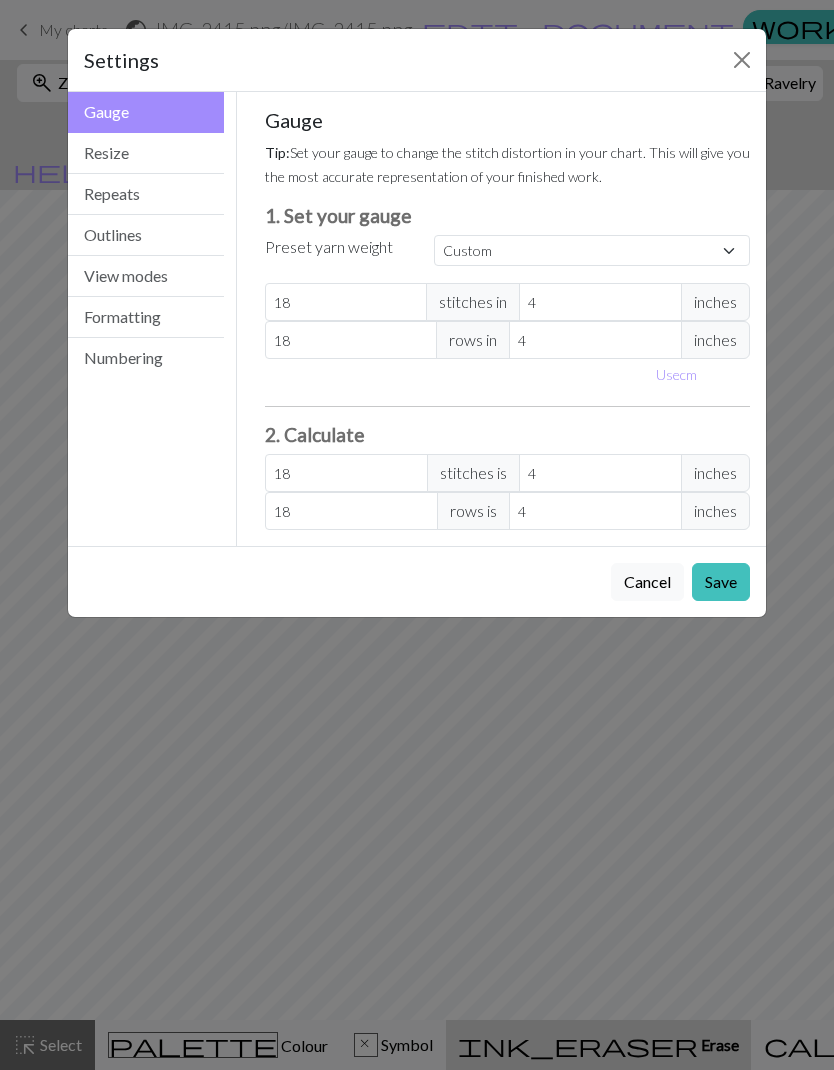 click on "Resize" at bounding box center [146, 153] 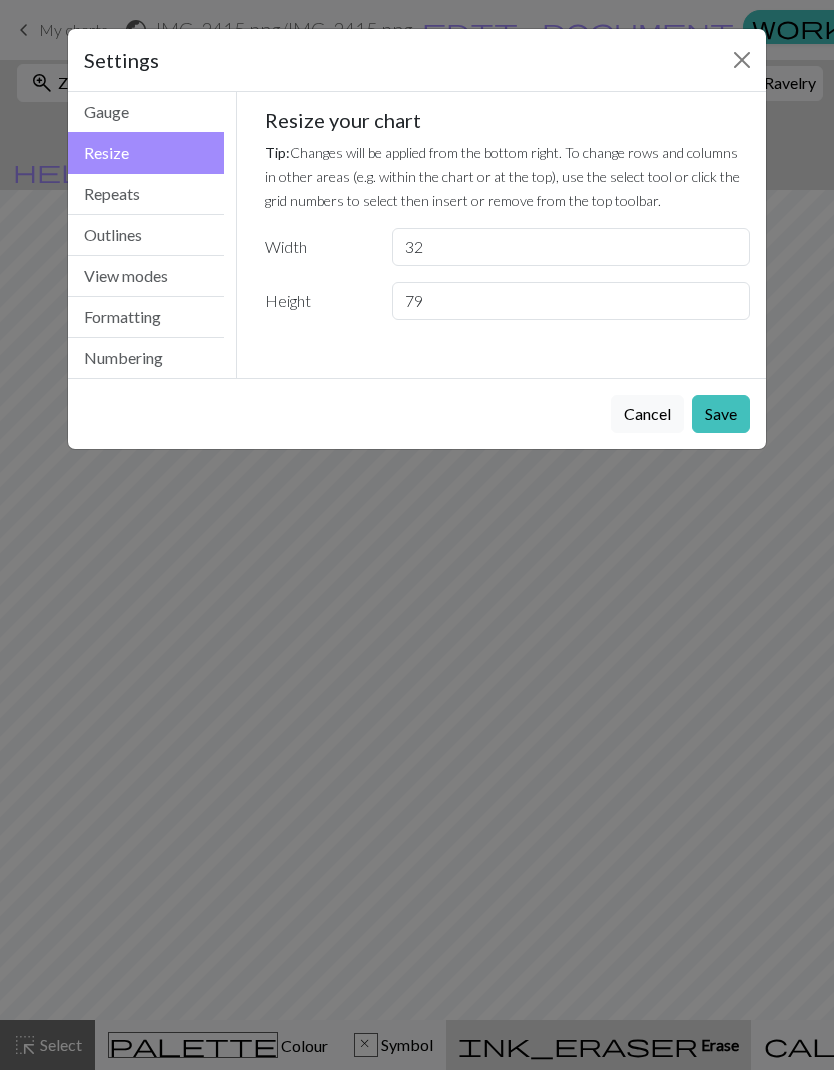 click on "Repeats" at bounding box center (146, 194) 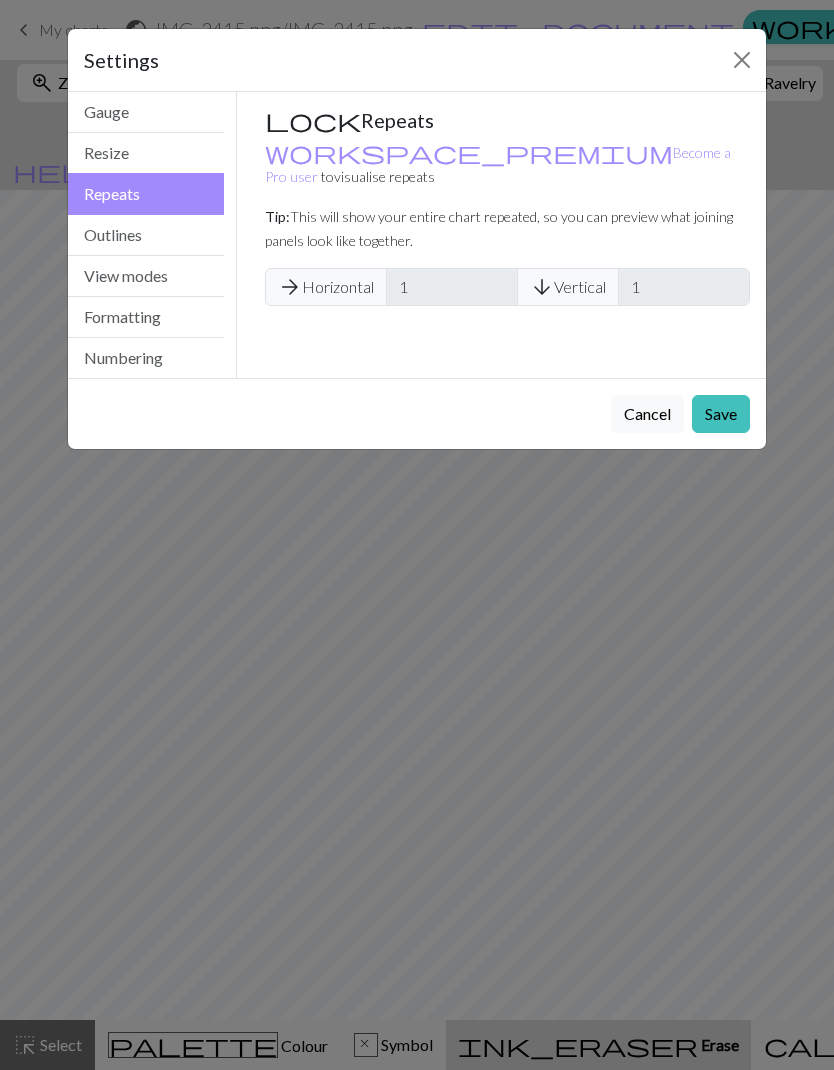 click on "View modes" at bounding box center (146, 276) 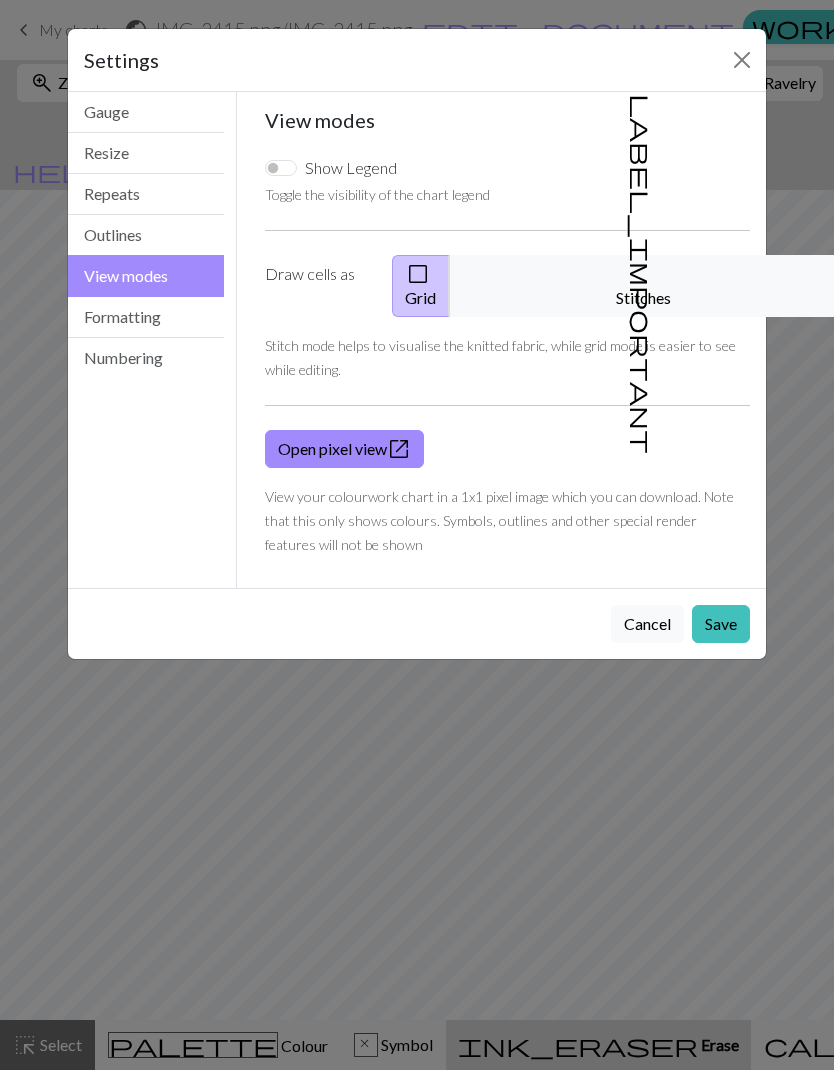 click on "Formatting" at bounding box center (146, 317) 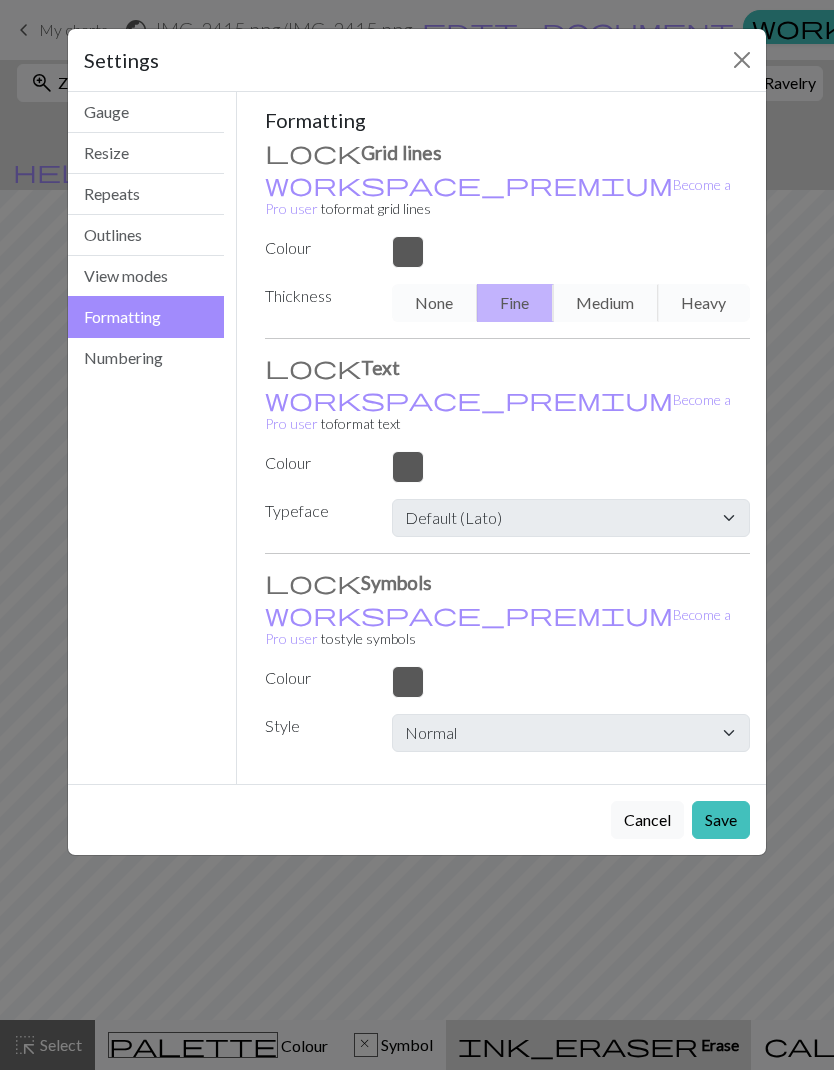 click on "Numbering" at bounding box center (146, 358) 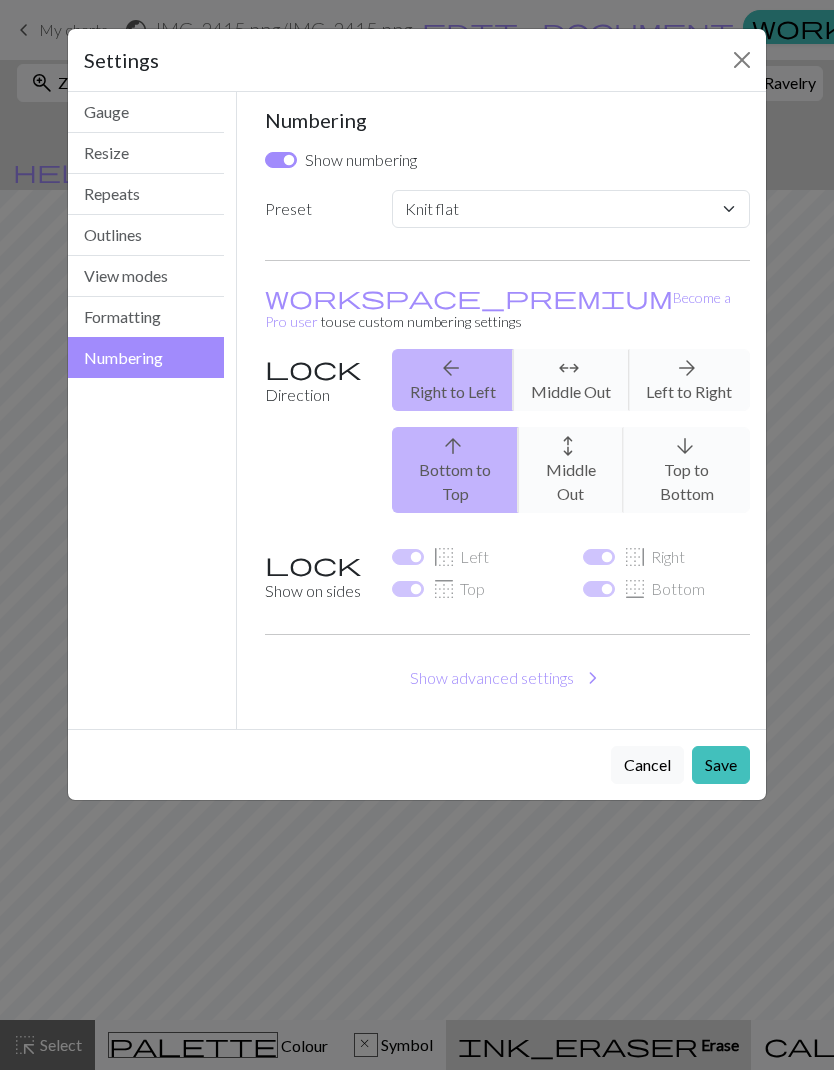 click on "Save" at bounding box center [721, 765] 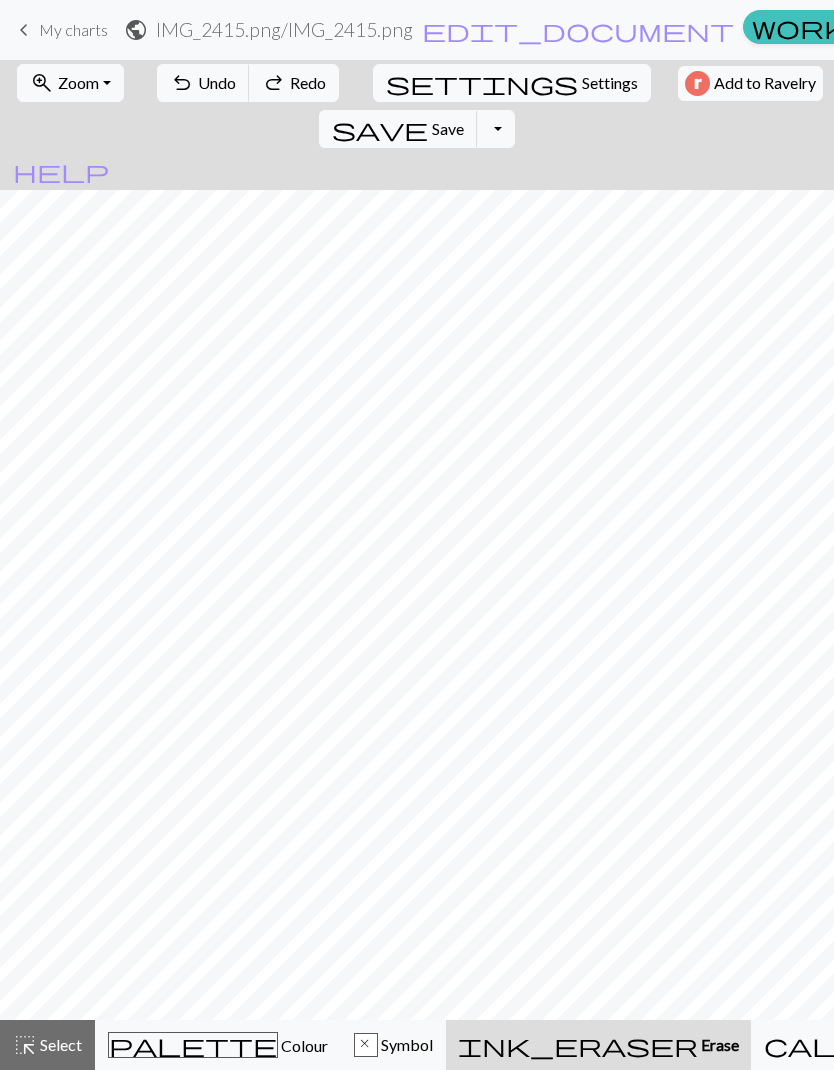 click on "palette   Colour   Colour" at bounding box center (218, 1045) 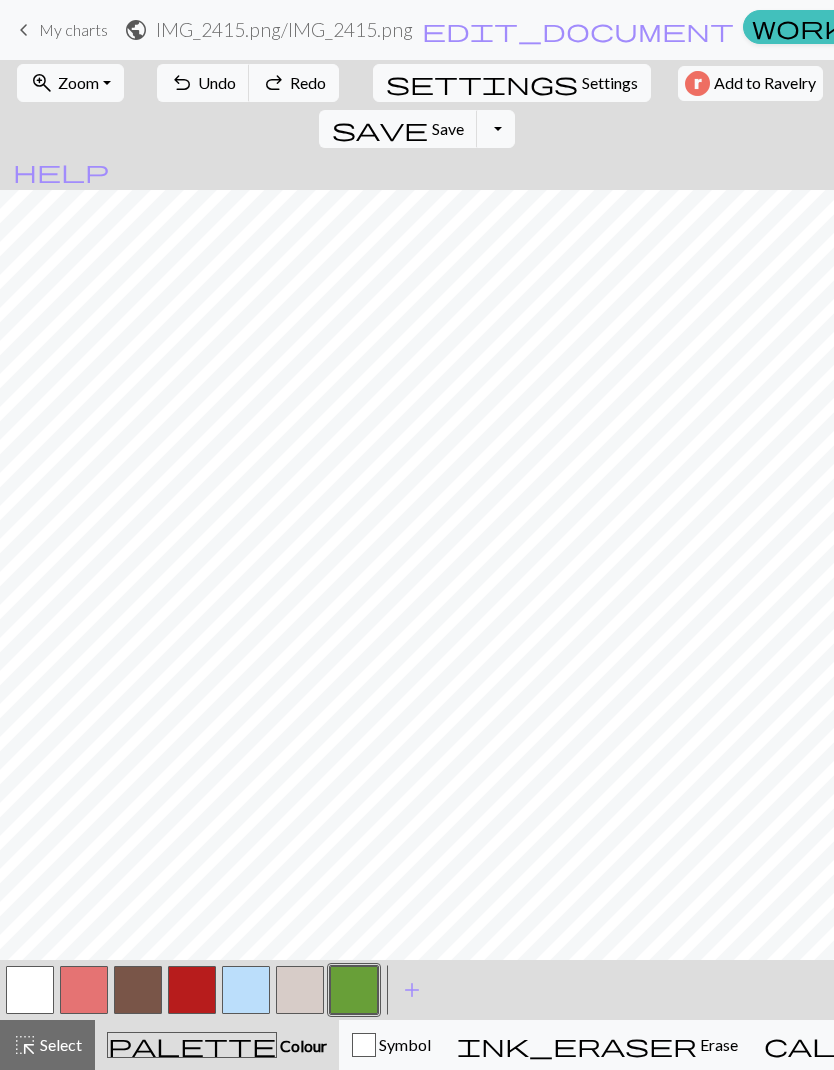 click at bounding box center [30, 990] 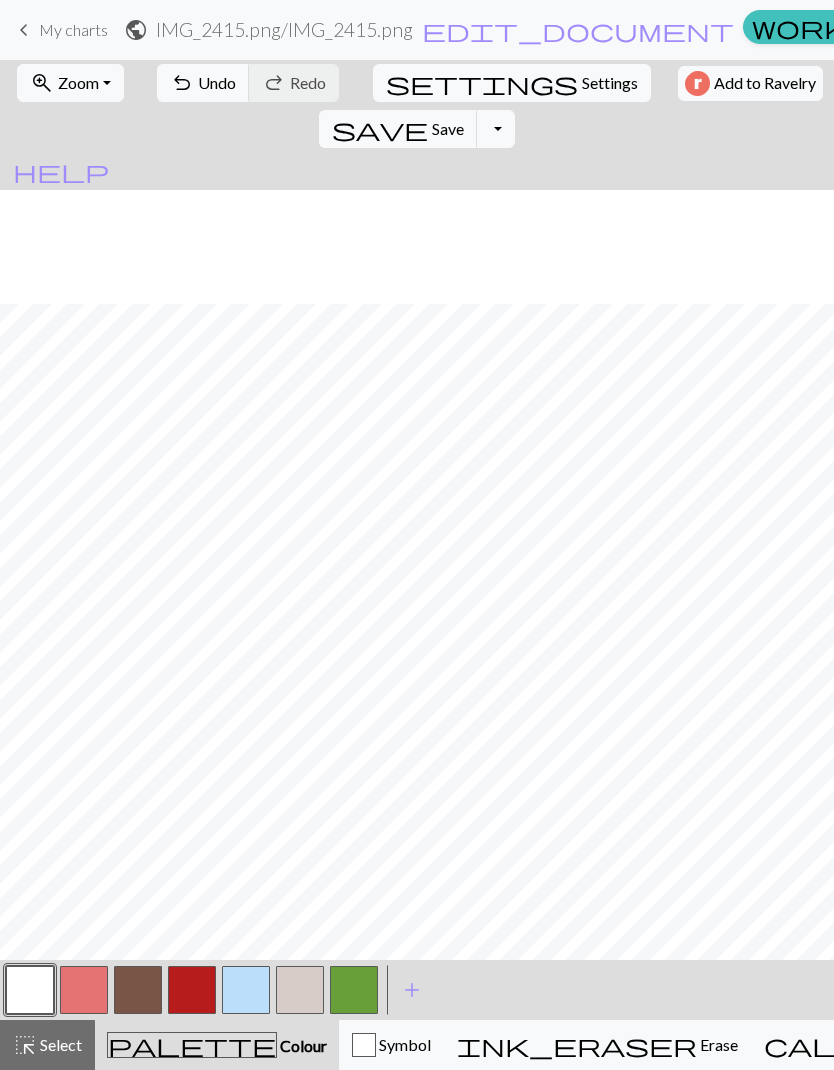 scroll, scrollTop: 476, scrollLeft: 0, axis: vertical 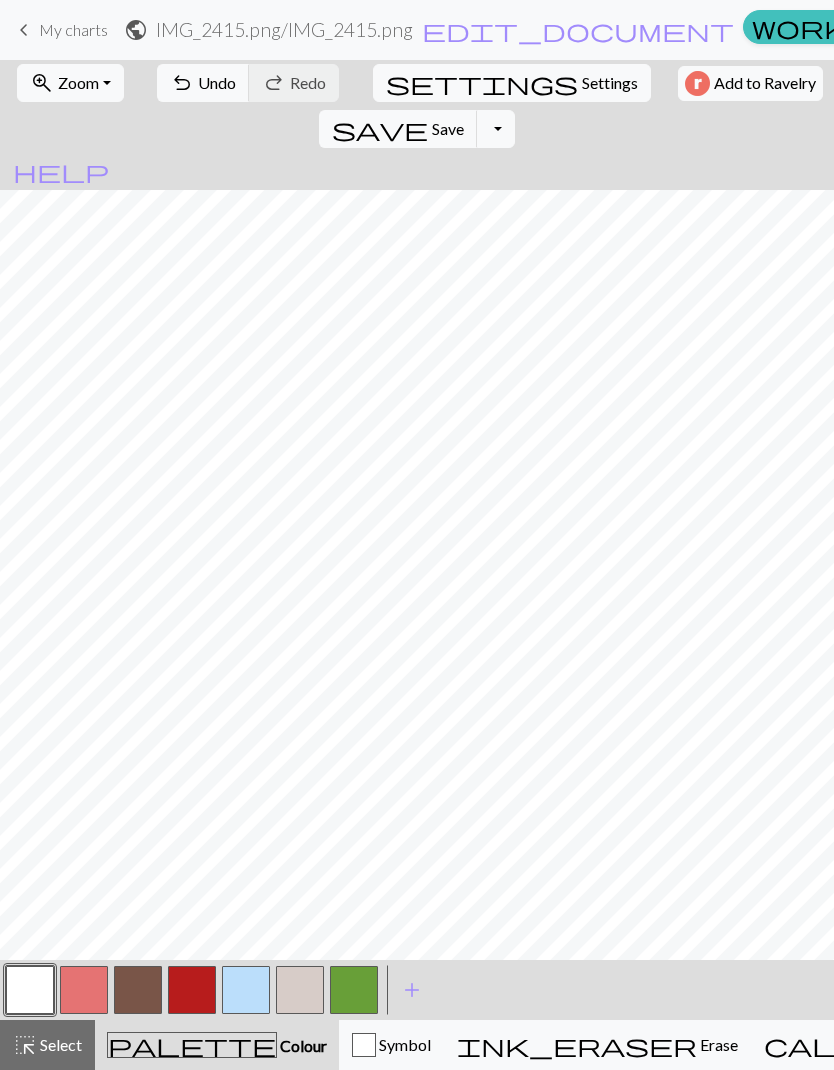 click on "Select" at bounding box center [59, 1044] 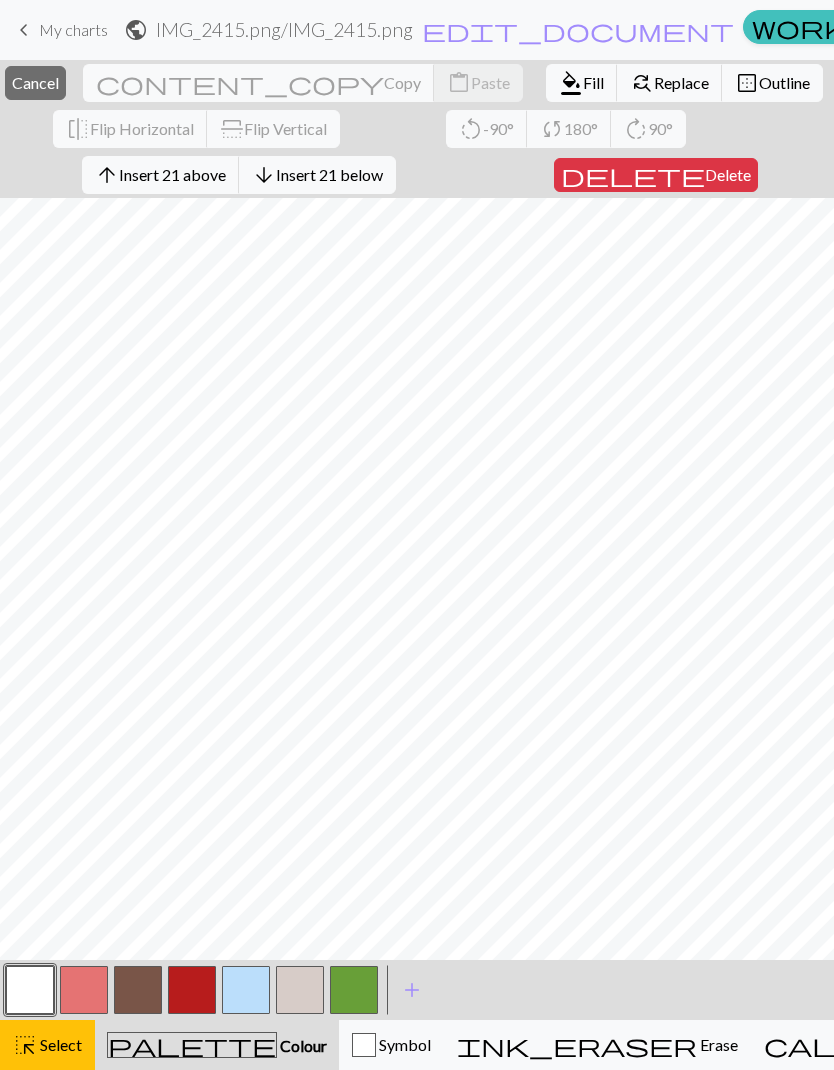 click on "Fill" at bounding box center (593, 82) 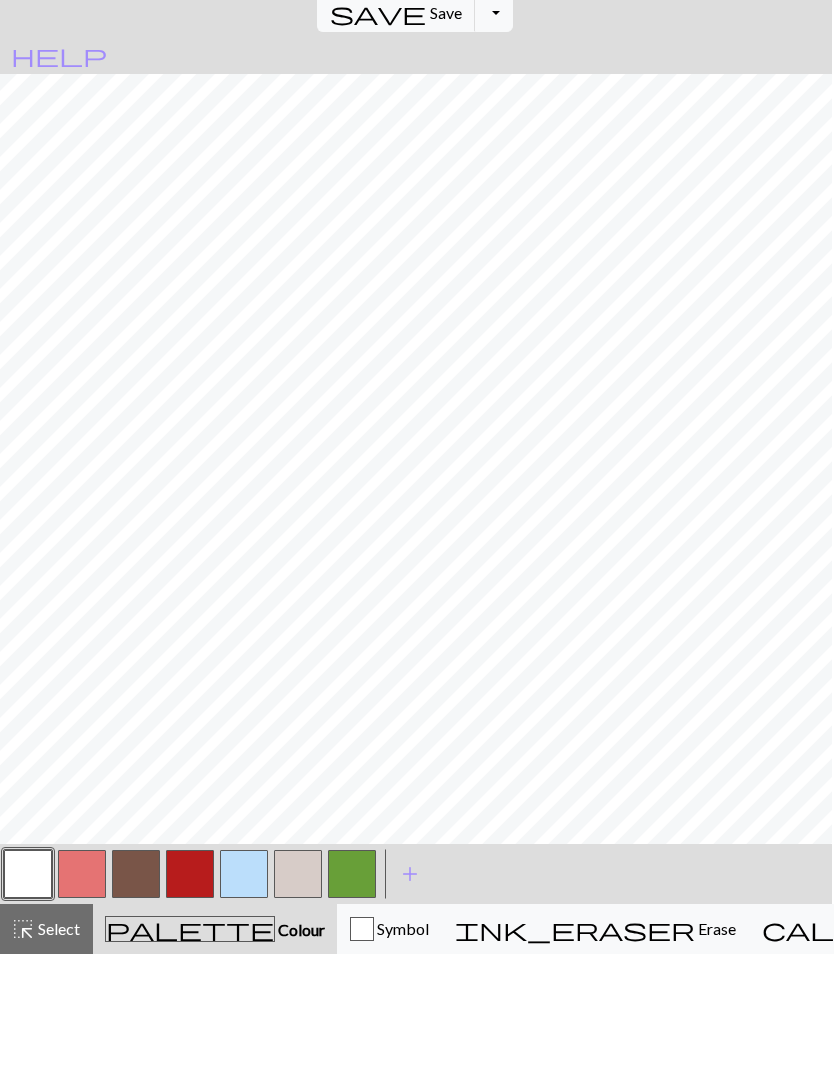 scroll, scrollTop: 0, scrollLeft: 2, axis: horizontal 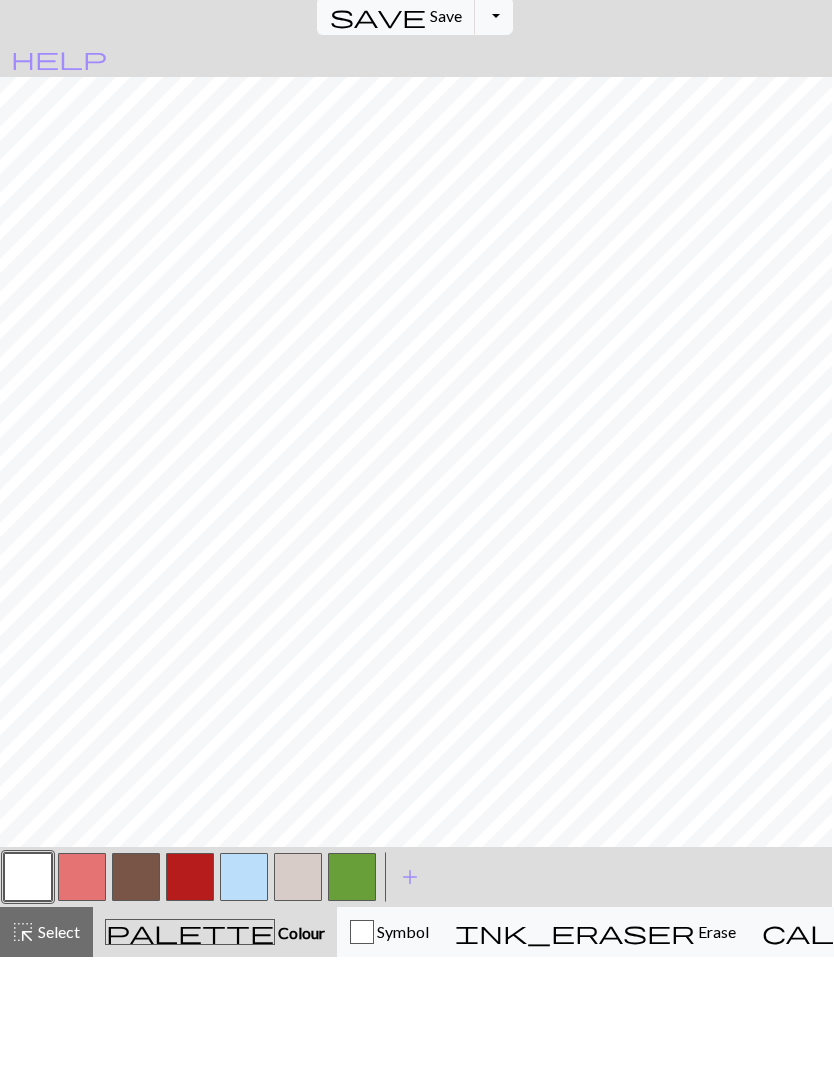 click on "Select" at bounding box center (57, 1044) 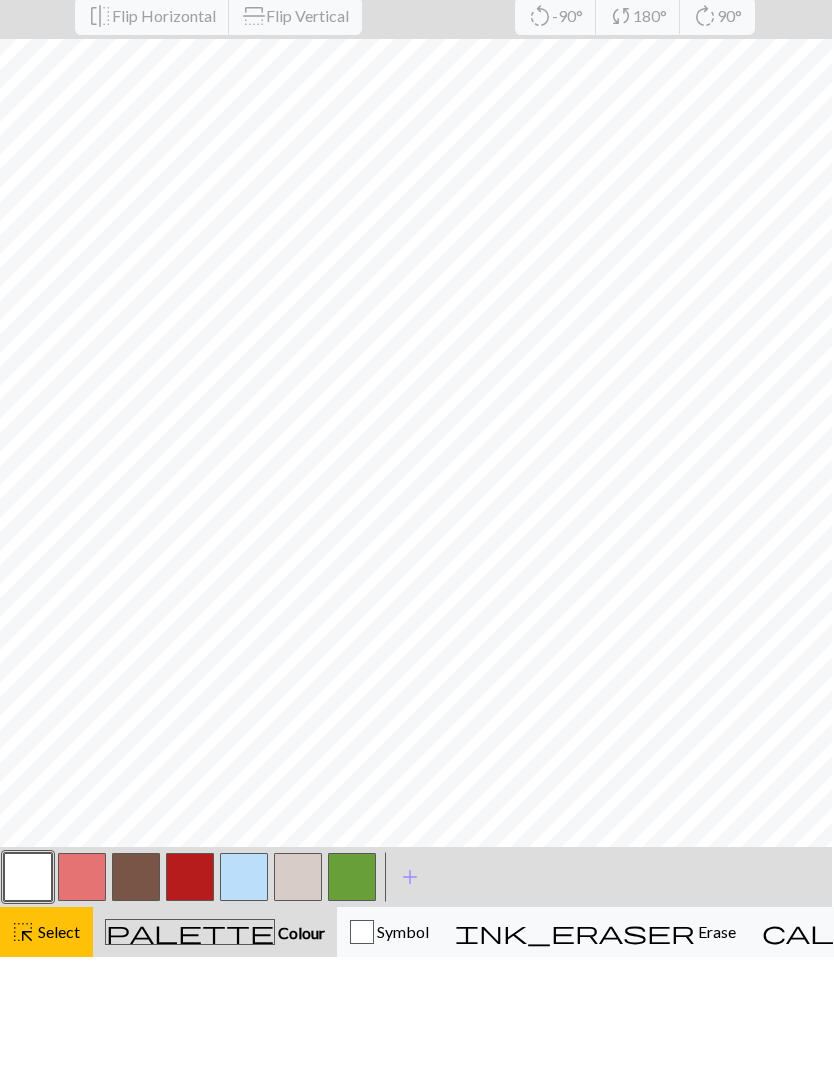 scroll, scrollTop: 1, scrollLeft: 2, axis: both 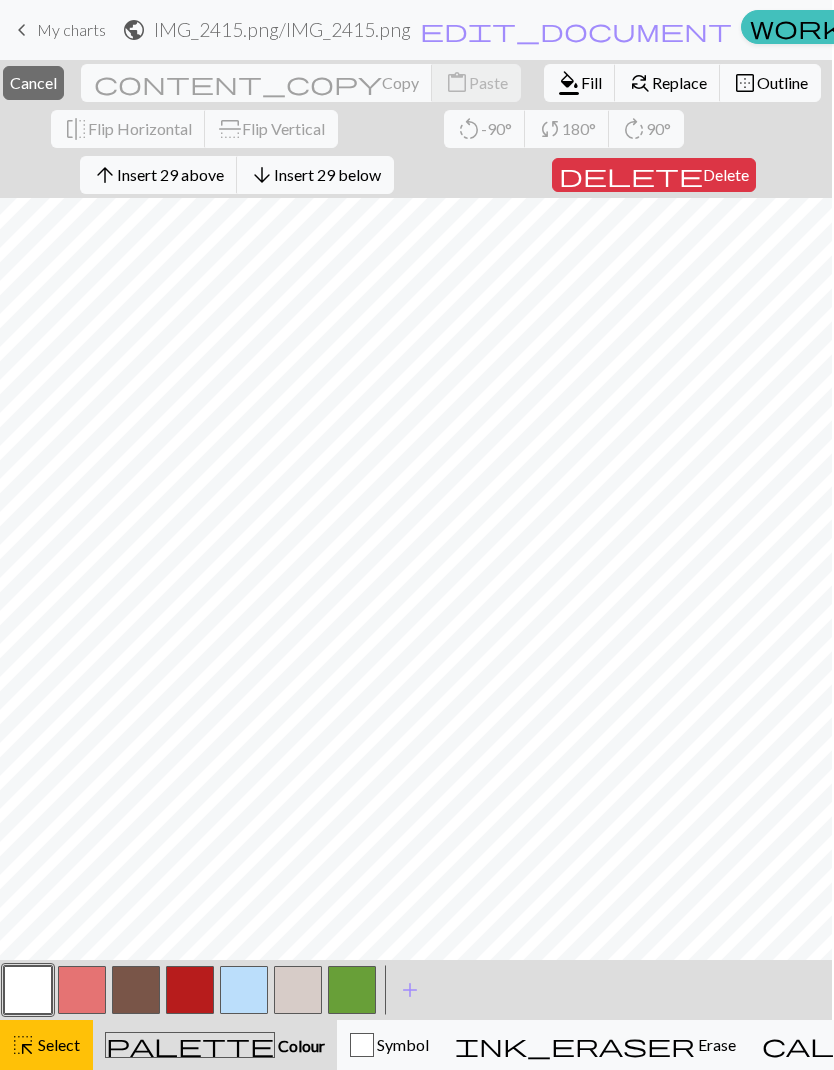 click on "format_color_fill" at bounding box center (569, 83) 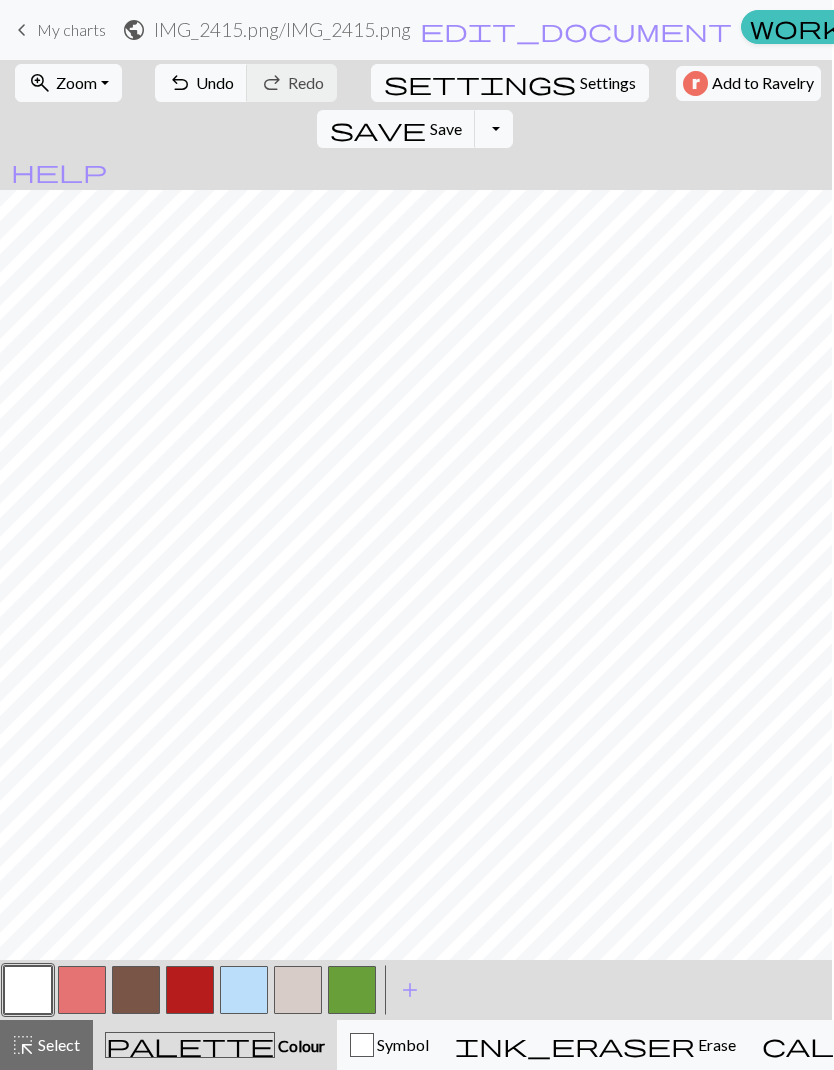 click on "Select" at bounding box center [57, 1044] 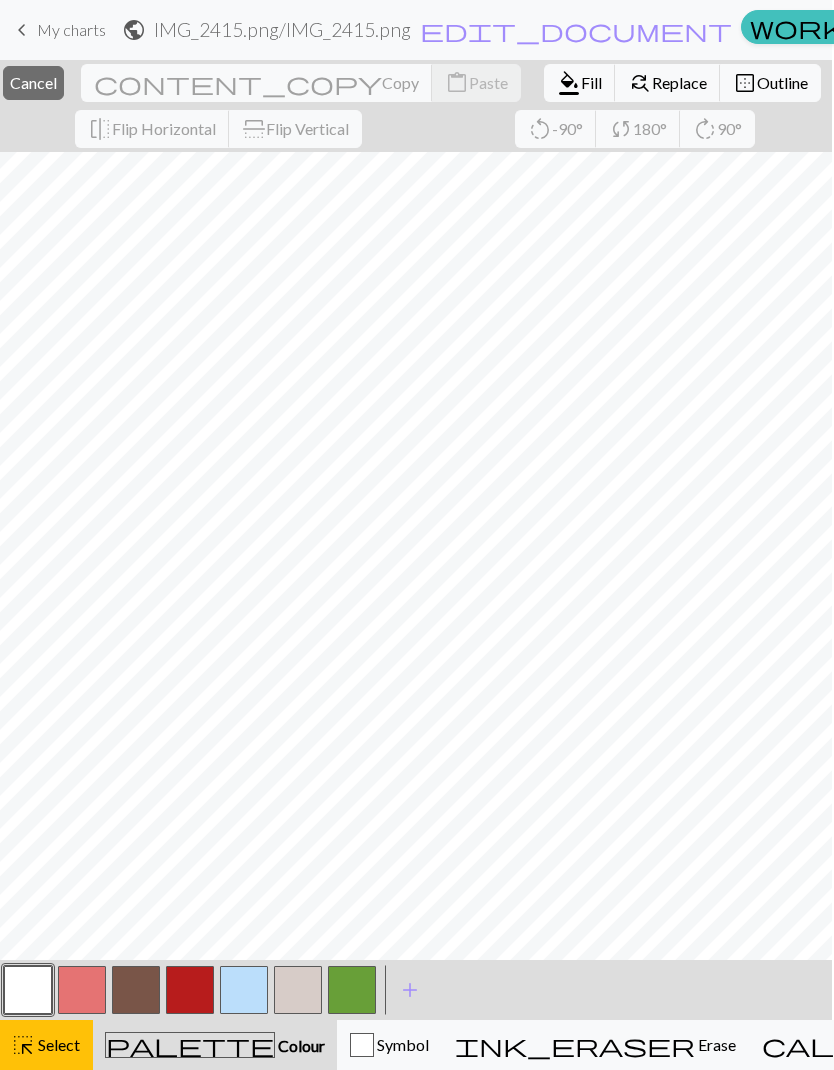 click on "format_color_fill  Fill" at bounding box center [580, 83] 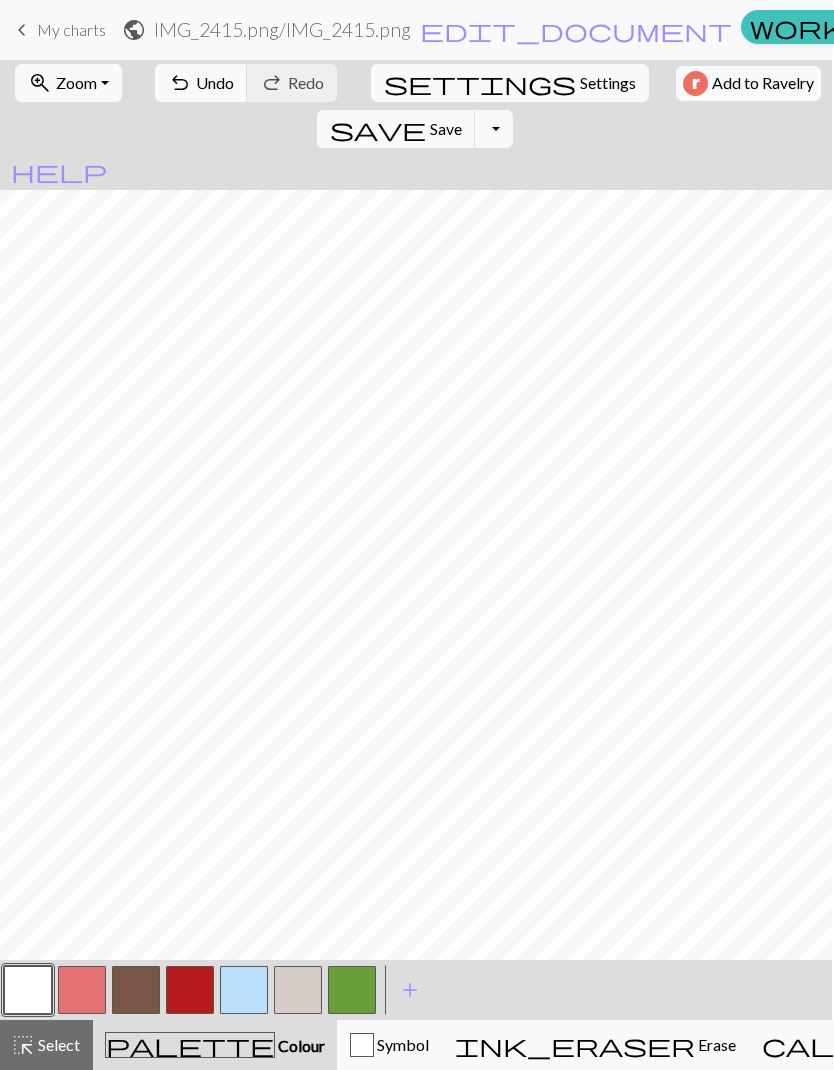 click on "Select" at bounding box center (57, 1044) 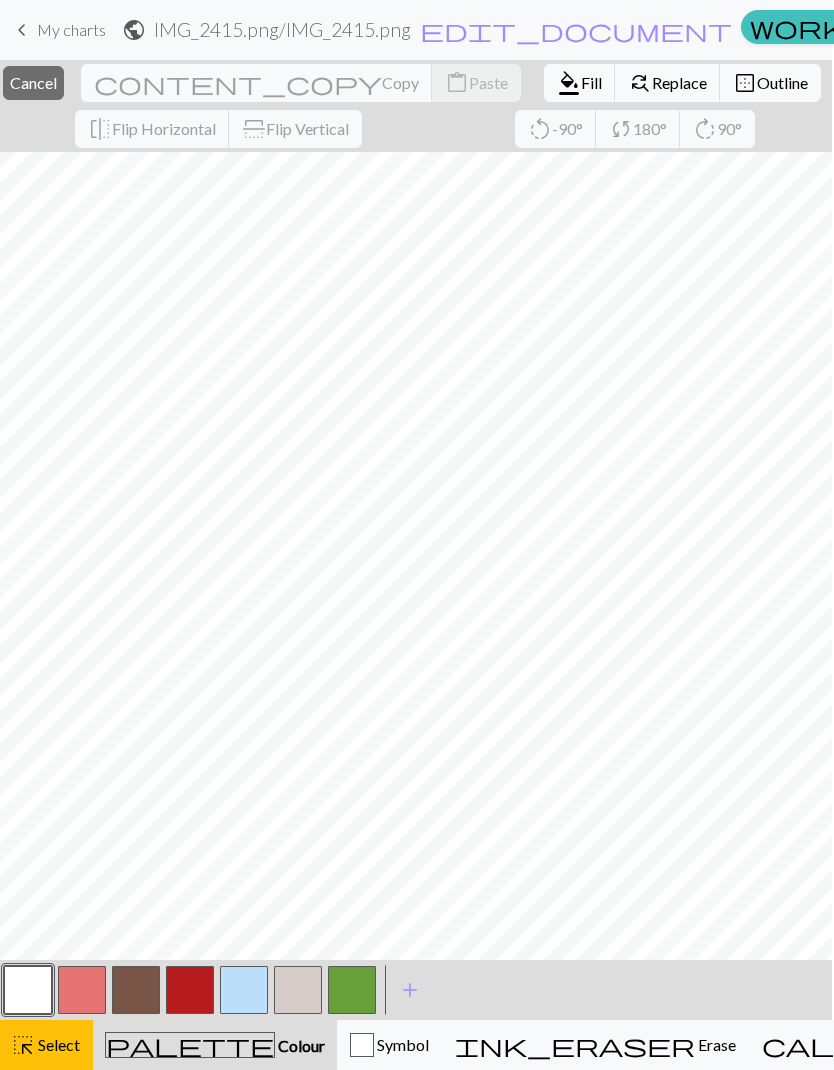 click on "format_color_fill  Fill" at bounding box center [580, 83] 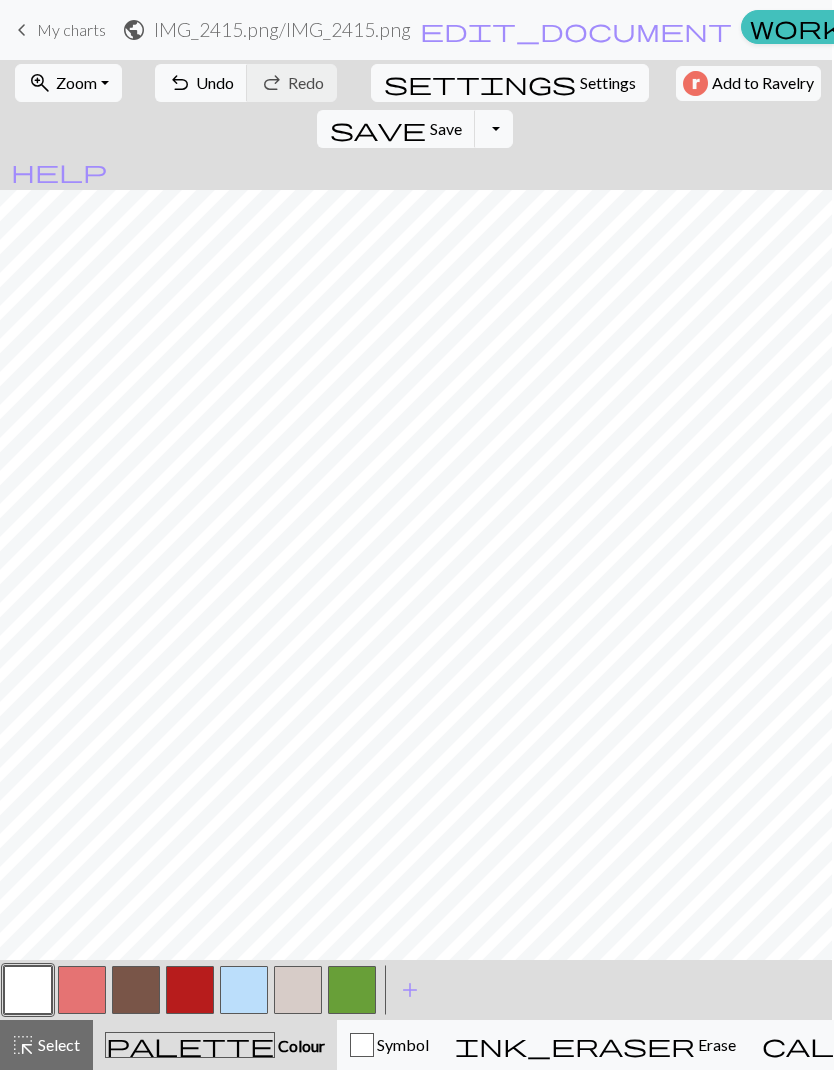 click on "highlight_alt   Select   Select" at bounding box center [45, 1045] 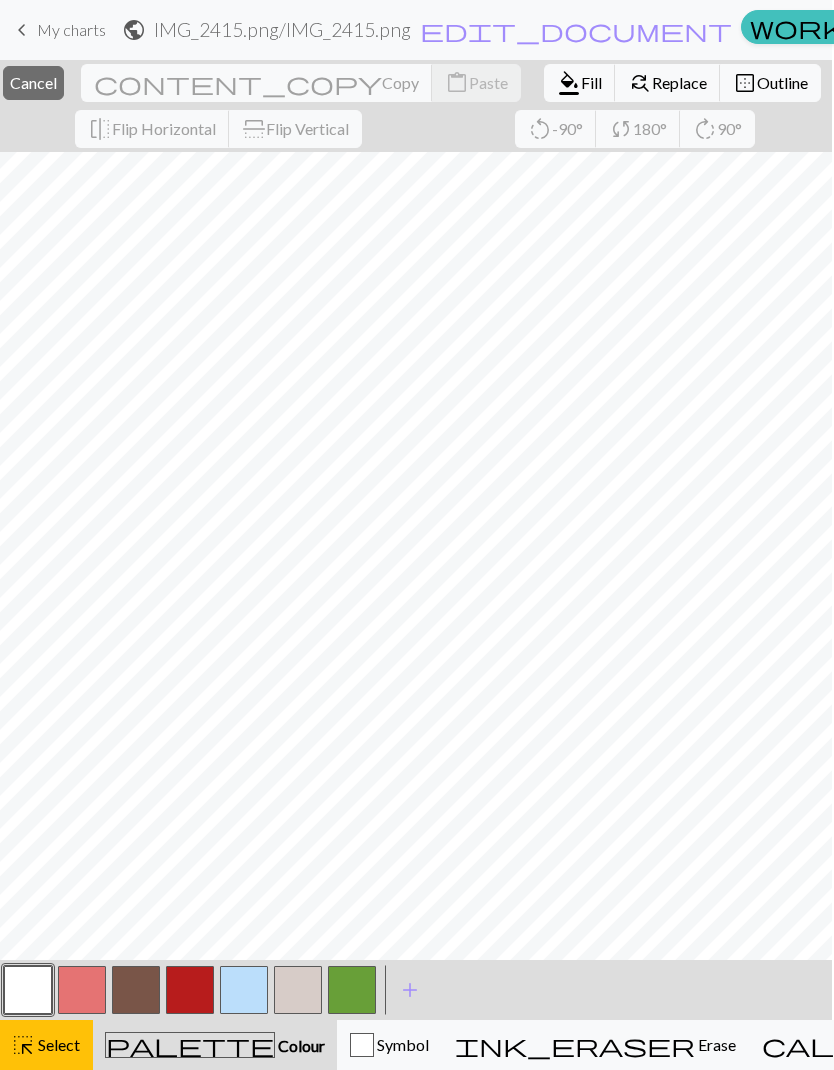 click on "format_color_fill" at bounding box center [569, 83] 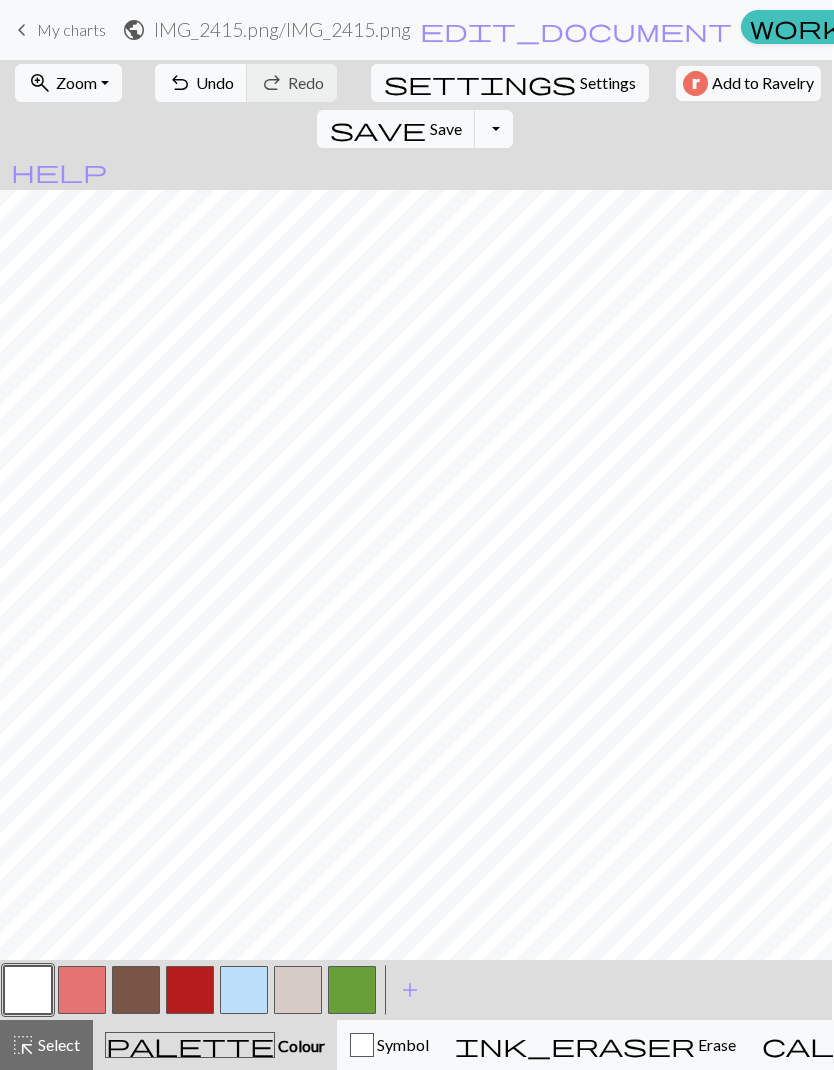 click on "Select" at bounding box center (57, 1044) 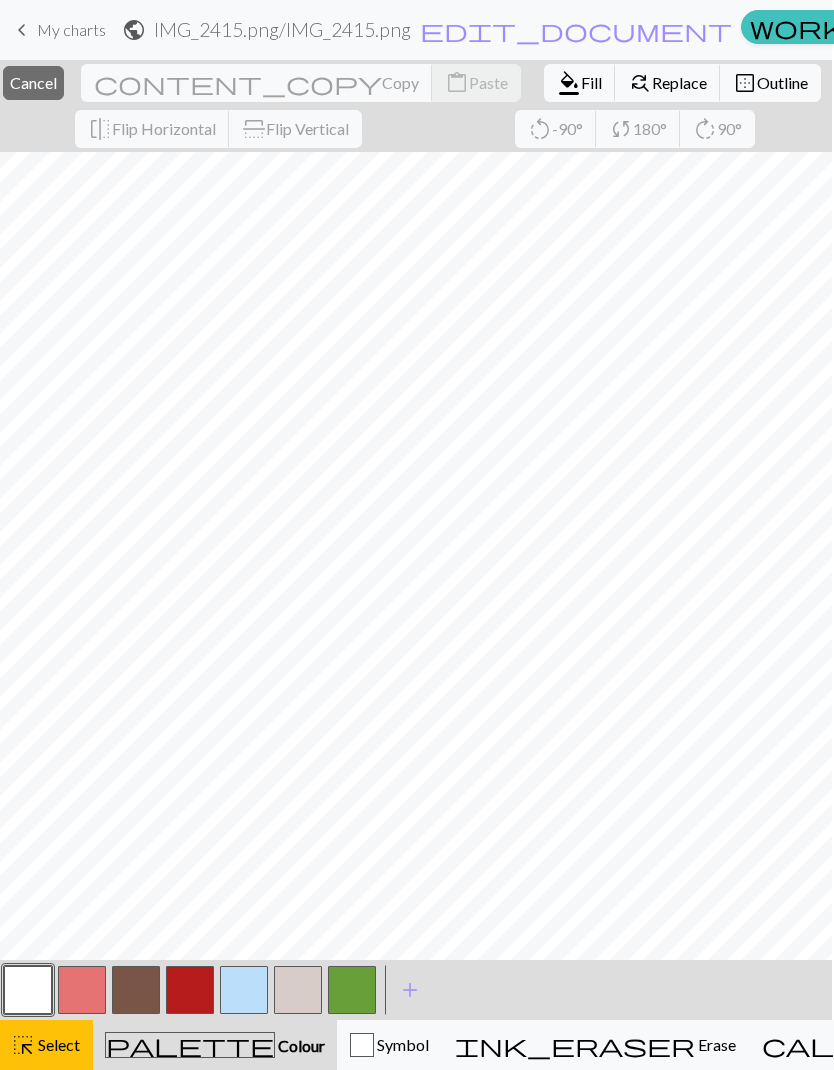 click on "Fill" at bounding box center [591, 82] 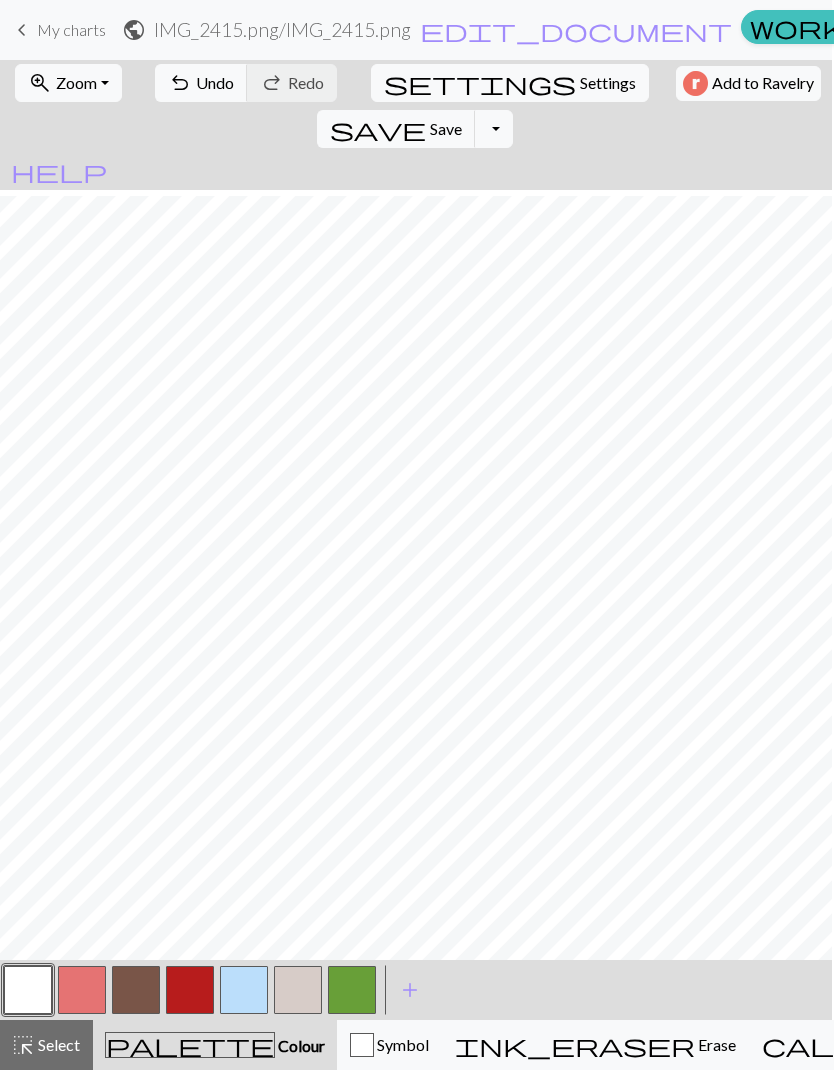 scroll, scrollTop: 1108, scrollLeft: 18, axis: both 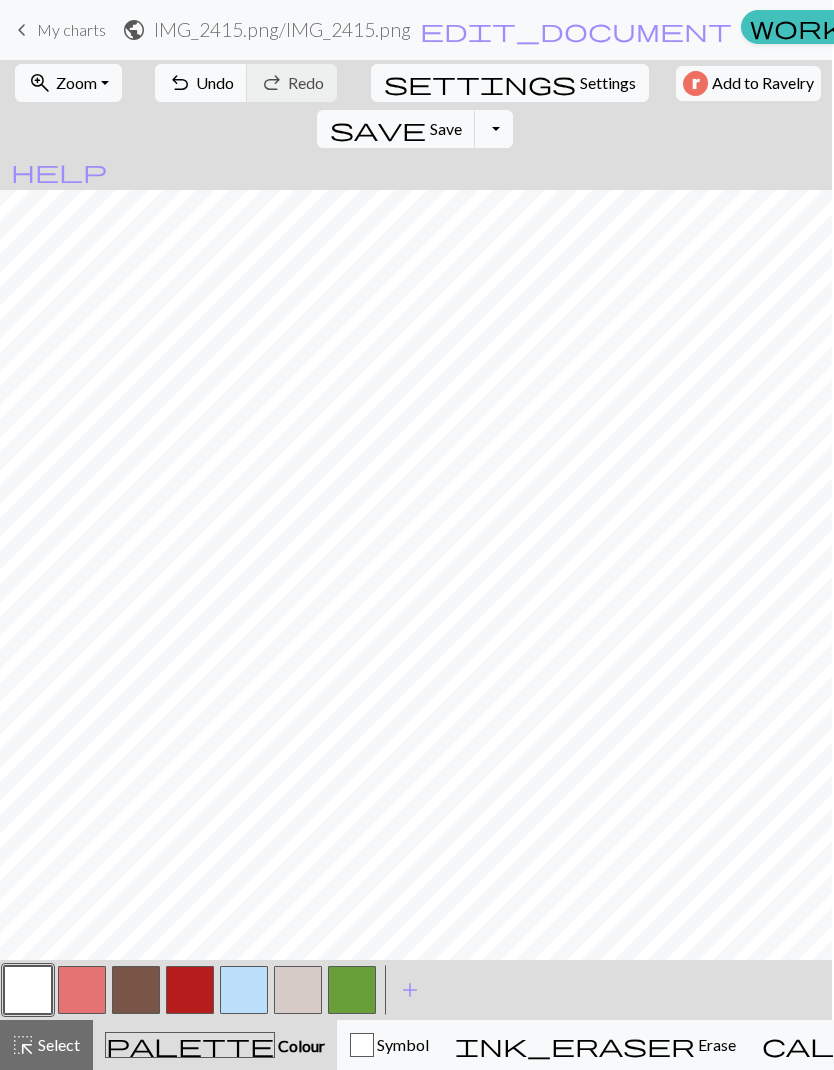 click at bounding box center [82, 990] 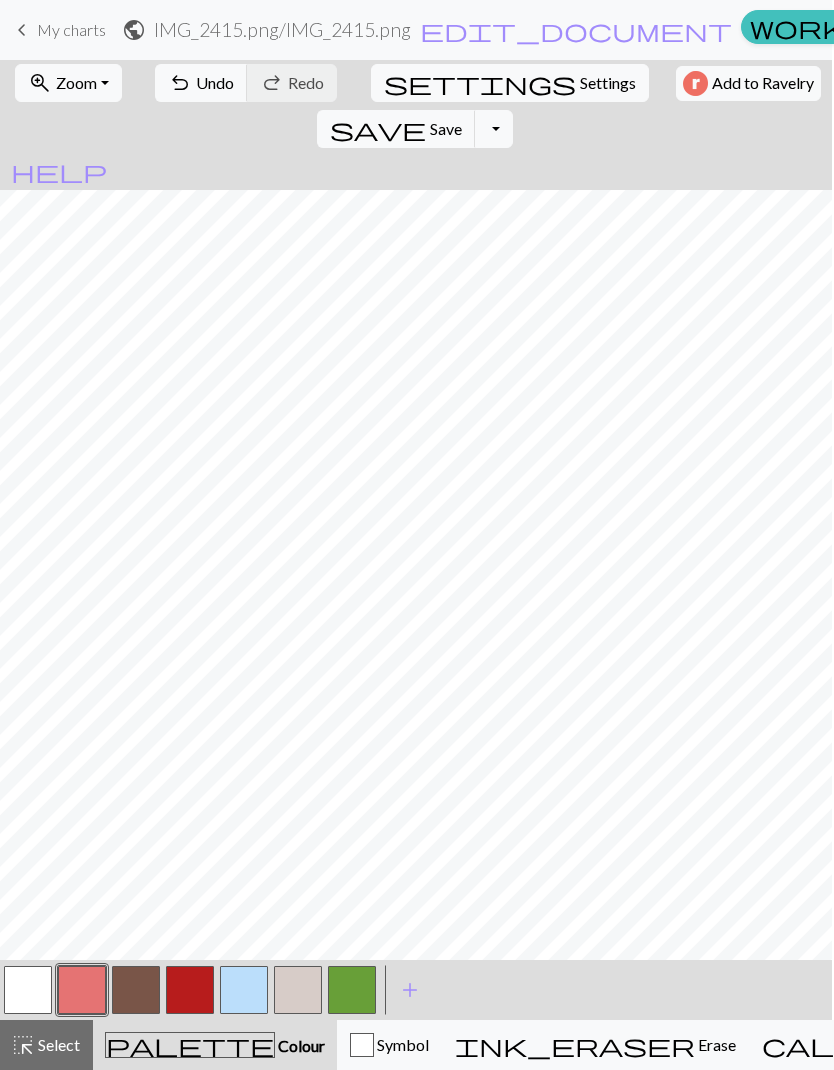 click at bounding box center [28, 990] 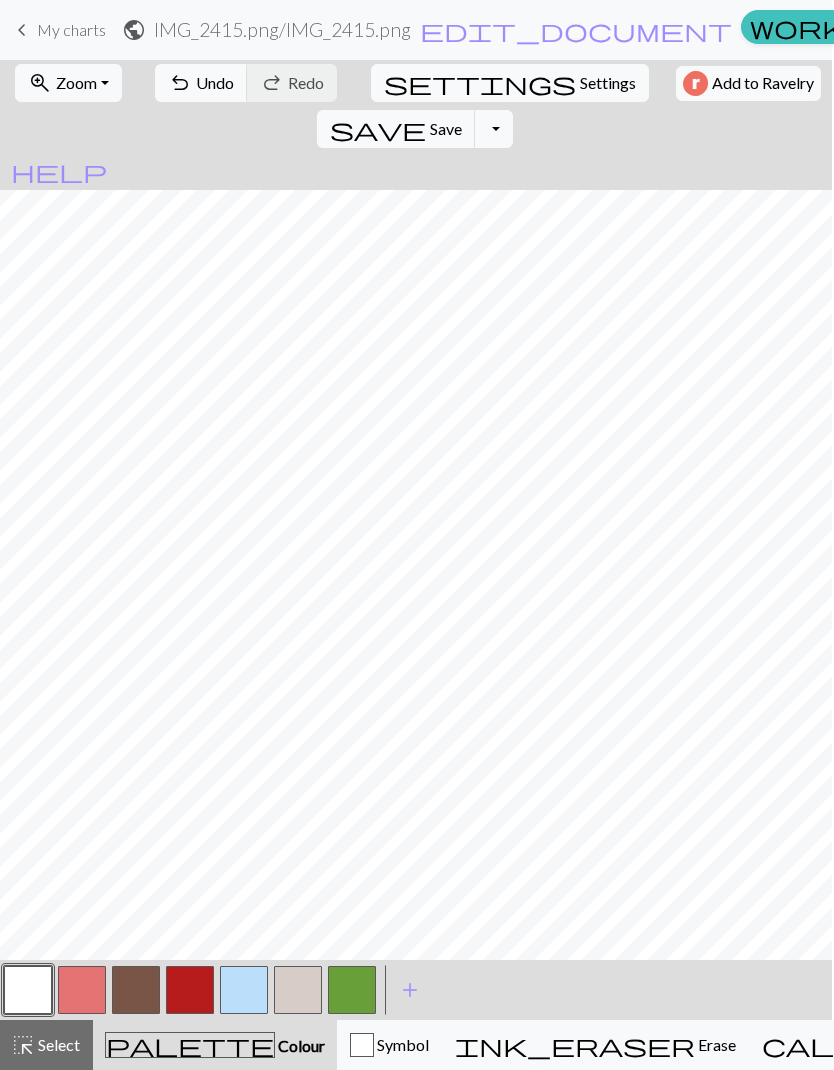 click at bounding box center (82, 990) 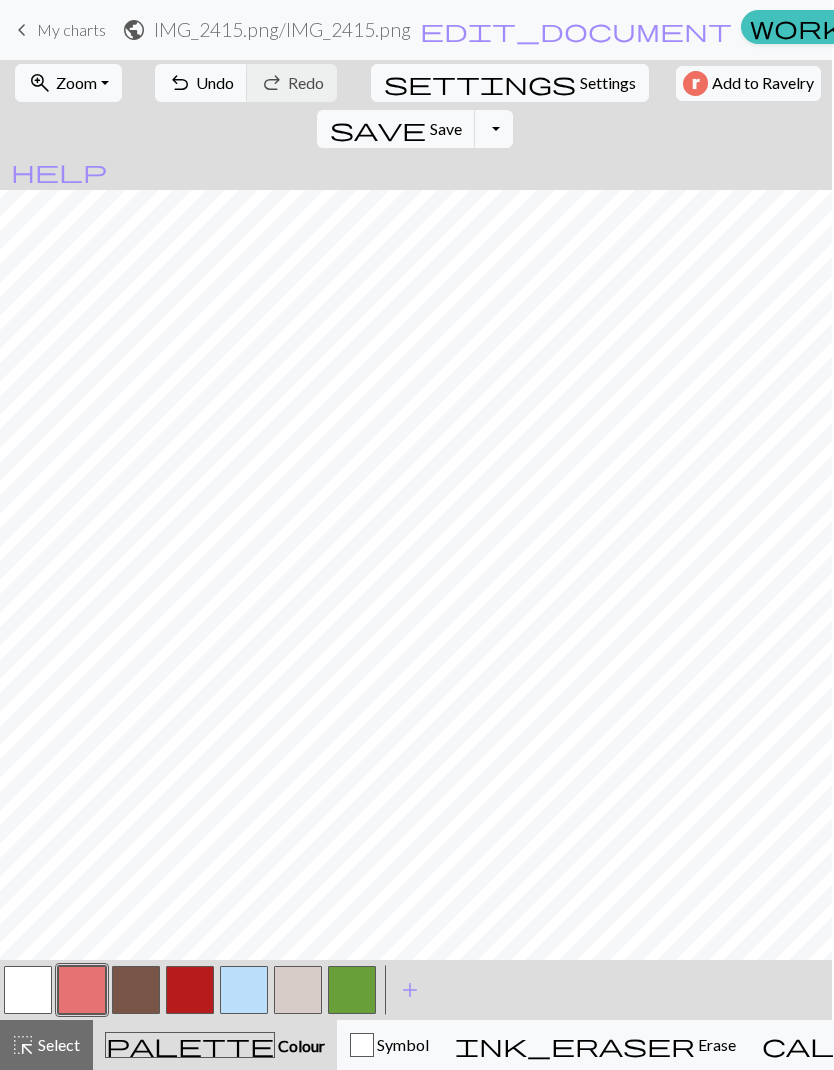scroll, scrollTop: 913, scrollLeft: 0, axis: vertical 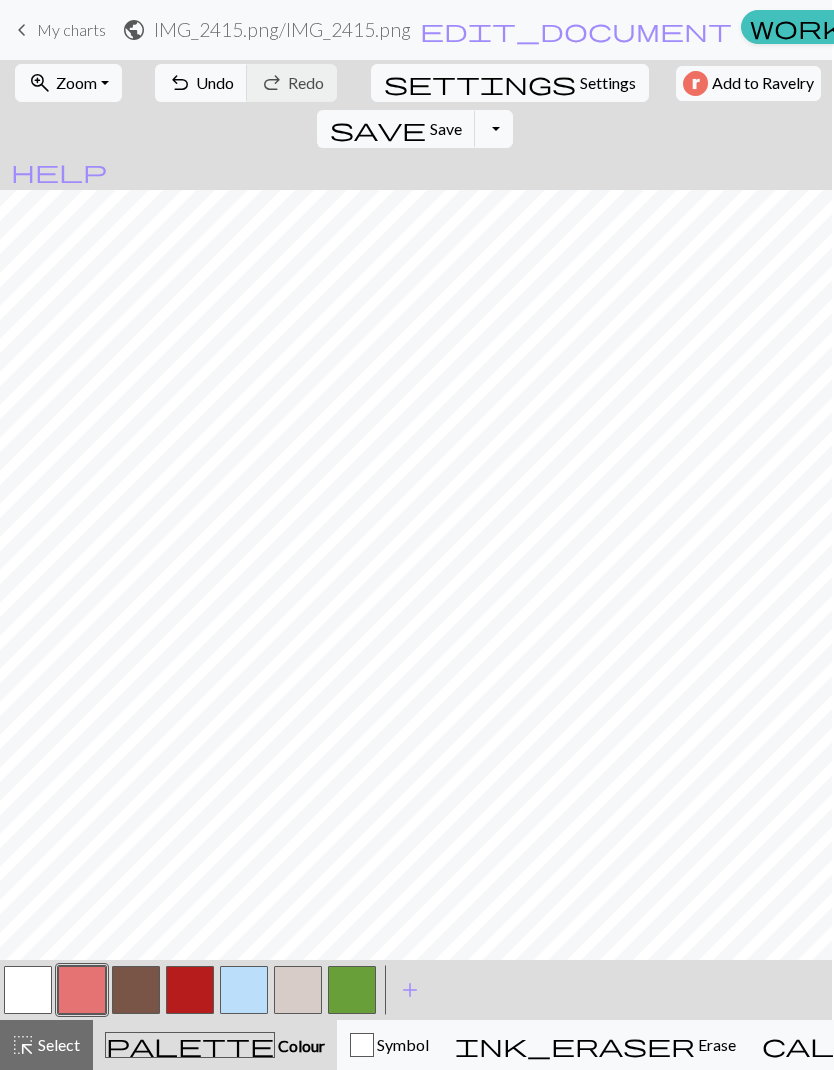 click at bounding box center (136, 990) 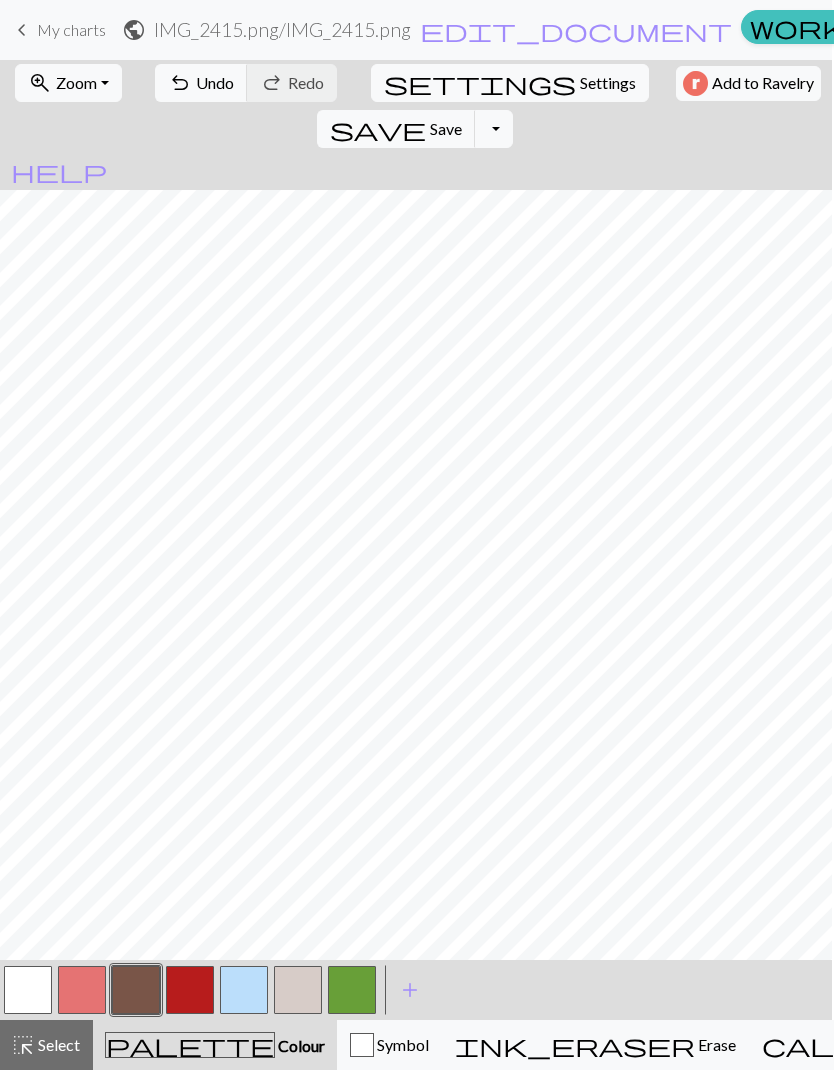 click at bounding box center (136, 990) 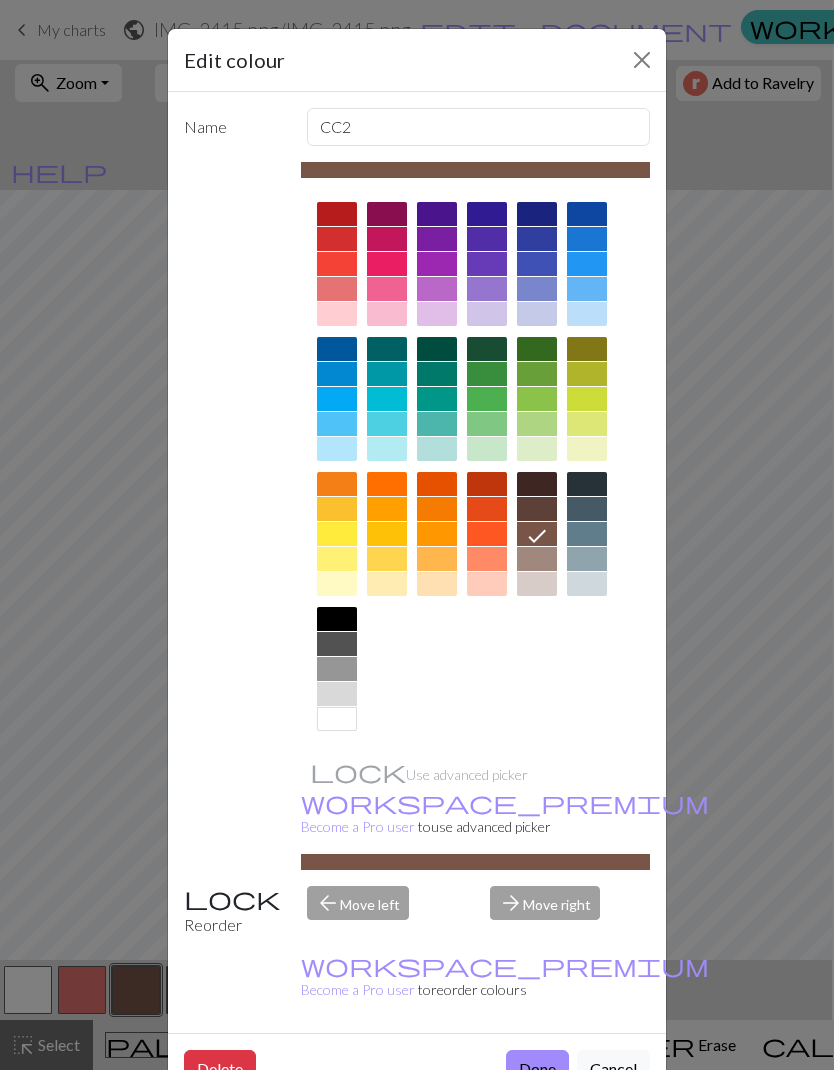 click on "Edit colour Name CC2 Use advanced picker workspace_premium Become a Pro user   to  use advanced picker Reorder arrow_back Move left arrow_forward Move right workspace_premium Become a Pro user   to  reorder colours Delete Done Cancel" at bounding box center (417, 535) 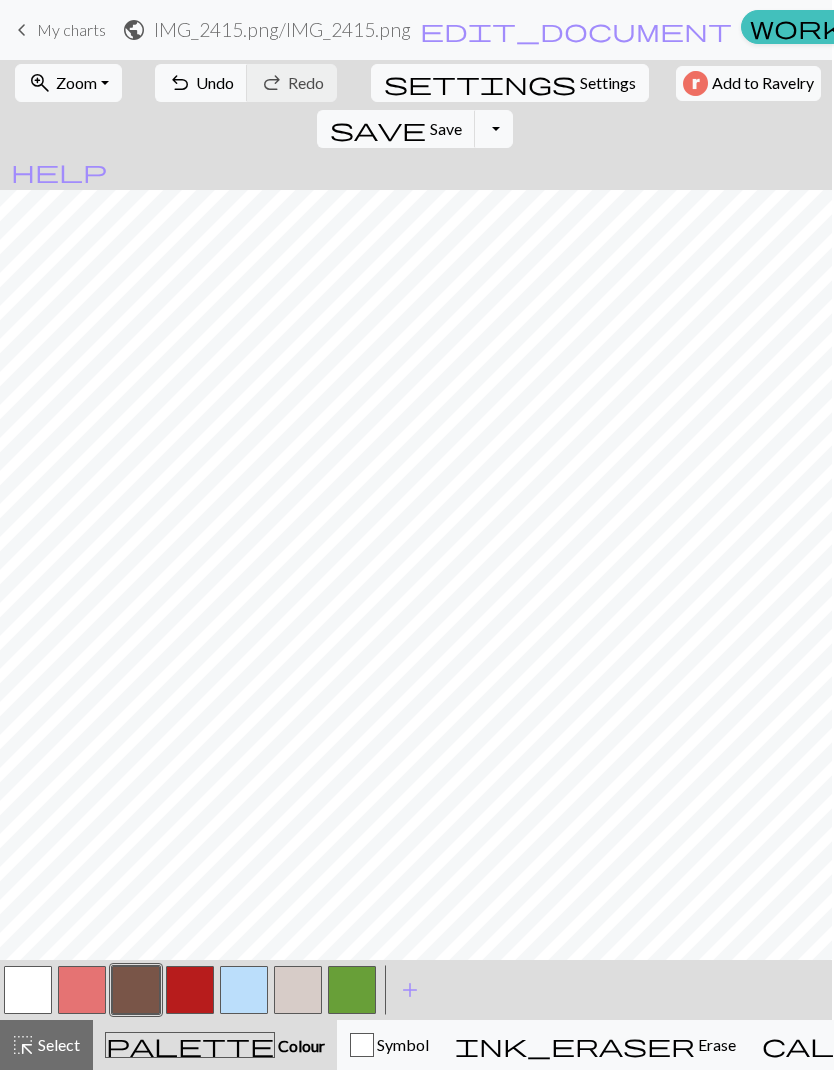 click at bounding box center (28, 990) 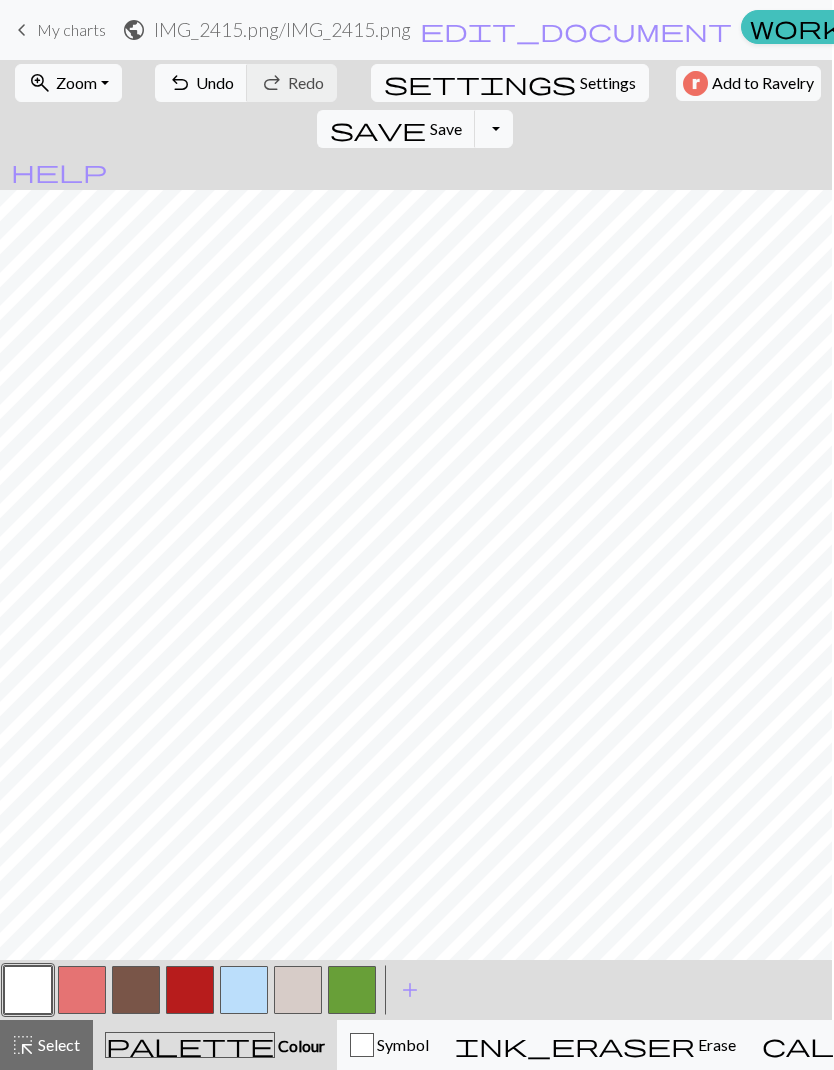 click at bounding box center [136, 990] 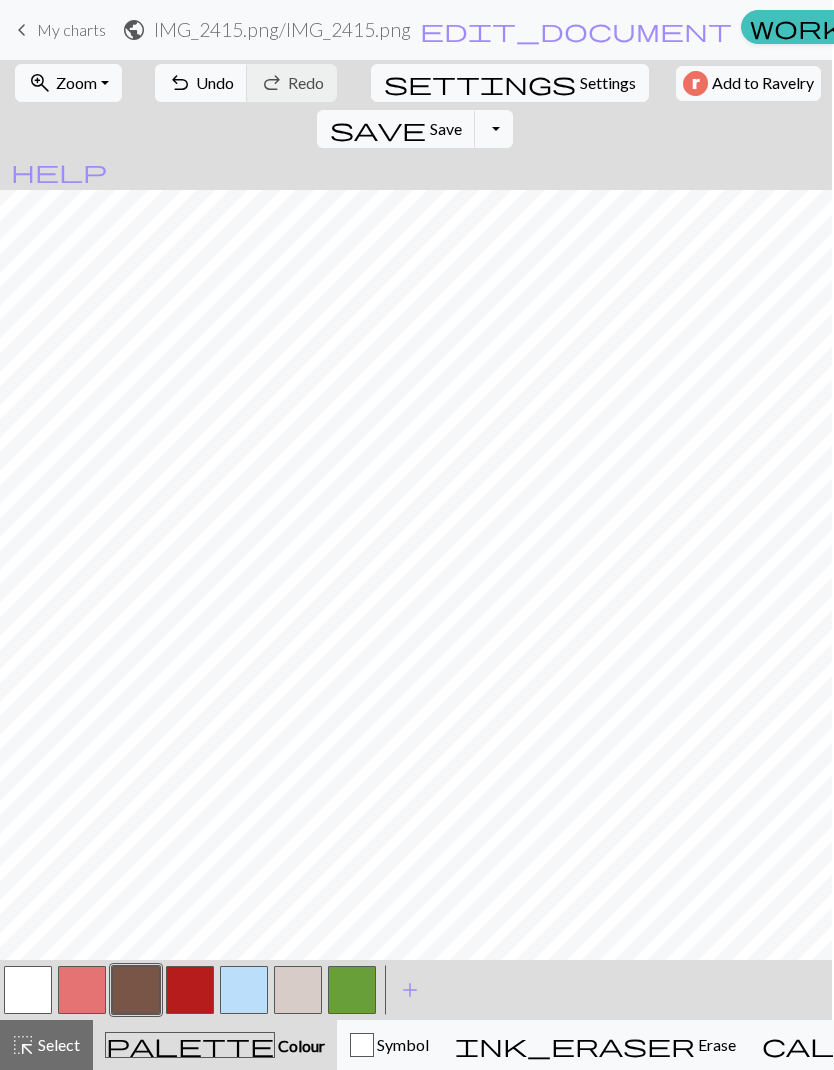 click at bounding box center (28, 990) 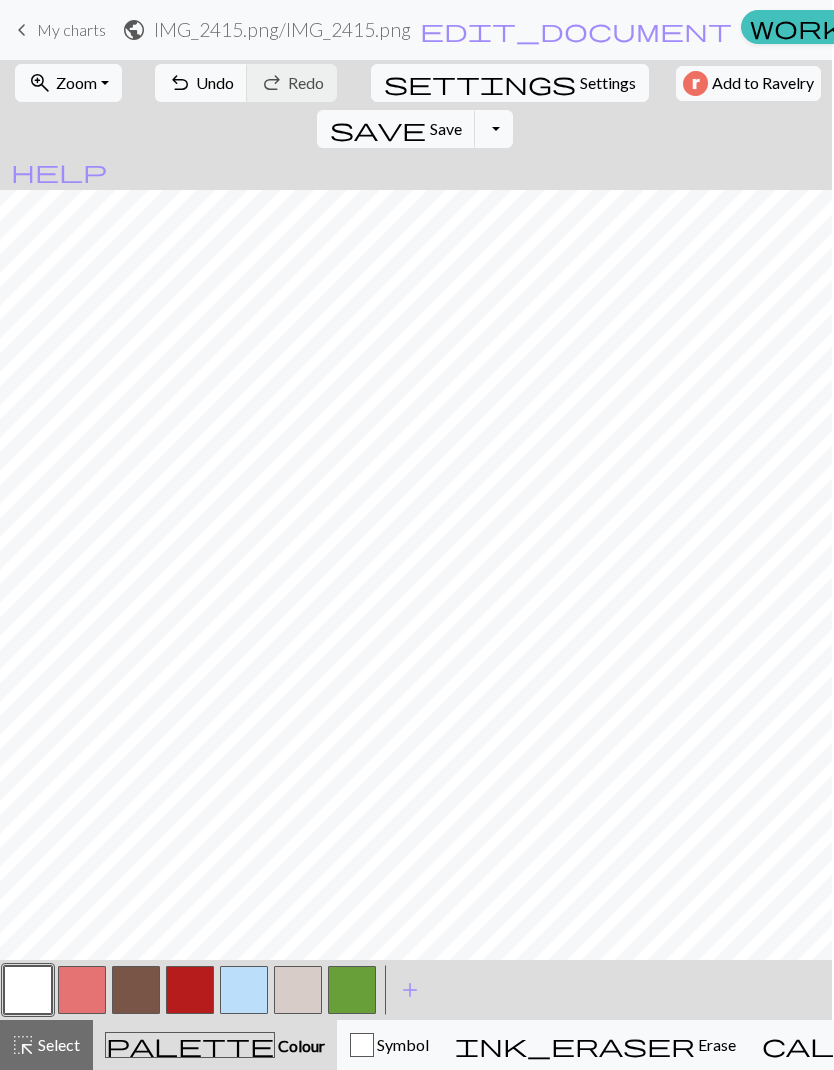 click at bounding box center [28, 990] 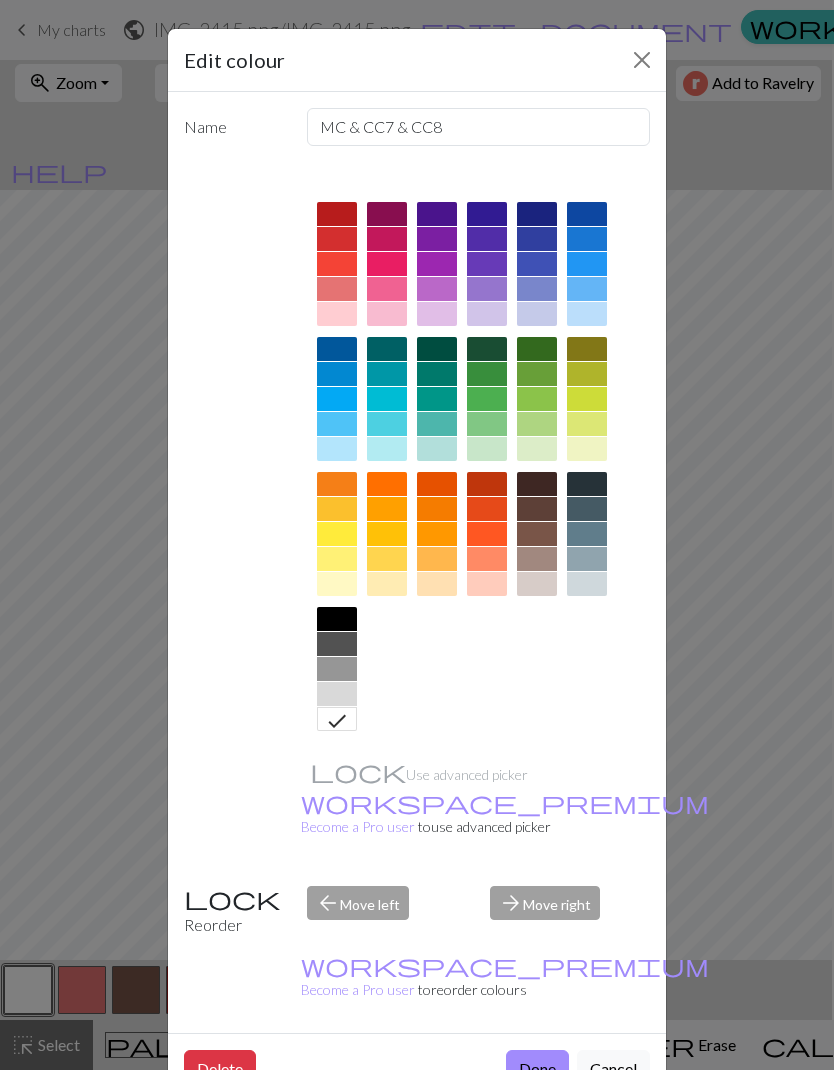 click at bounding box center (537, 584) 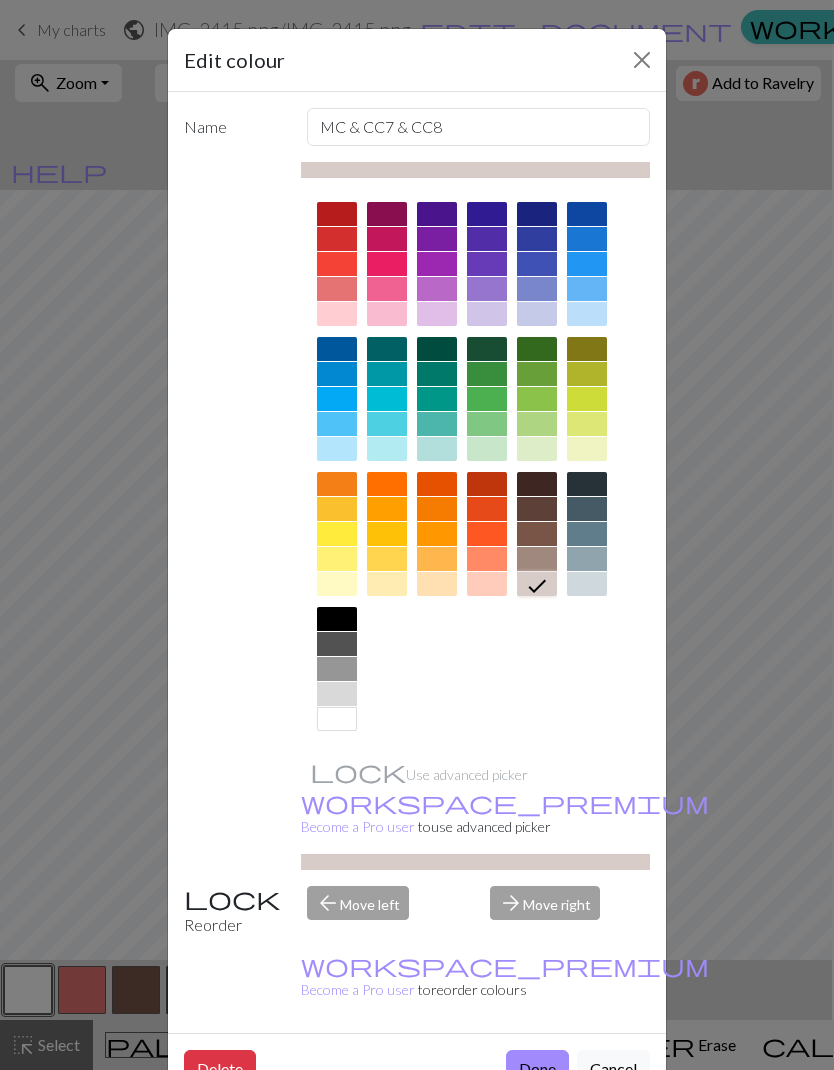 click on "Done" at bounding box center (537, 1069) 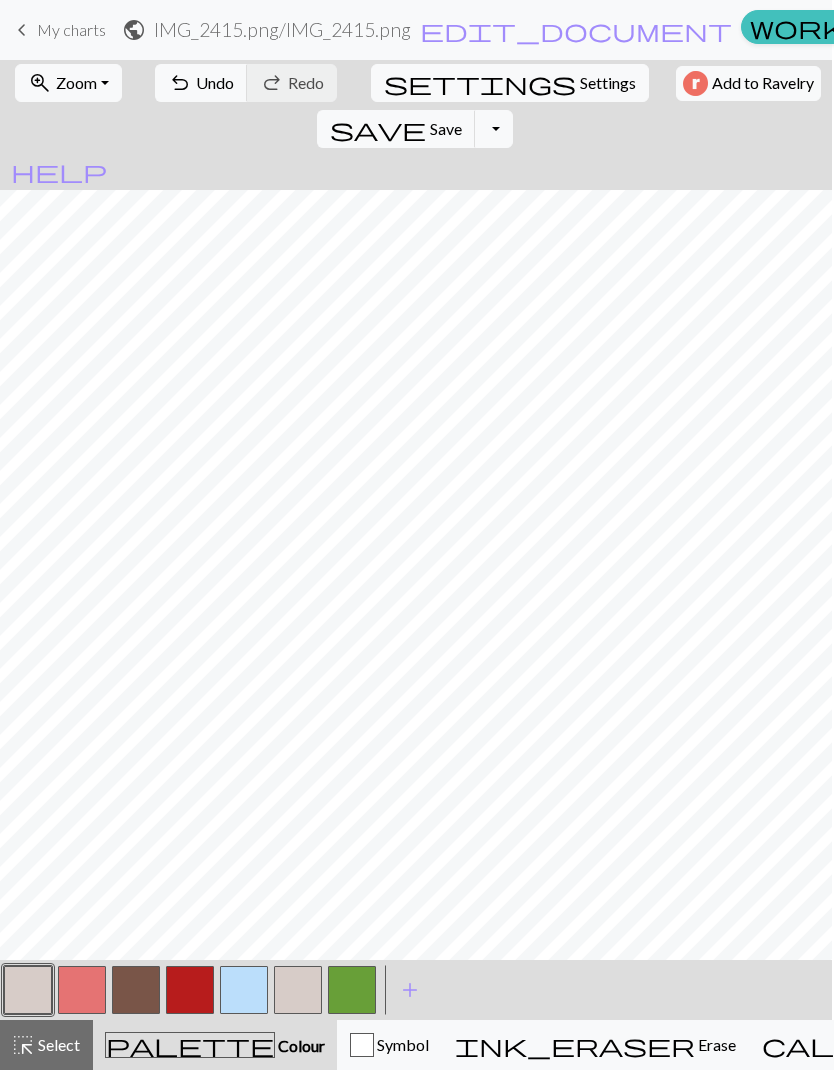 click at bounding box center [298, 990] 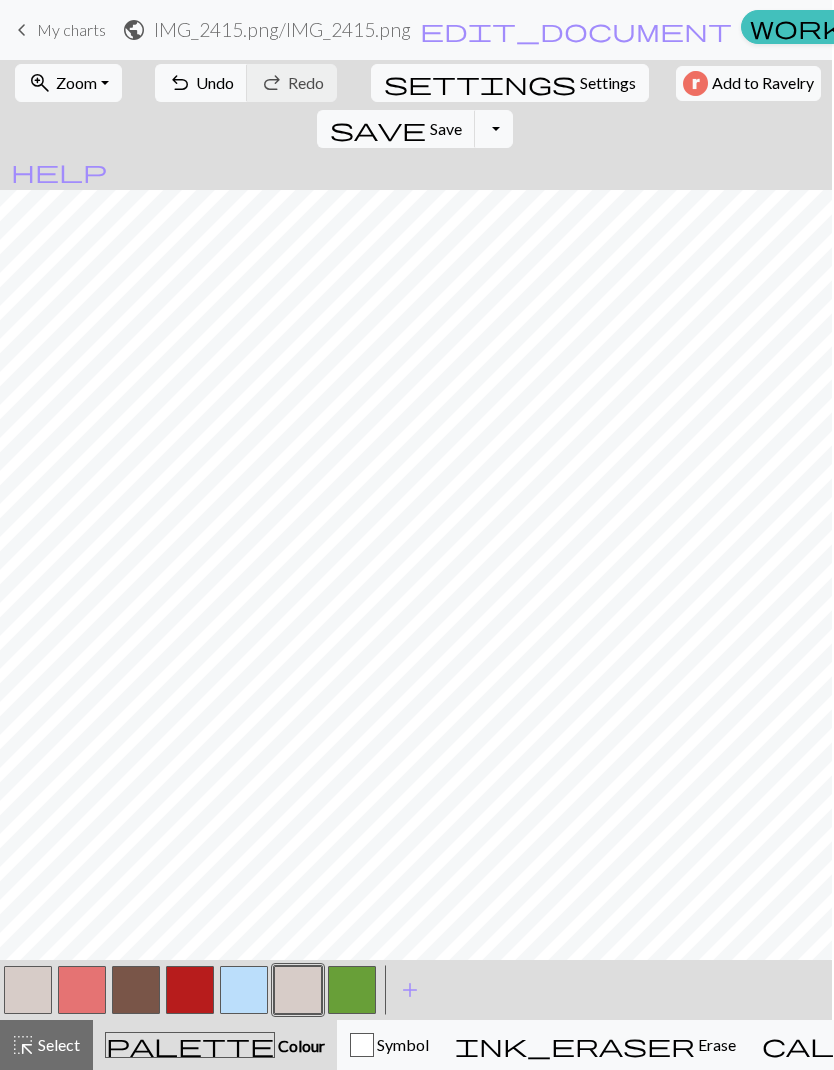 click at bounding box center [298, 990] 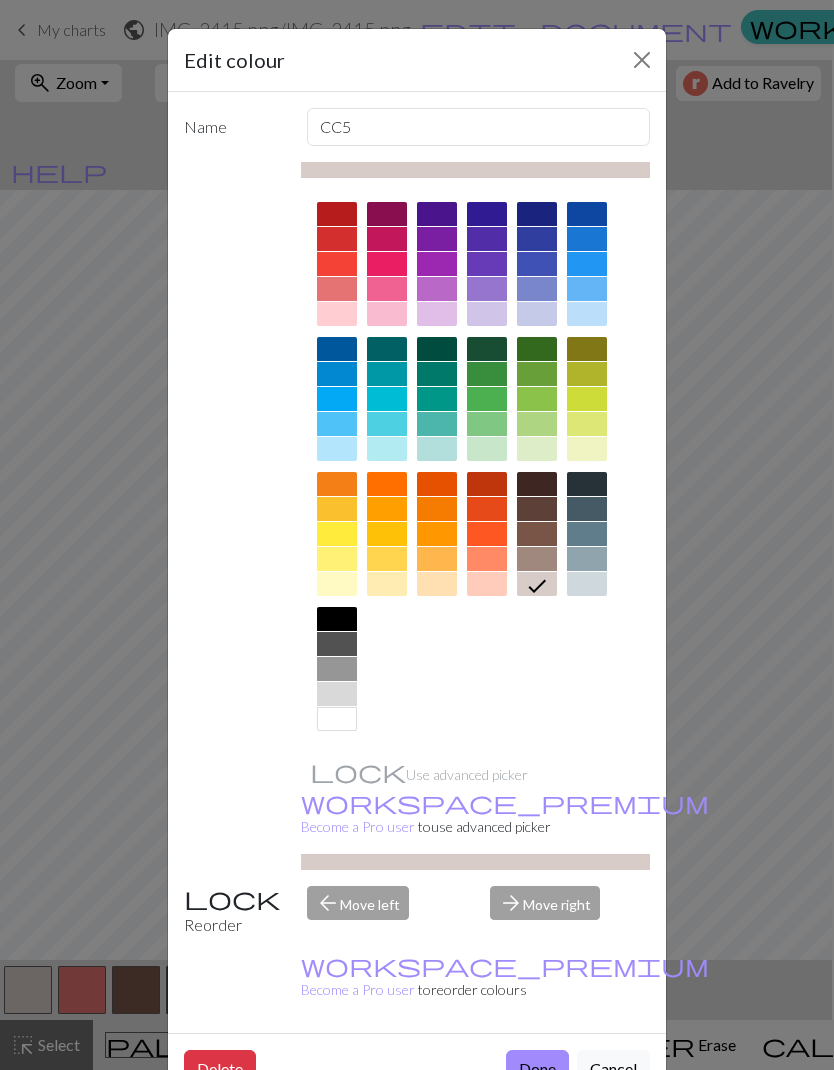 click at bounding box center (437, 584) 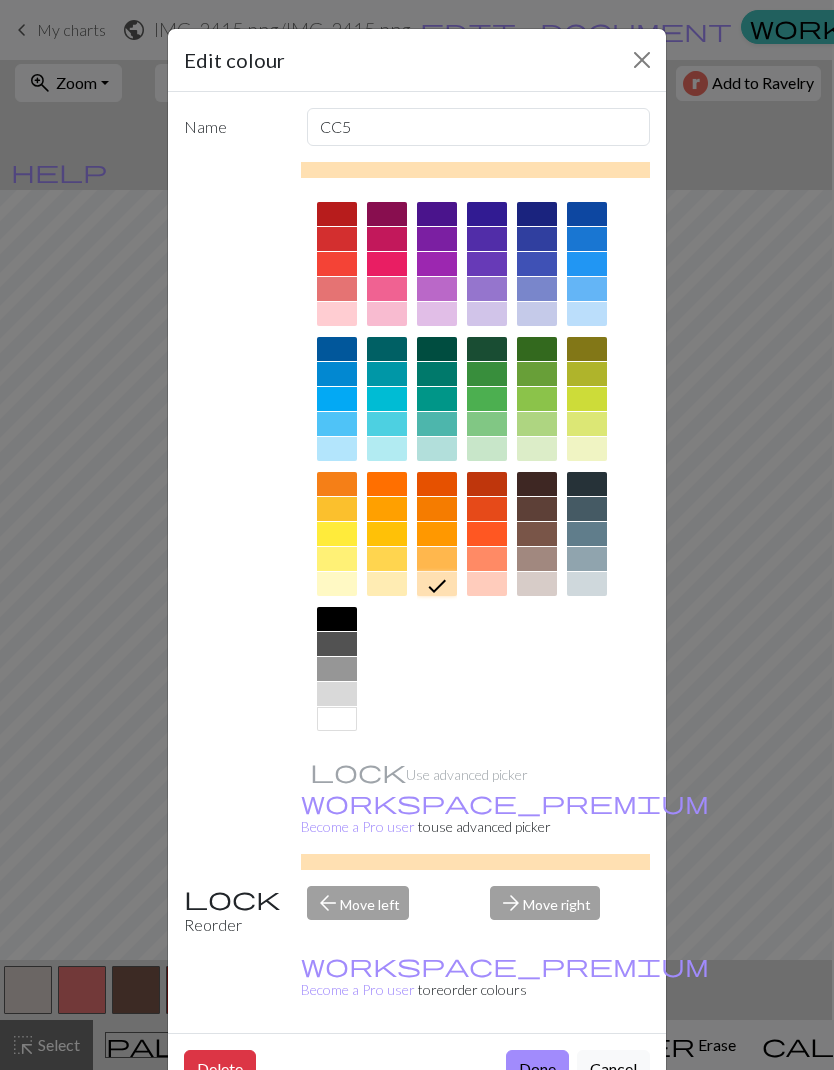 click at bounding box center (537, 559) 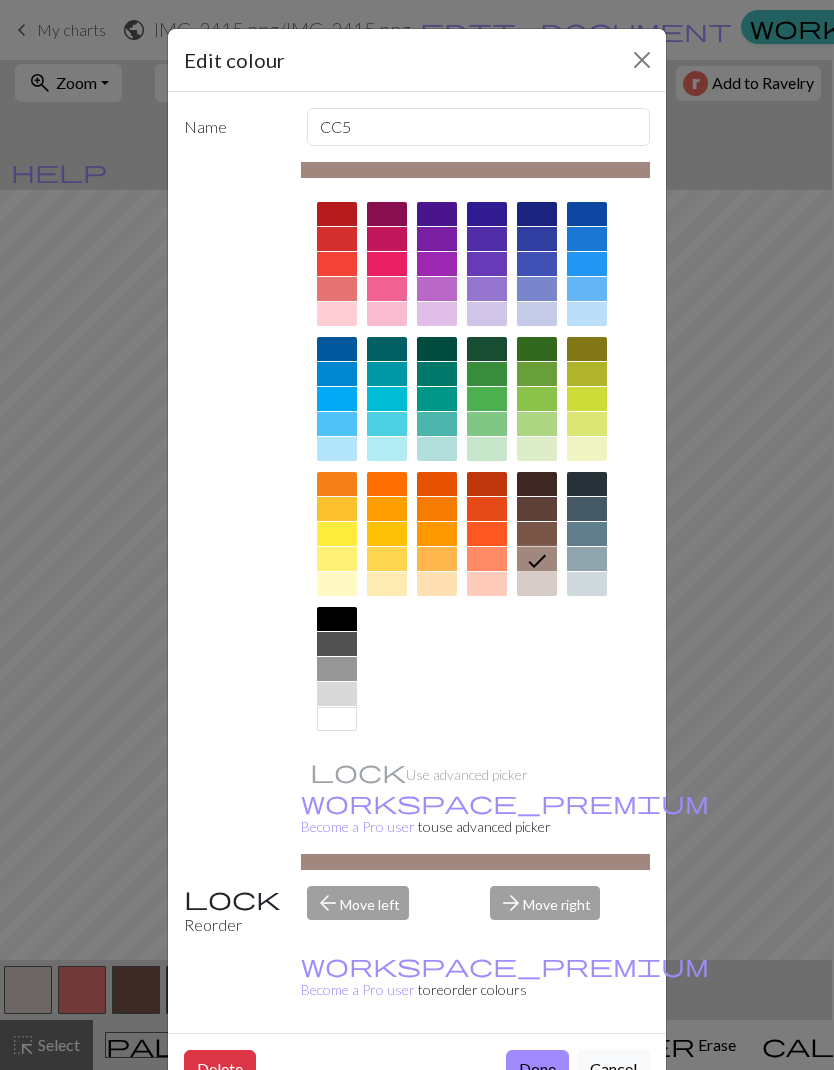 click at bounding box center (387, 584) 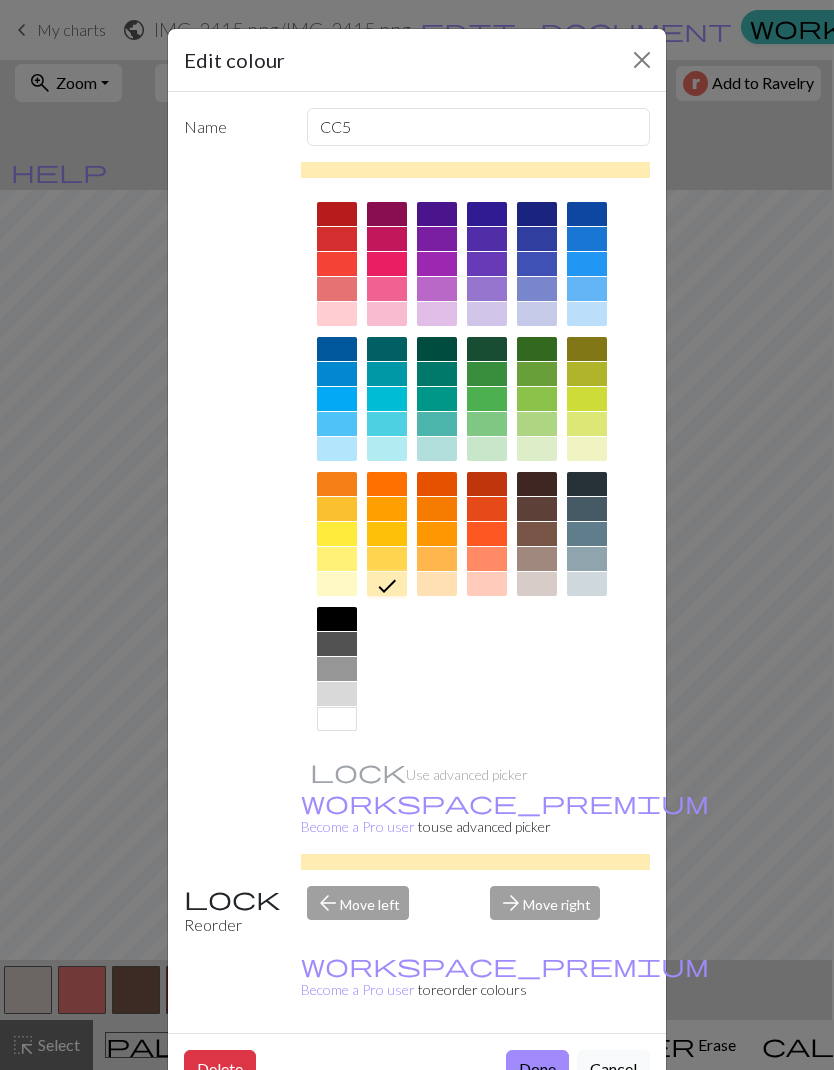 click at bounding box center (337, 584) 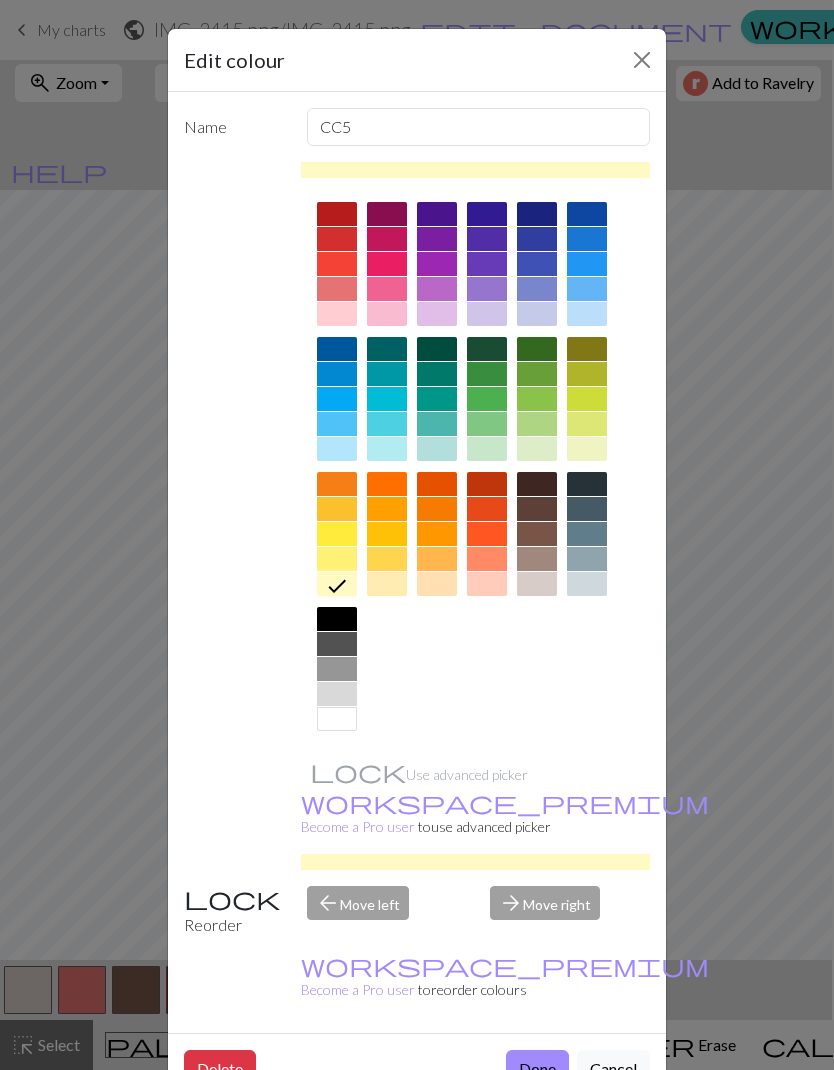 click at bounding box center [387, 559] 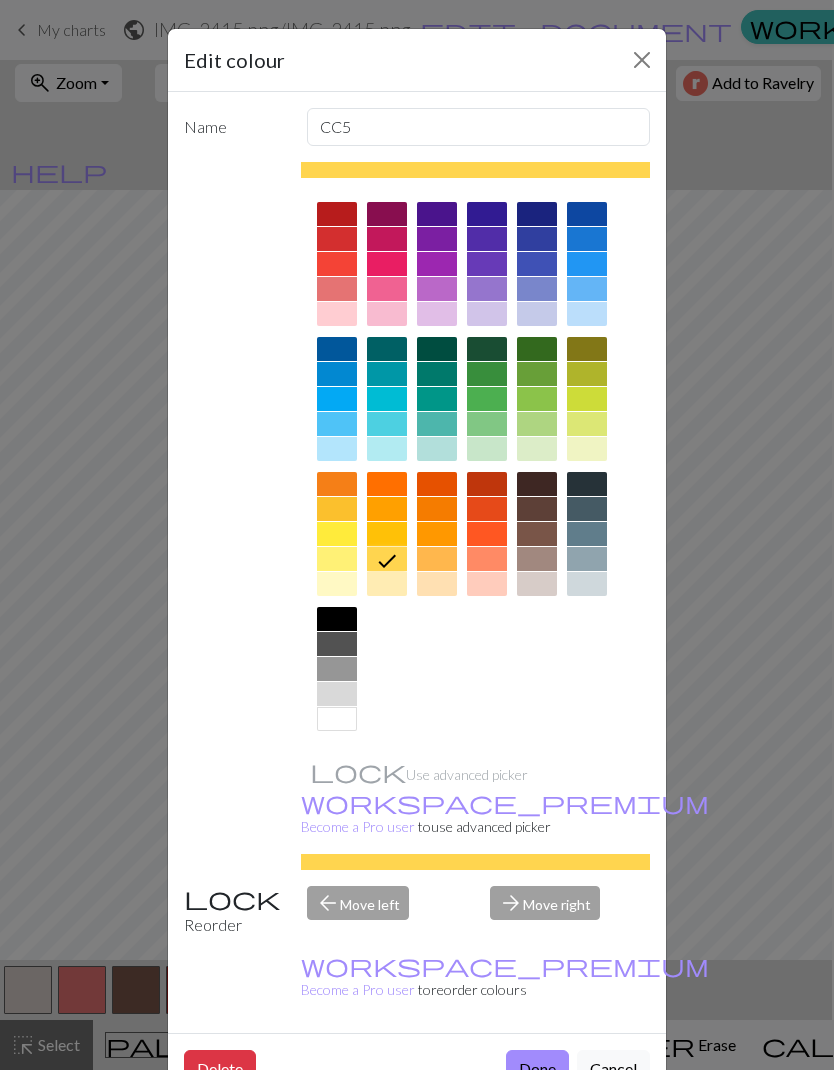 click at bounding box center [437, 584] 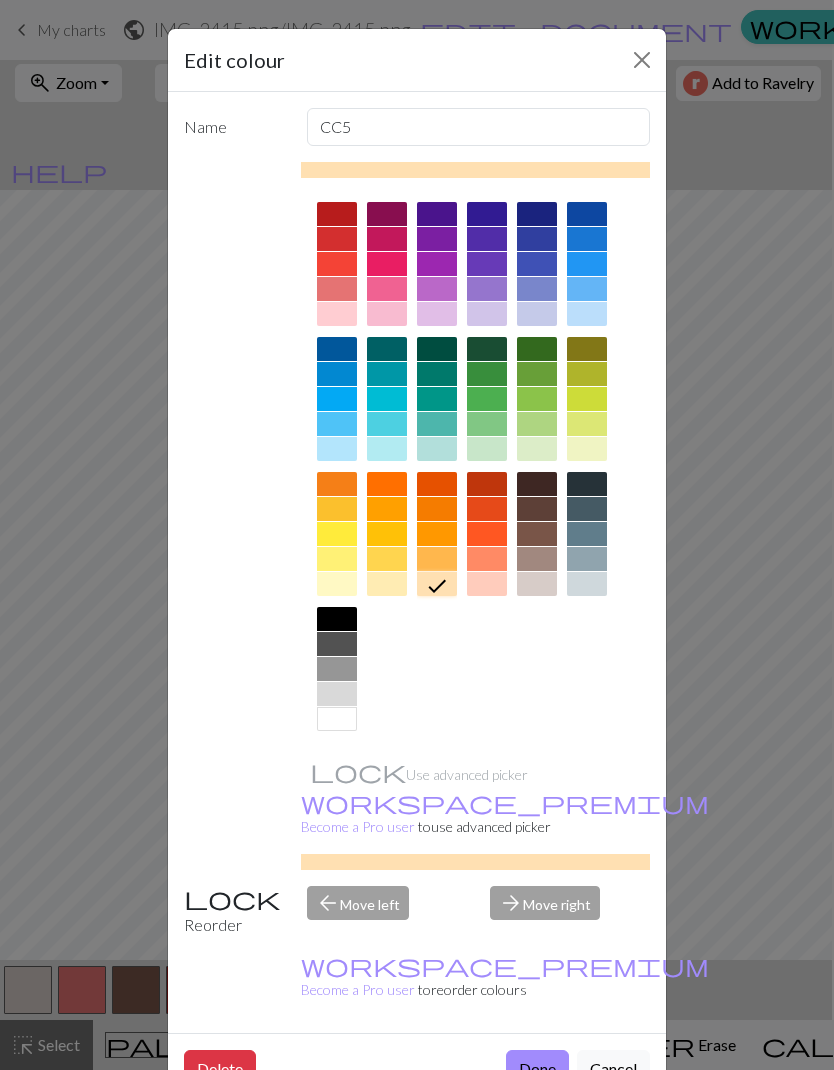 click at bounding box center (387, 584) 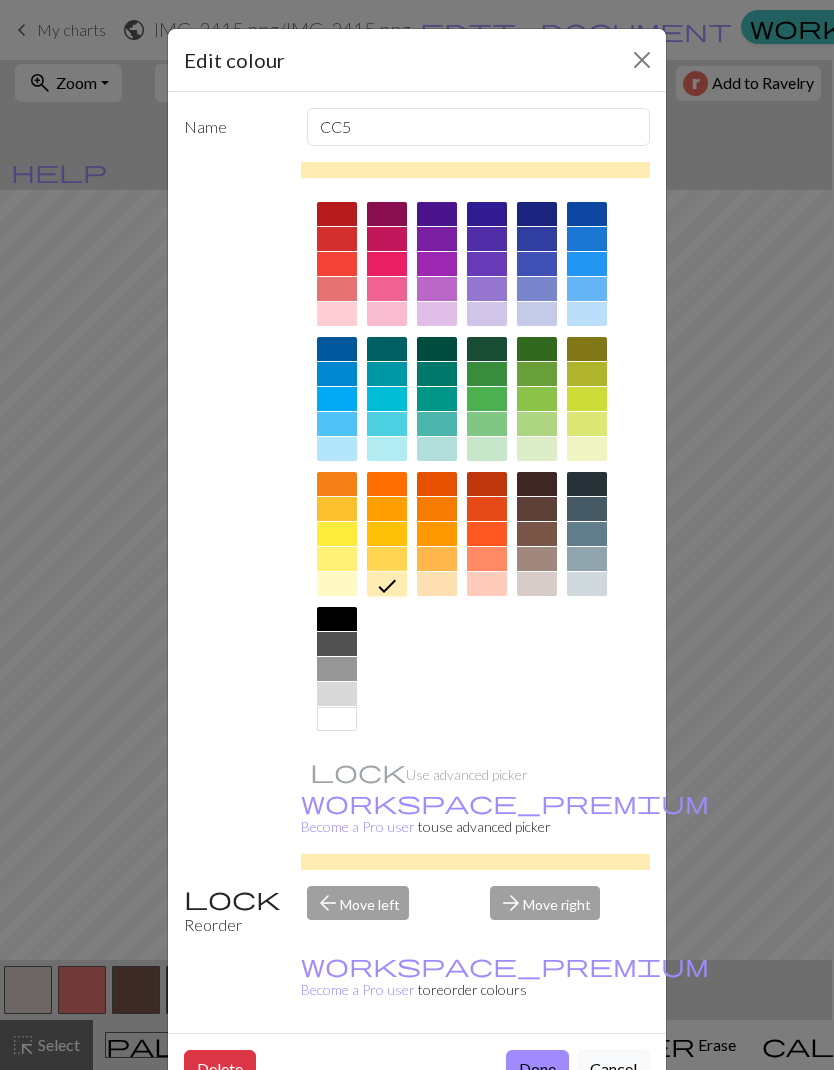 click 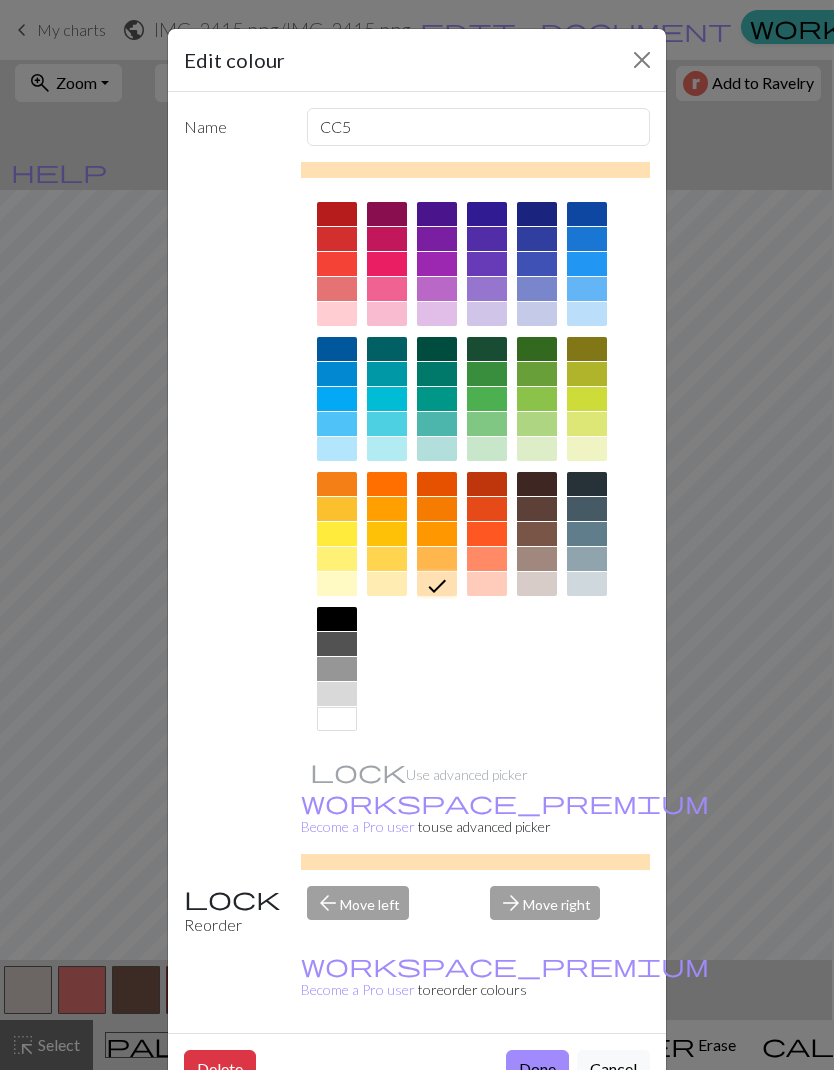 click at bounding box center [537, 584] 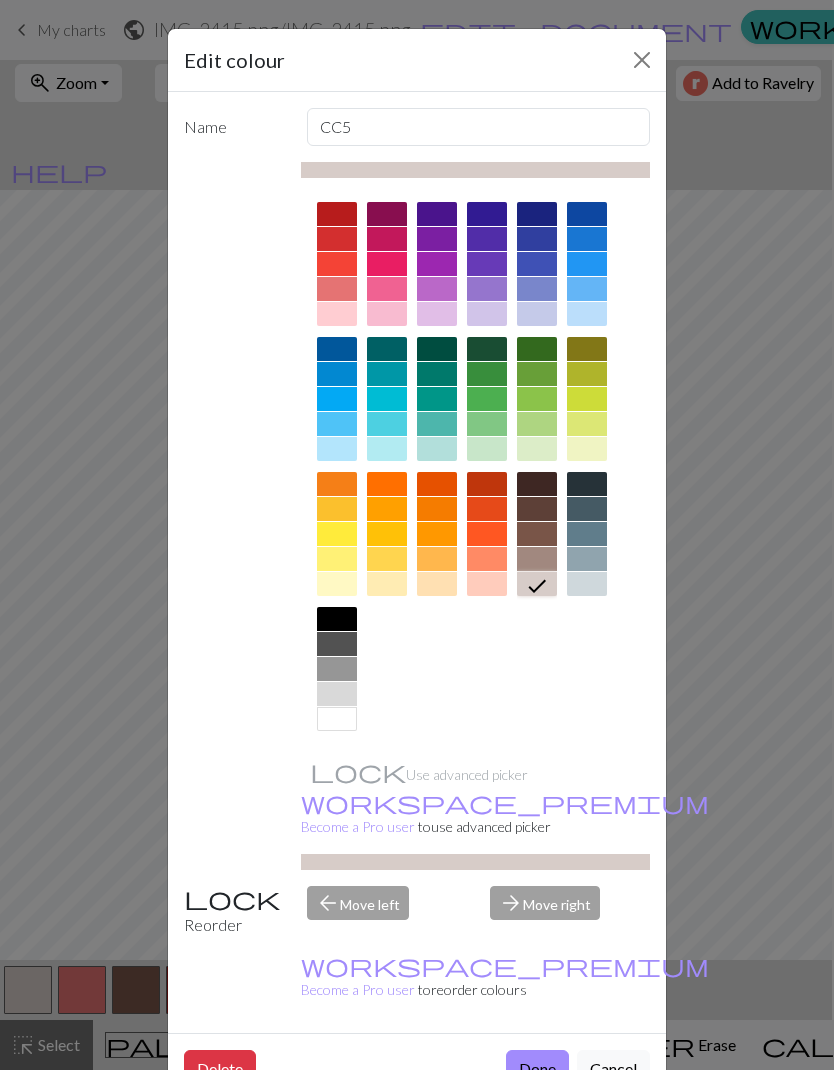click at bounding box center [437, 584] 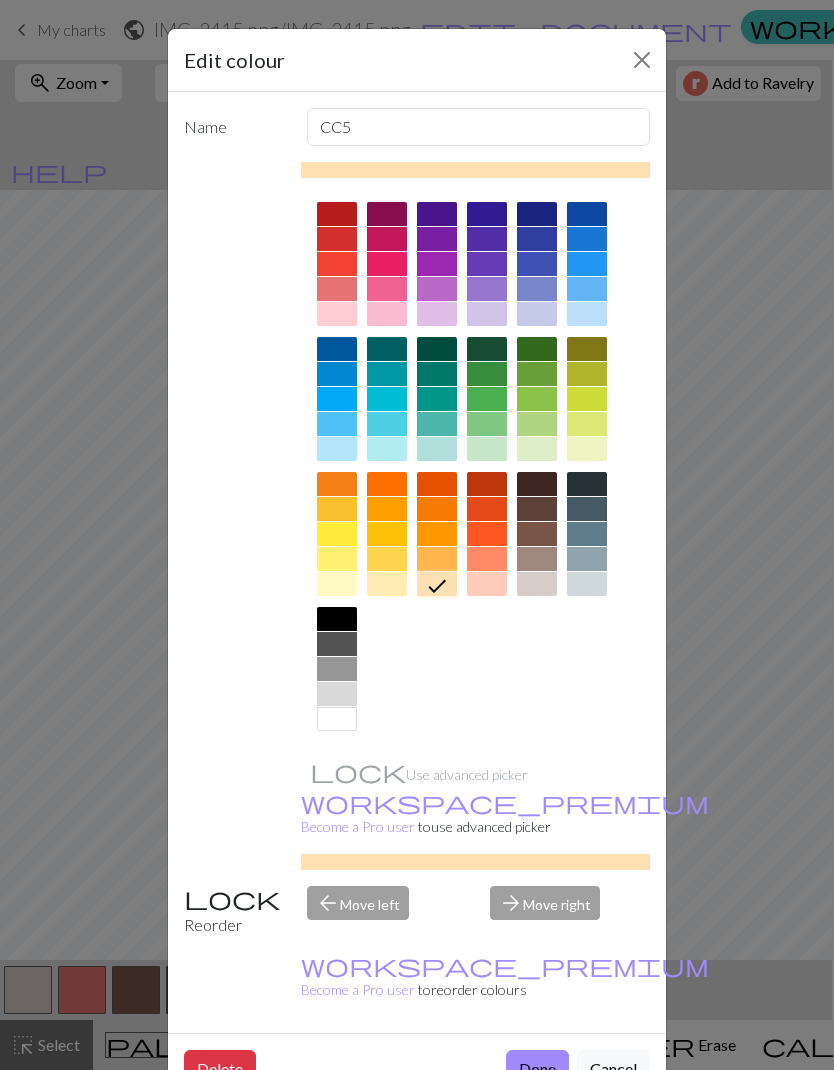 click at bounding box center (387, 584) 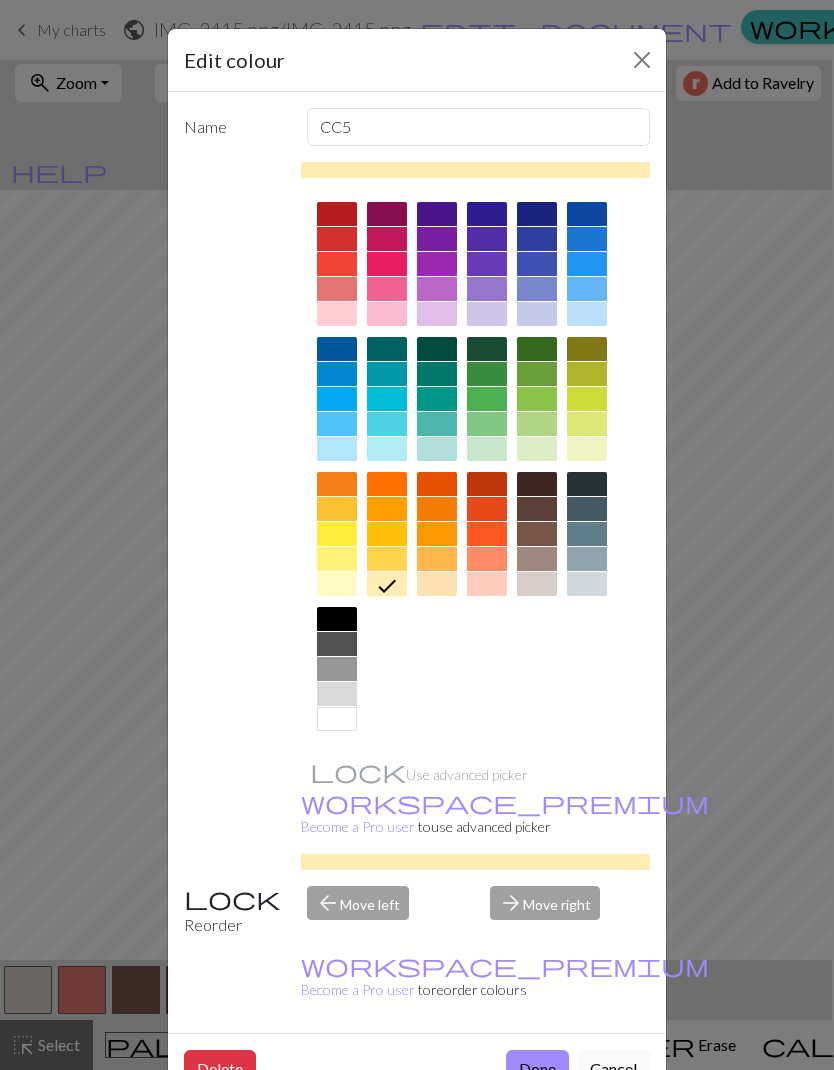 click at bounding box center [537, 559] 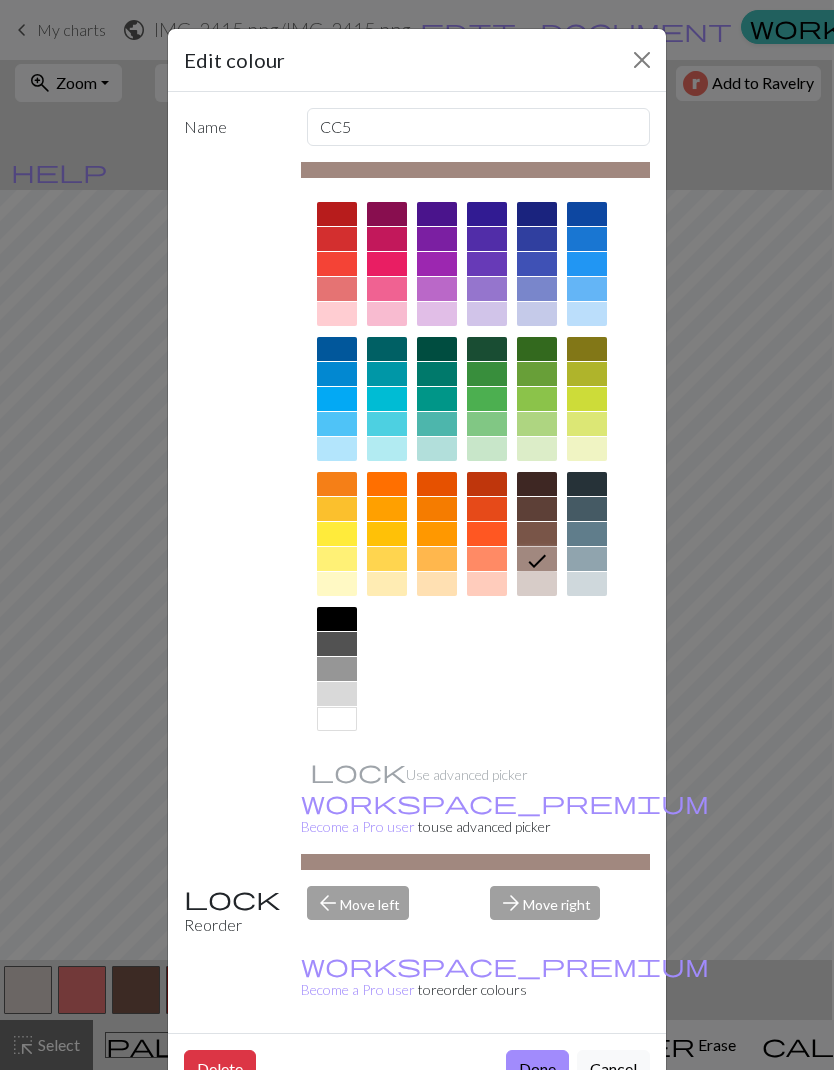 click at bounding box center (437, 584) 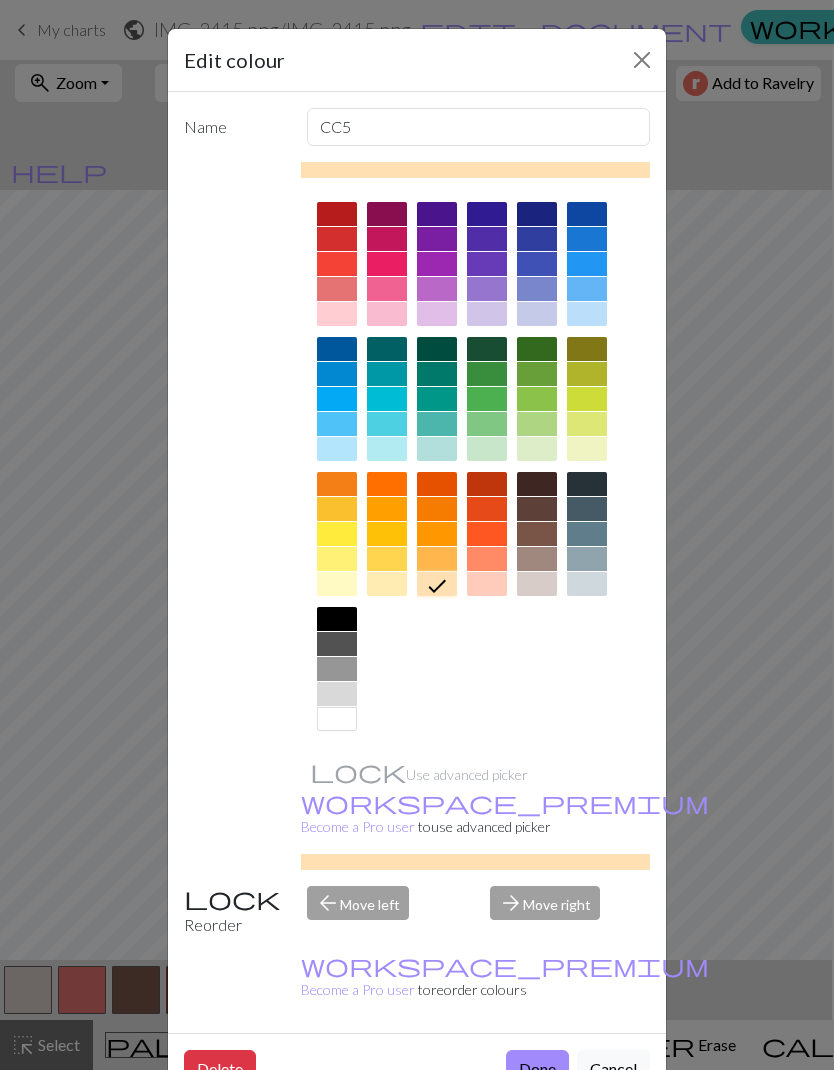click on "Done" at bounding box center [537, 1069] 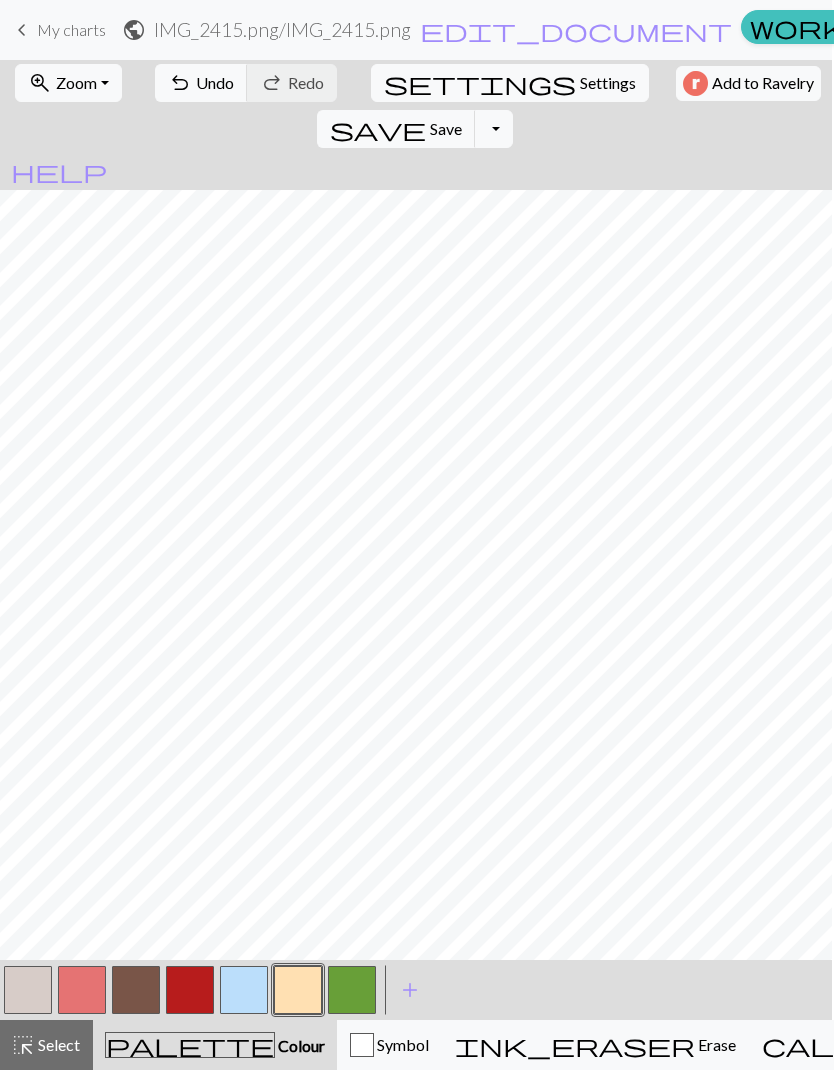 click at bounding box center [28, 990] 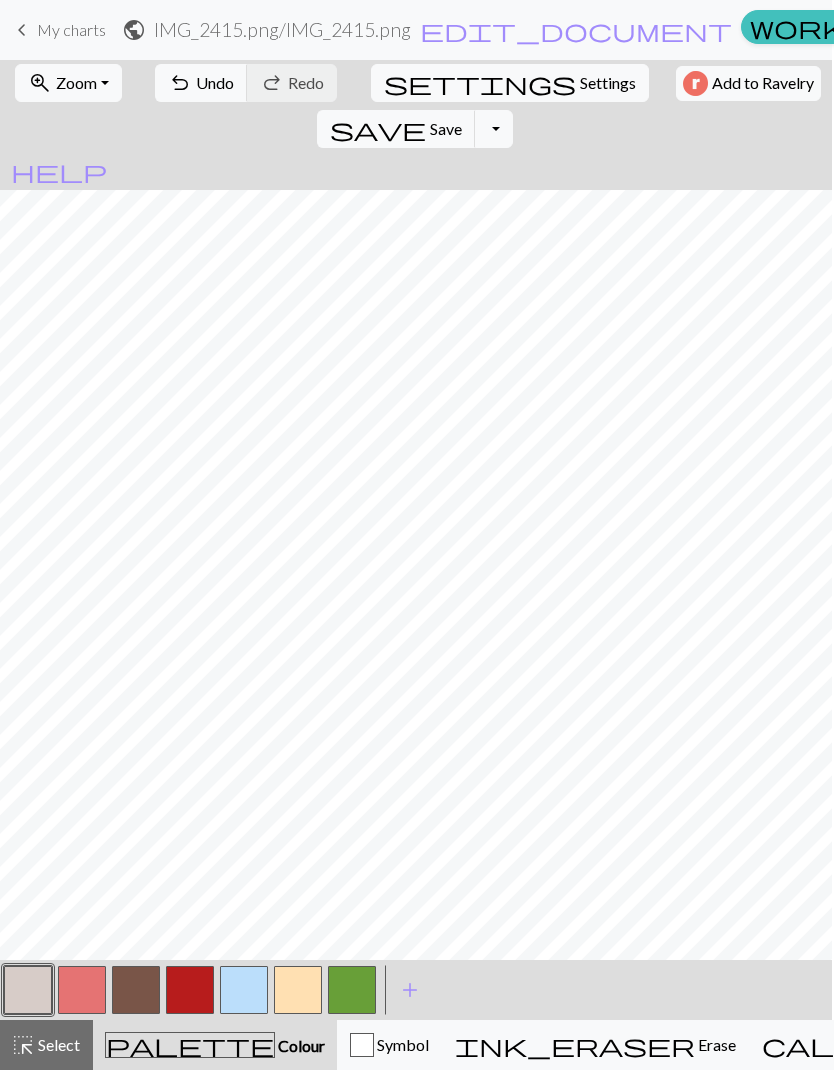 click at bounding box center (28, 990) 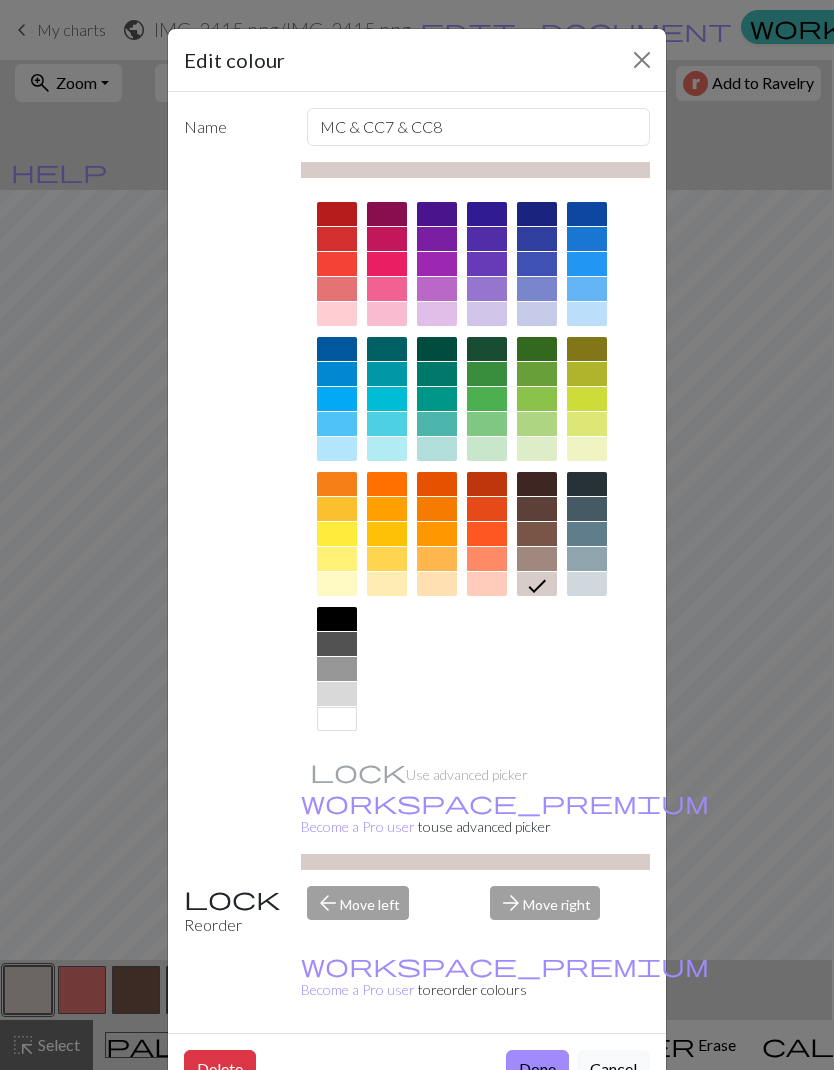 click at bounding box center (476, 170) 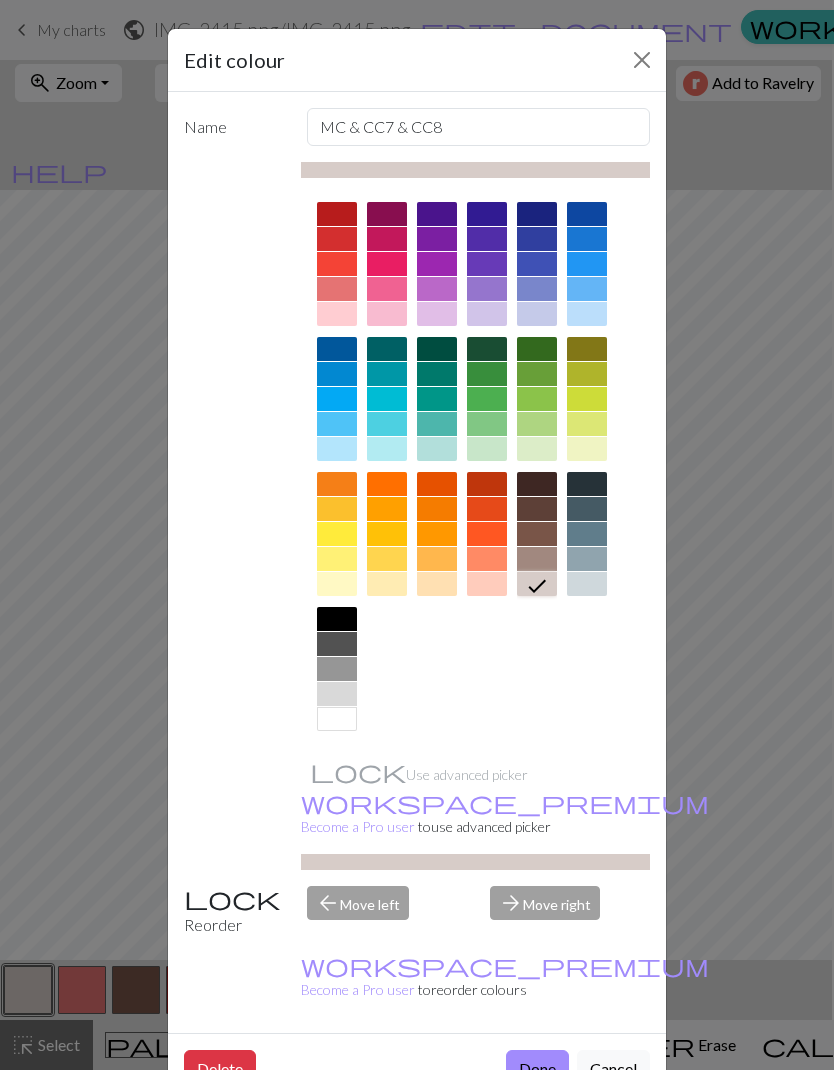 click 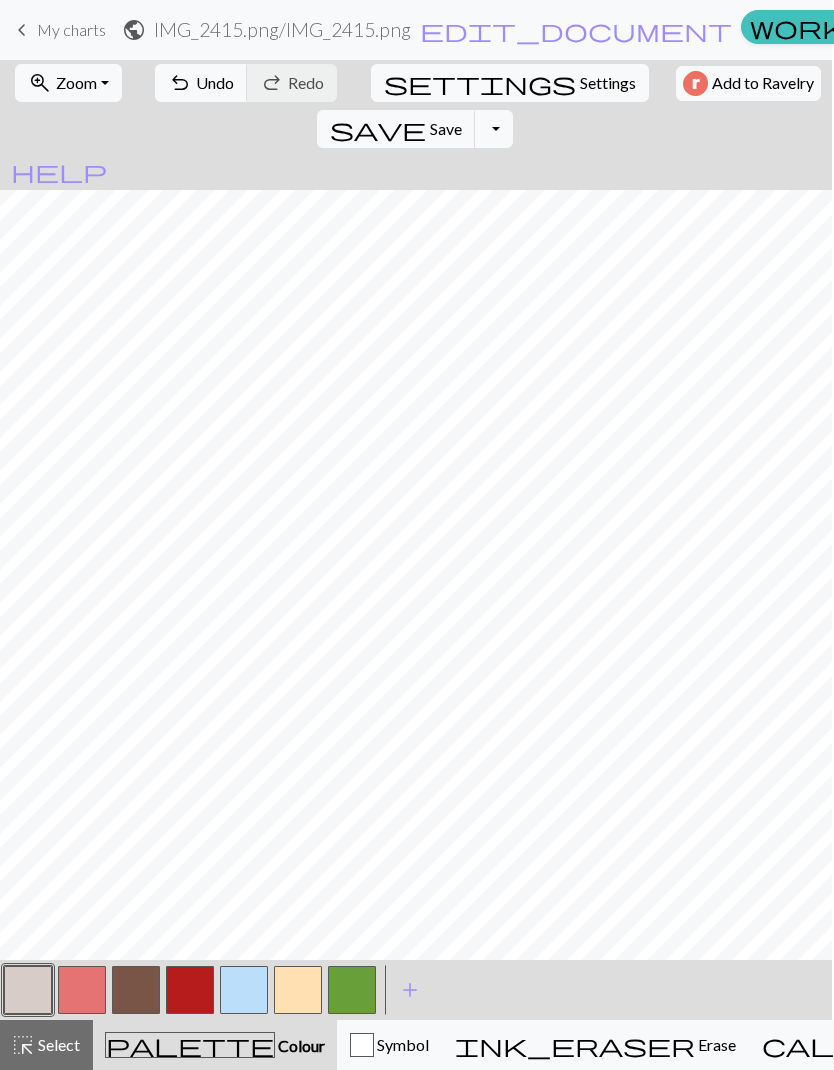 click at bounding box center [190, 990] 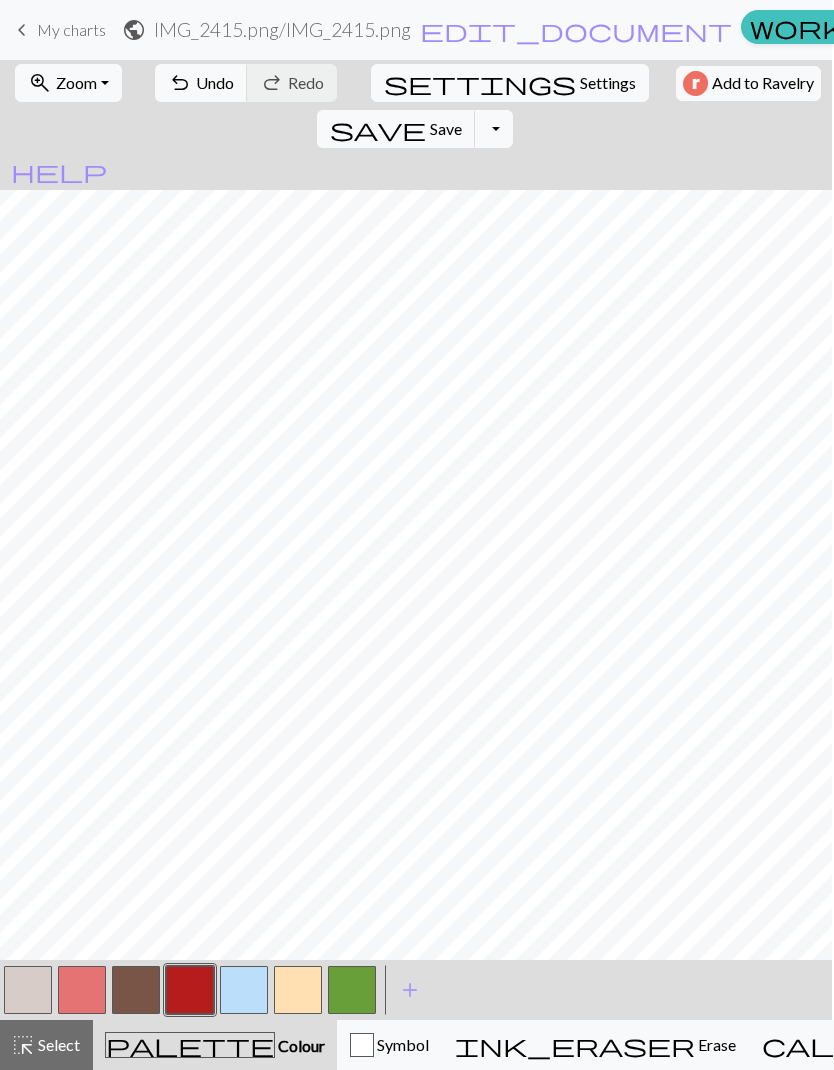 click at bounding box center [190, 990] 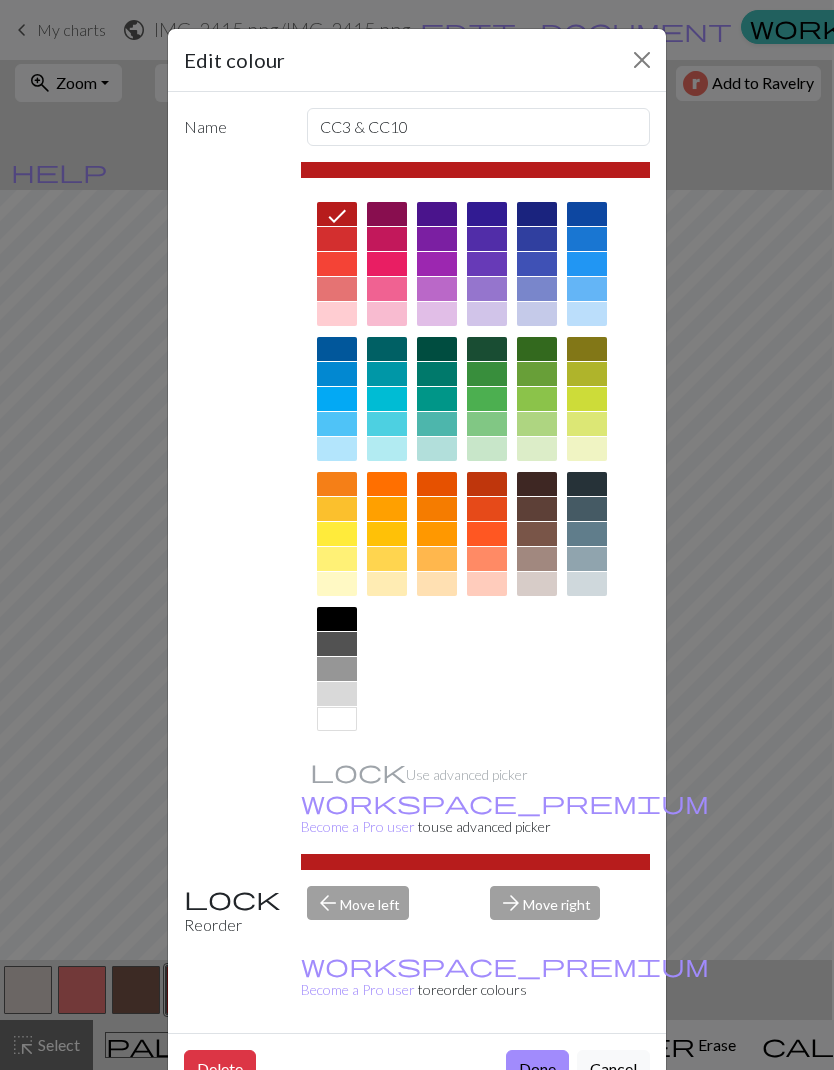 click at bounding box center (337, 239) 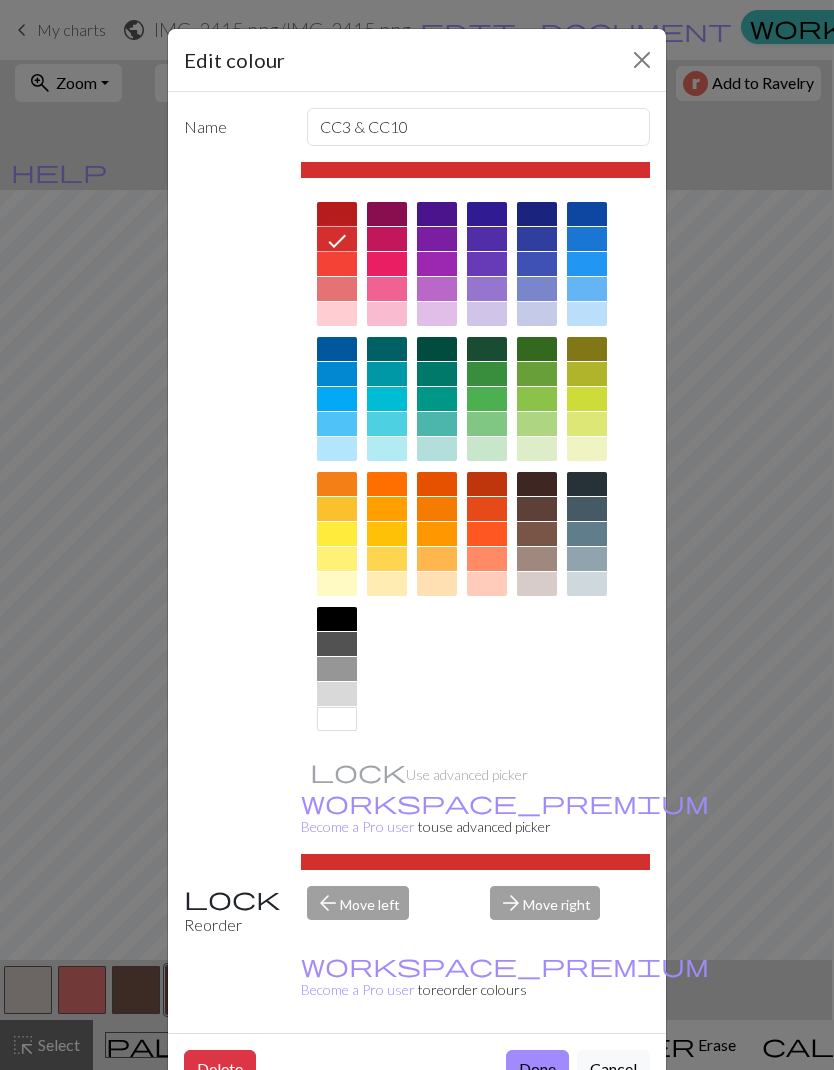 click at bounding box center (387, 239) 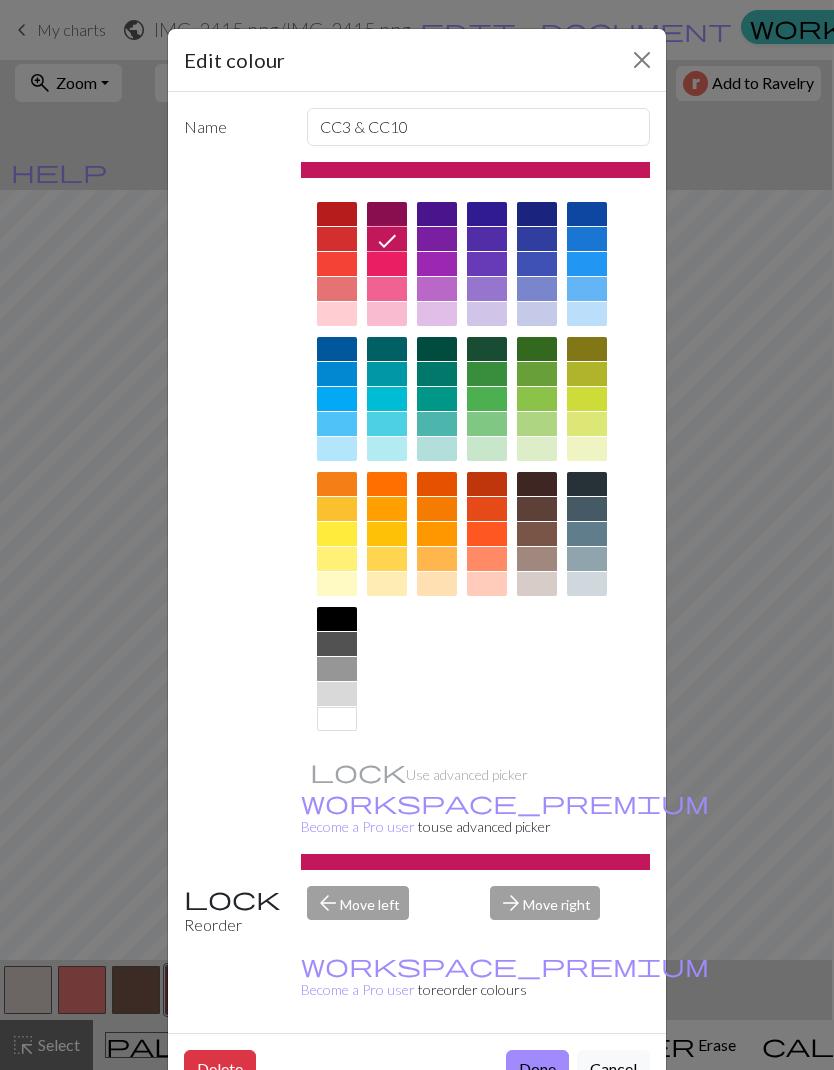click at bounding box center [387, 214] 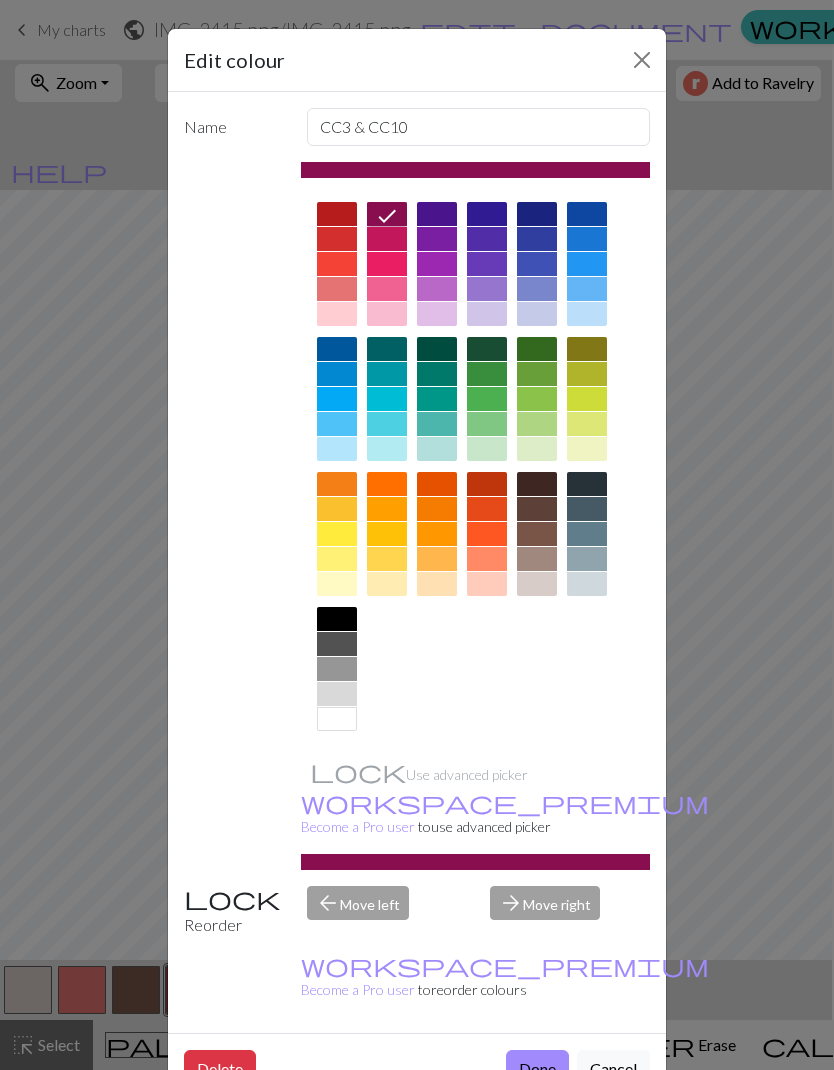 click at bounding box center [337, 239] 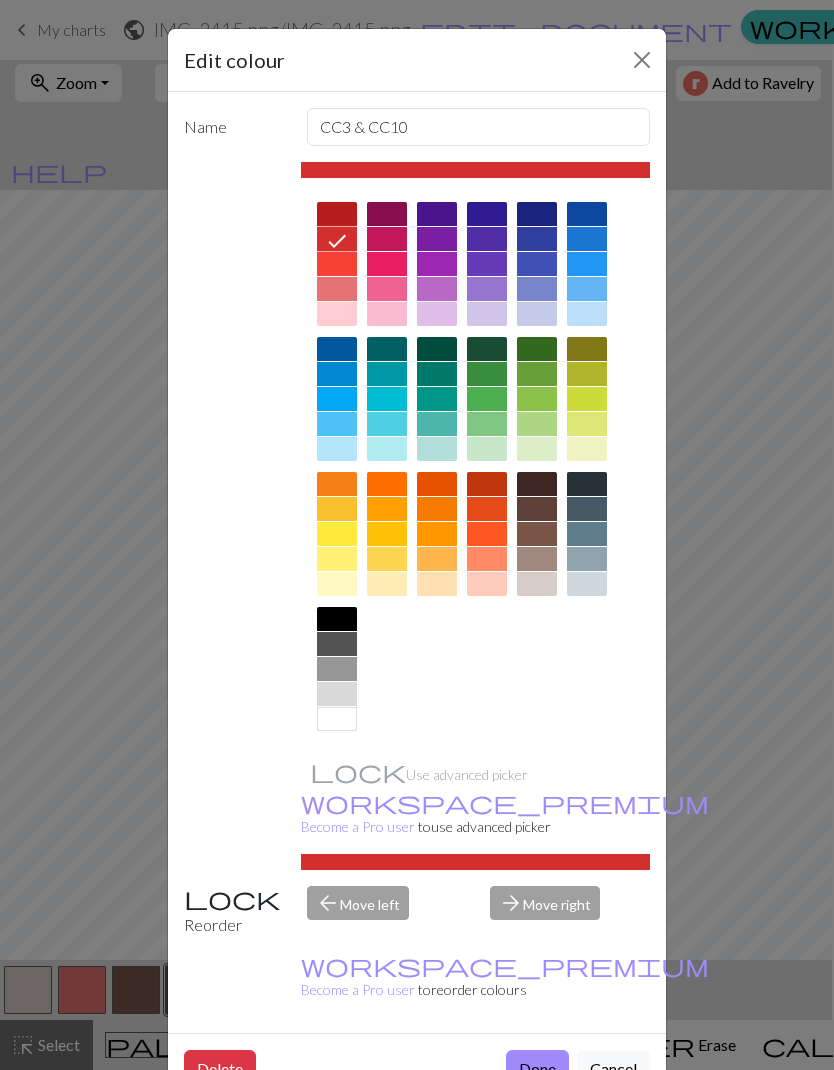 click at bounding box center (341, 240) 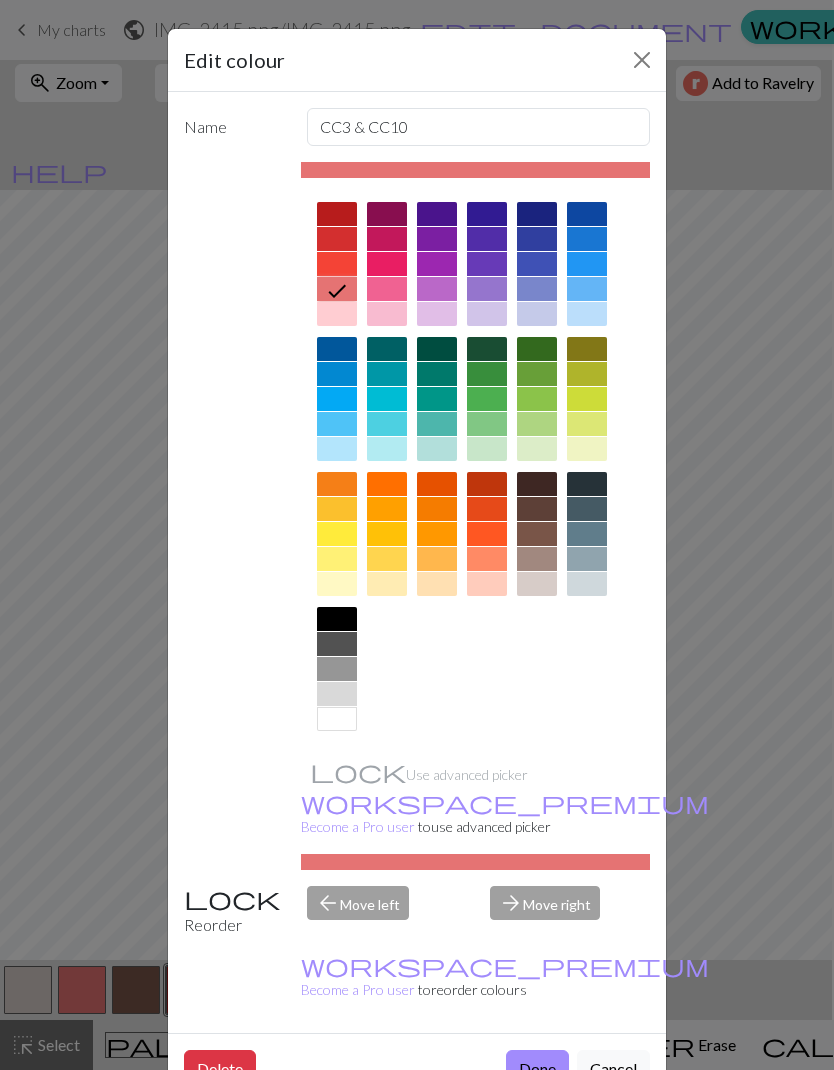 click at bounding box center [337, 239] 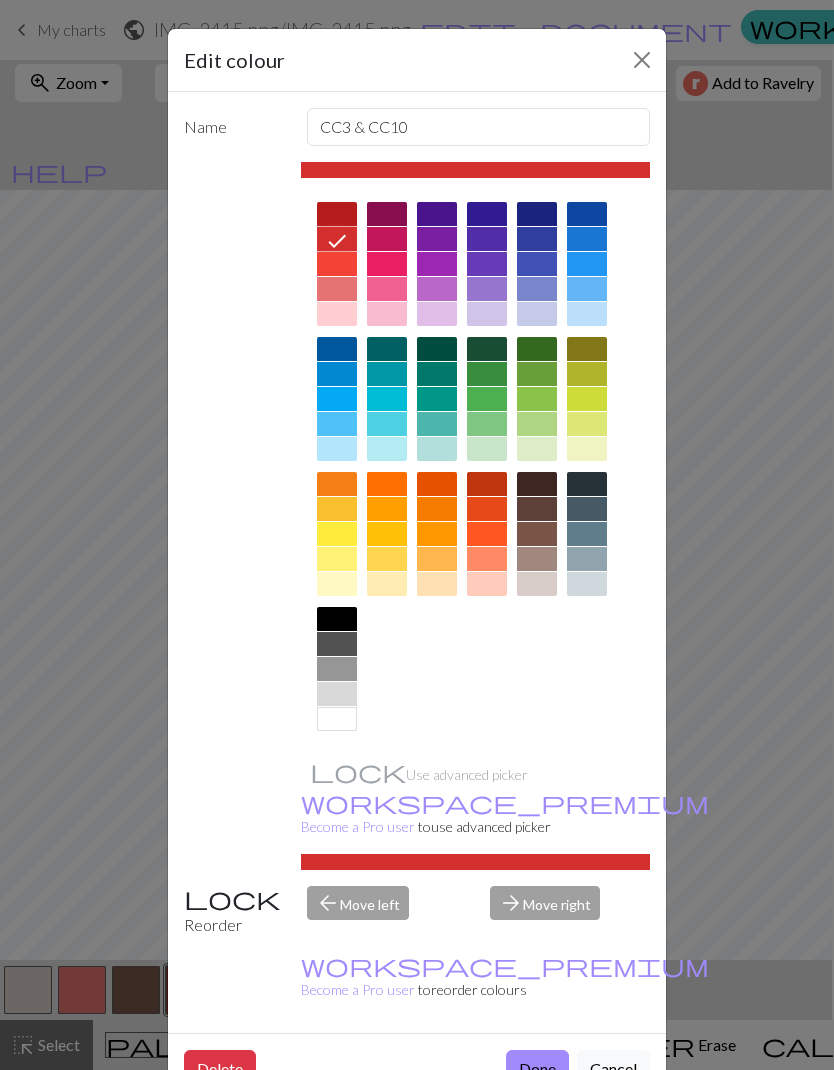 click at bounding box center [337, 214] 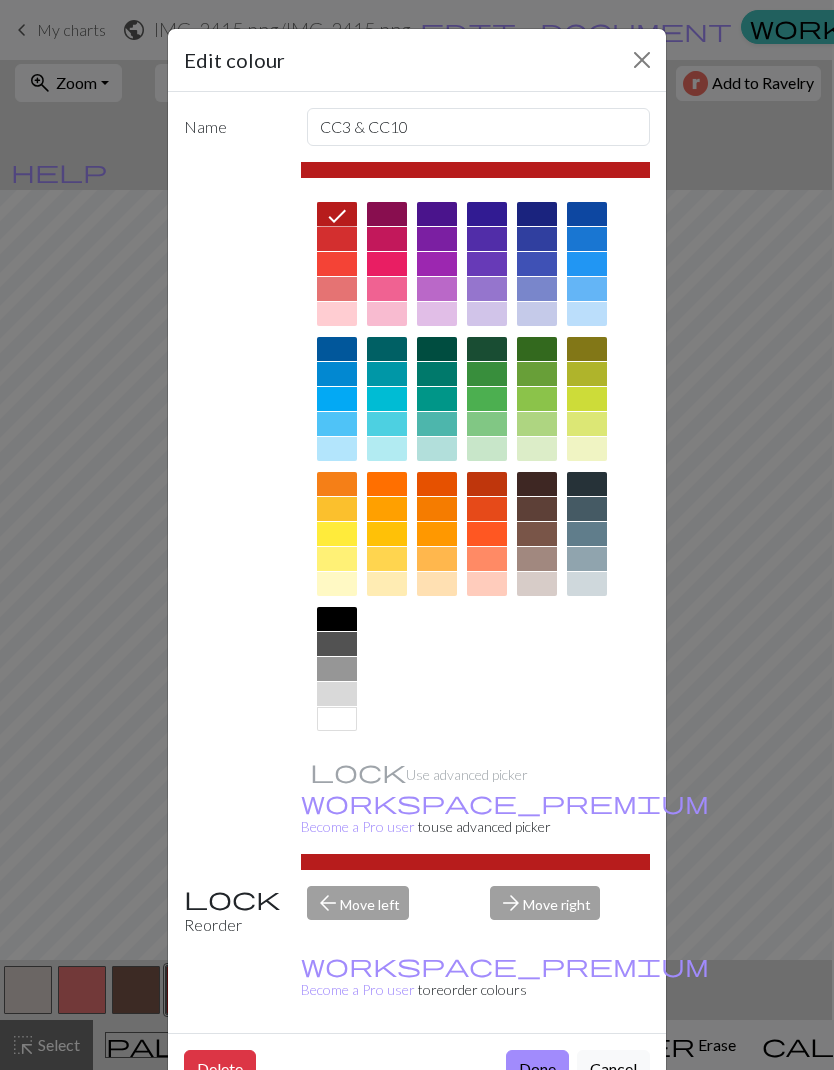 click at bounding box center [487, 484] 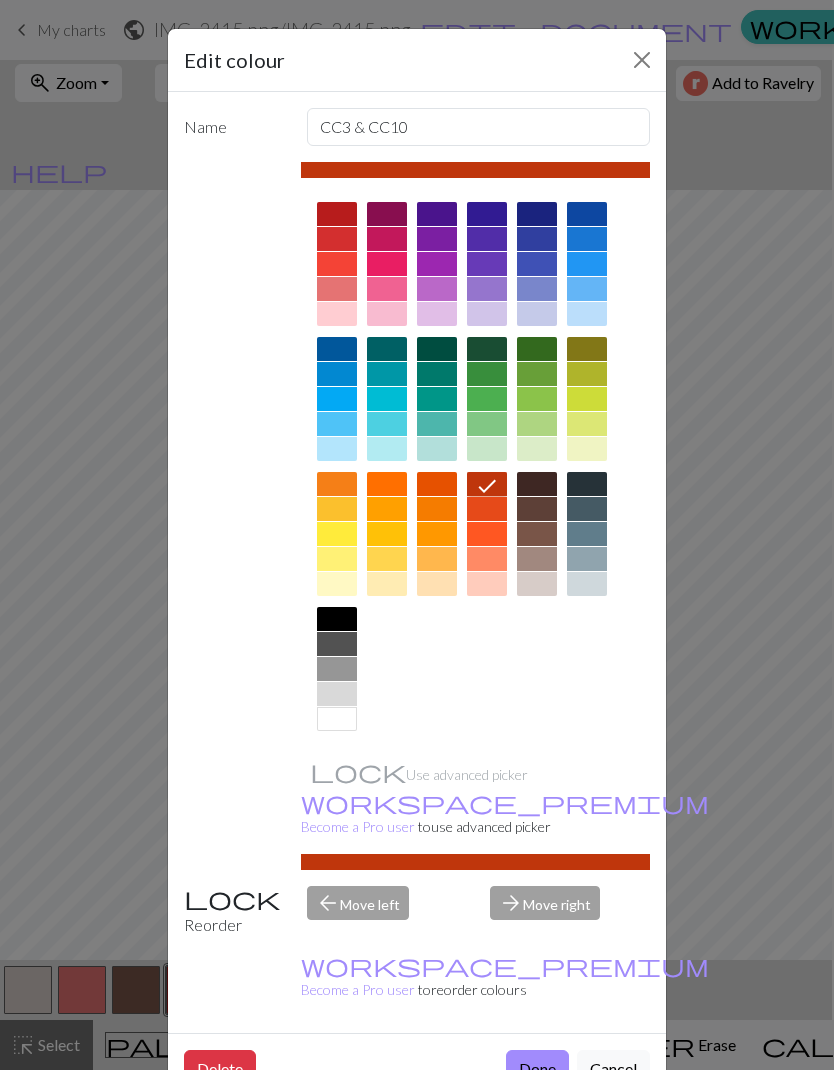 click on "Done" at bounding box center [537, 1069] 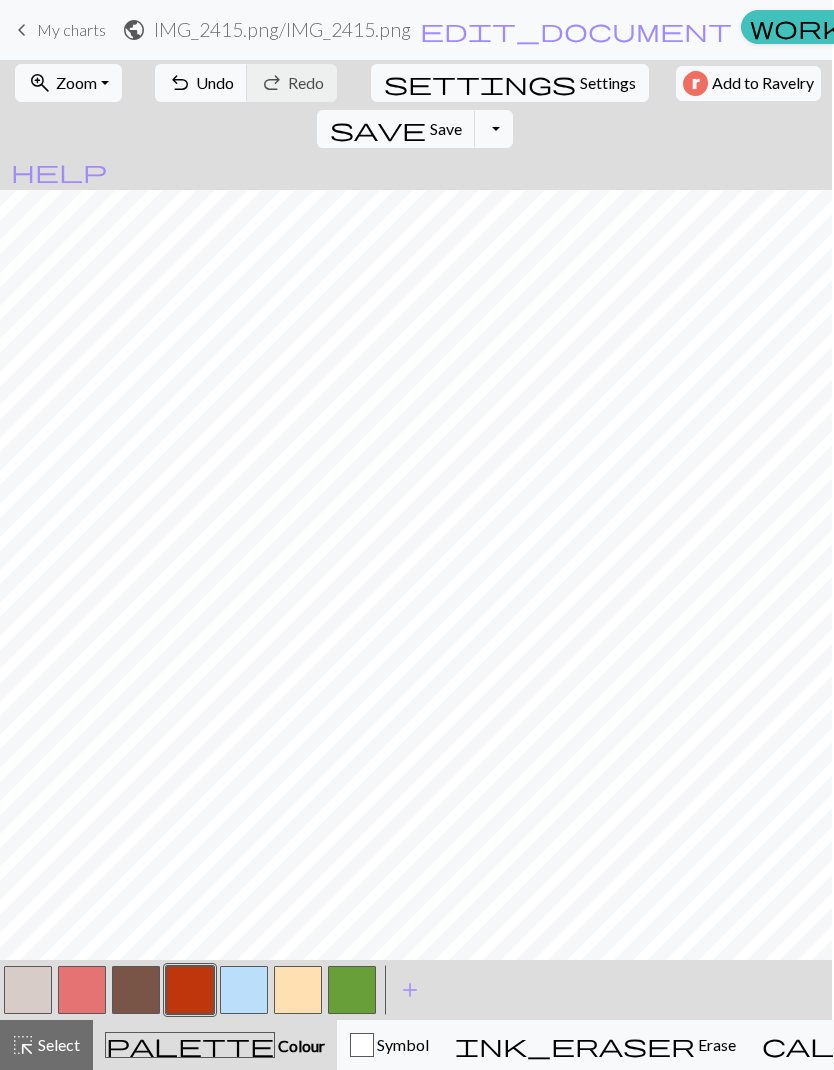 click at bounding box center (190, 990) 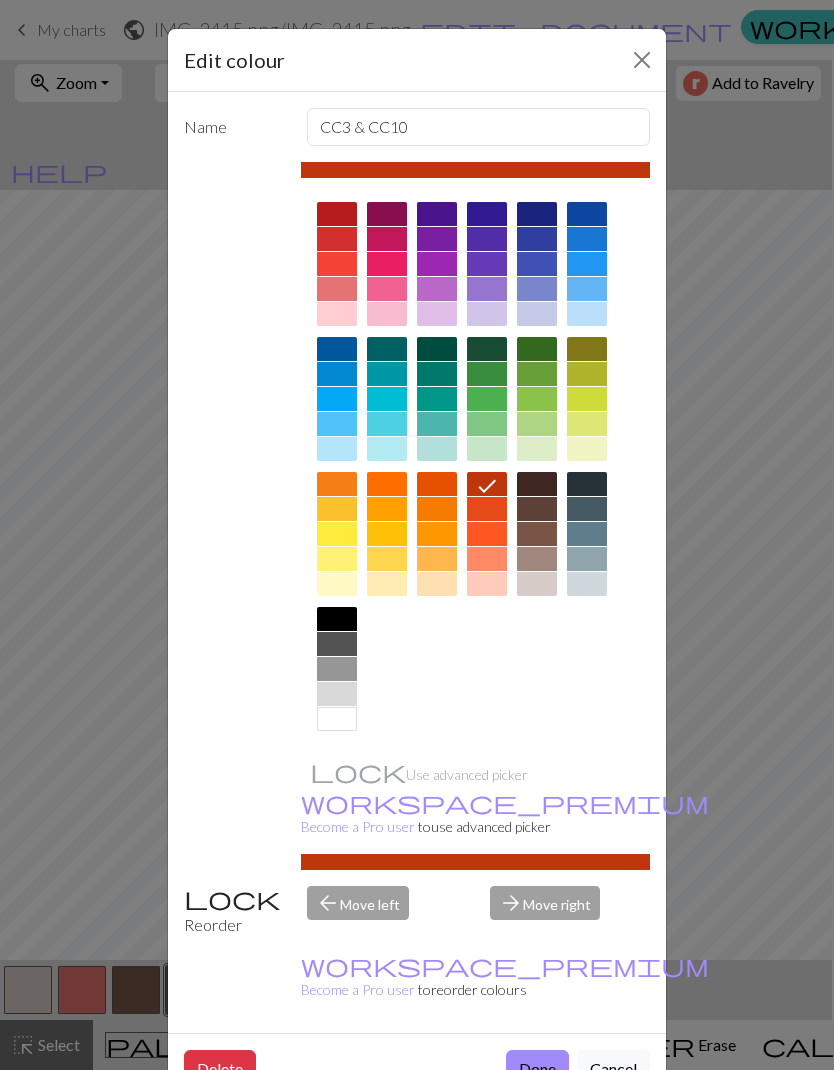 click on "Done" at bounding box center (537, 1069) 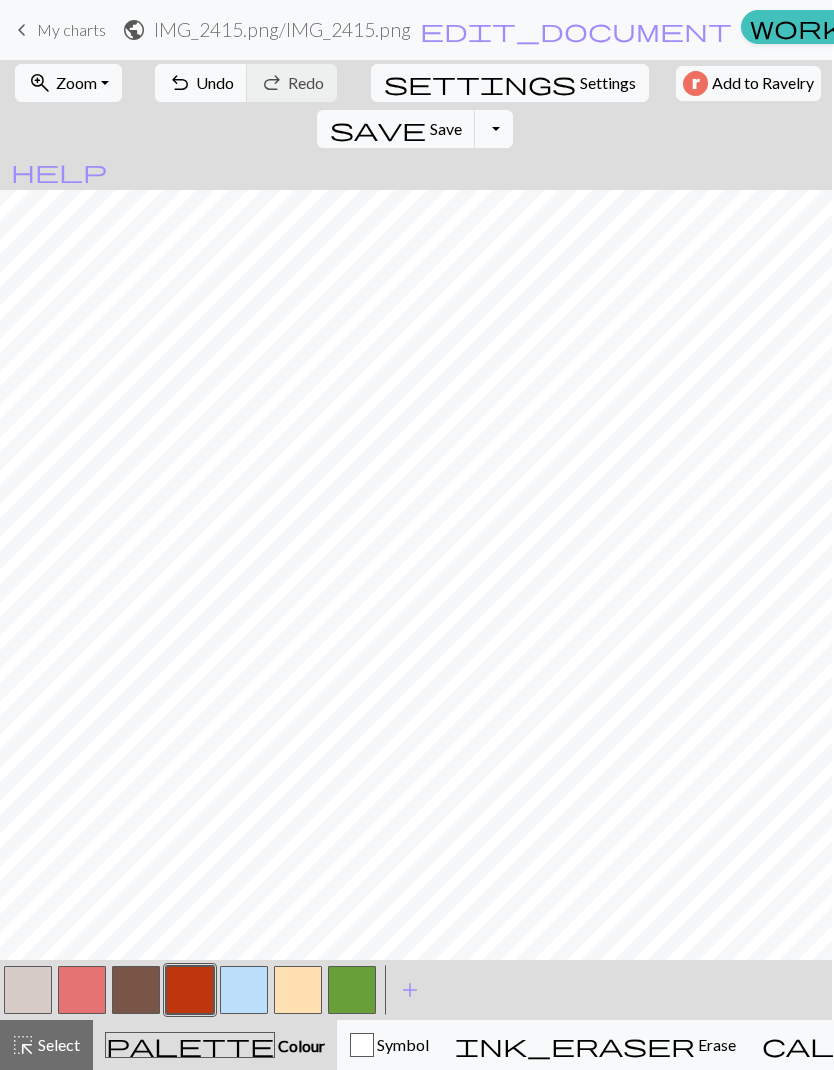 click at bounding box center (190, 990) 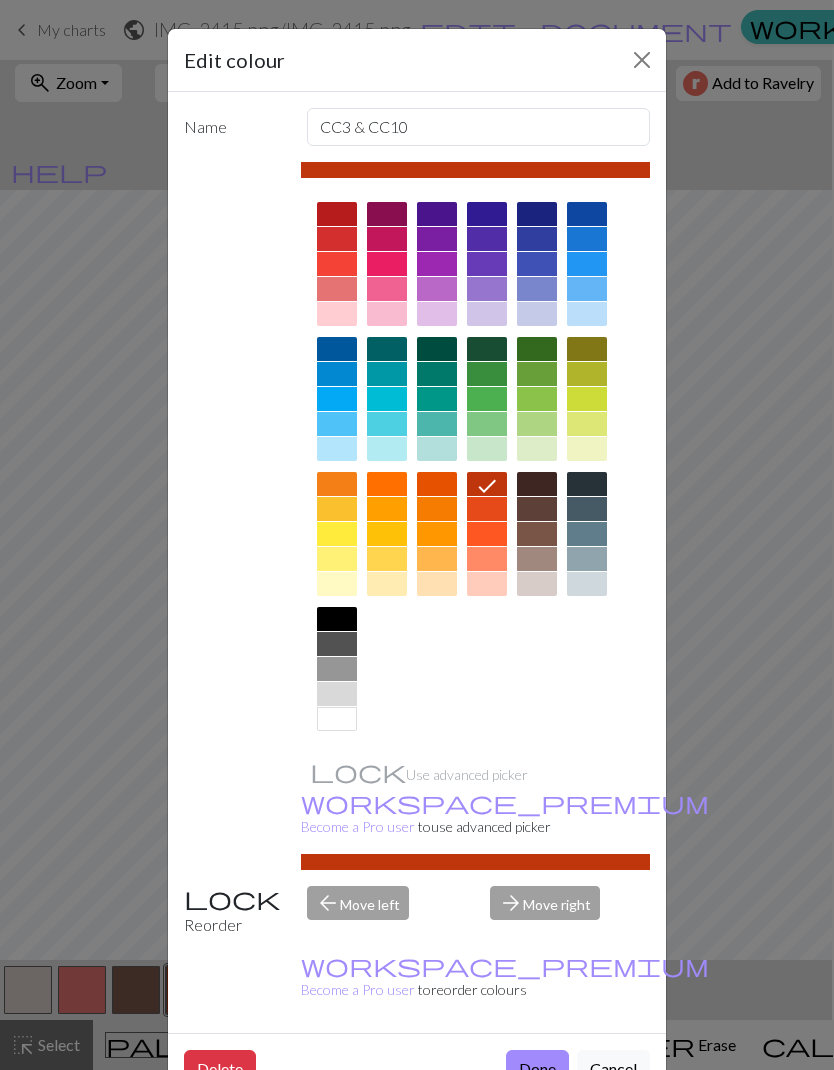click at bounding box center (437, 484) 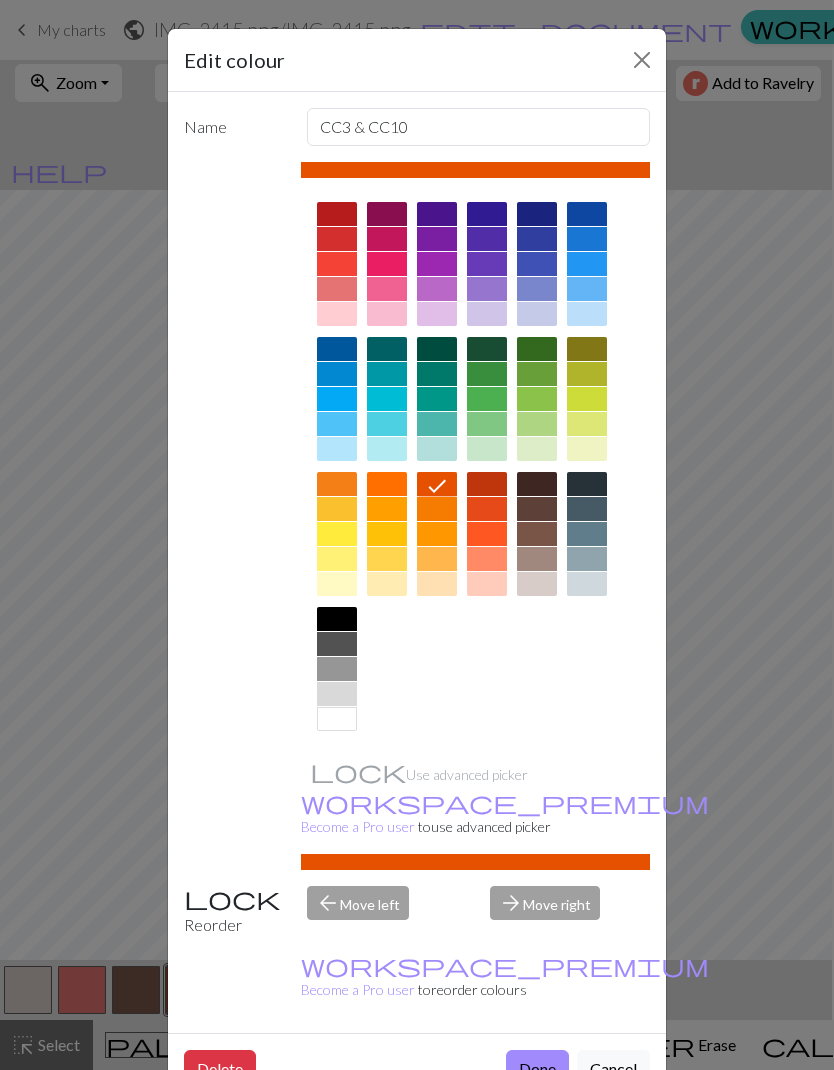 click at bounding box center (487, 509) 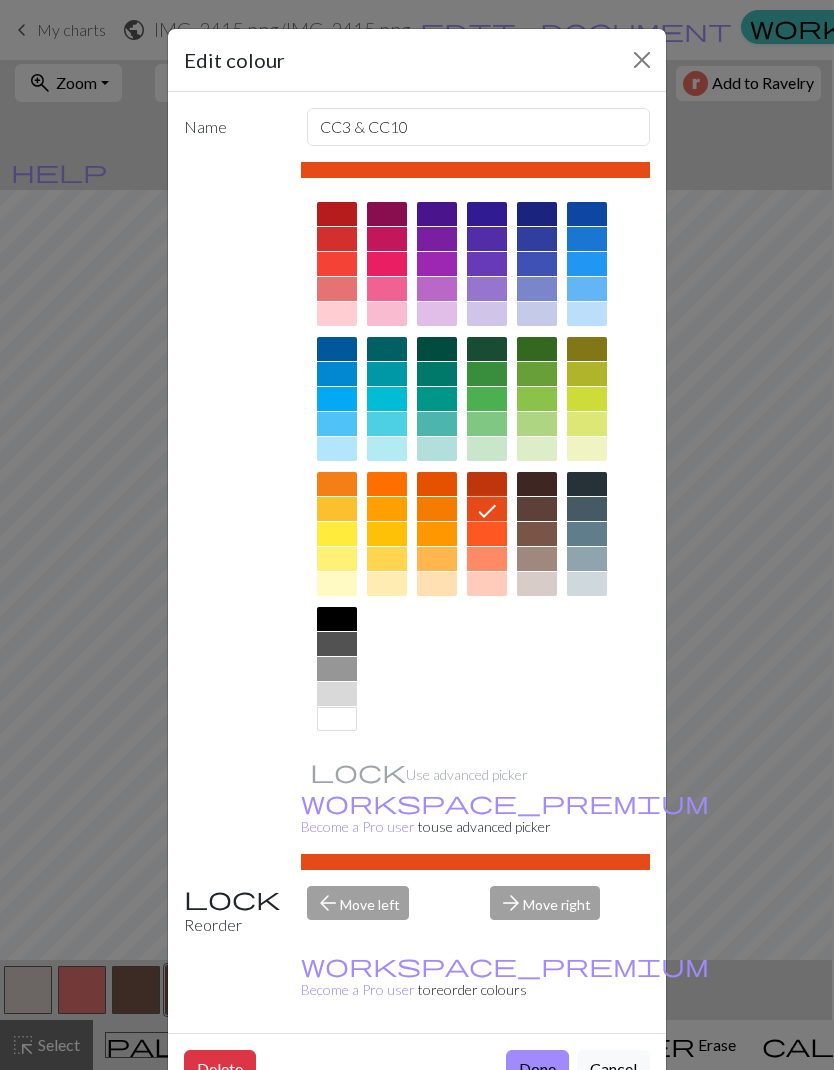 click at bounding box center [487, 484] 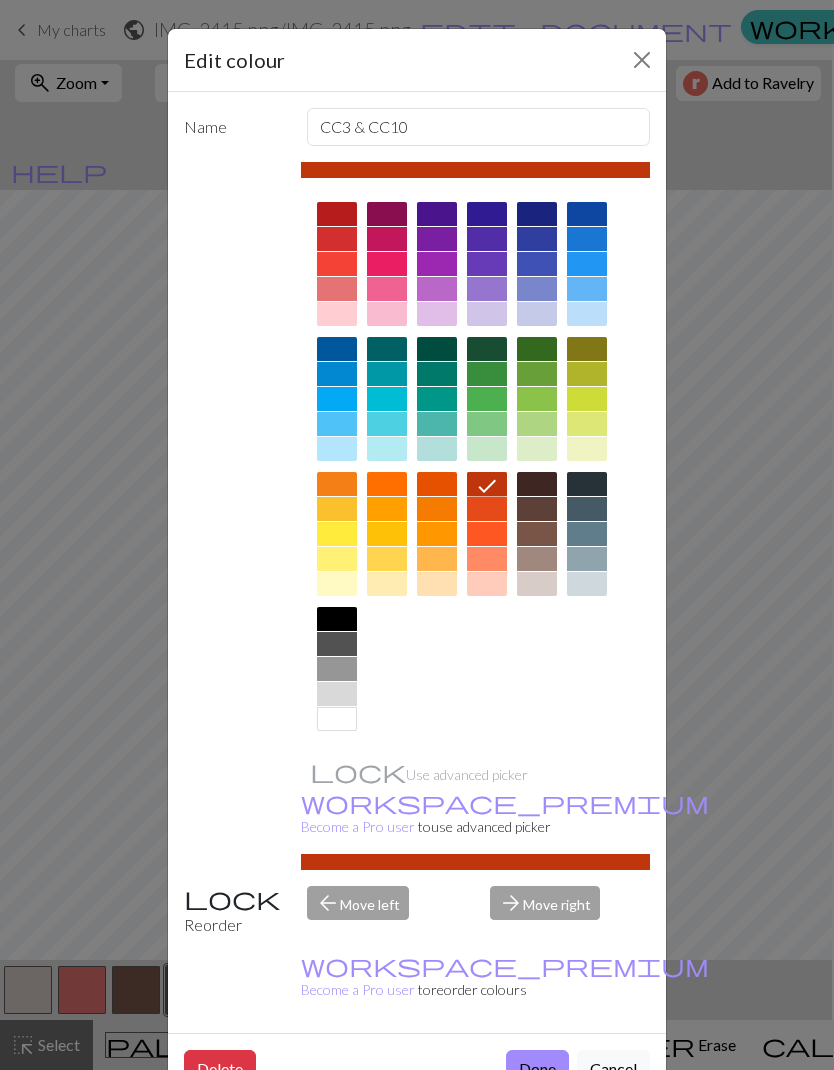 click at bounding box center (337, 214) 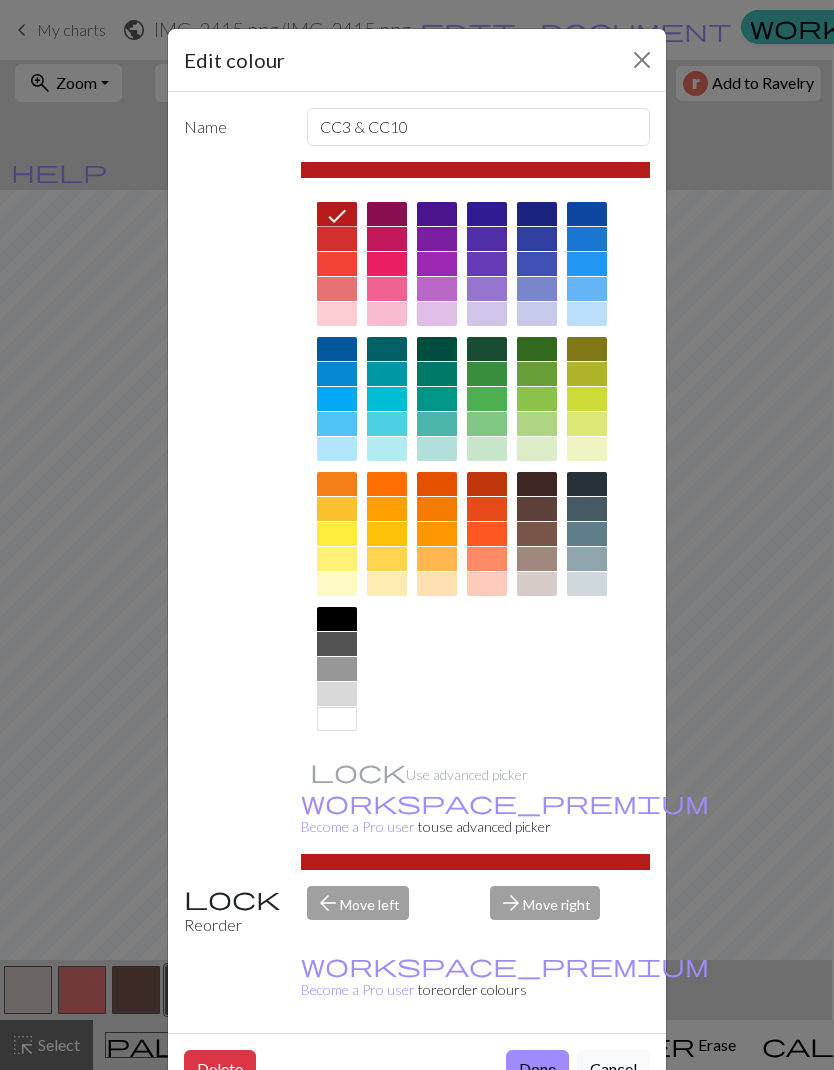 click on "Done" at bounding box center [537, 1069] 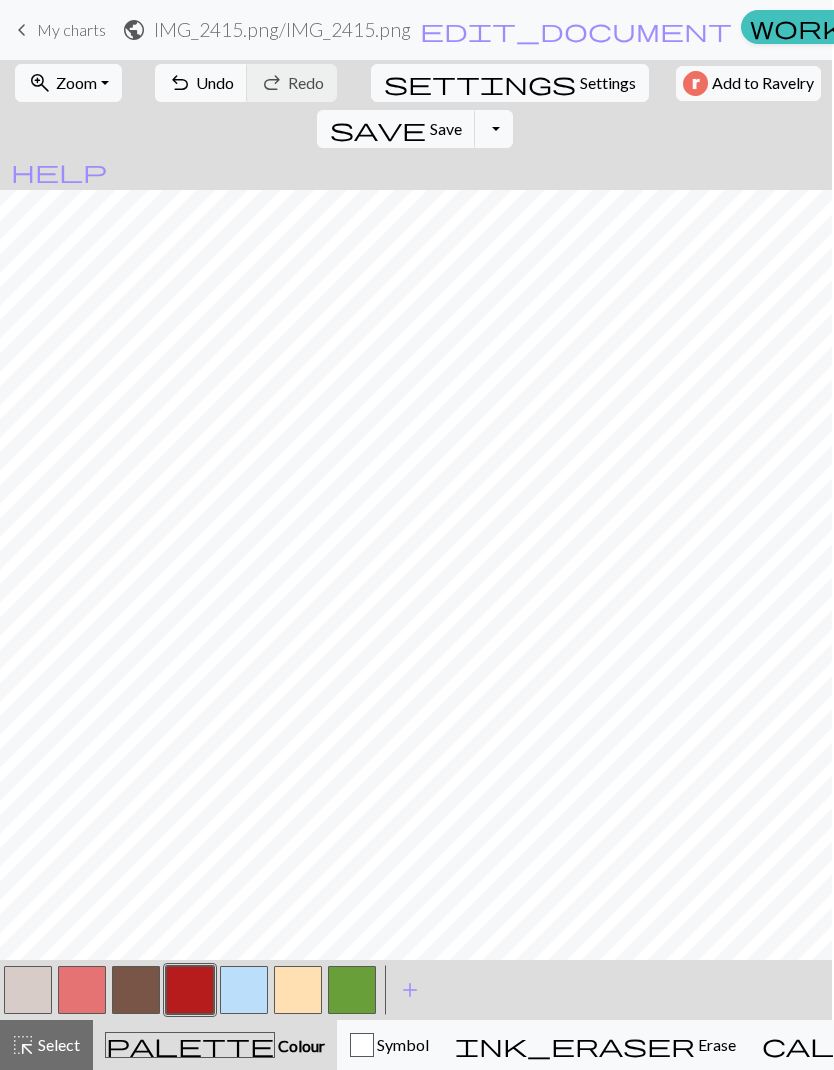 click at bounding box center [244, 990] 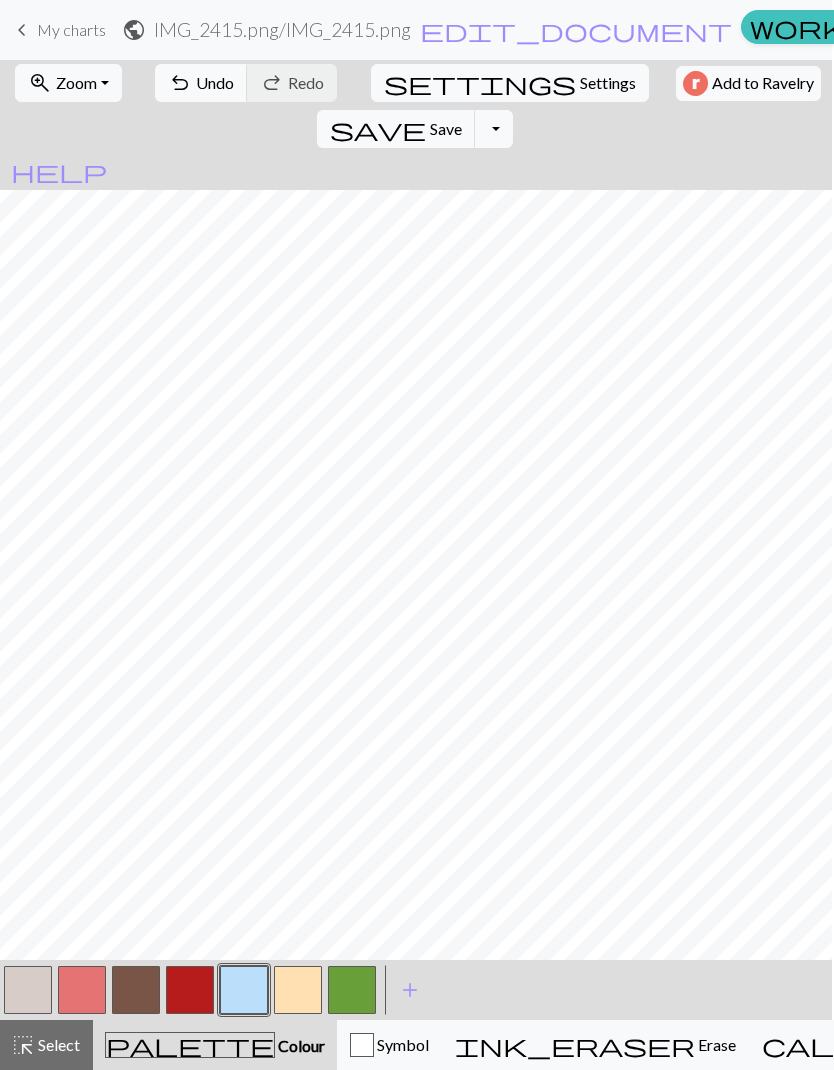 scroll, scrollTop: 816, scrollLeft: 0, axis: vertical 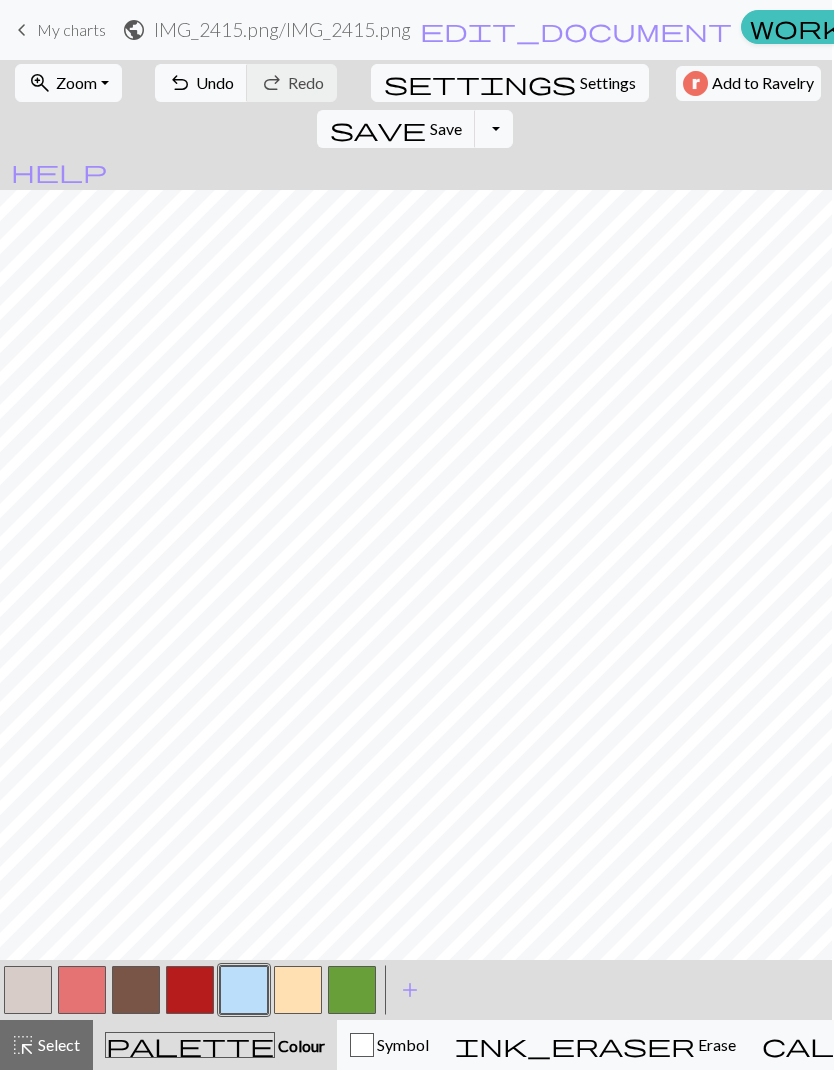click on "highlight_alt   Select   Select" at bounding box center [45, 1045] 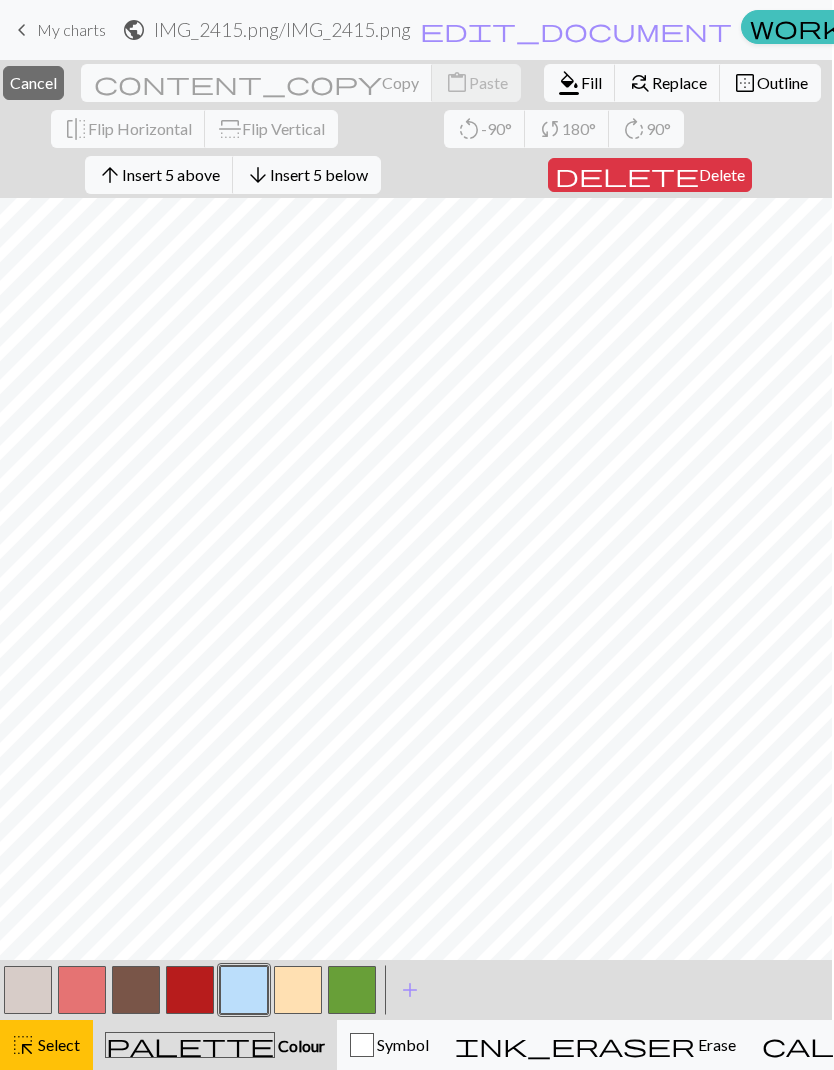 click on "format_color_fill" at bounding box center (569, 83) 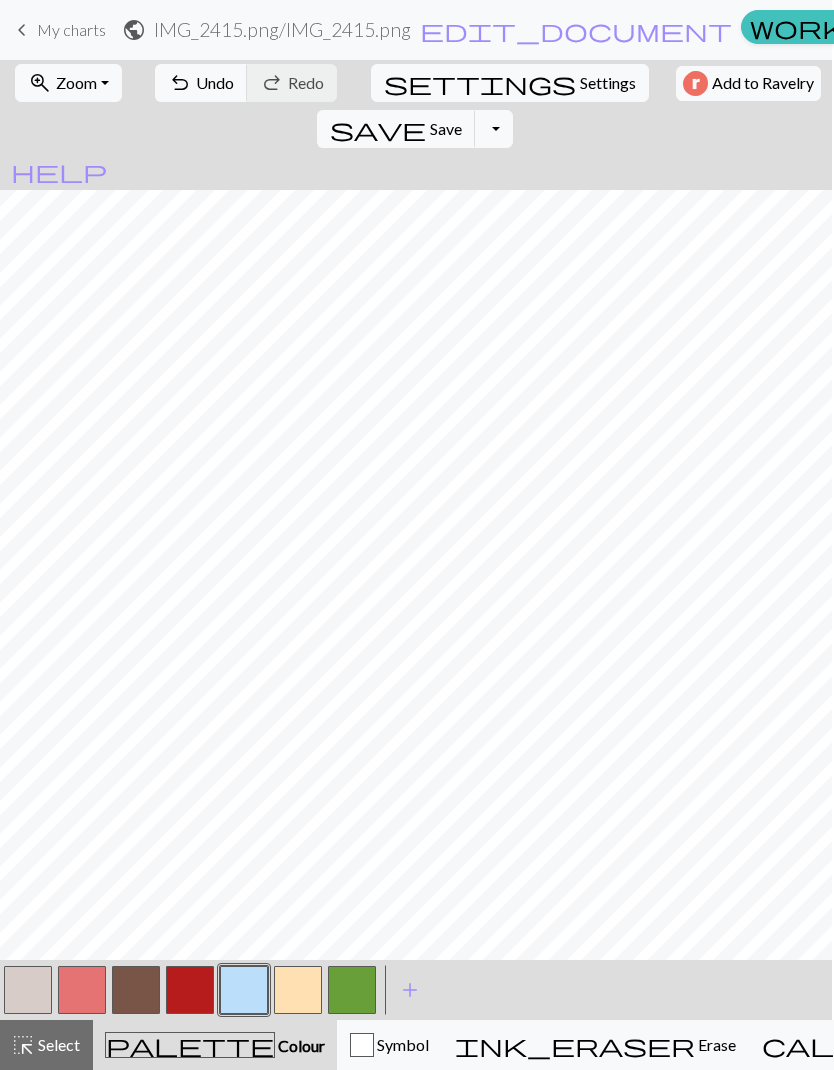 click at bounding box center (136, 990) 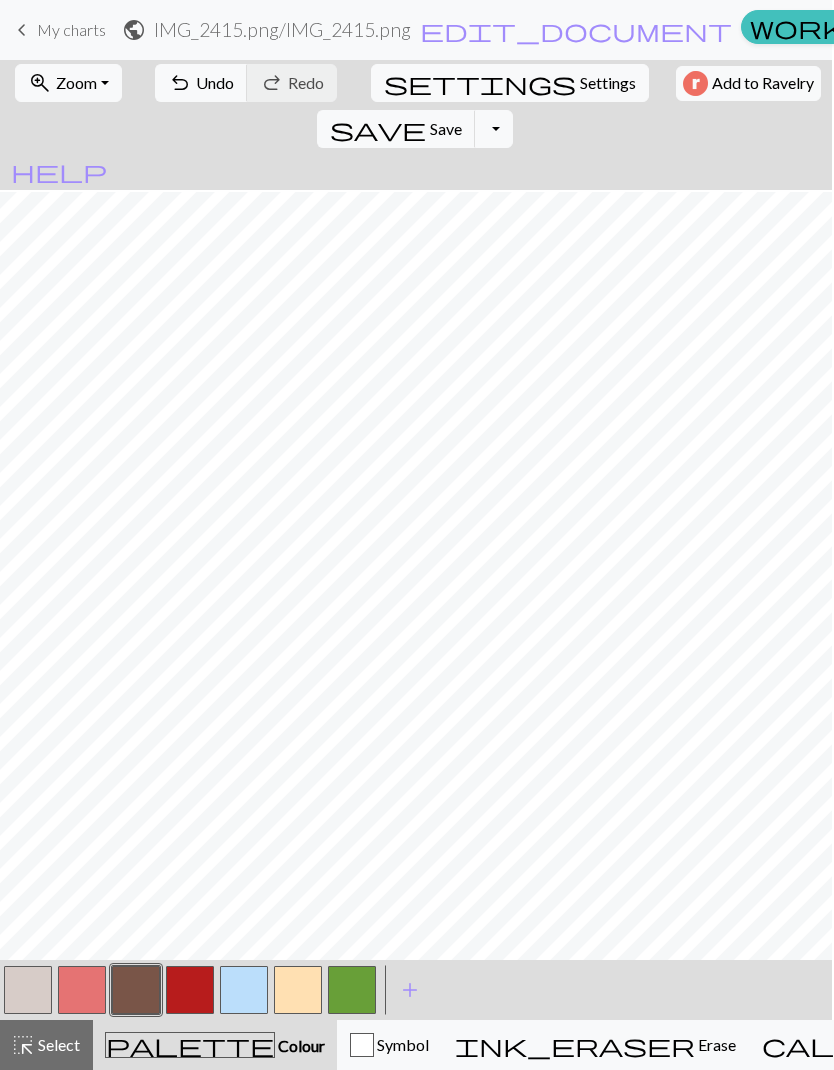 scroll, scrollTop: 994, scrollLeft: 0, axis: vertical 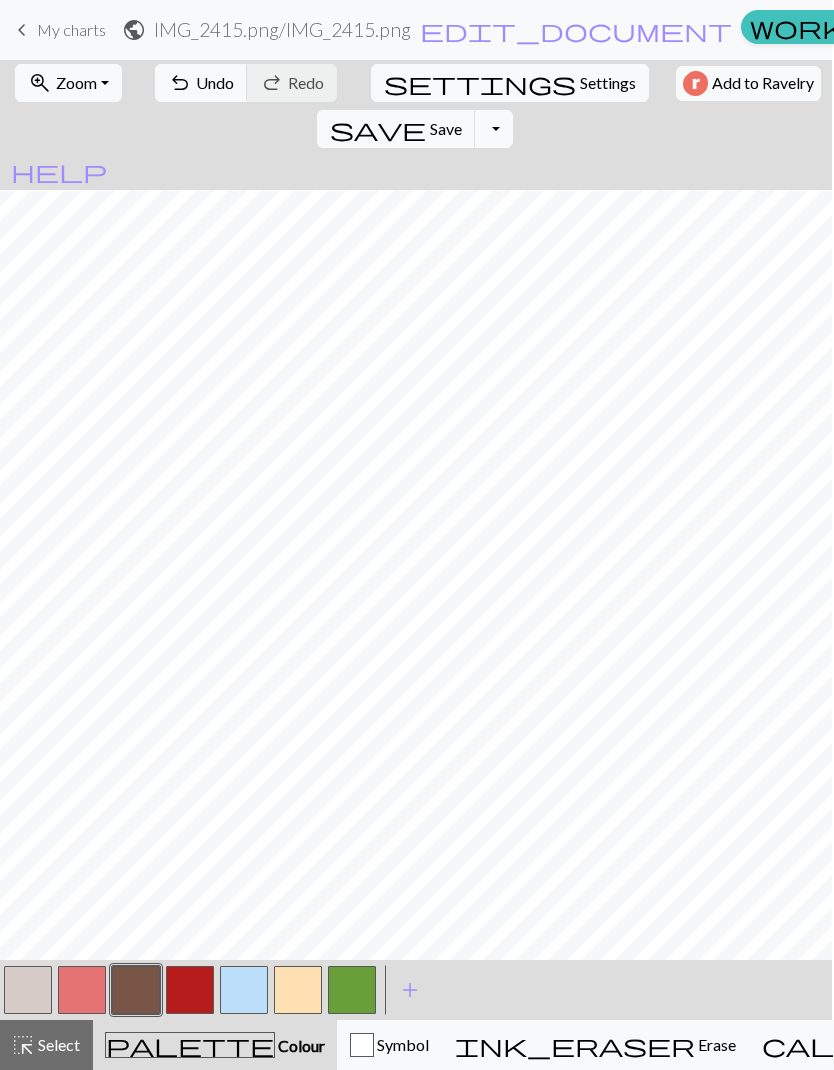 click at bounding box center (244, 990) 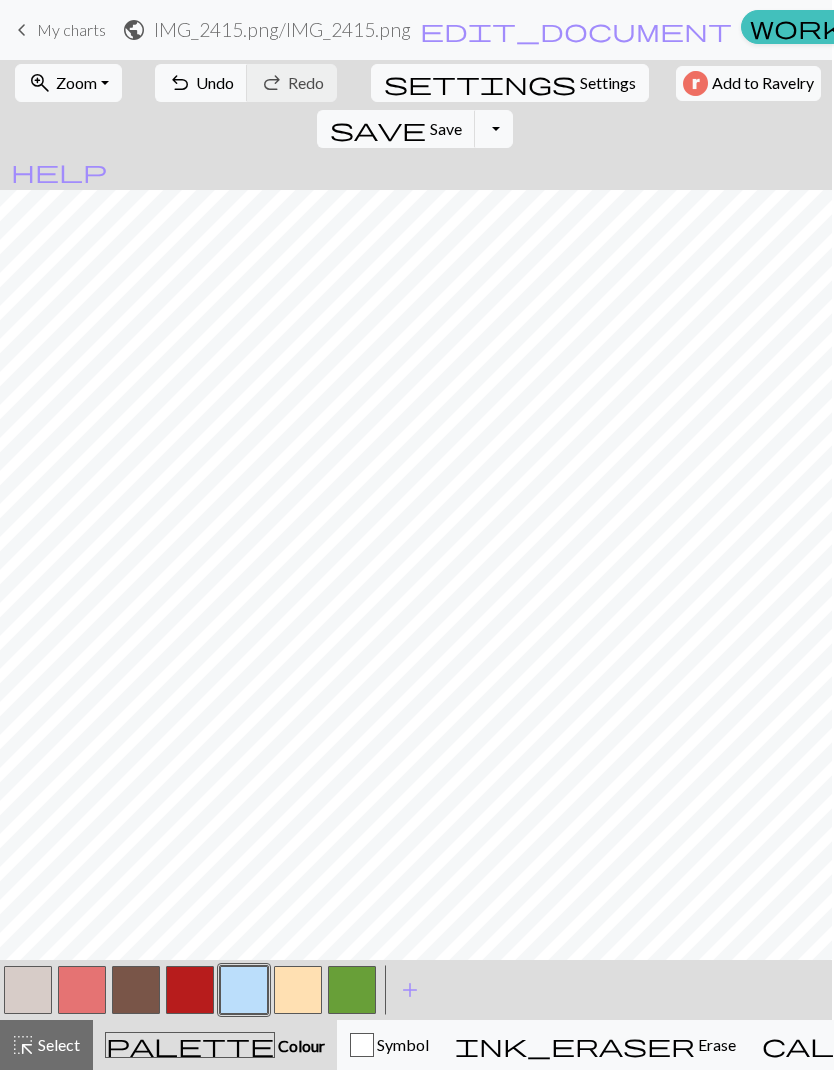 click at bounding box center (136, 990) 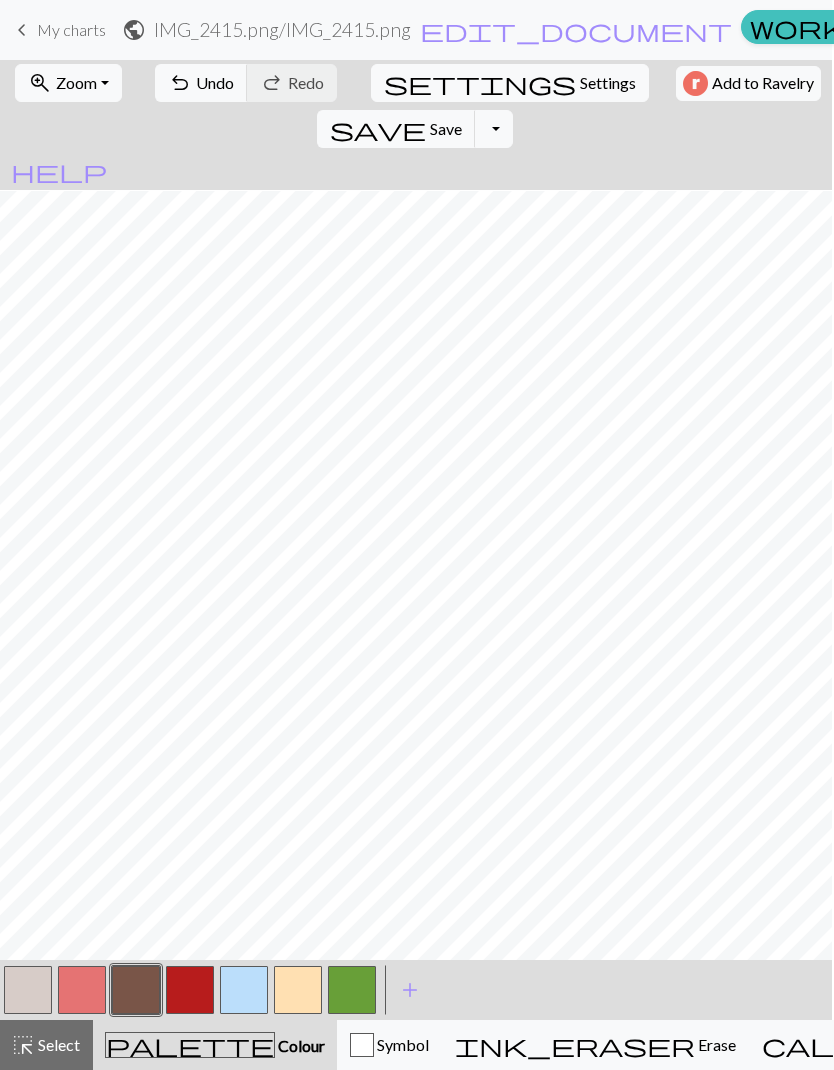 scroll, scrollTop: 595, scrollLeft: 0, axis: vertical 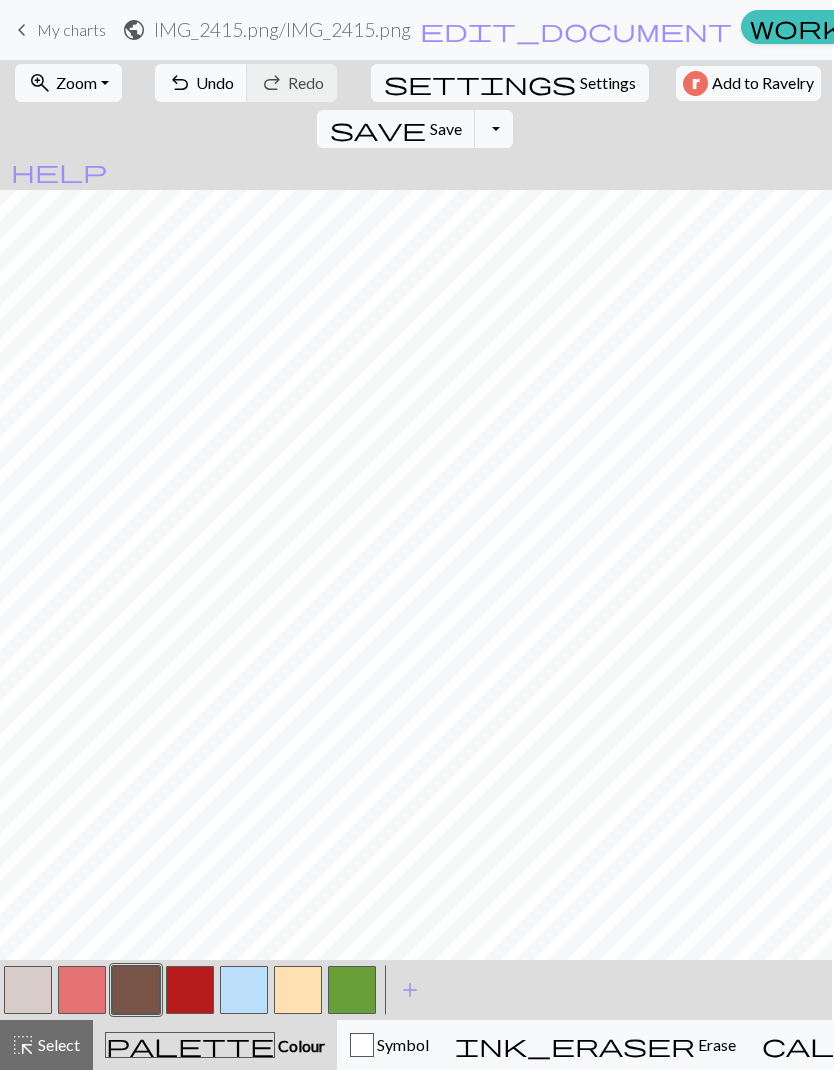 click at bounding box center [28, 990] 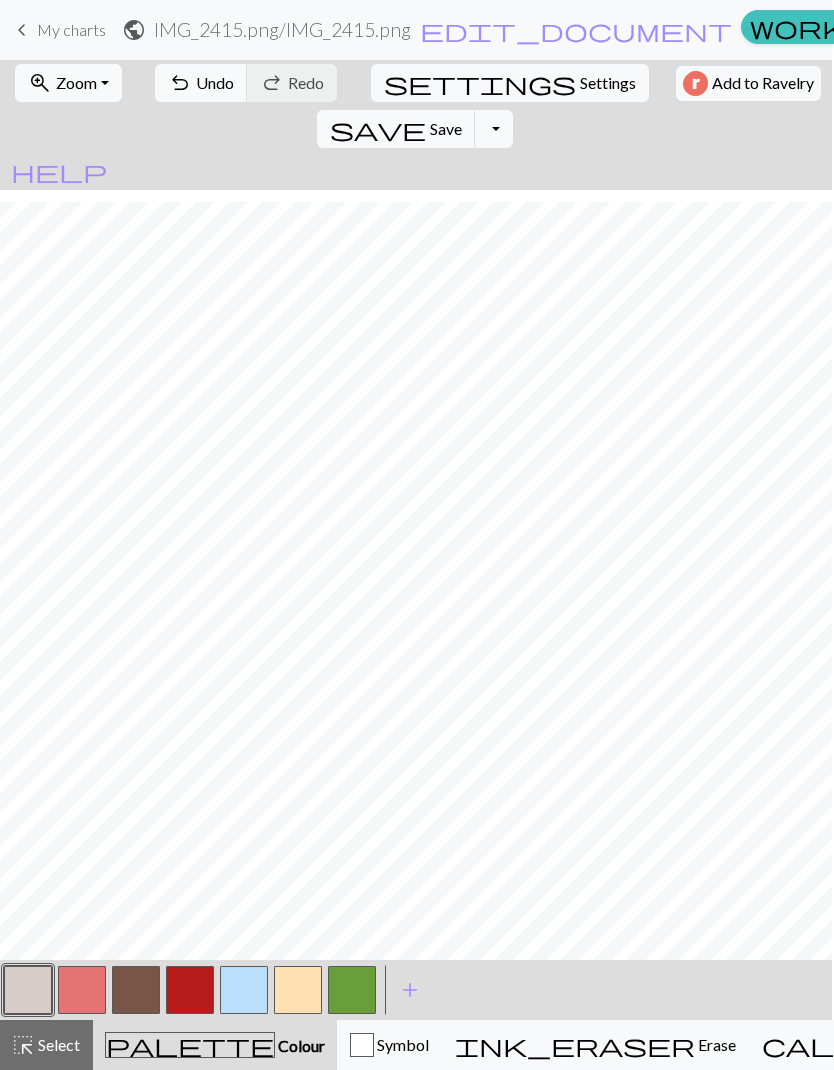 scroll, scrollTop: 767, scrollLeft: 0, axis: vertical 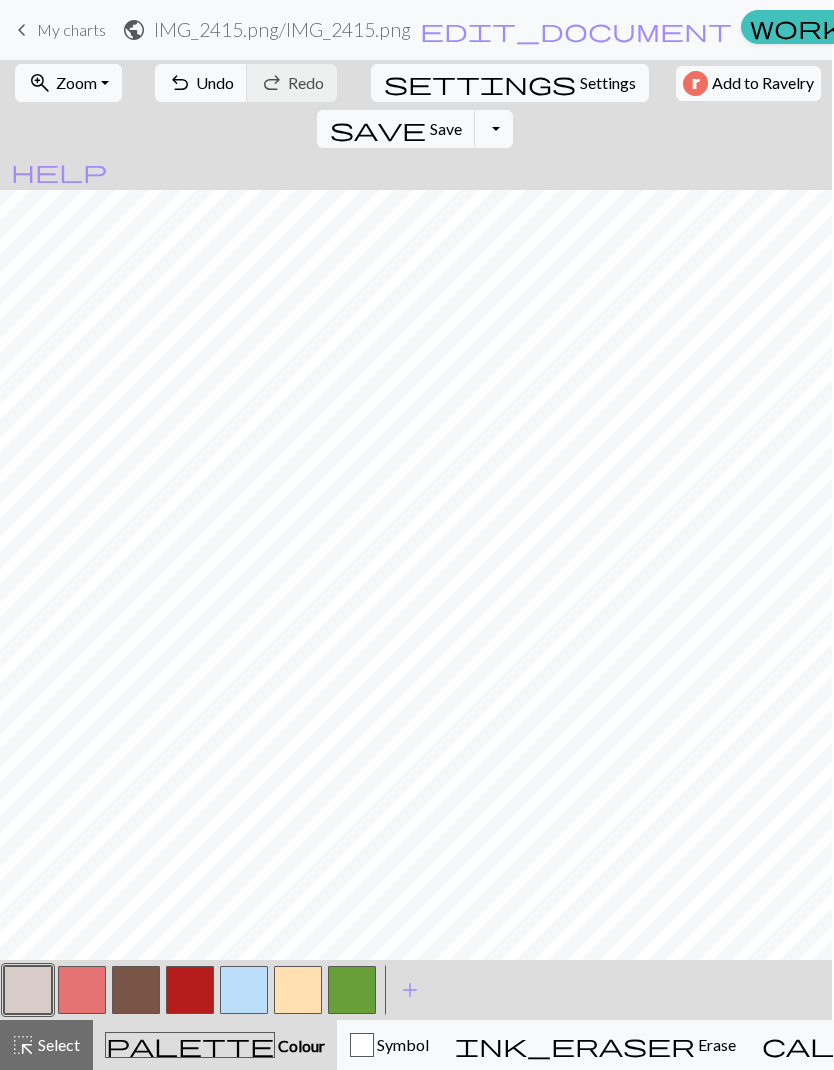 click at bounding box center [136, 990] 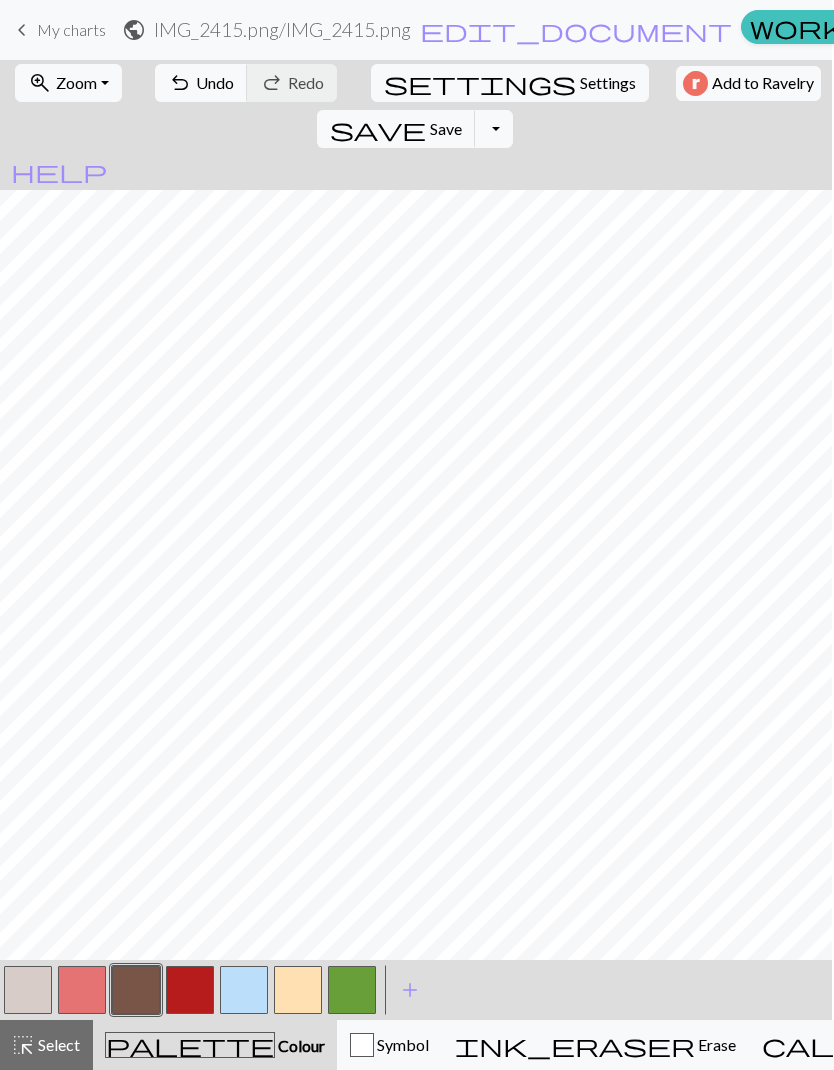 click at bounding box center (190, 990) 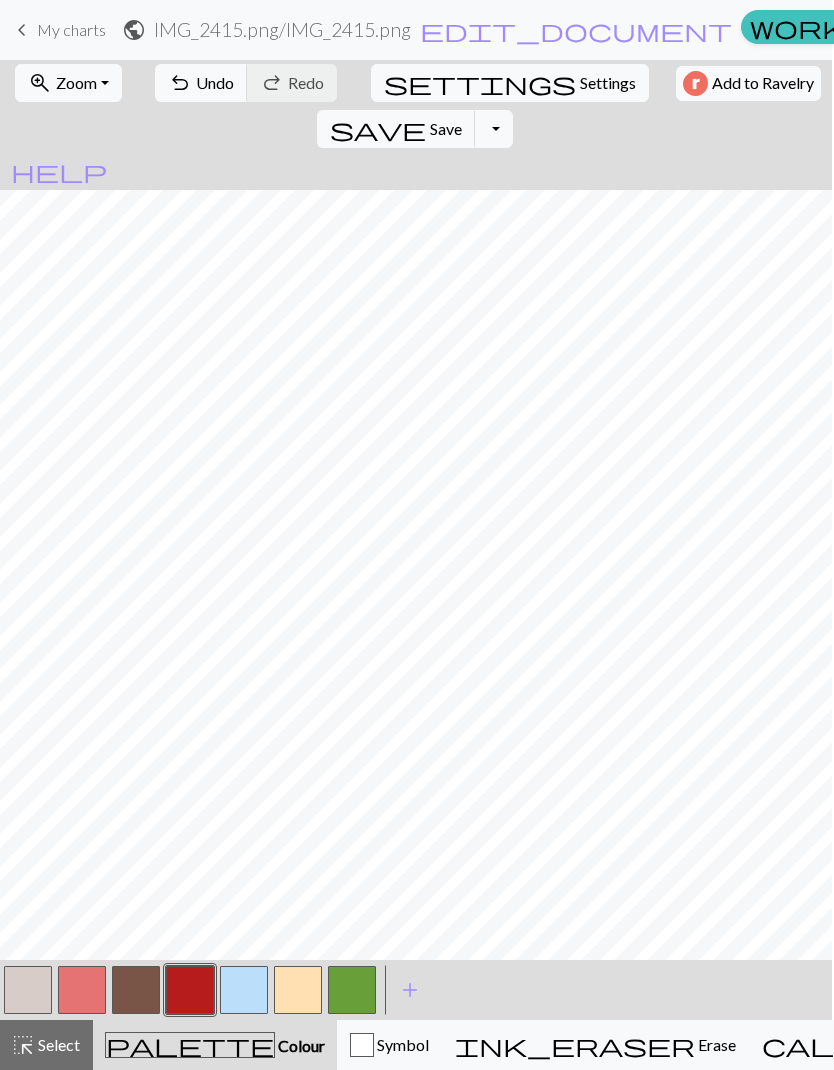click at bounding box center (298, 990) 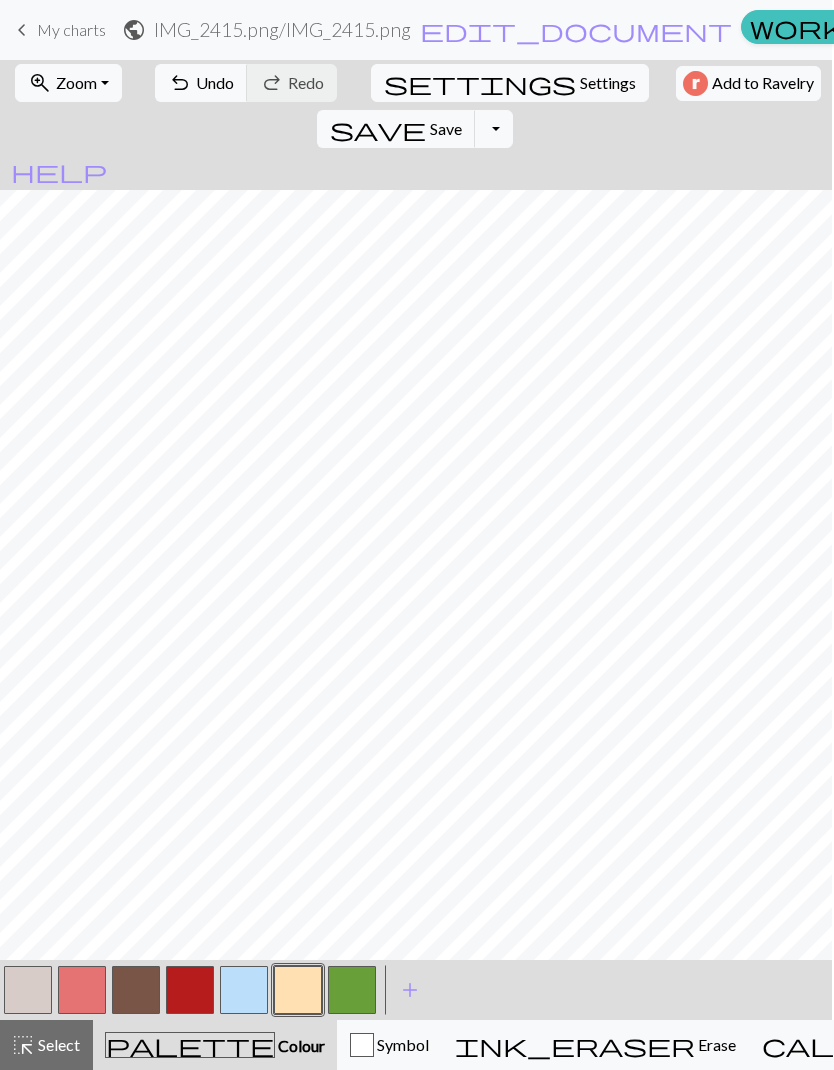 click at bounding box center (298, 990) 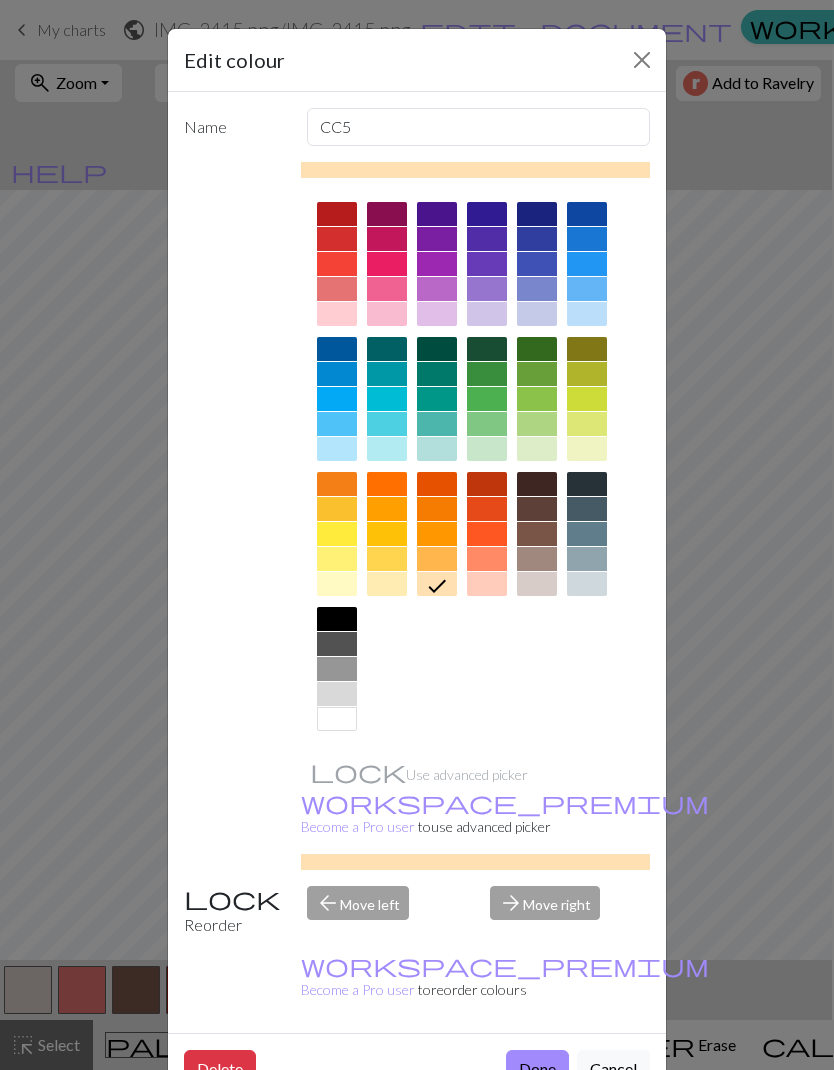 click on "Done" at bounding box center [537, 1069] 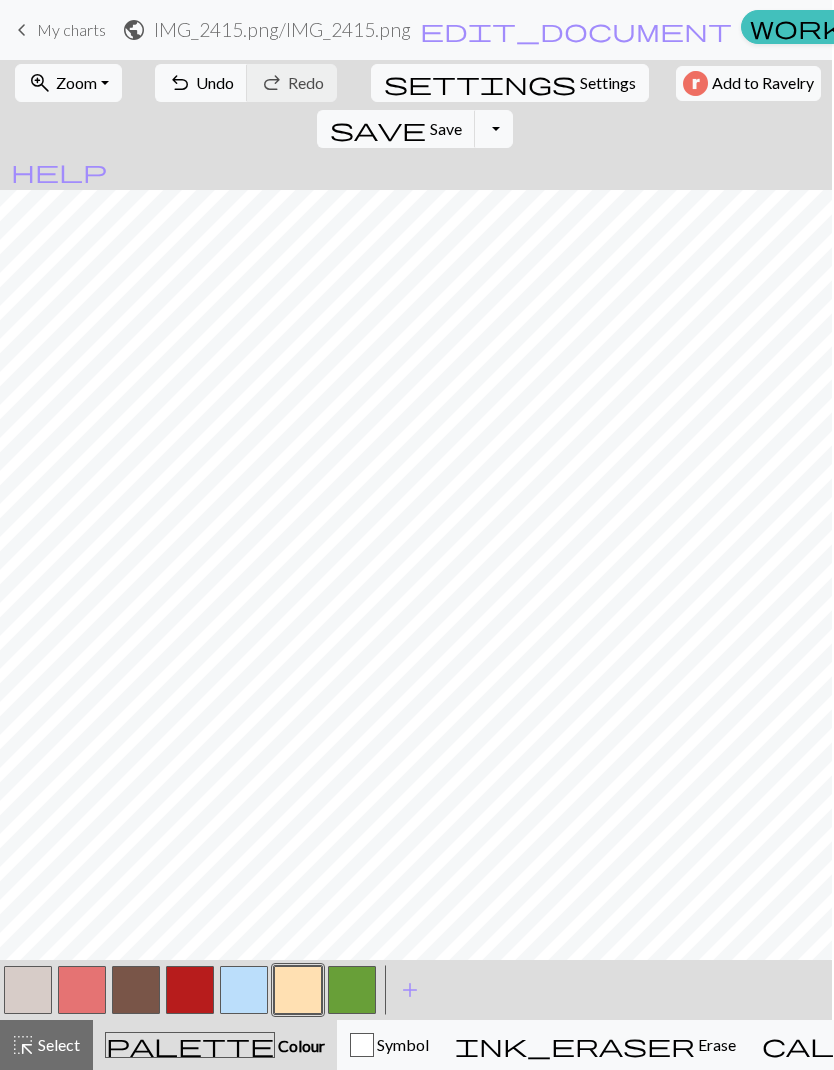 click on "highlight_alt   Select   Select" at bounding box center (45, 1045) 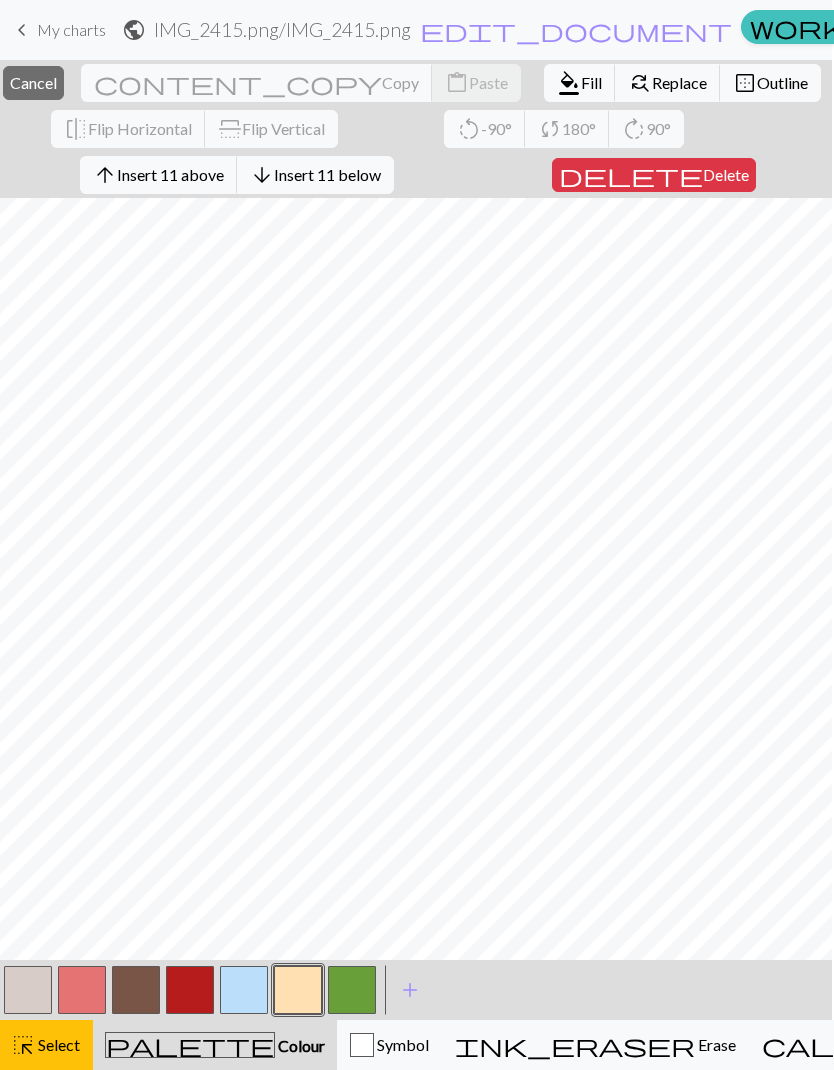 click on "format_color_fill" at bounding box center (569, 83) 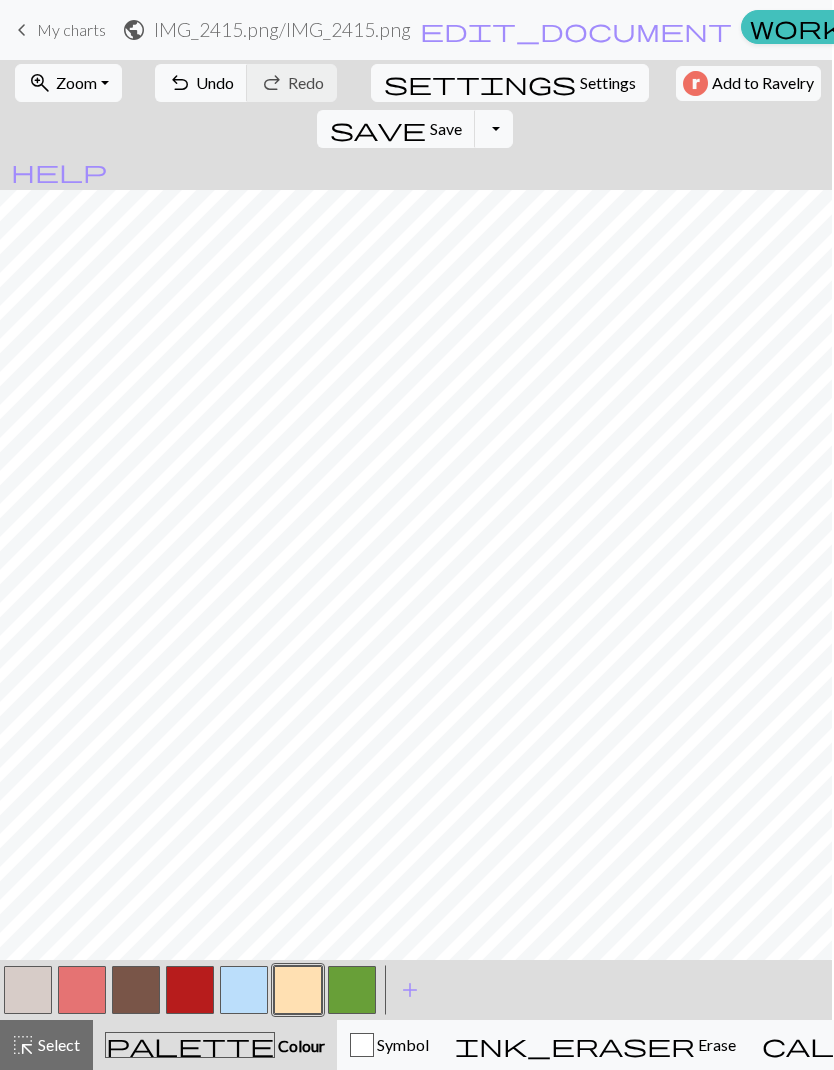 click at bounding box center [28, 990] 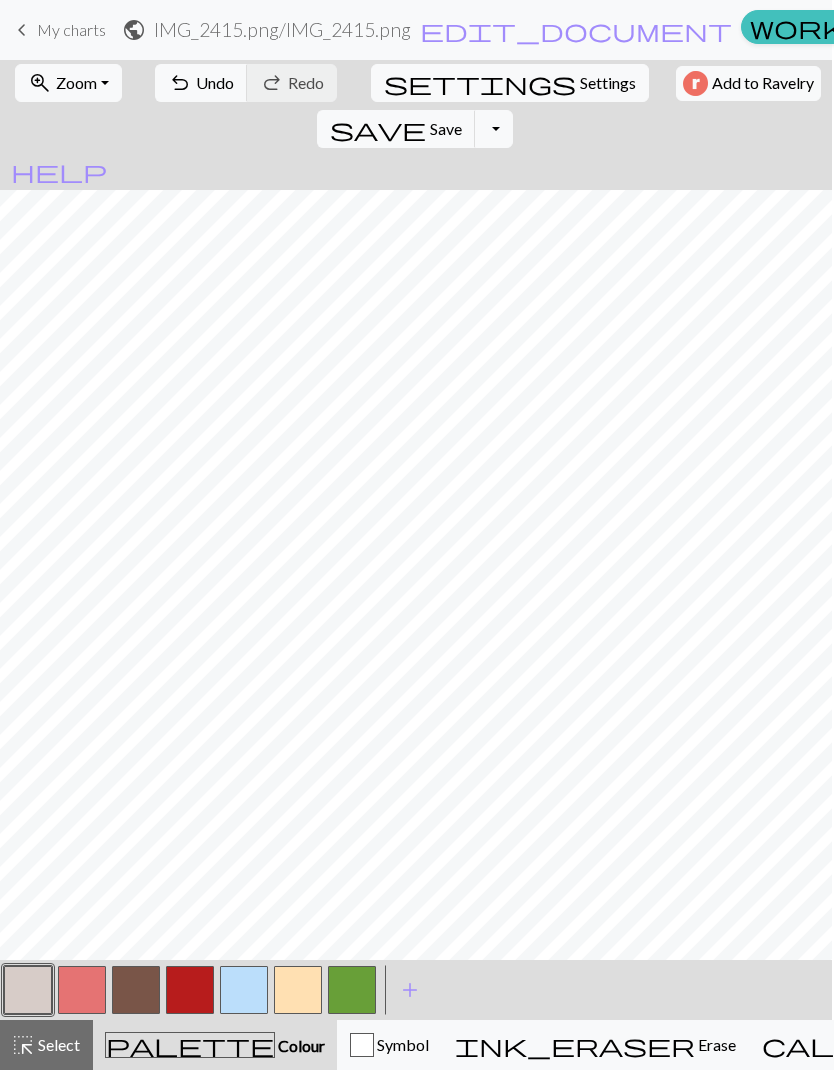 click at bounding box center [28, 990] 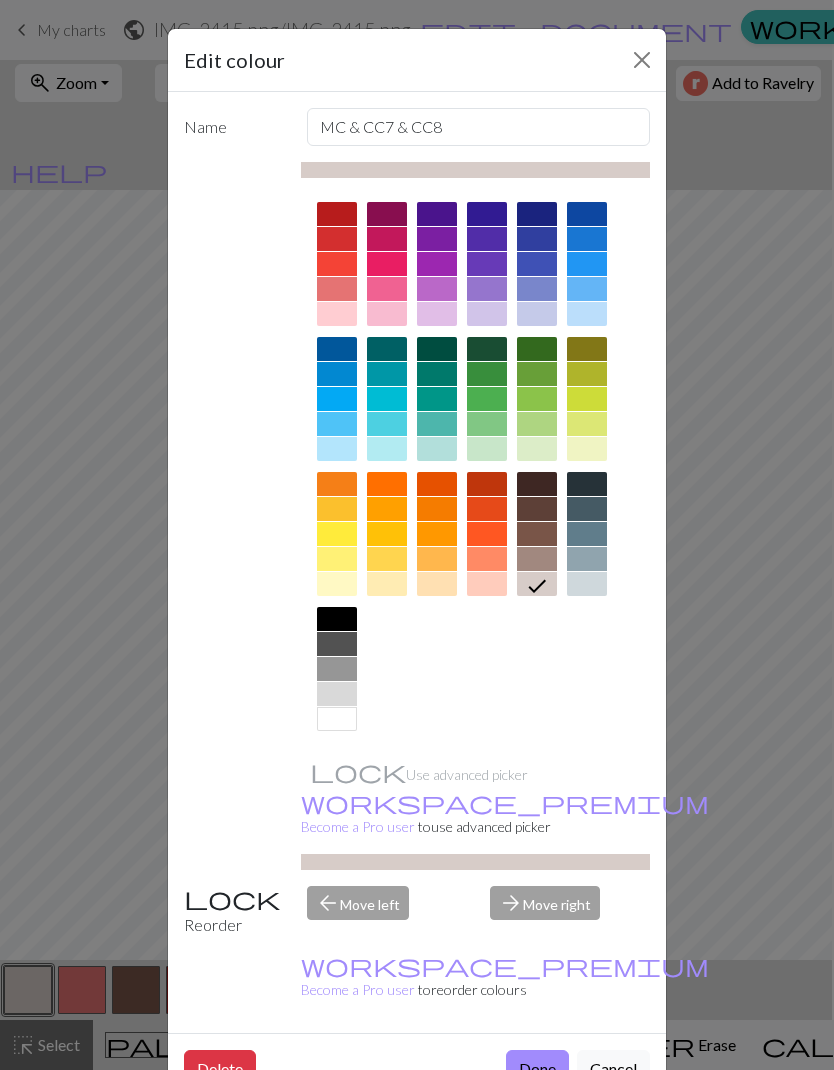 click at bounding box center (337, 719) 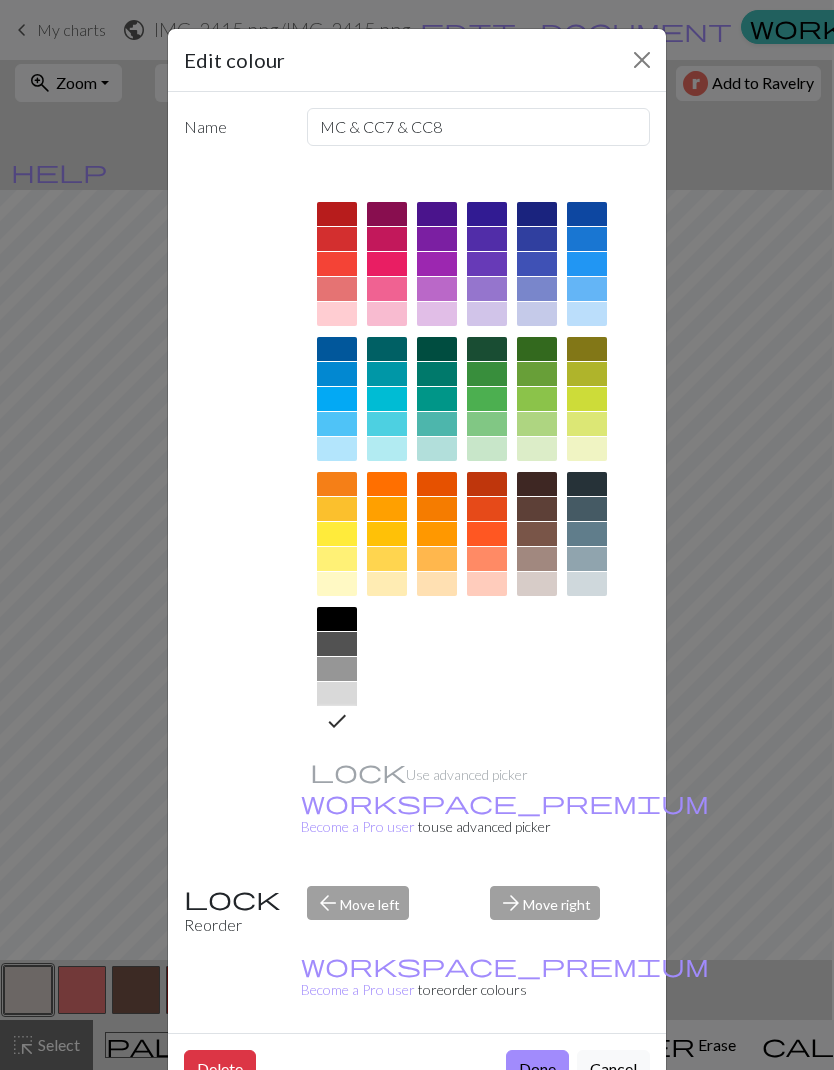 click on "Done" at bounding box center [537, 1069] 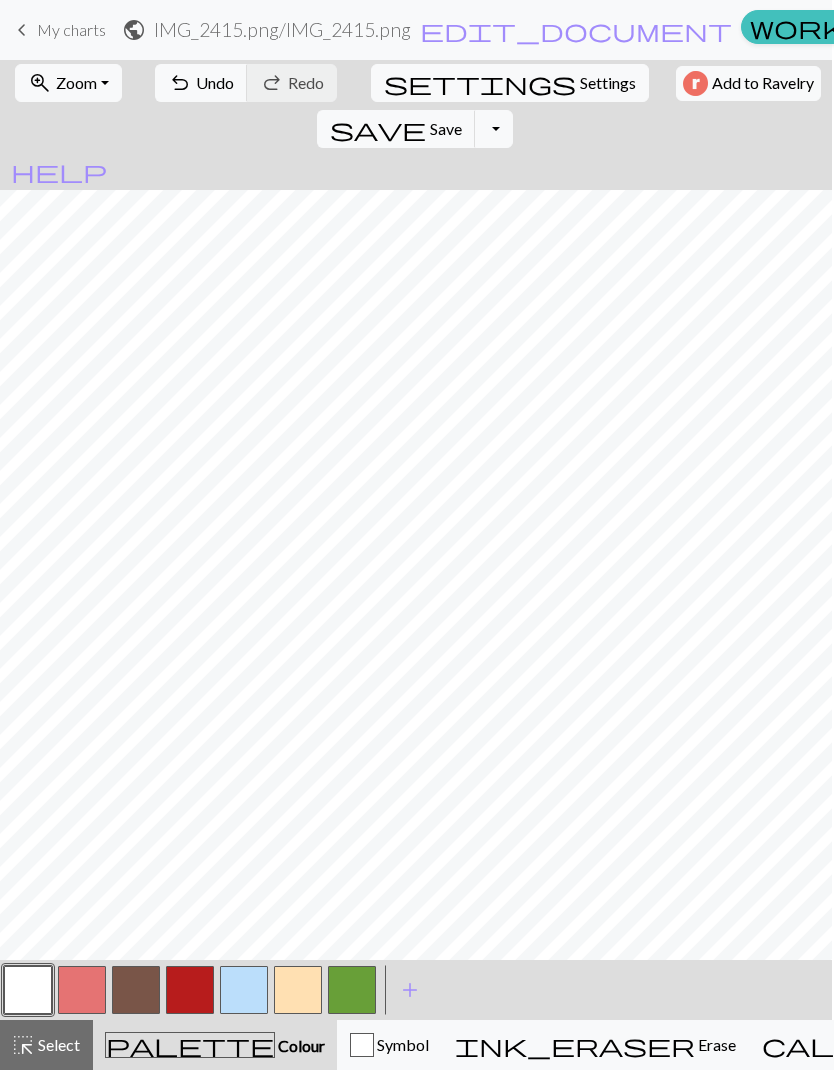click at bounding box center (298, 990) 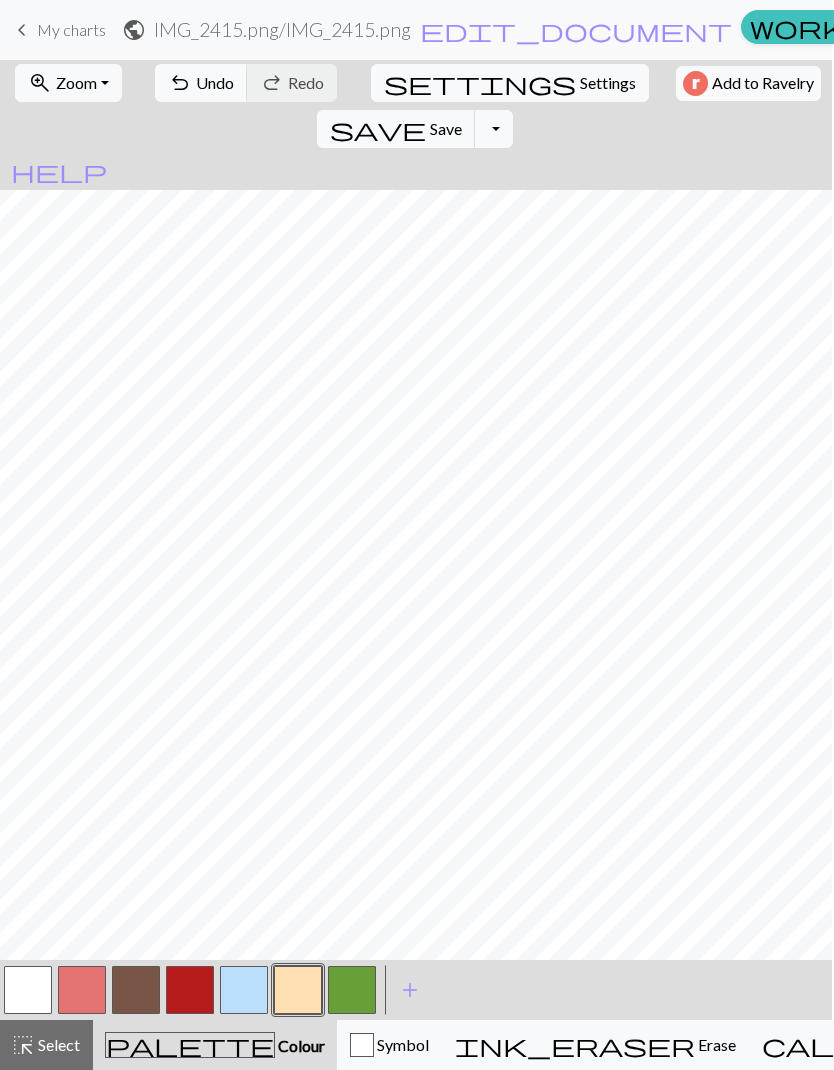 click at bounding box center (298, 990) 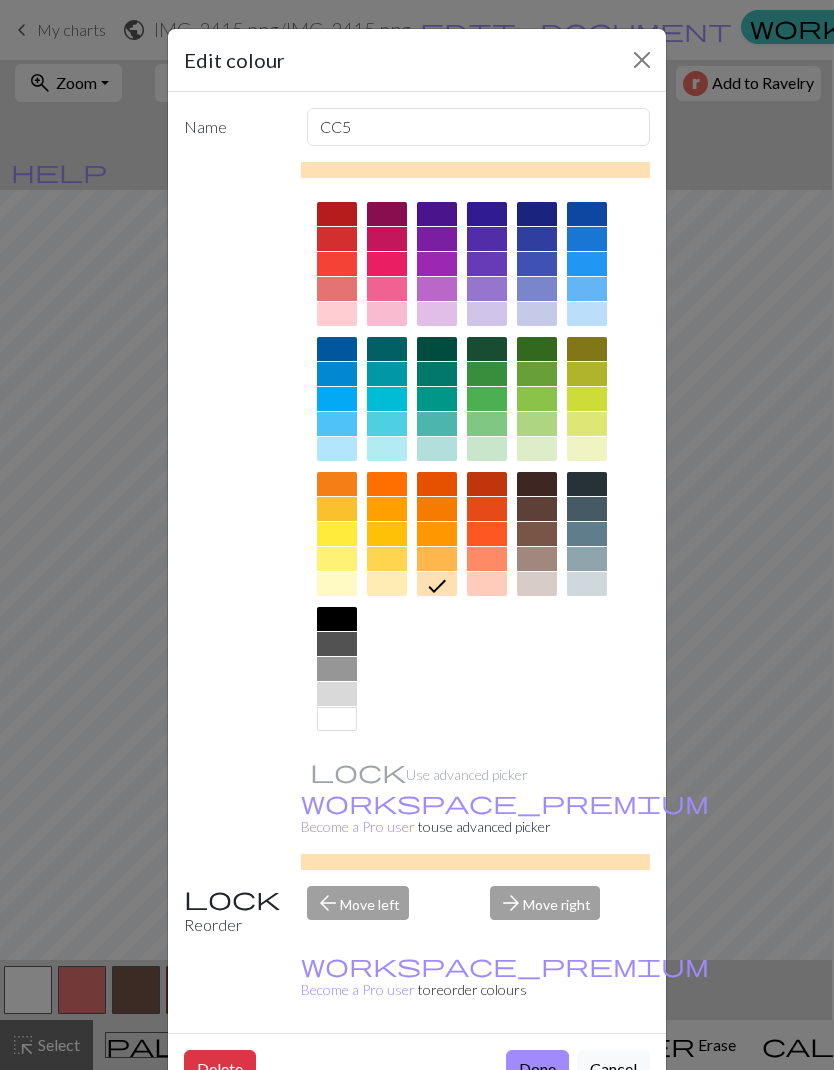 click at bounding box center (537, 584) 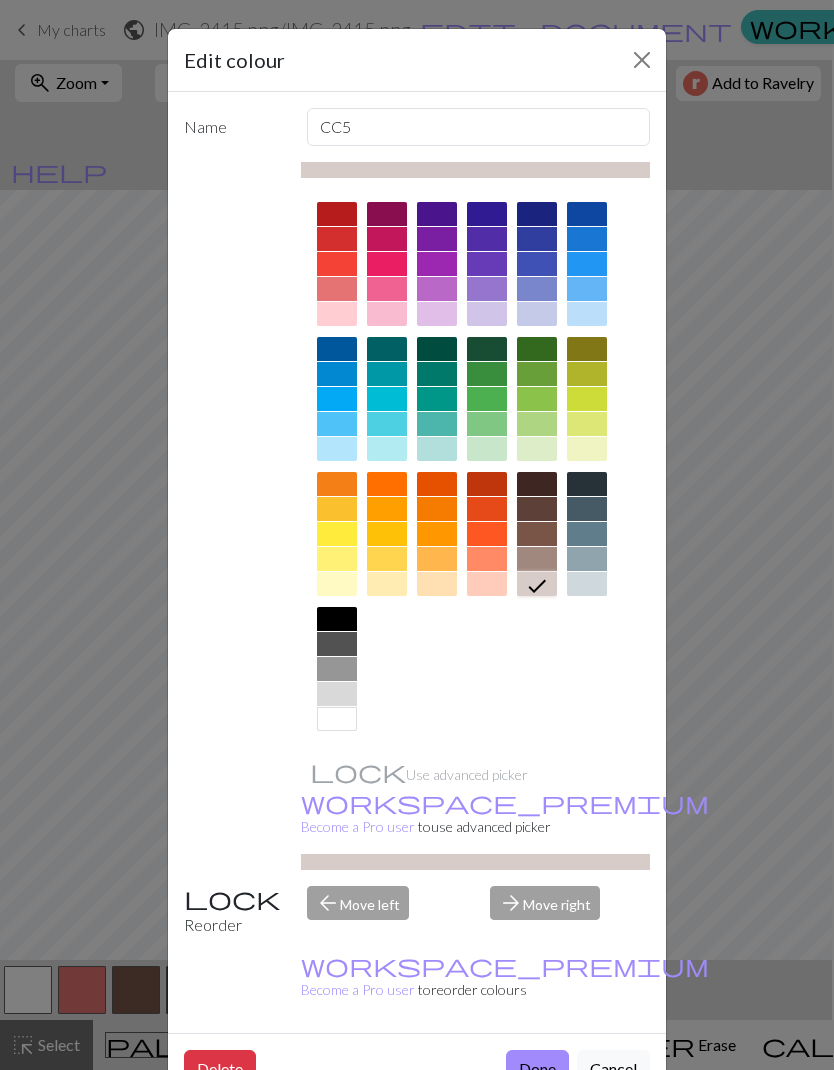 click on "Done" at bounding box center (537, 1069) 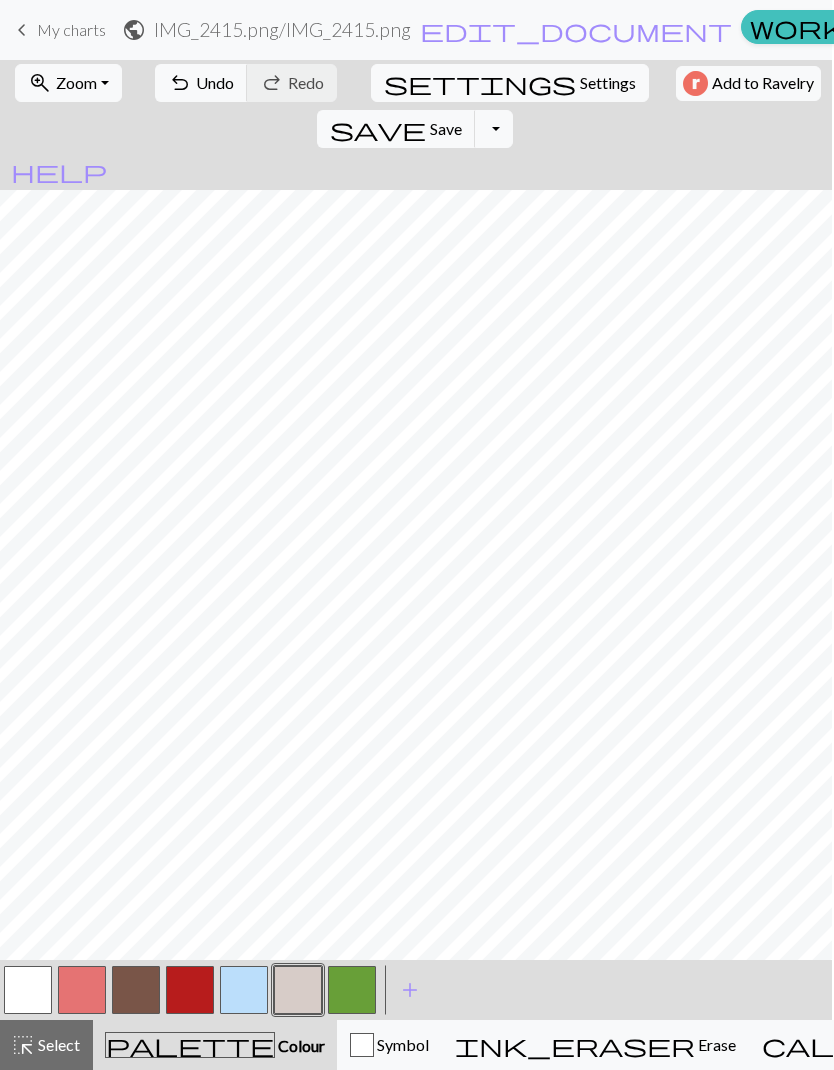 click at bounding box center (28, 990) 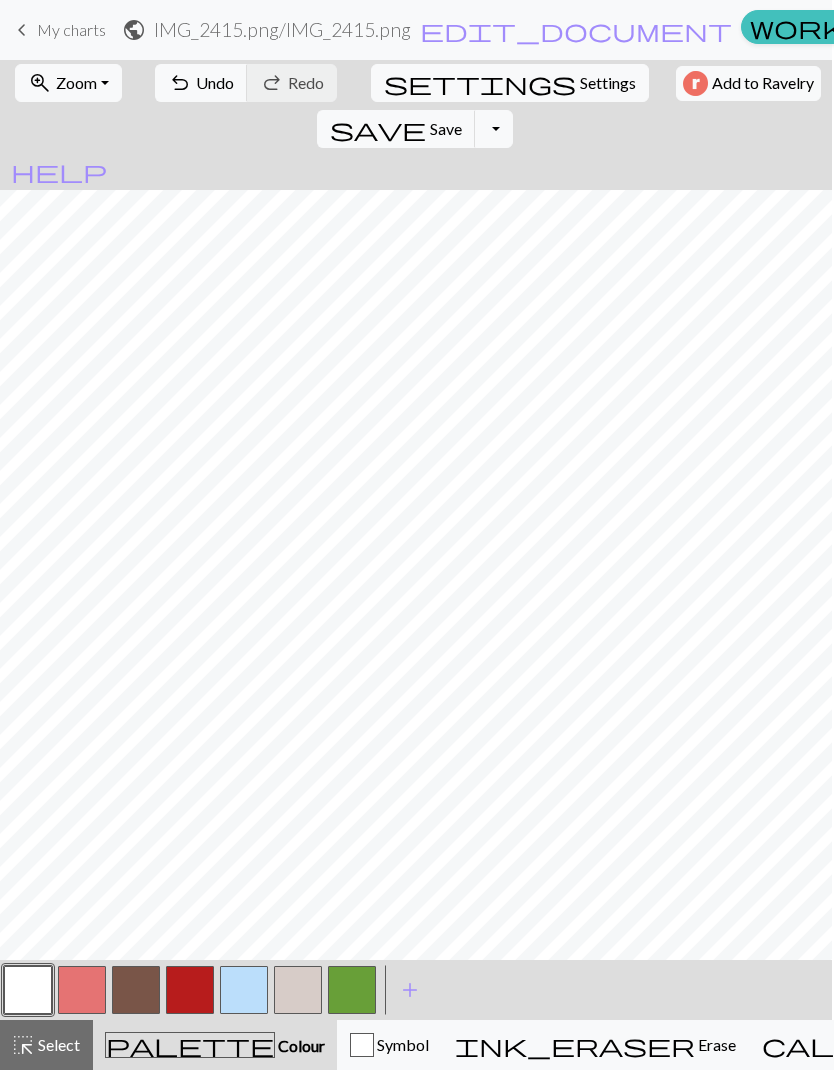 click at bounding box center (82, 990) 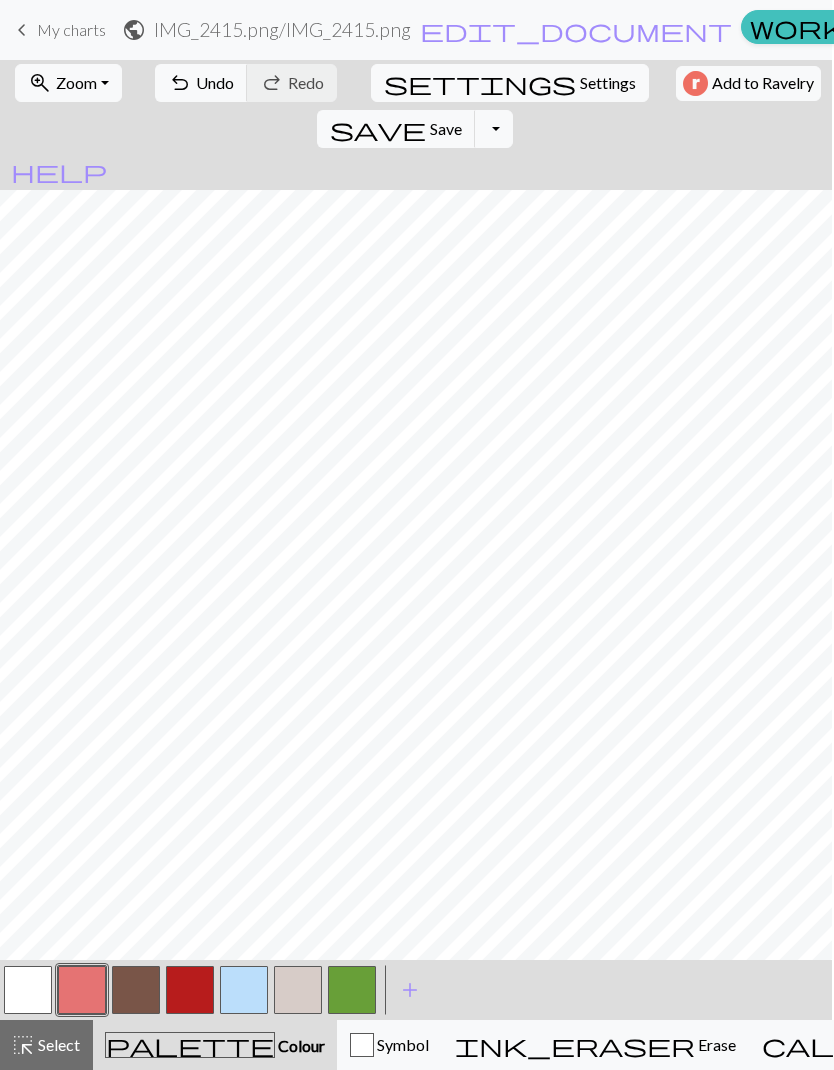 click at bounding box center [298, 990] 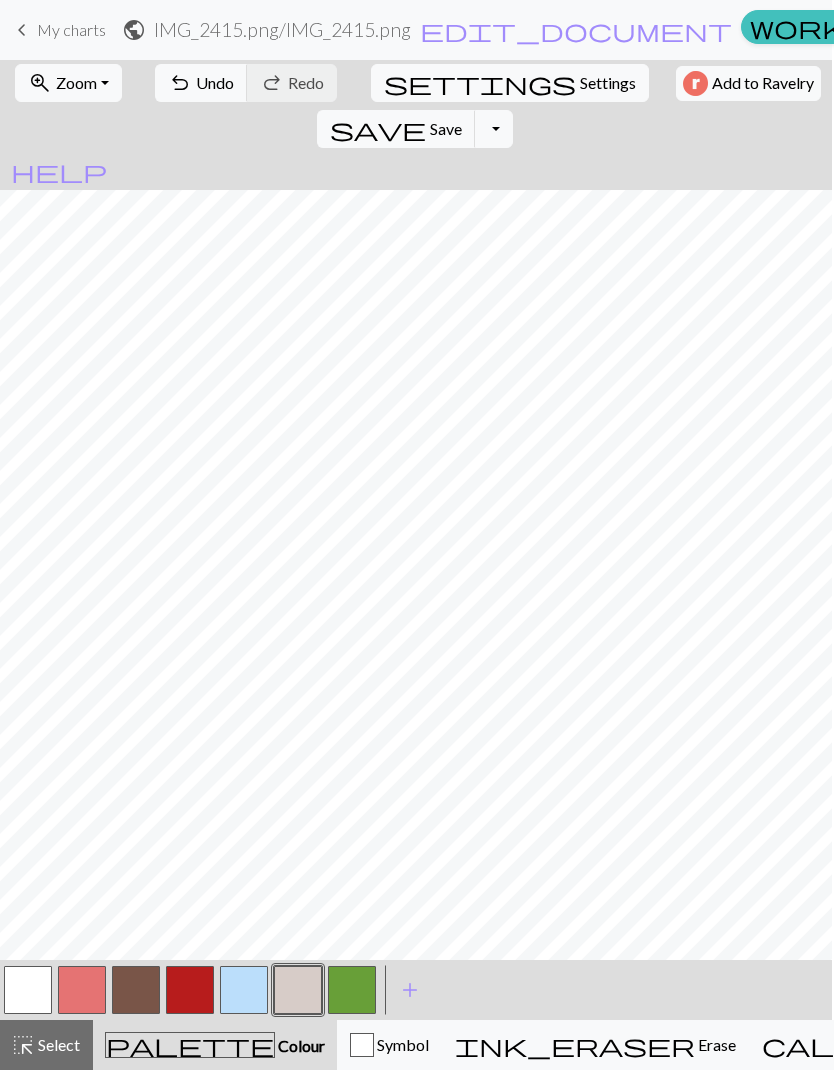 click at bounding box center (82, 990) 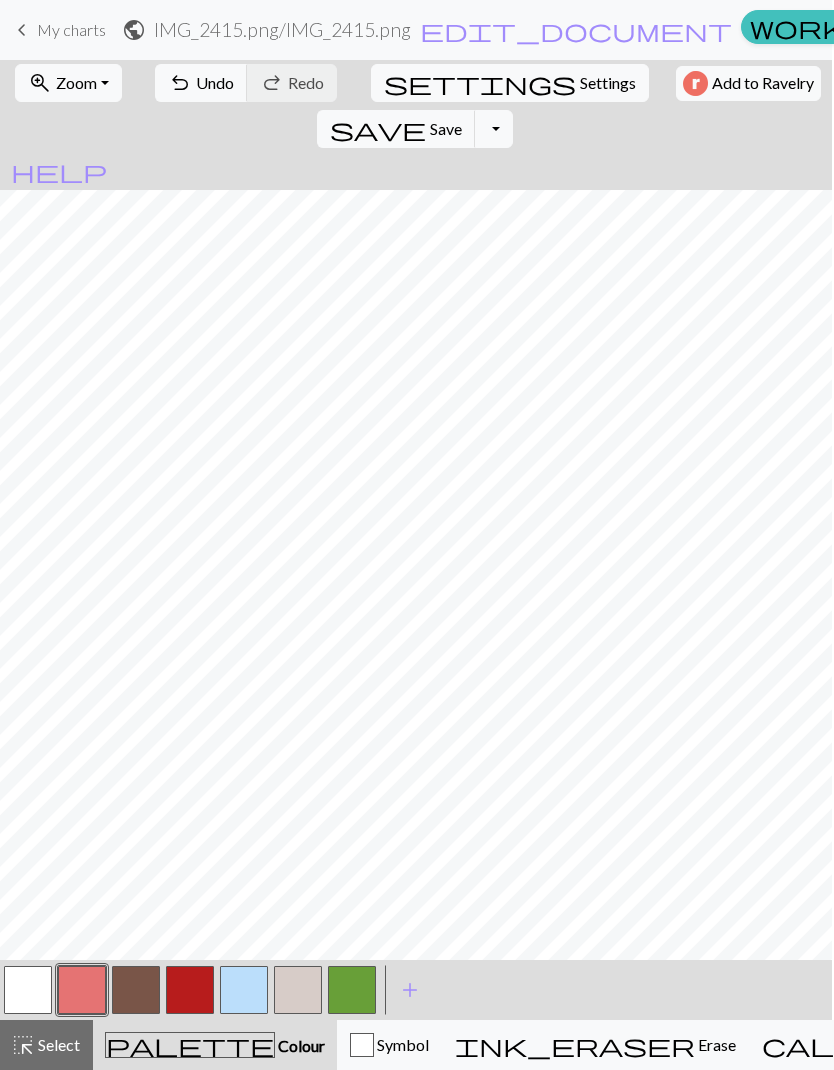 click at bounding box center [298, 990] 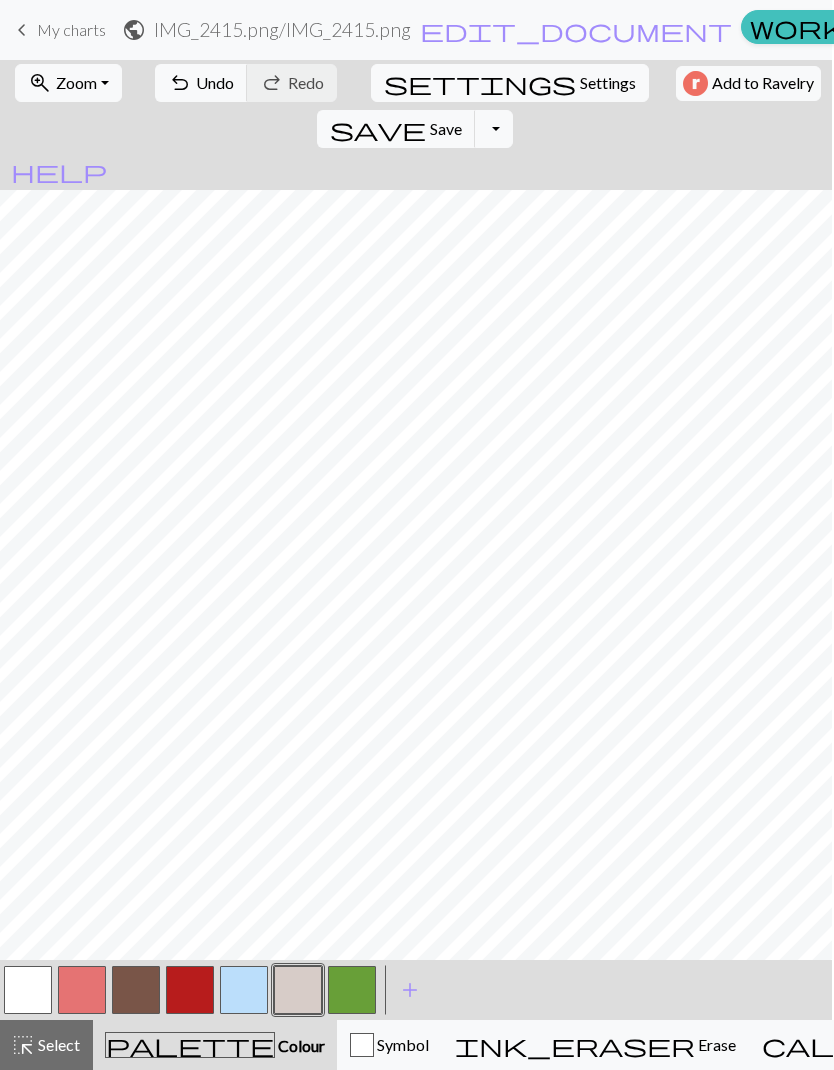 click at bounding box center (82, 990) 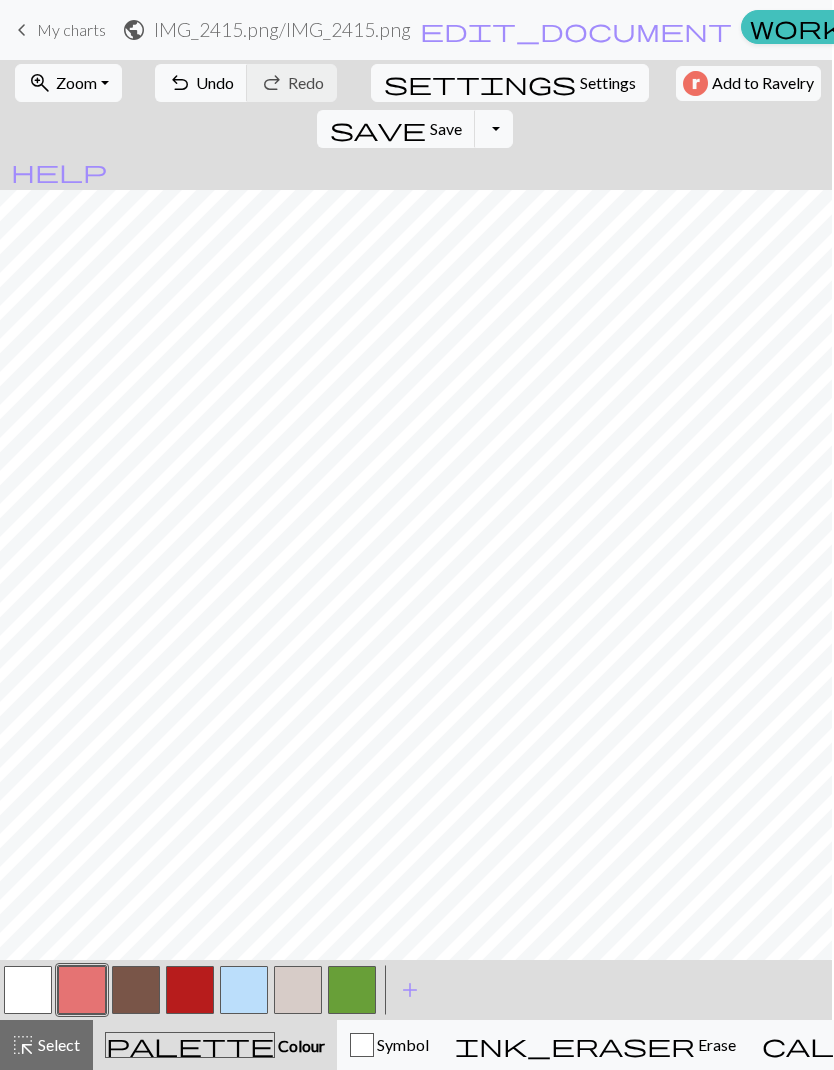 click at bounding box center [190, 990] 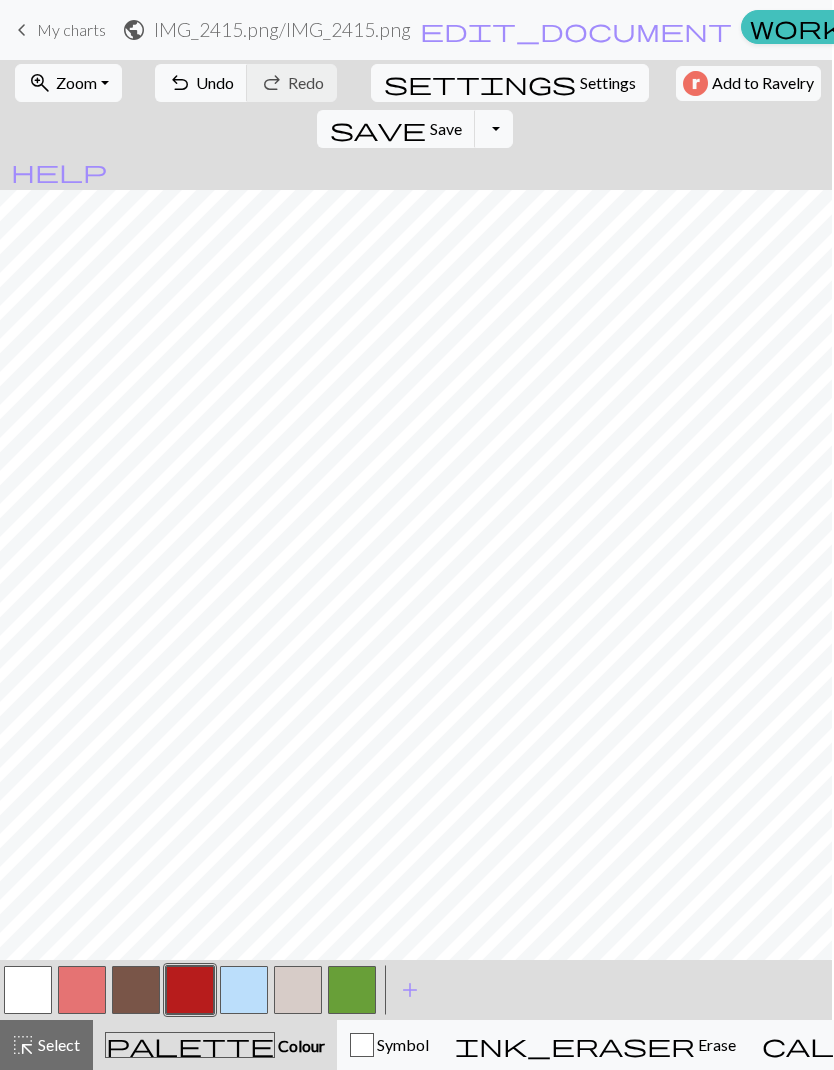 click at bounding box center [244, 990] 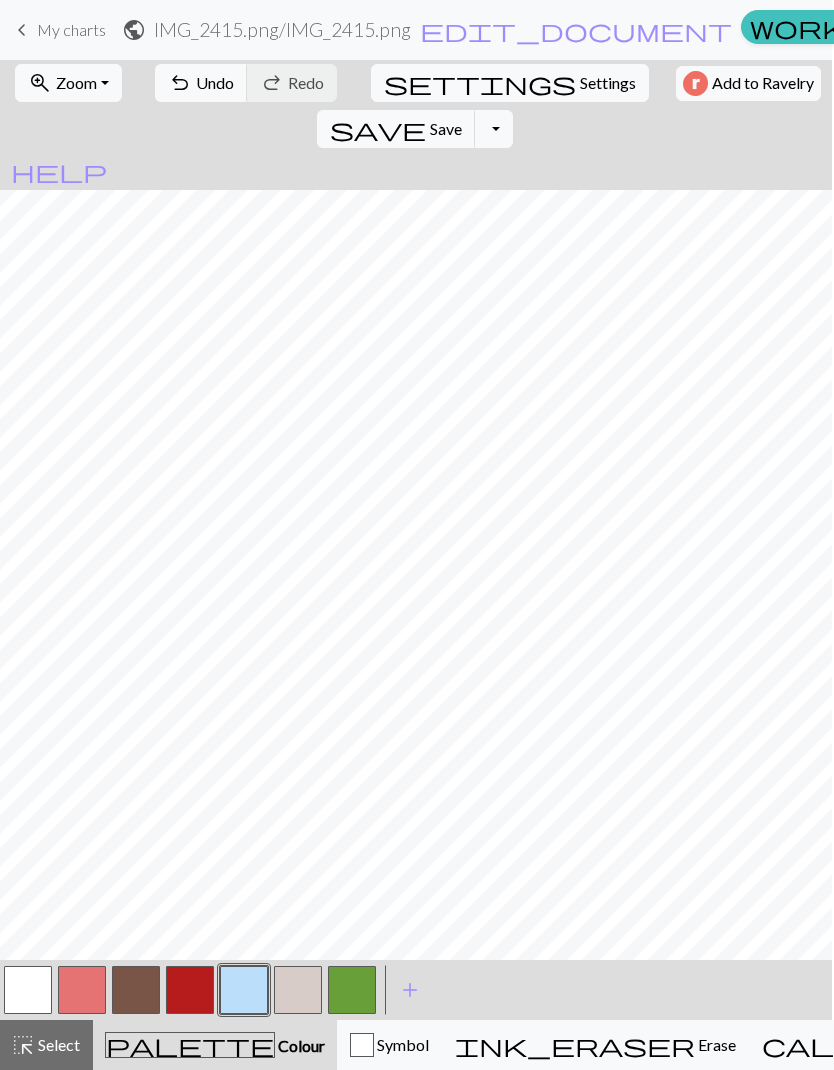 click on "highlight_alt   Select   Select" at bounding box center (45, 1045) 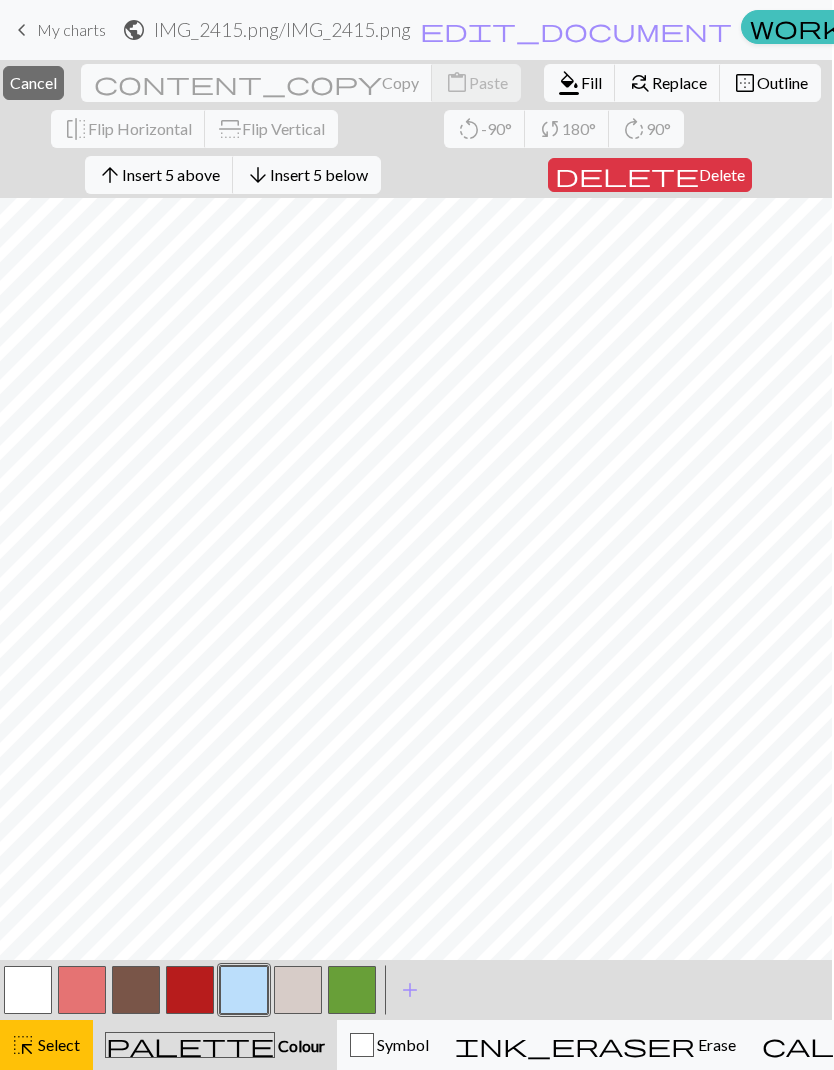 click on "format_color_fill" at bounding box center (569, 83) 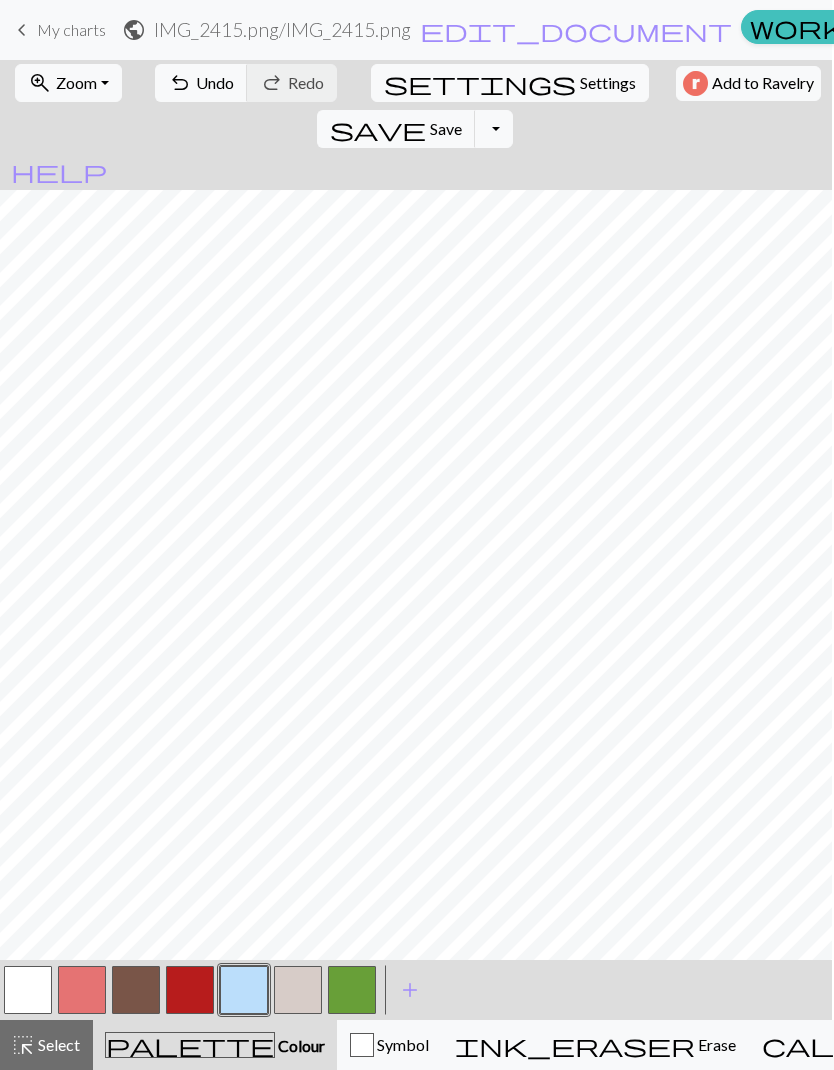 click at bounding box center [136, 990] 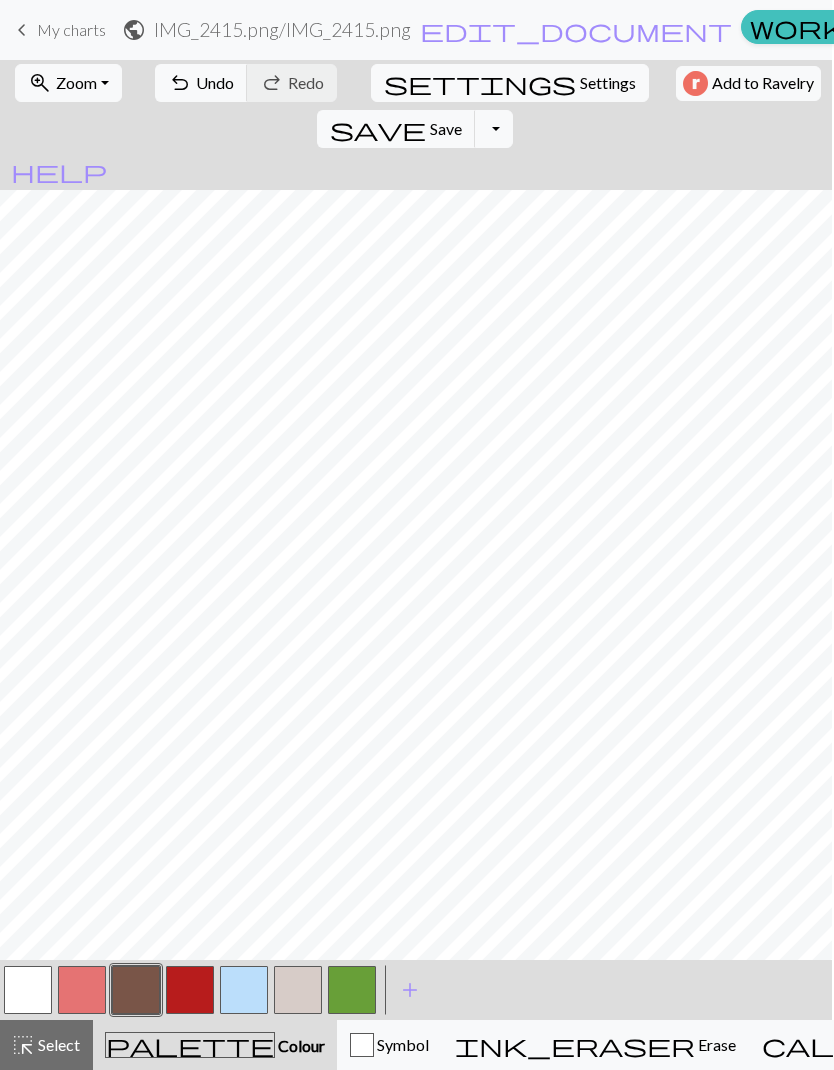click on "undo Undo Undo" at bounding box center (201, 83) 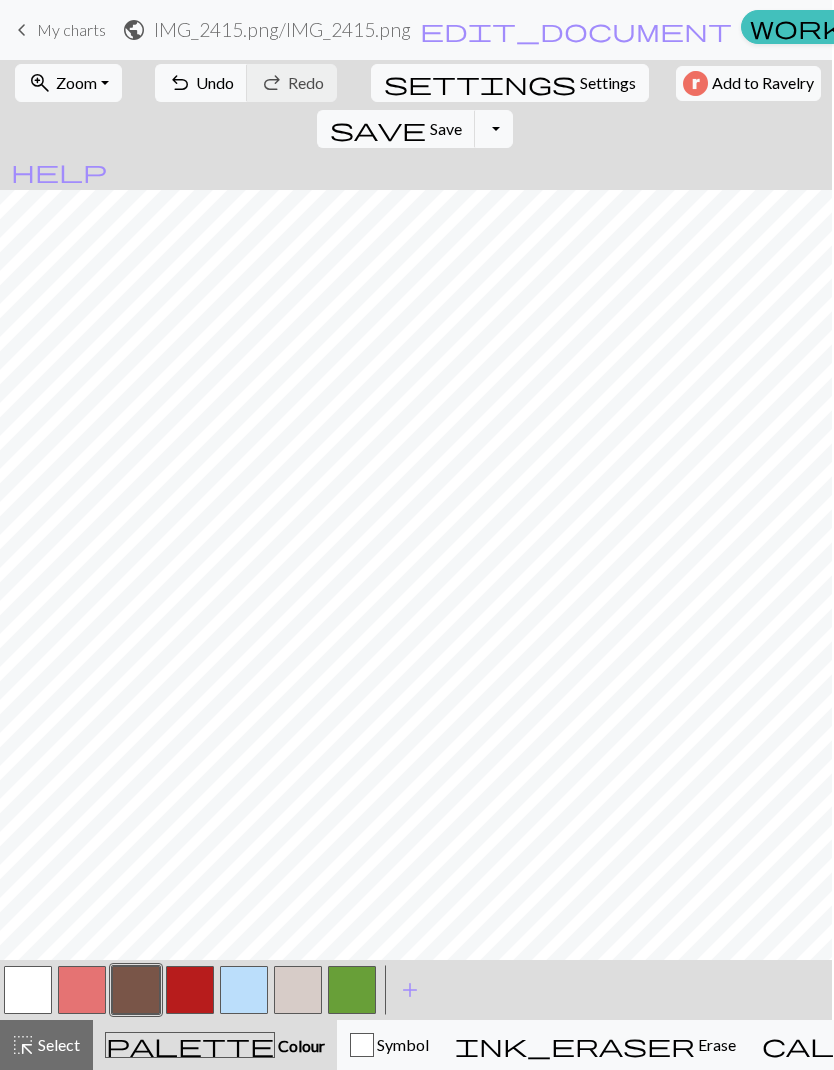 scroll, scrollTop: 611, scrollLeft: 0, axis: vertical 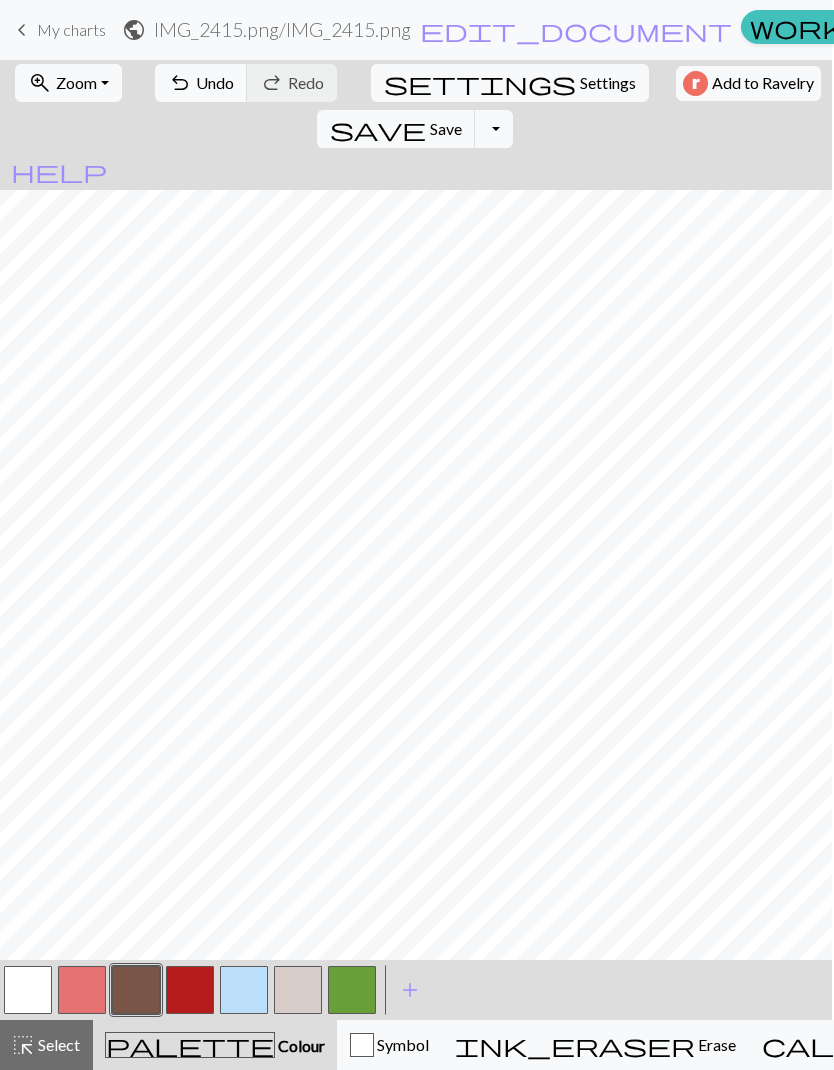 click at bounding box center (136, 990) 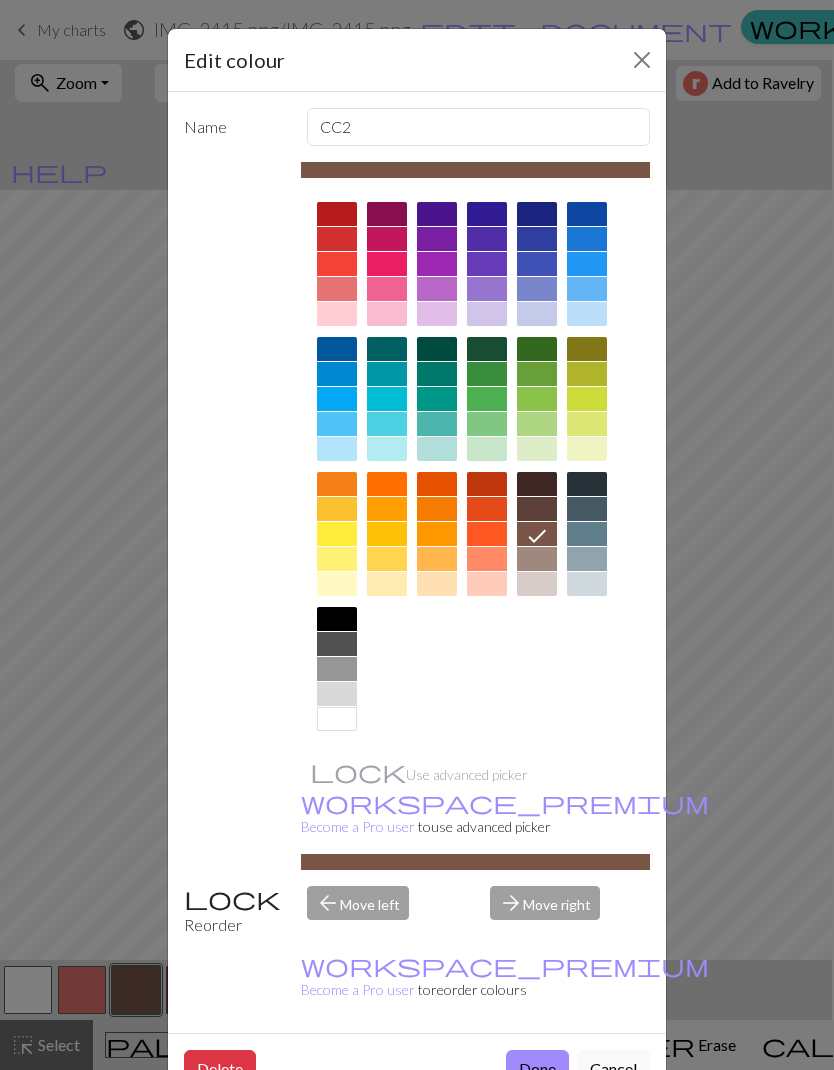 click on "Done" at bounding box center [537, 1069] 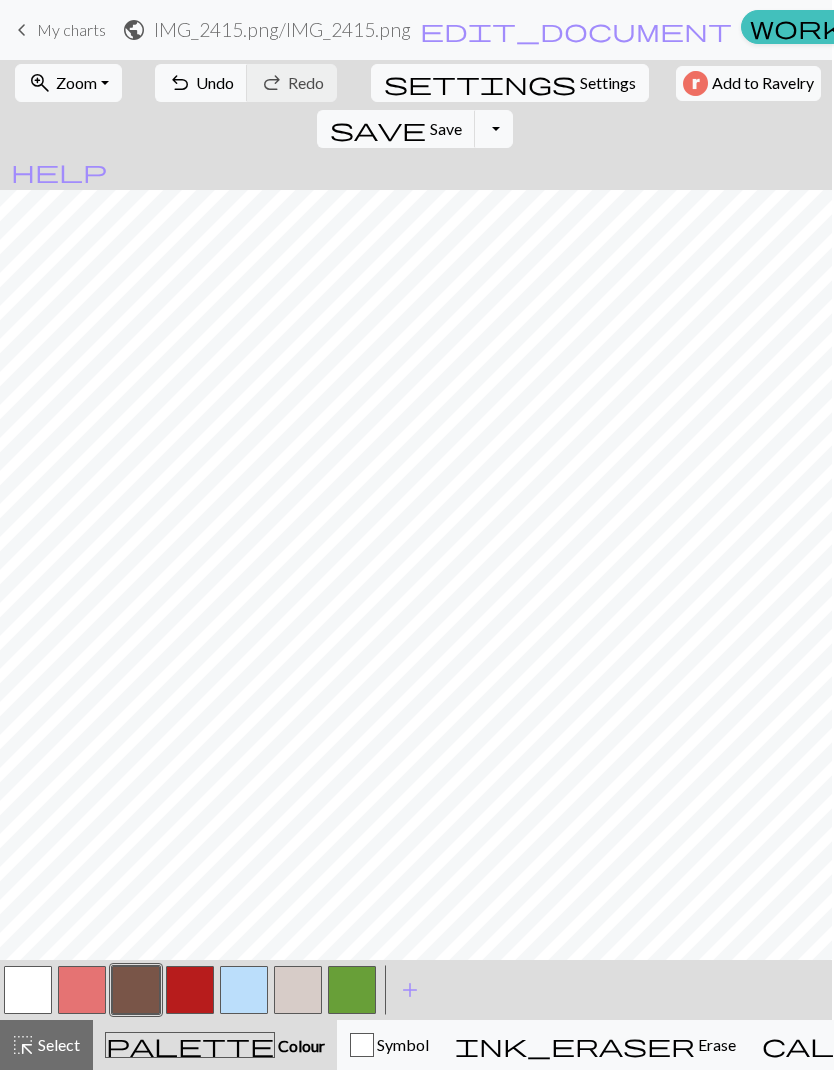 click at bounding box center (28, 990) 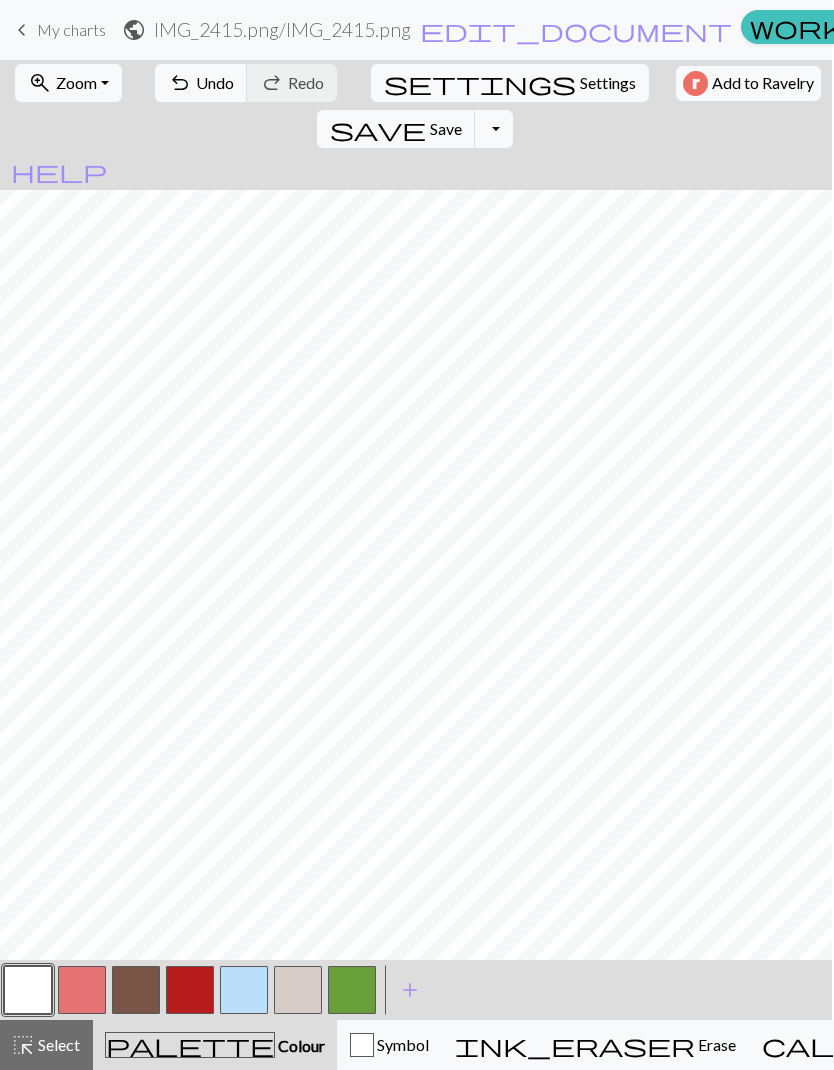 click at bounding box center [136, 990] 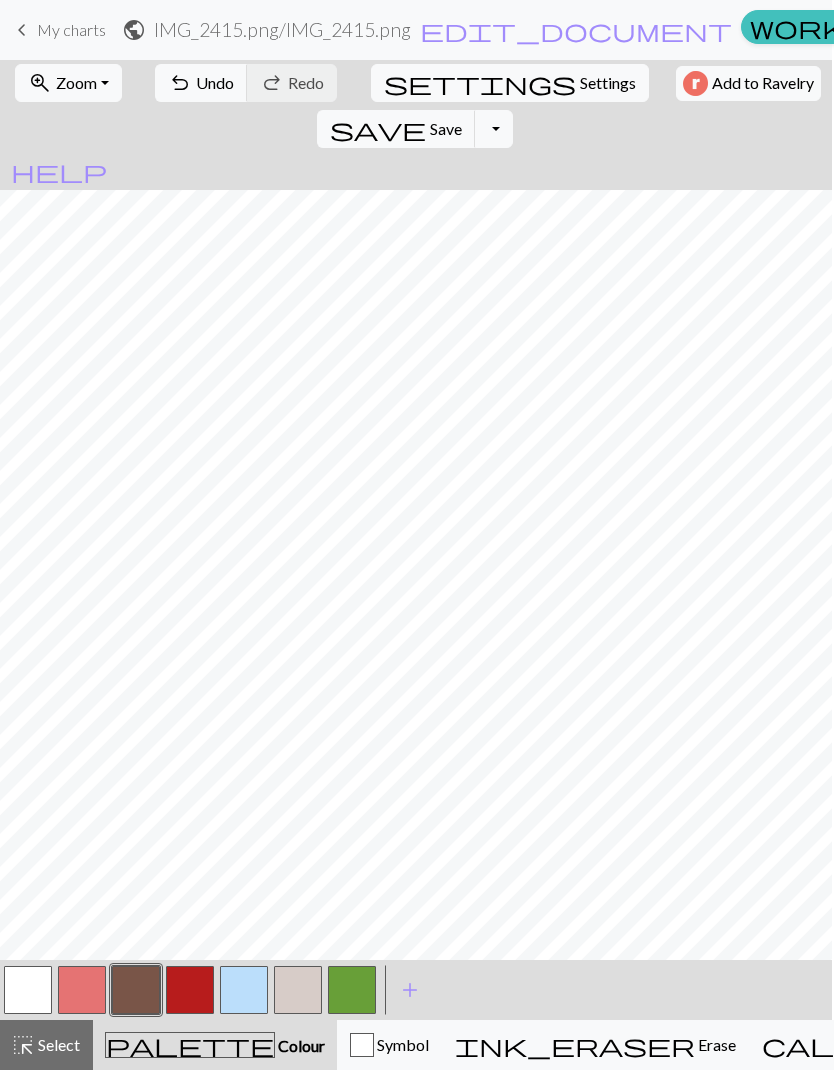 scroll, scrollTop: 617, scrollLeft: 0, axis: vertical 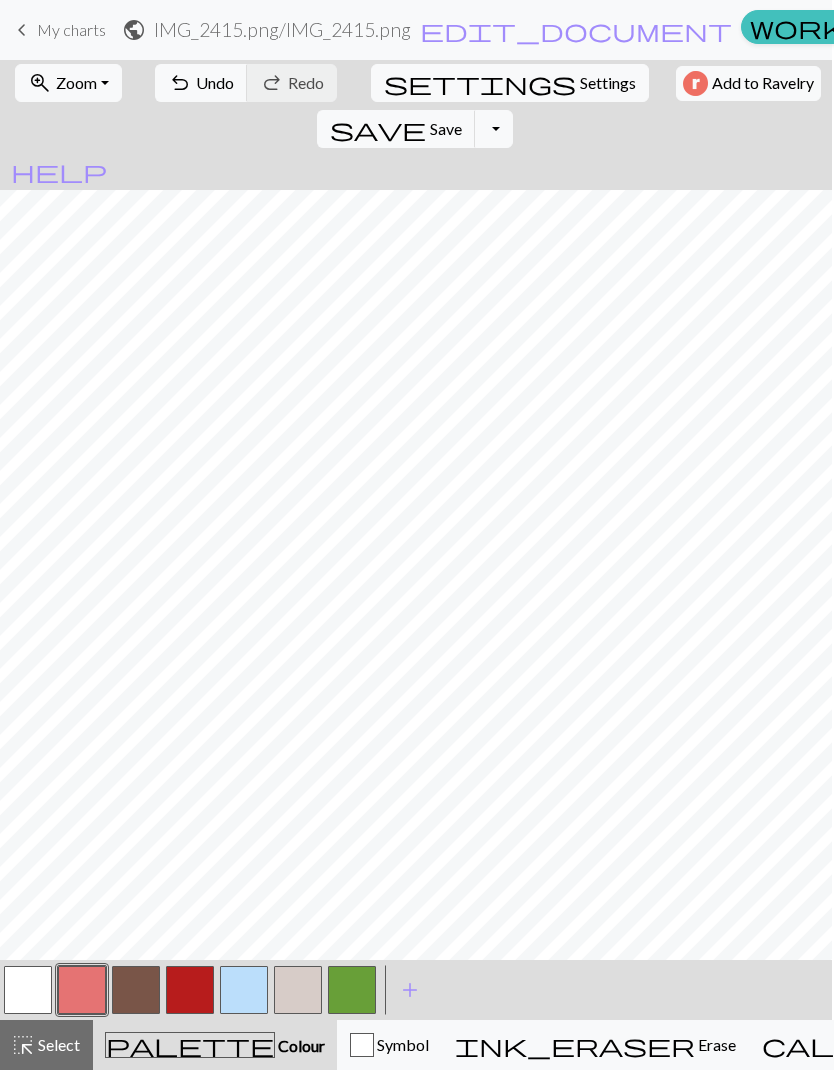 click at bounding box center (136, 990) 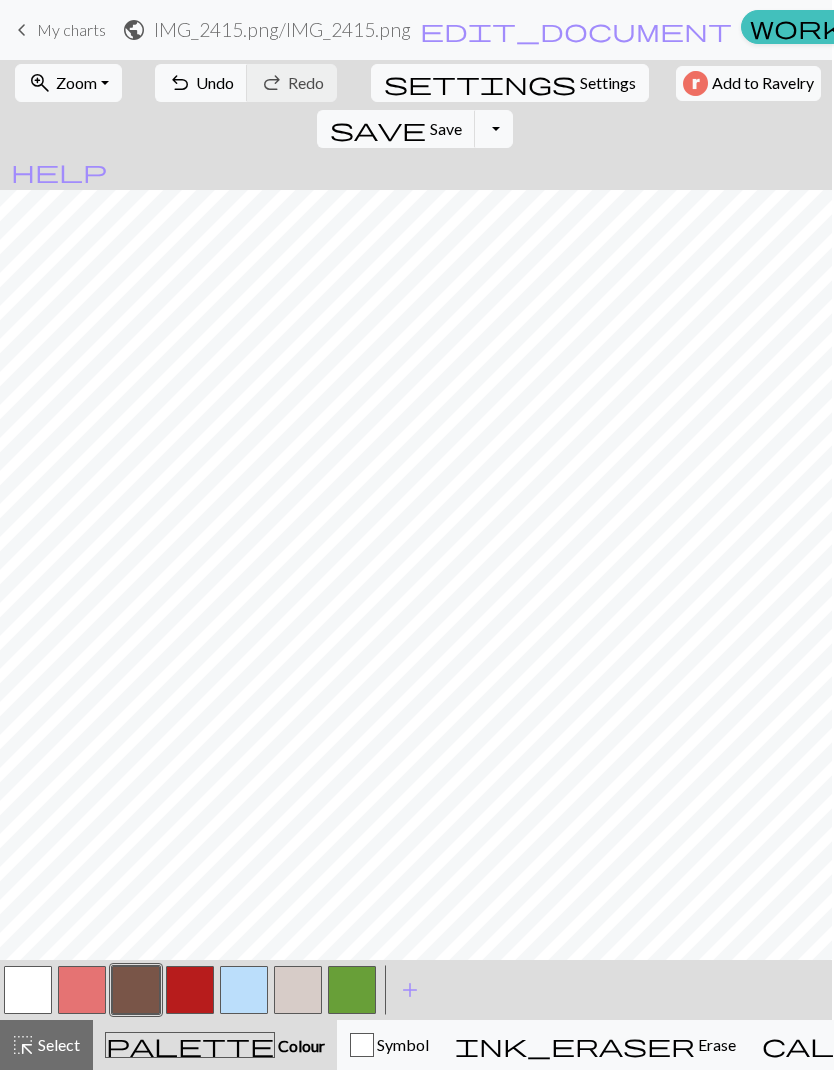 click at bounding box center [136, 990] 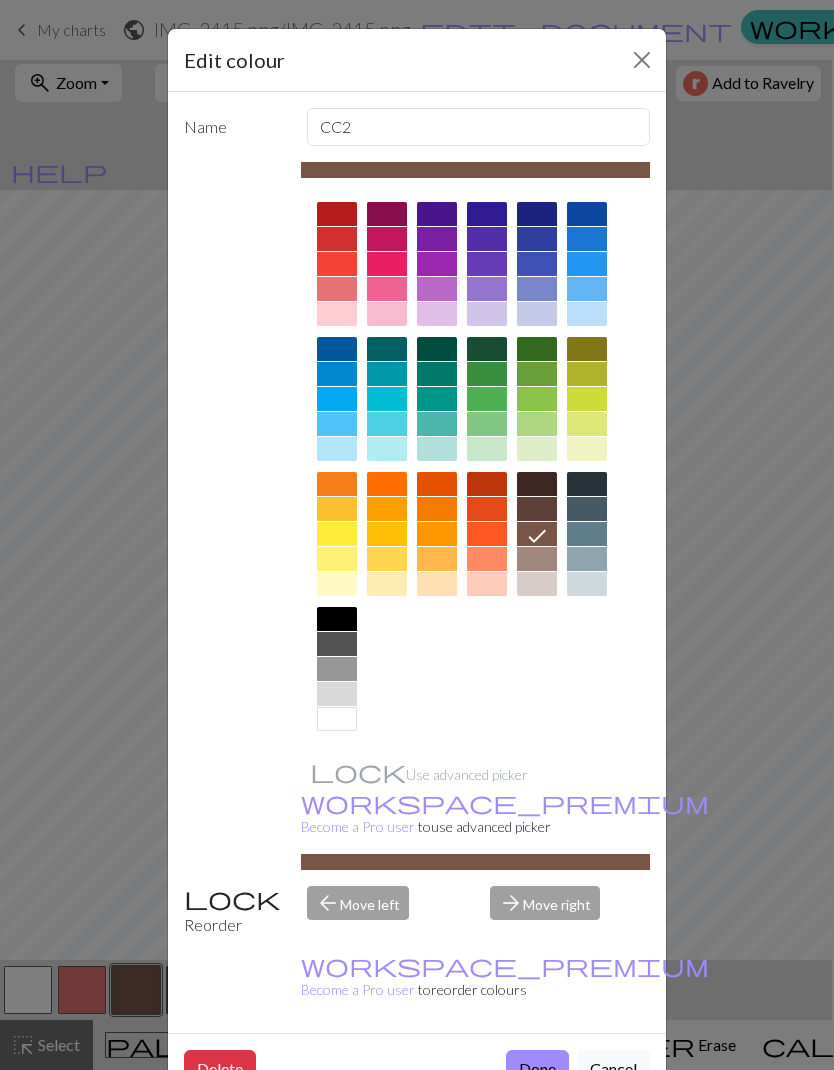 click on "Done" at bounding box center [537, 1069] 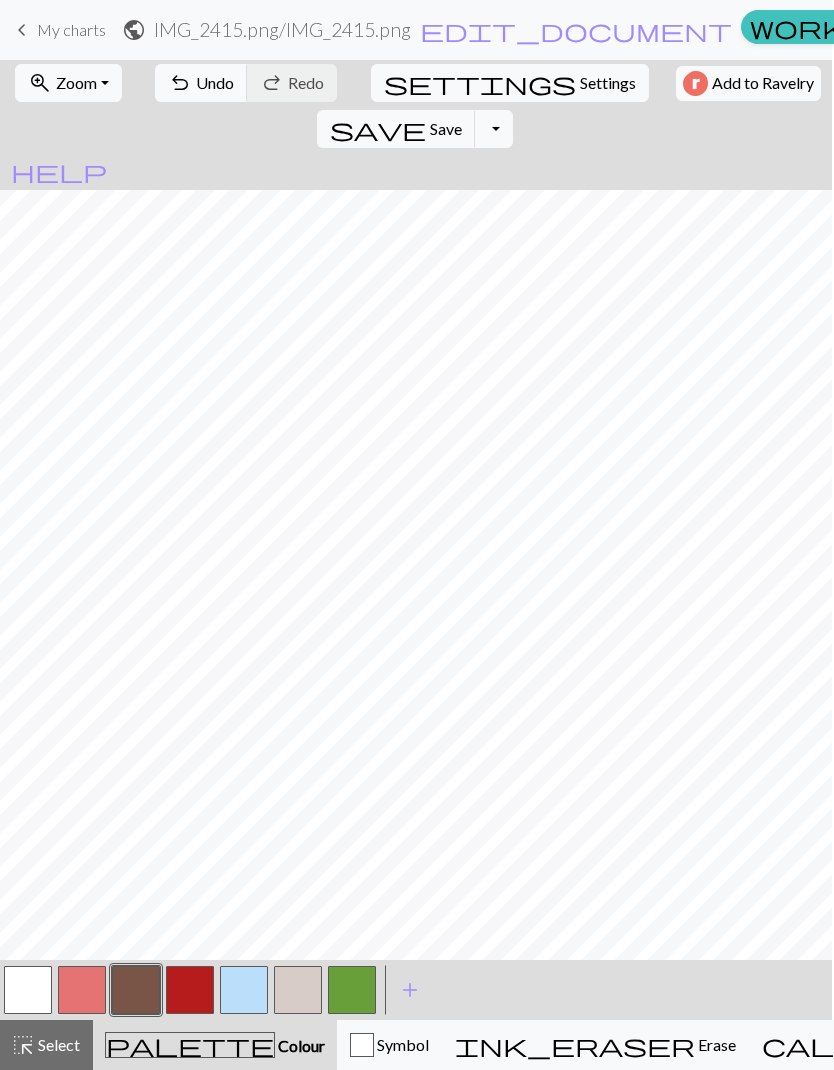 click at bounding box center [82, 990] 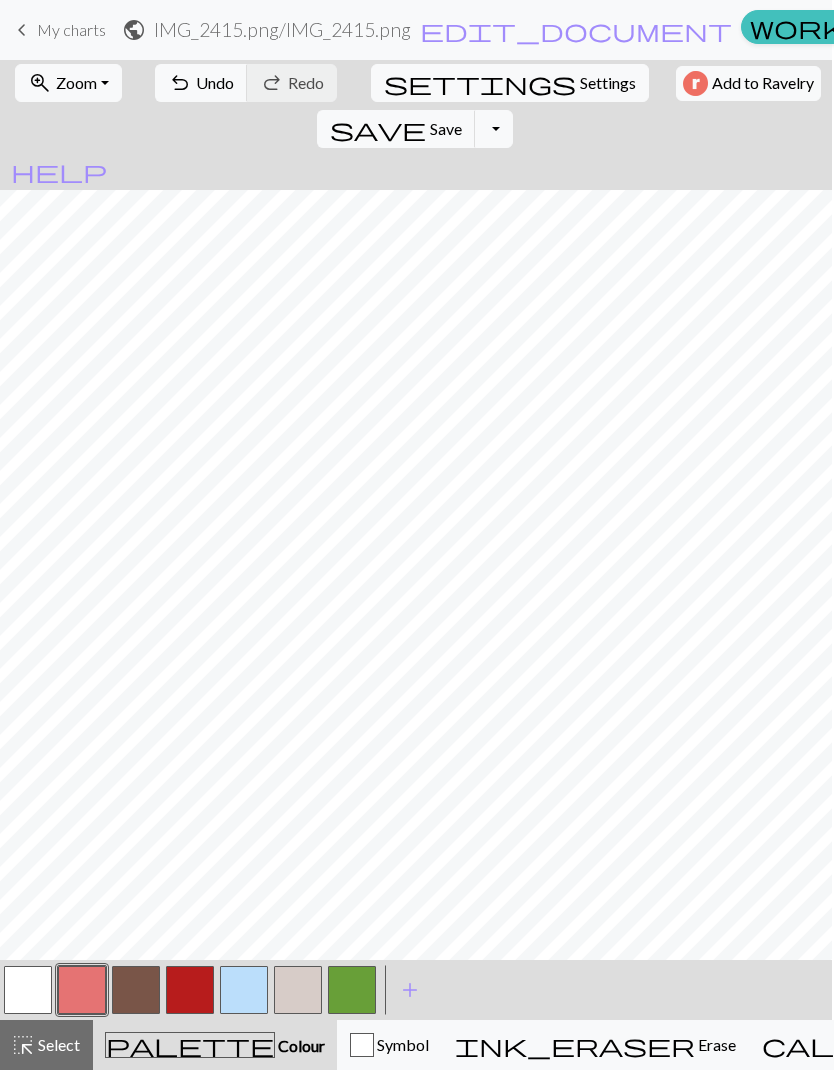 click on "undo Undo Undo" at bounding box center (201, 83) 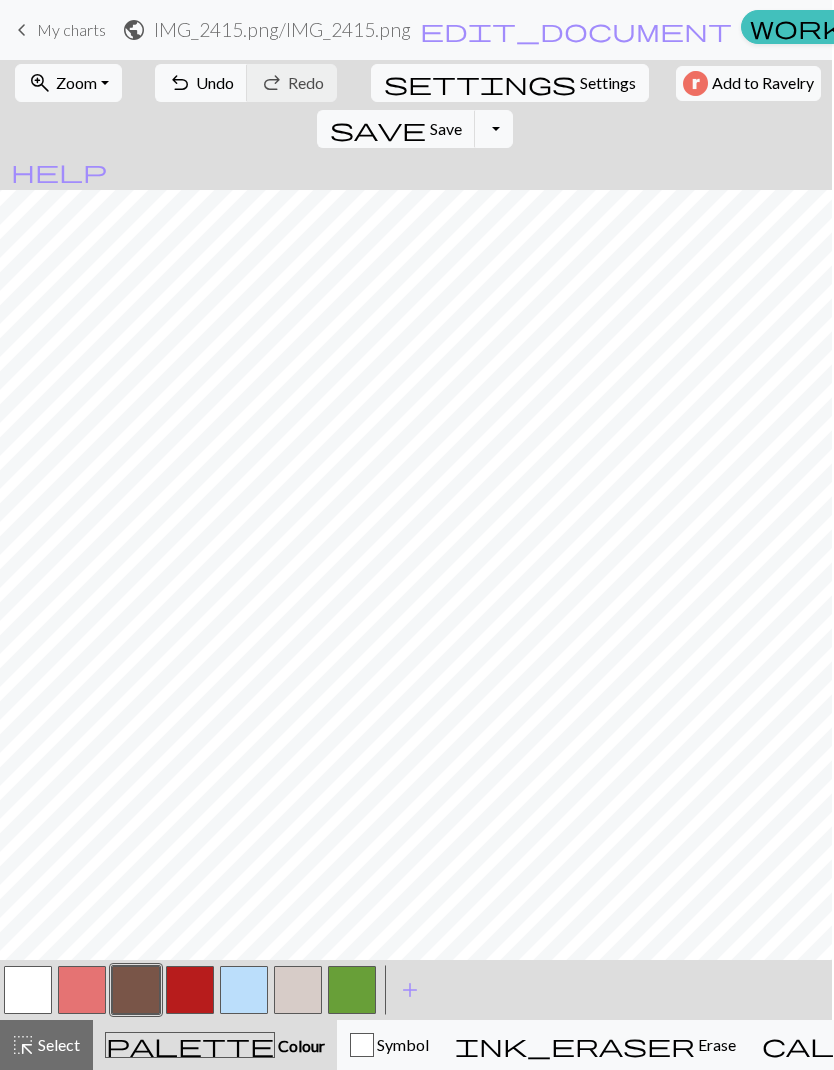 scroll, scrollTop: 379, scrollLeft: 0, axis: vertical 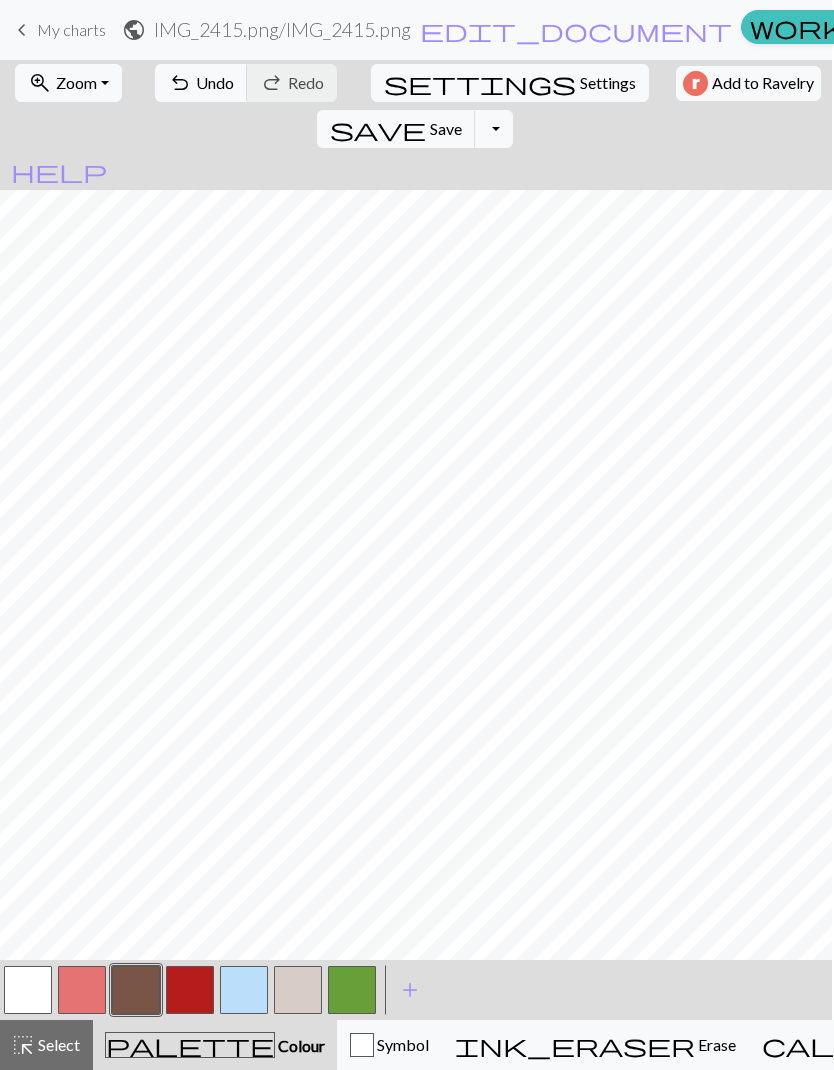 click at bounding box center [82, 990] 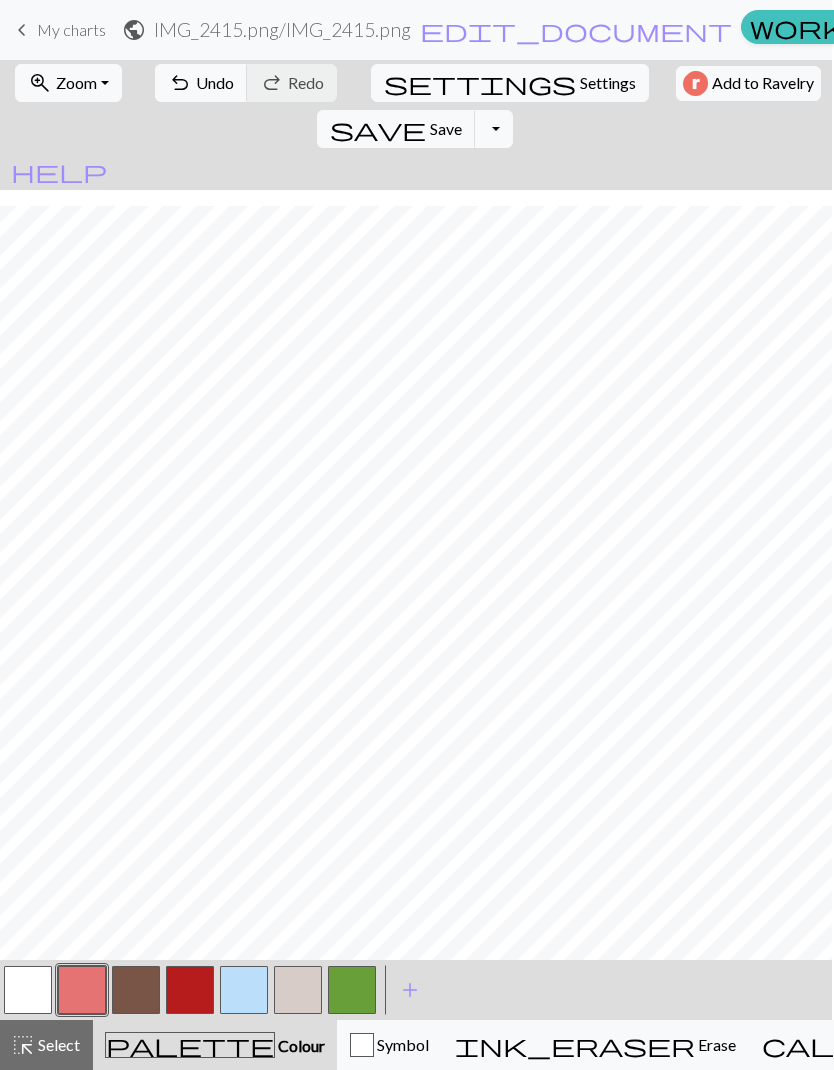 scroll, scrollTop: 439, scrollLeft: 0, axis: vertical 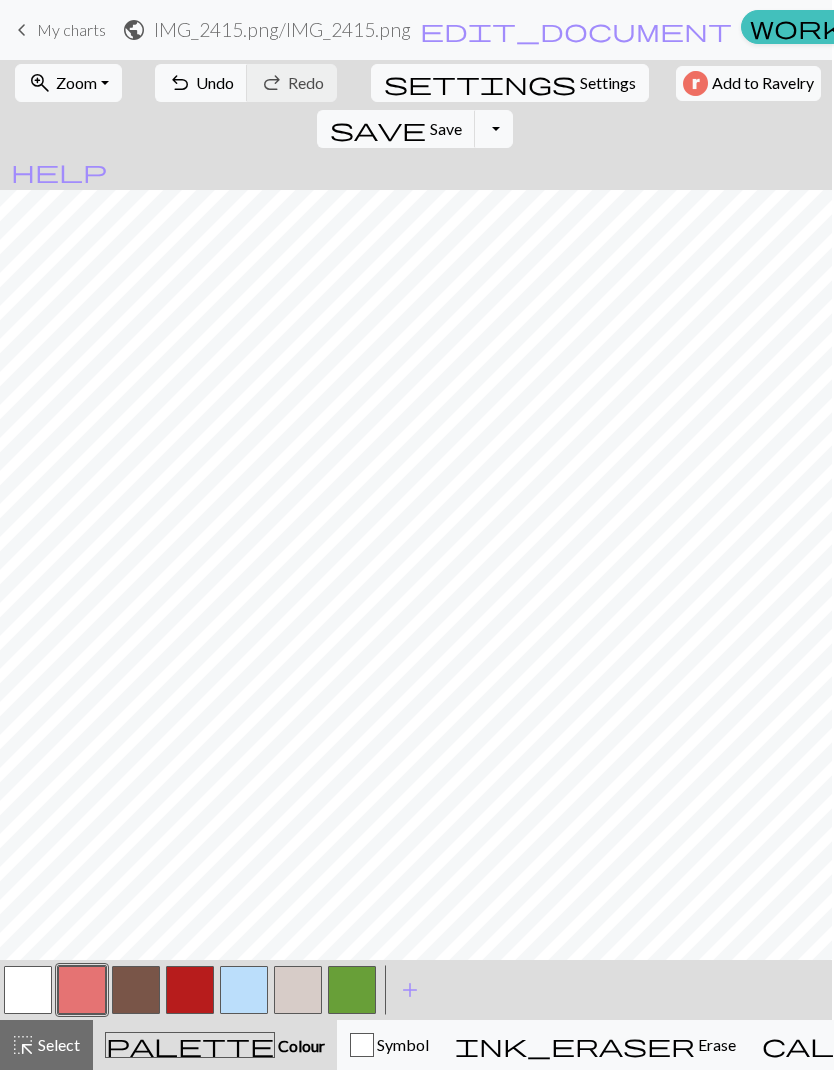 click at bounding box center (28, 990) 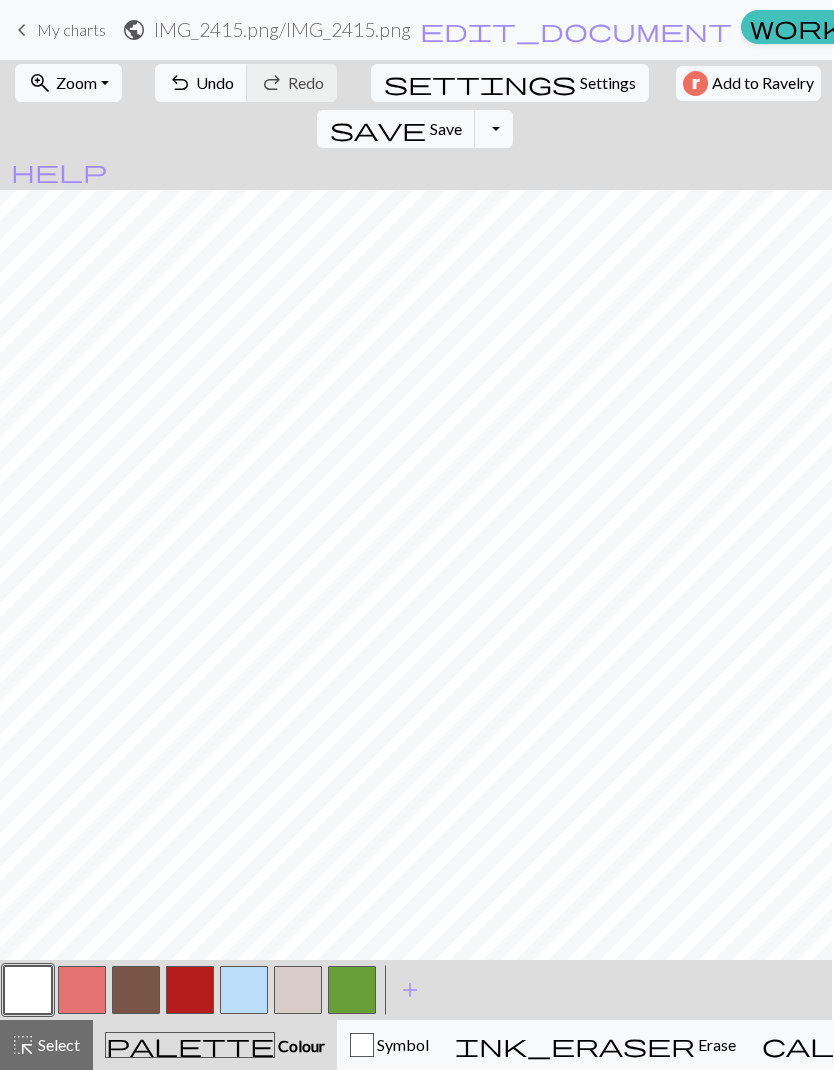click at bounding box center [82, 990] 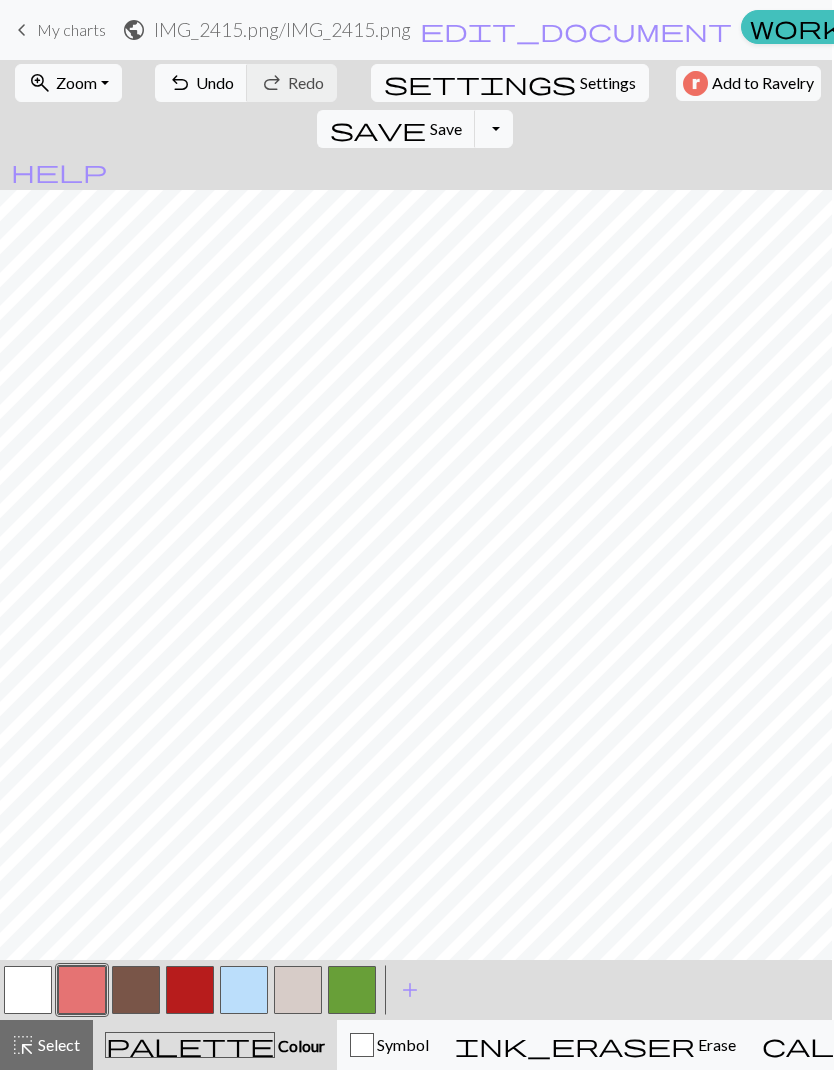 click at bounding box center [352, 990] 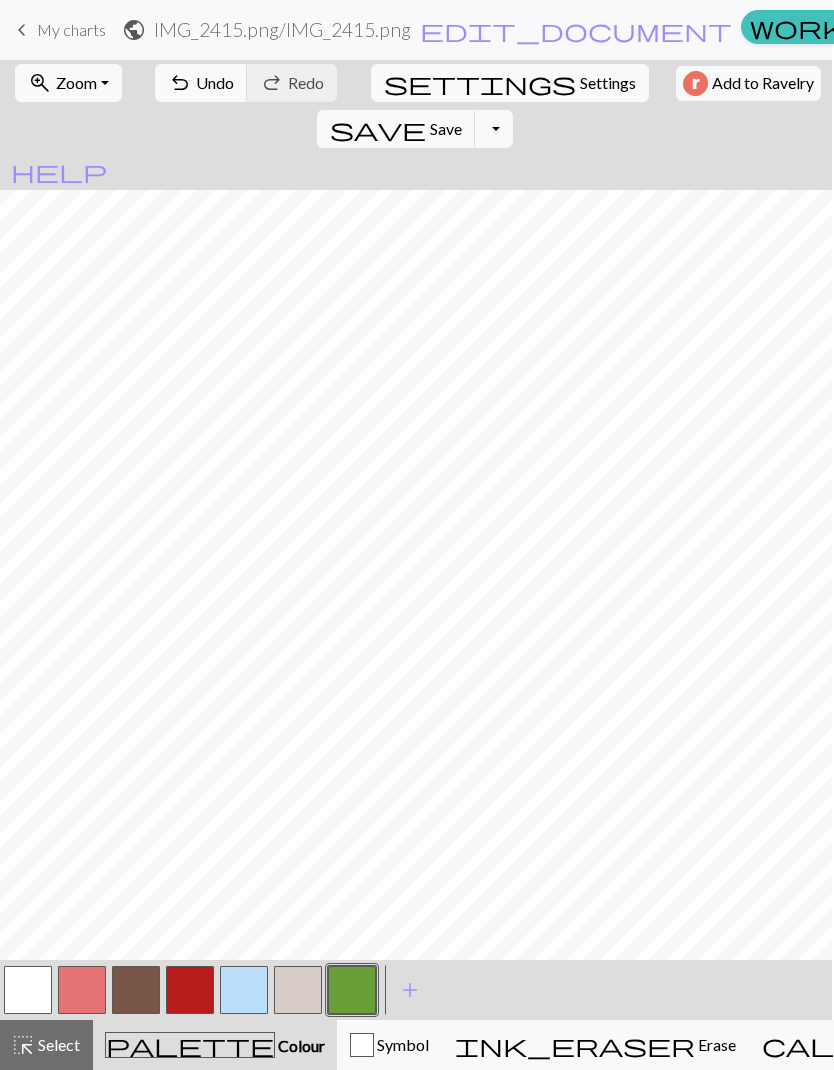 click at bounding box center (28, 990) 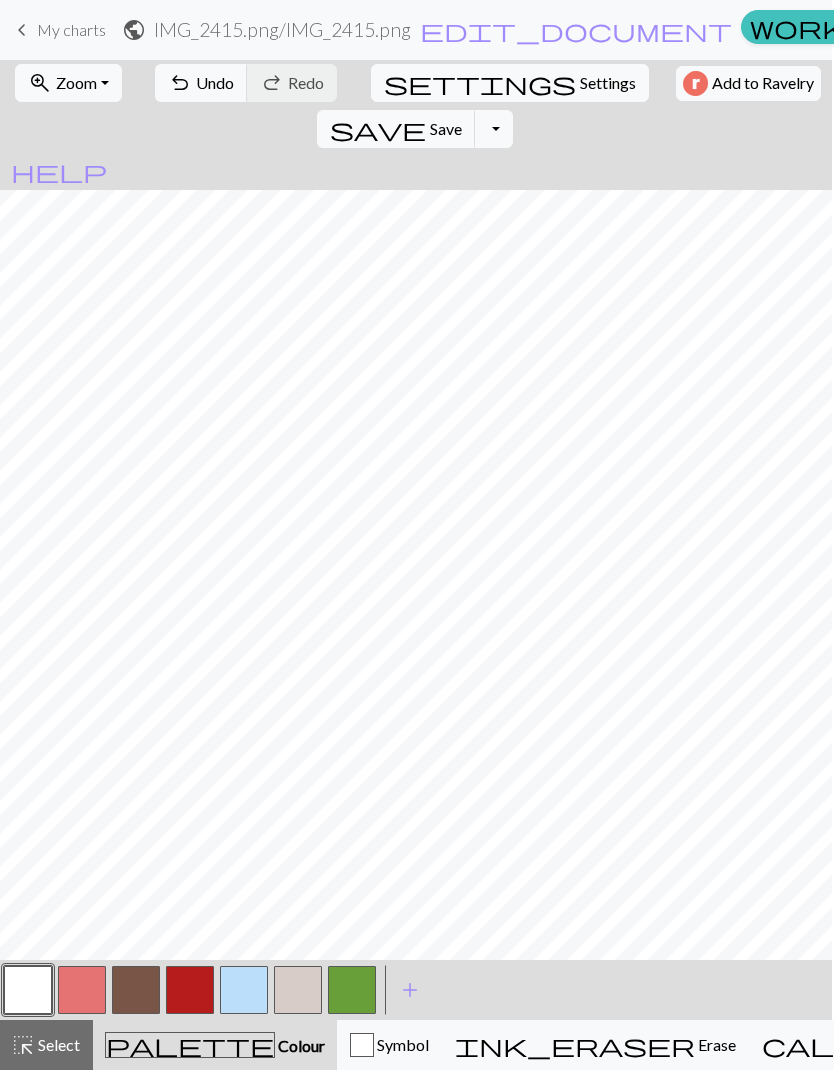 click at bounding box center (352, 990) 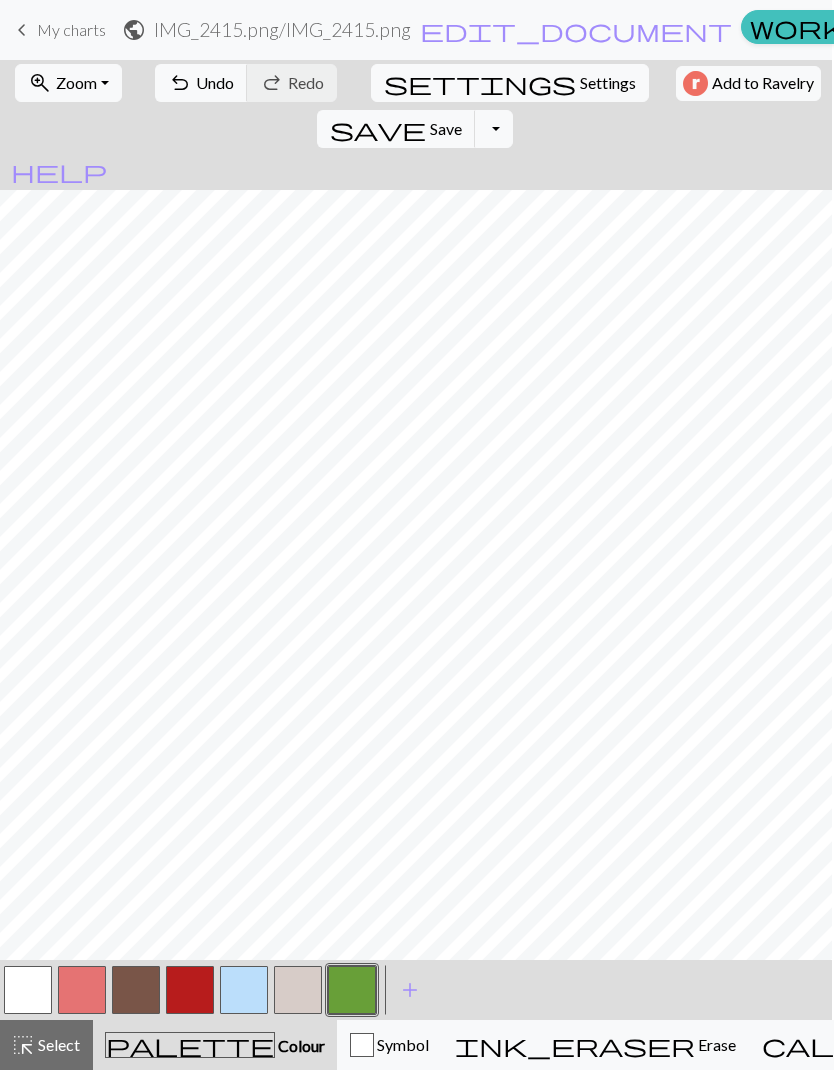 click at bounding box center [298, 990] 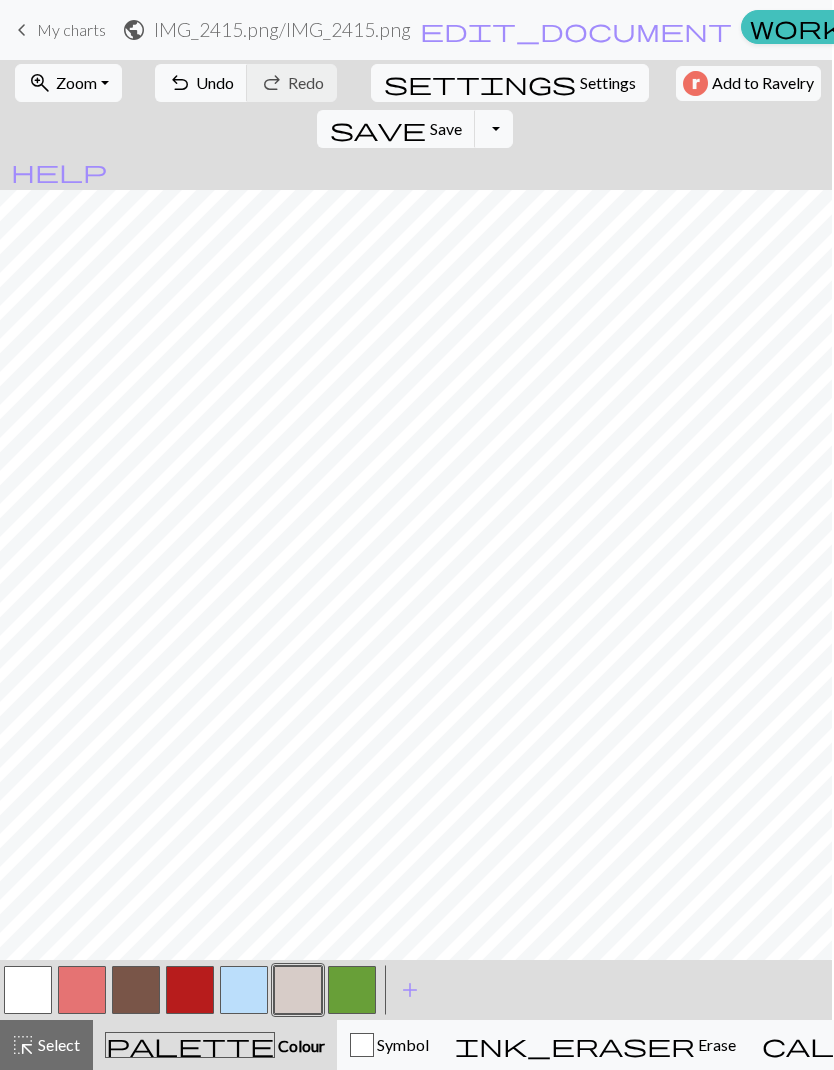 click at bounding box center [298, 990] 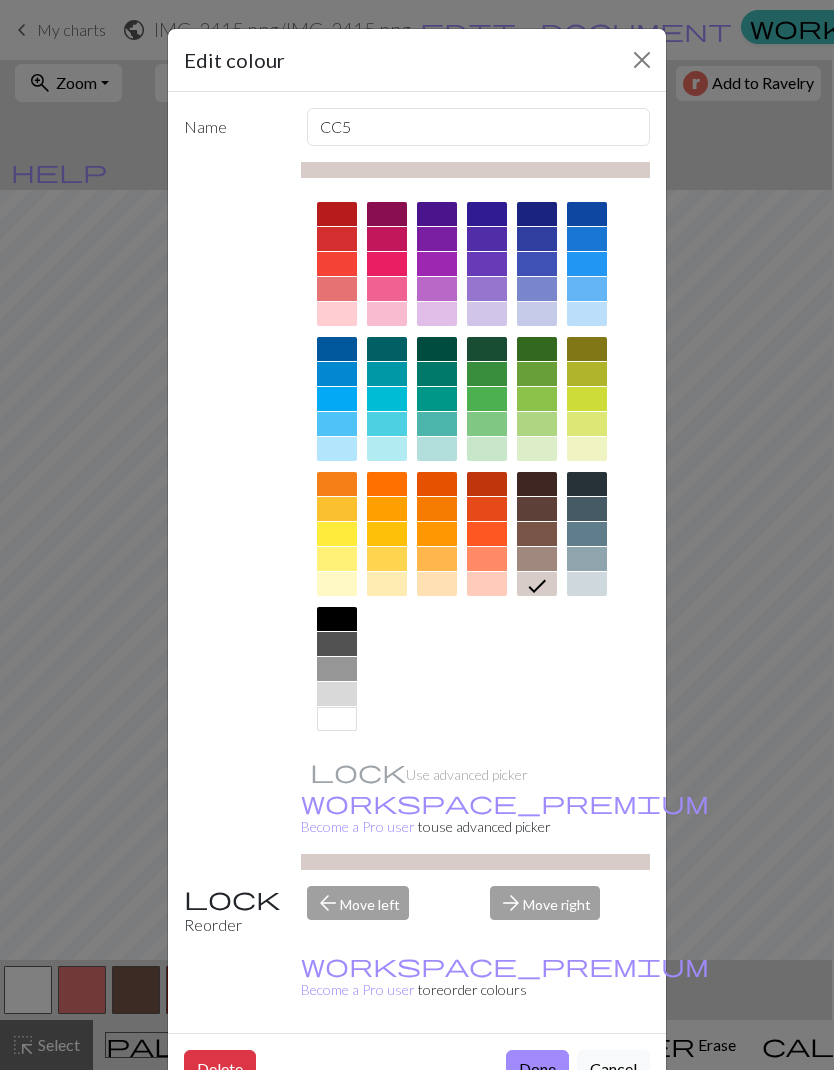 click on "Done" at bounding box center (537, 1069) 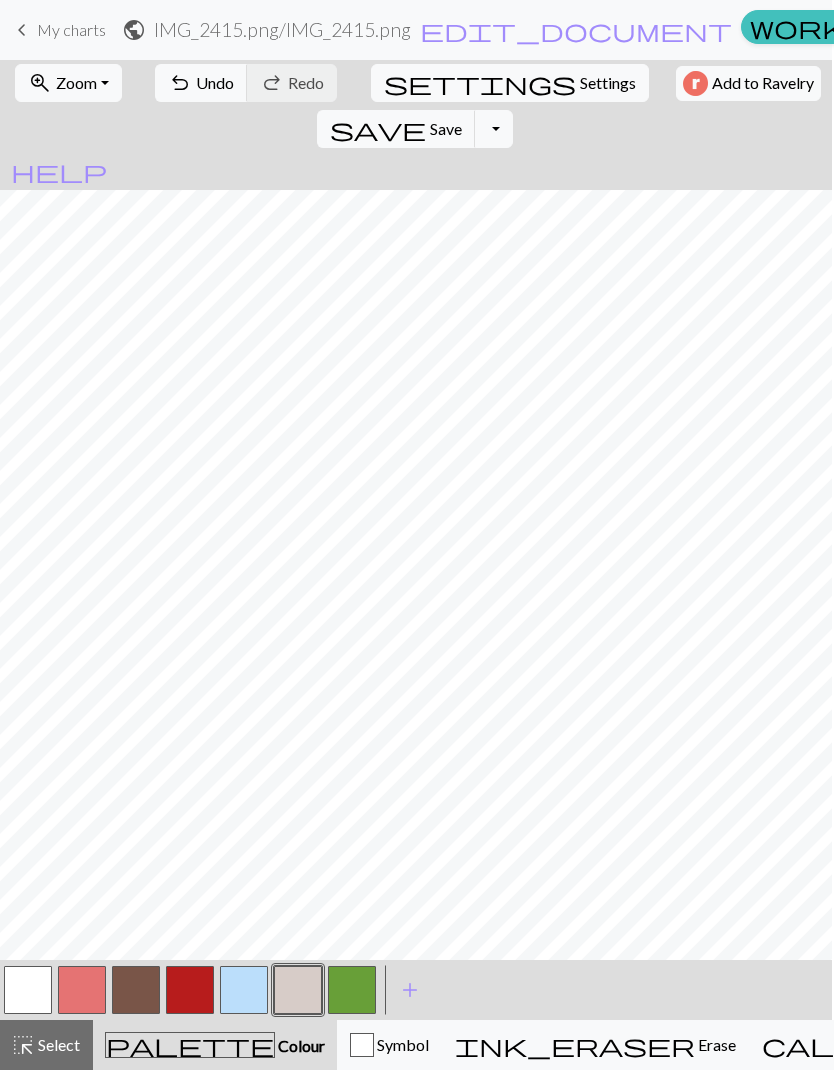 click at bounding box center (190, 990) 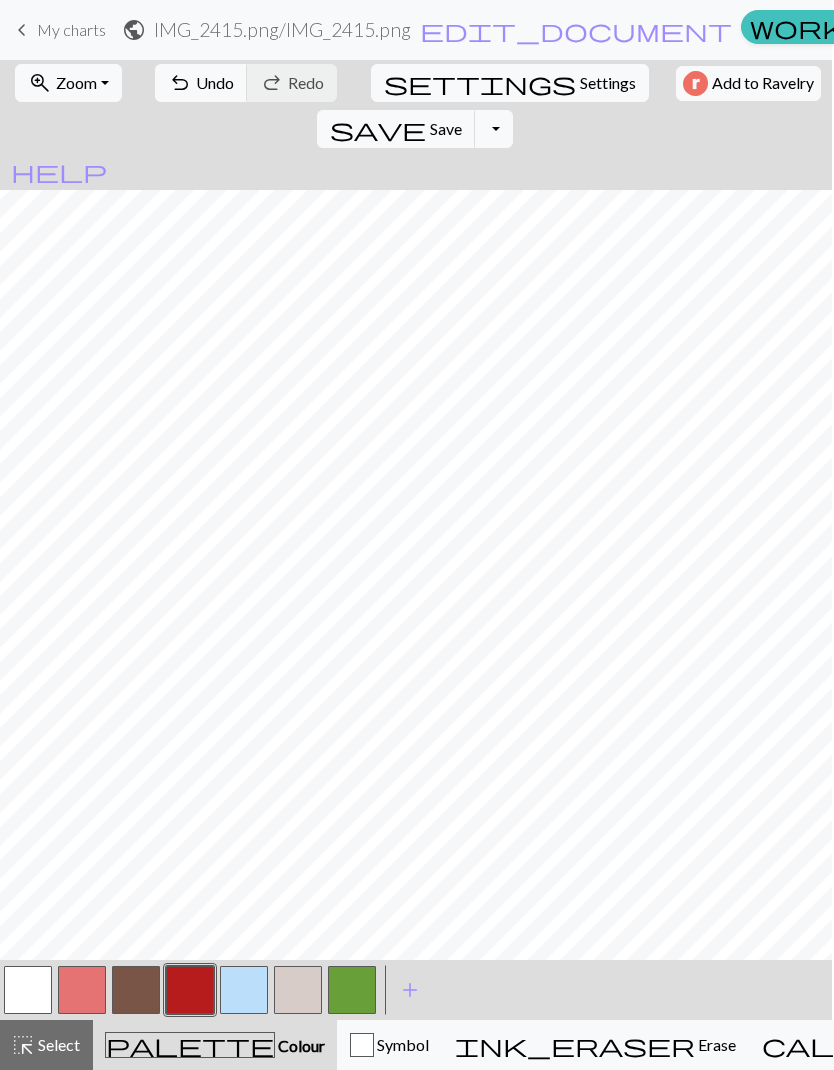 scroll, scrollTop: 403, scrollLeft: 0, axis: vertical 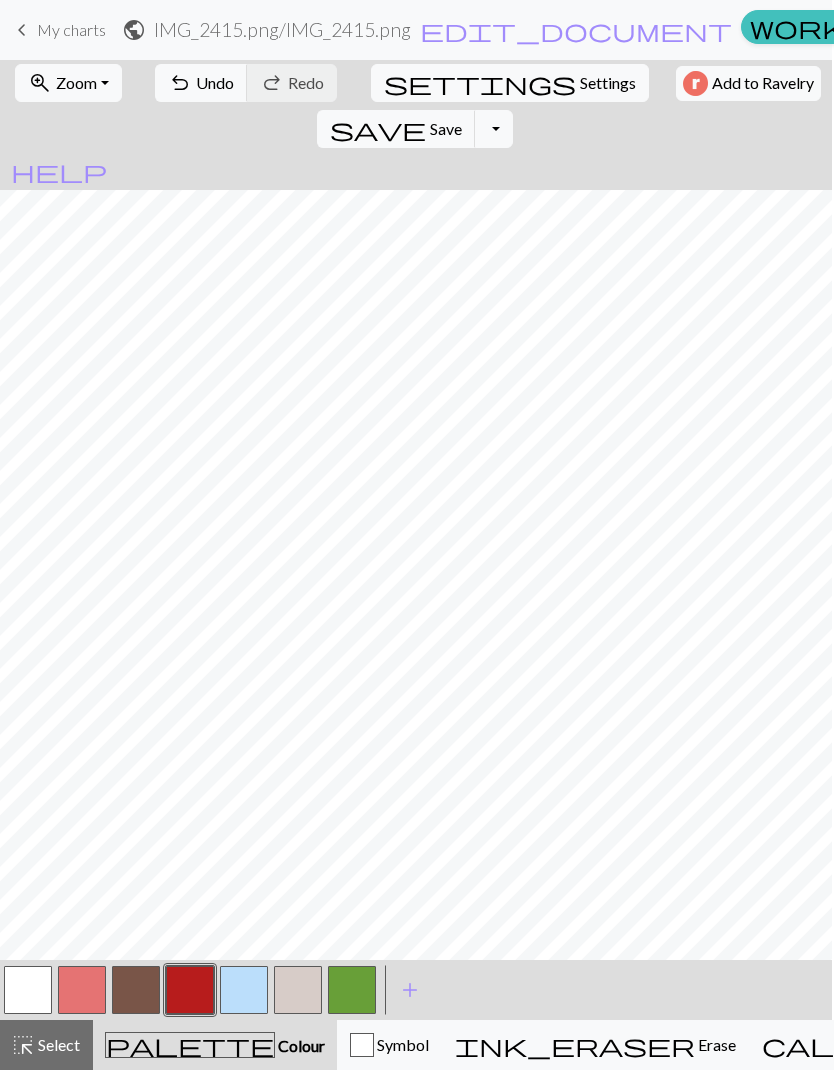 click at bounding box center [82, 990] 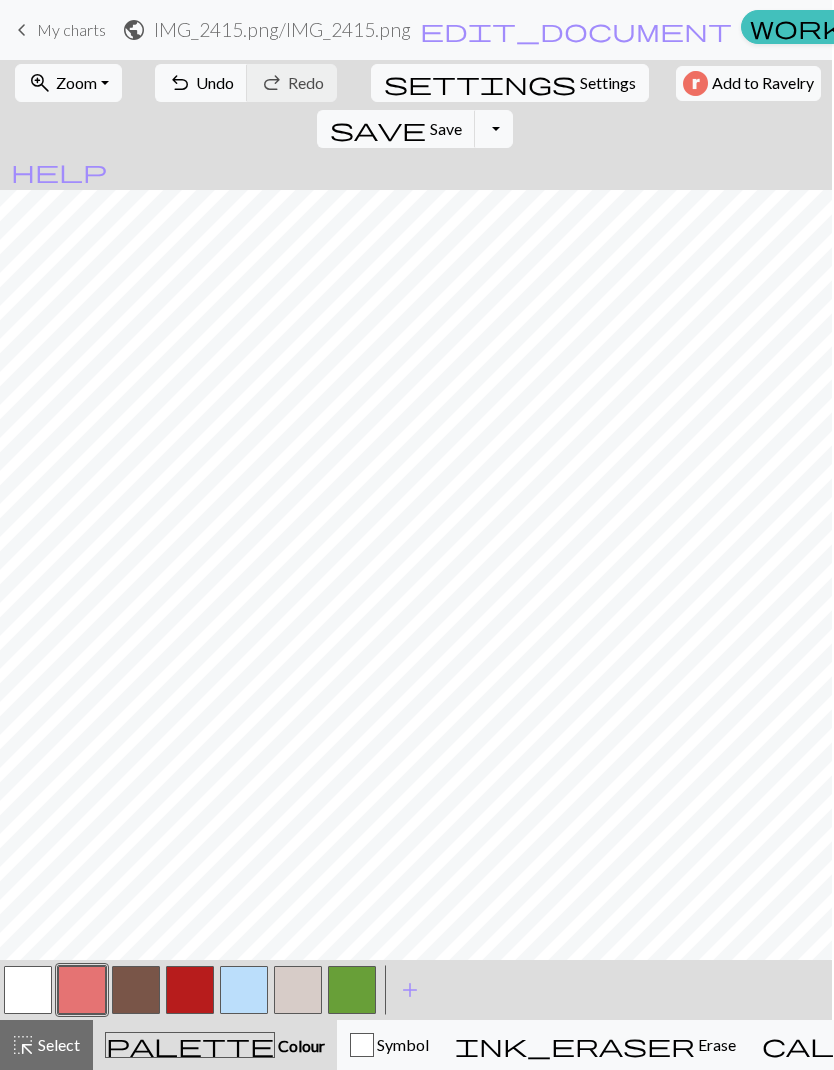 click at bounding box center (28, 990) 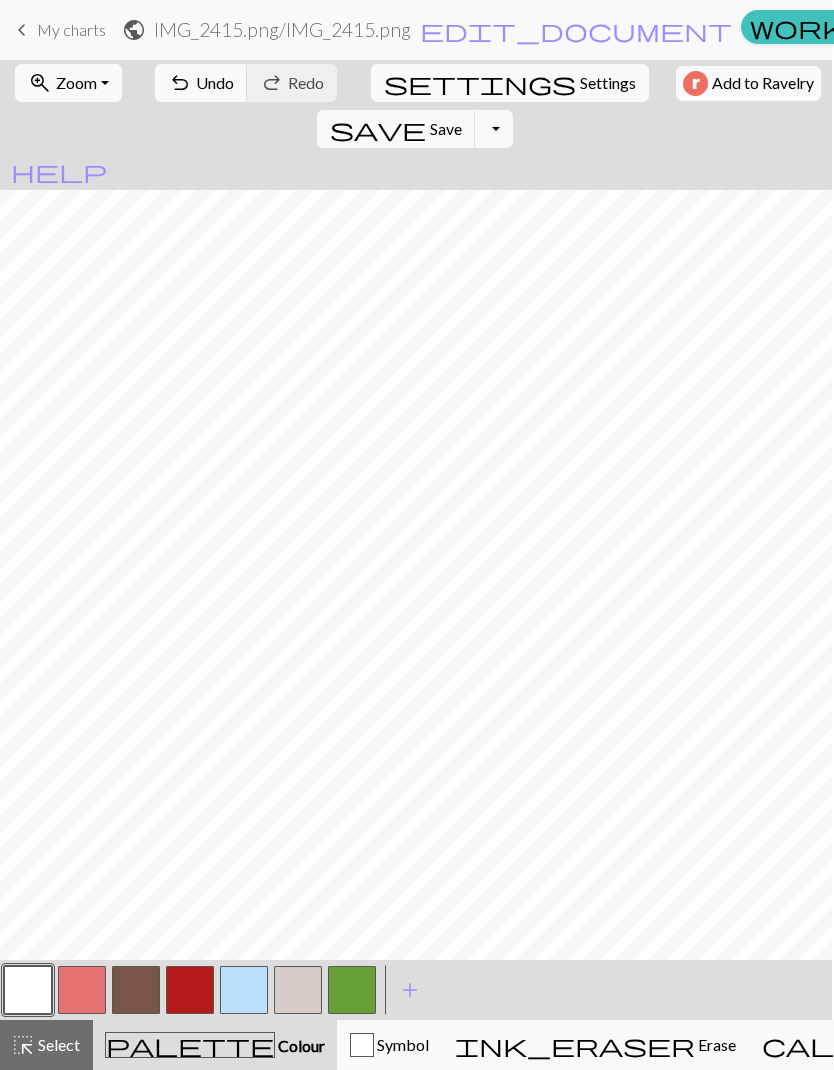 click at bounding box center (82, 990) 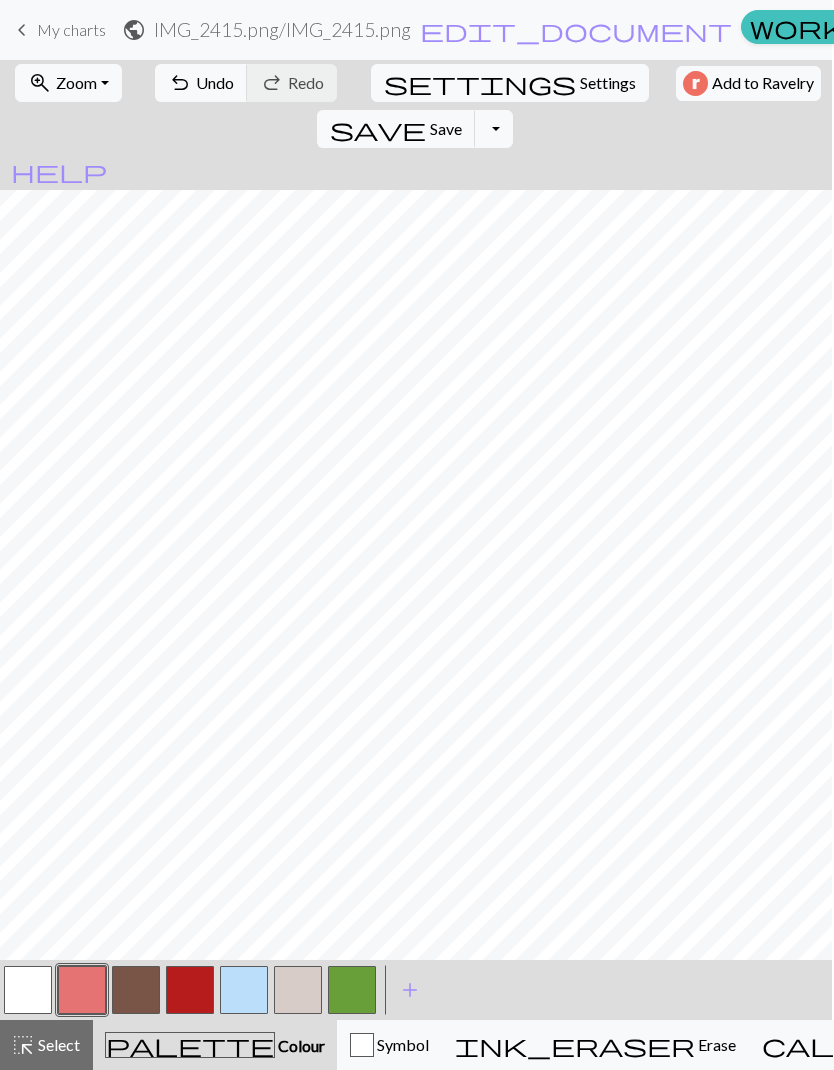 click at bounding box center (28, 990) 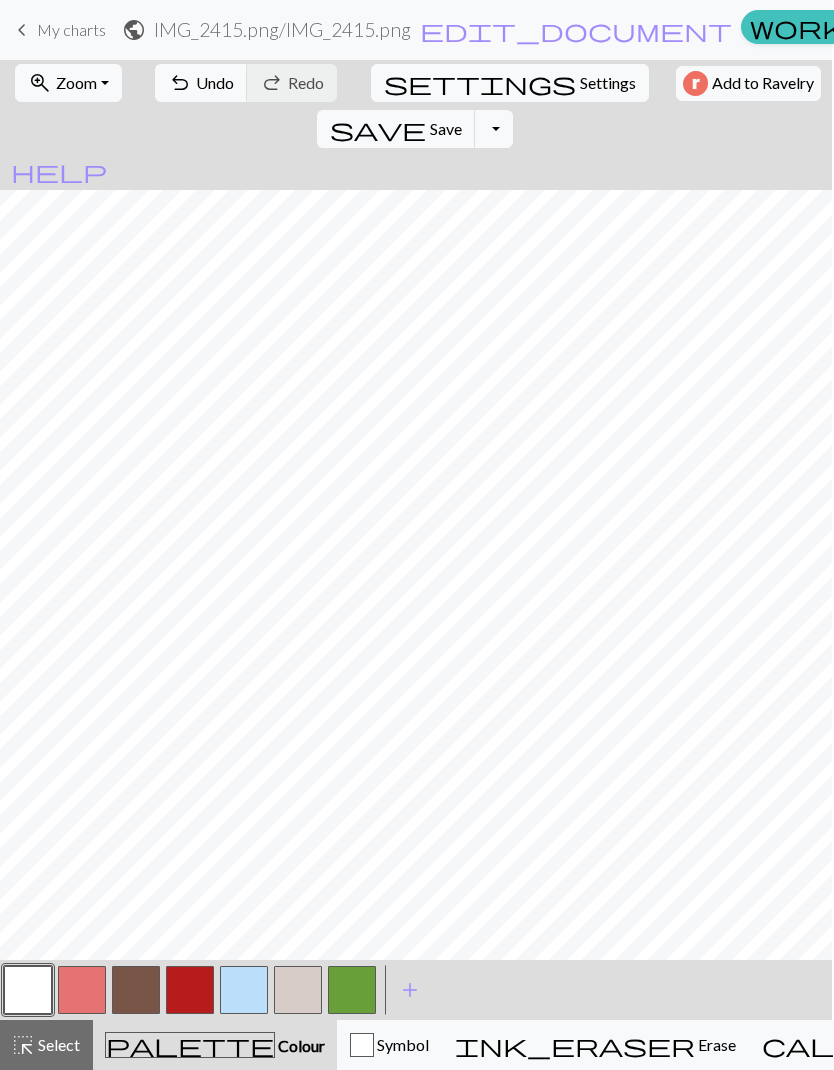 click at bounding box center (82, 990) 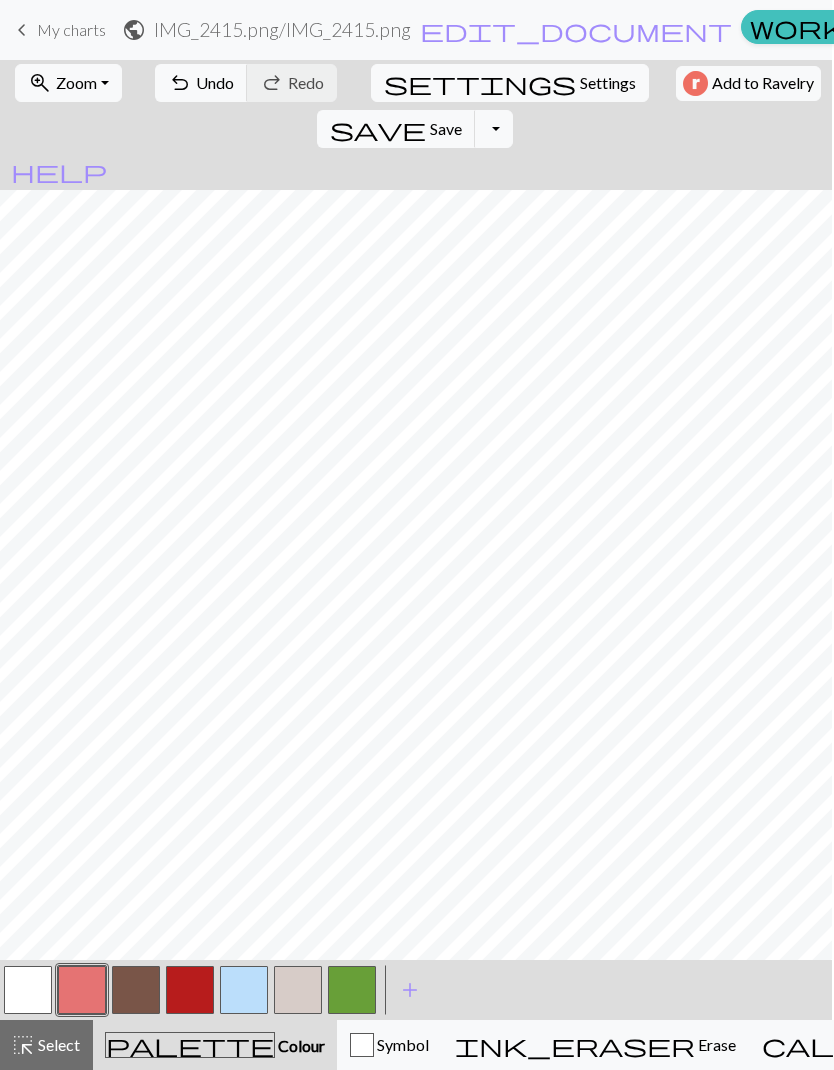 click at bounding box center (82, 990) 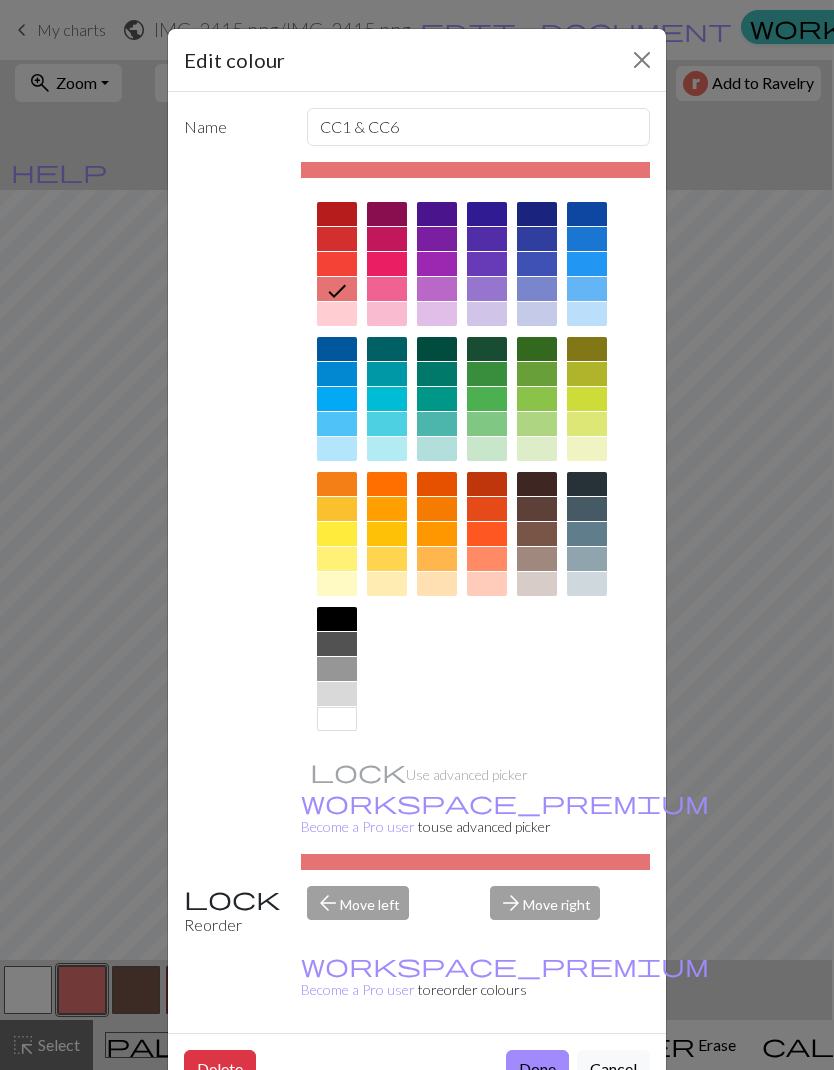 click on "Done" at bounding box center [537, 1069] 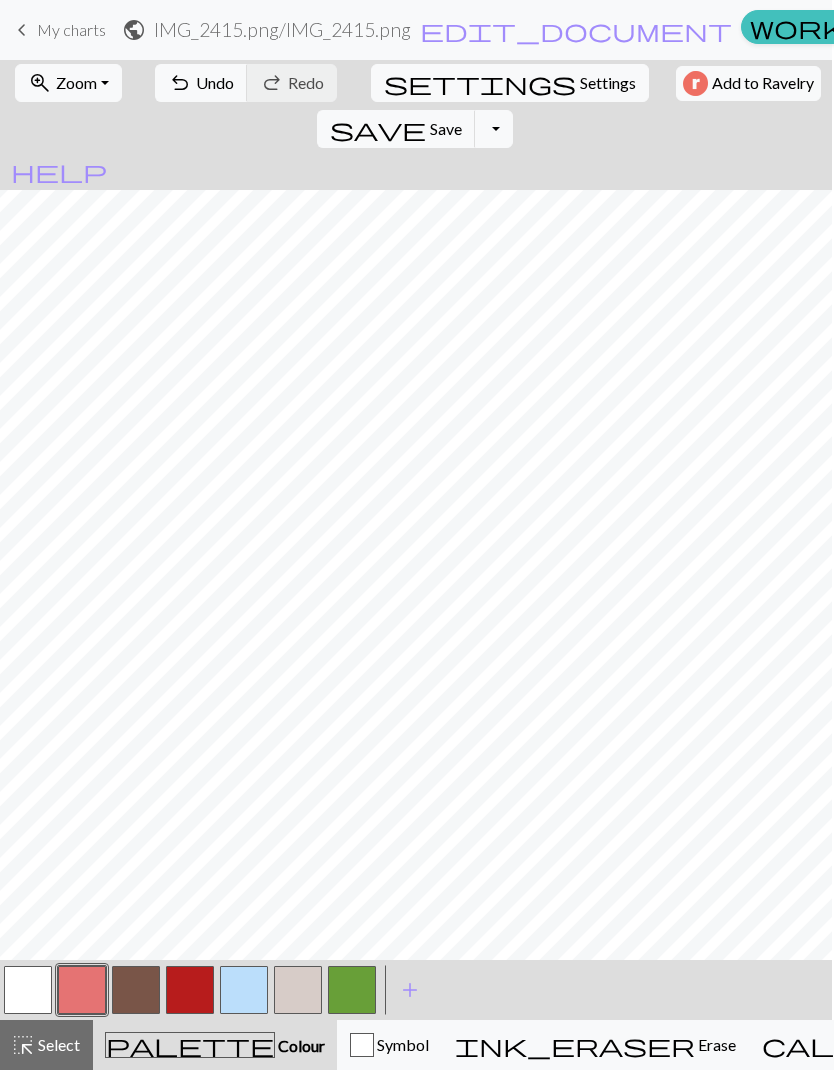 scroll, scrollTop: 102, scrollLeft: 0, axis: vertical 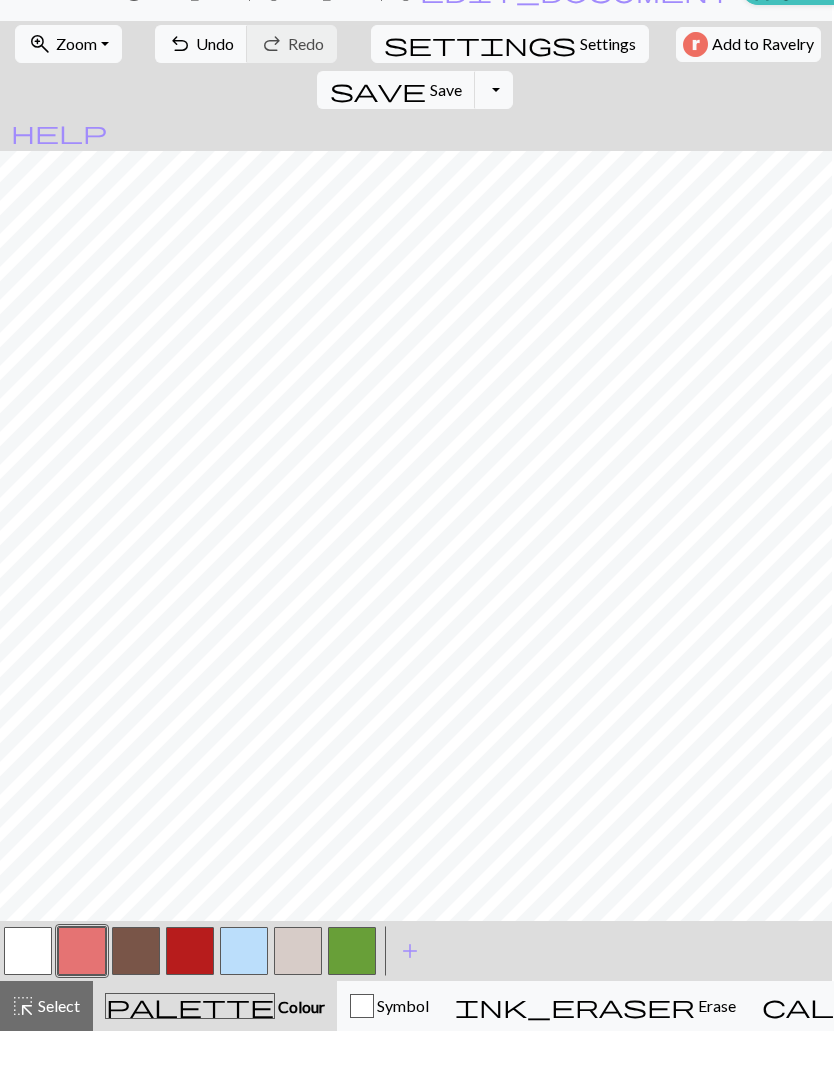 click on "Undo" at bounding box center [215, 82] 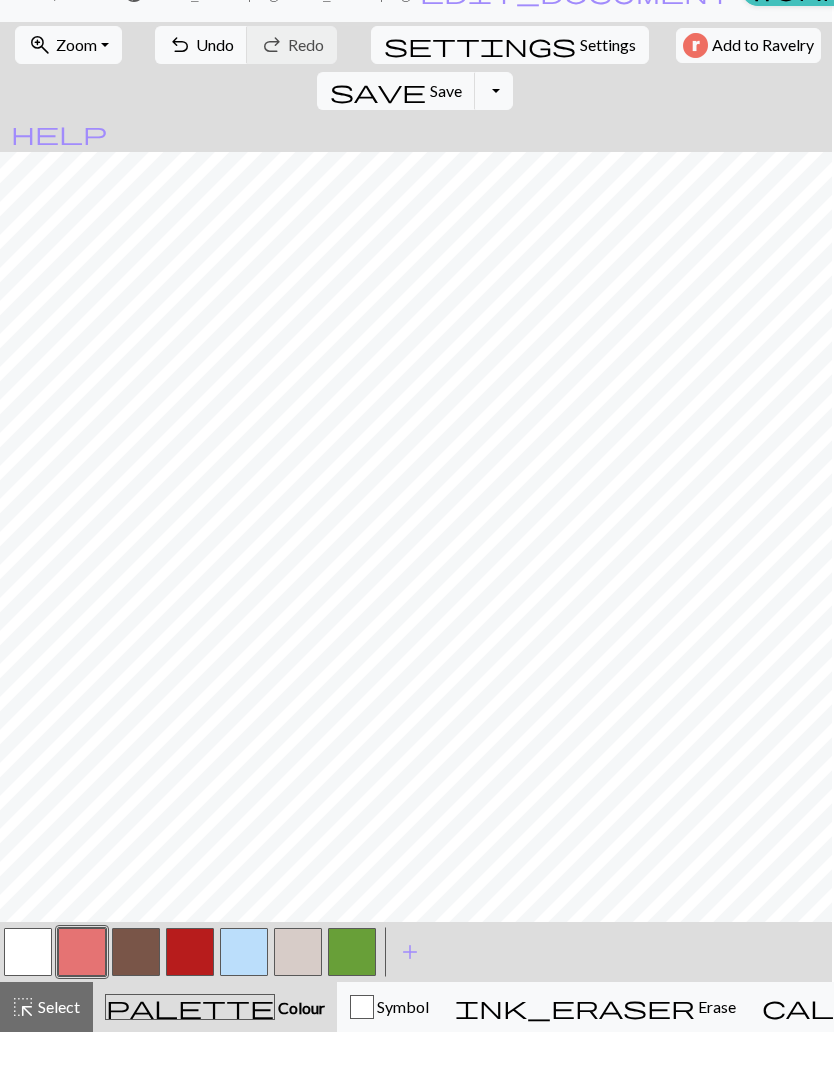 click at bounding box center [352, 990] 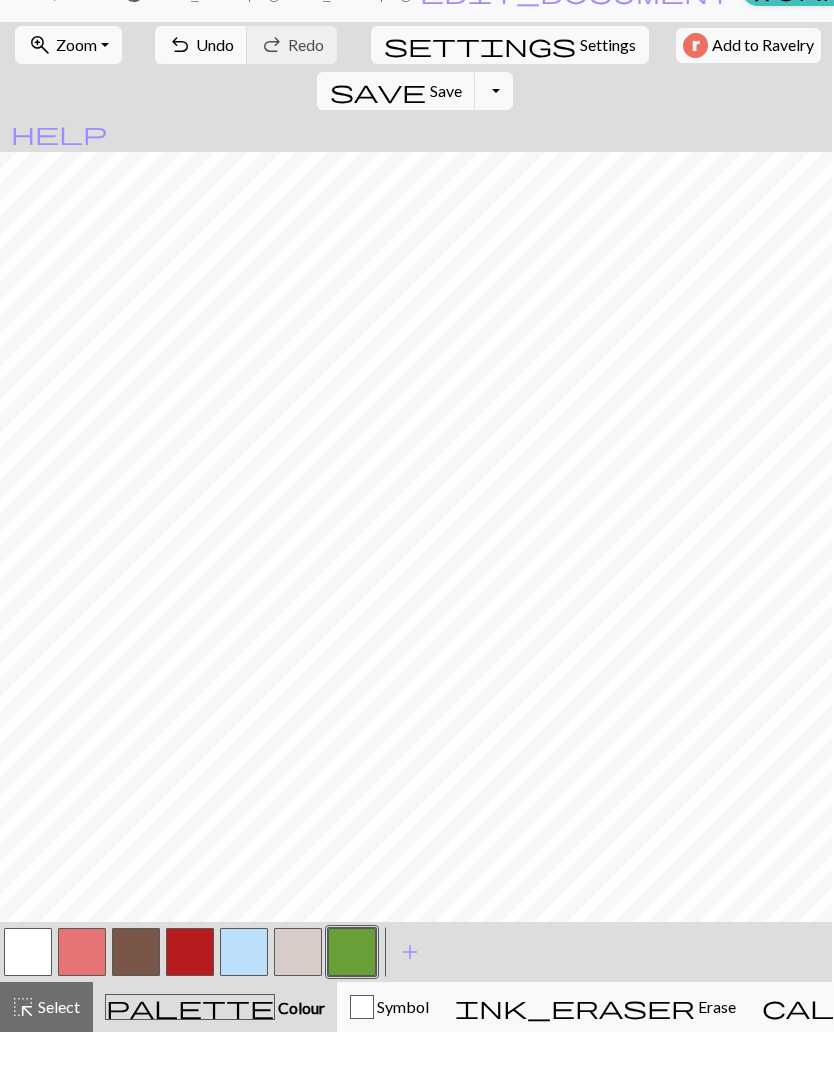 click at bounding box center (82, 990) 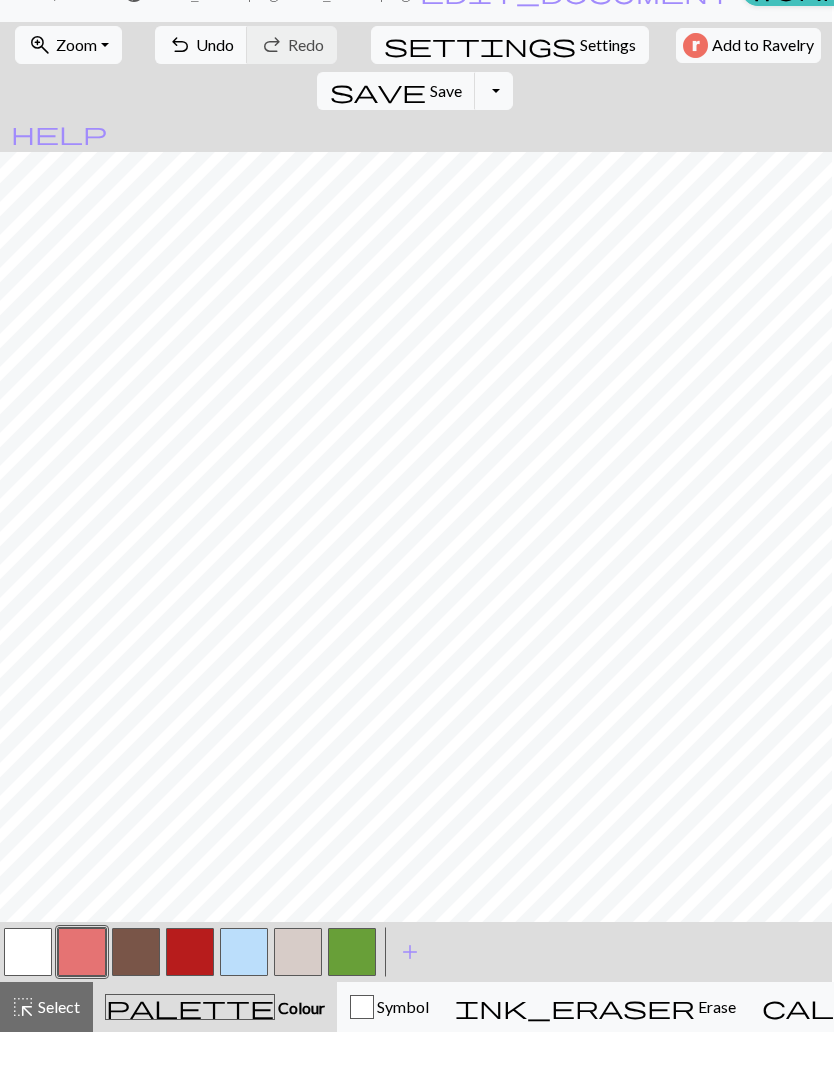 click at bounding box center [136, 990] 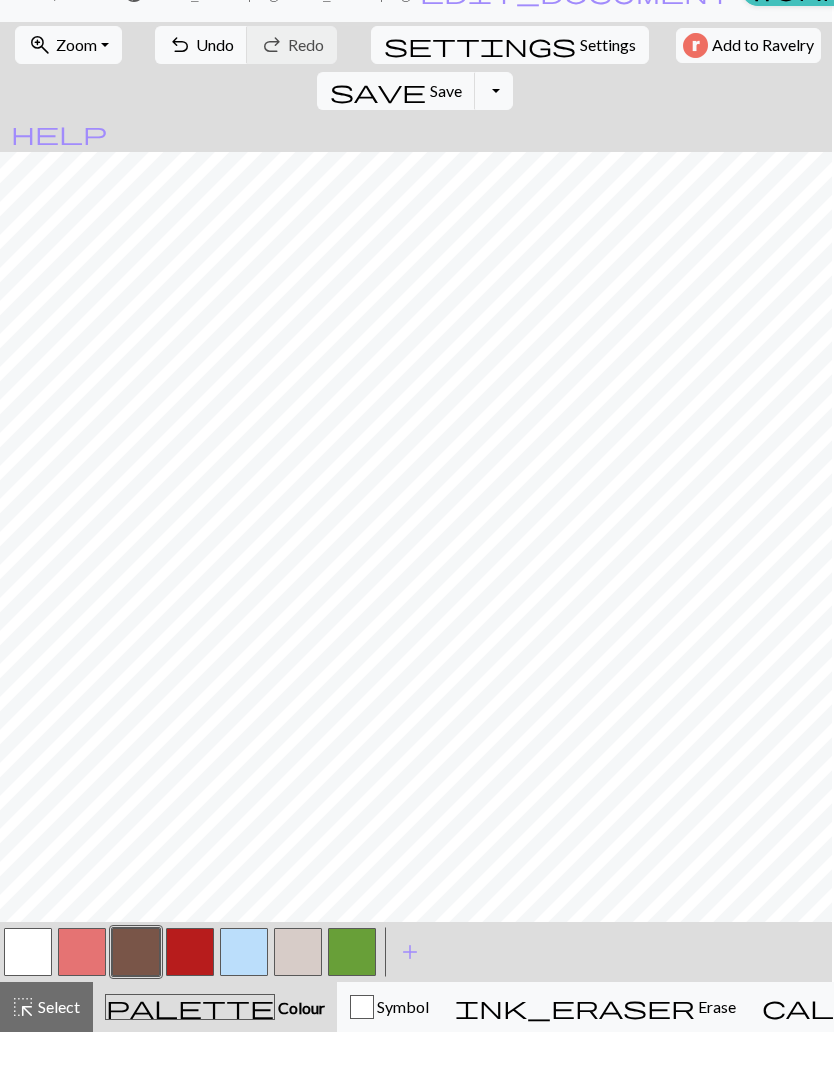 click at bounding box center [136, 990] 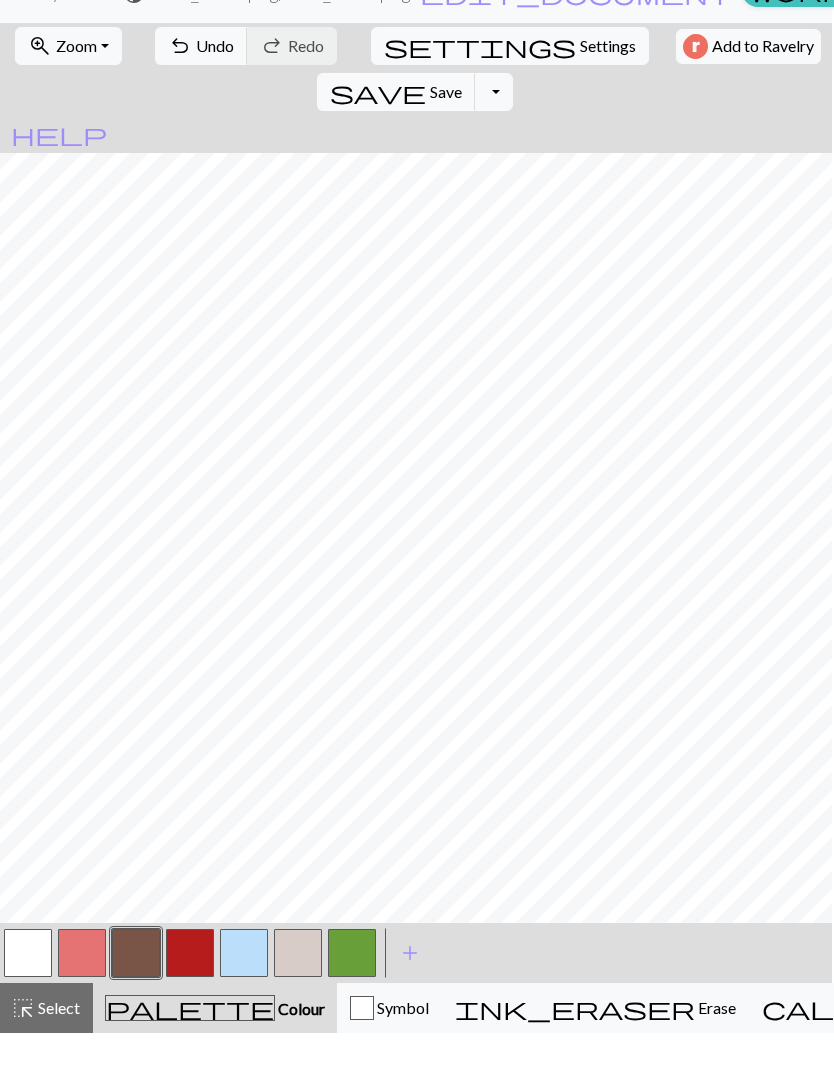 scroll, scrollTop: 0, scrollLeft: 2, axis: horizontal 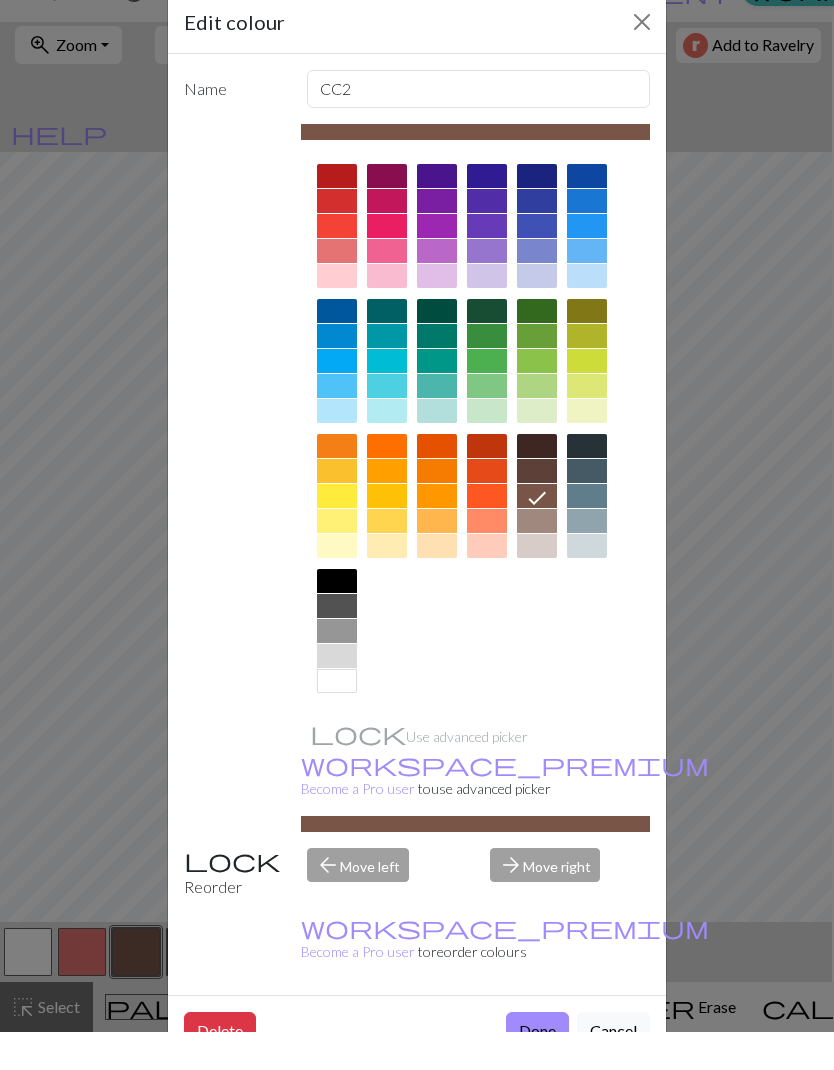 click on "Done" at bounding box center [537, 1069] 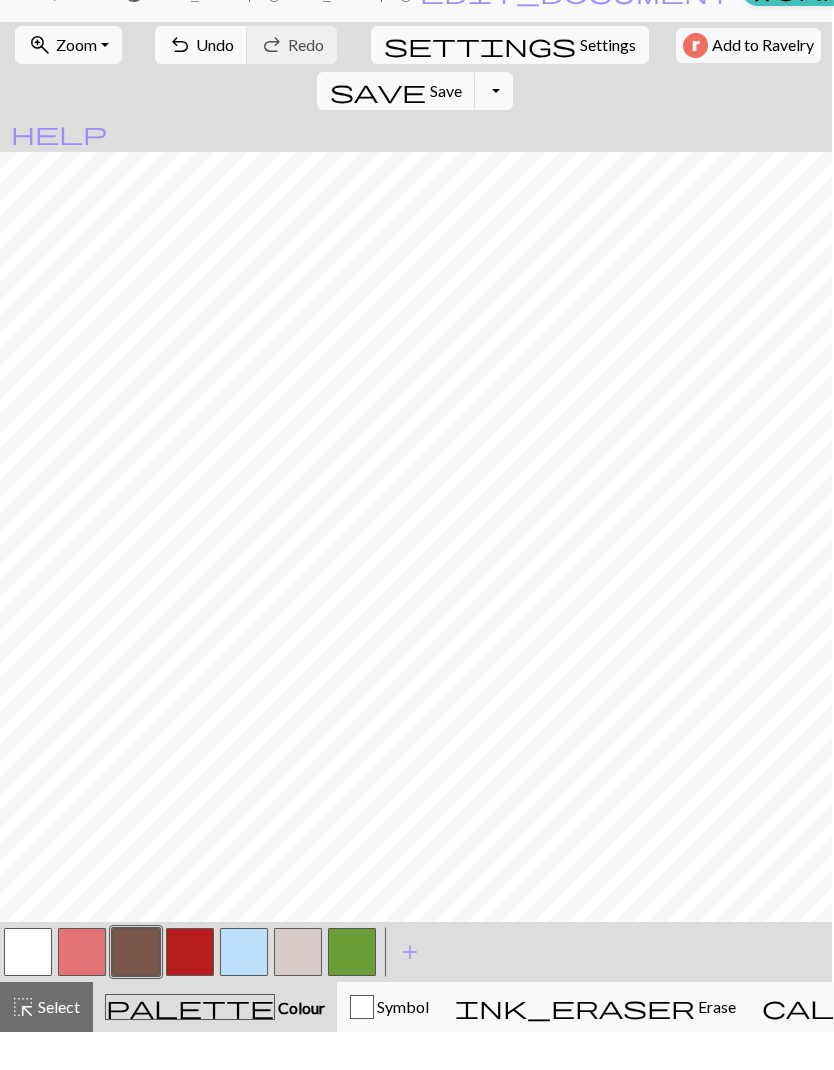 click at bounding box center [28, 990] 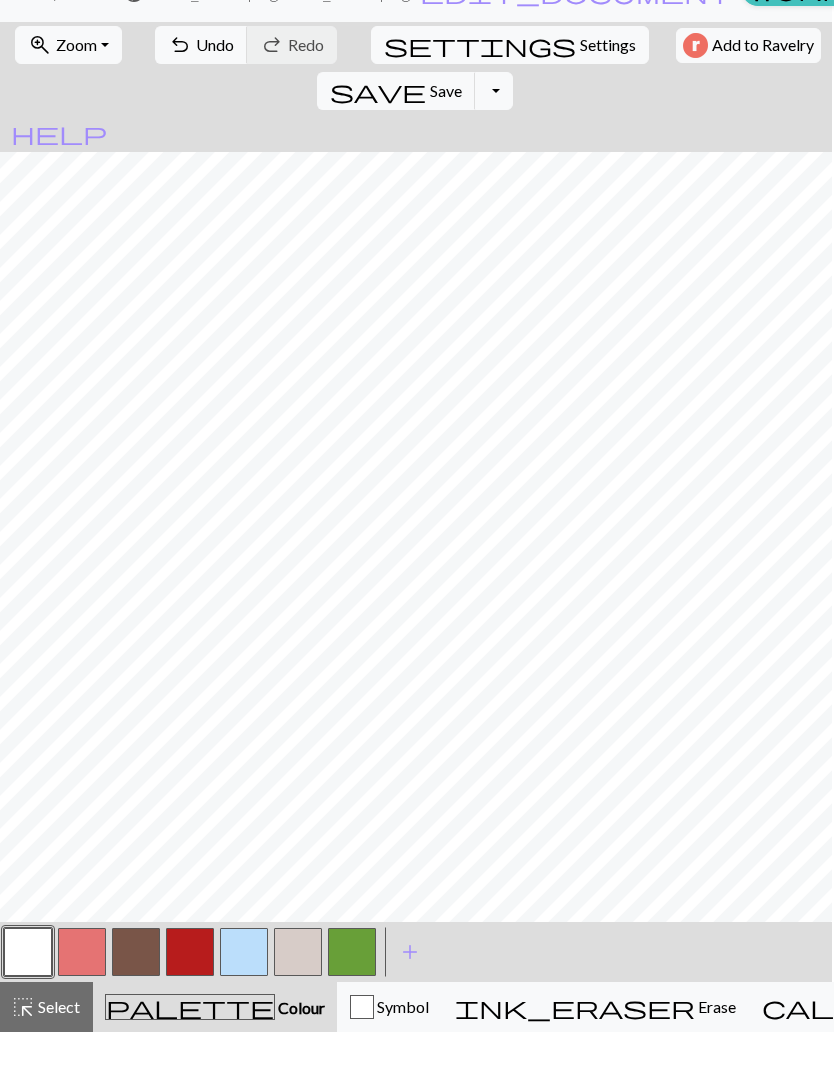 click at bounding box center [136, 990] 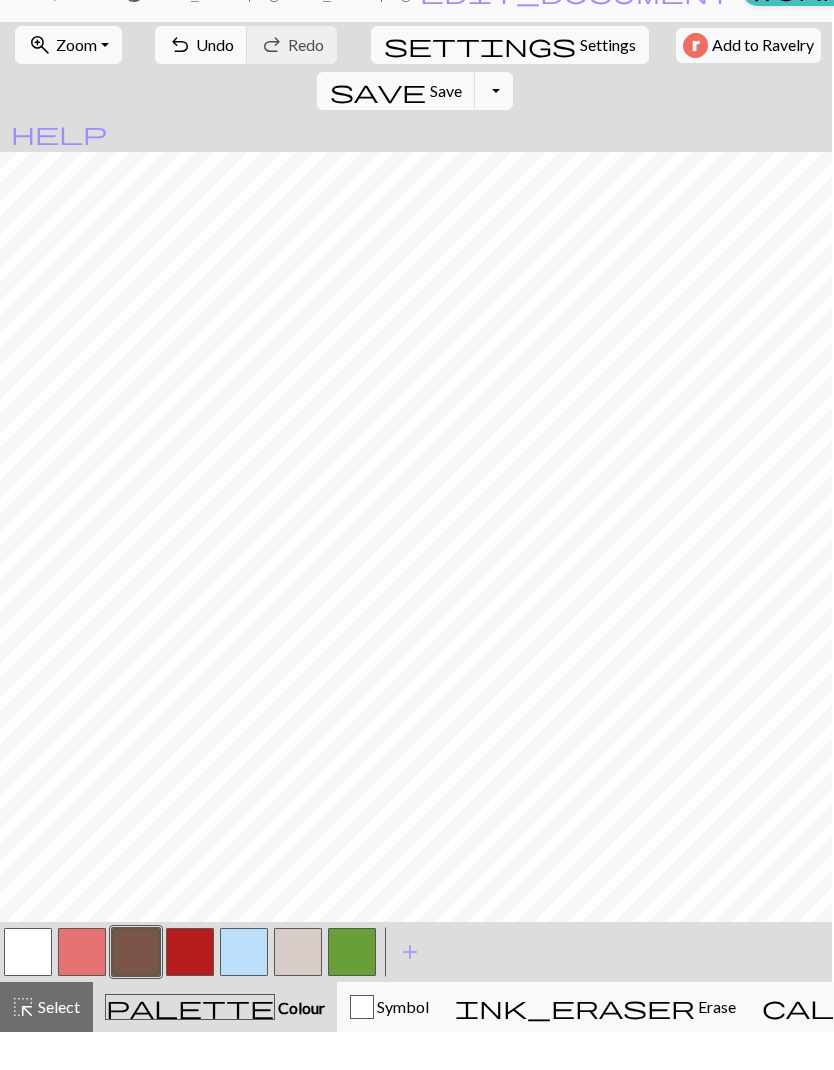 click at bounding box center (82, 990) 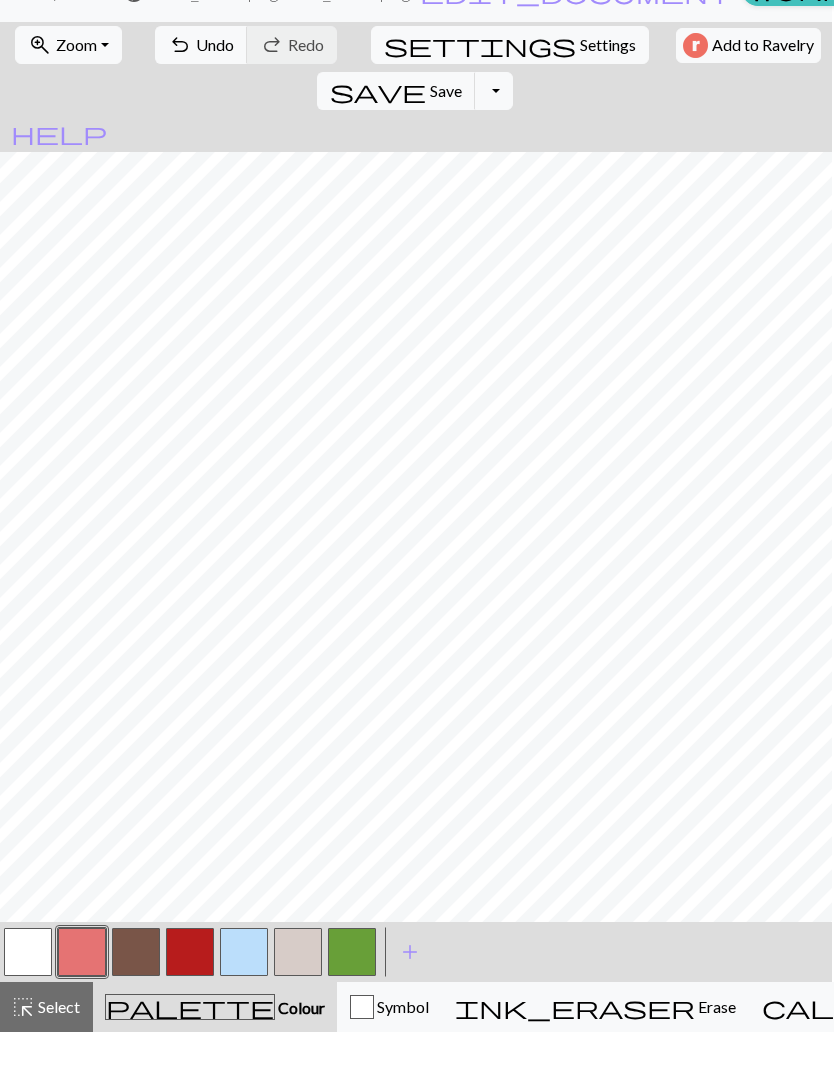 click at bounding box center [28, 990] 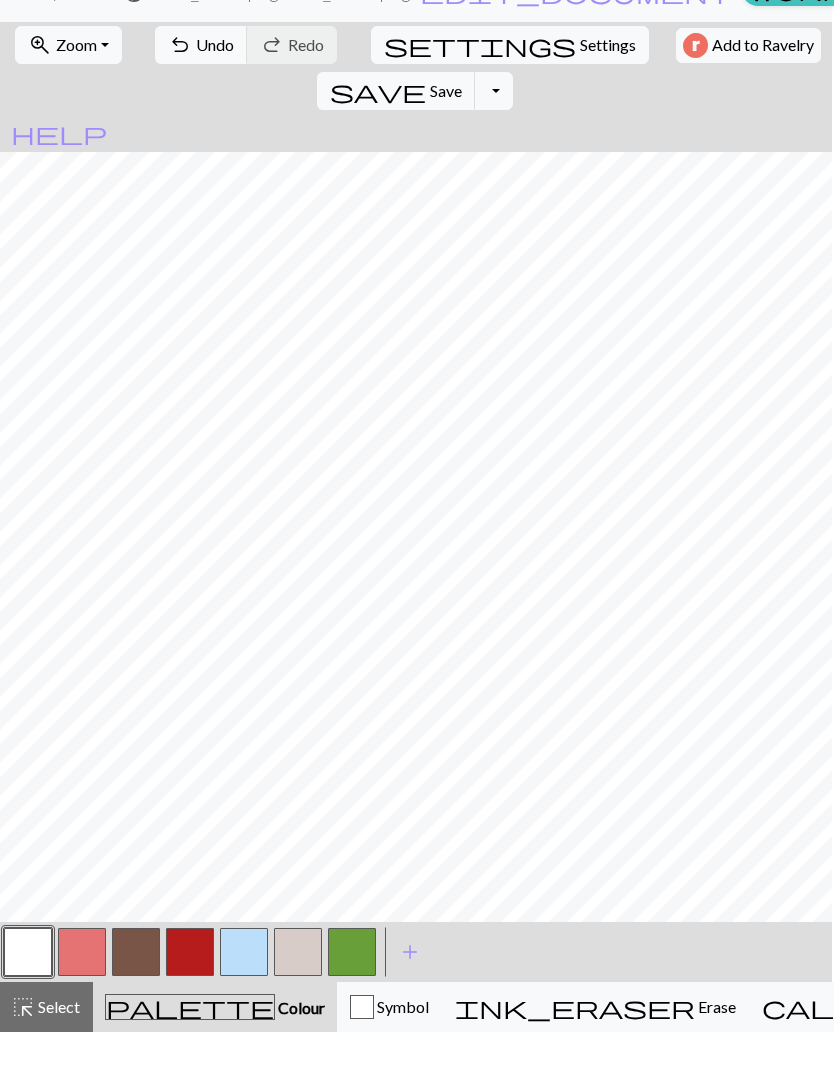 click at bounding box center [82, 990] 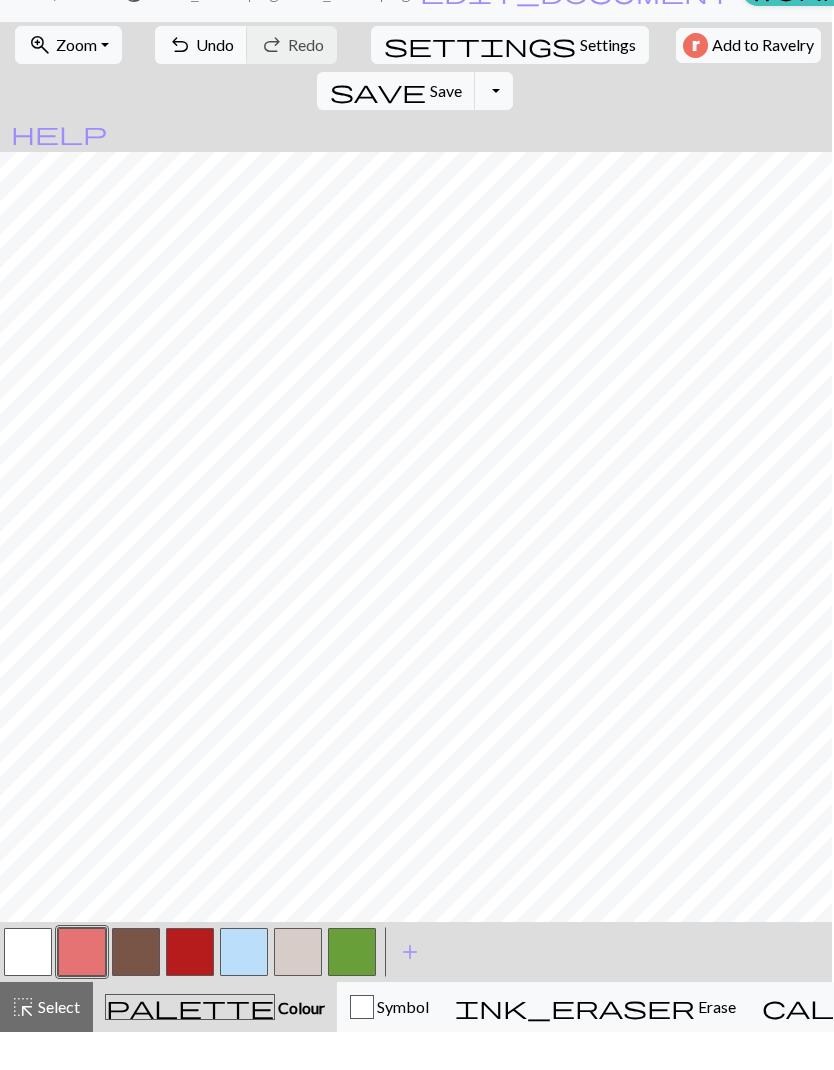 click at bounding box center [190, 990] 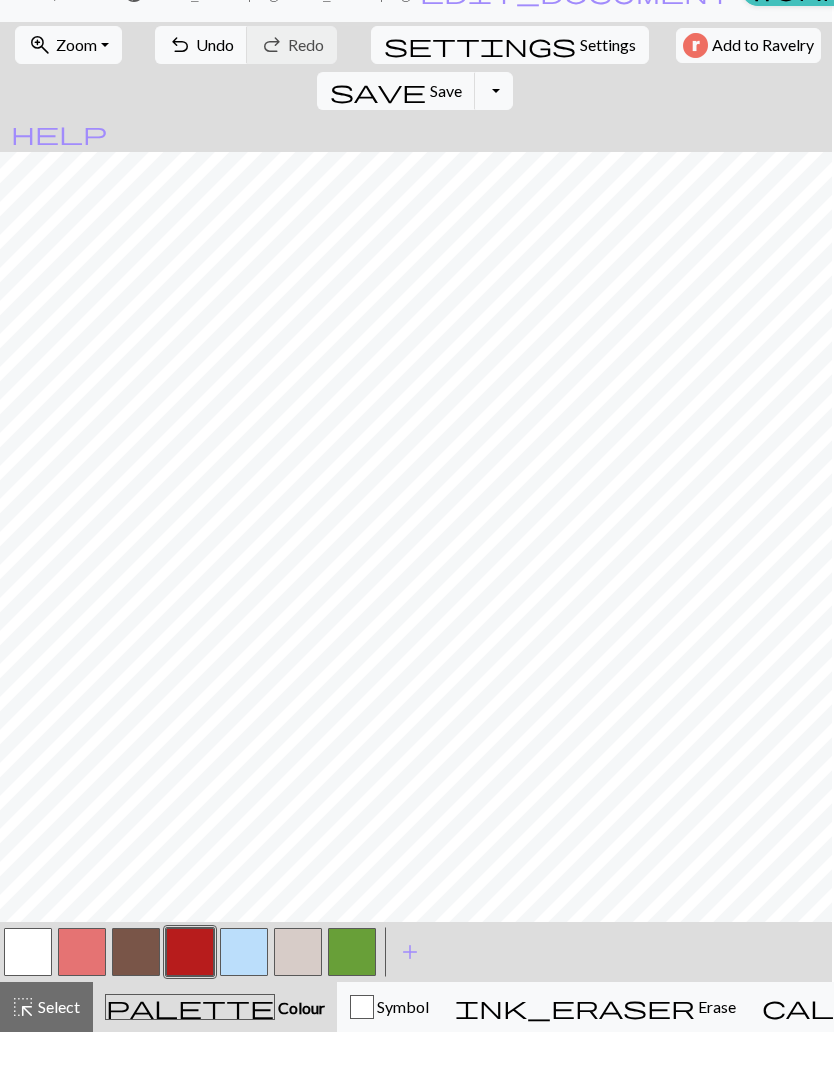 click on "Select" at bounding box center (57, 1044) 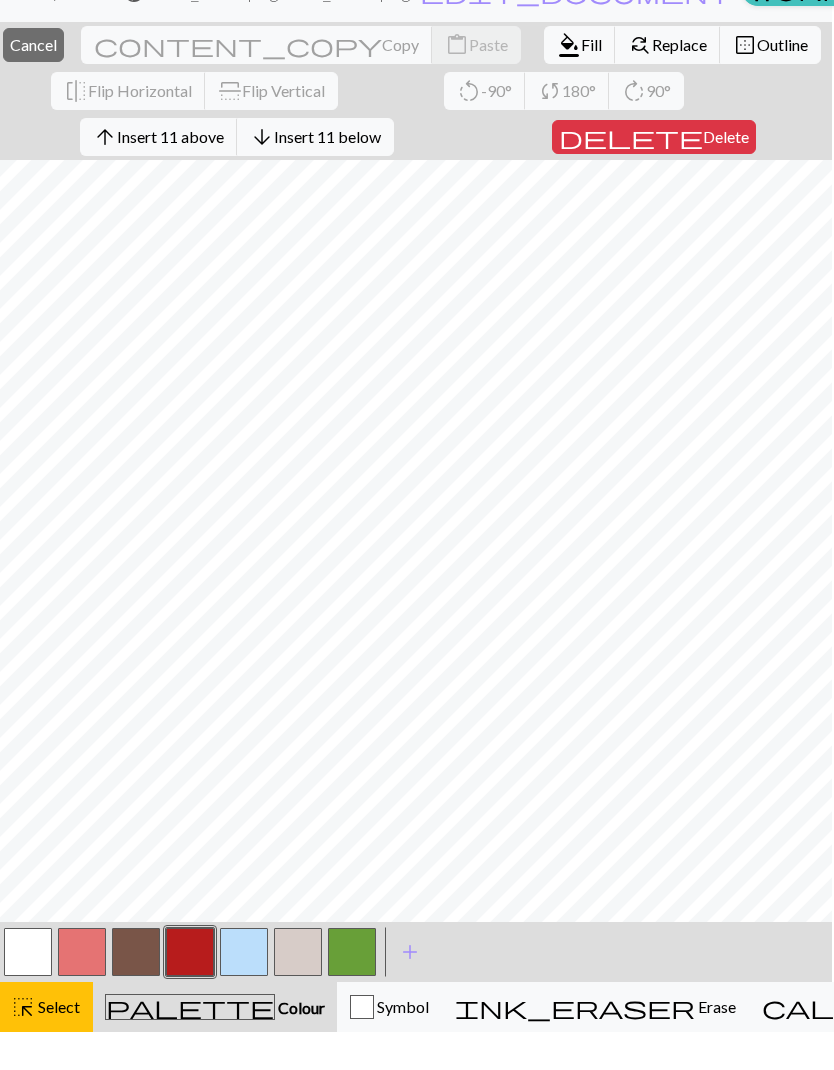 click on "format_color_fill  Fill" at bounding box center [580, 83] 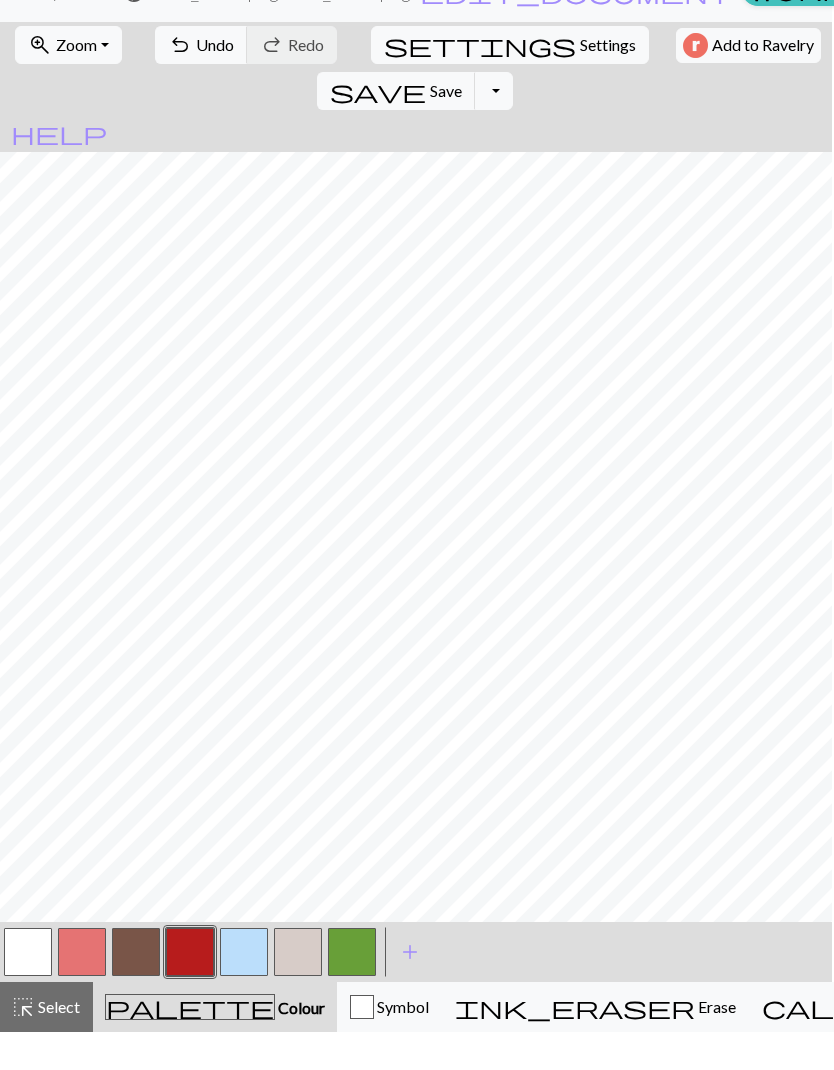scroll, scrollTop: 0, scrollLeft: 0, axis: both 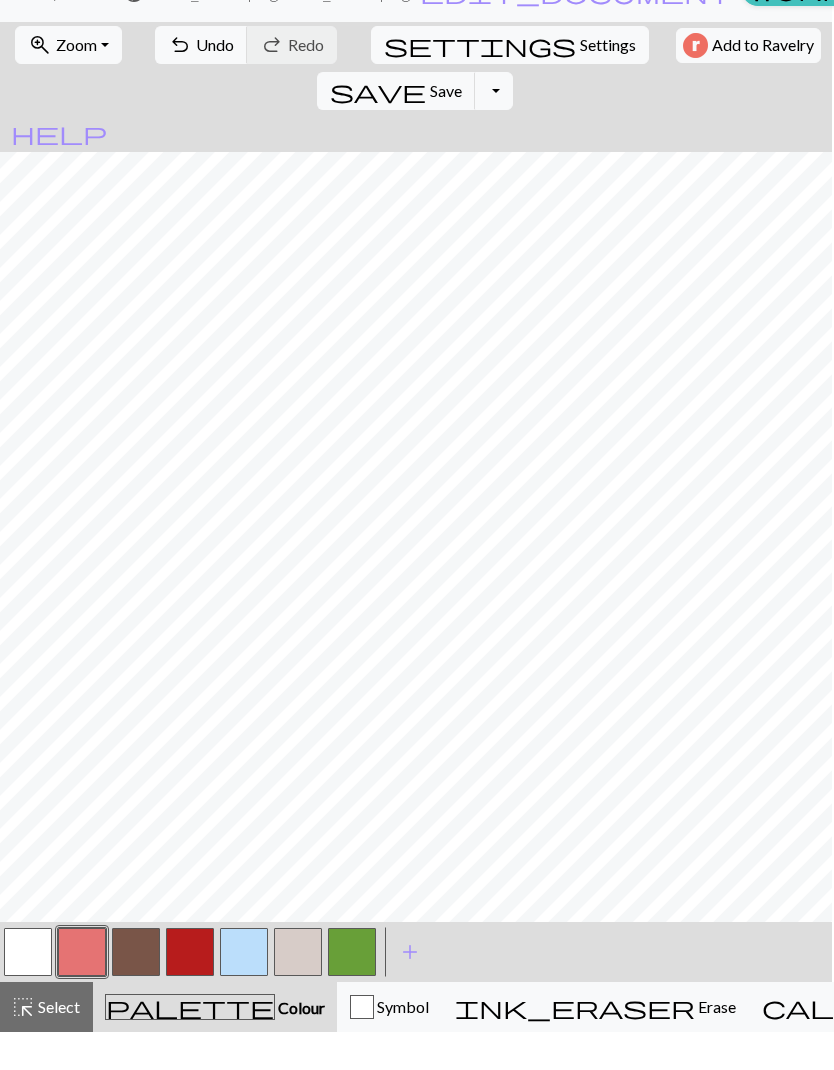 click on "Undo" at bounding box center (215, 82) 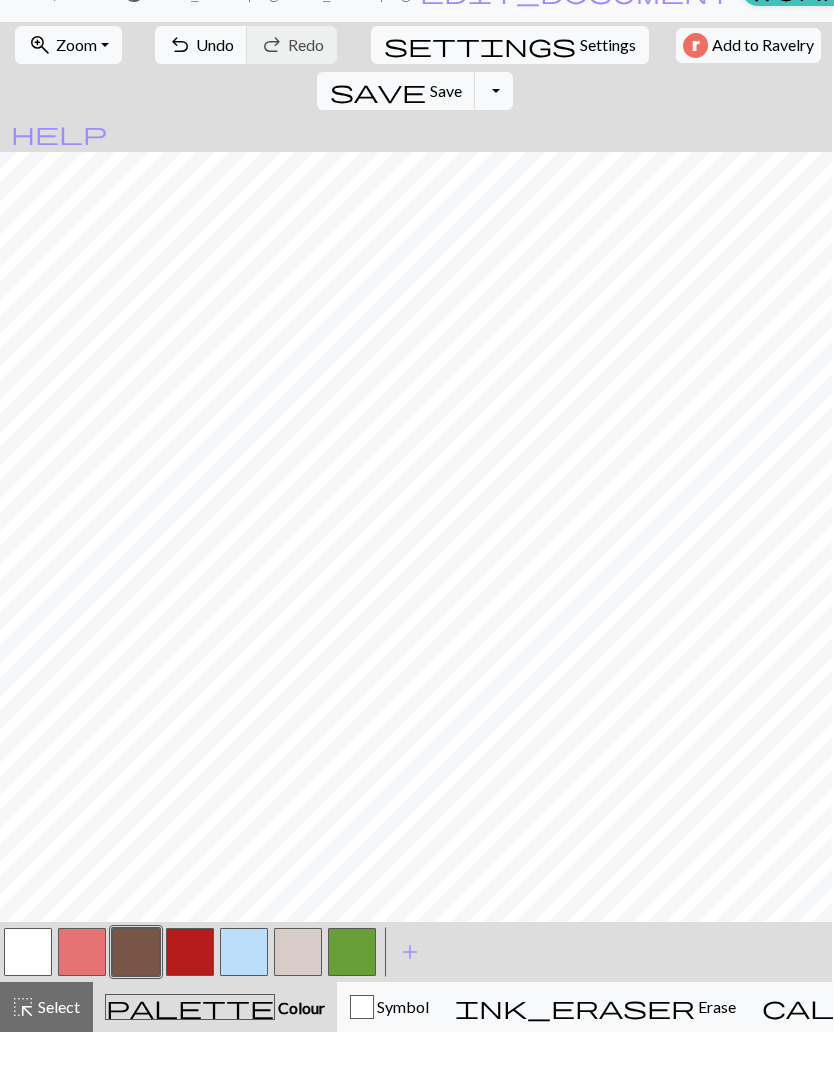 scroll, scrollTop: 6, scrollLeft: 0, axis: vertical 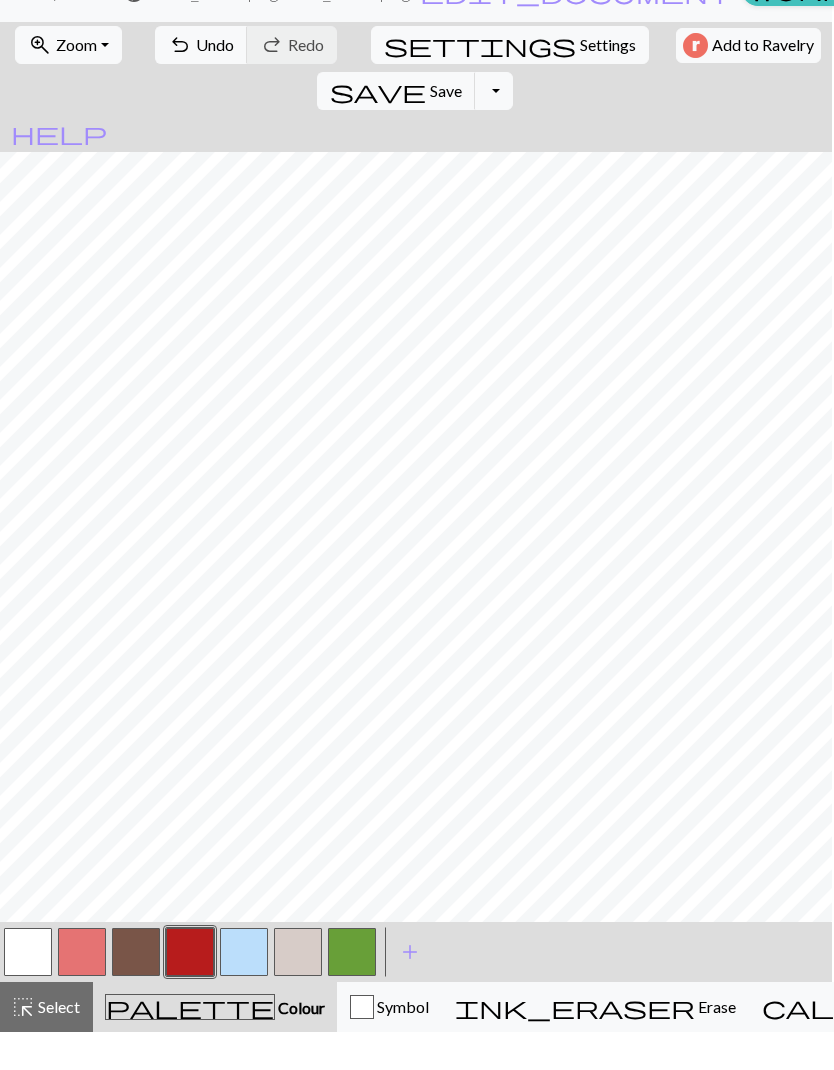 click at bounding box center [190, 990] 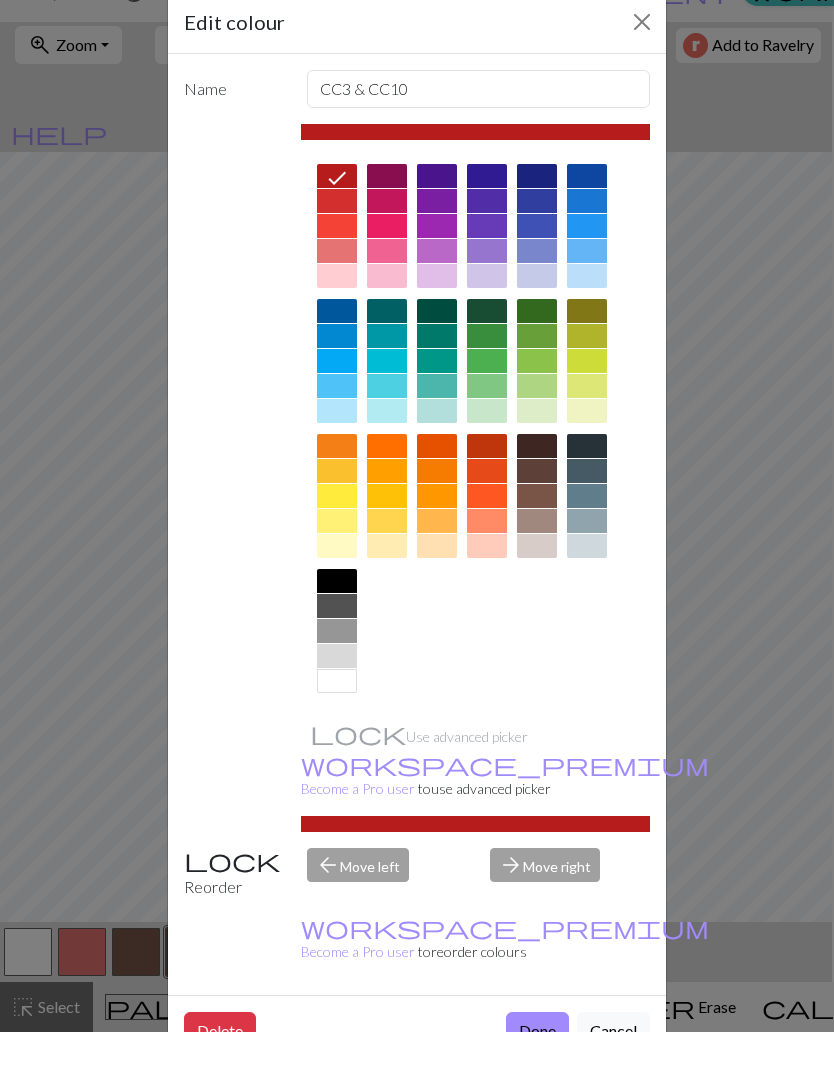 click on "workspace_premium Become a Pro user" at bounding box center [505, 977] 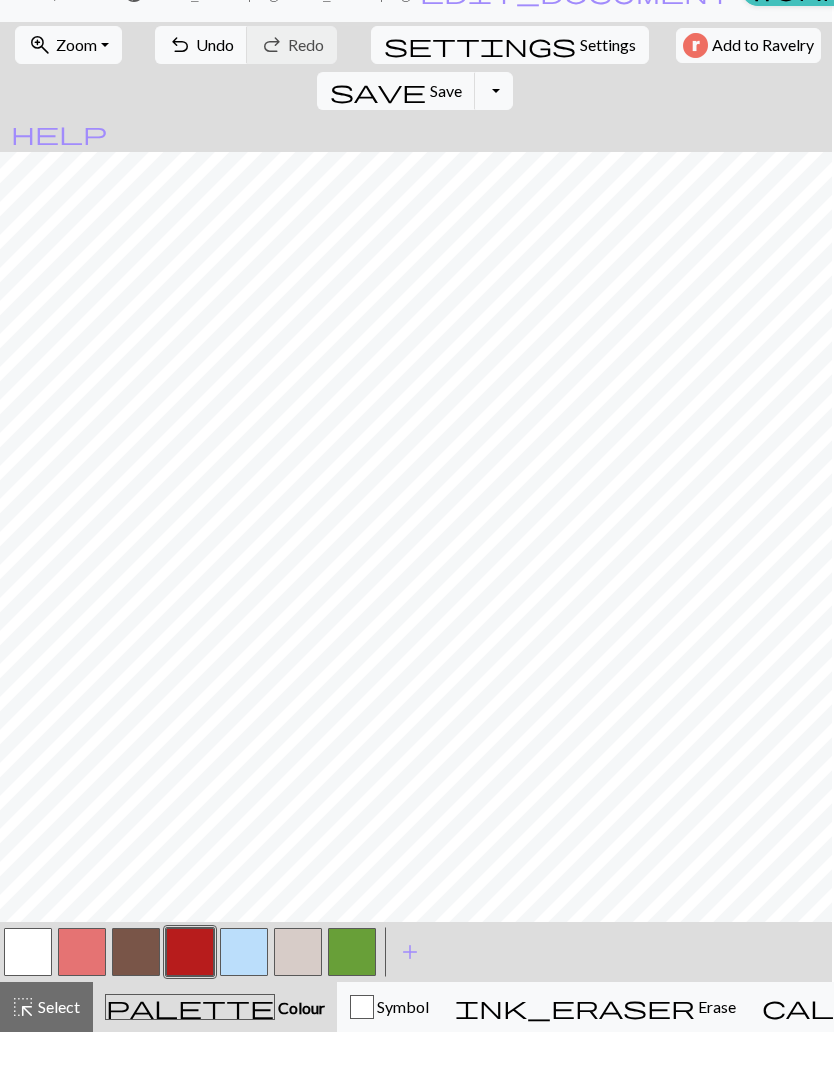 click on "Save" at bounding box center [446, 128] 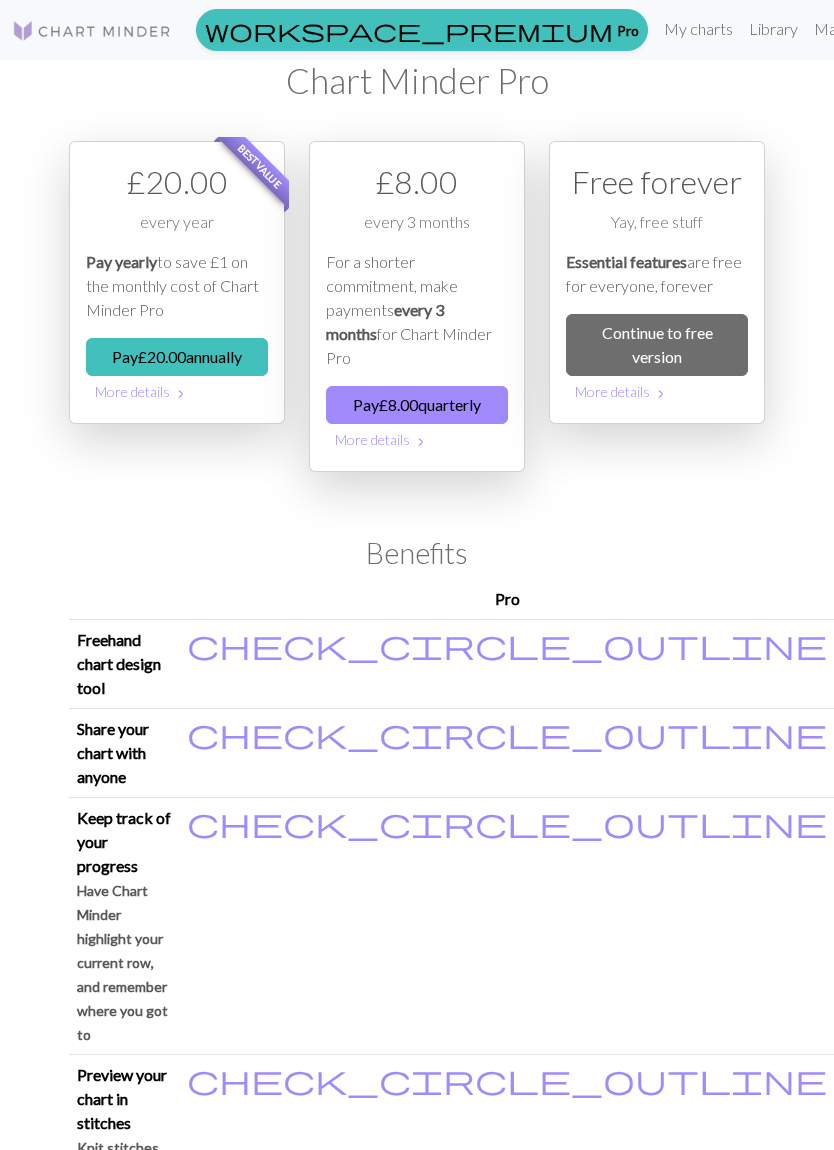 scroll, scrollTop: 0, scrollLeft: 0, axis: both 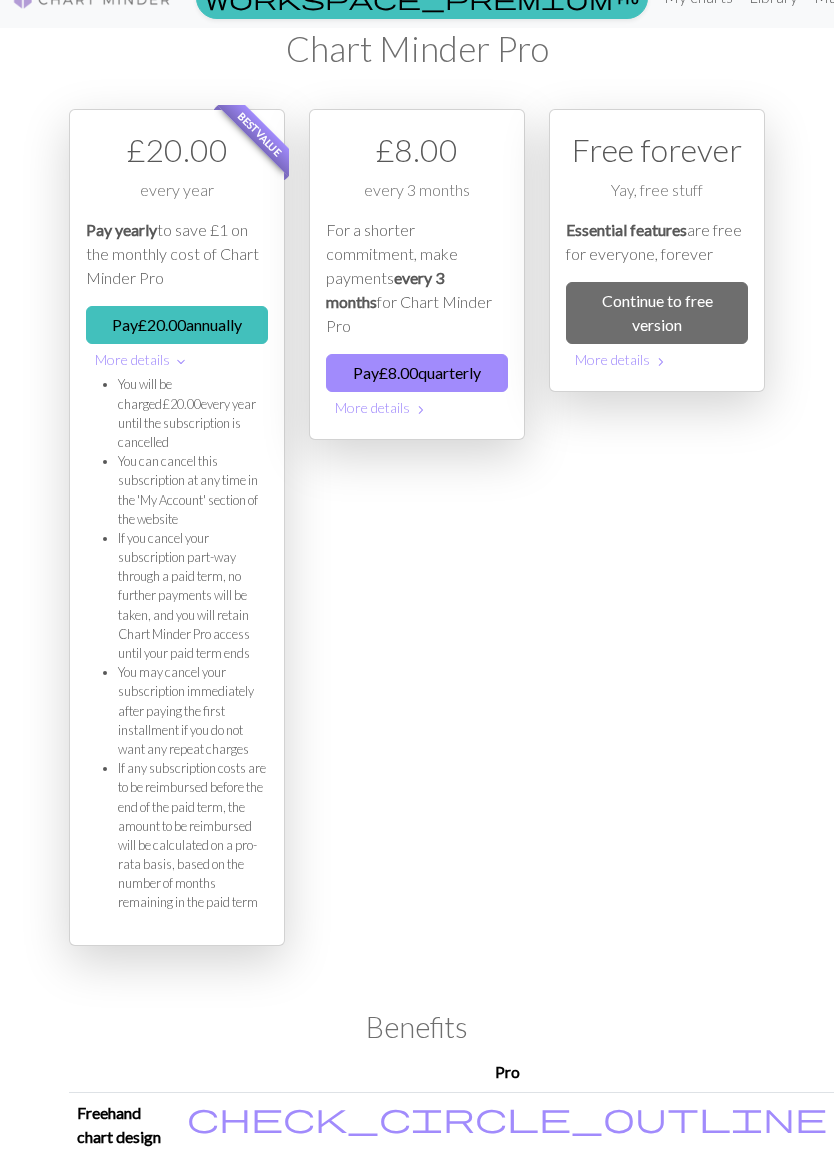 click on "Pay  £ 20.00  annually" at bounding box center (177, 326) 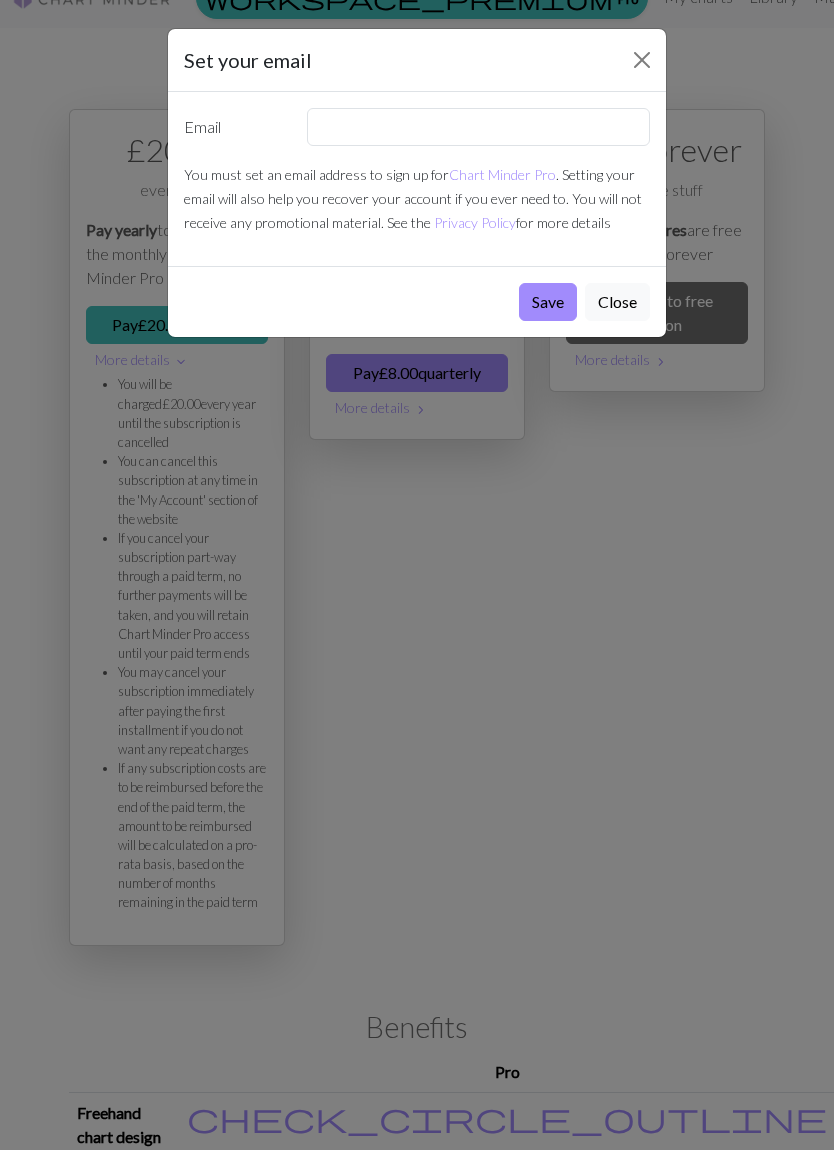 click on "Close" at bounding box center (617, 302) 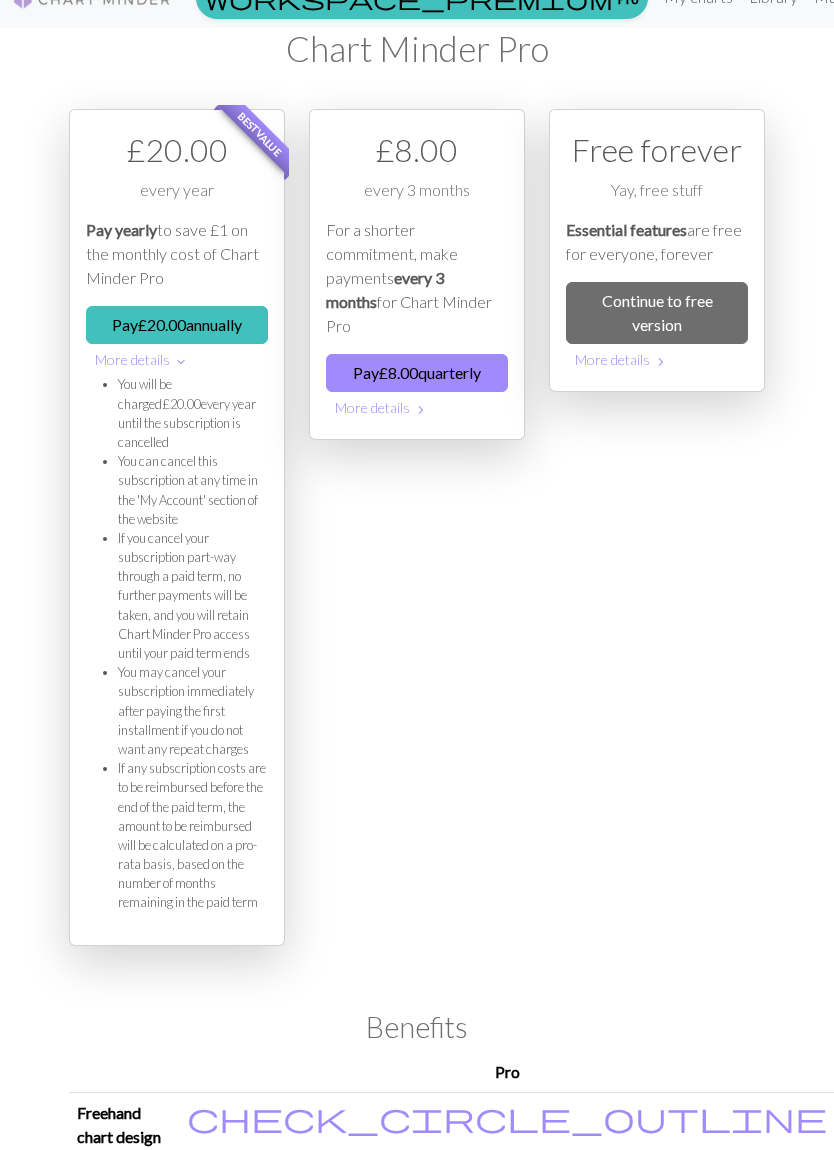 click on "More details   chevron_right" at bounding box center [417, 407] 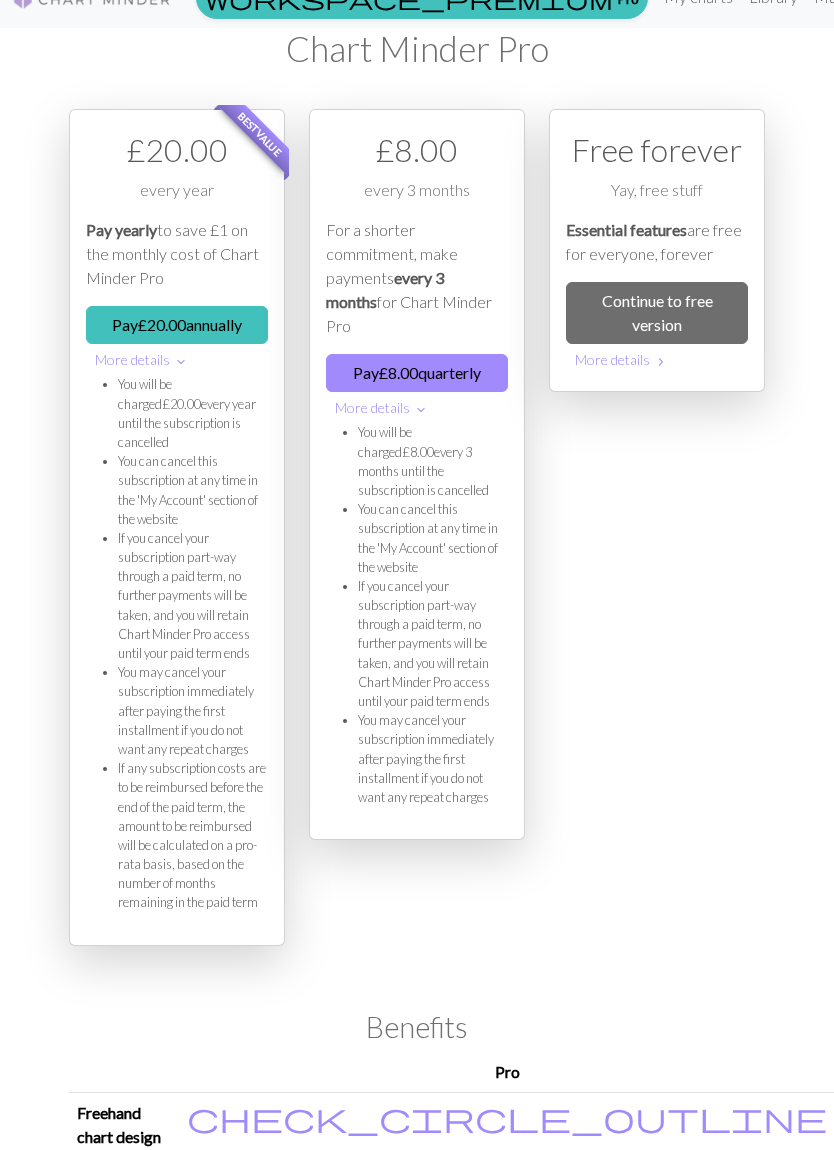 click on "Pay  £ 8.00  quarterly" at bounding box center (417, 373) 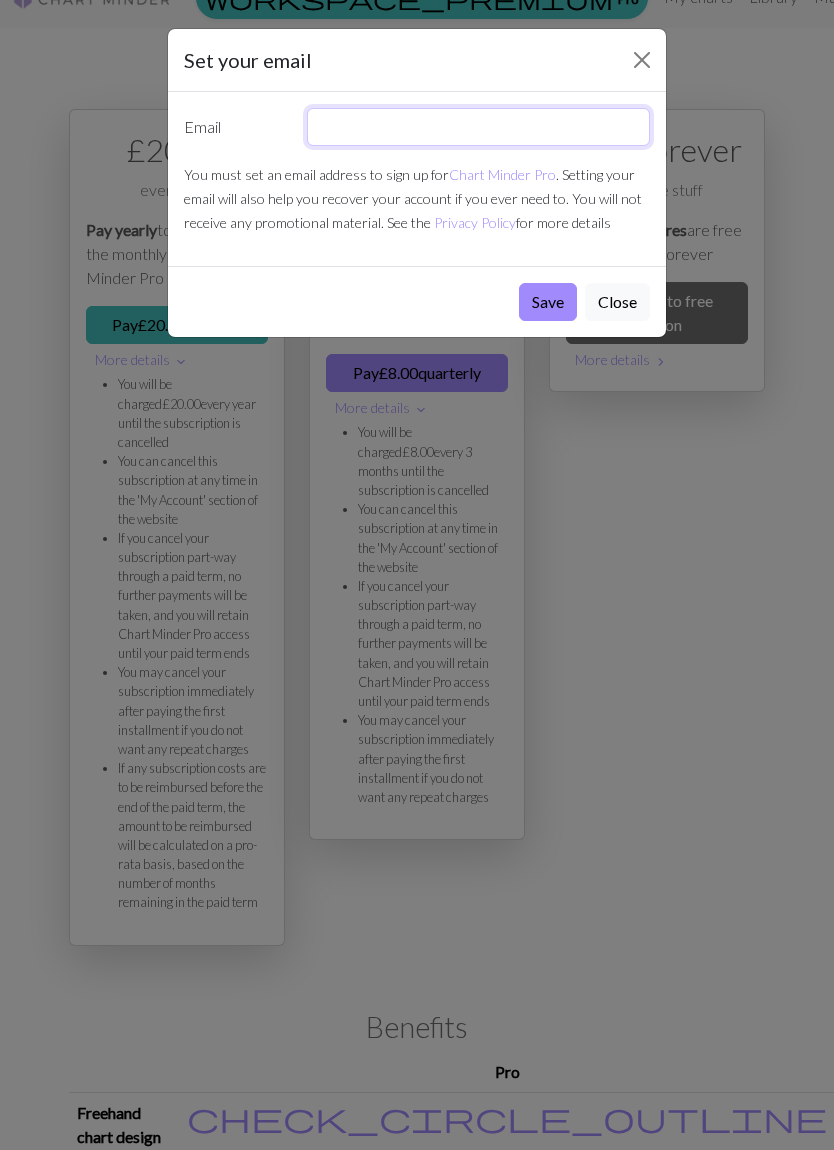 click at bounding box center (479, 127) 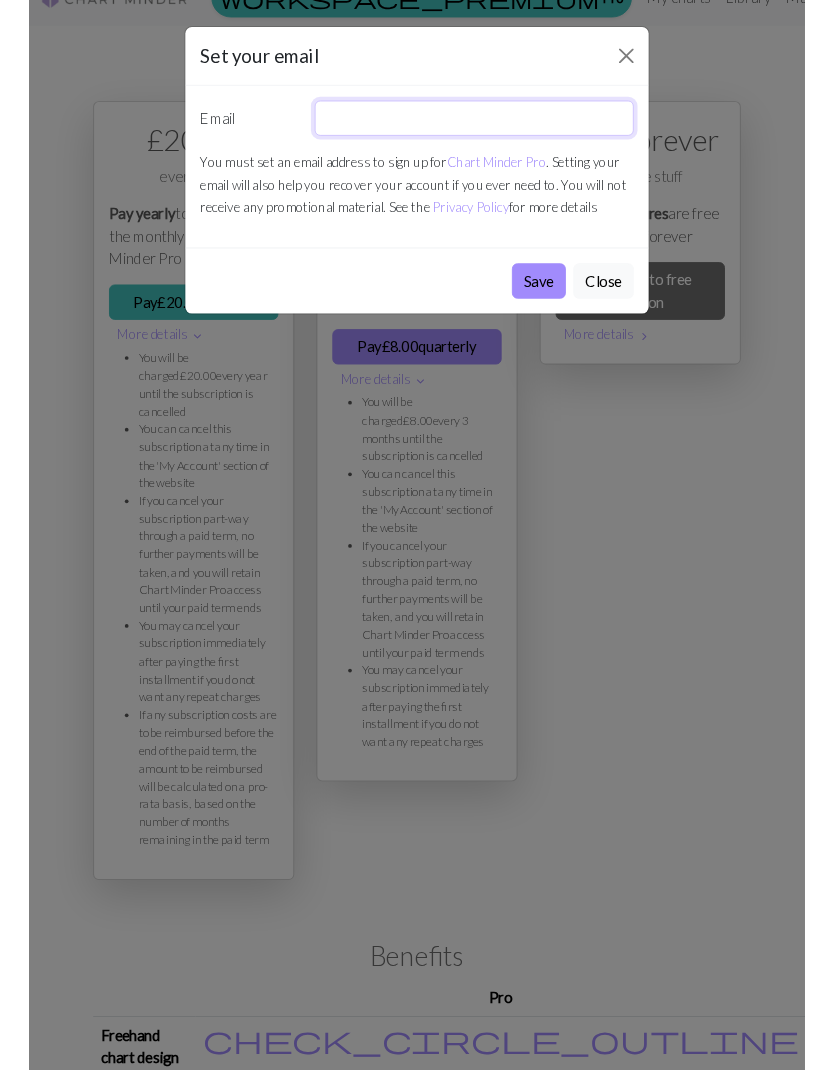 scroll, scrollTop: 31, scrollLeft: 0, axis: vertical 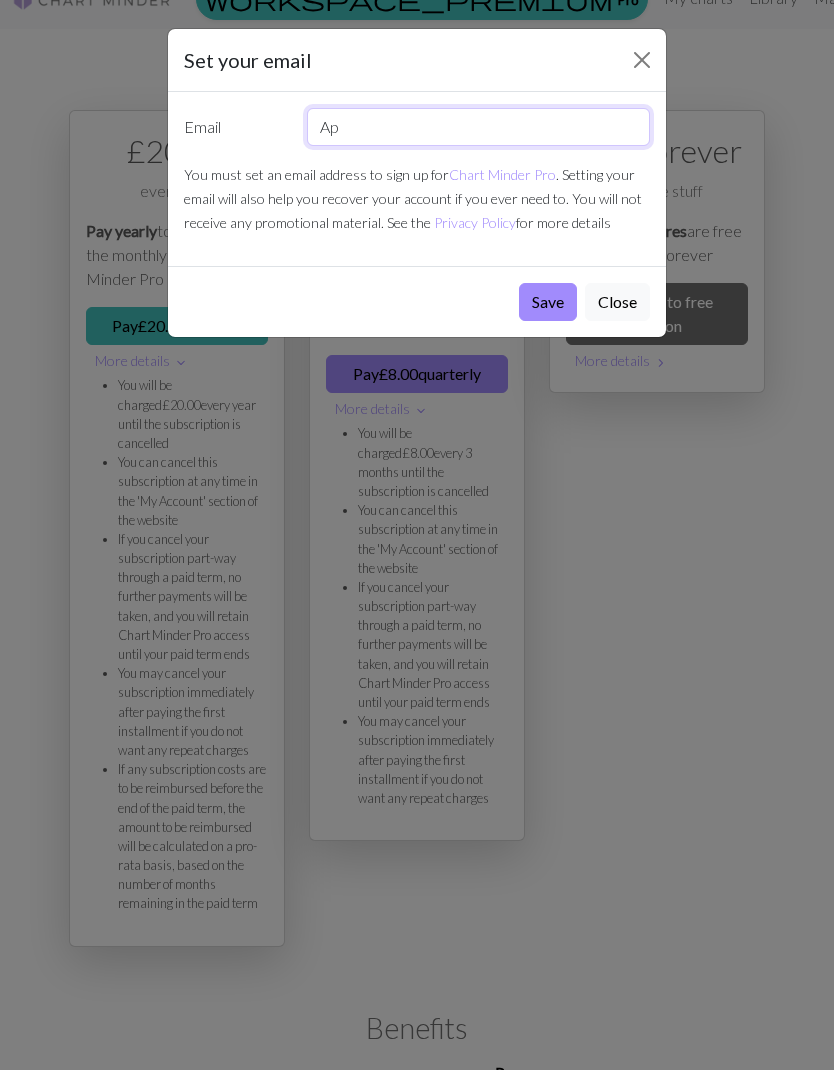 type on "A" 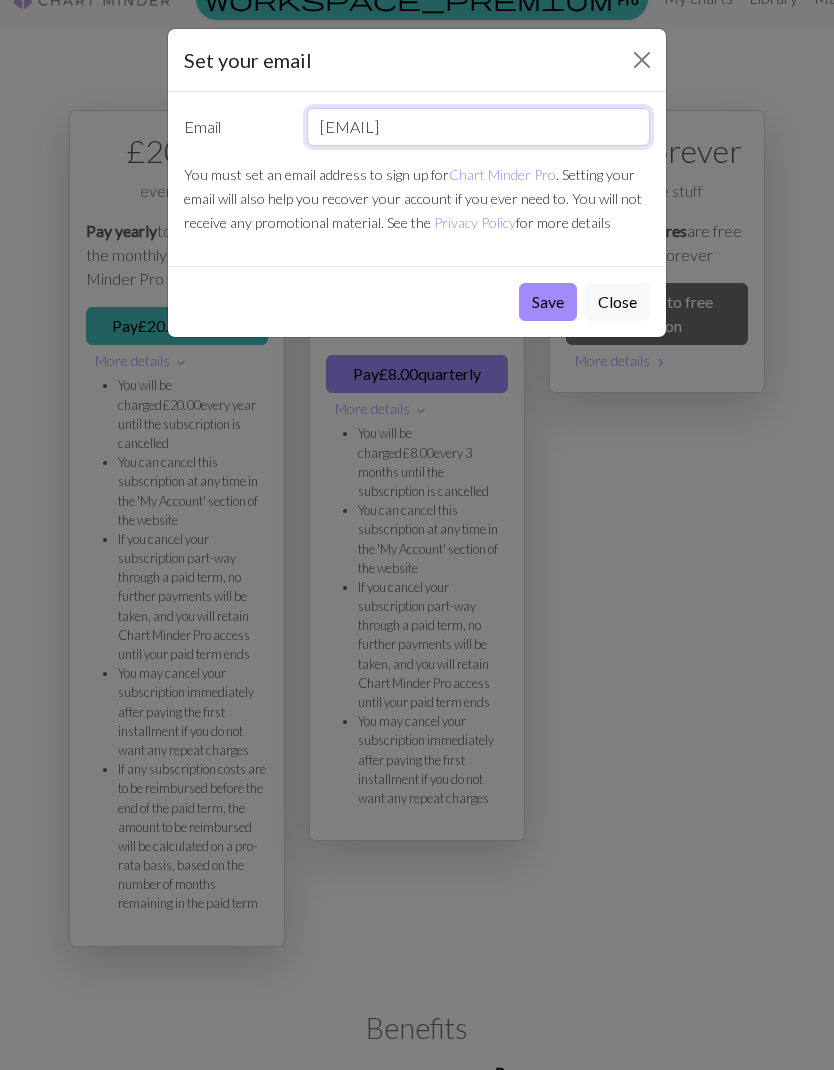 type on "abigailburlison@gmail.com" 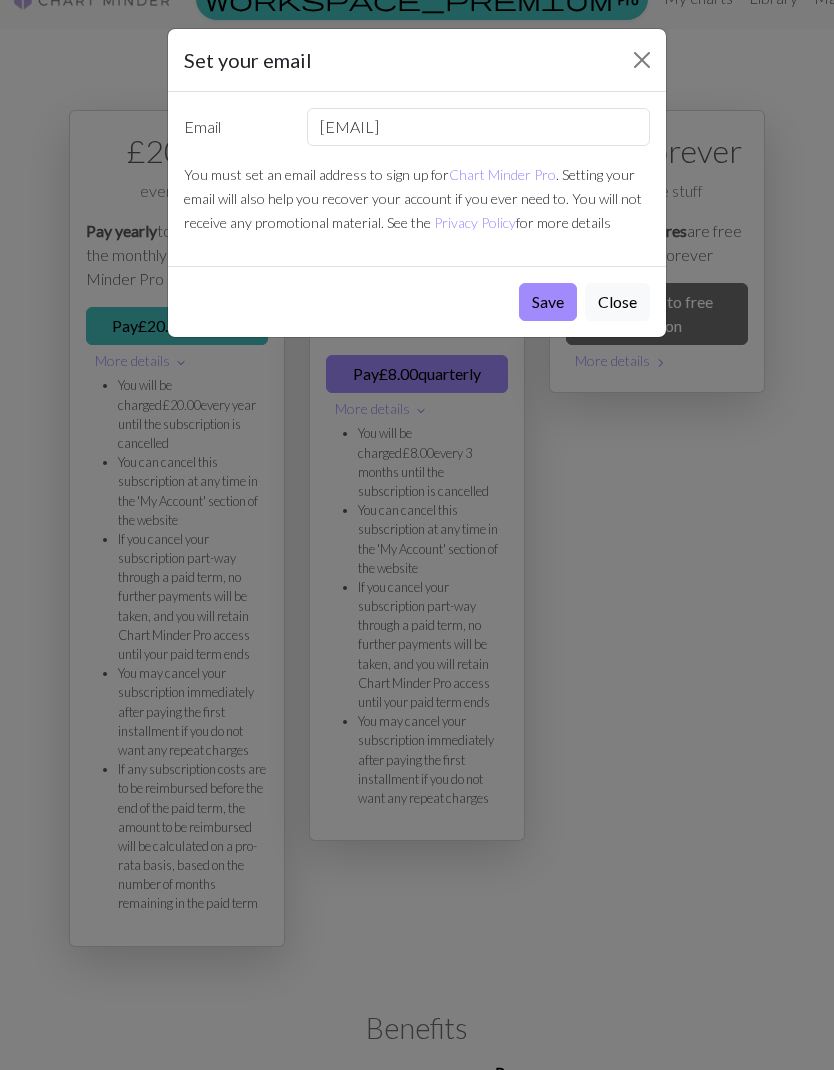 click on "Save" at bounding box center (548, 302) 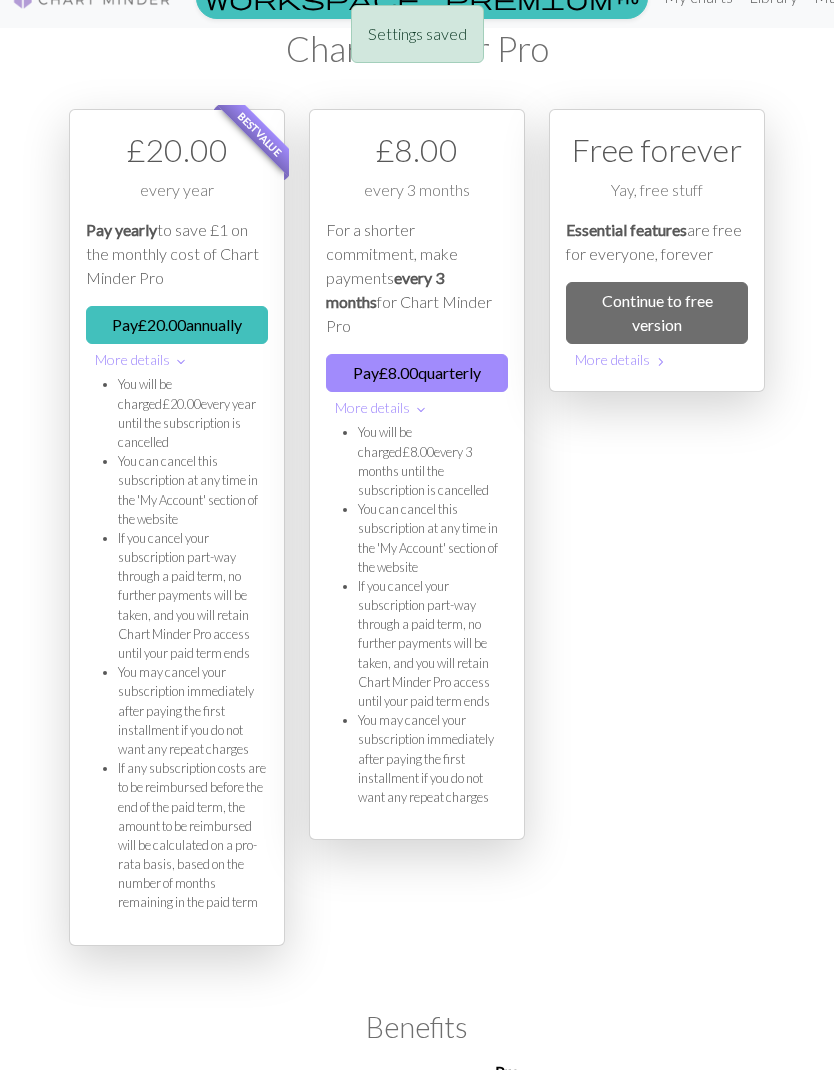 scroll, scrollTop: 112, scrollLeft: 0, axis: vertical 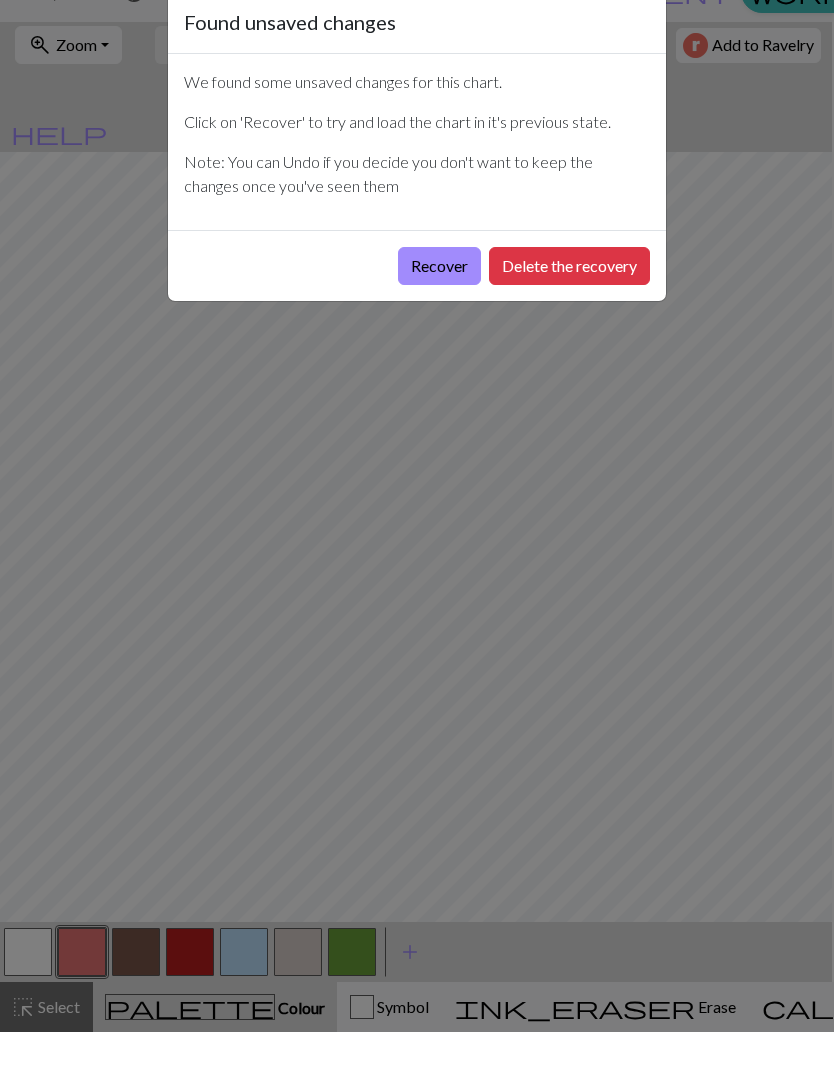 click on "Recover" at bounding box center (439, 304) 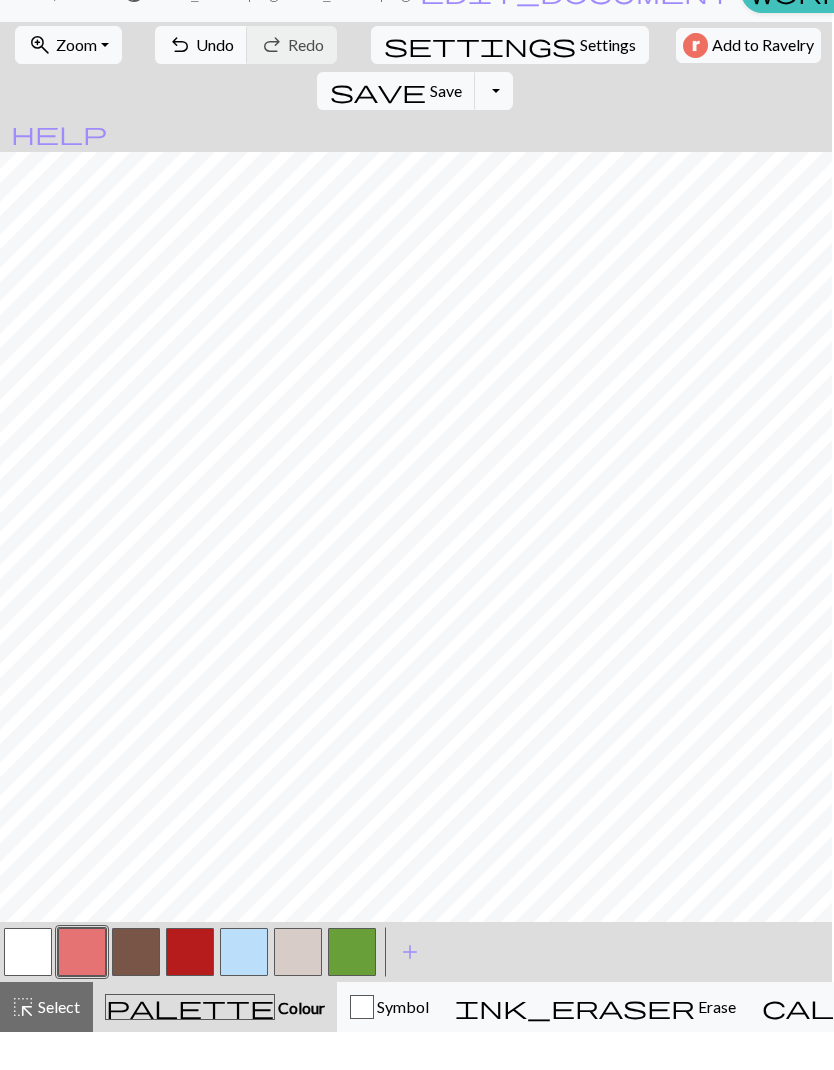 click at bounding box center (190, 990) 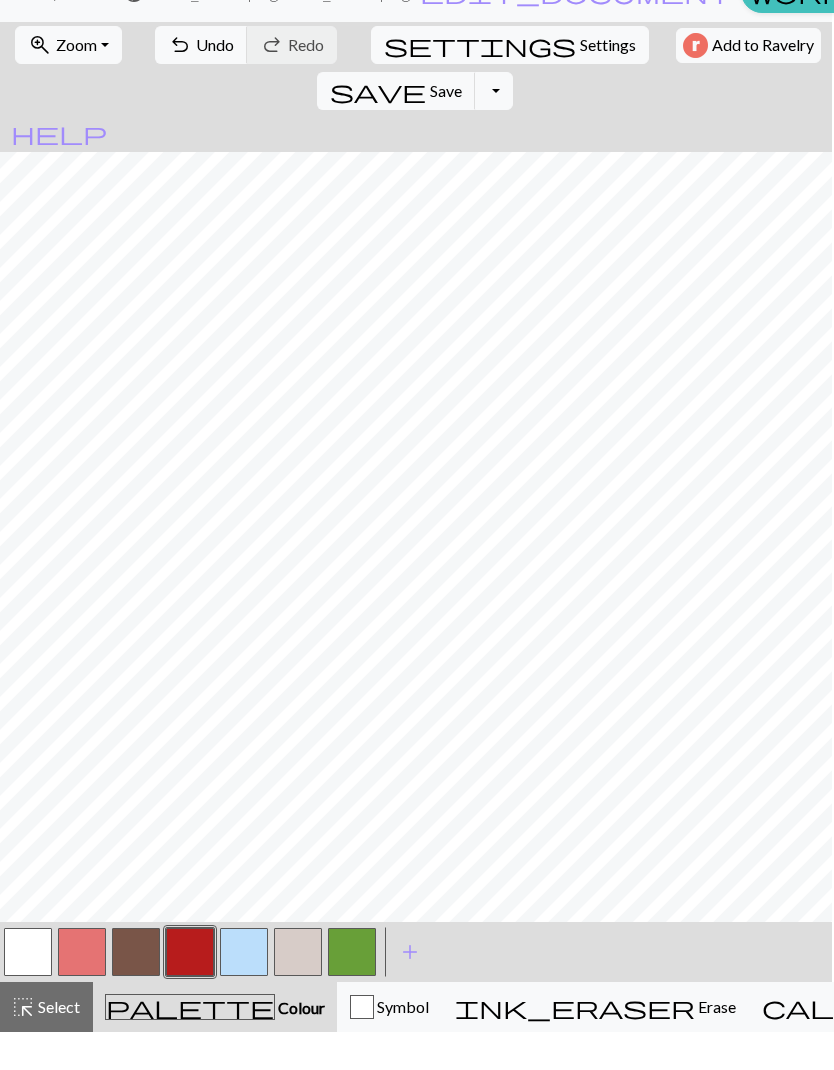 click at bounding box center (190, 990) 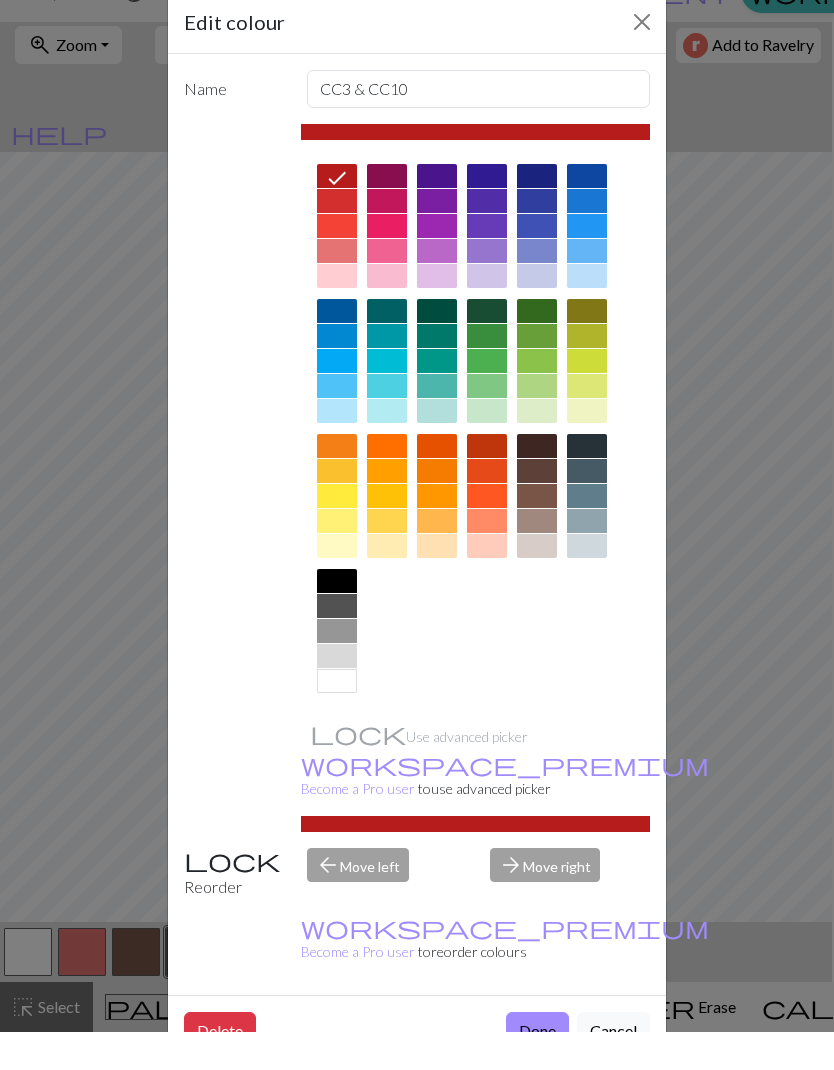 click on "workspace_premium Become a Pro user" at bounding box center [505, 814] 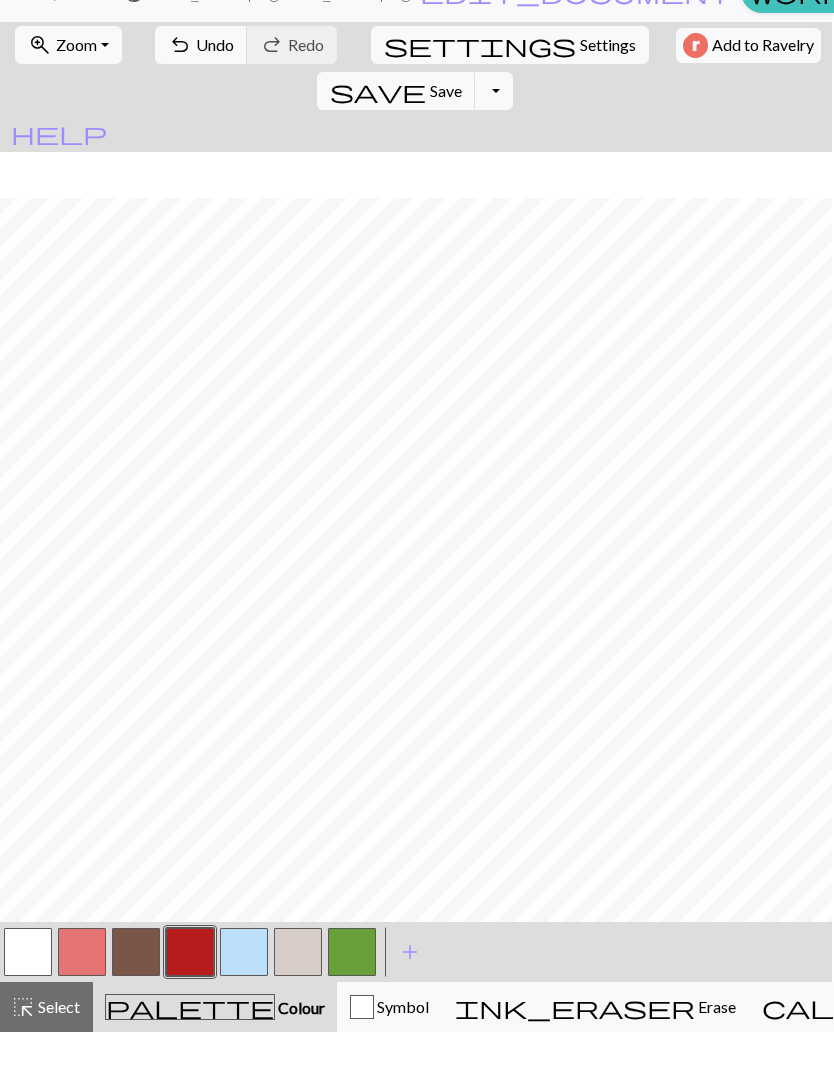 scroll, scrollTop: 74, scrollLeft: 0, axis: vertical 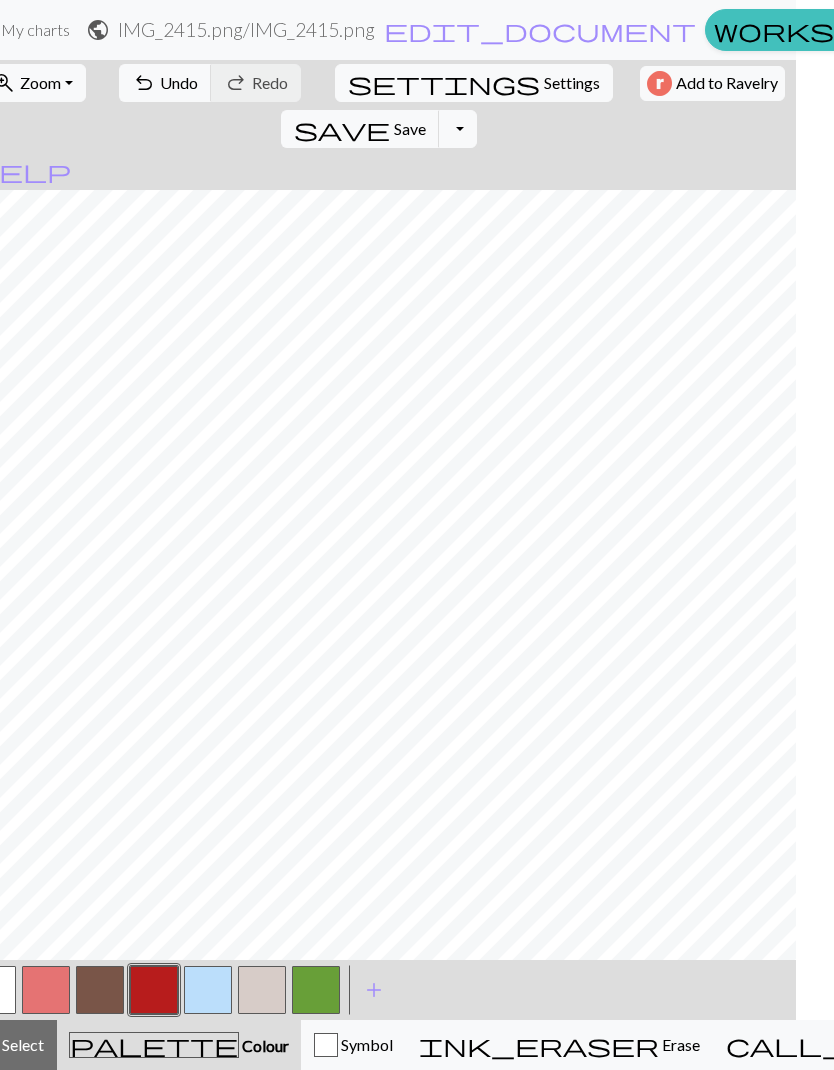 click on "Hi  rees0512" at bounding box center [1438, 29] 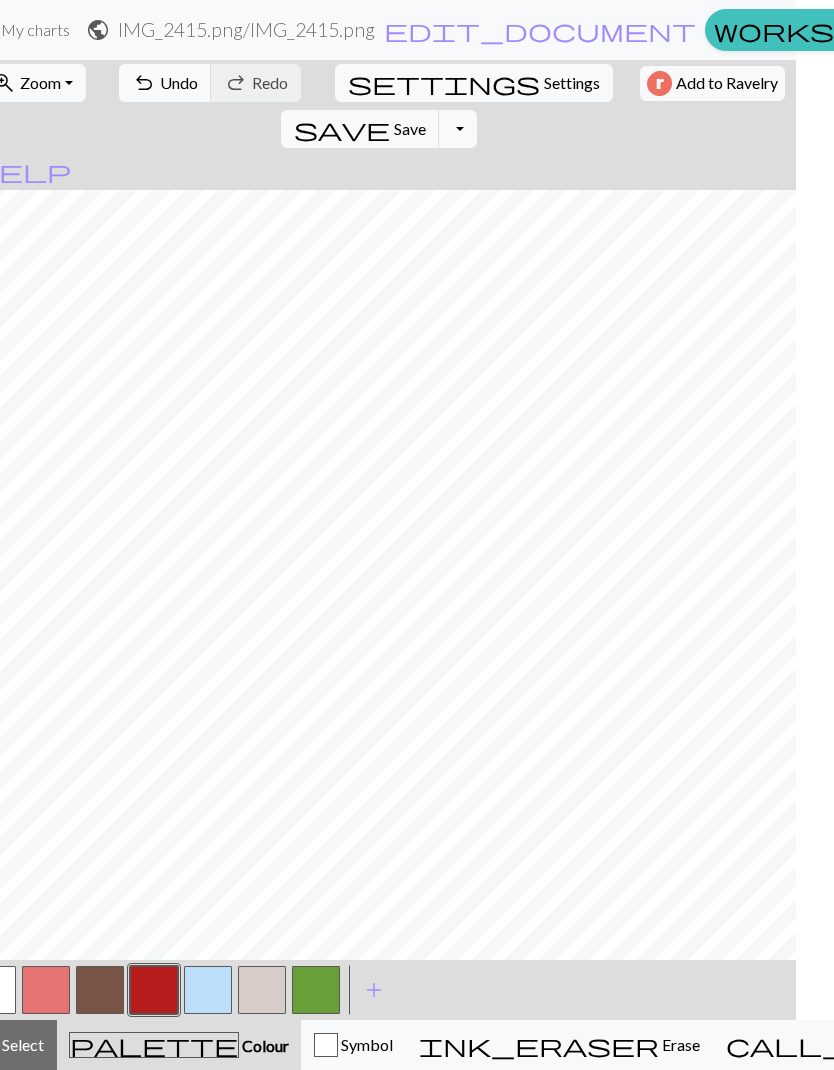 scroll, scrollTop: 0, scrollLeft: 0, axis: both 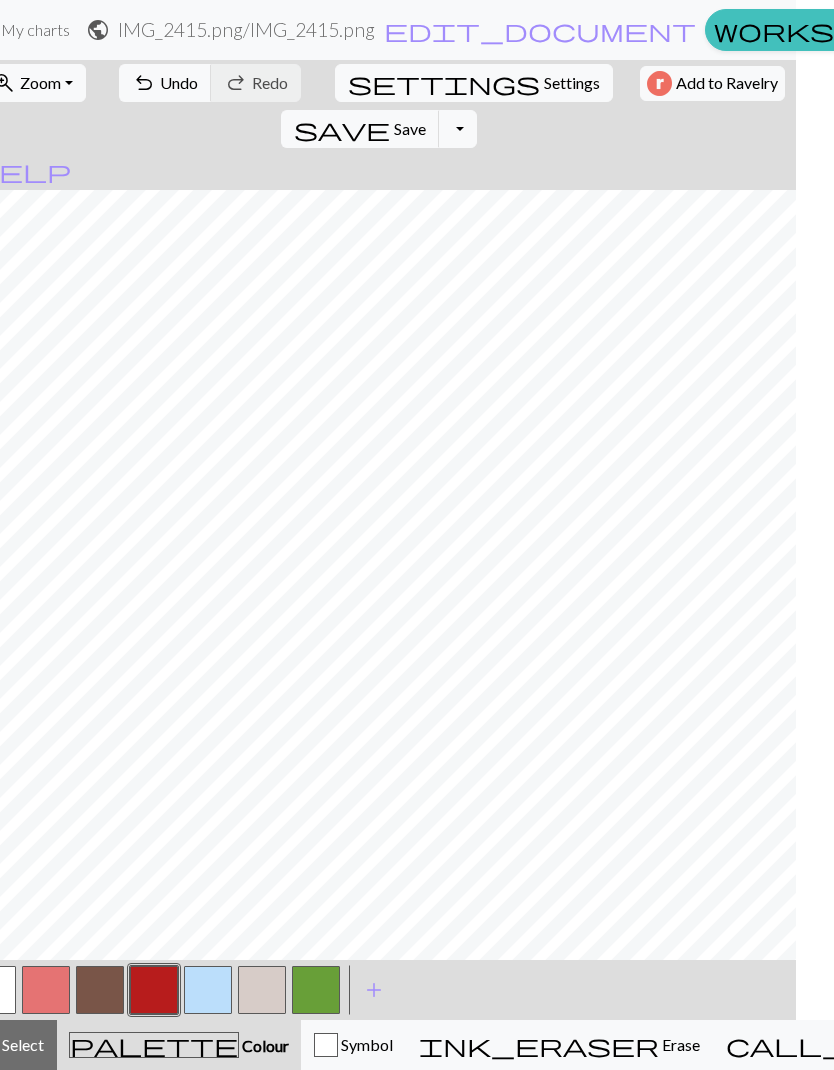 click on "Add to Ravelry" at bounding box center (727, 83) 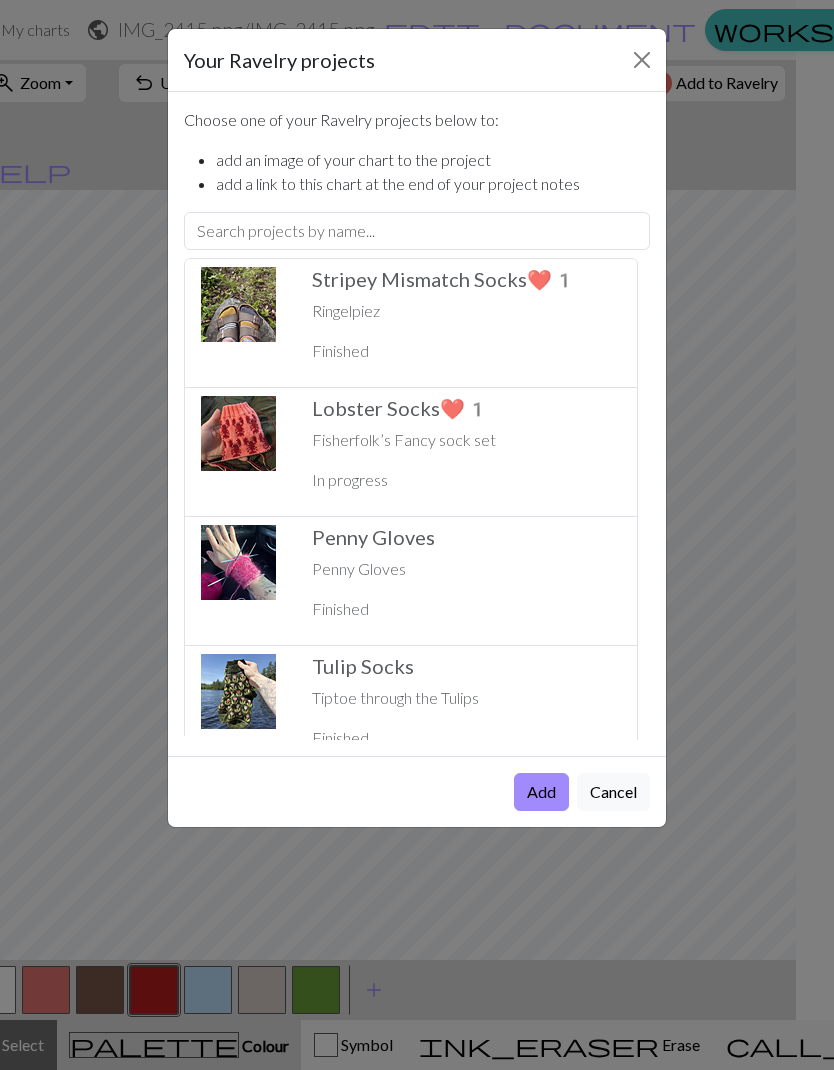 click on "Cancel" at bounding box center (613, 792) 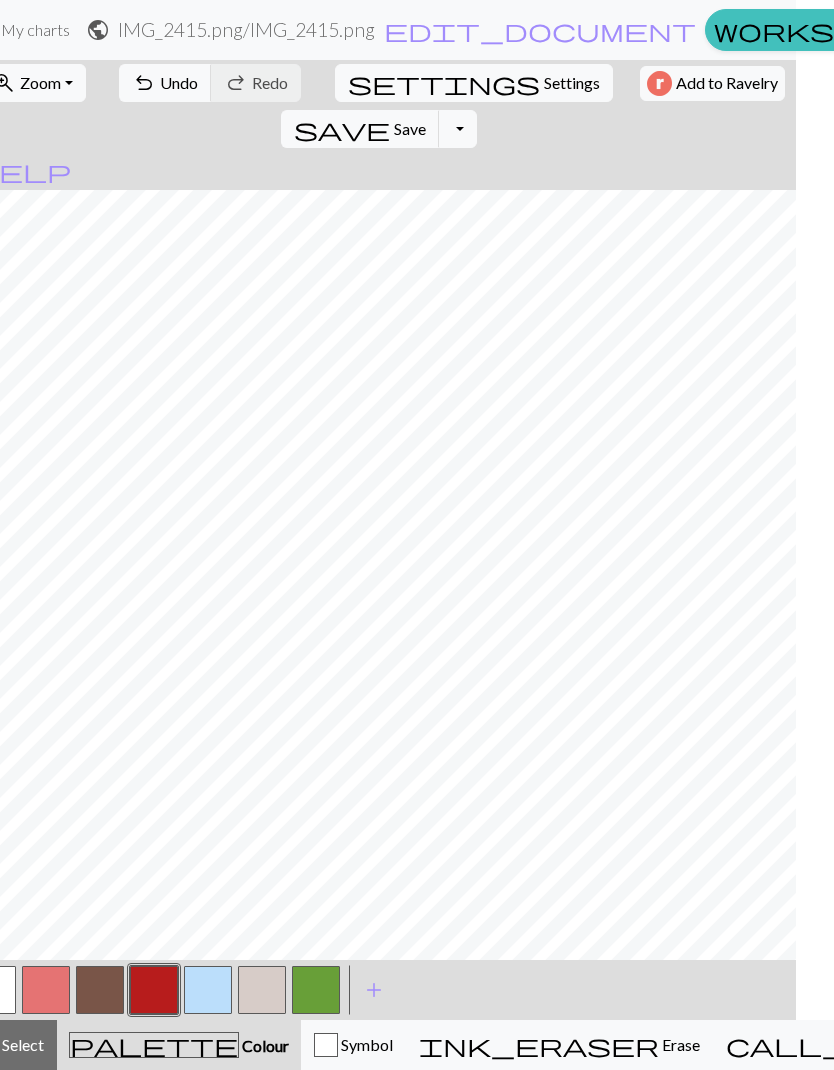 click on "My charts" at bounding box center [1207, 29] 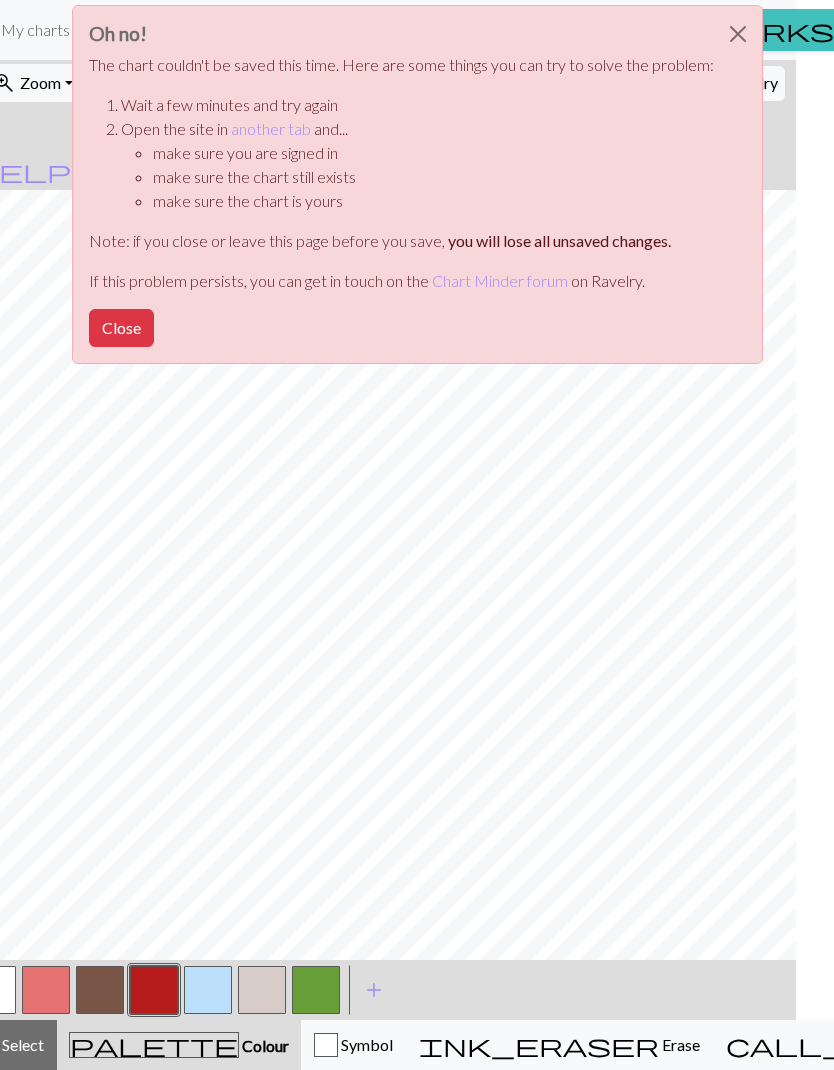 click on "Close" at bounding box center (121, 328) 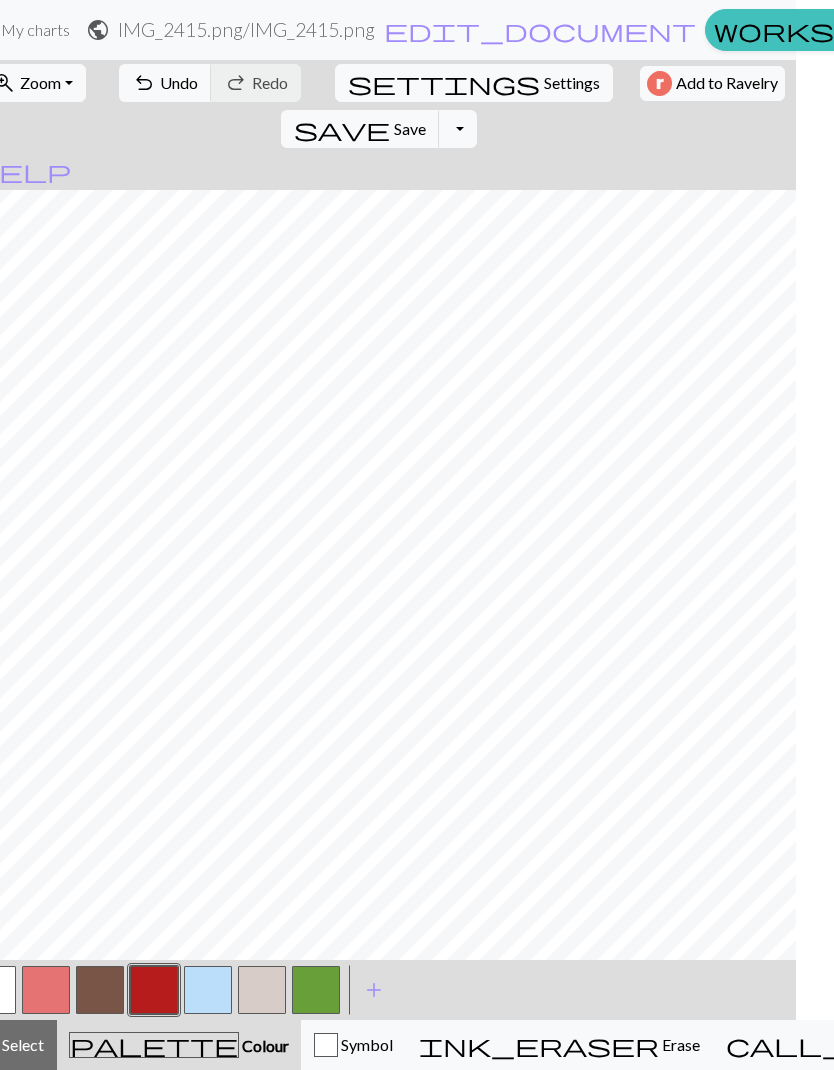 click on "Toggle Dropdown" at bounding box center (458, 129) 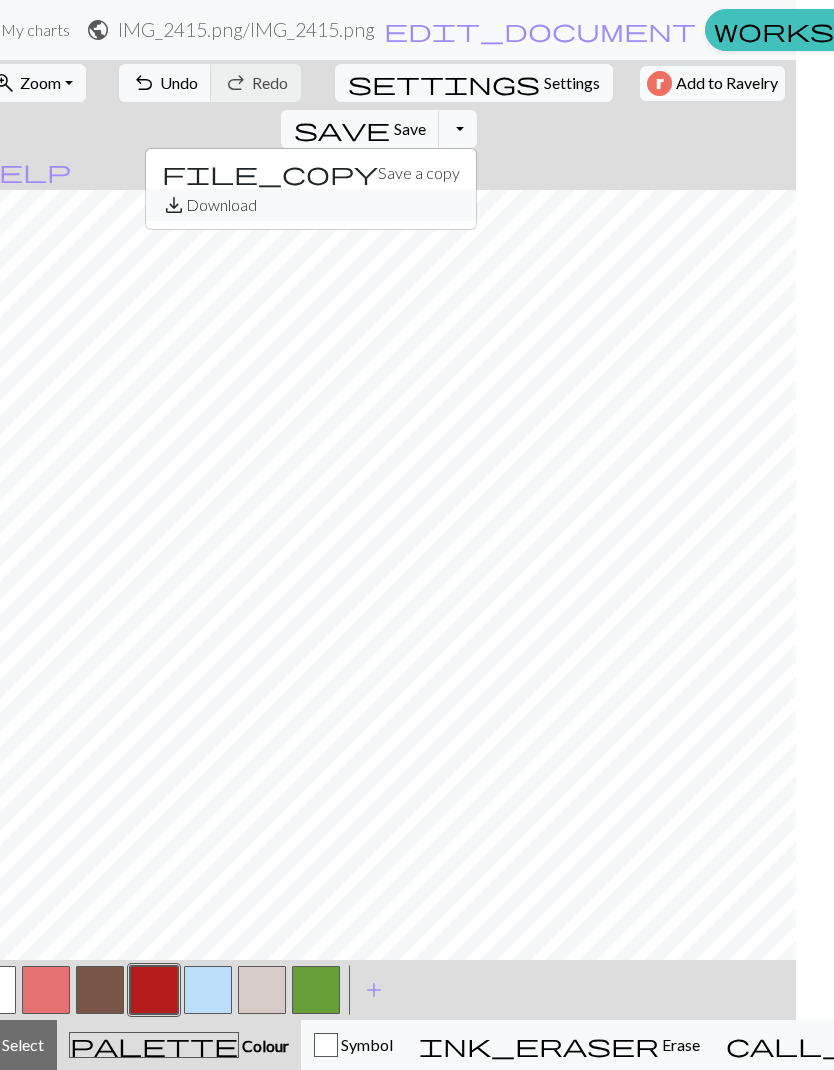 click on "save_alt  Download" at bounding box center [311, 205] 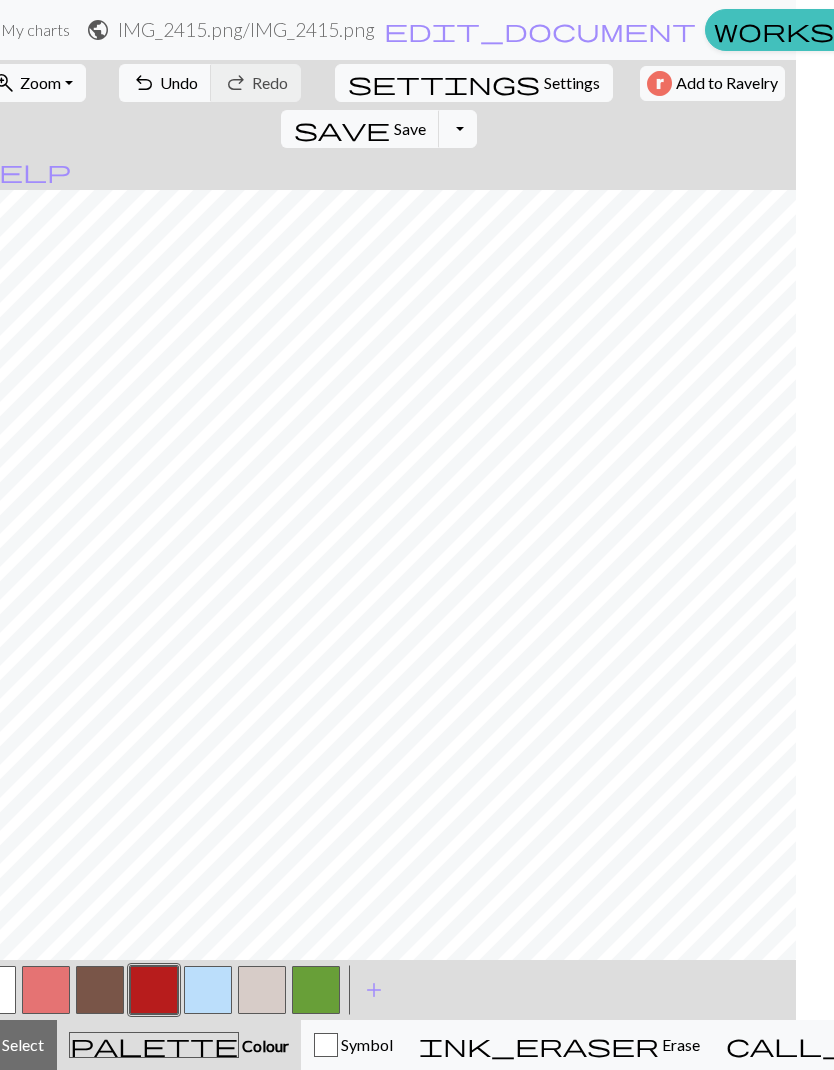 click on "Hi  rees0512" at bounding box center (1438, 29) 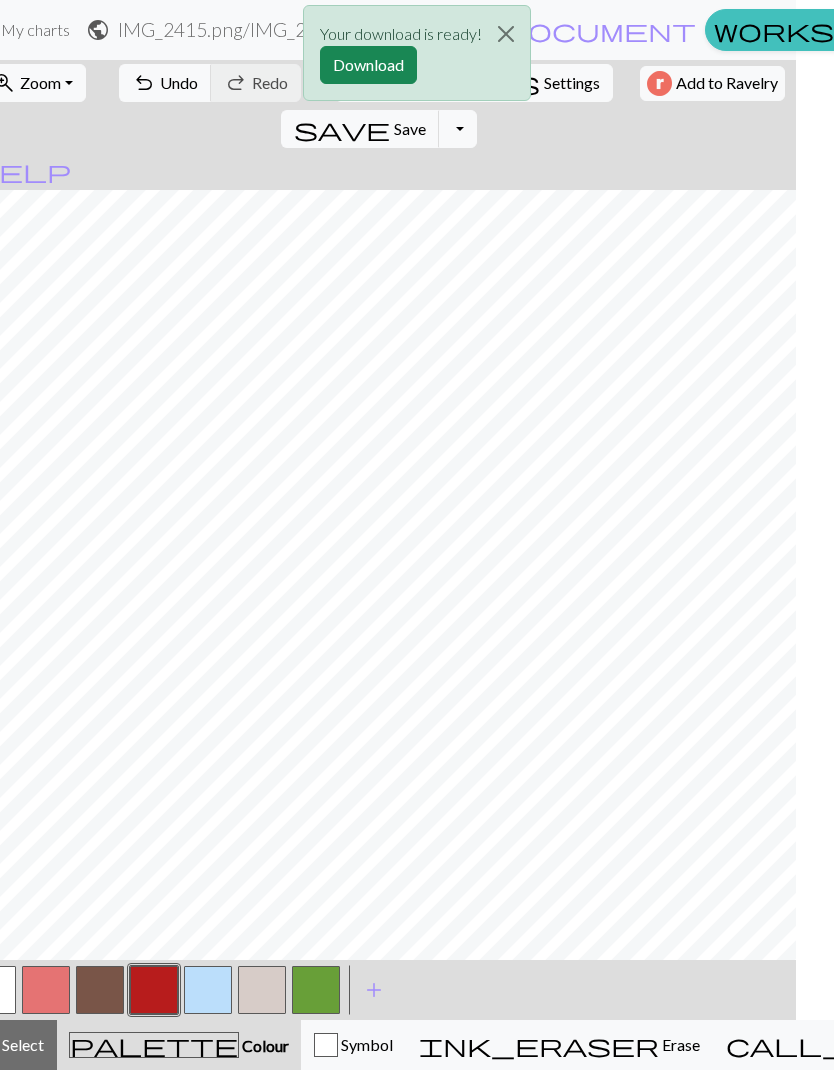 scroll, scrollTop: 0, scrollLeft: 0, axis: both 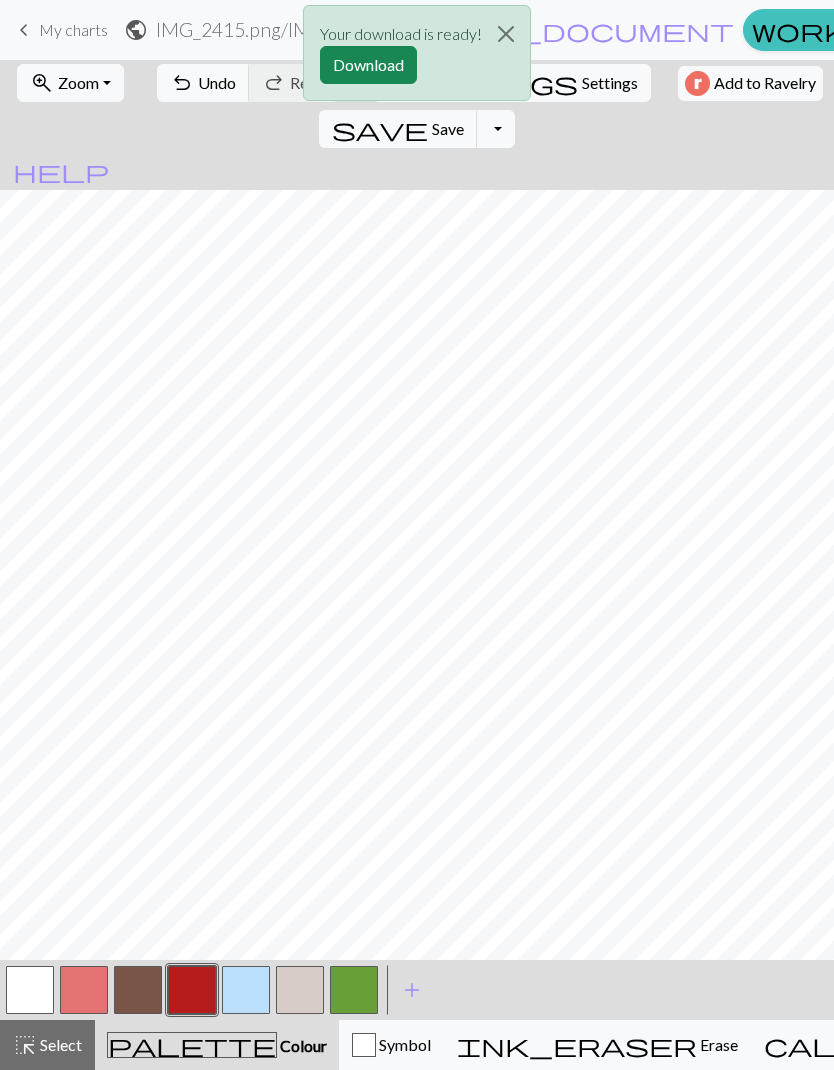 click on "Download" at bounding box center [368, 65] 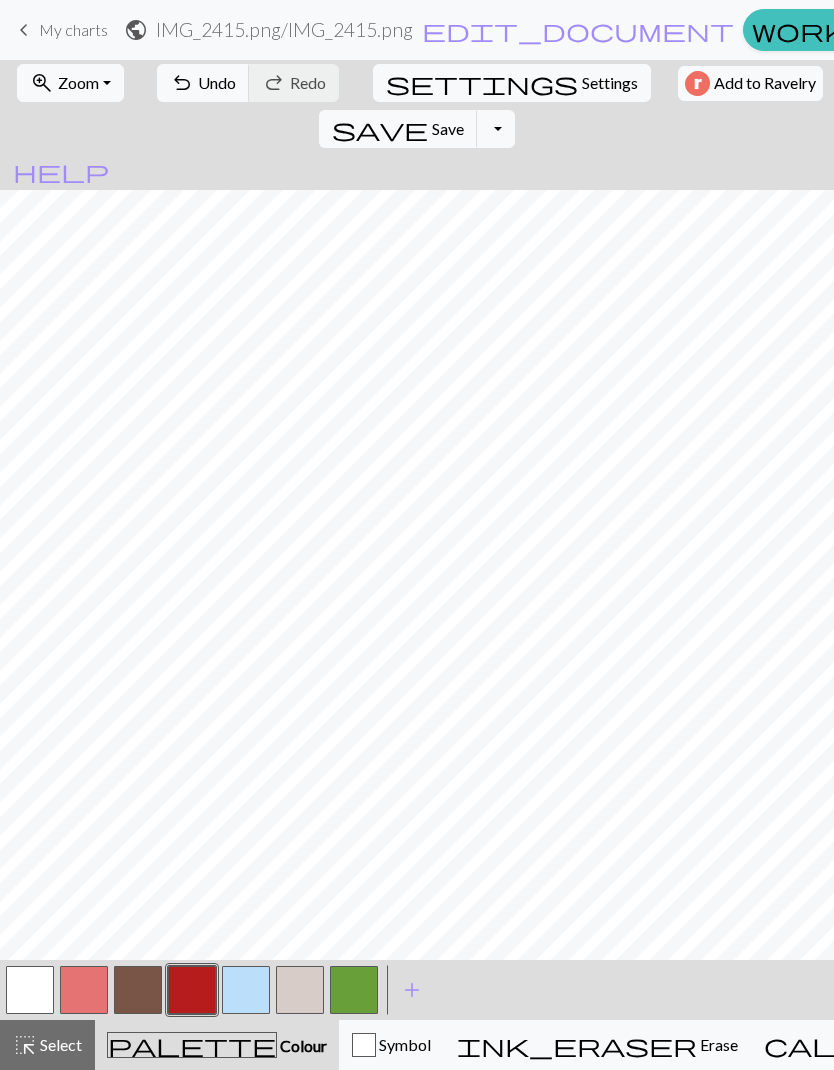 click on "Hi  rees0512" at bounding box center [1476, 29] 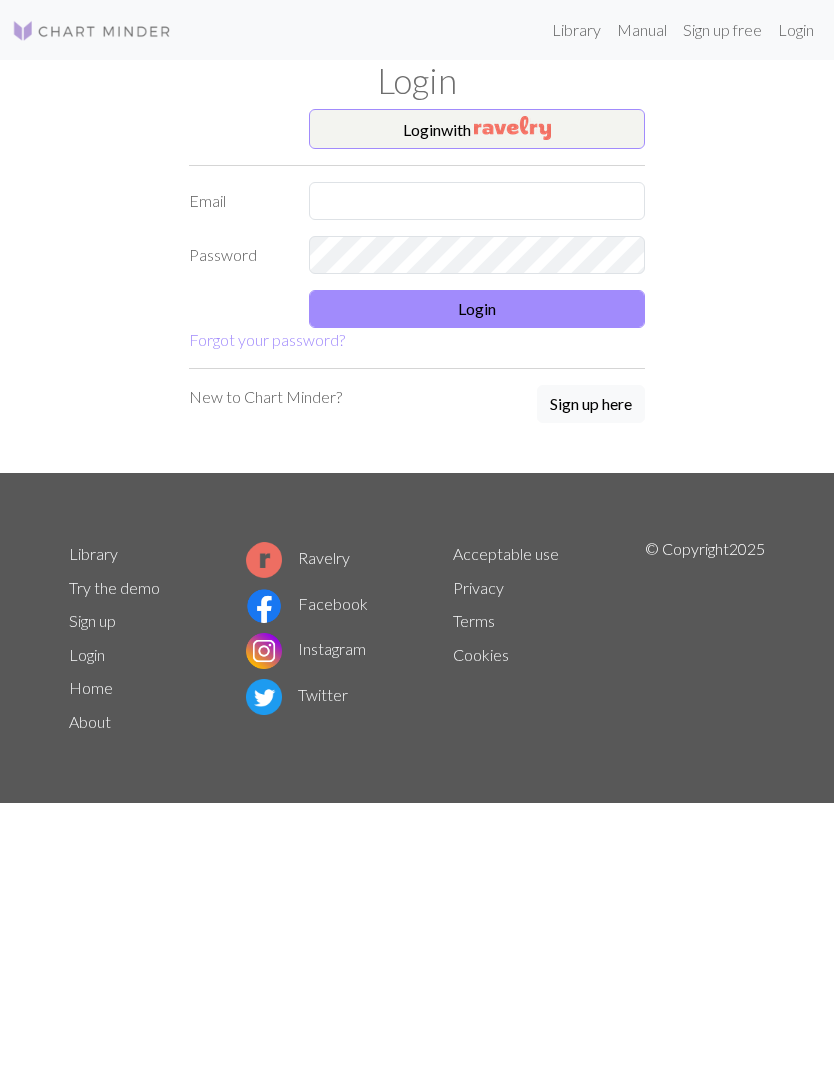 click at bounding box center [512, 128] 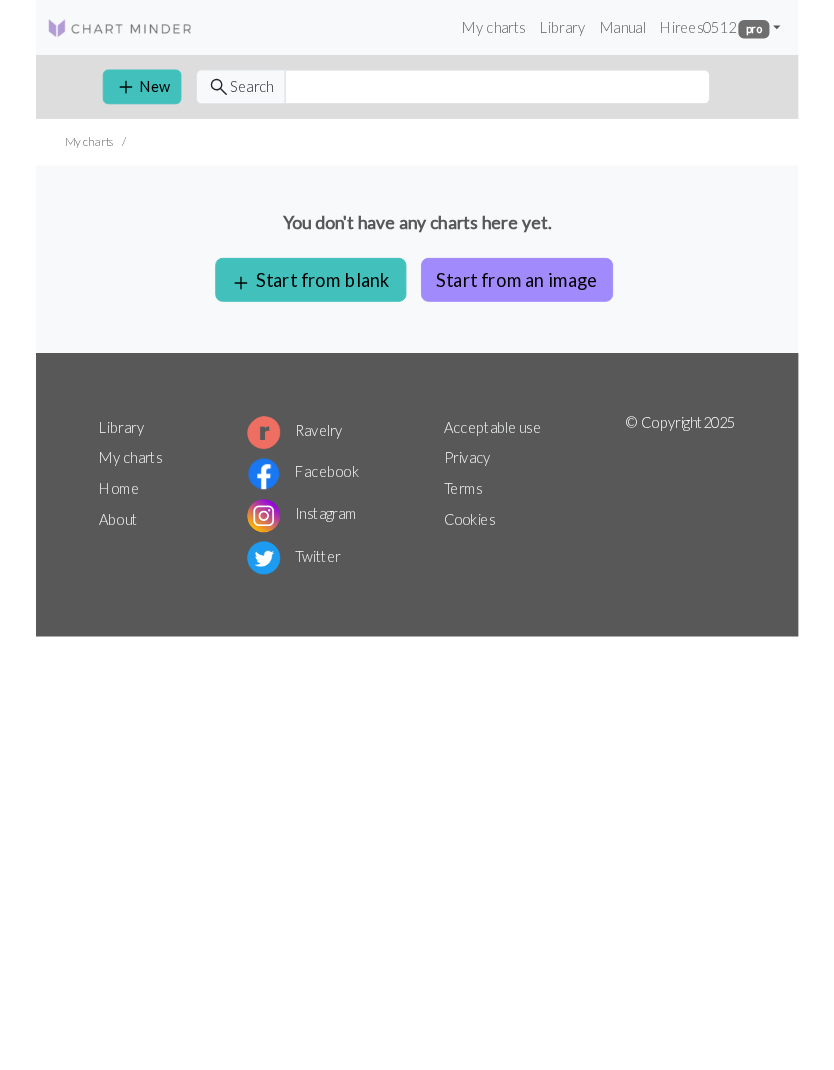 scroll, scrollTop: 0, scrollLeft: 0, axis: both 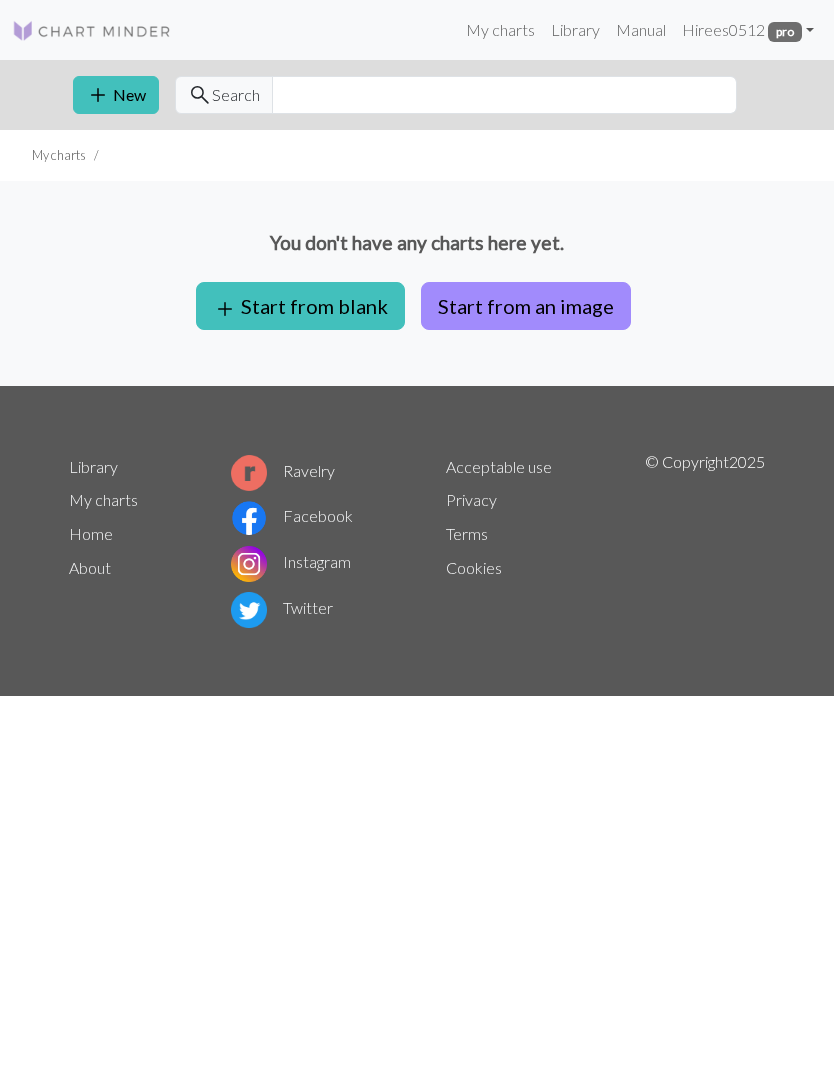 click on "pro" at bounding box center [785, 32] 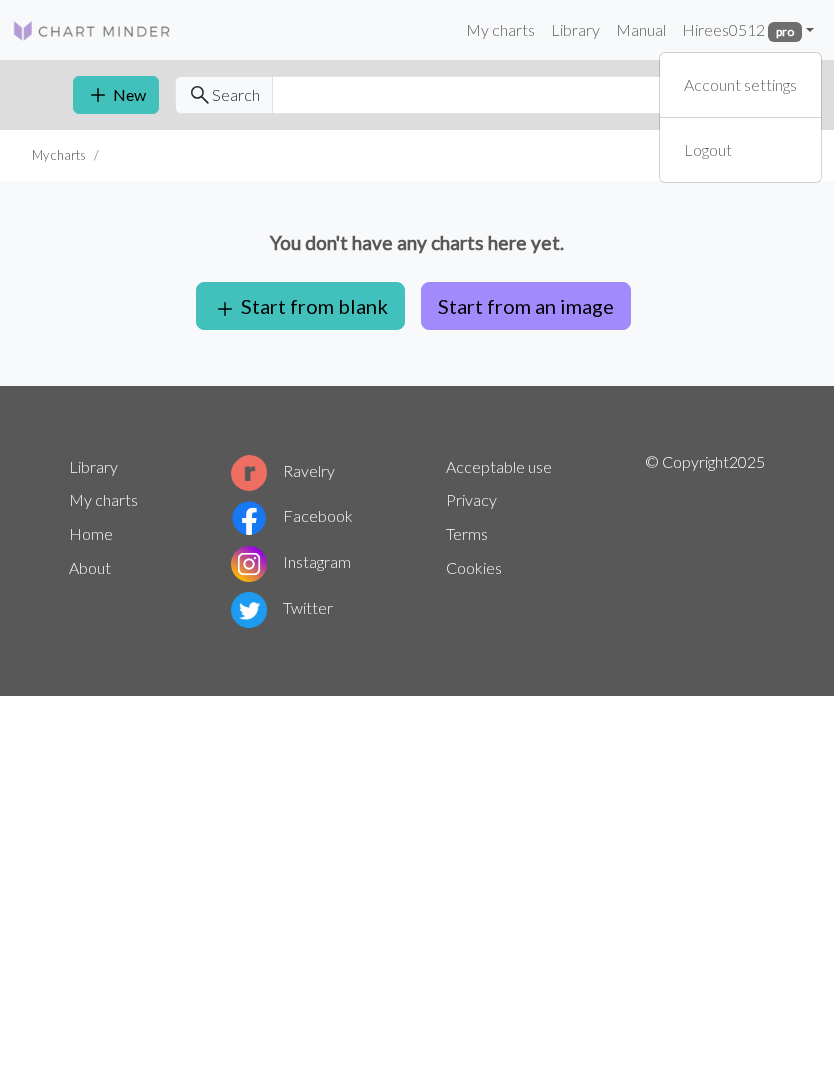click on "Hi  [USERNAME]   pro" at bounding box center (748, 30) 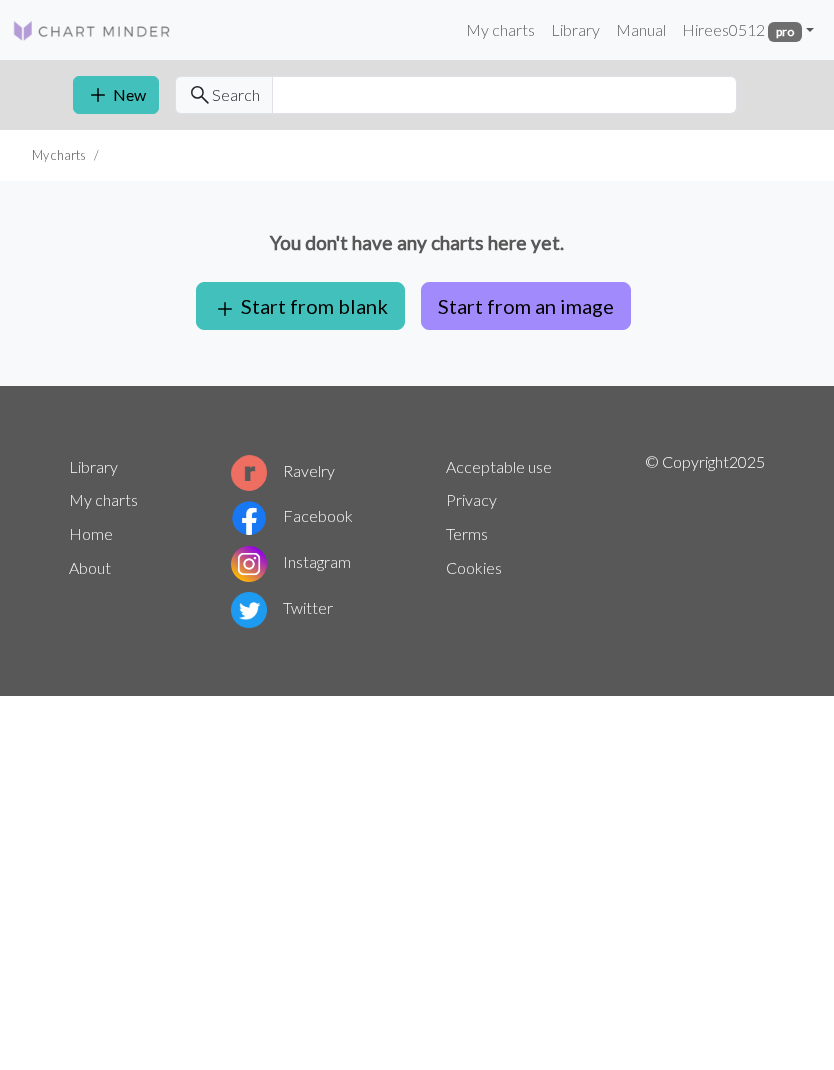 click on "Hi  [USERNAME]   pro" at bounding box center (748, 30) 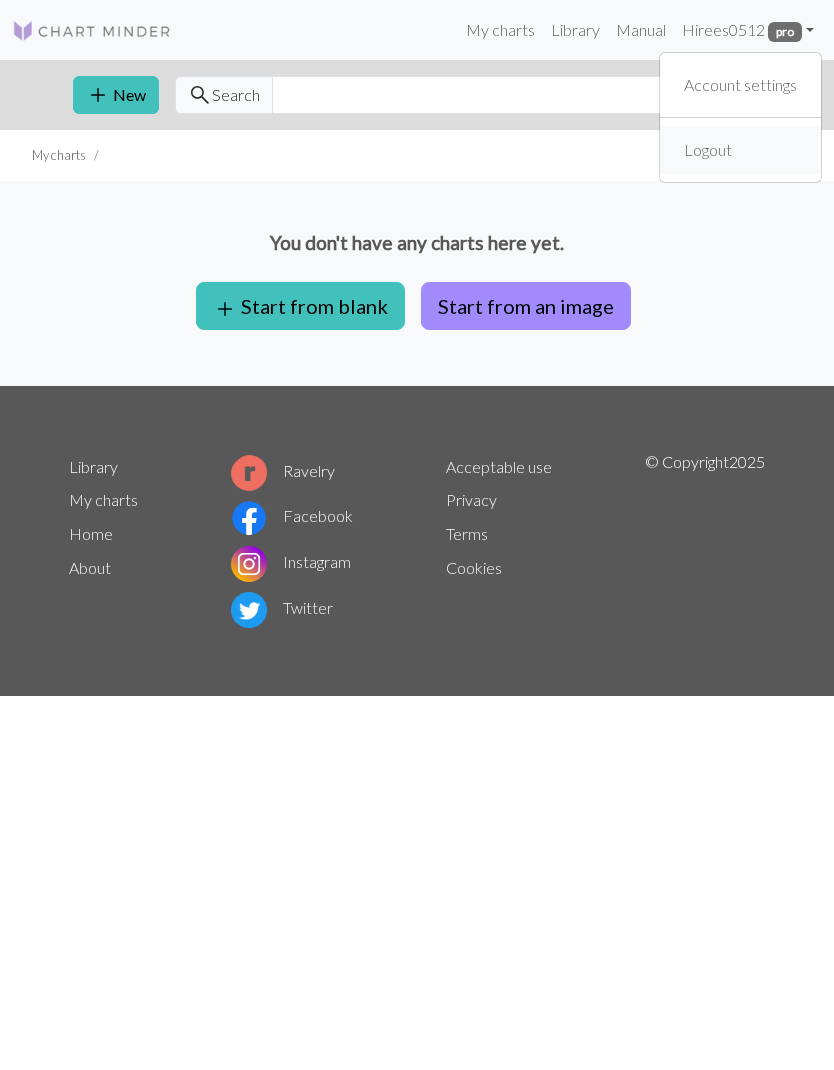 click on "Logout" at bounding box center [740, 150] 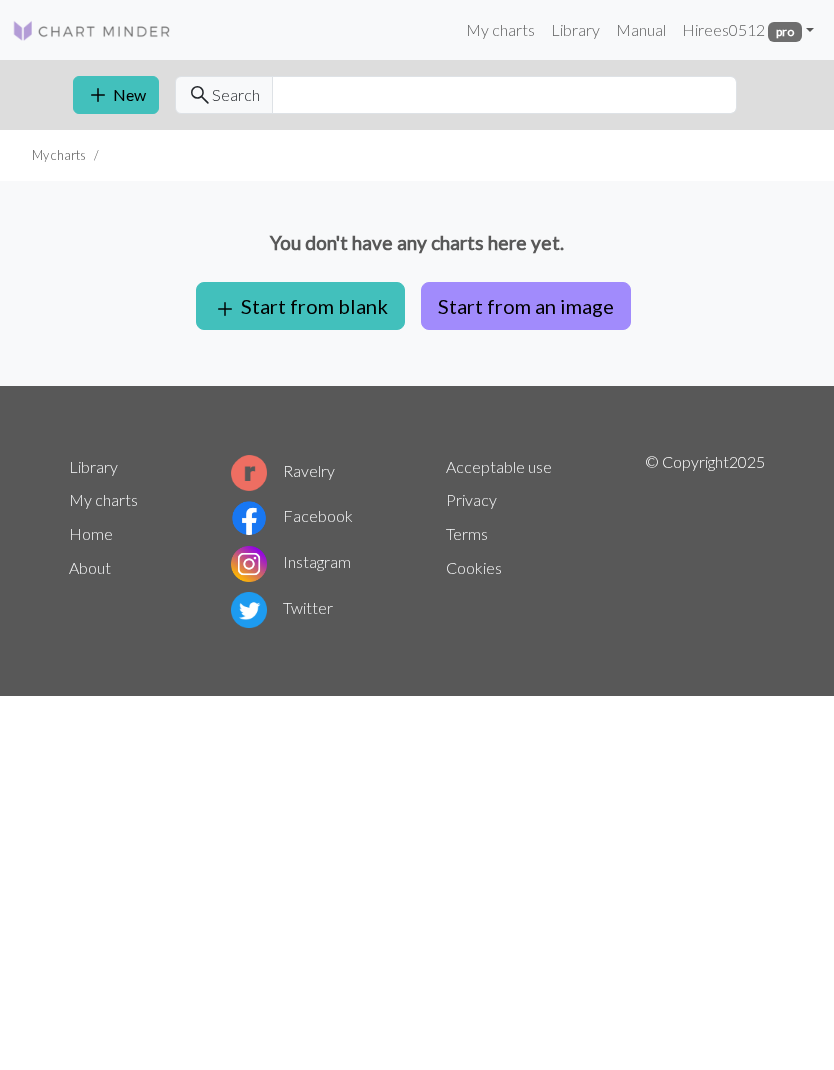 click on "Hi  [USERNAME]   pro" at bounding box center [748, 30] 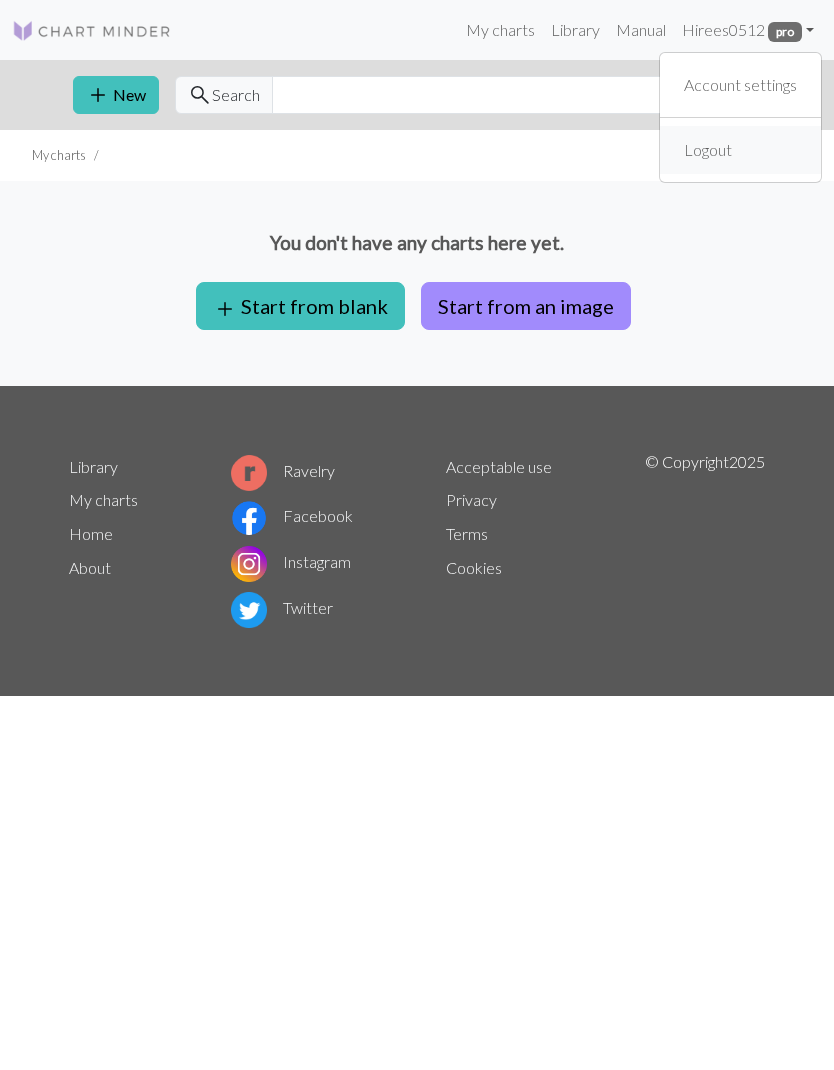 click on "Logout" at bounding box center (708, 150) 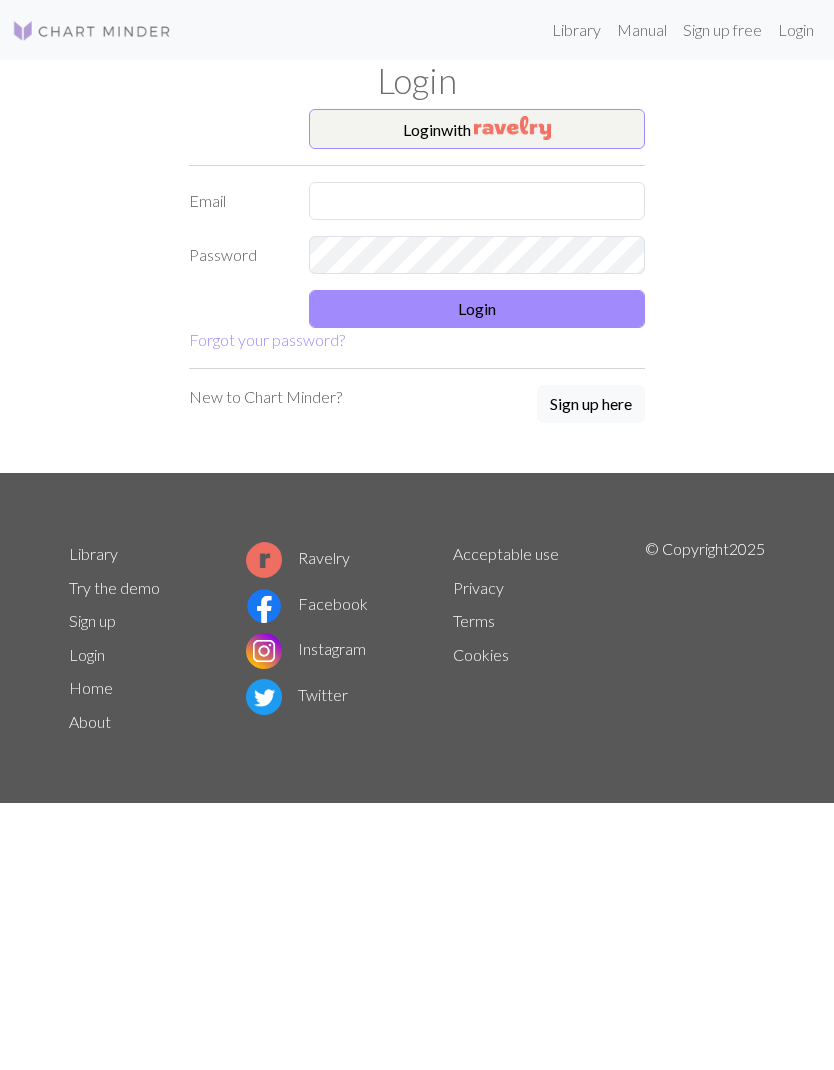 click at bounding box center [512, 128] 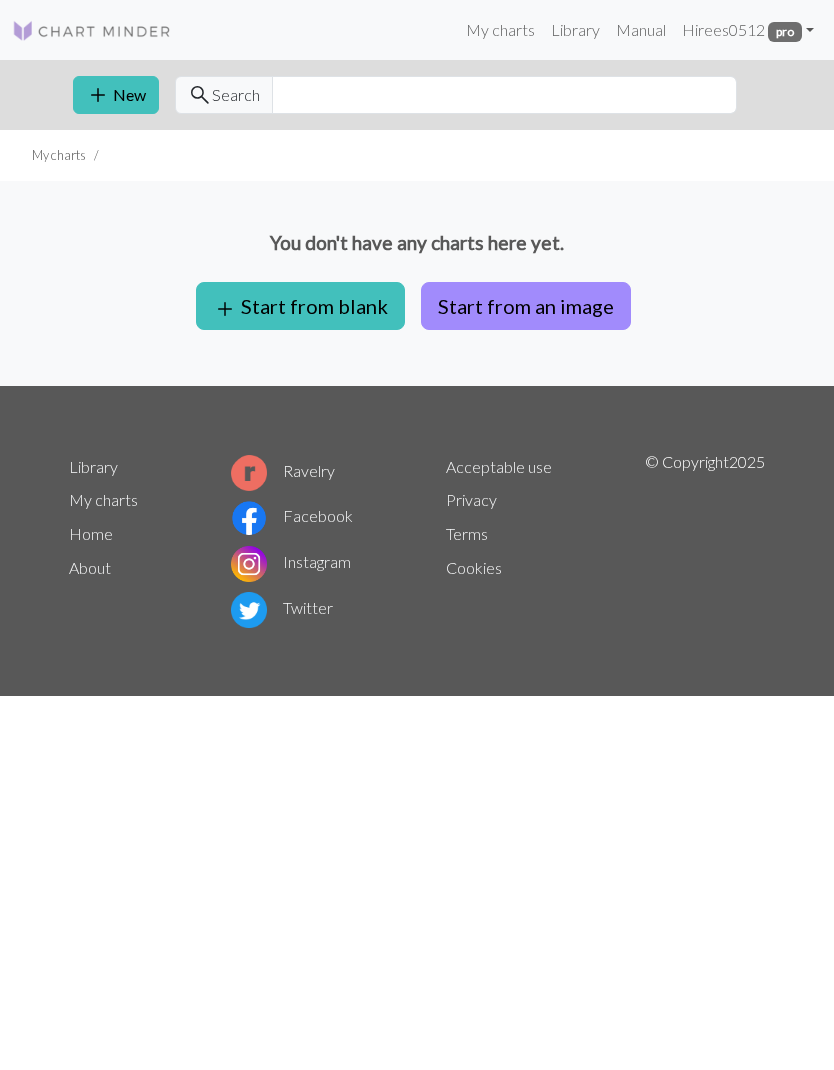 click on "Start from an image" at bounding box center (526, 306) 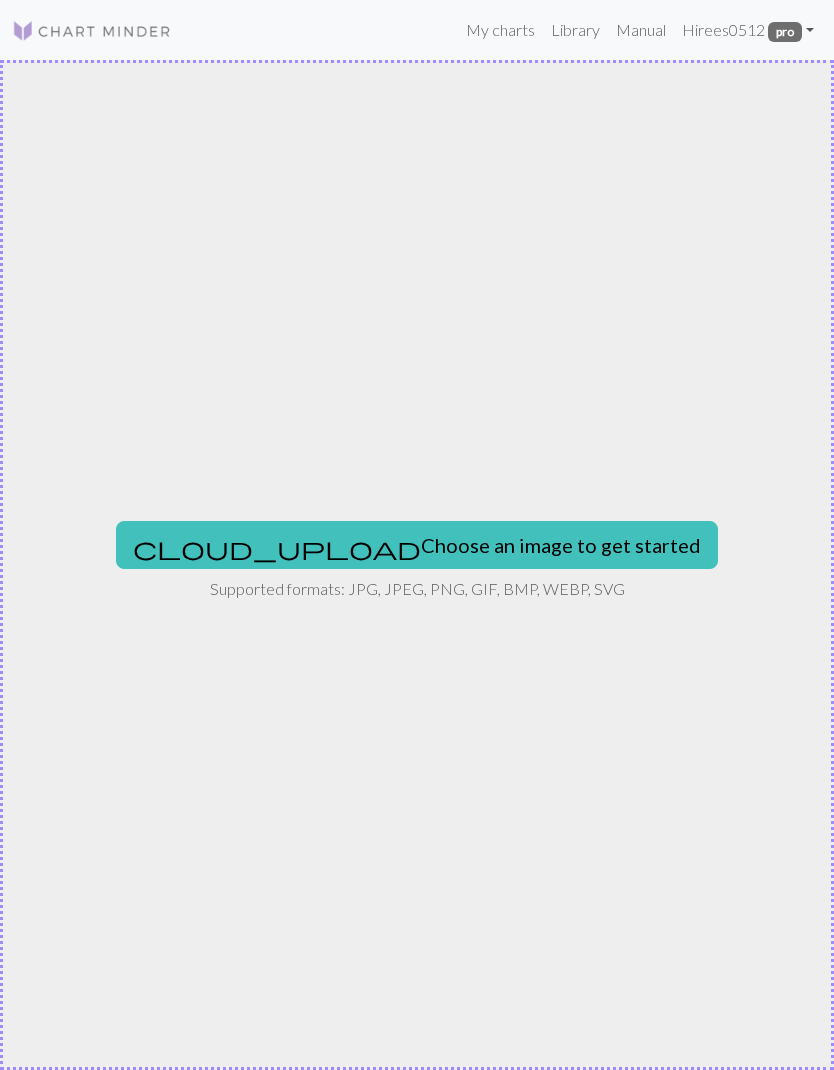 click on "cloud_upload  Choose an image to get started" at bounding box center [417, 545] 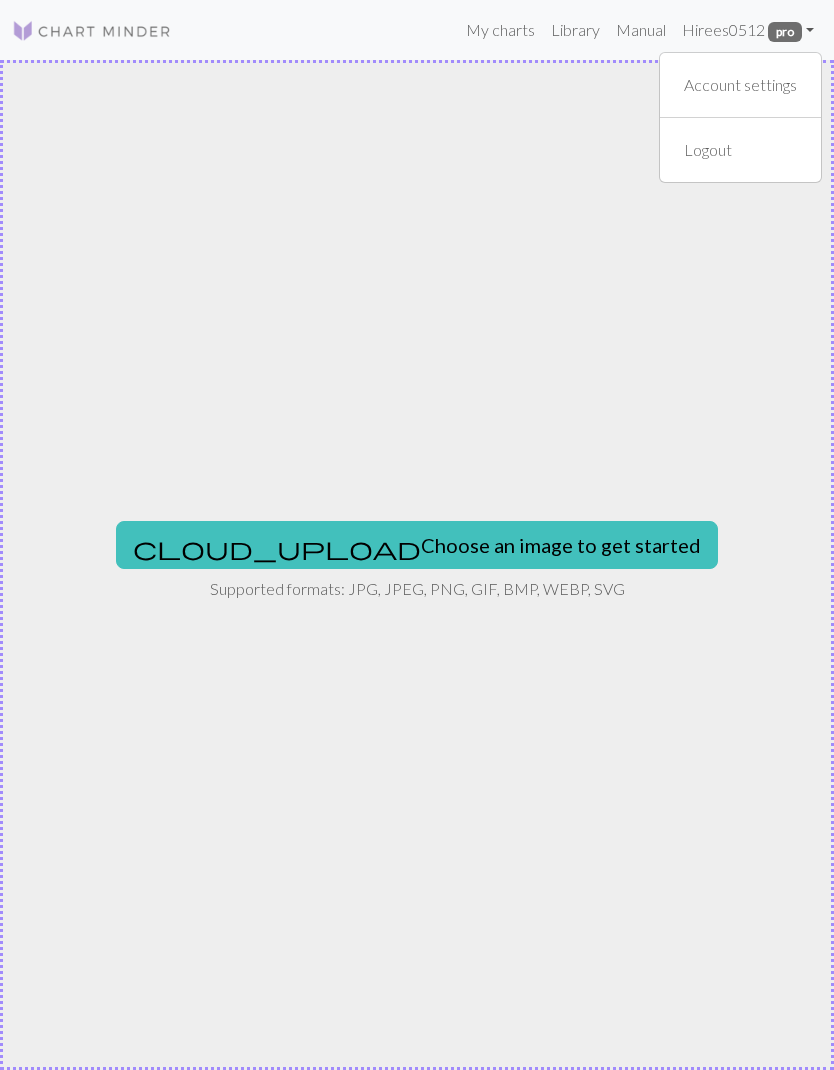 click on "cloud_upload  Choose an image to get started" at bounding box center [417, 545] 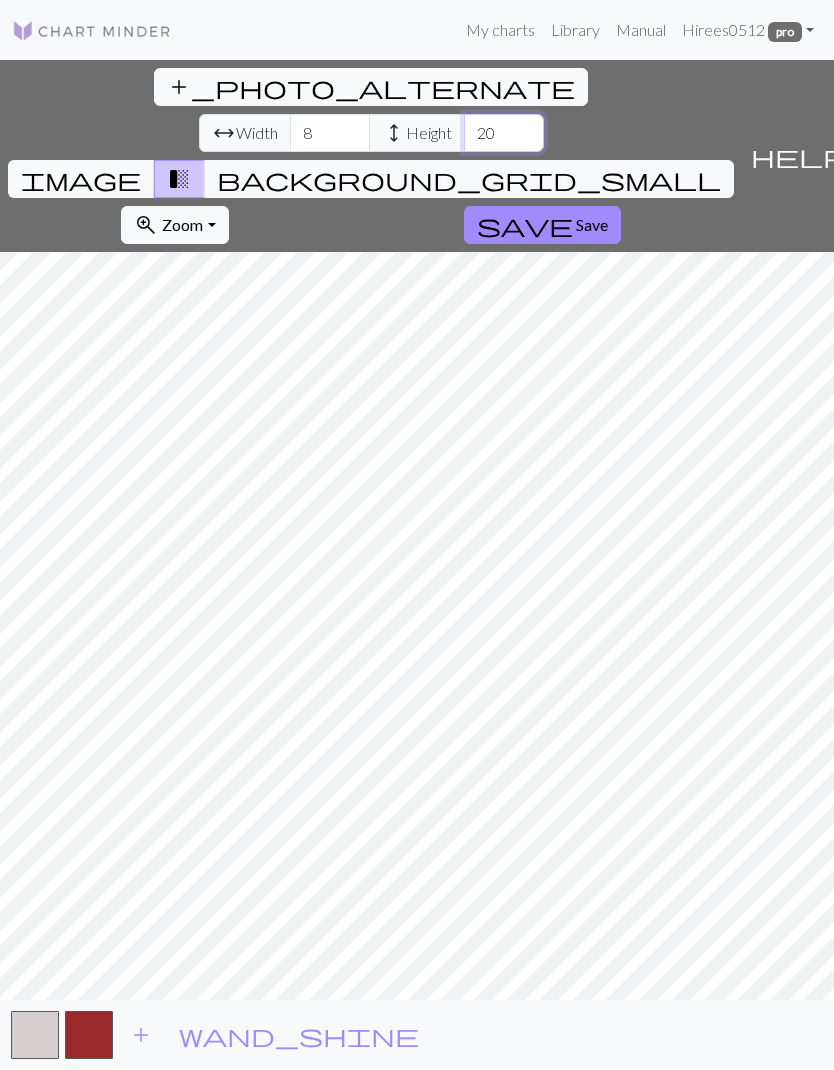 click on "20" at bounding box center (504, 133) 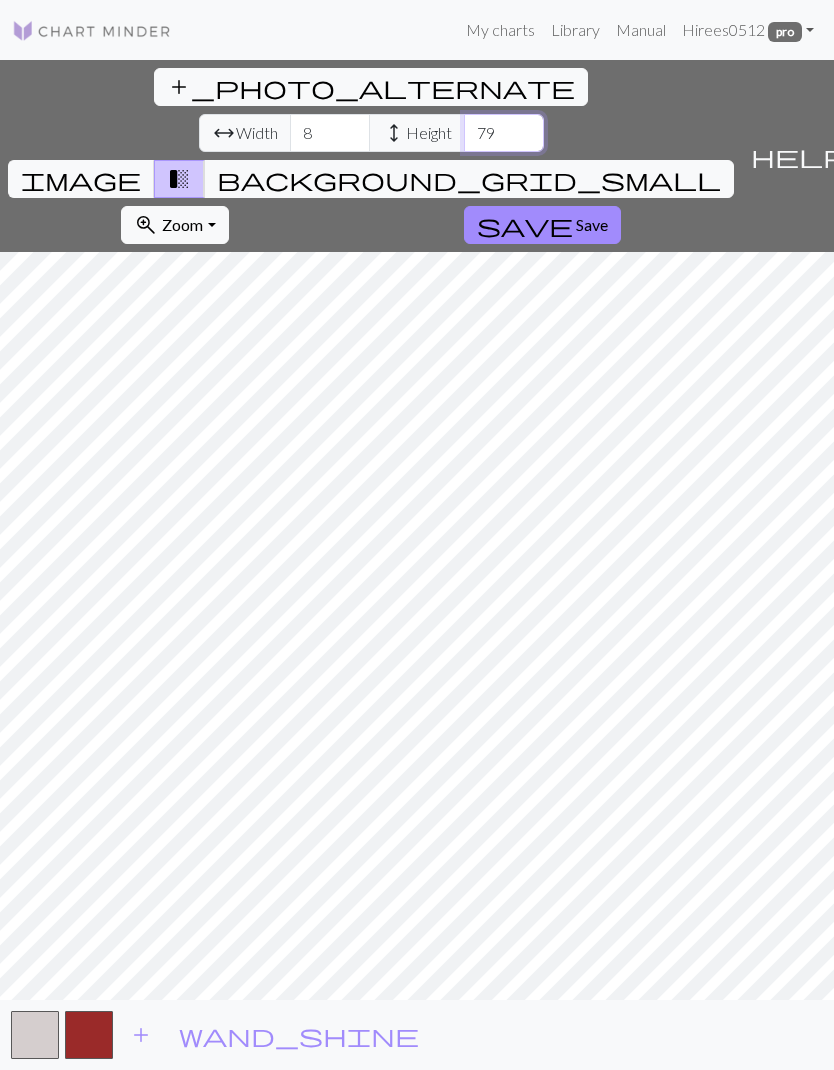 type on "79" 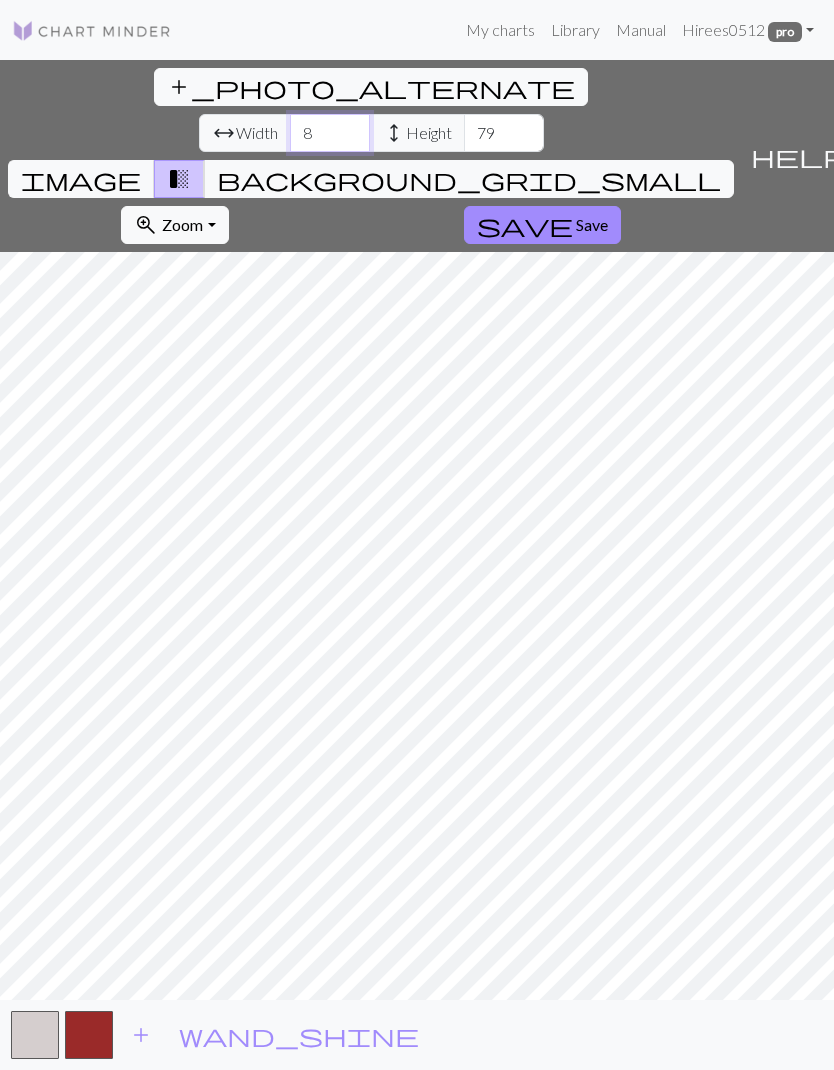 click on "8" at bounding box center (330, 133) 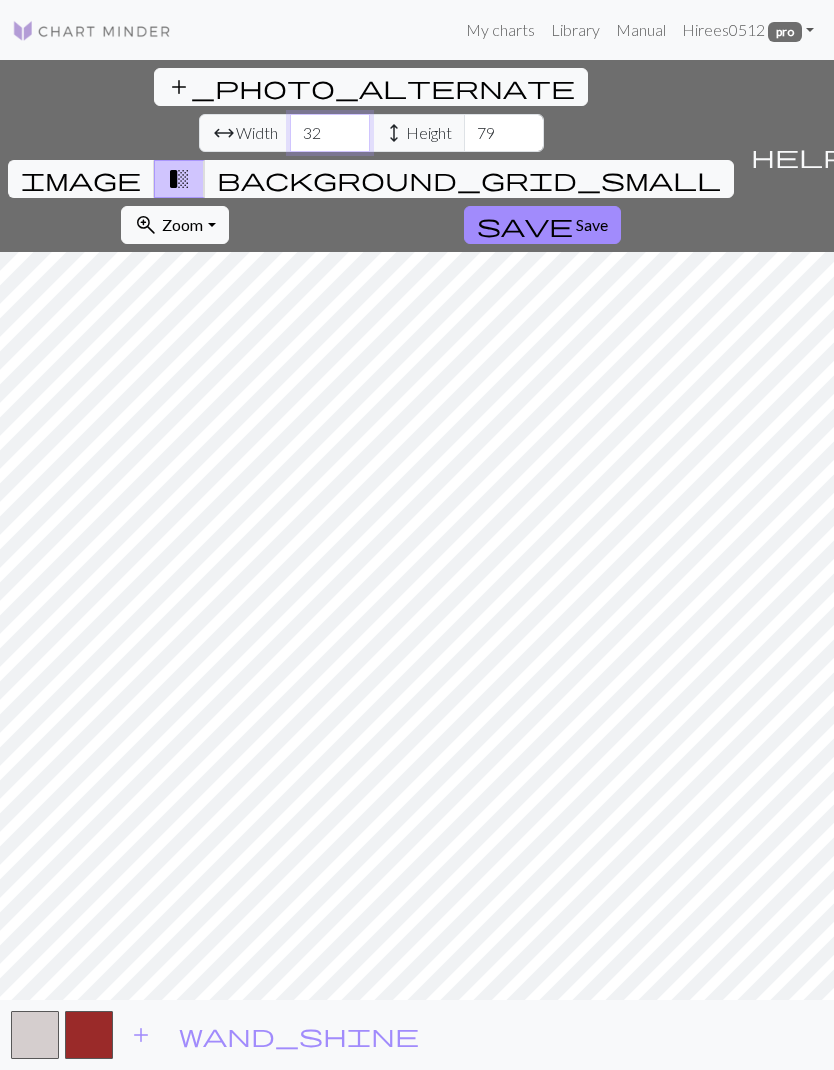 type on "32" 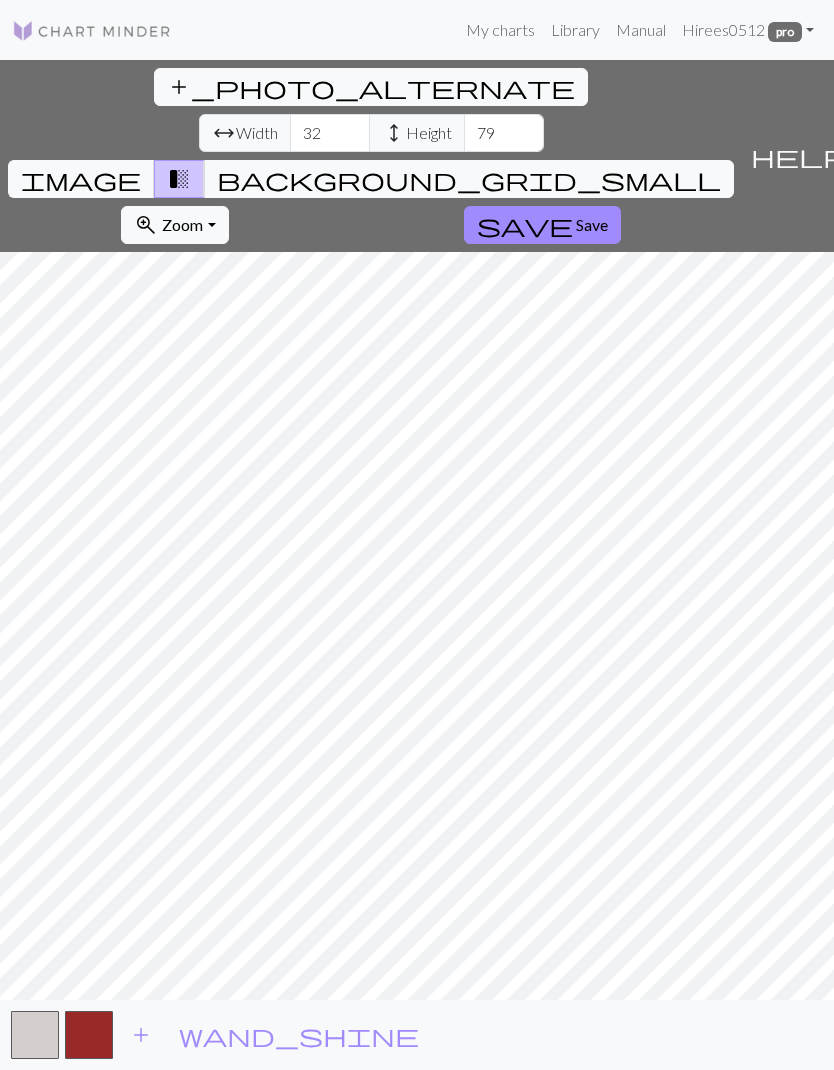 click on "image" at bounding box center (81, 179) 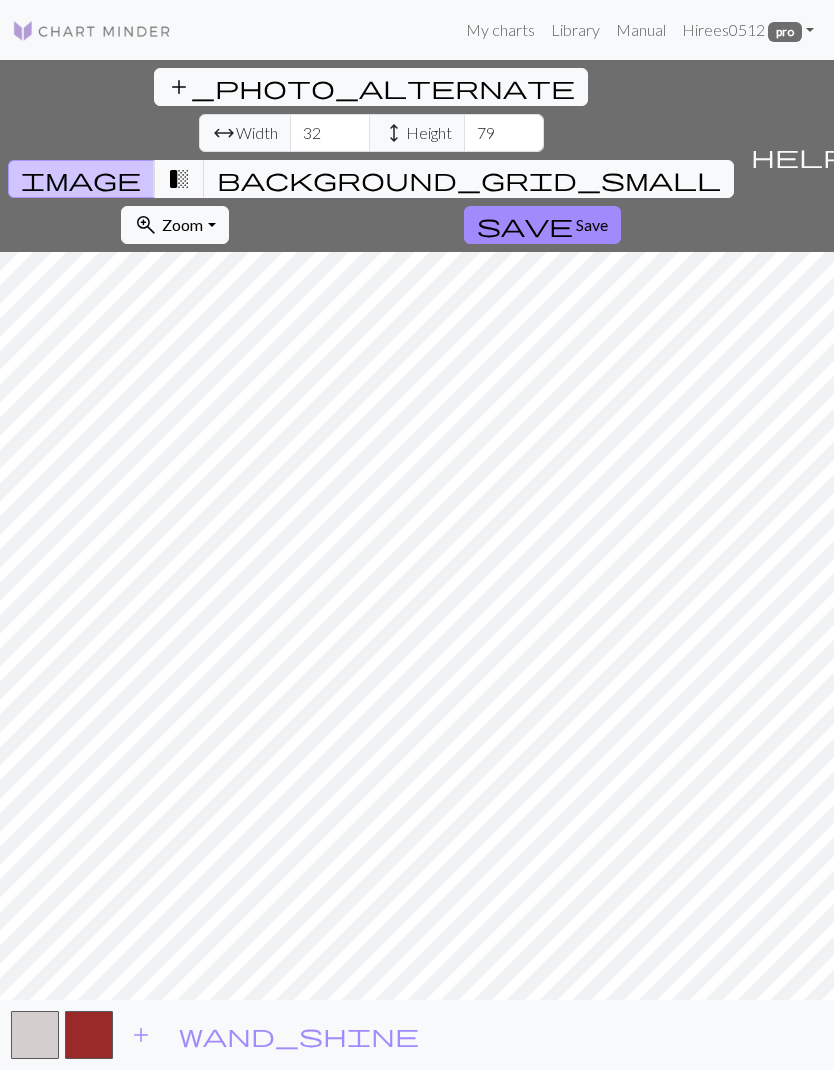 click on "Save" at bounding box center (592, 224) 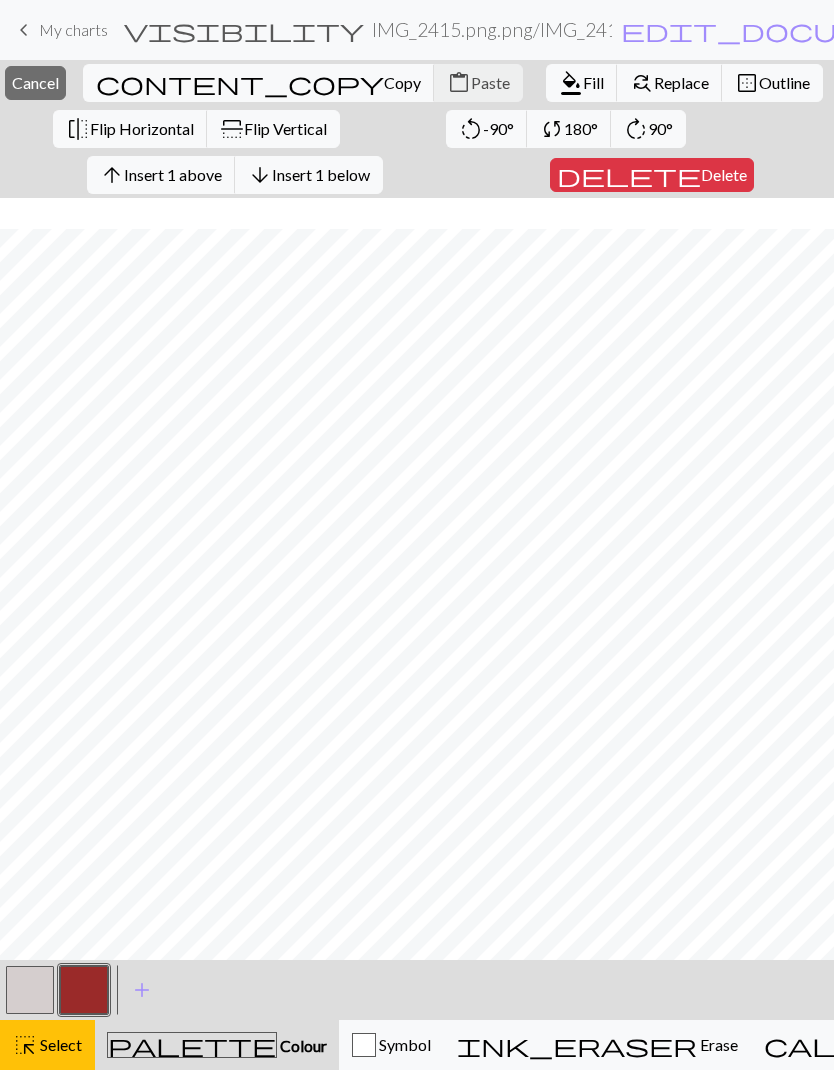 scroll, scrollTop: 252, scrollLeft: 0, axis: vertical 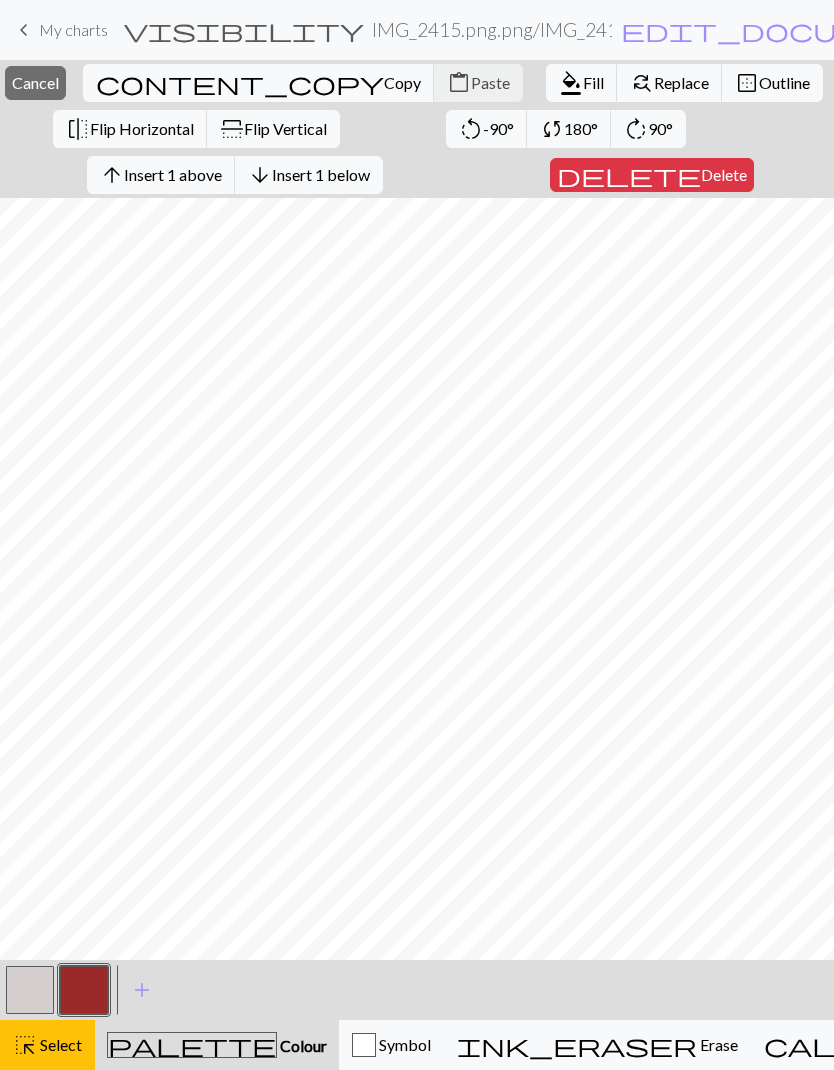 click on "Cancel" at bounding box center [35, 82] 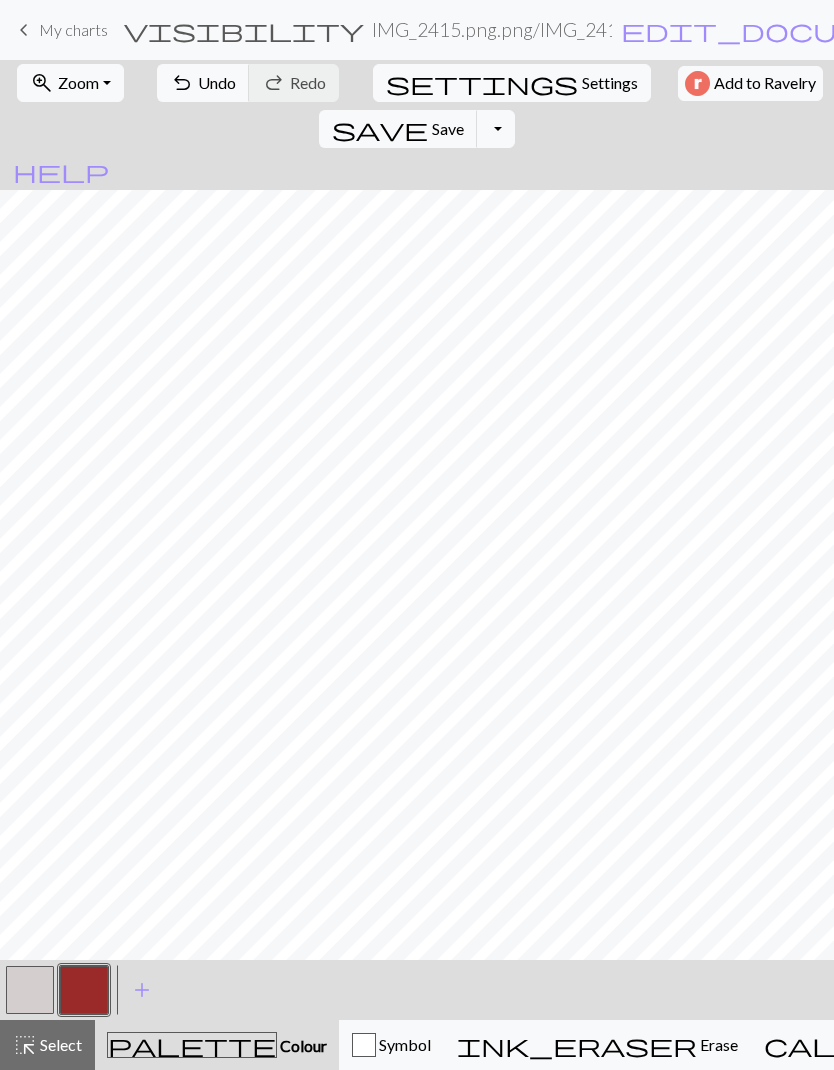 click on "palette   Colour   Colour" at bounding box center [217, 1045] 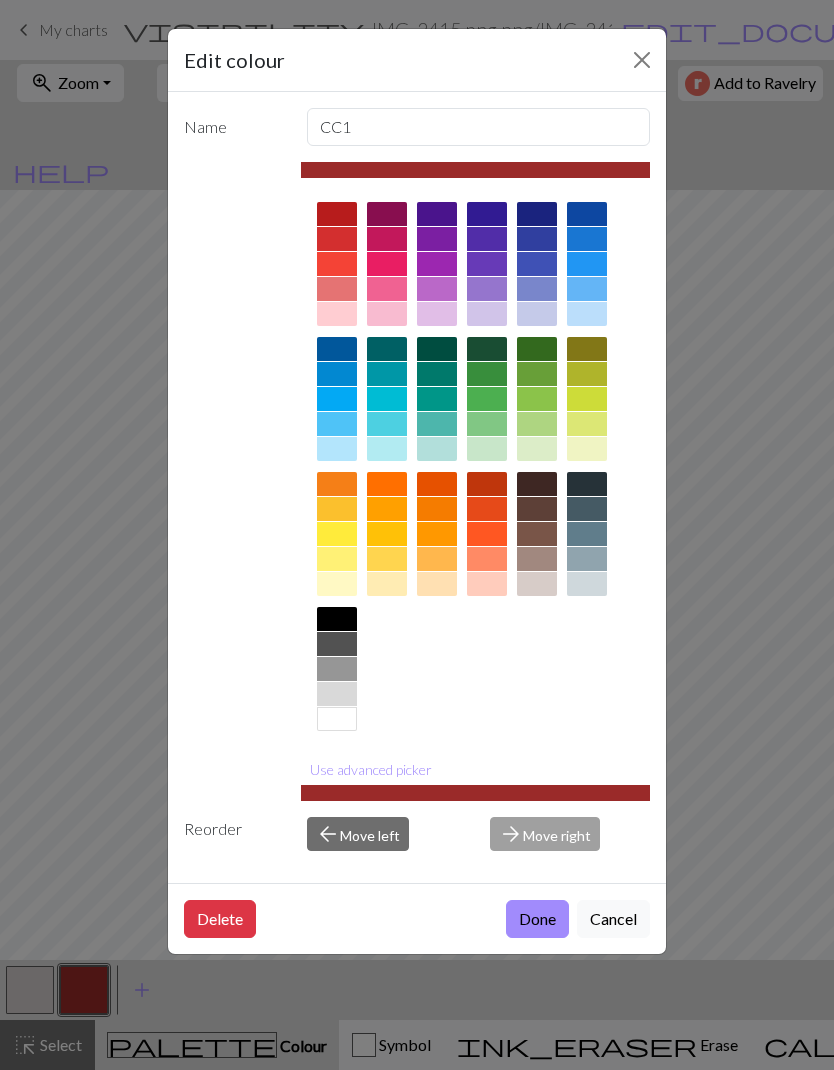 click on "Cancel" at bounding box center [613, 919] 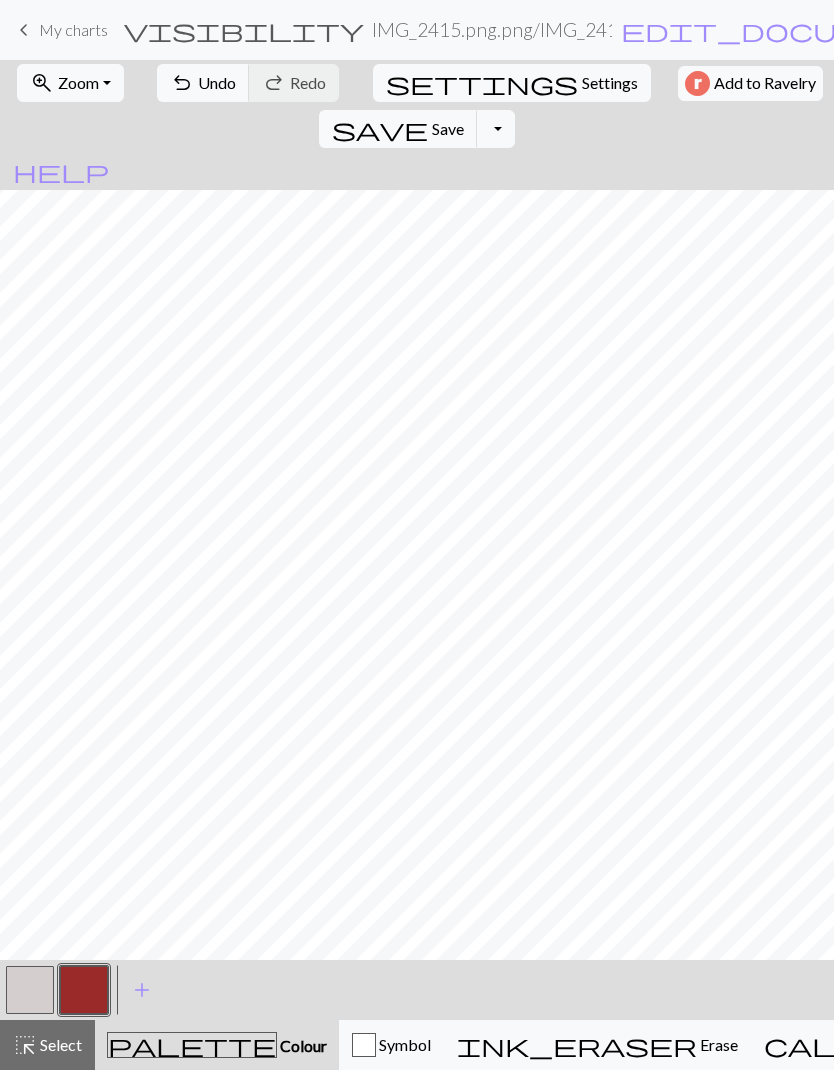 scroll, scrollTop: 476, scrollLeft: 0, axis: vertical 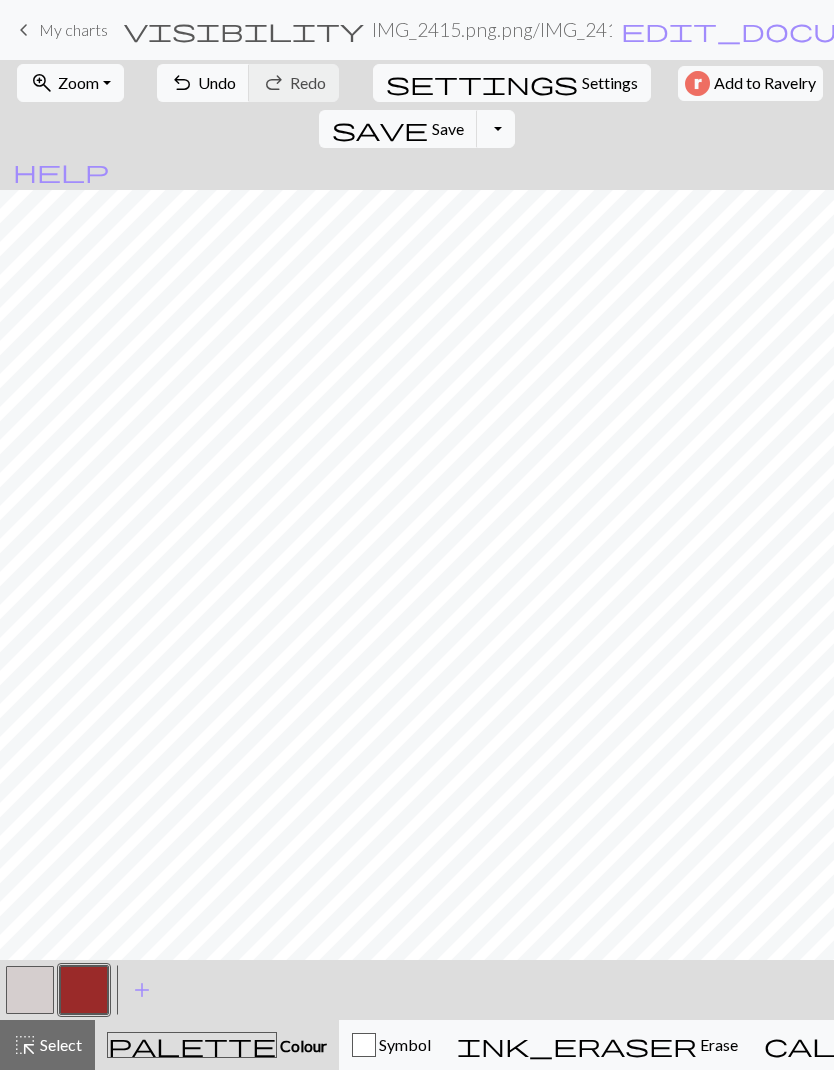 click at bounding box center [30, 990] 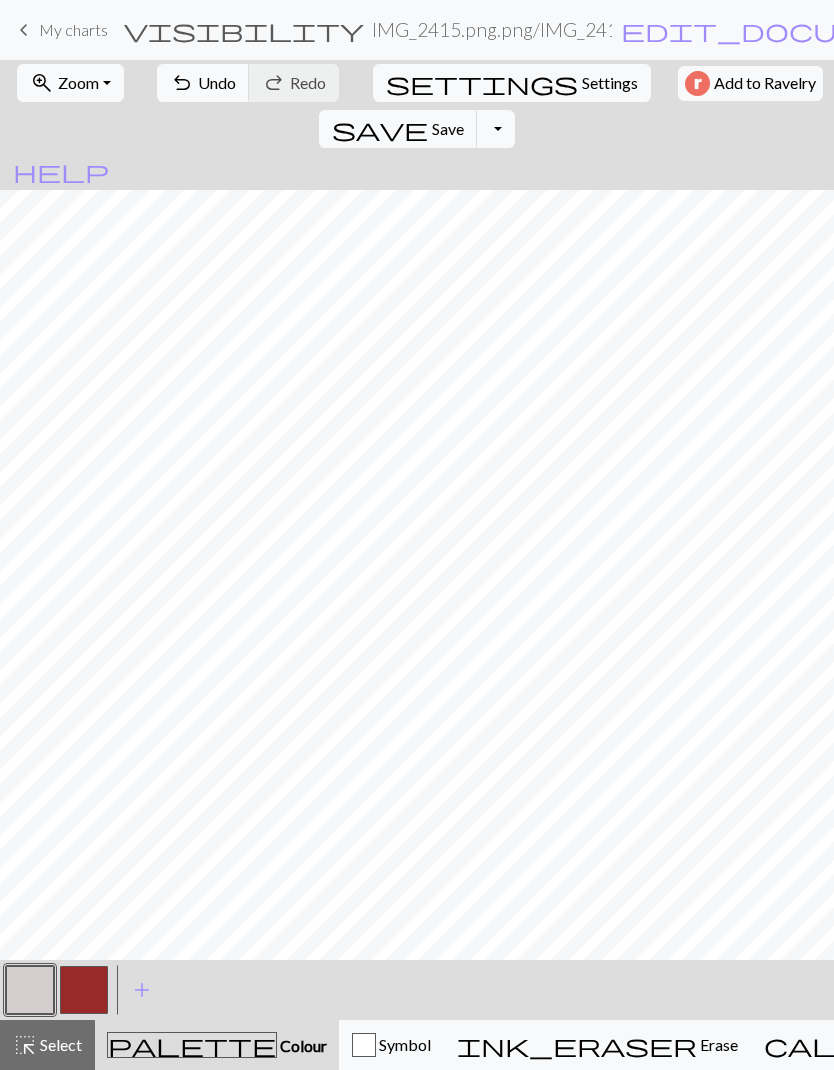click at bounding box center (30, 990) 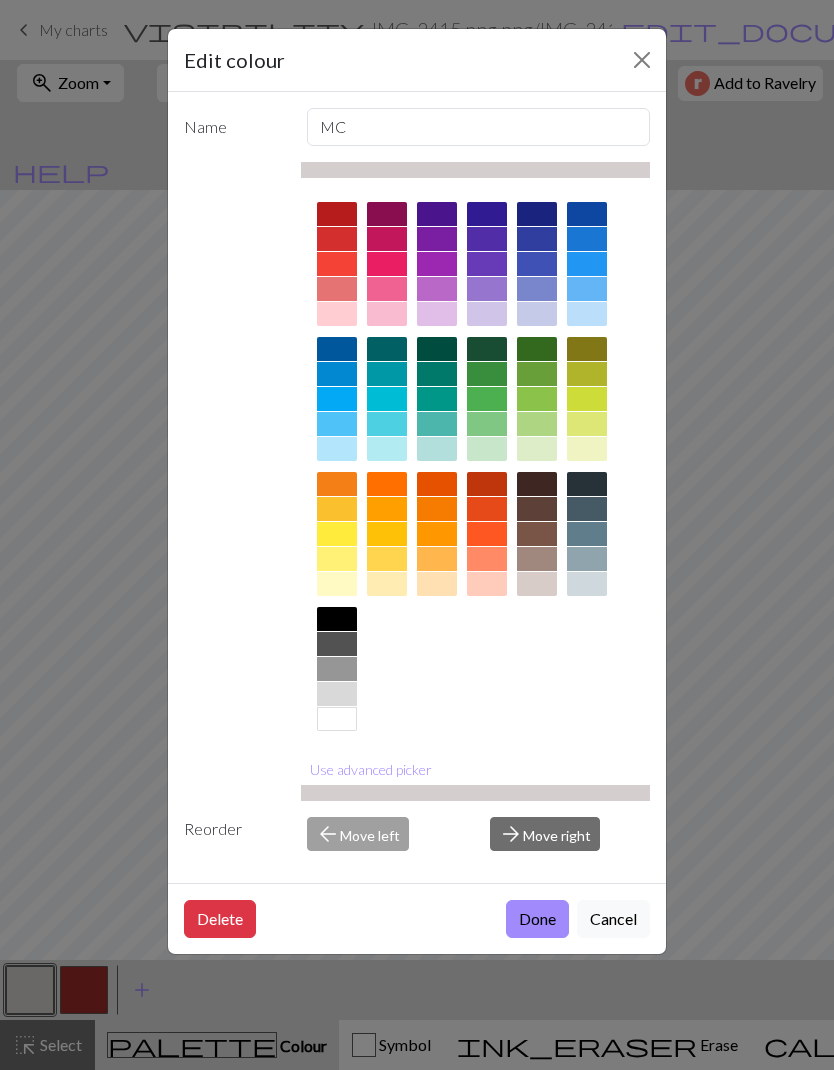 click at bounding box center (337, 719) 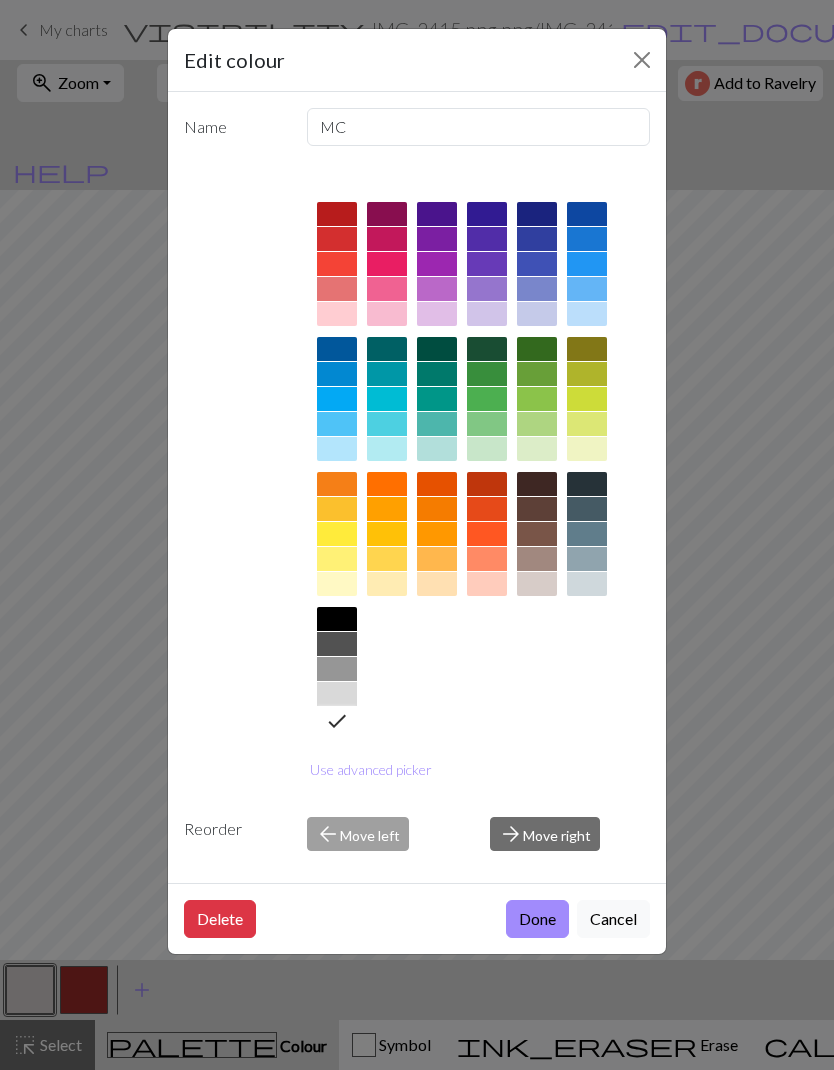 click on "Use advanced picker" at bounding box center [371, 769] 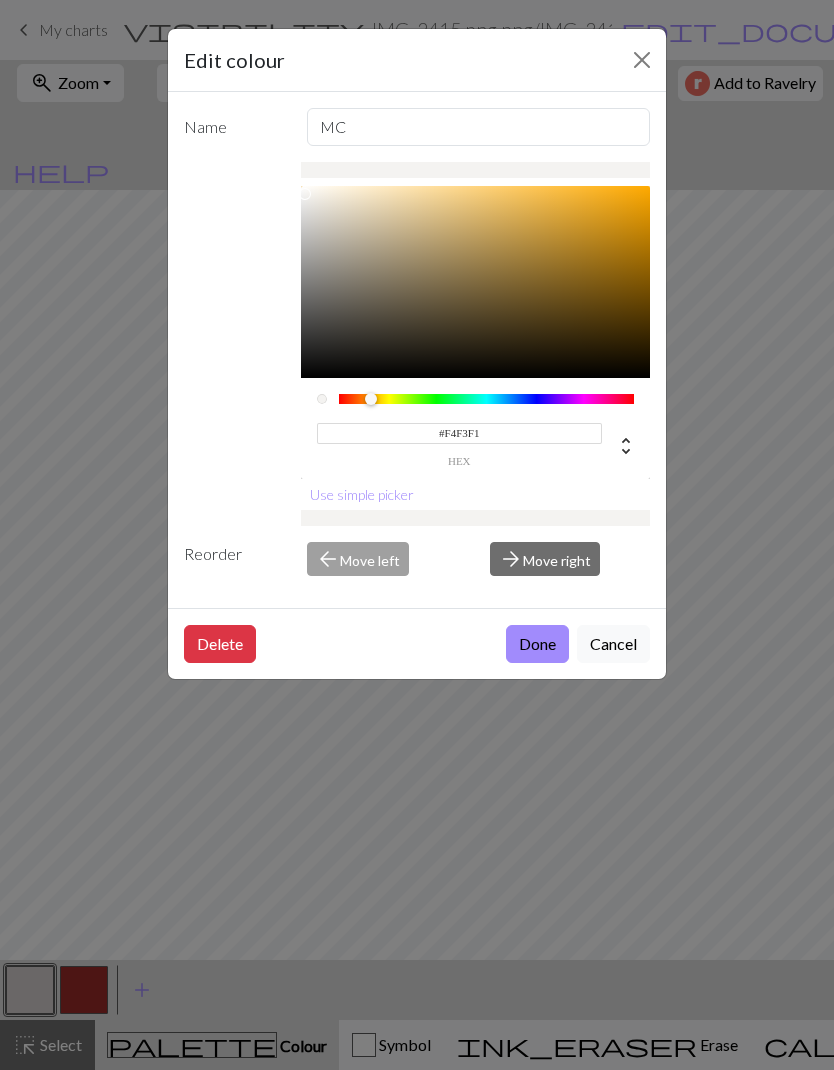 click at bounding box center [487, 399] 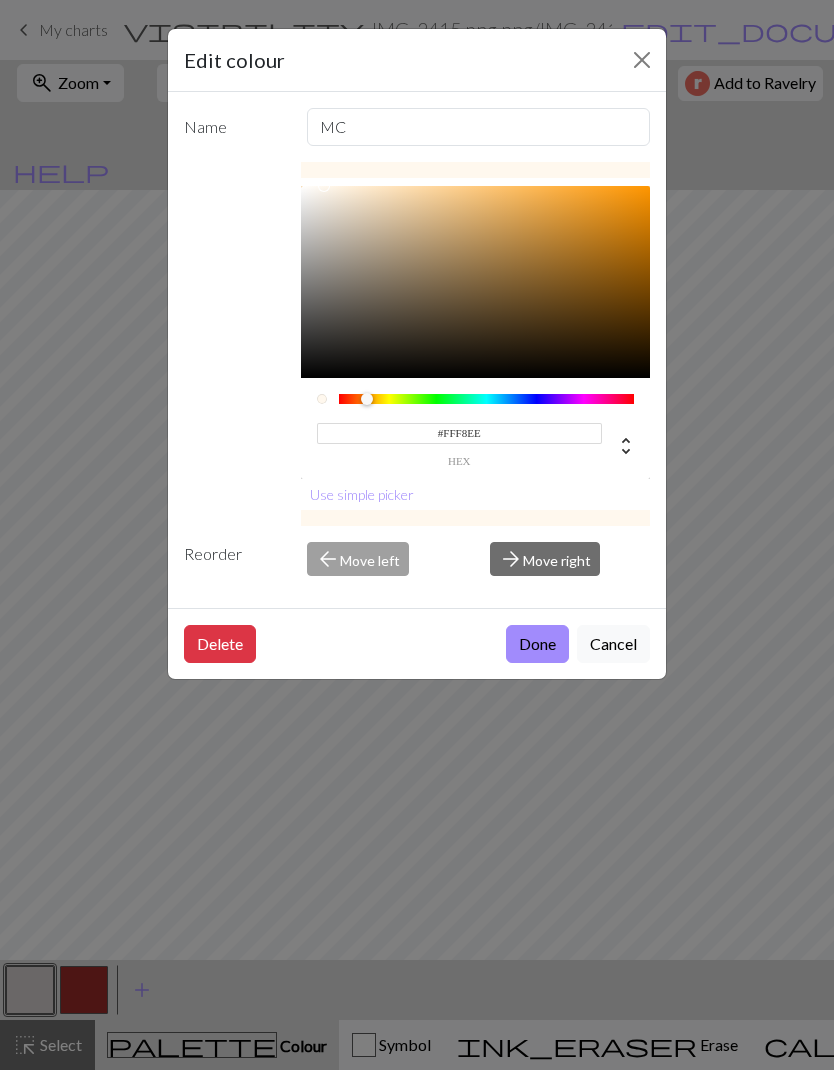 type on "#FFF9F2" 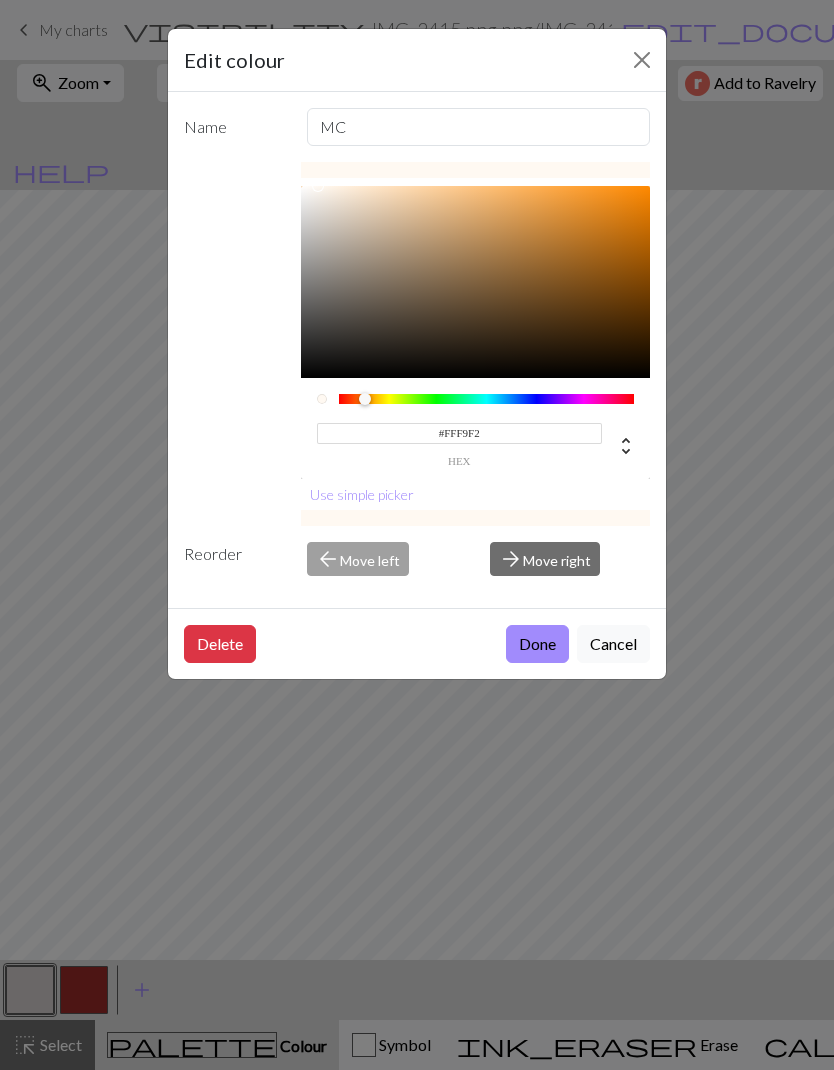 click on "Done" at bounding box center (537, 644) 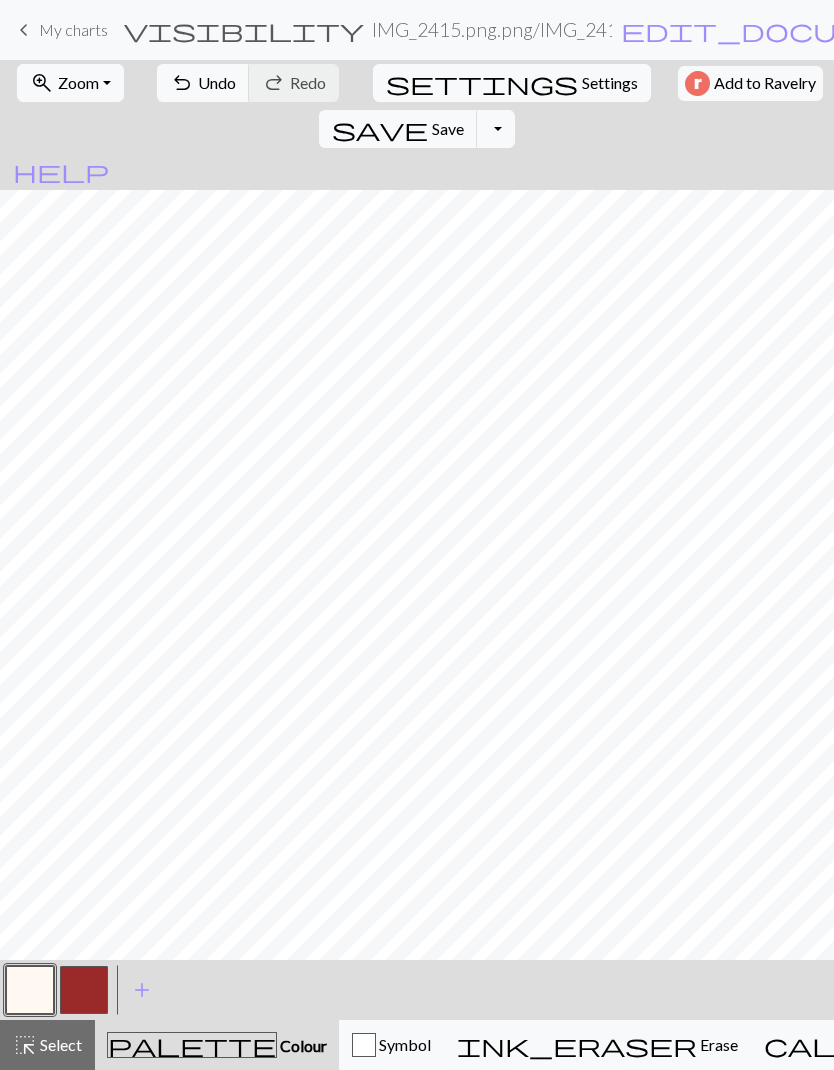 click at bounding box center [30, 990] 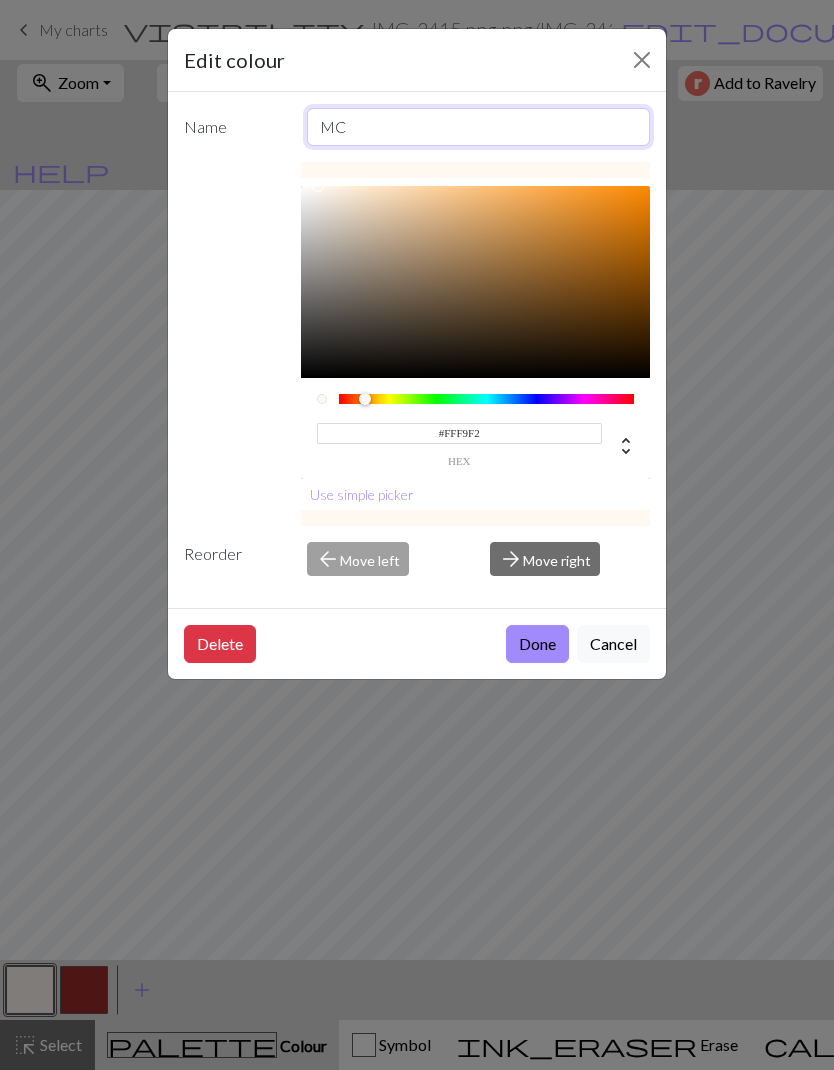 click on "MC" at bounding box center [479, 127] 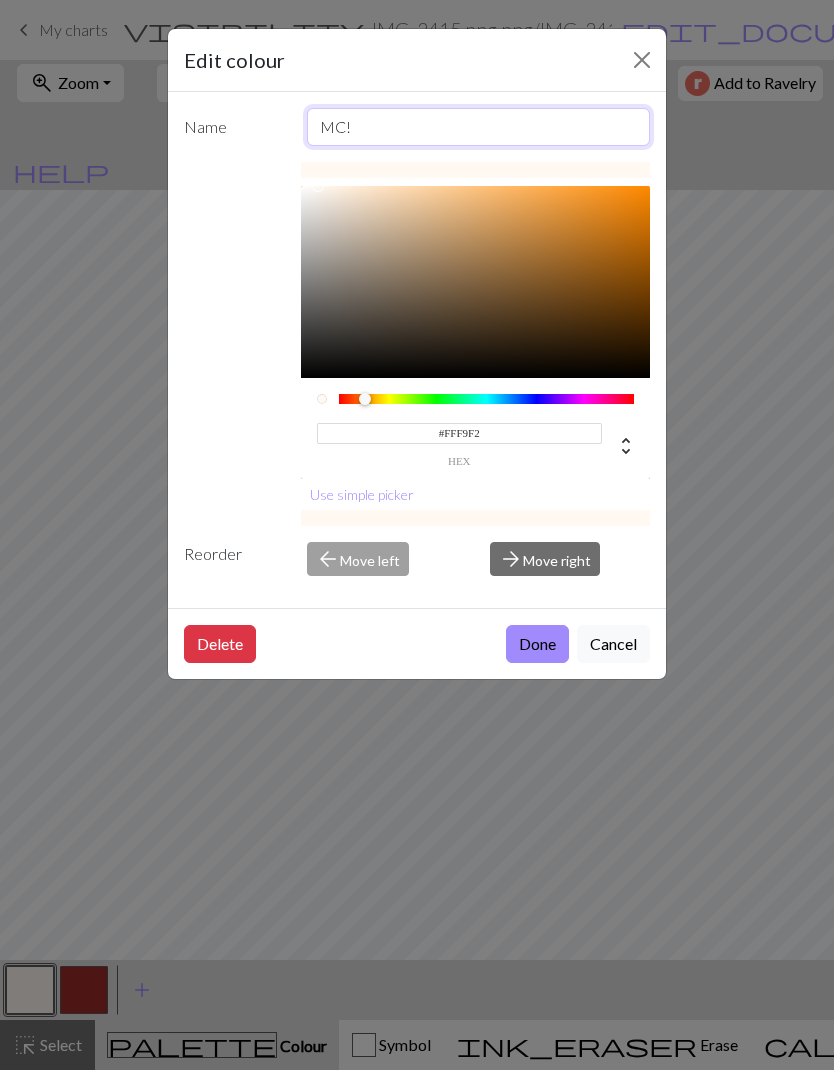 type on "MC!" 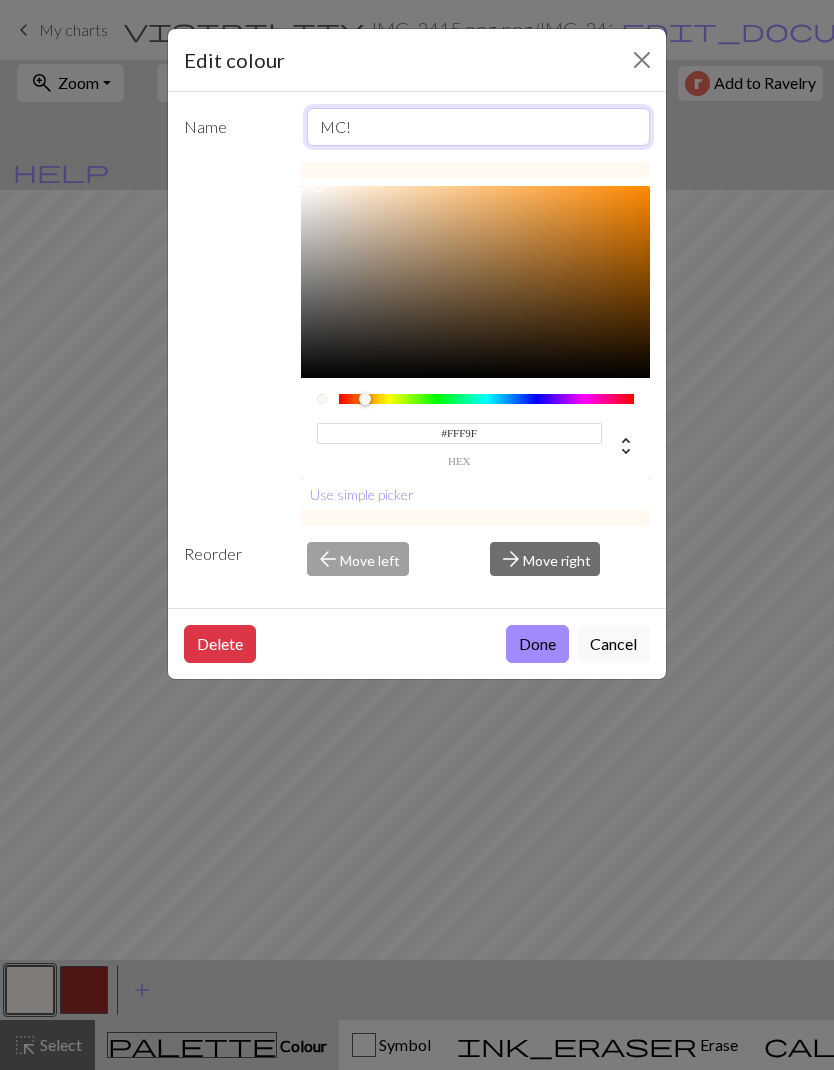 click on "MC!" at bounding box center (479, 127) 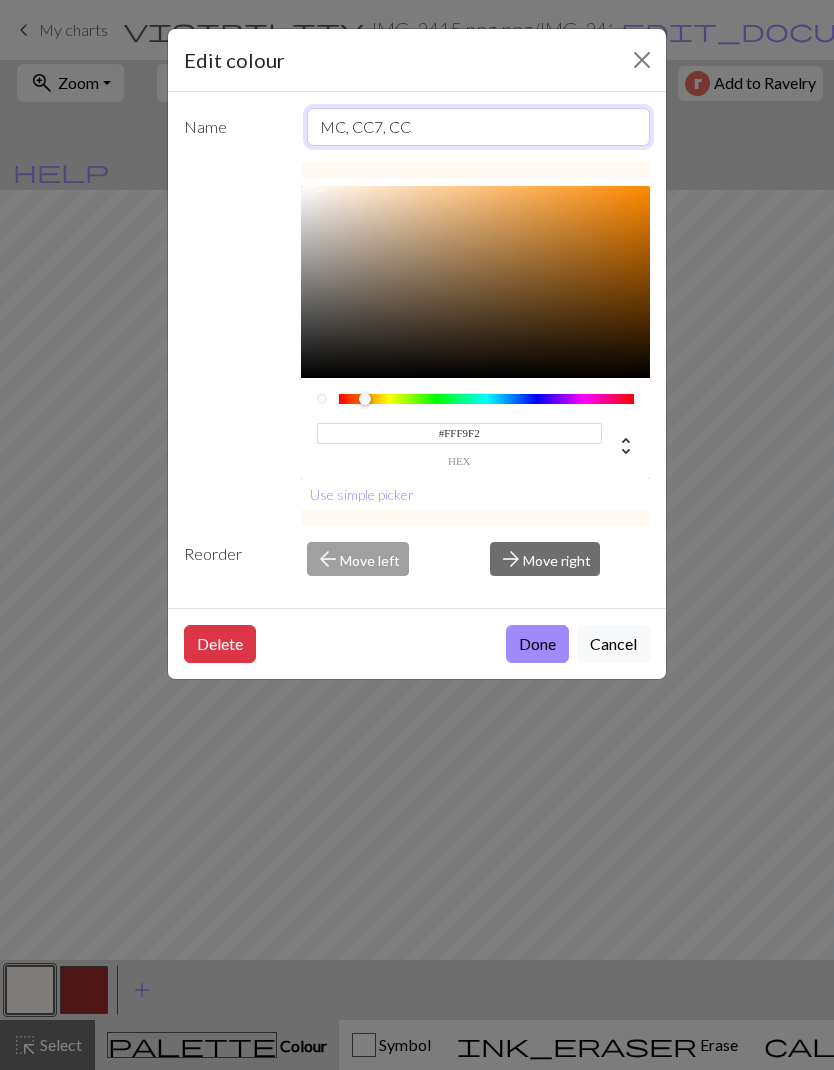 type on "MC, CC7, CC8" 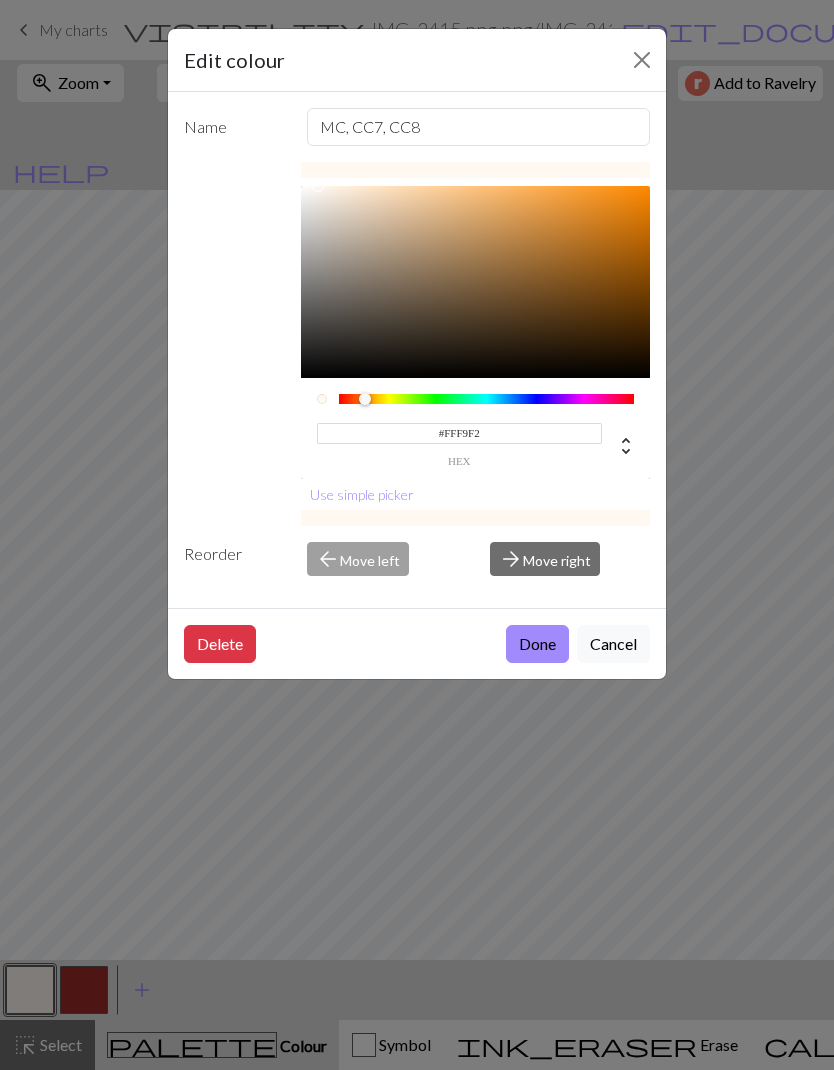 click on "Done" at bounding box center [537, 644] 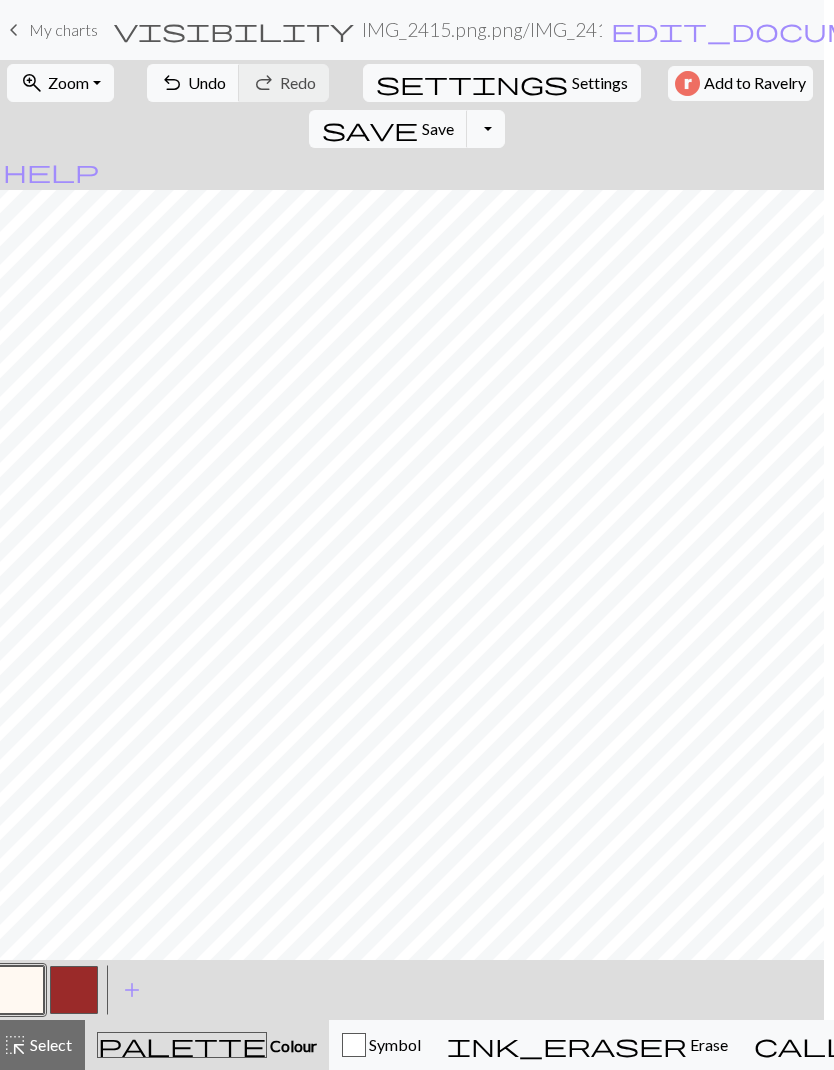 scroll, scrollTop: 0, scrollLeft: 5, axis: horizontal 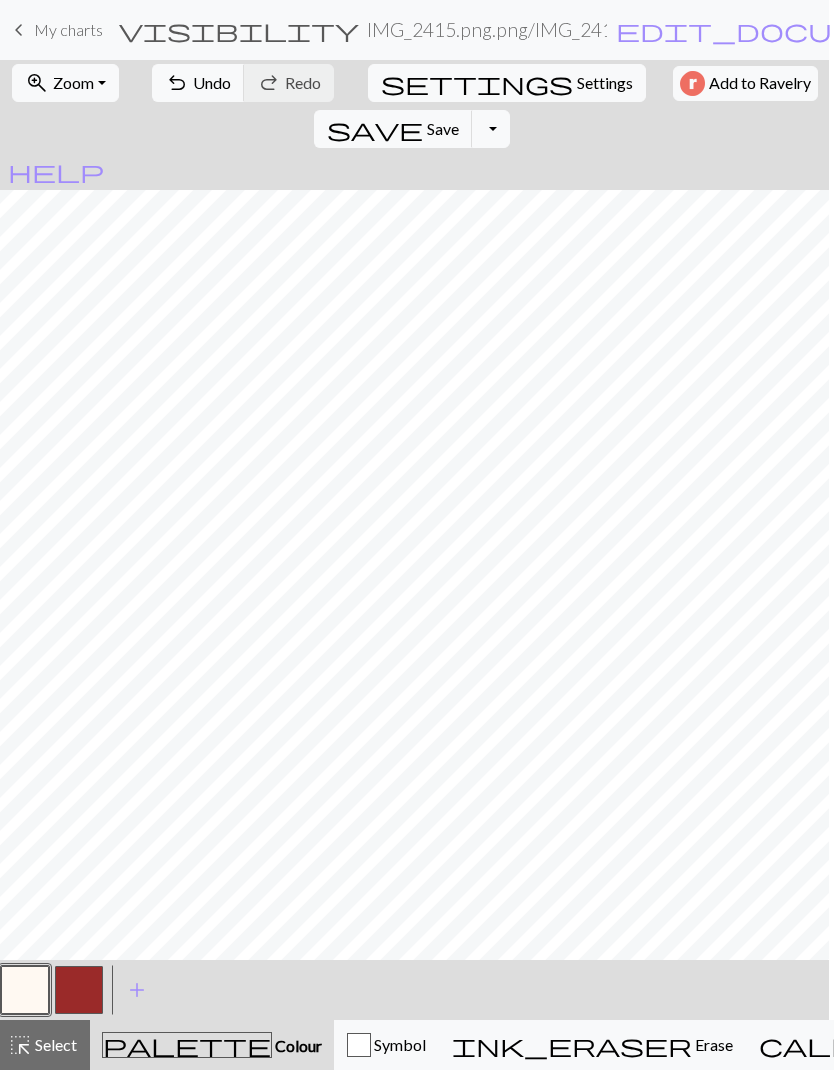 click at bounding box center (79, 990) 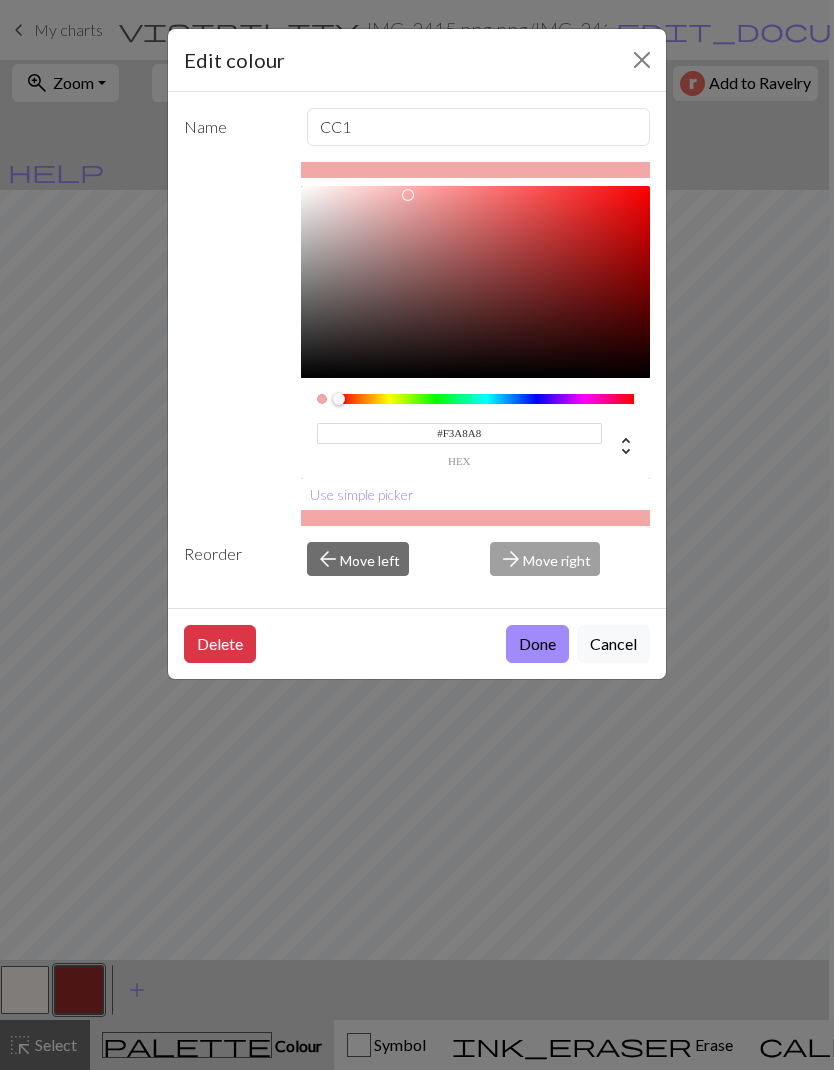 type on "#F2A7A7" 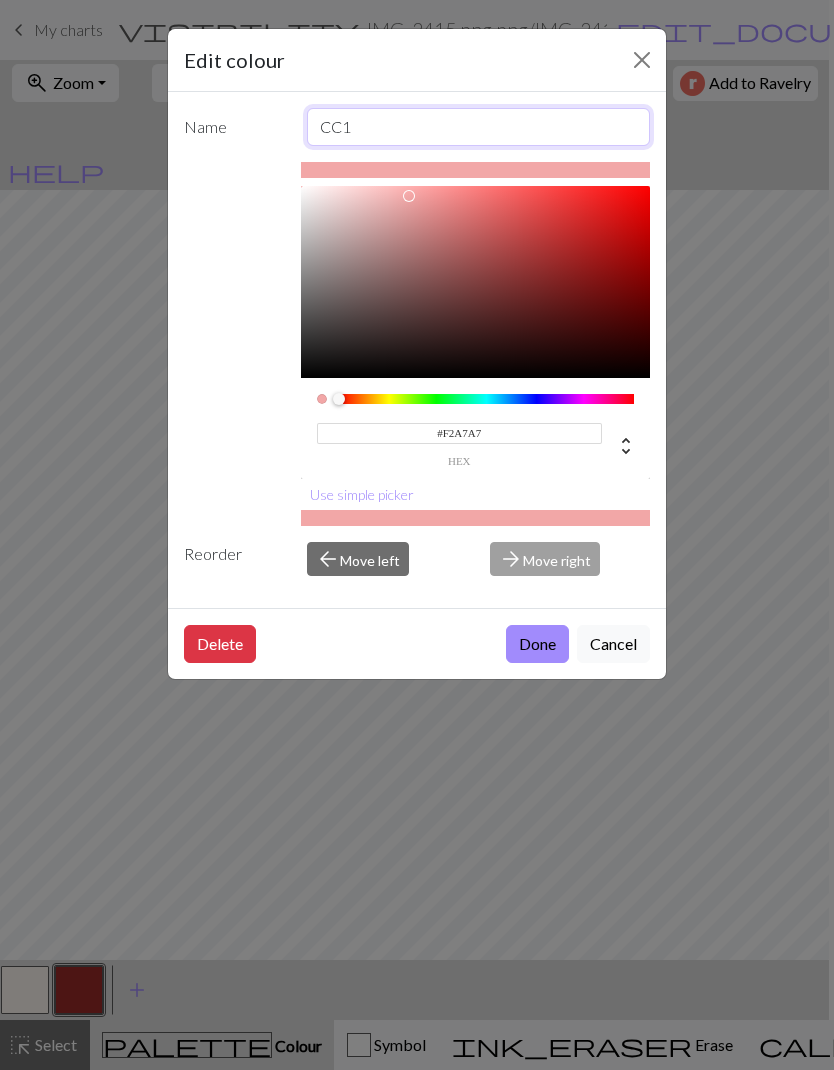 click on "CC1" at bounding box center [479, 127] 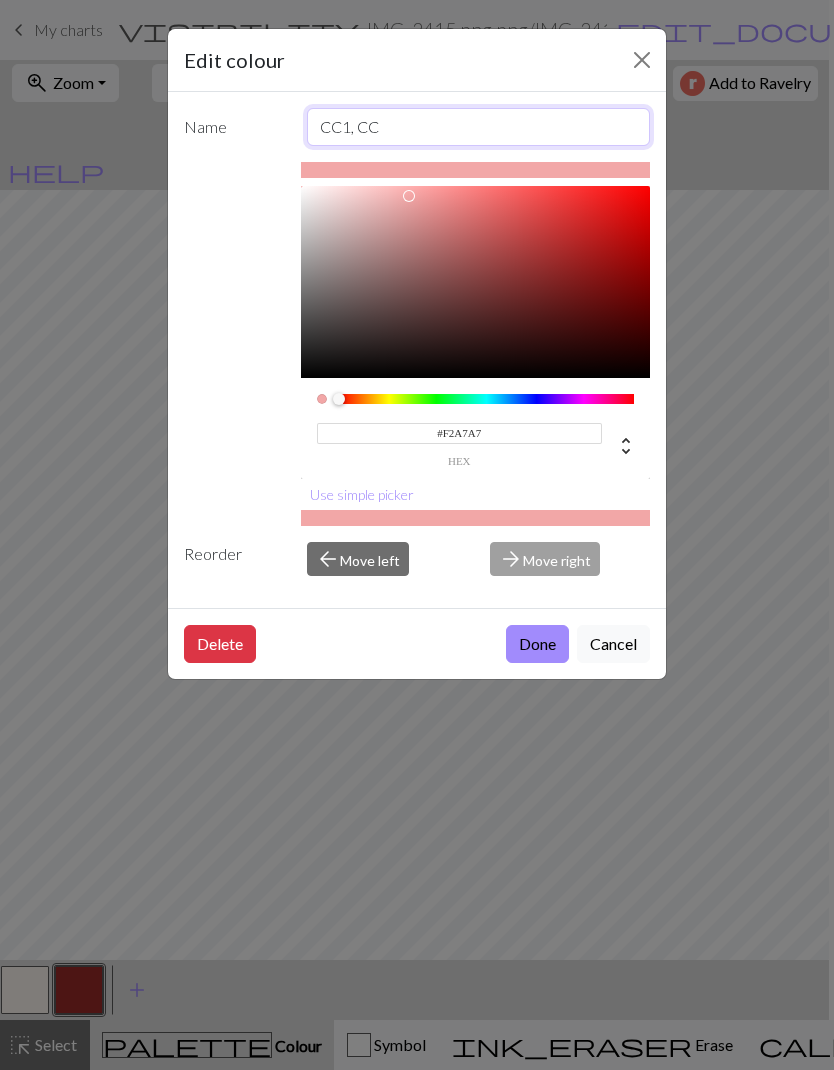type on "CC1, CC6" 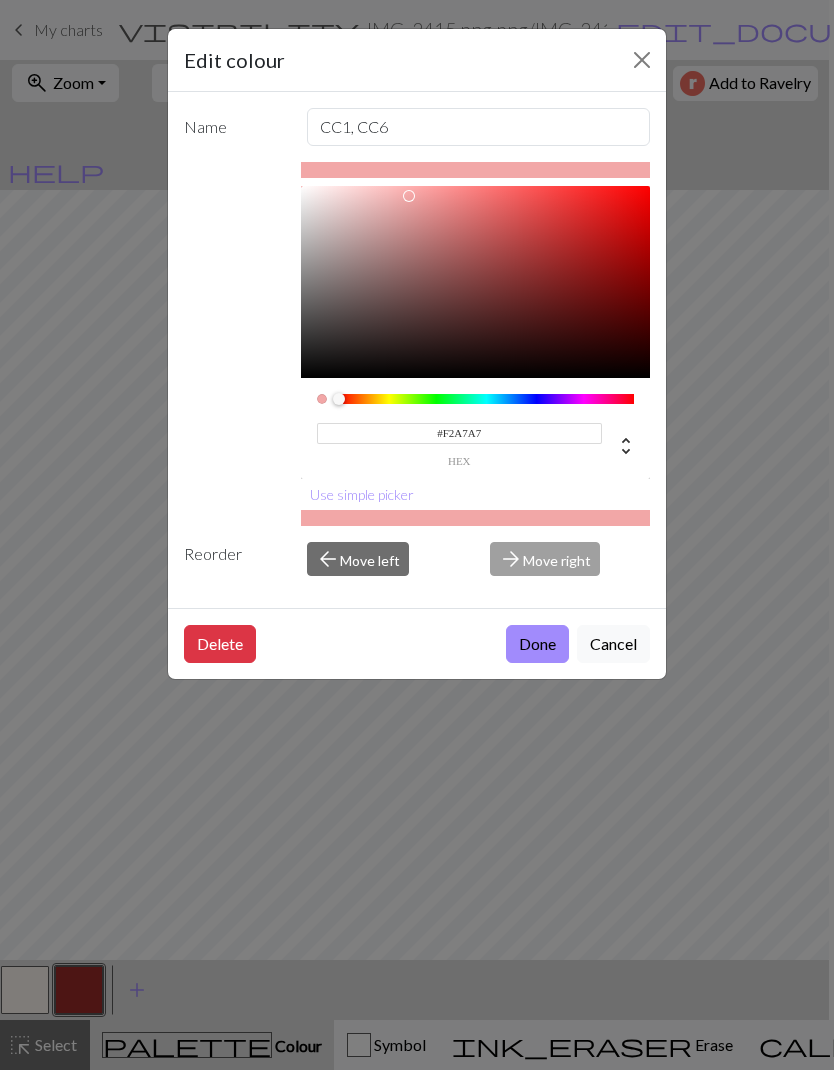 click on "Done" at bounding box center (537, 644) 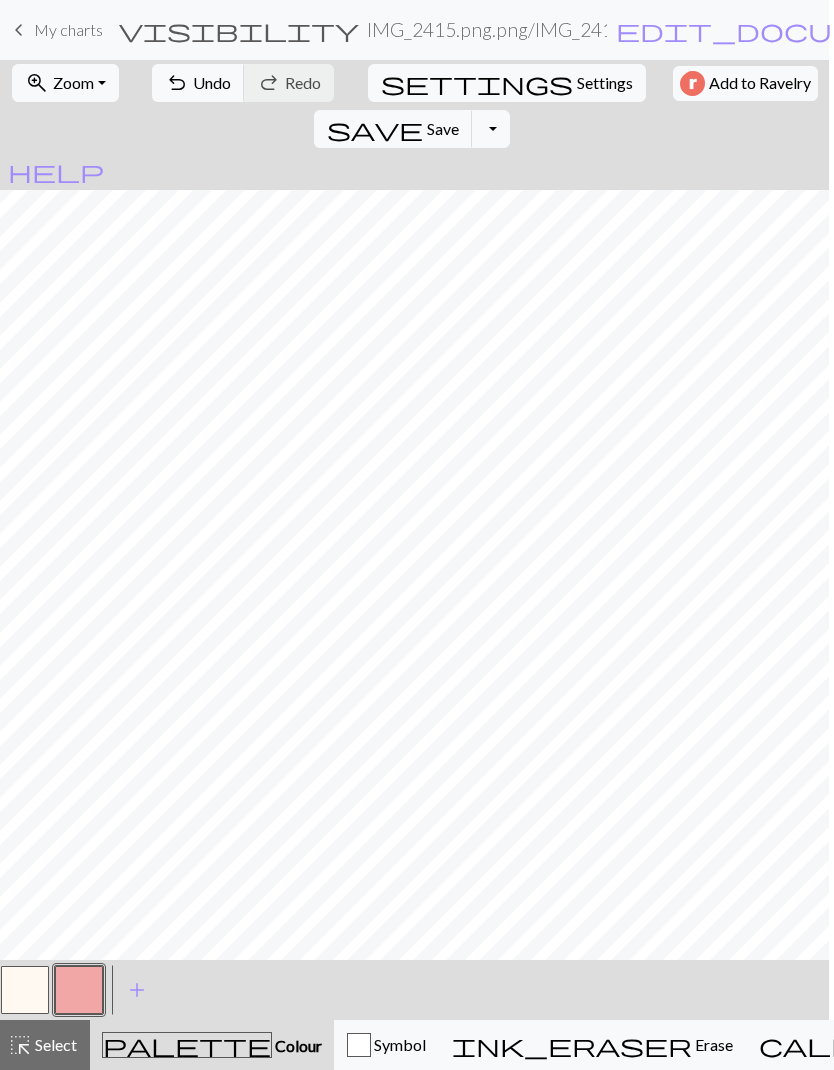 click on "add" at bounding box center [137, 990] 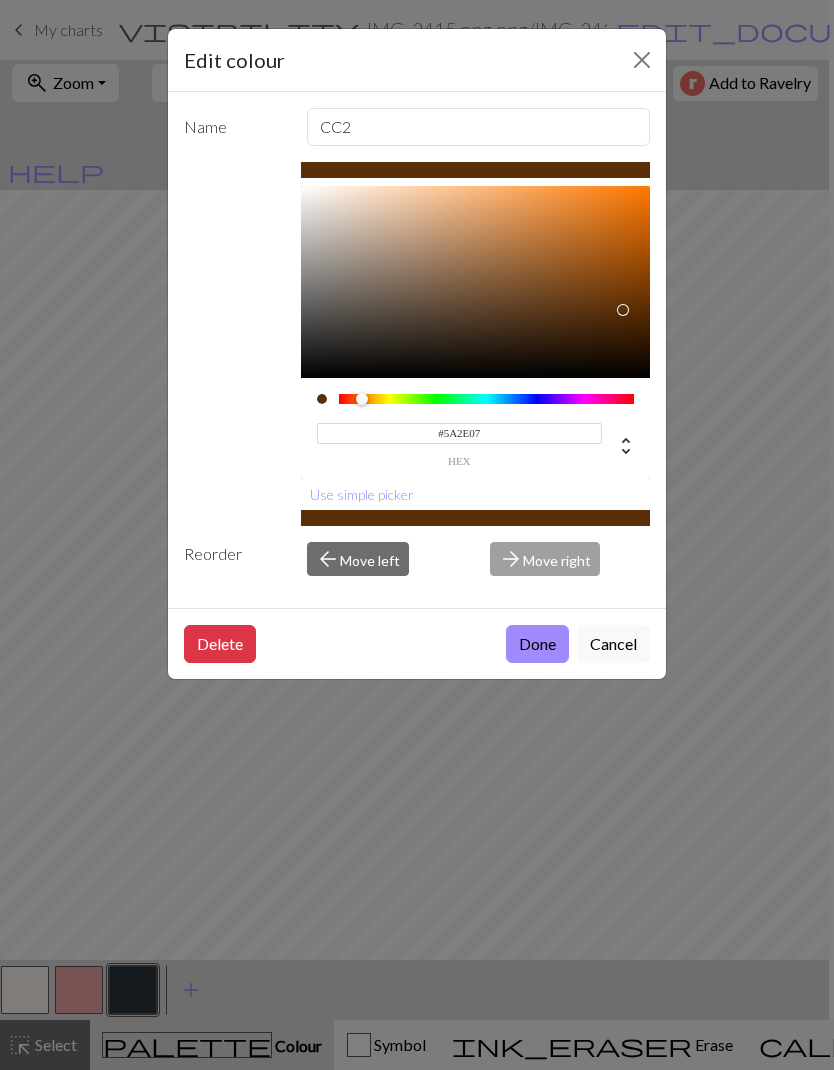 type on "#5C2F07" 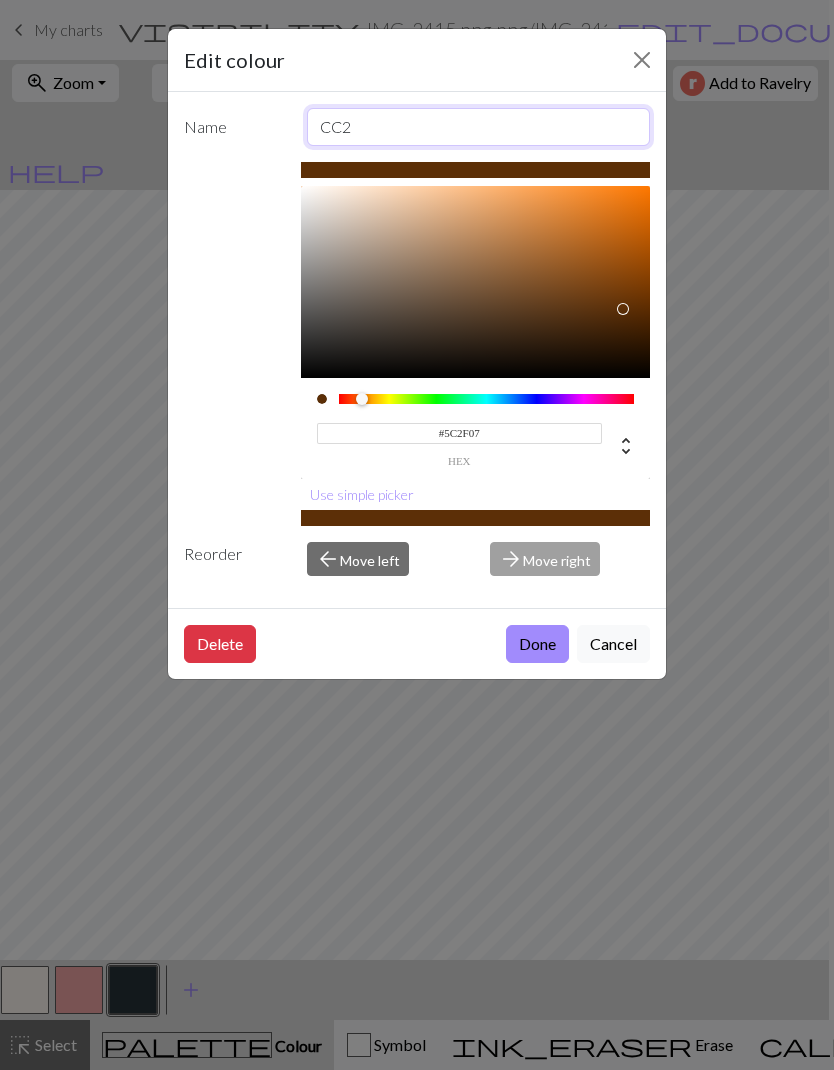 click on "CC2" at bounding box center (479, 127) 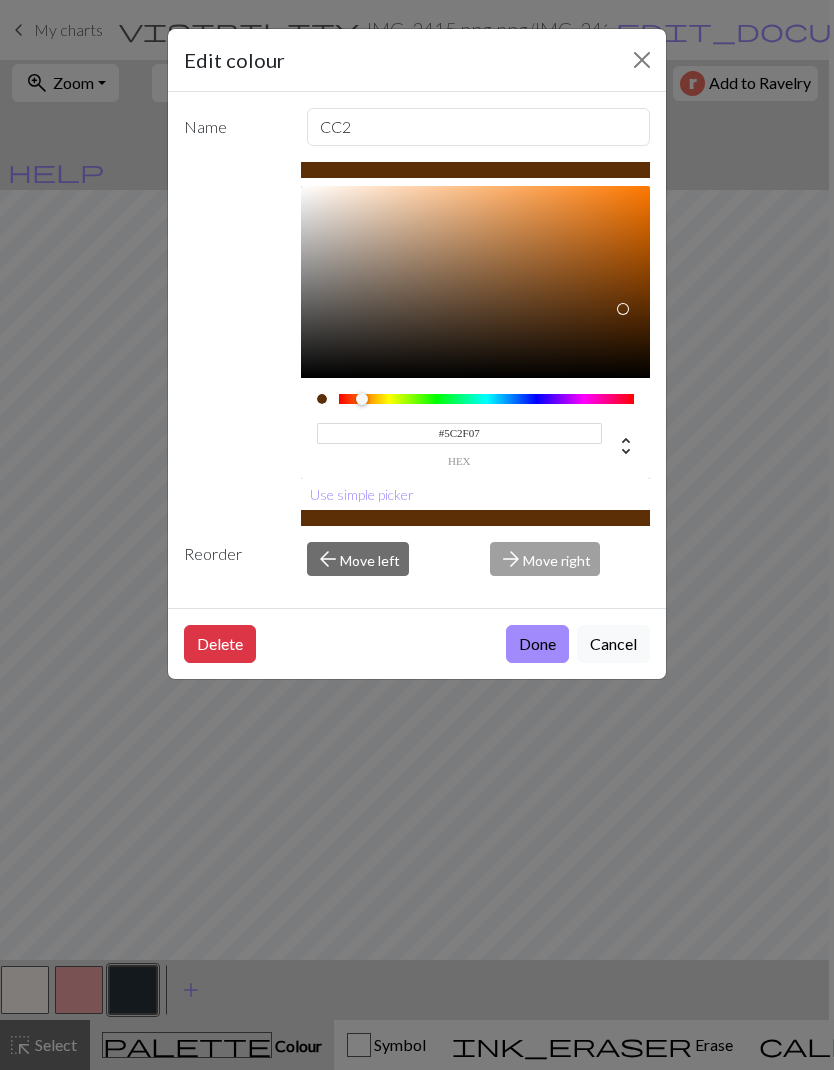 click on "Done" at bounding box center [537, 644] 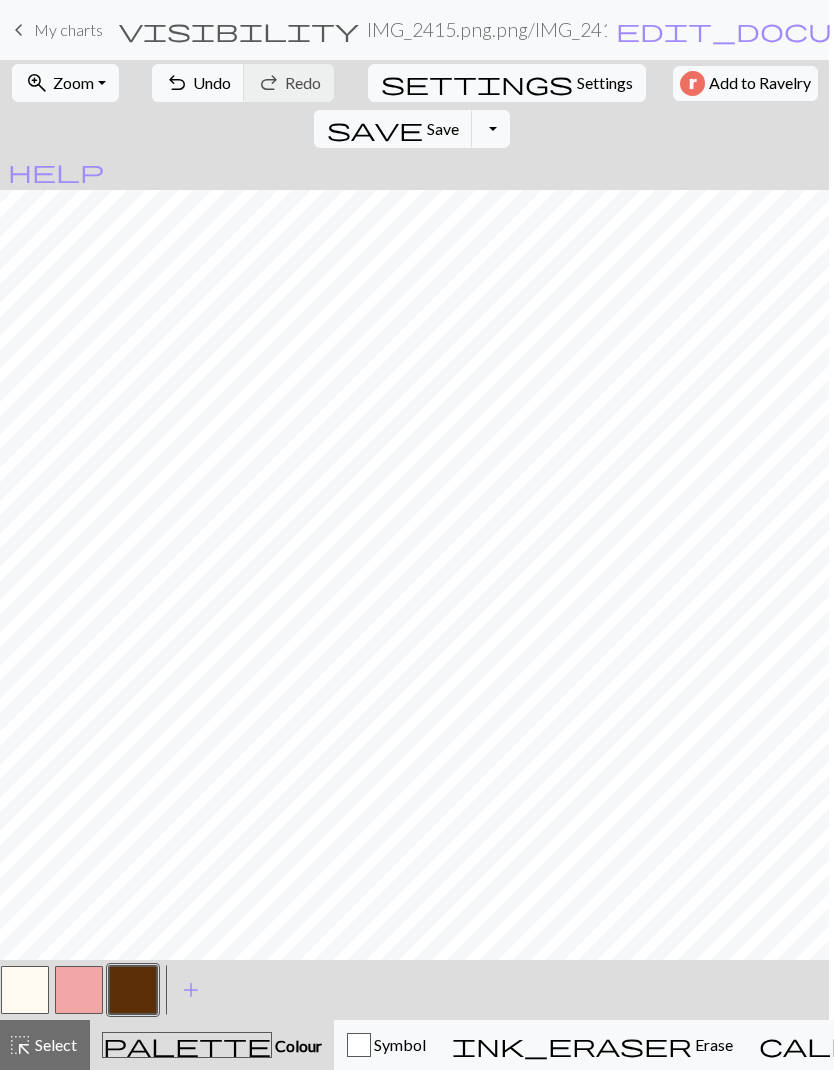 click on "add" at bounding box center (191, 990) 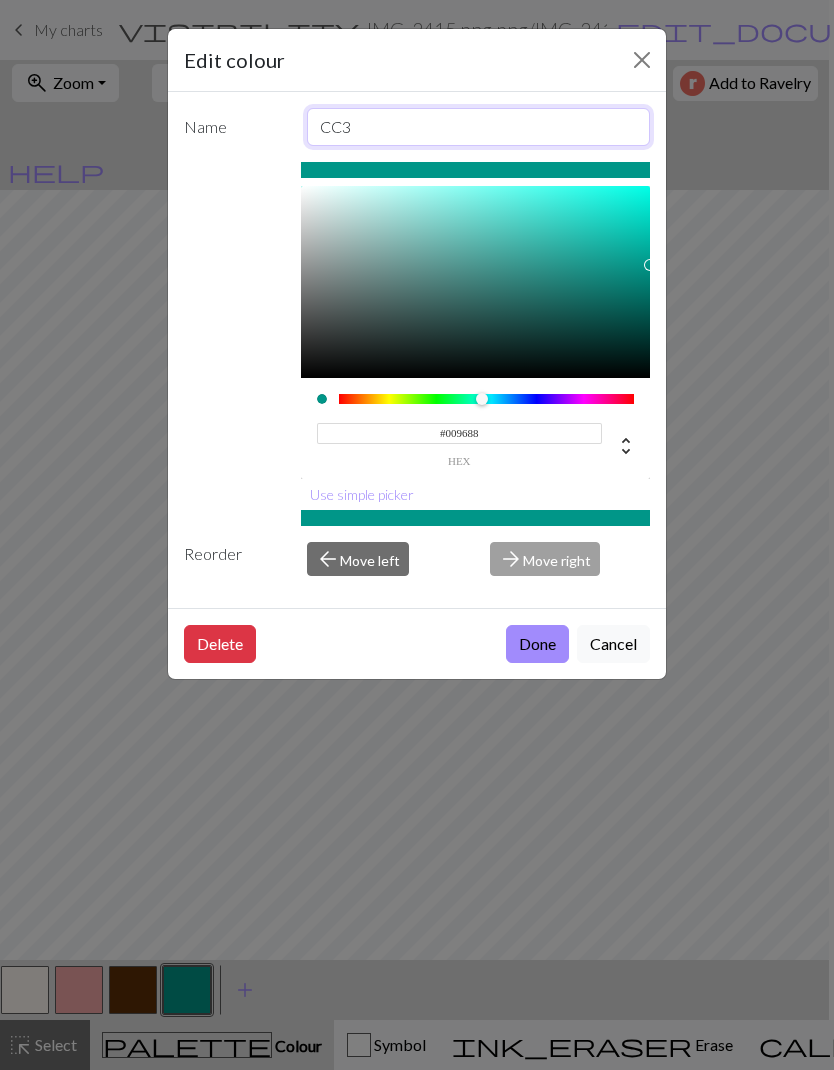 click on "CC3" at bounding box center [479, 127] 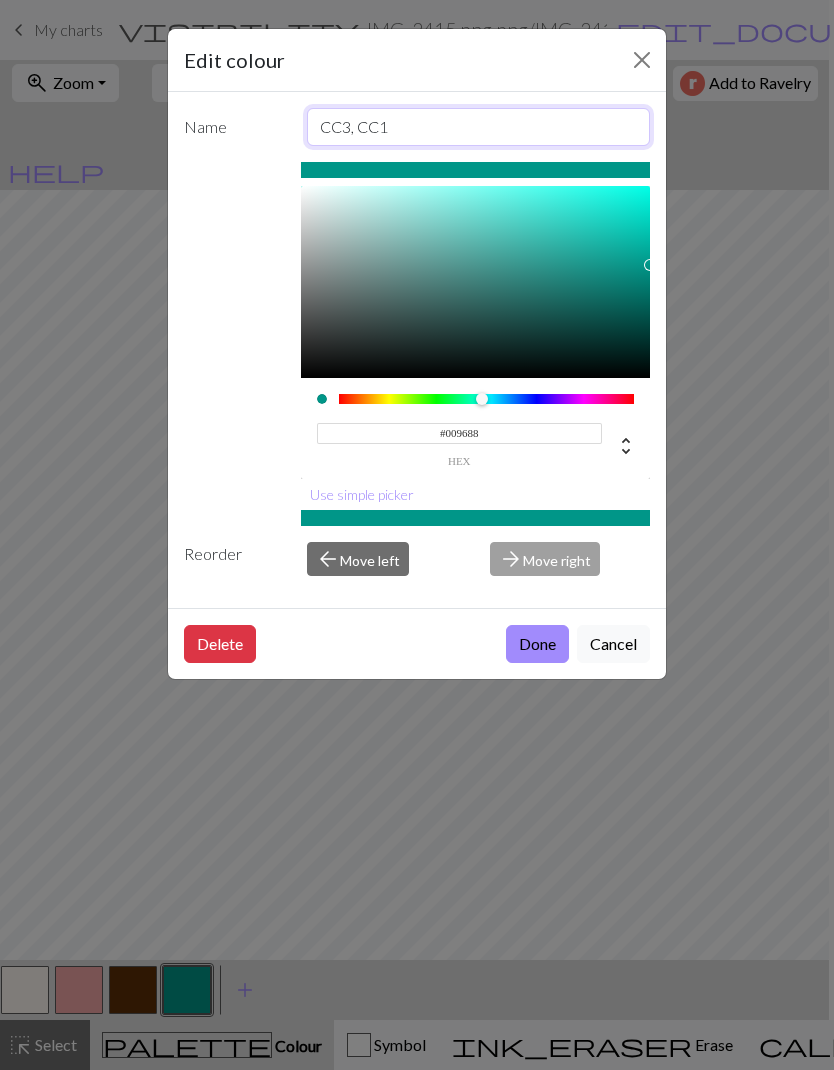 type on "CC3, CC10" 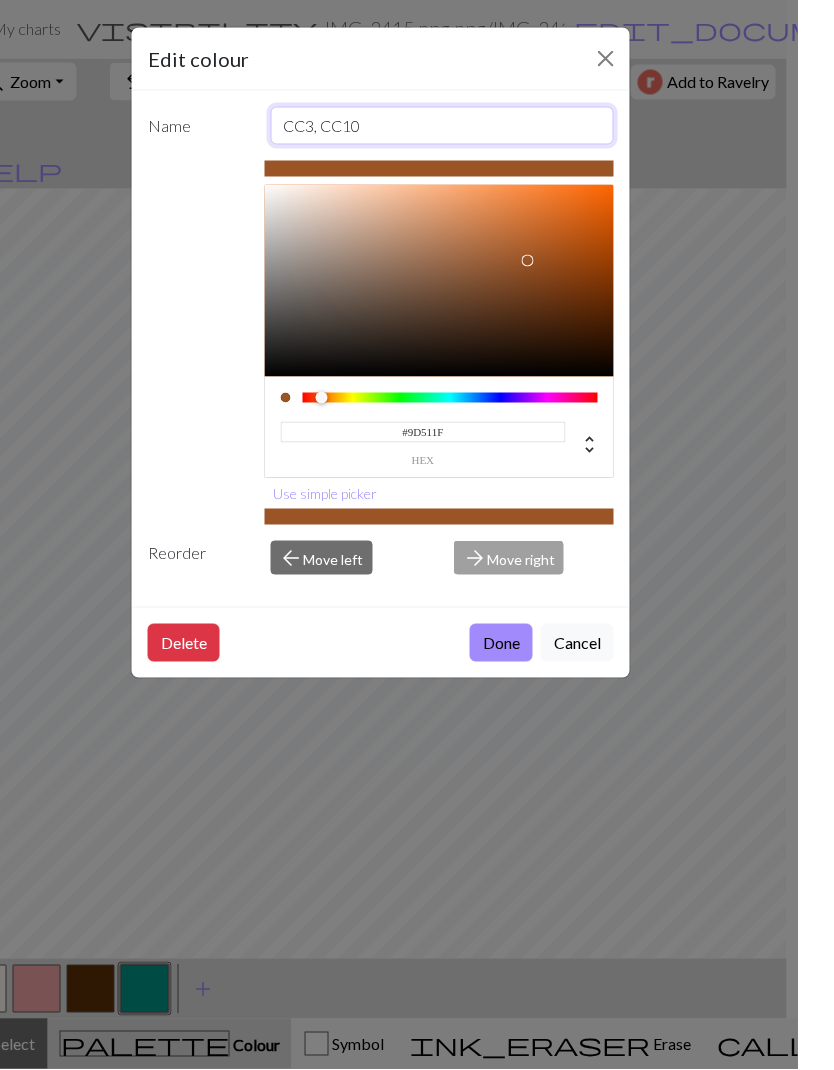 scroll, scrollTop: 0, scrollLeft: 10, axis: horizontal 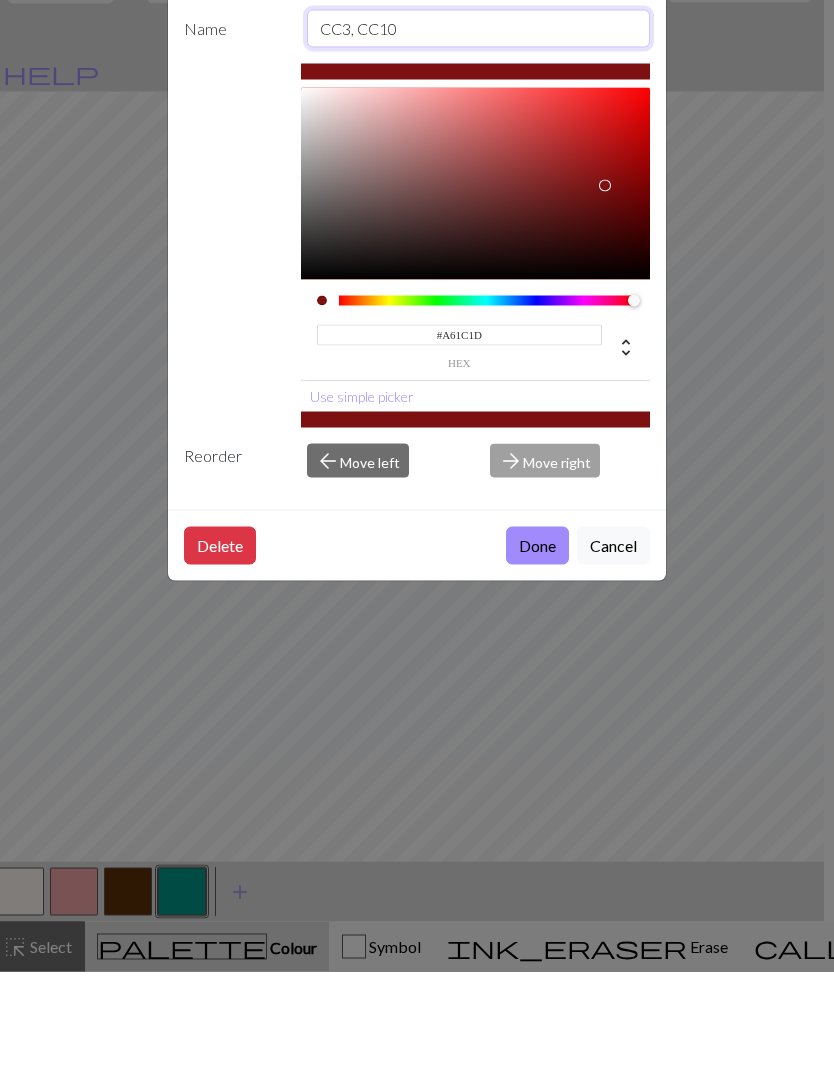 type on "#9F1B1C" 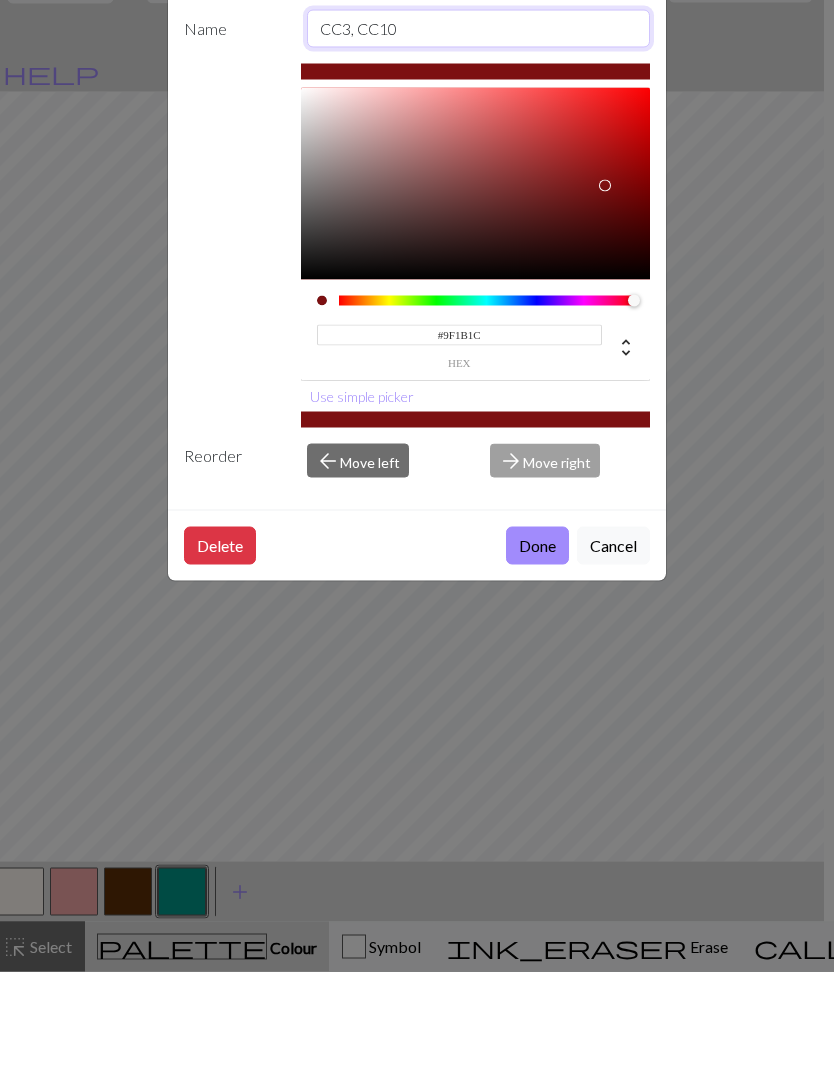 type on "CC3, CC10" 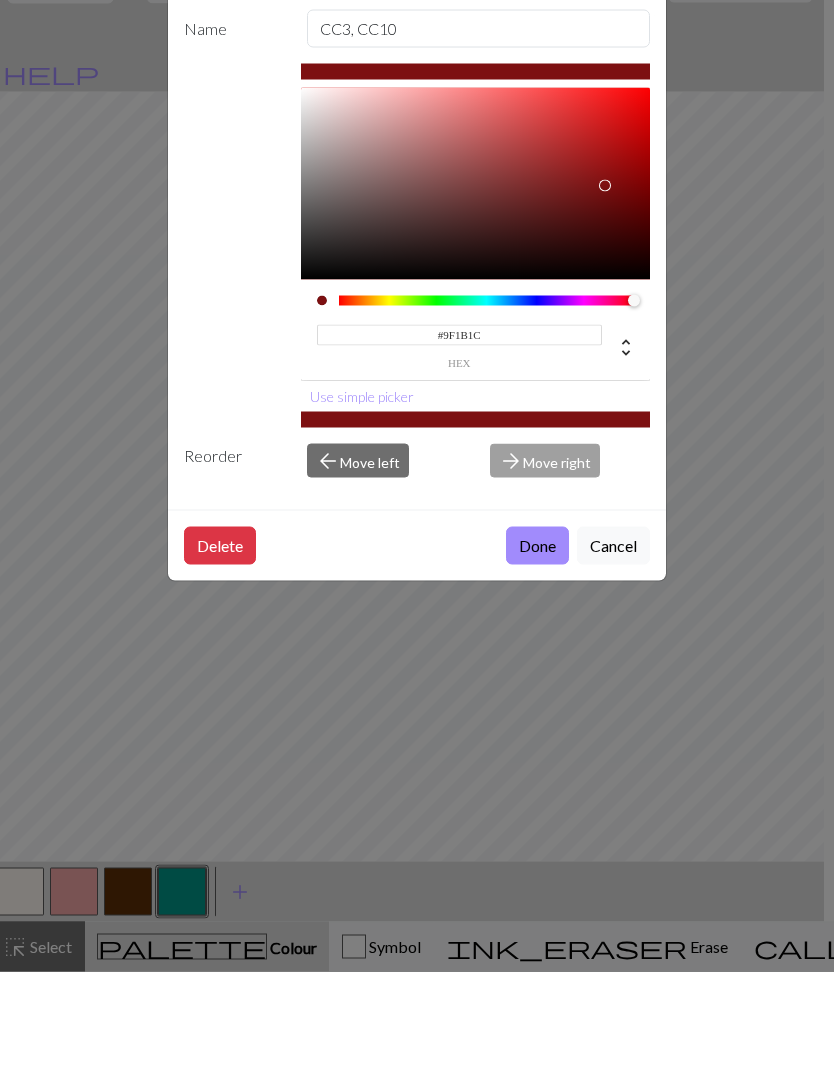 click at bounding box center [605, 284] 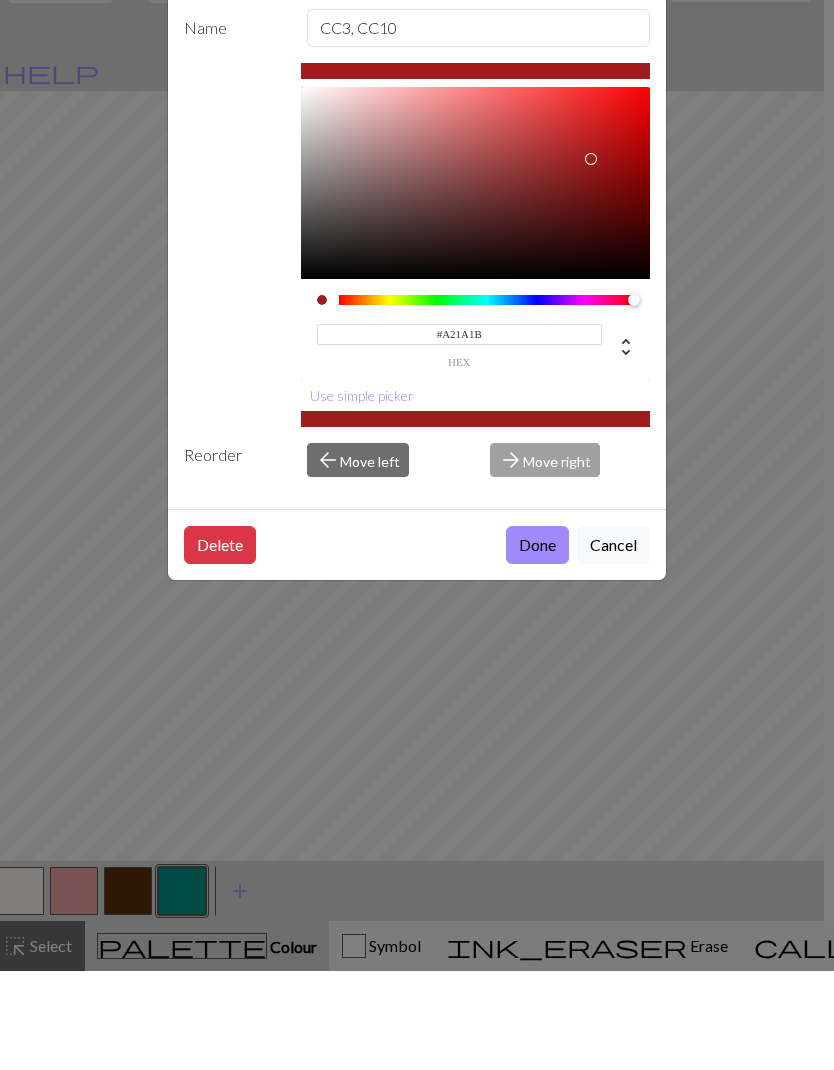 scroll, scrollTop: 1, scrollLeft: 10, axis: both 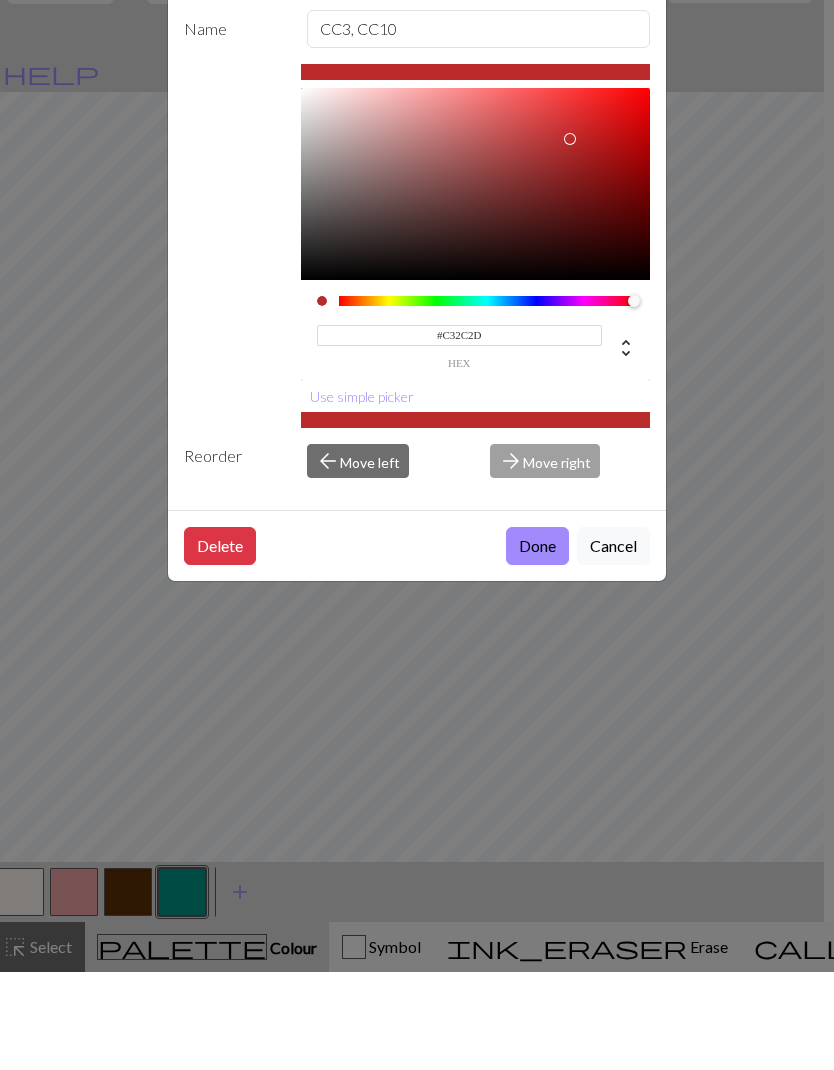 click at bounding box center [476, 282] 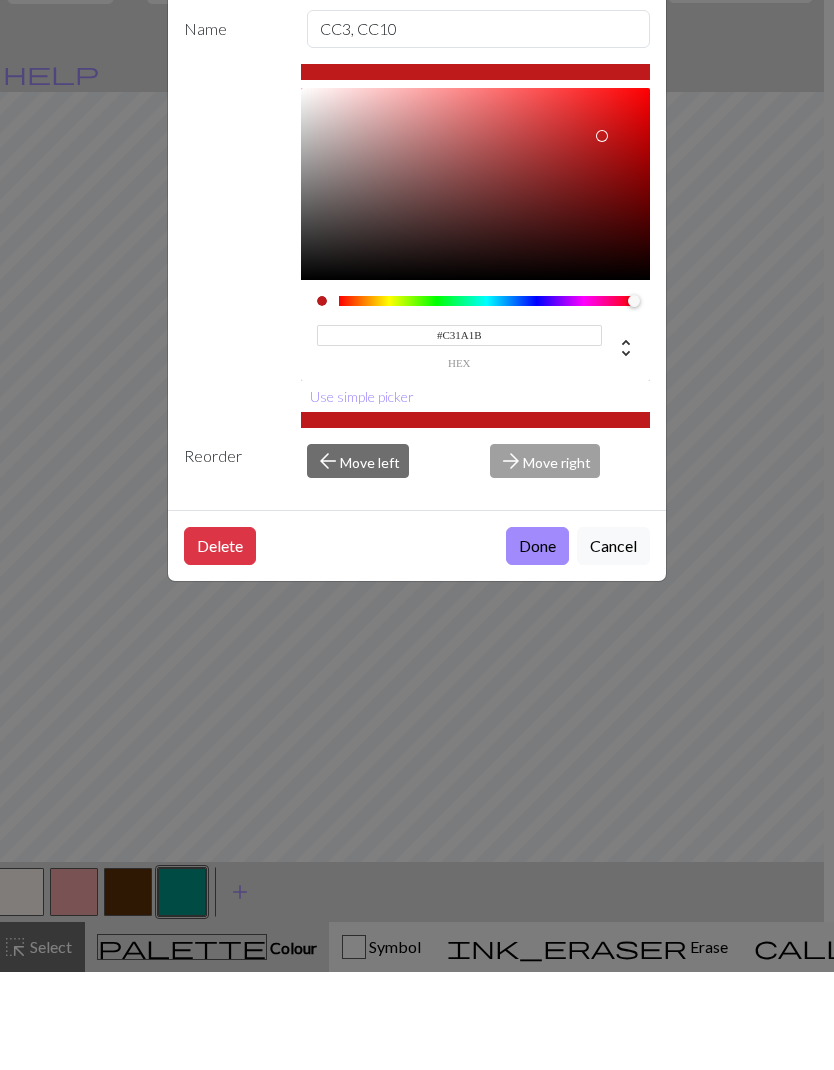 click at bounding box center (602, 234) 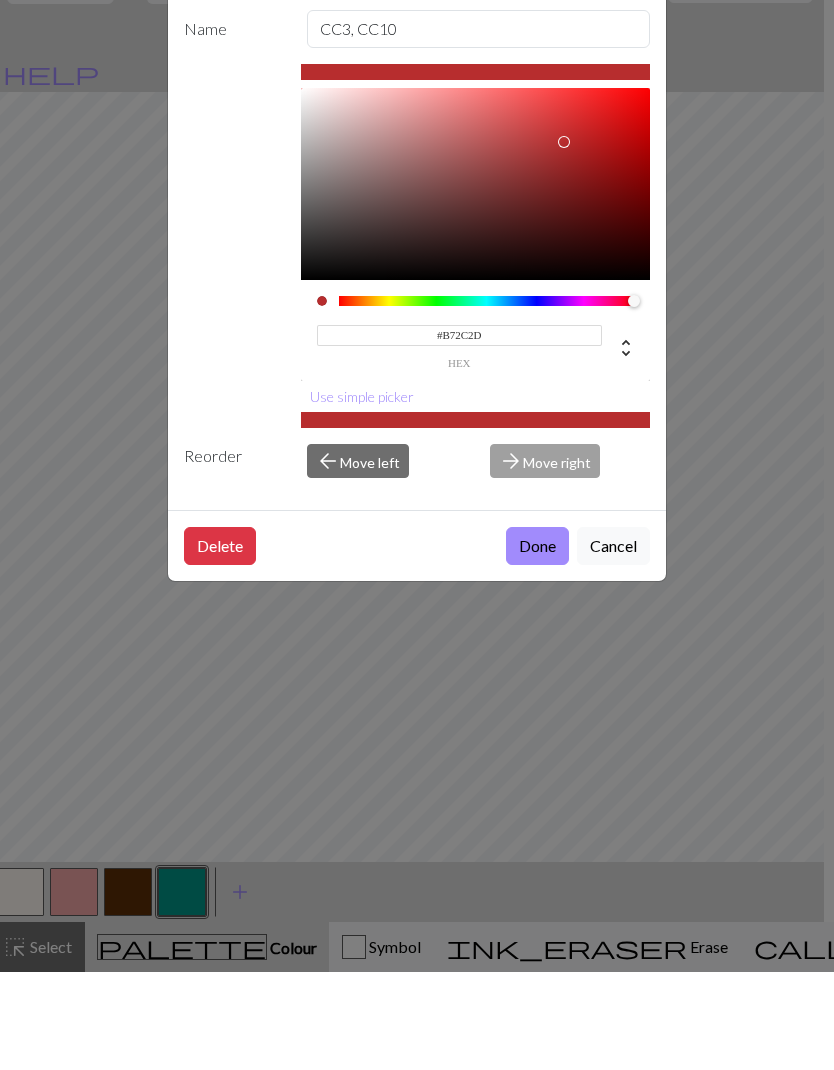 click at bounding box center [564, 240] 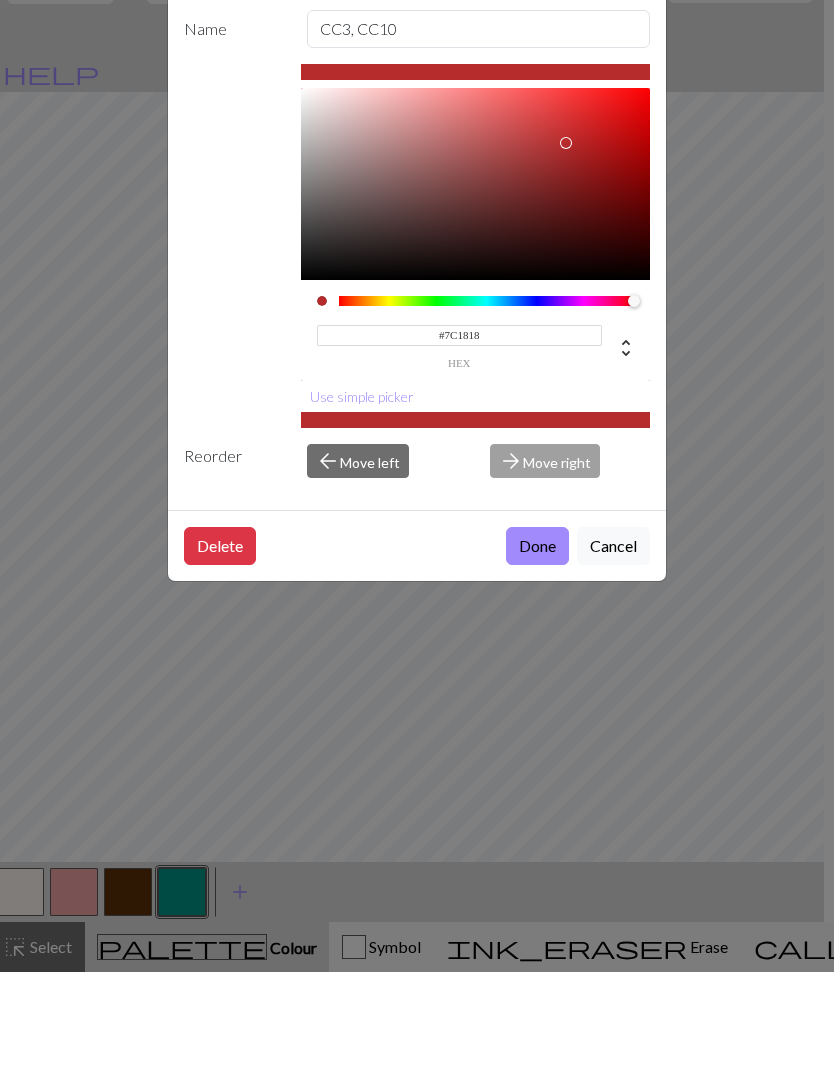 click at bounding box center (566, 241) 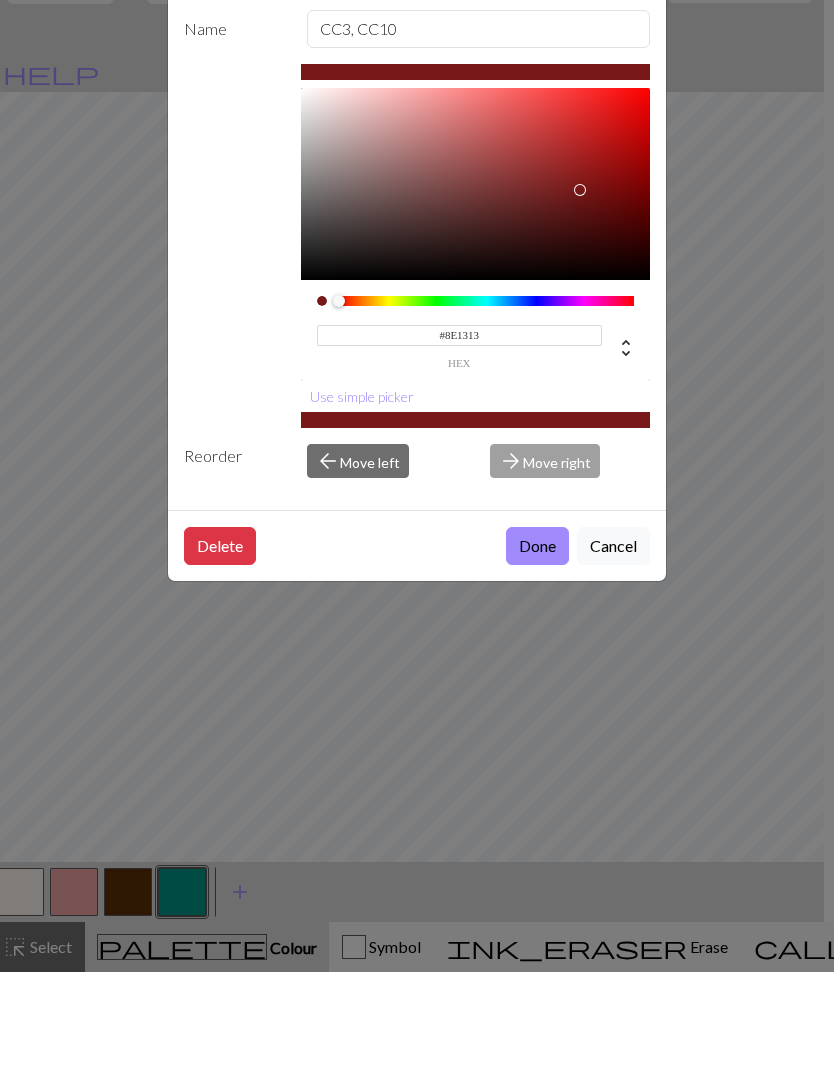 click at bounding box center [580, 288] 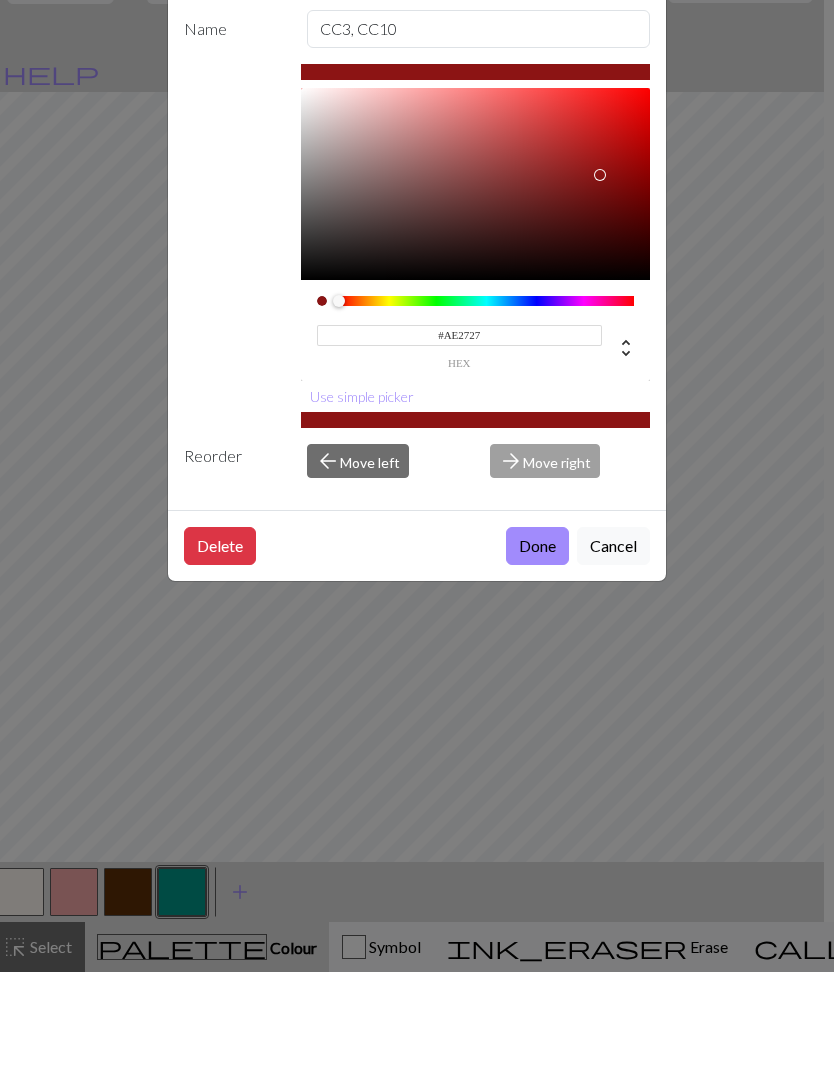 click at bounding box center (476, 282) 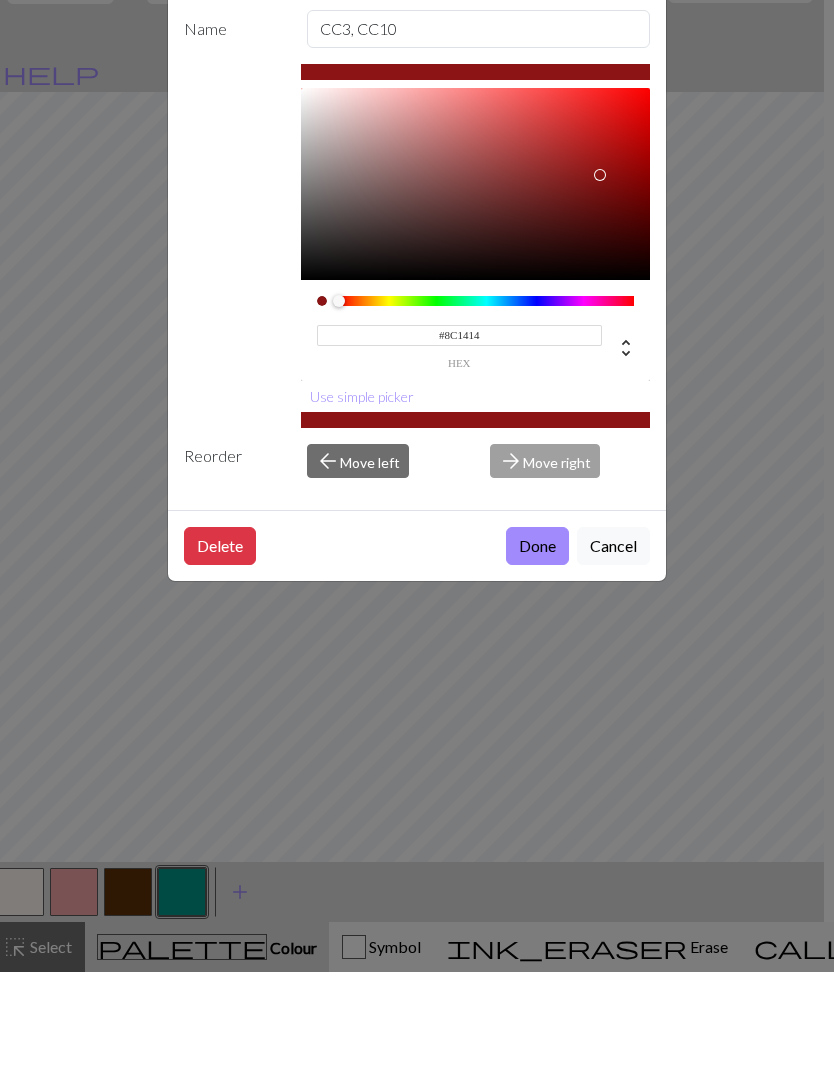 click on "Done" at bounding box center [537, 644] 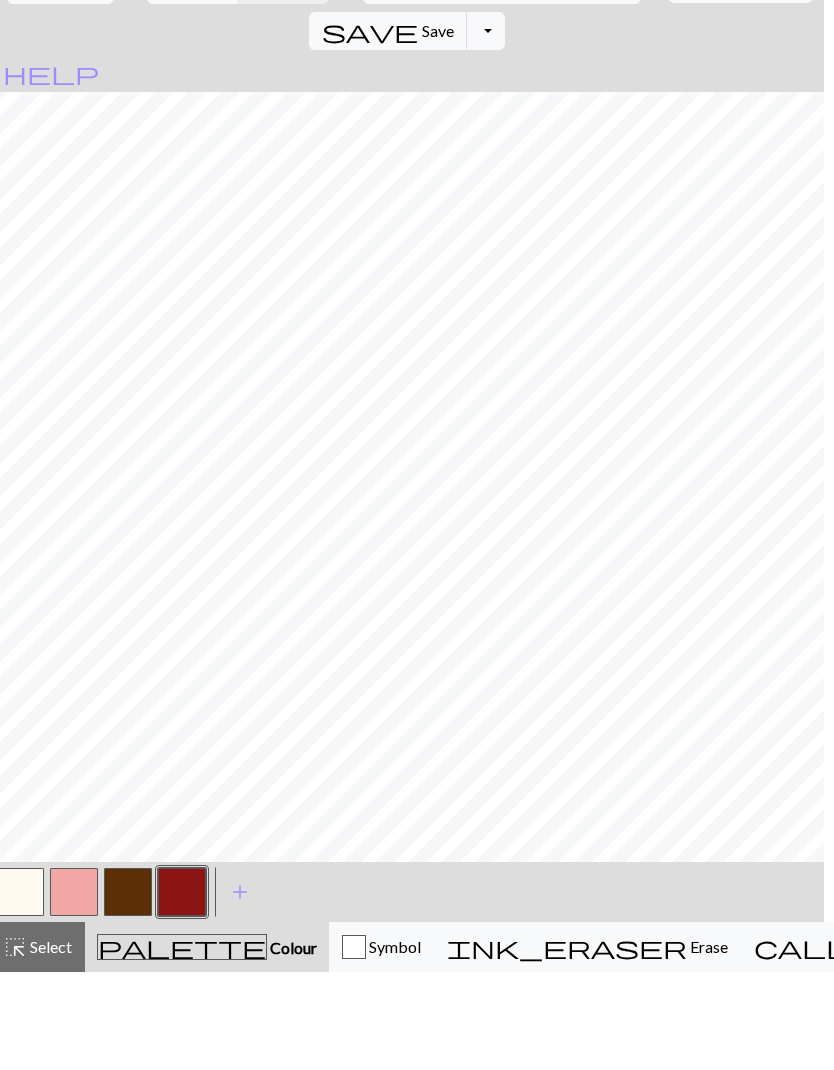 scroll, scrollTop: 0, scrollLeft: 10, axis: horizontal 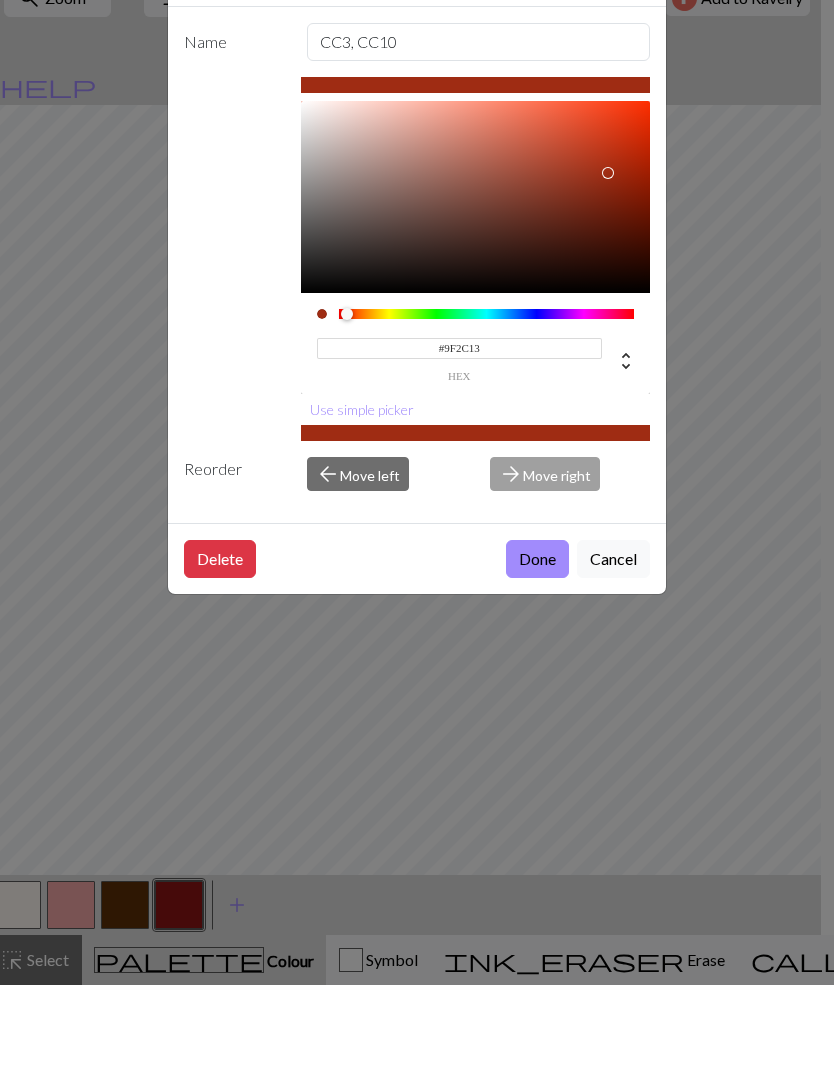 type on "#9F2D14" 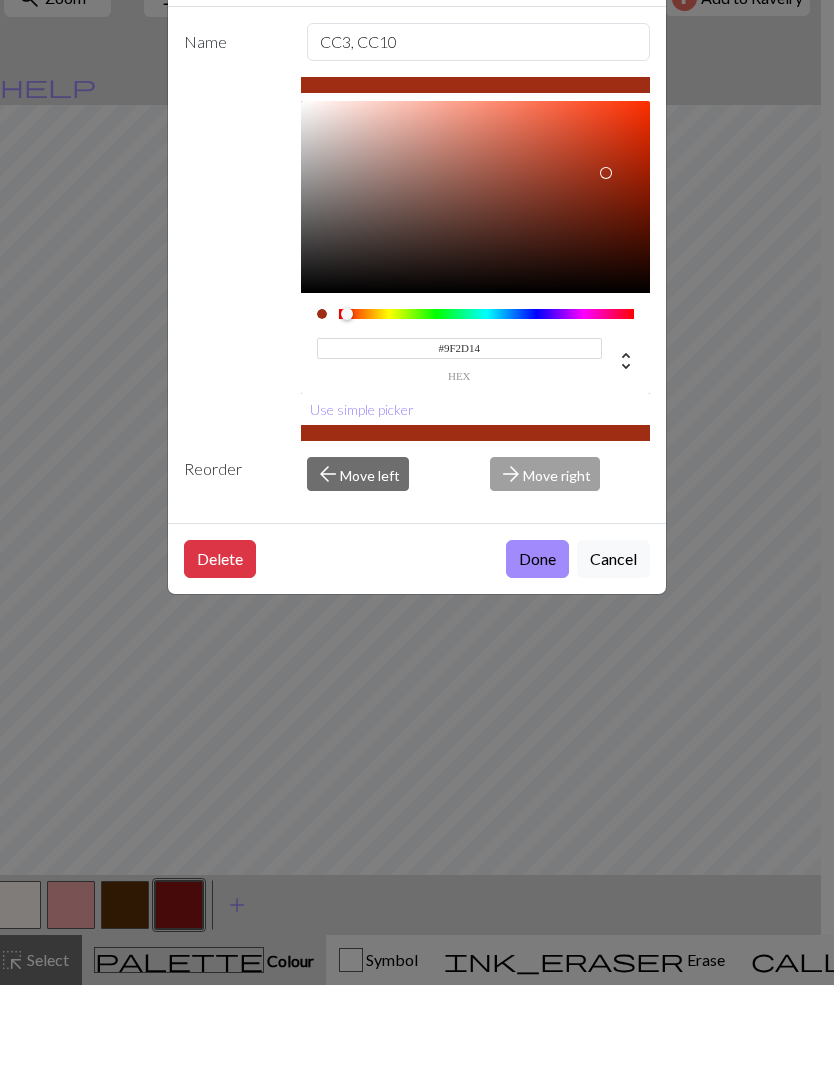 click on "Done" at bounding box center (537, 644) 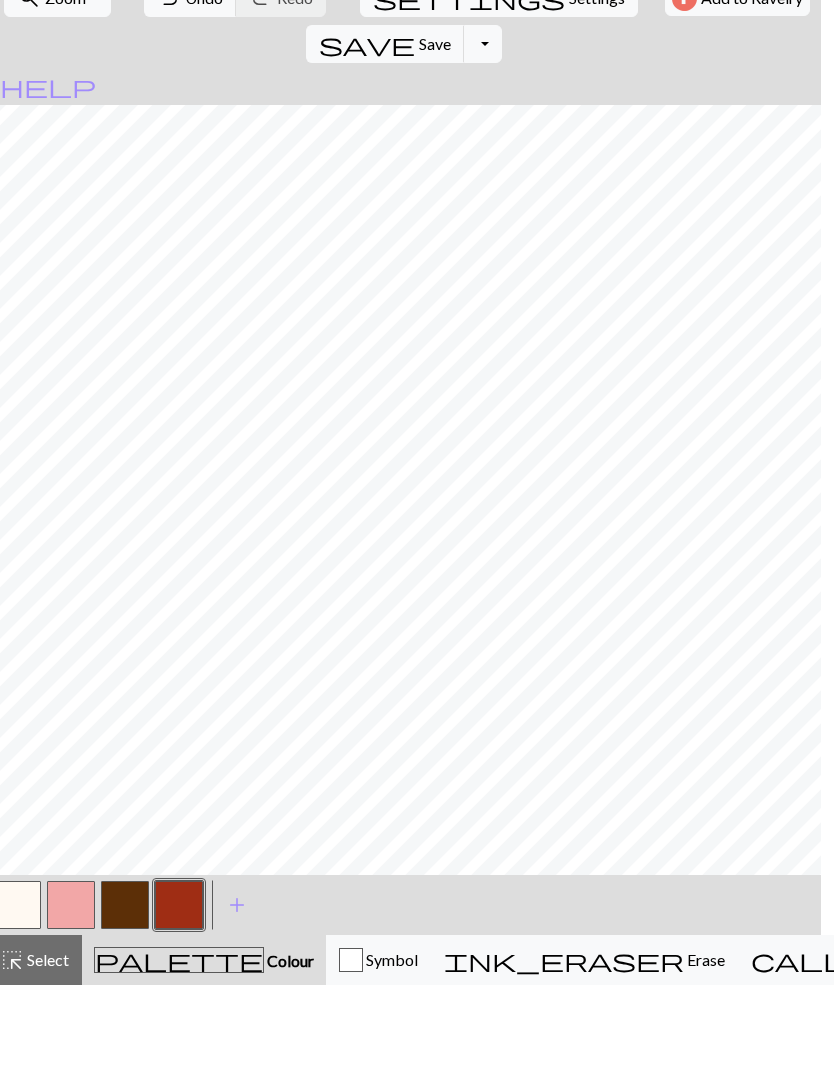 click on "add" at bounding box center [237, 990] 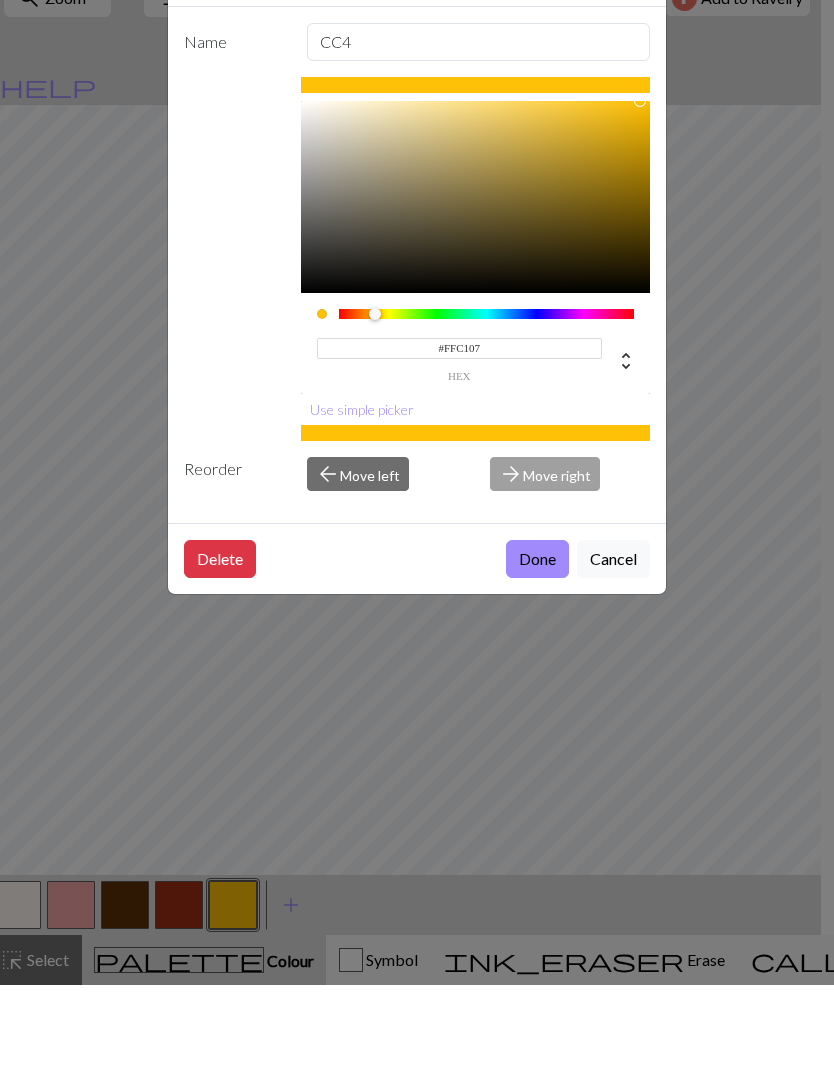 click on "Cancel" at bounding box center (613, 644) 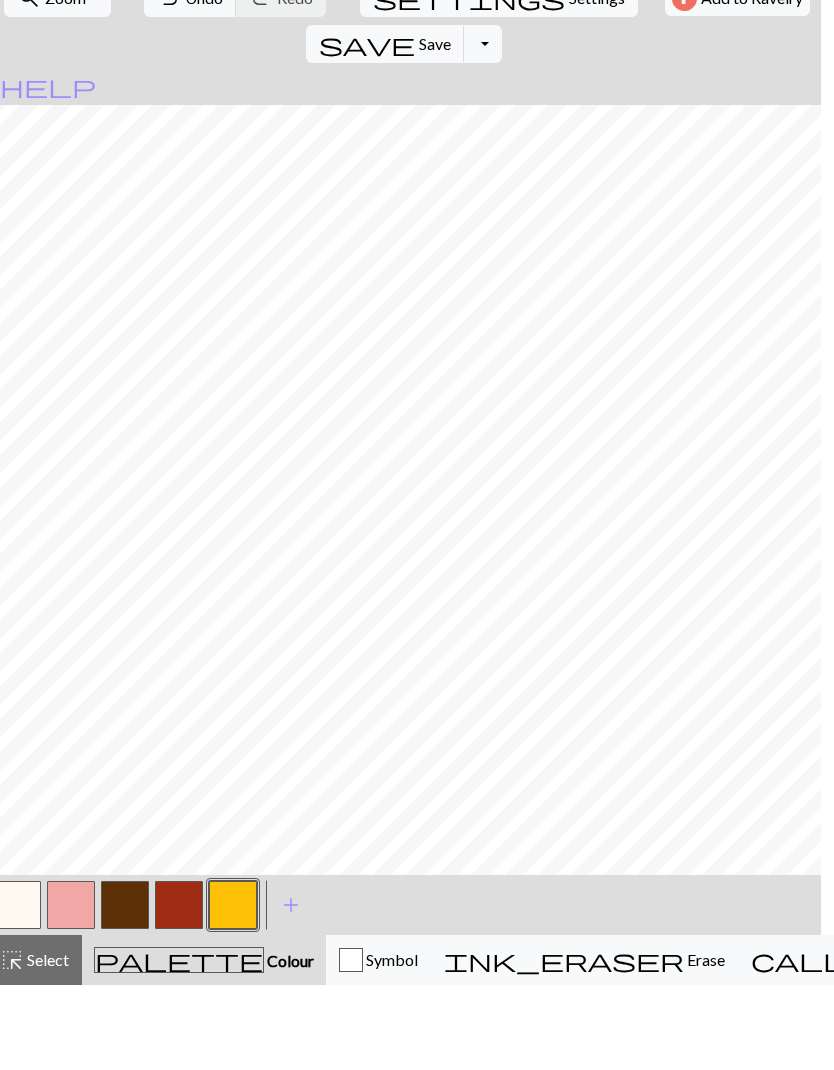 click at bounding box center [179, 990] 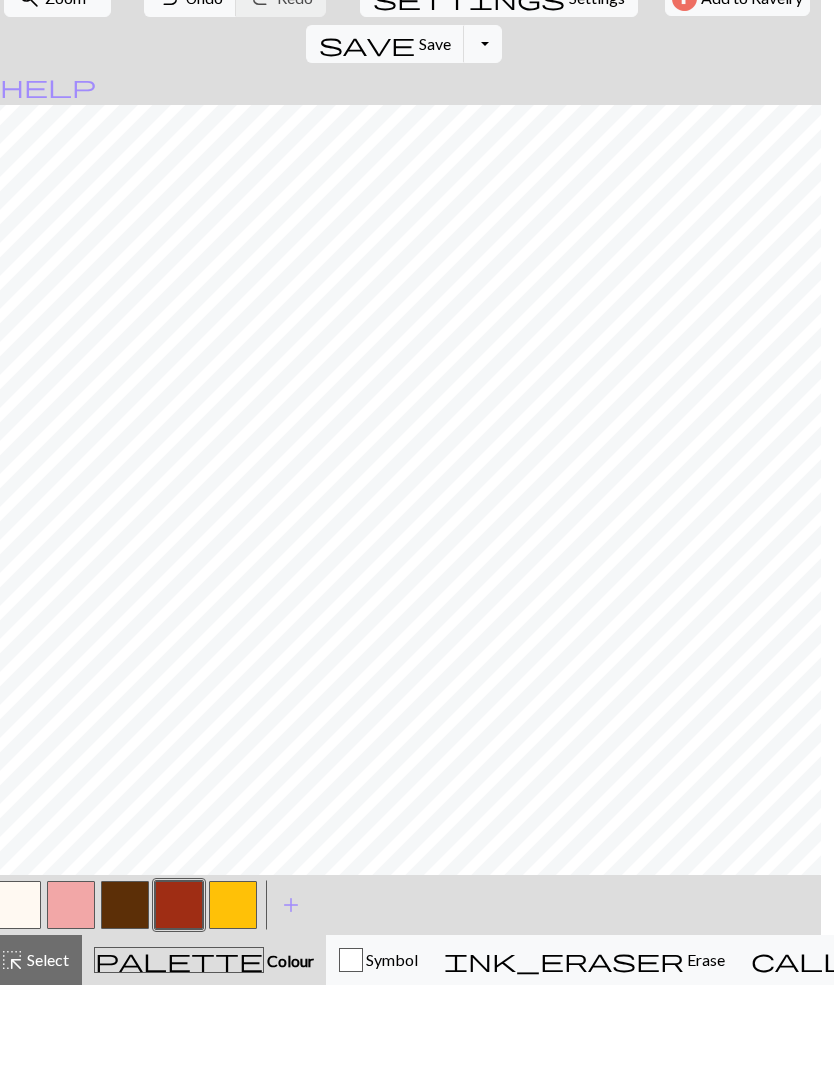 click at bounding box center (179, 990) 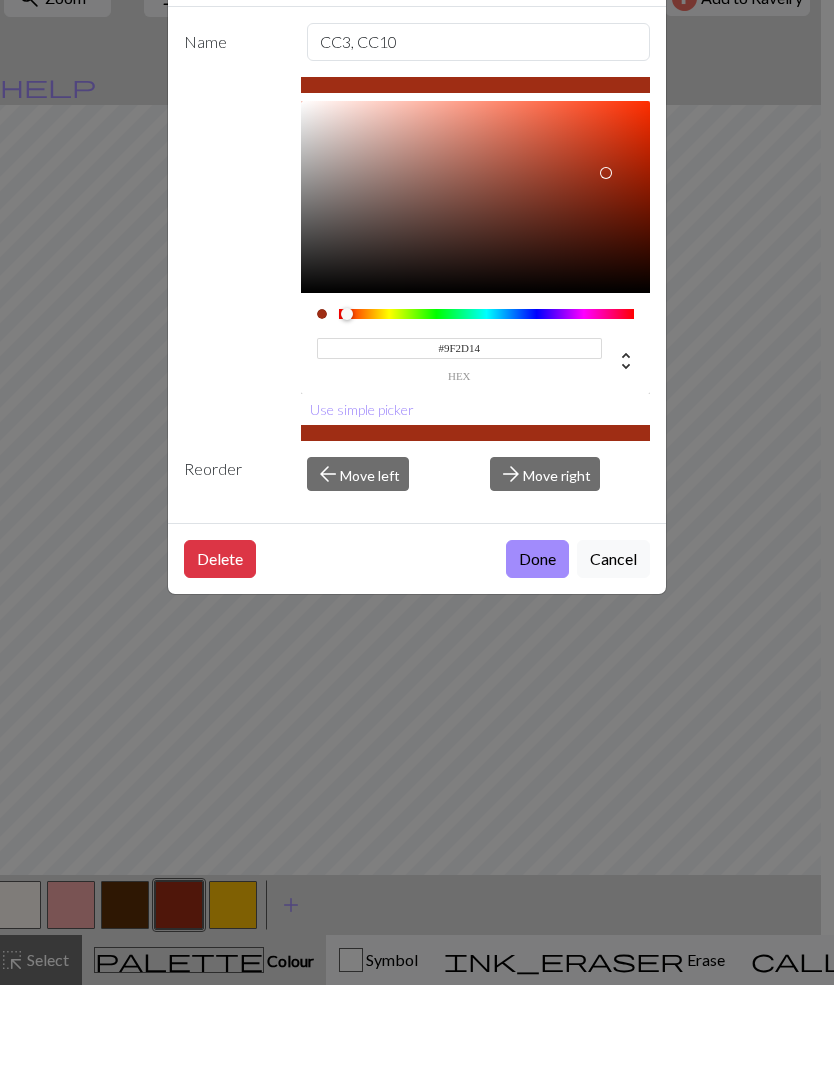 click on "Done" at bounding box center (537, 644) 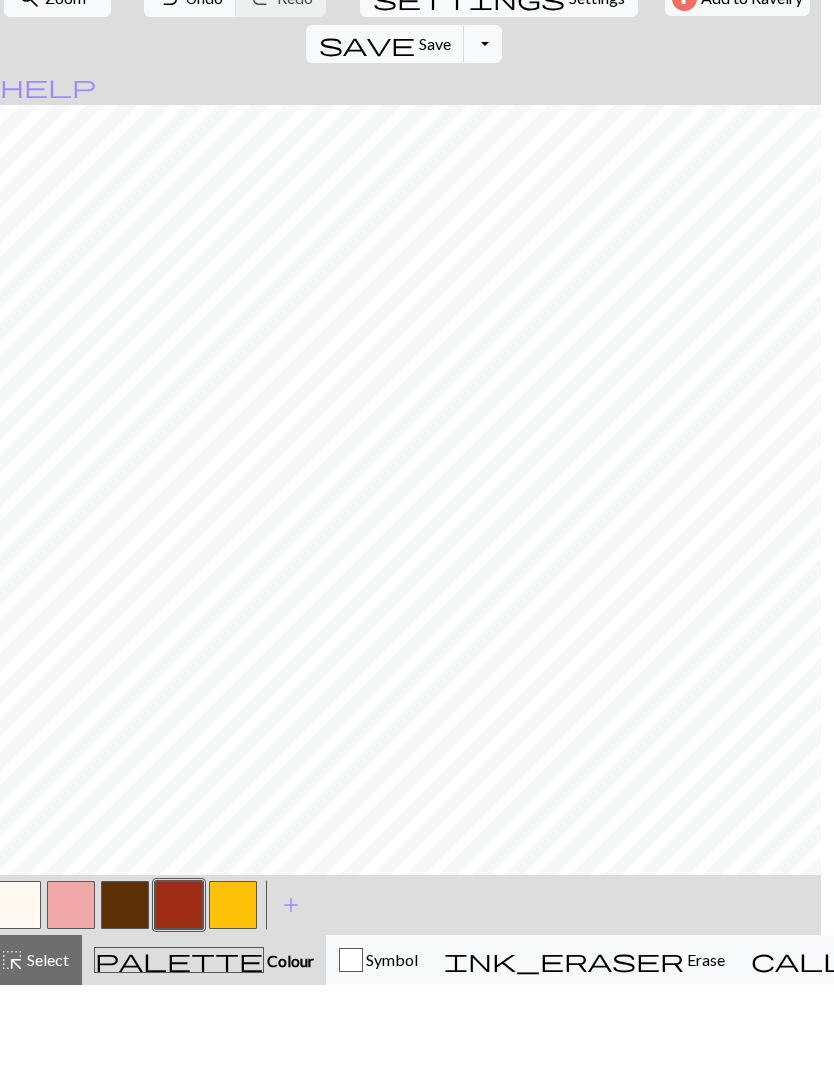 click at bounding box center [233, 990] 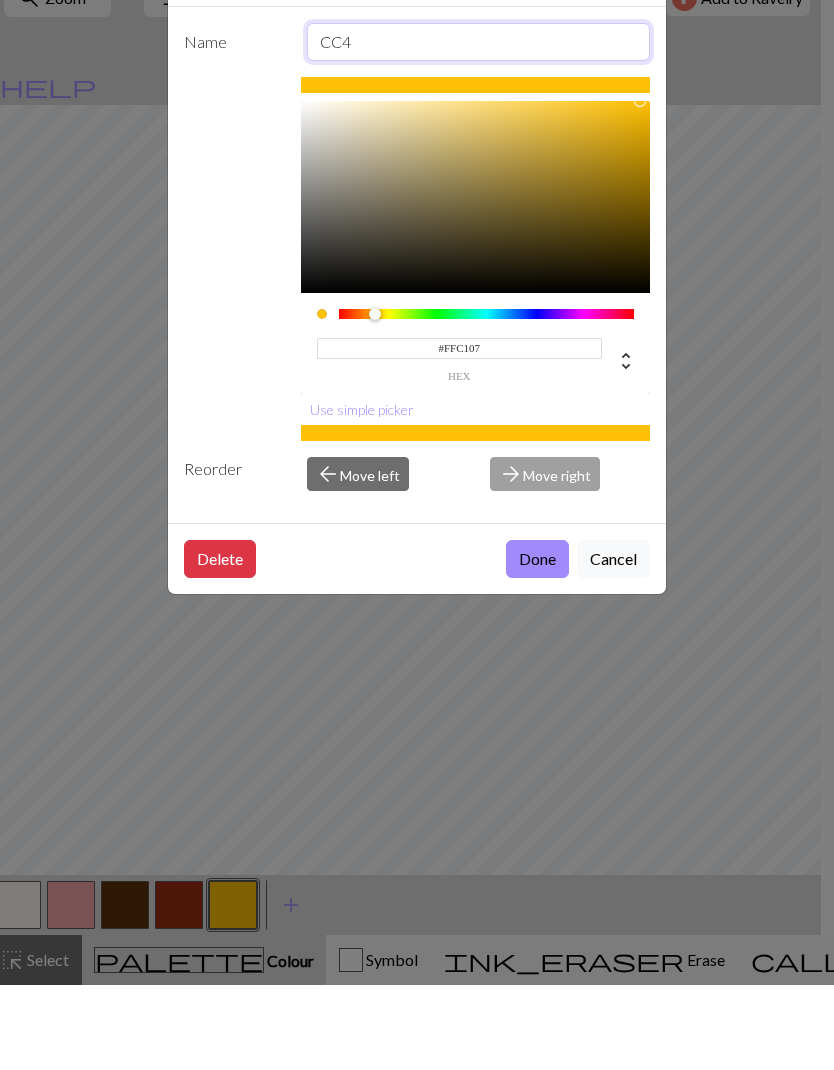 click on "CC4" at bounding box center [479, 127] 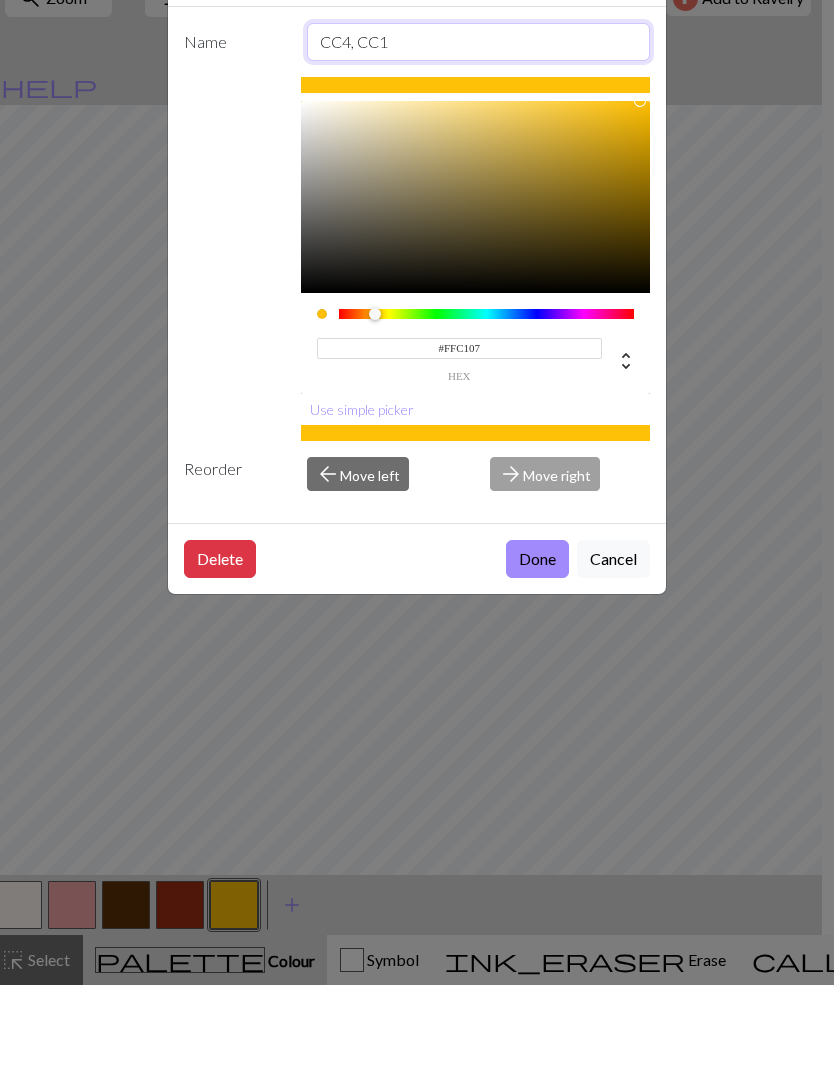 type on "CC4, CC12" 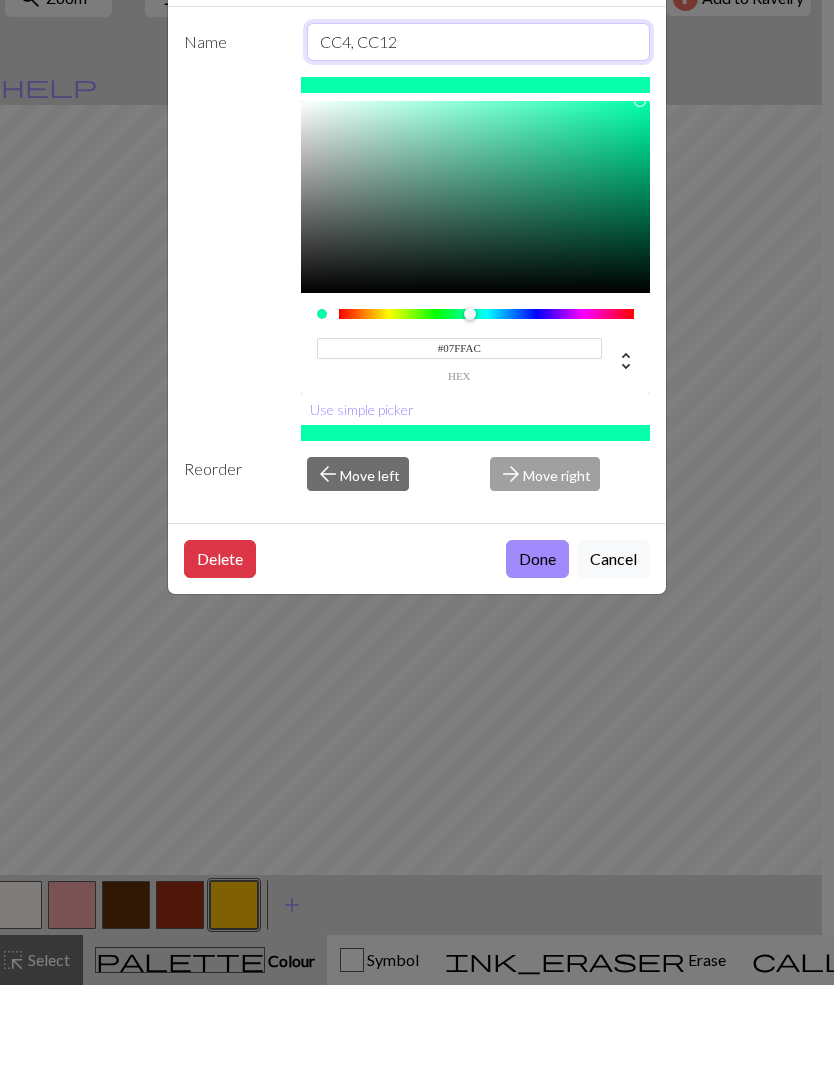 scroll, scrollTop: 0, scrollLeft: 0, axis: both 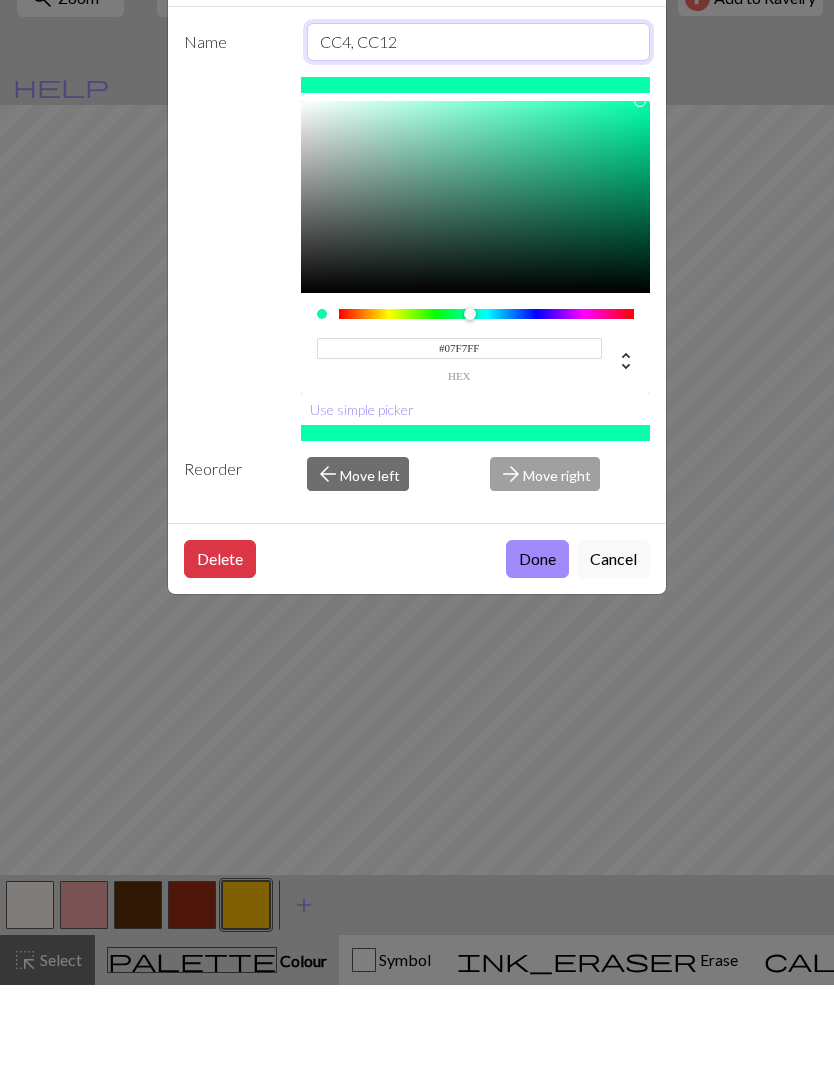 type on "#07F2FF" 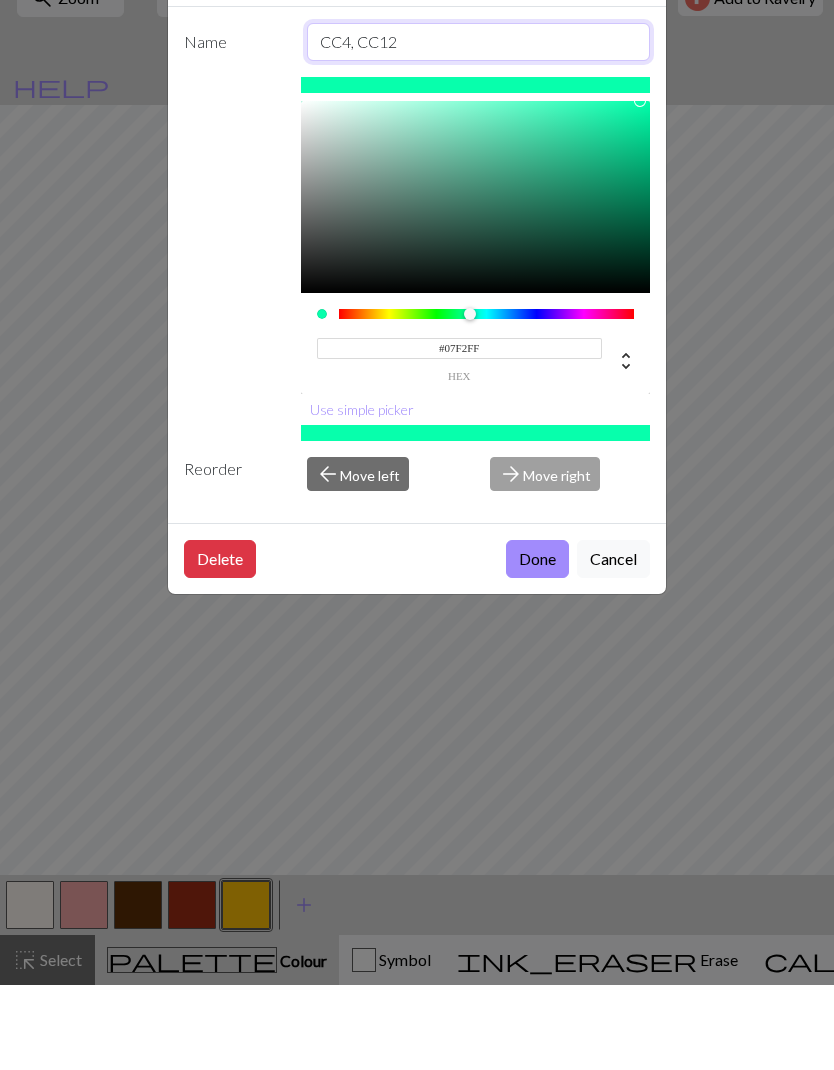type on "CC4, CC12" 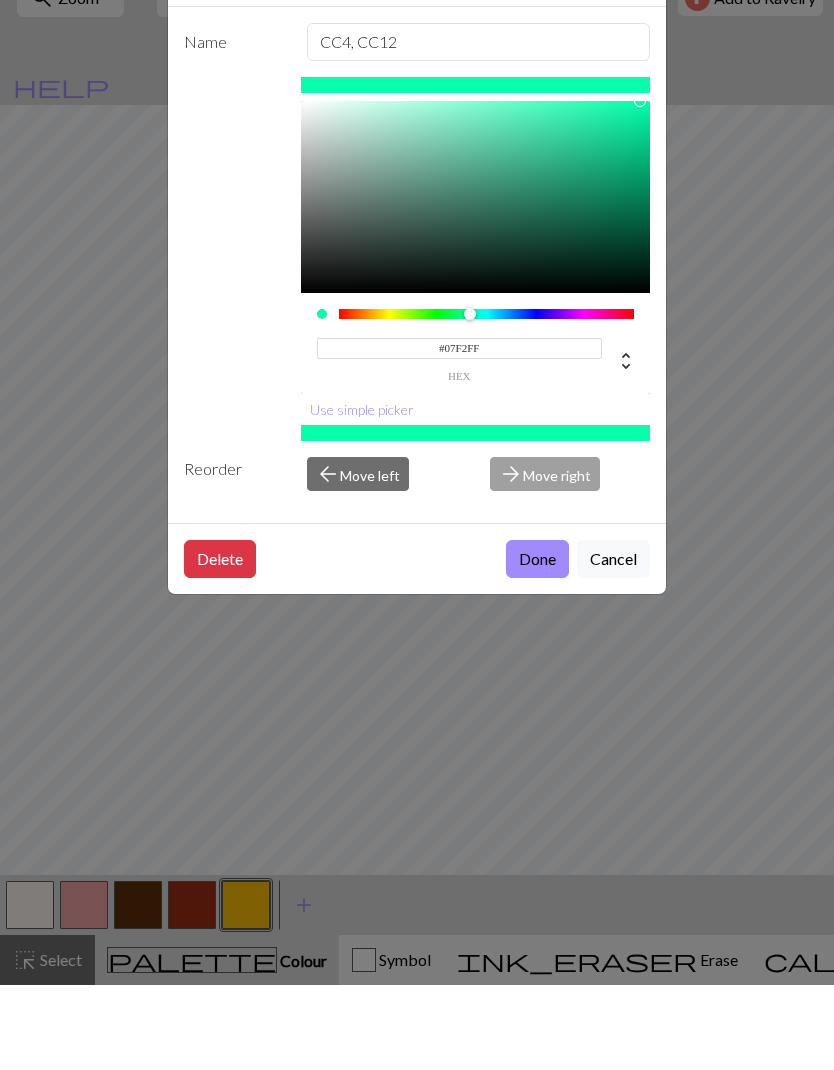 click at bounding box center [470, 399] 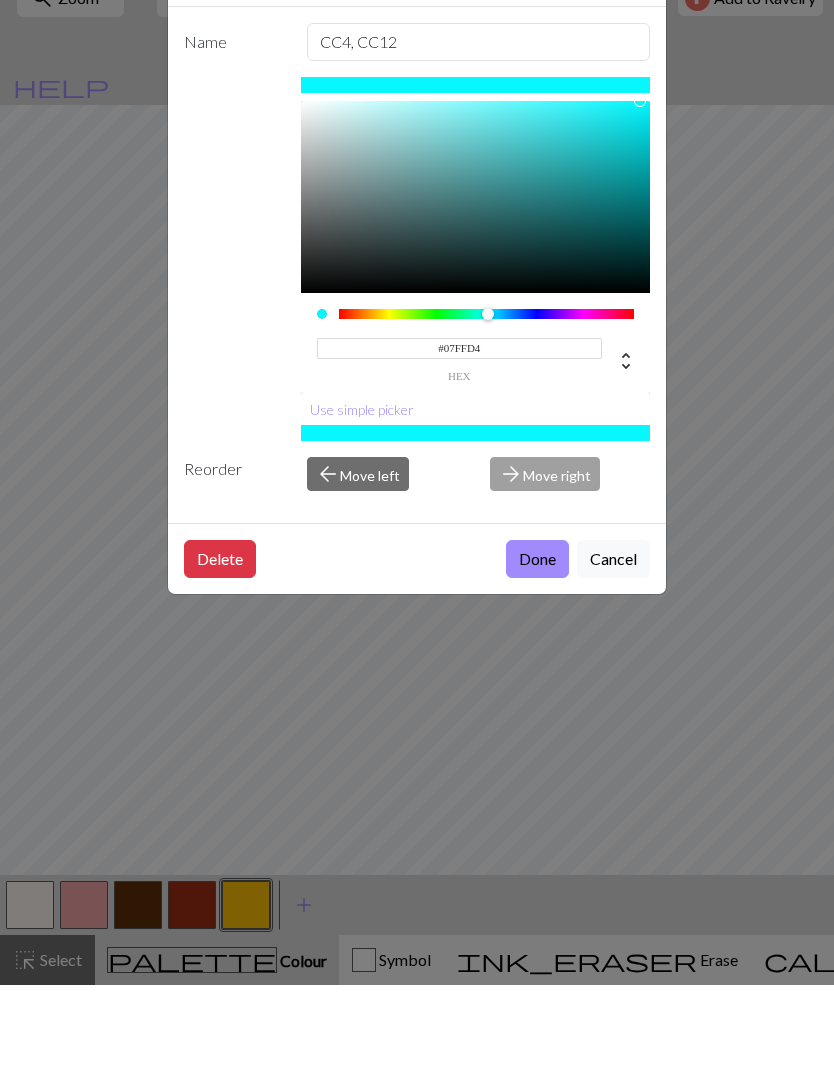 click at bounding box center (488, 399) 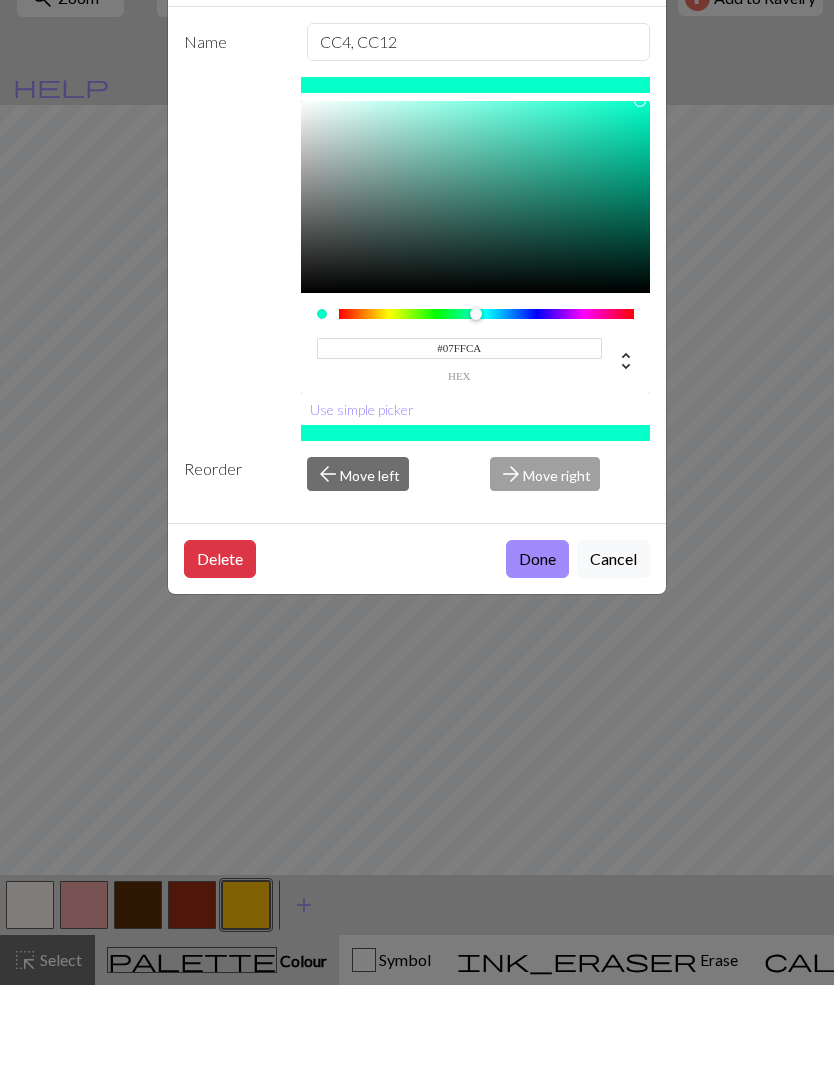 click on "Use simple picker" at bounding box center [362, 494] 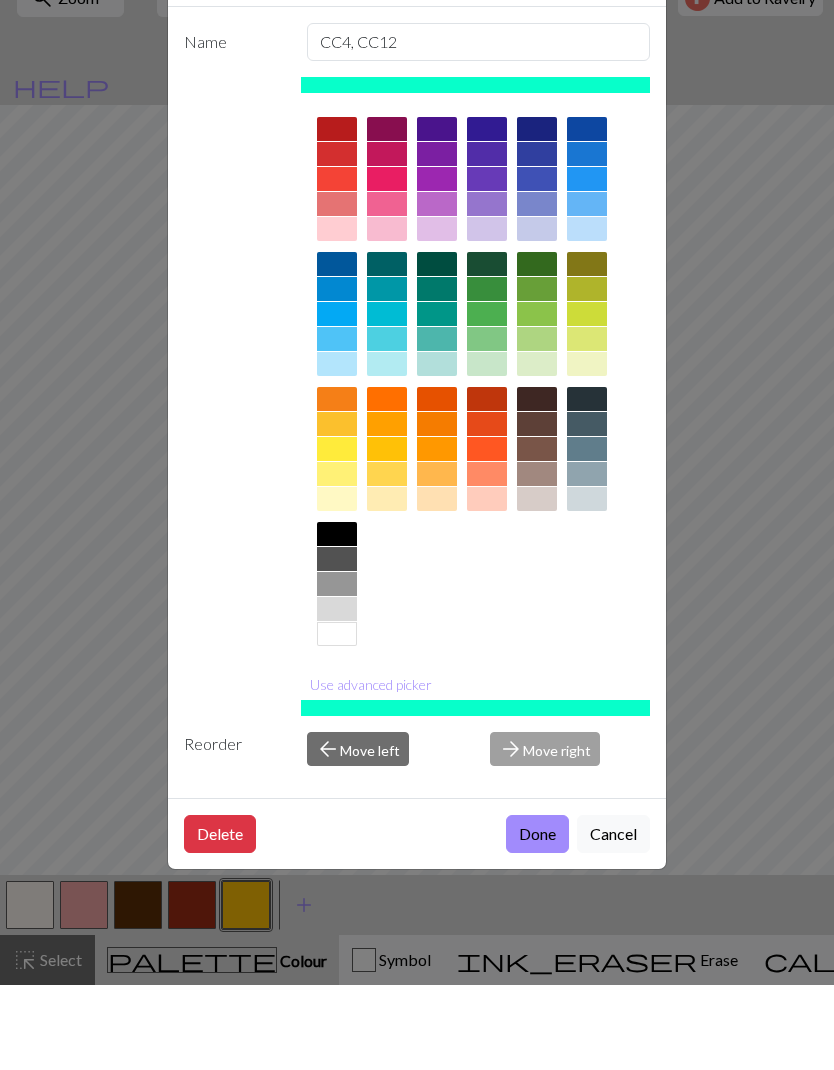 click at bounding box center (387, 449) 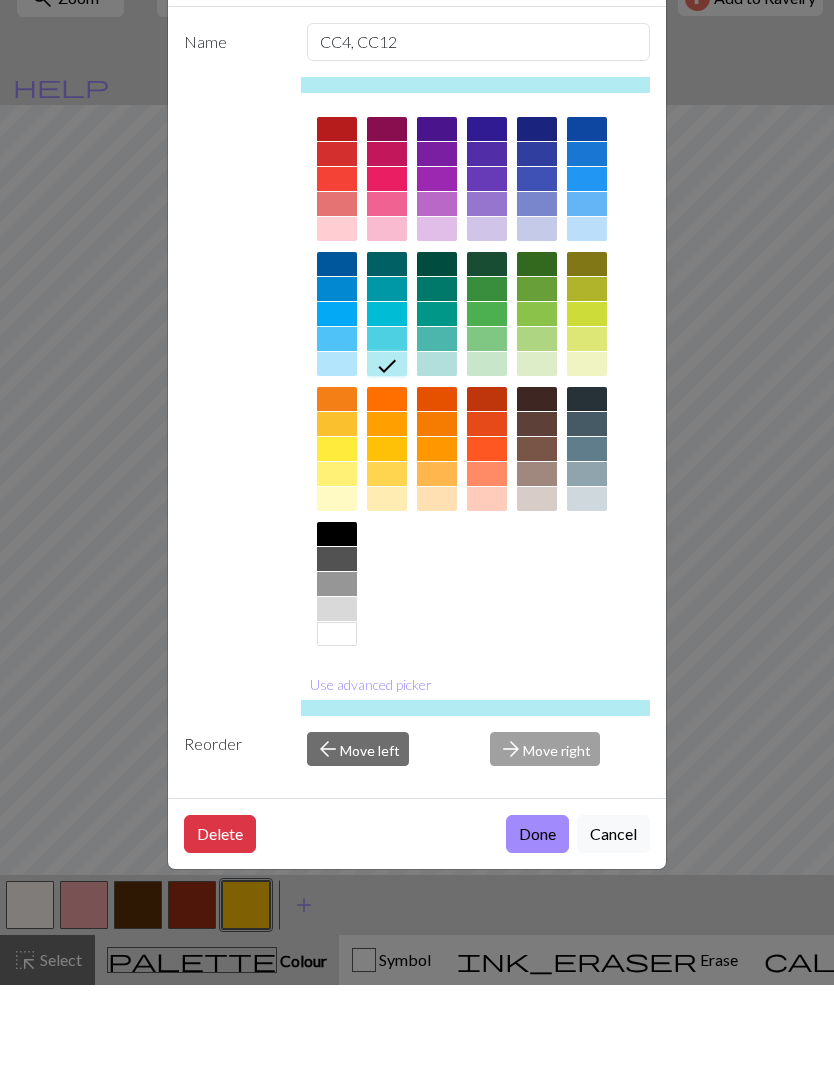 click at bounding box center (337, 449) 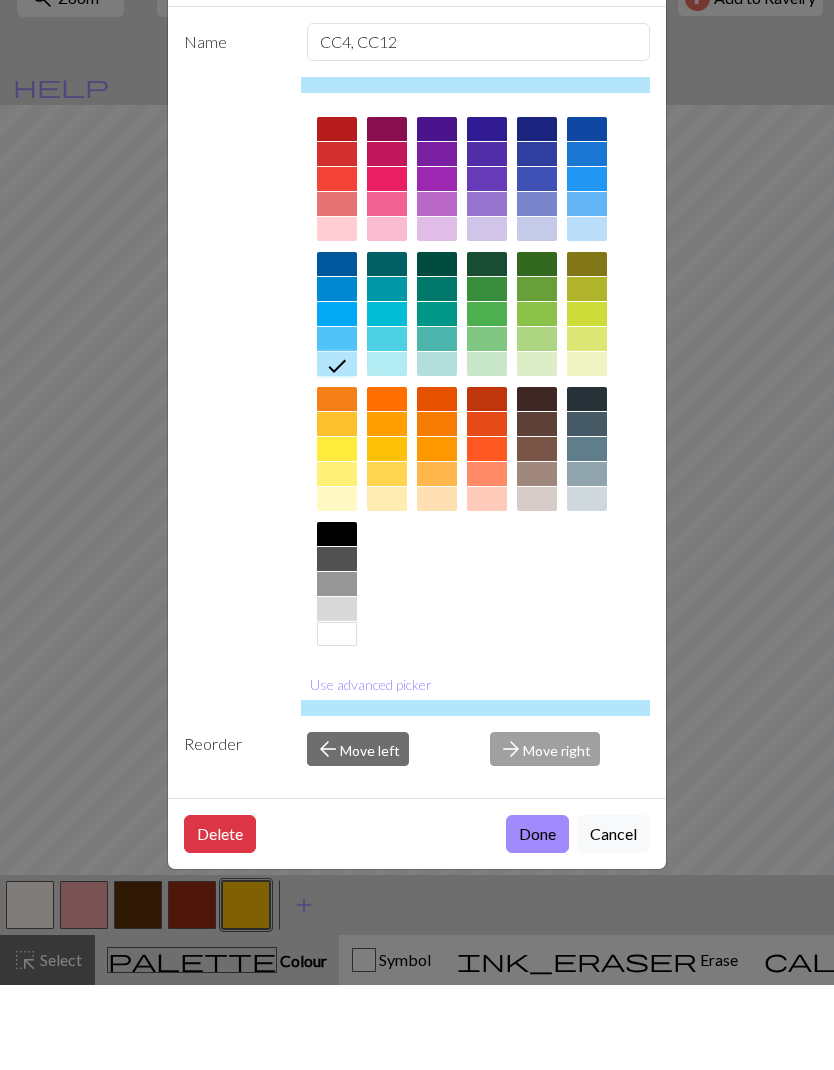 click on "Done" at bounding box center (537, 919) 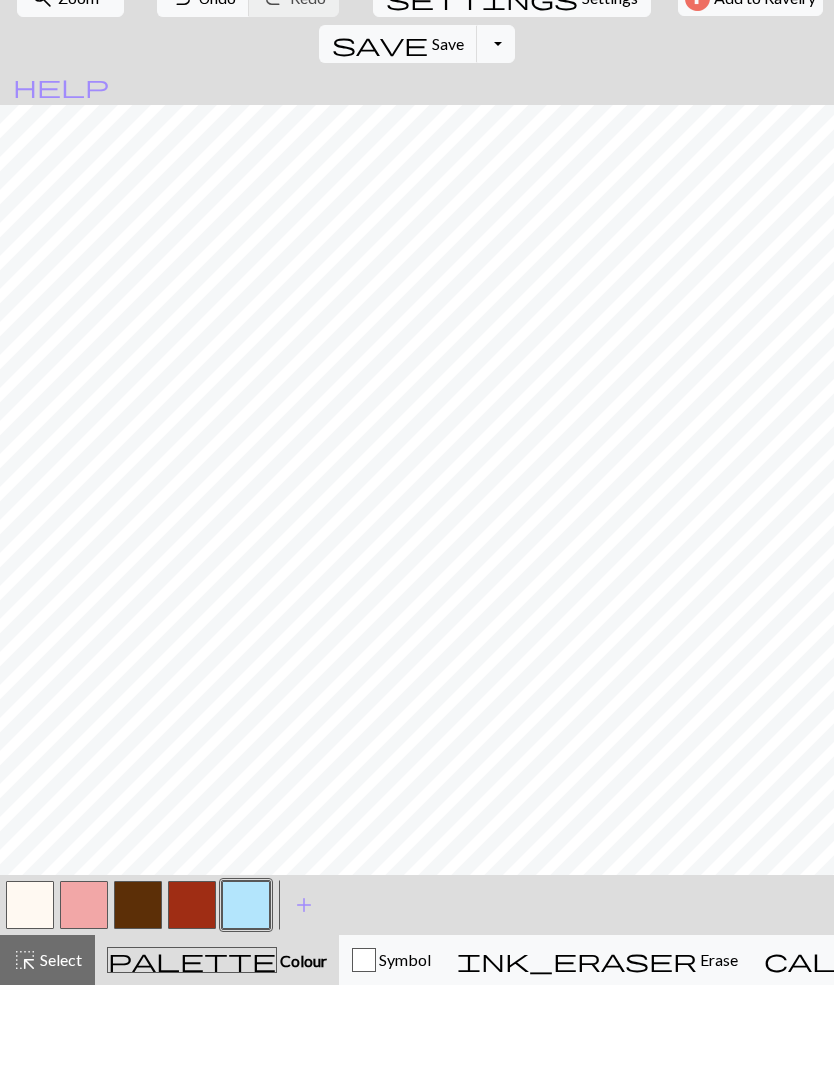 click at bounding box center [246, 990] 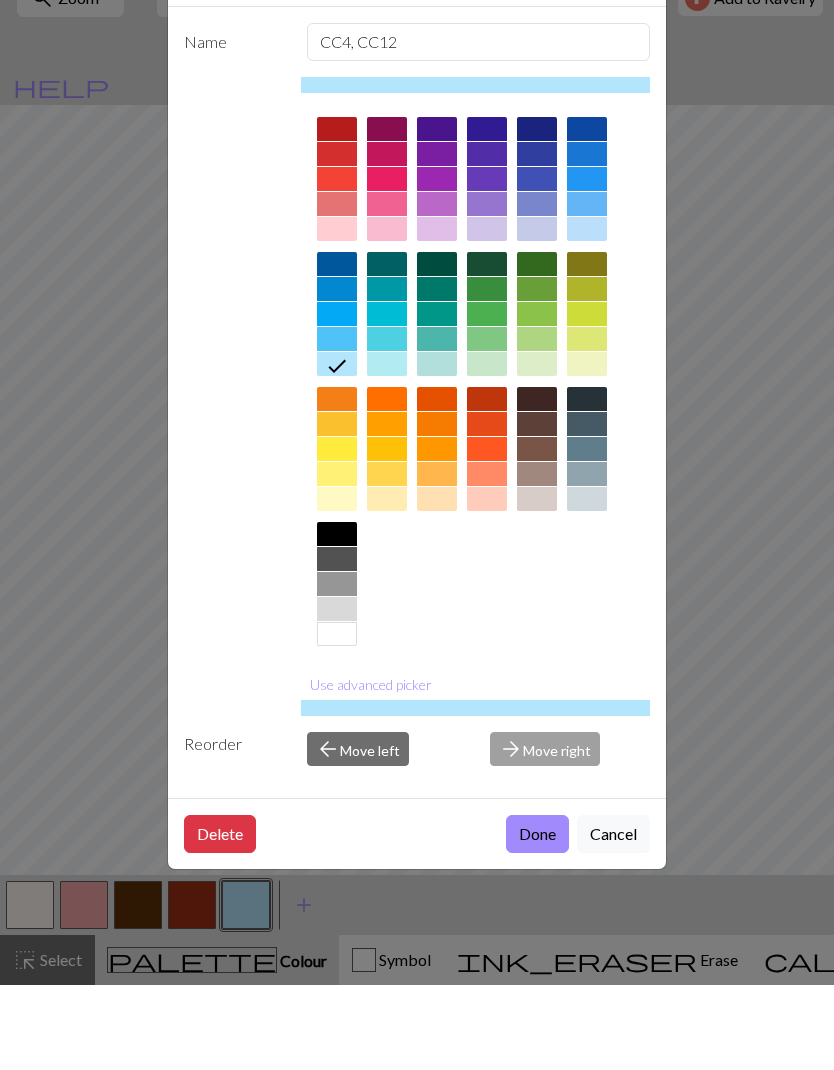click on "Use advanced picker" at bounding box center [371, 769] 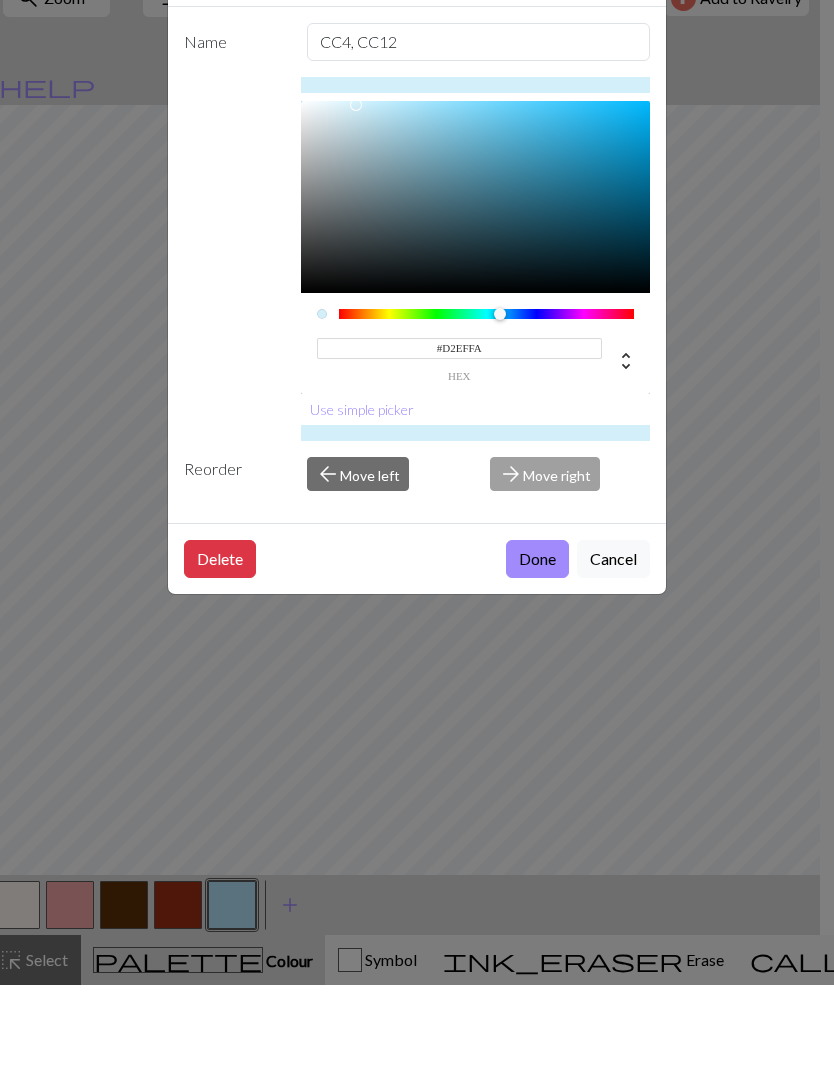 scroll, scrollTop: 0, scrollLeft: 0, axis: both 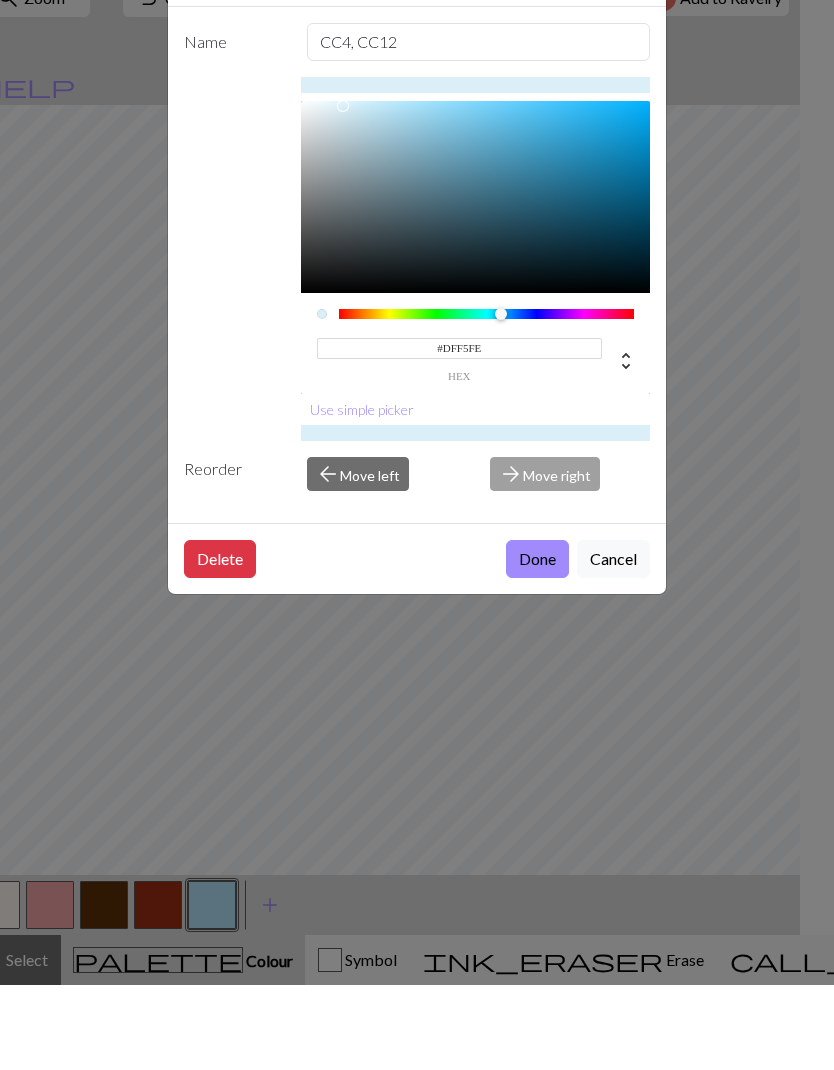 type on "#E0F6FF" 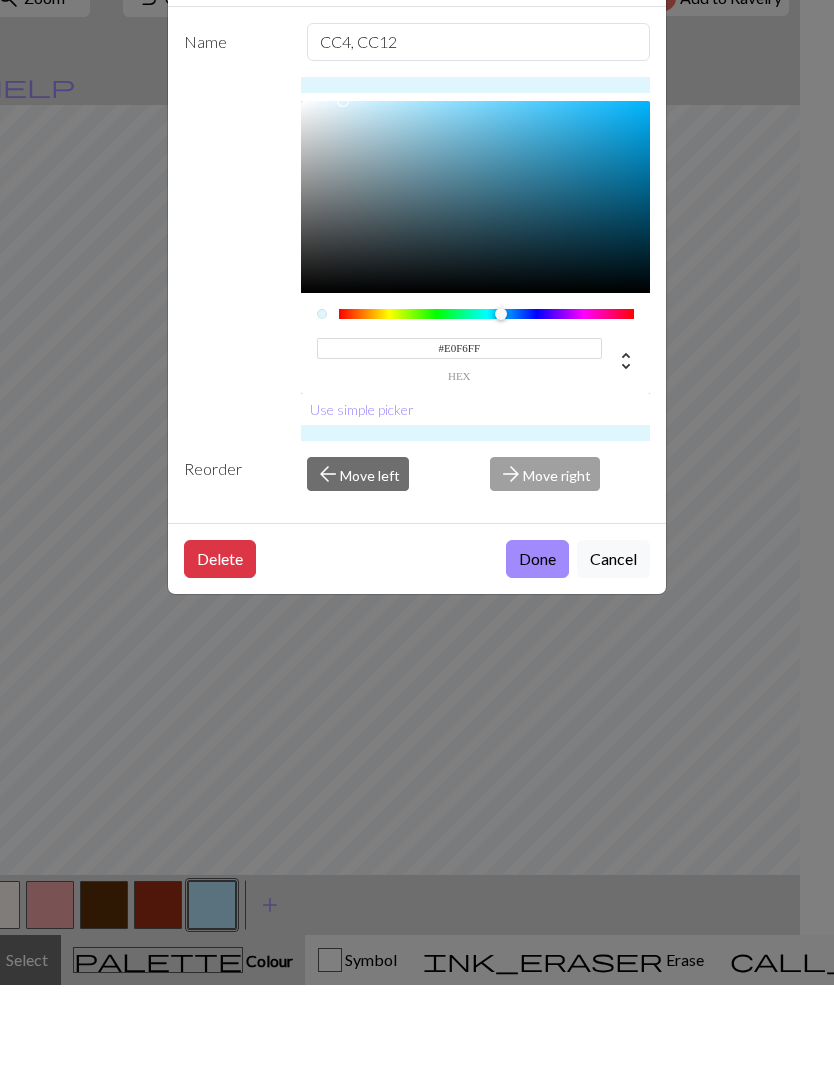 scroll, scrollTop: 0, scrollLeft: 35, axis: horizontal 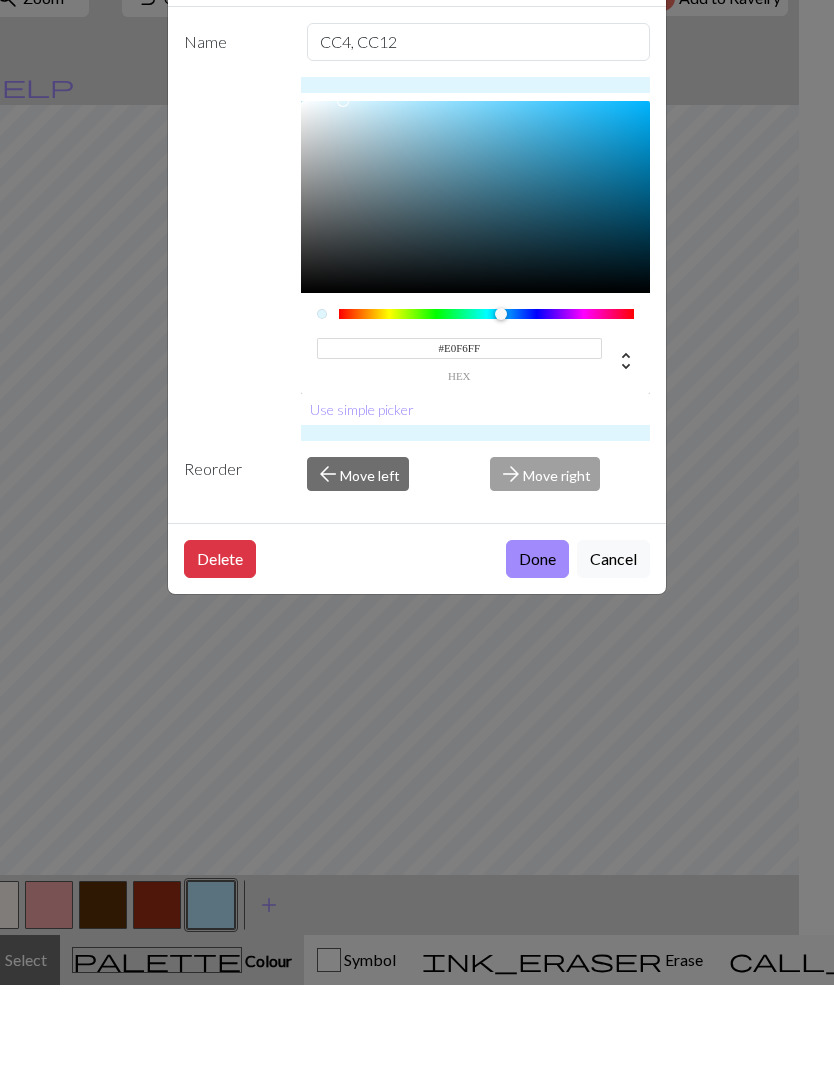 click on "Done" at bounding box center (537, 644) 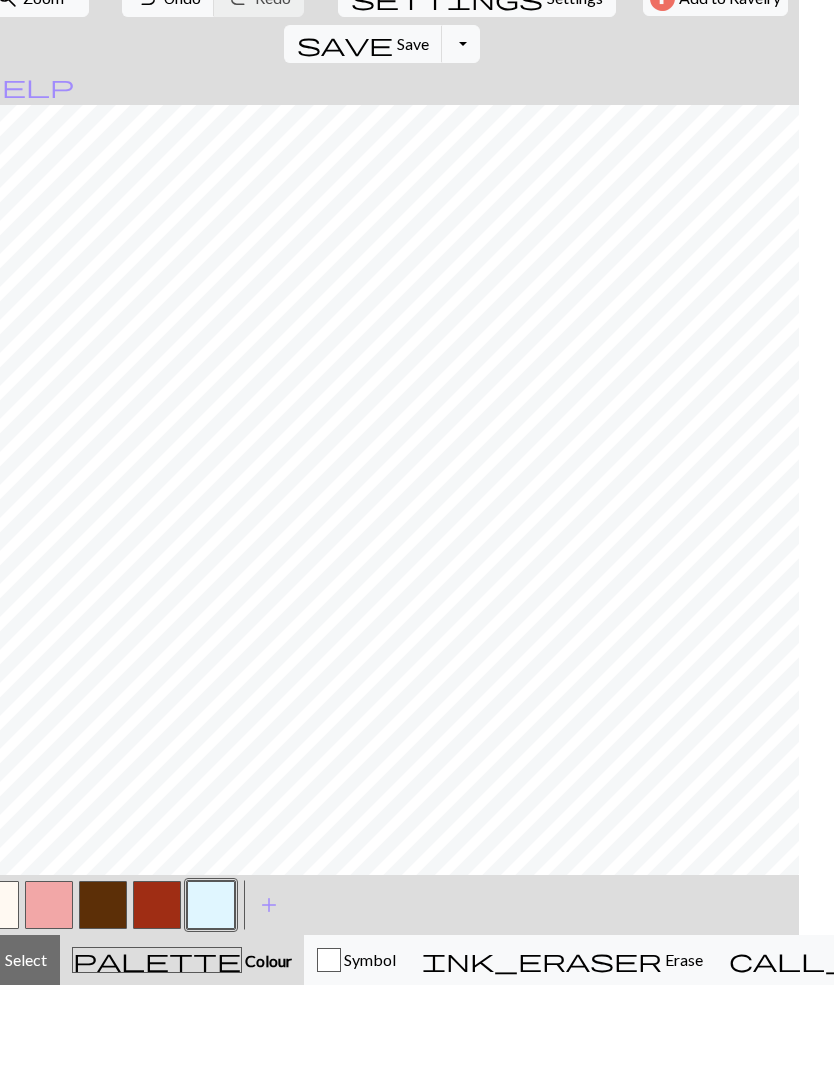 click on "add" at bounding box center [269, 990] 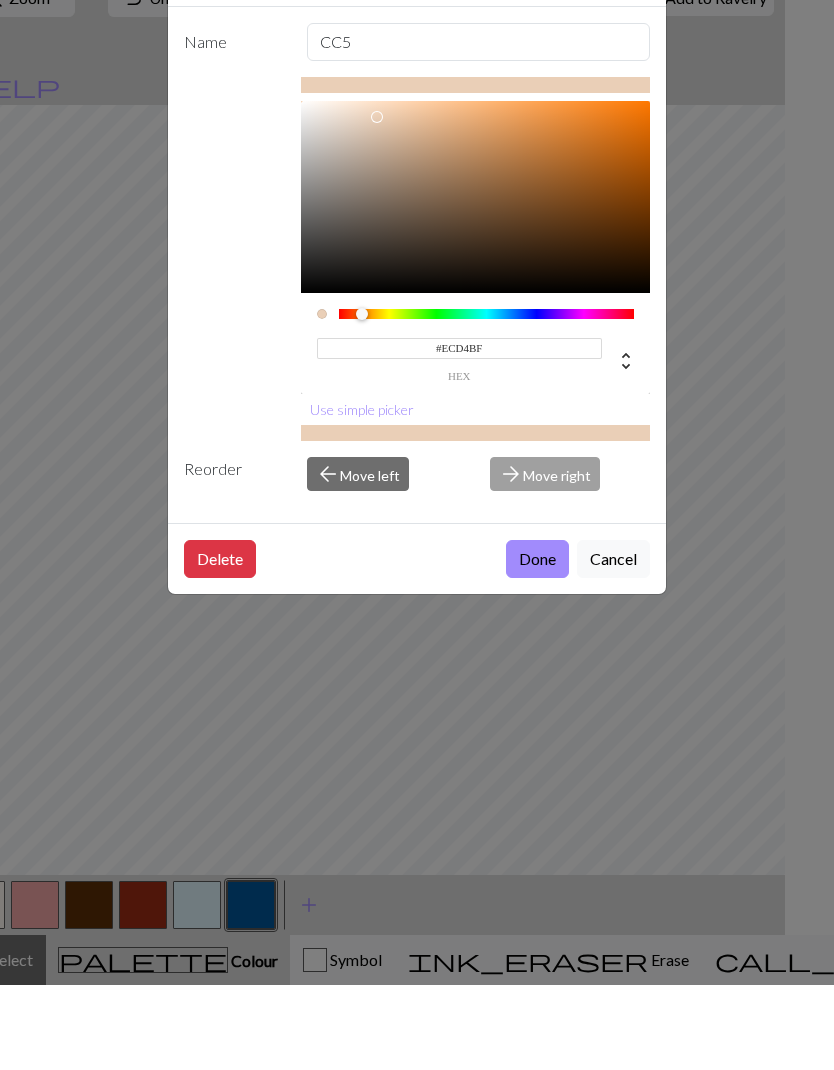scroll, scrollTop: 0, scrollLeft: 56, axis: horizontal 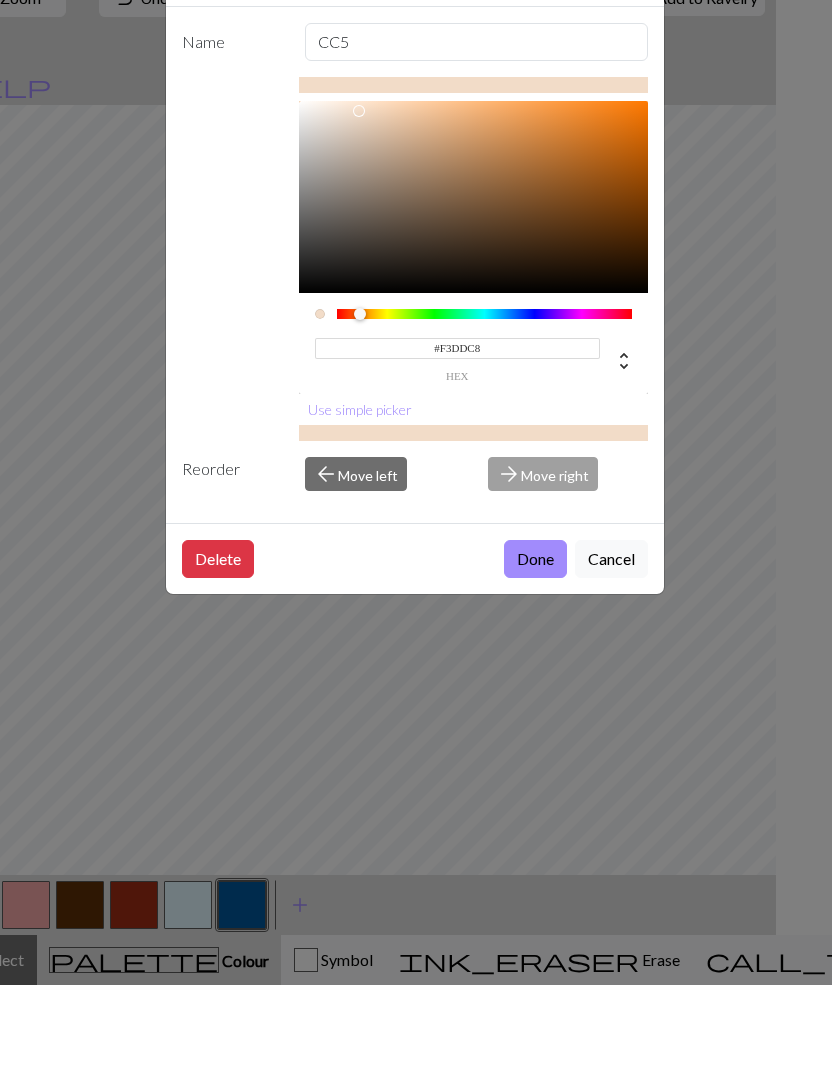 type on "#F2DCC7" 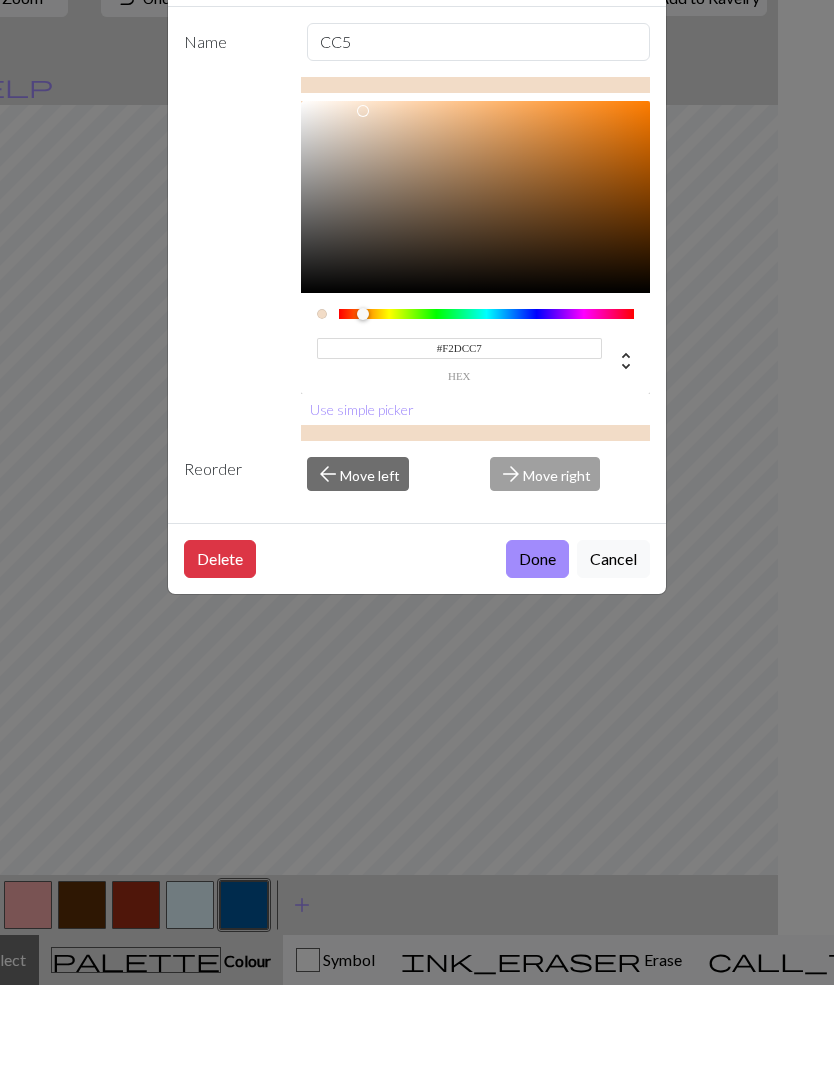 click on "Done" at bounding box center [537, 644] 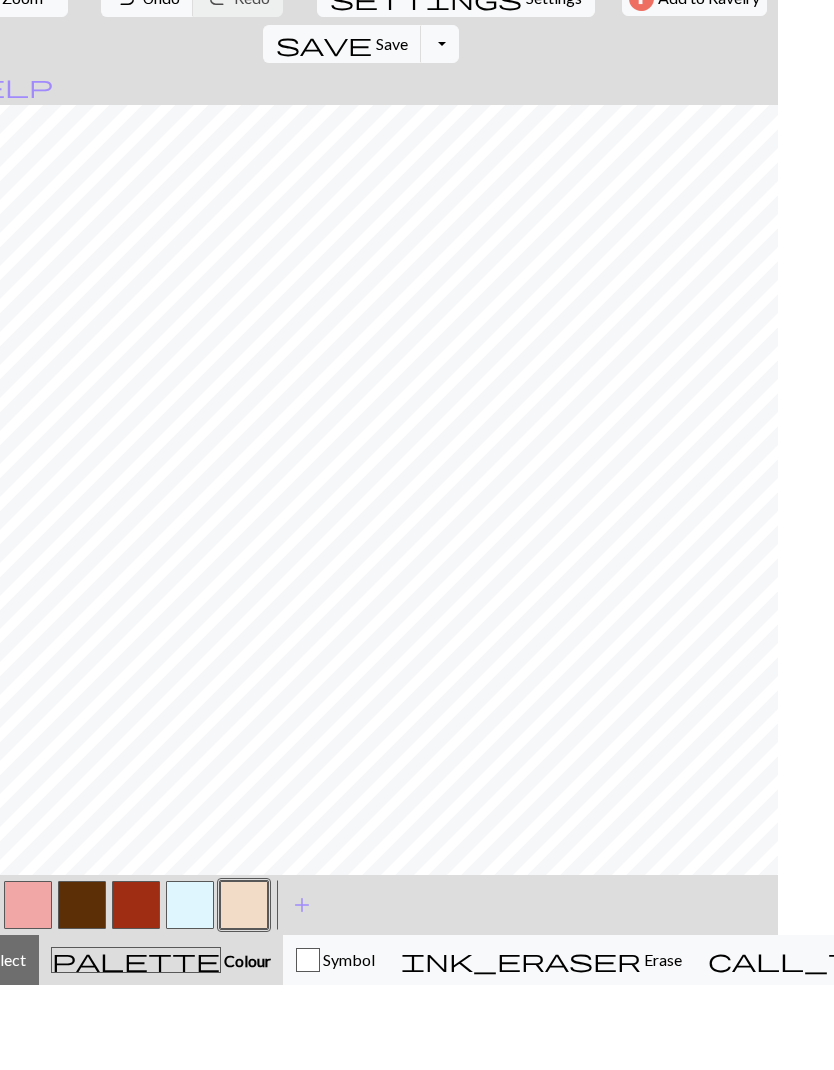 click on "add" at bounding box center [302, 990] 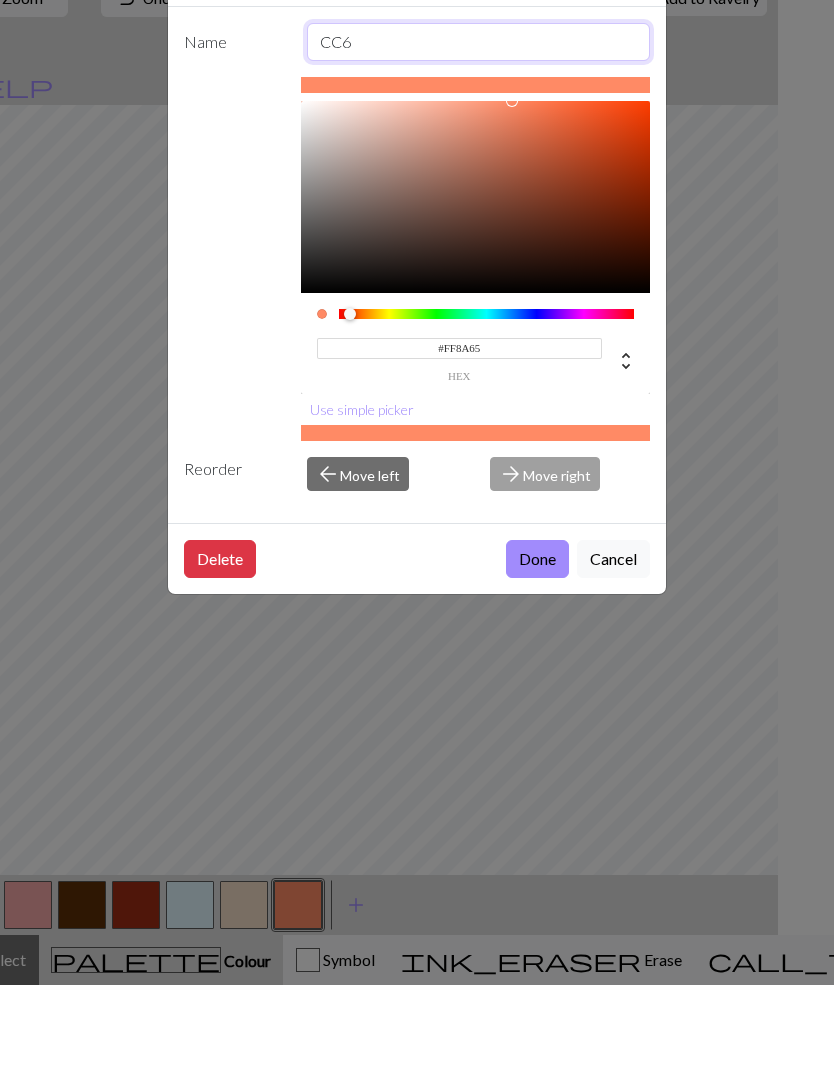 click on "CC6" at bounding box center [479, 127] 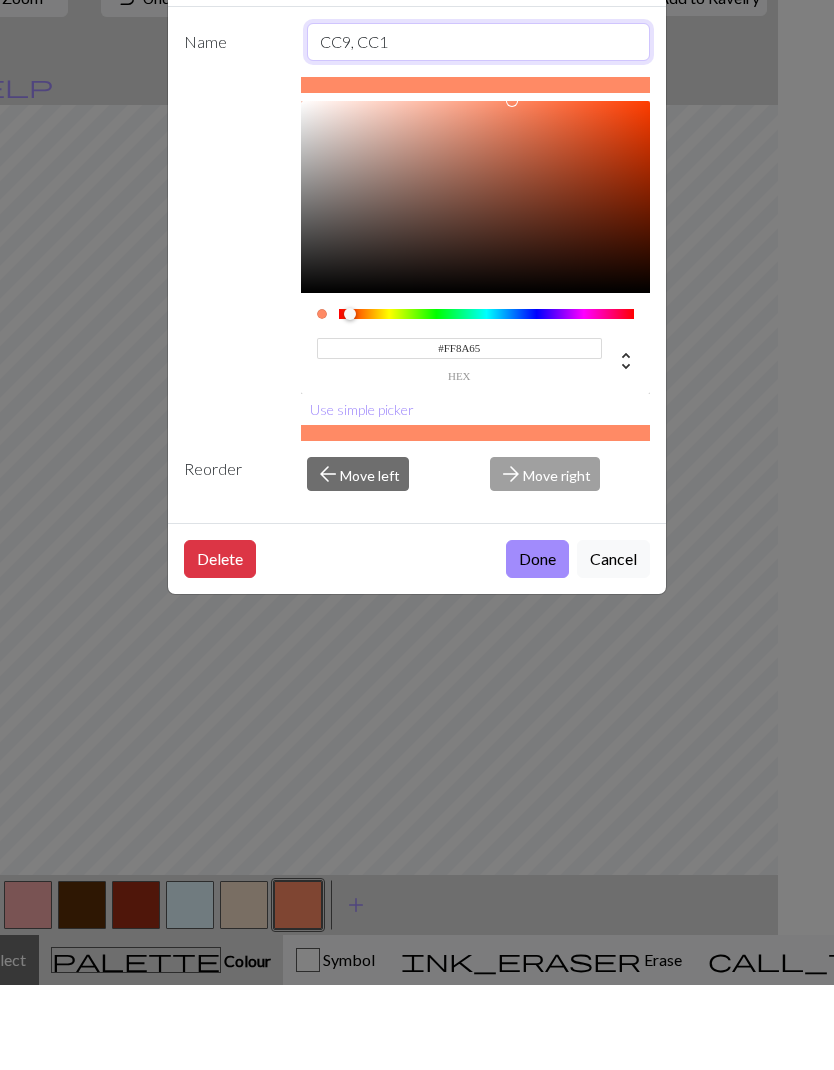 type on "CC9, CC11" 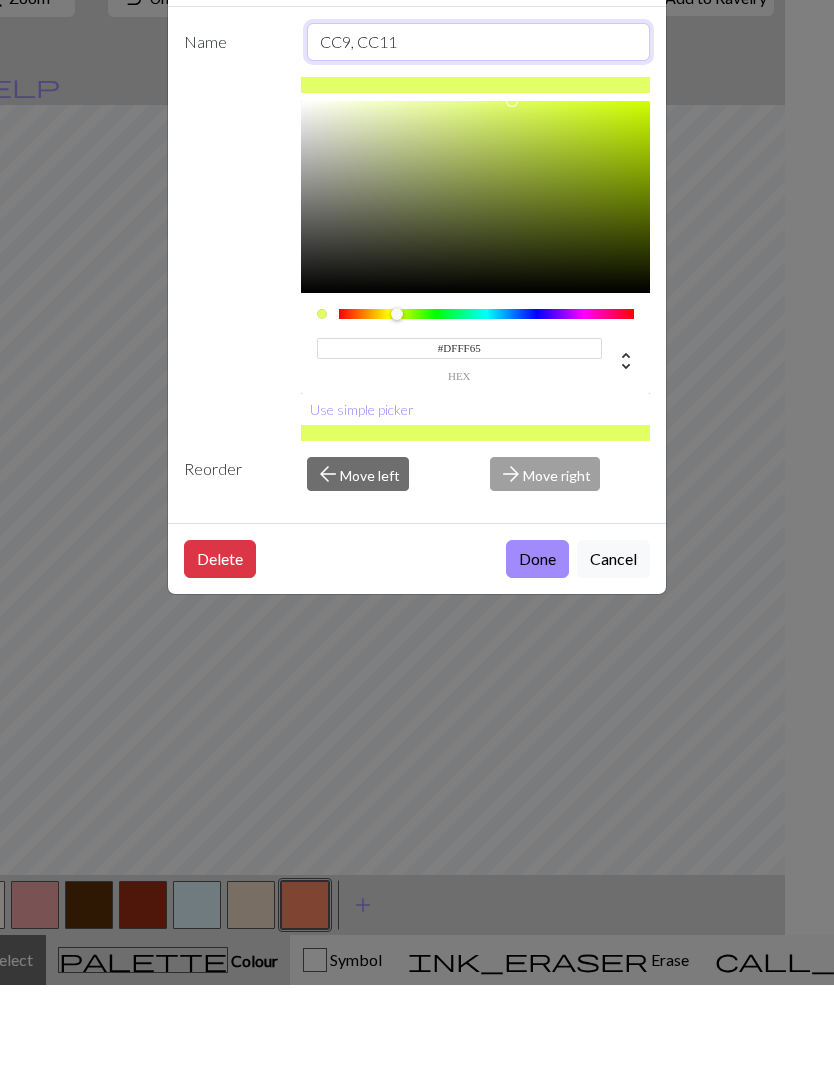 scroll, scrollTop: 0, scrollLeft: 48, axis: horizontal 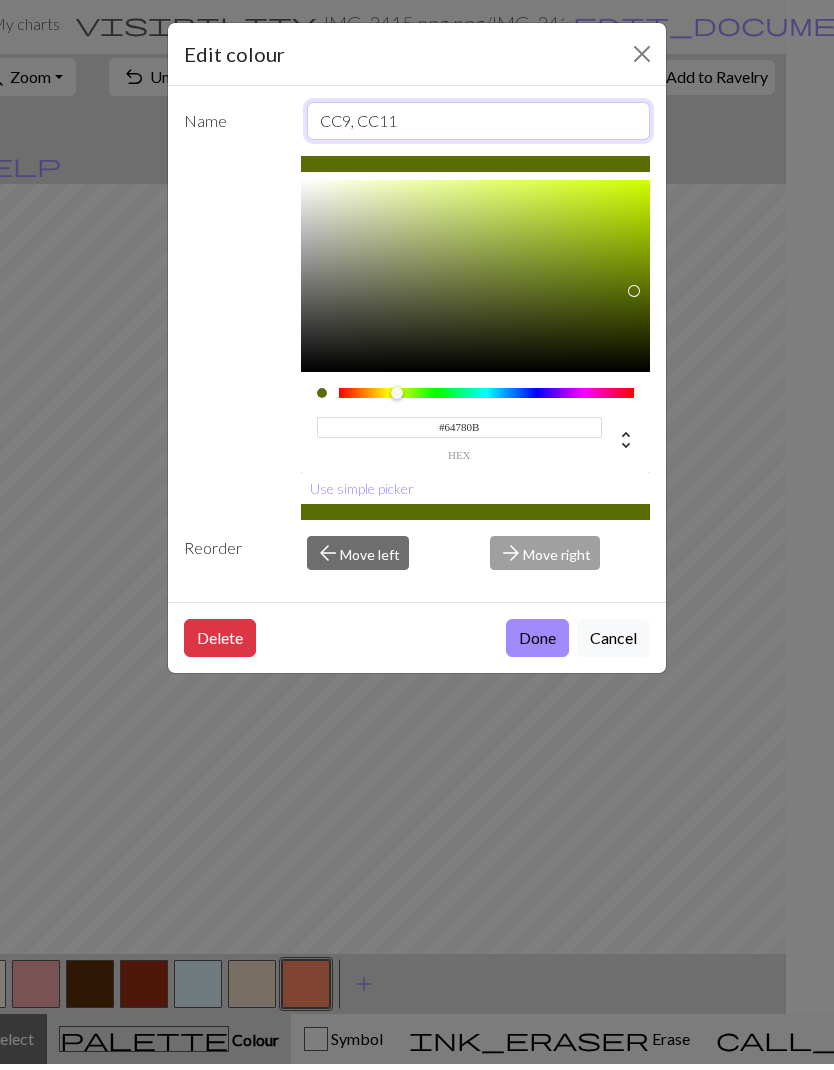 type on "#63760D" 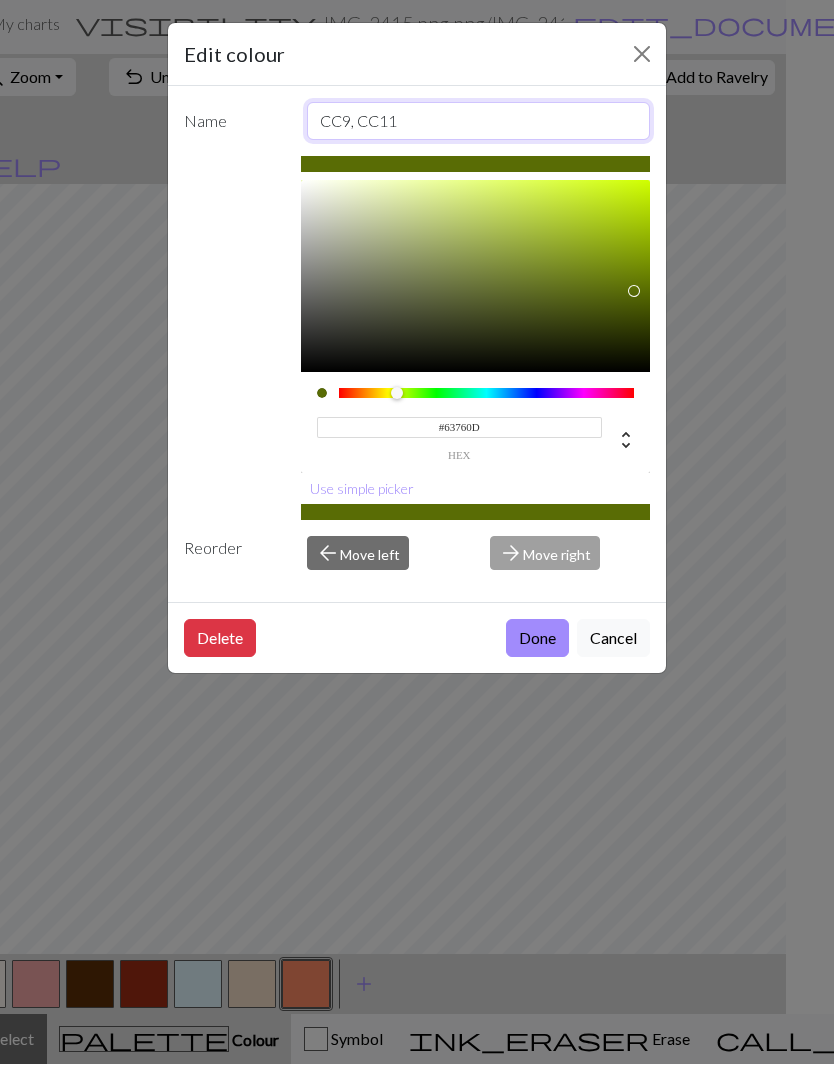 type on "CC9, CC11" 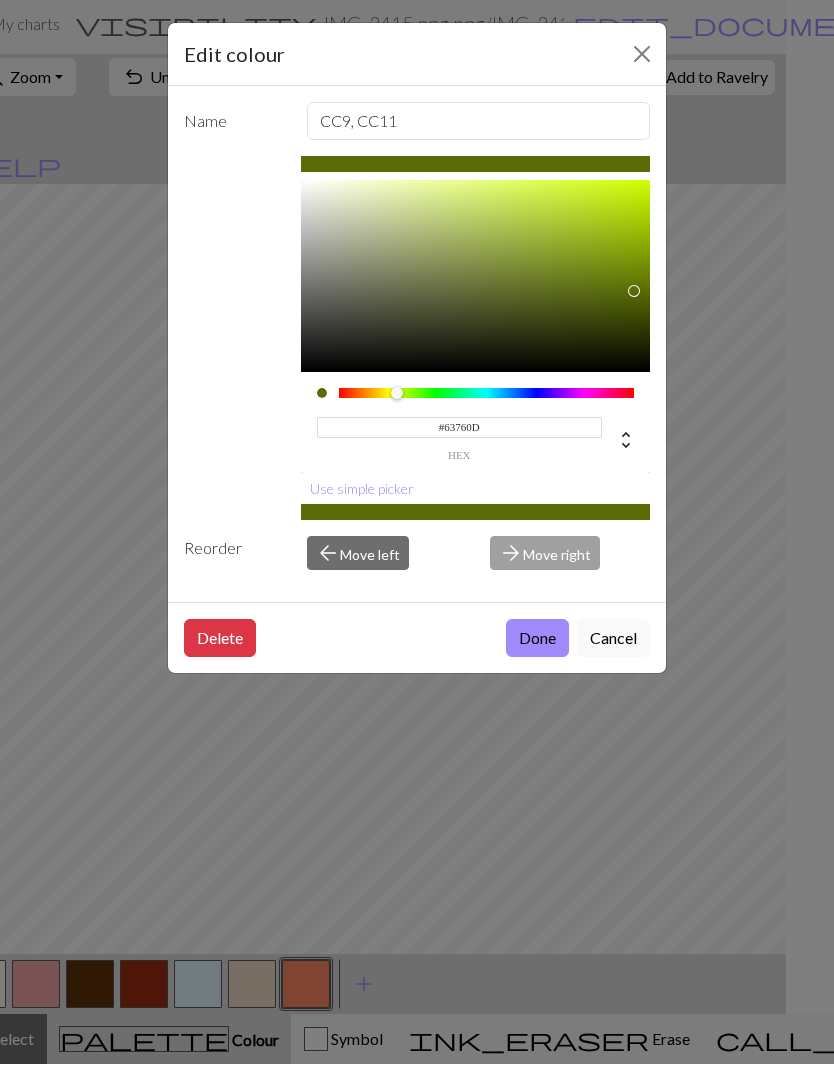 click at bounding box center (634, 297) 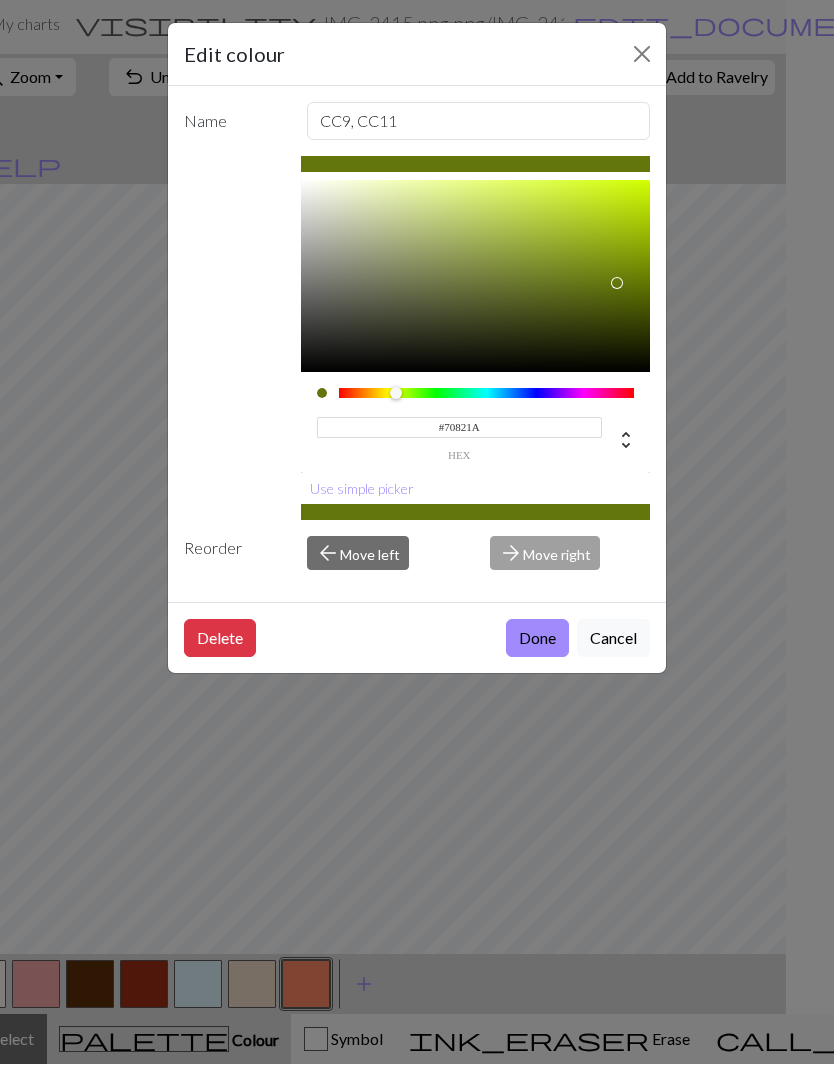 click at bounding box center (617, 289) 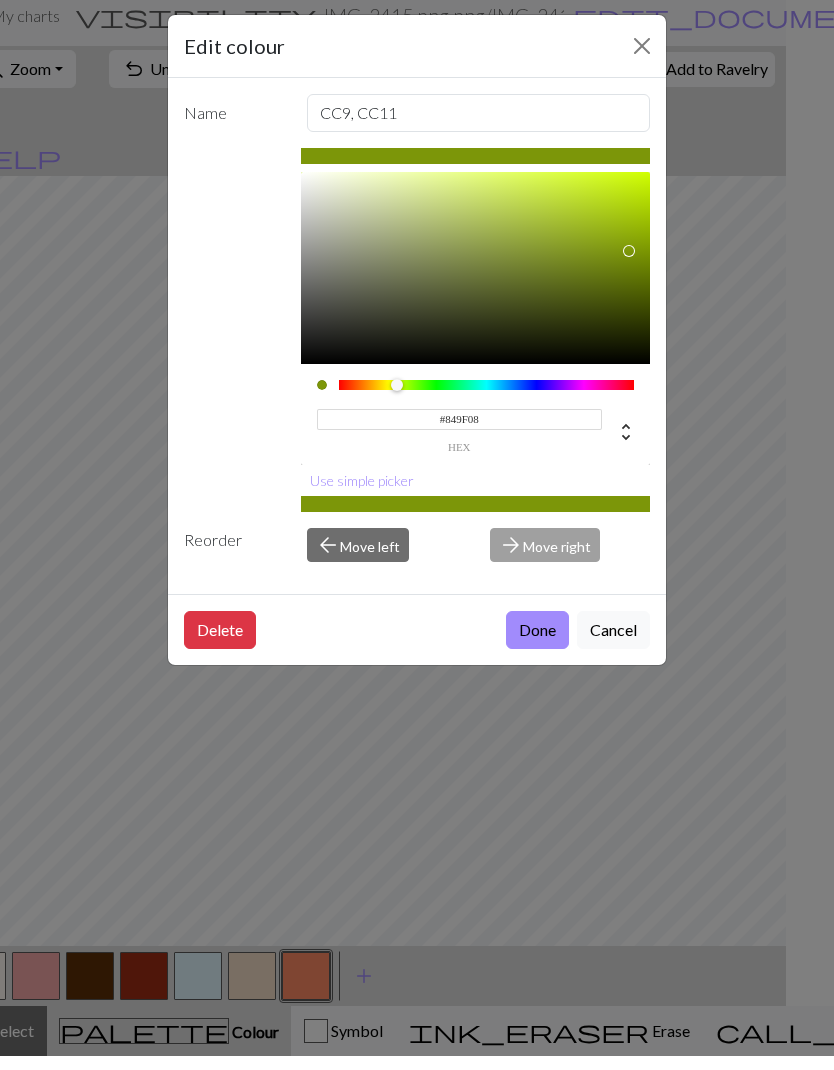scroll, scrollTop: 1, scrollLeft: 48, axis: both 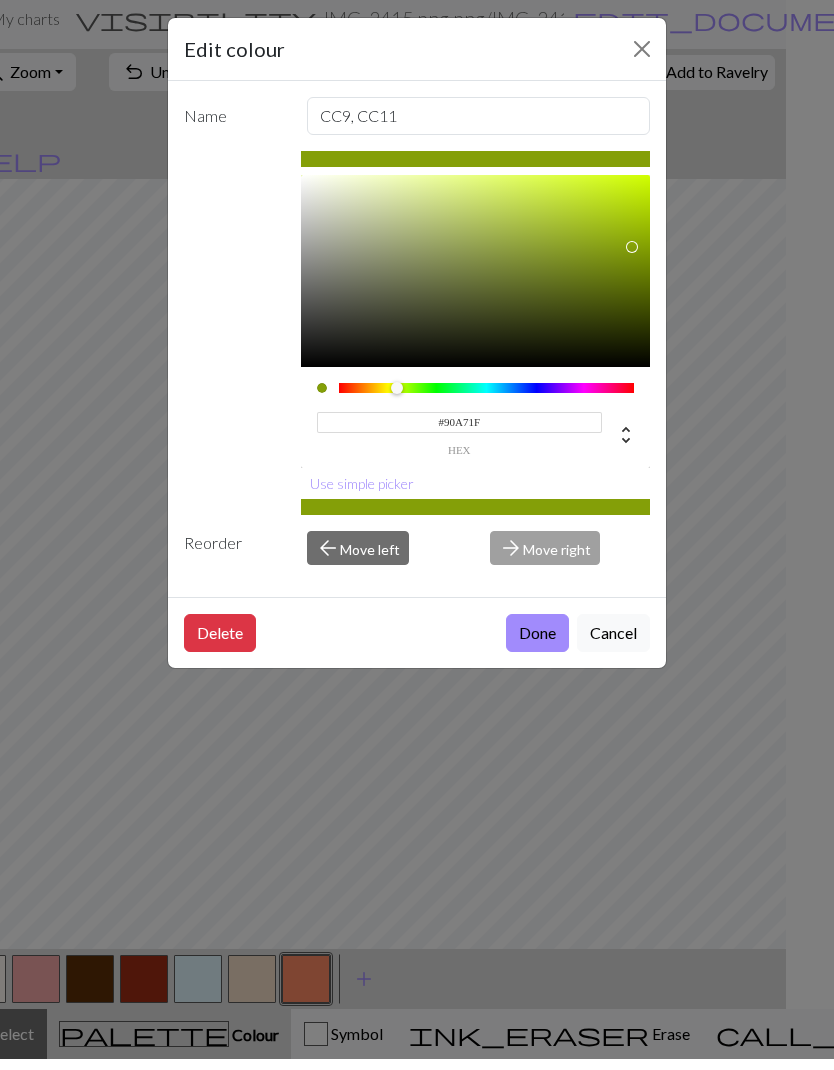 click at bounding box center (632, 258) 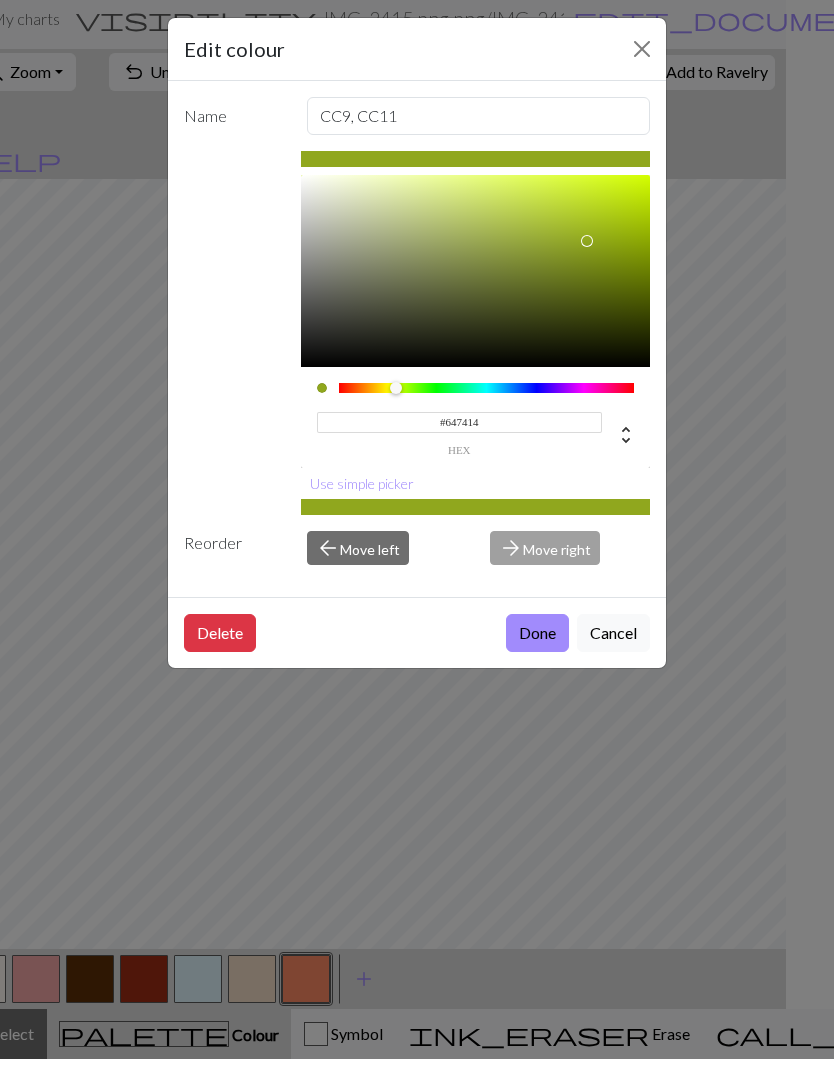 click at bounding box center (587, 252) 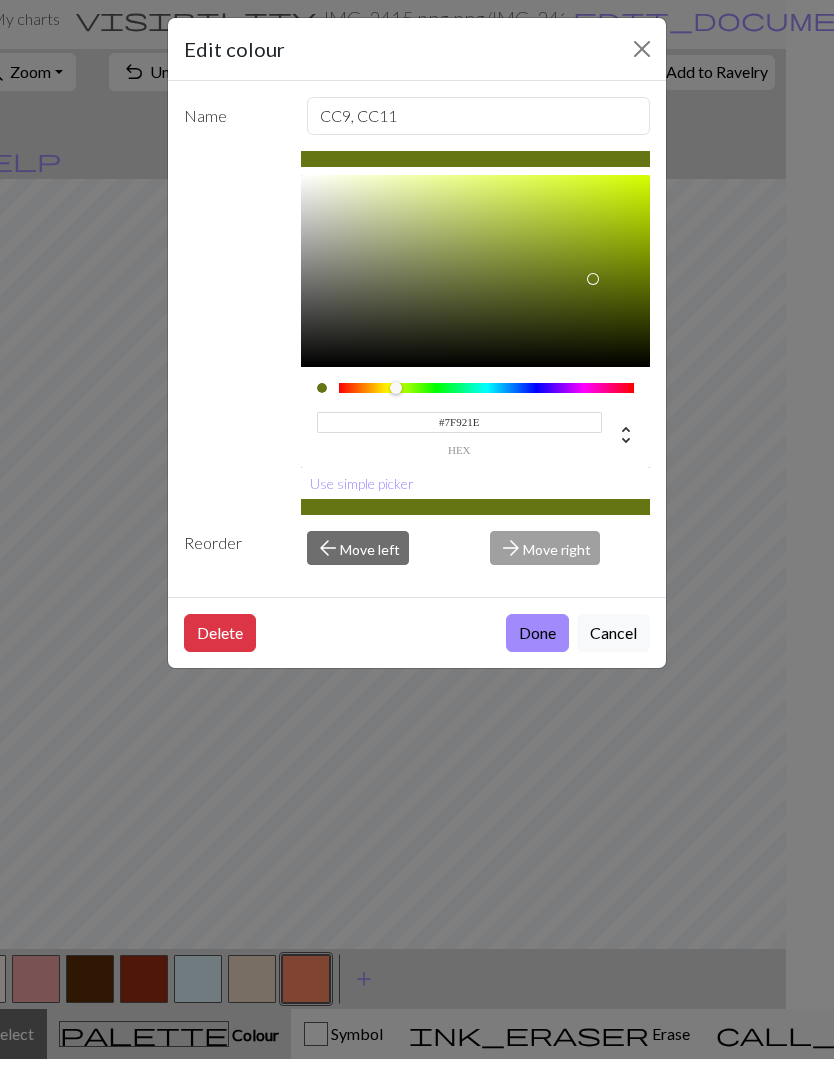 click at bounding box center (593, 290) 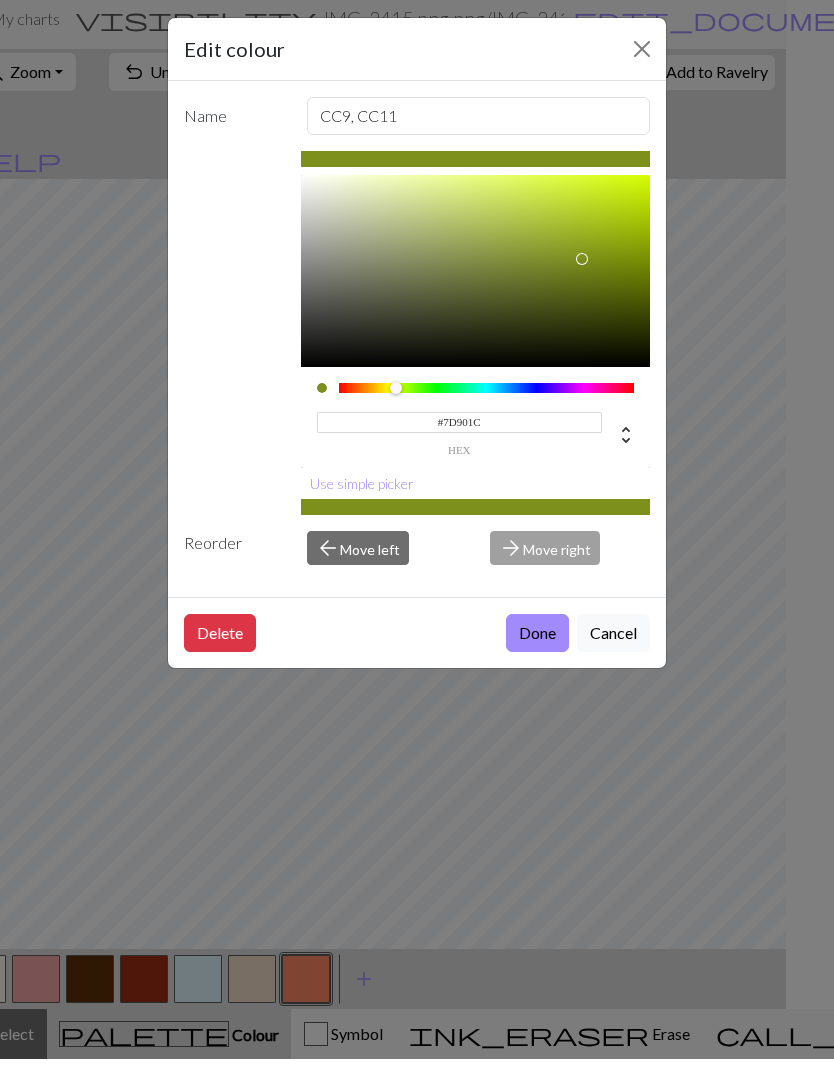 click on "Done" at bounding box center [537, 644] 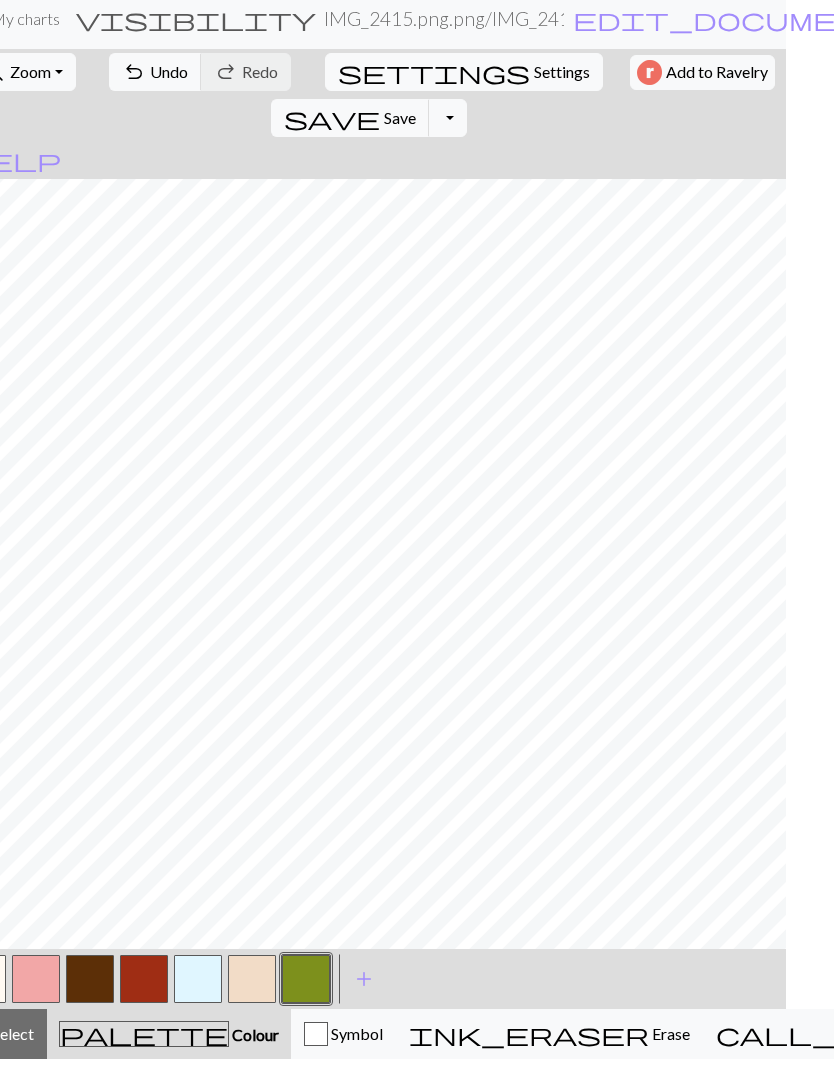 scroll, scrollTop: 0, scrollLeft: 48, axis: horizontal 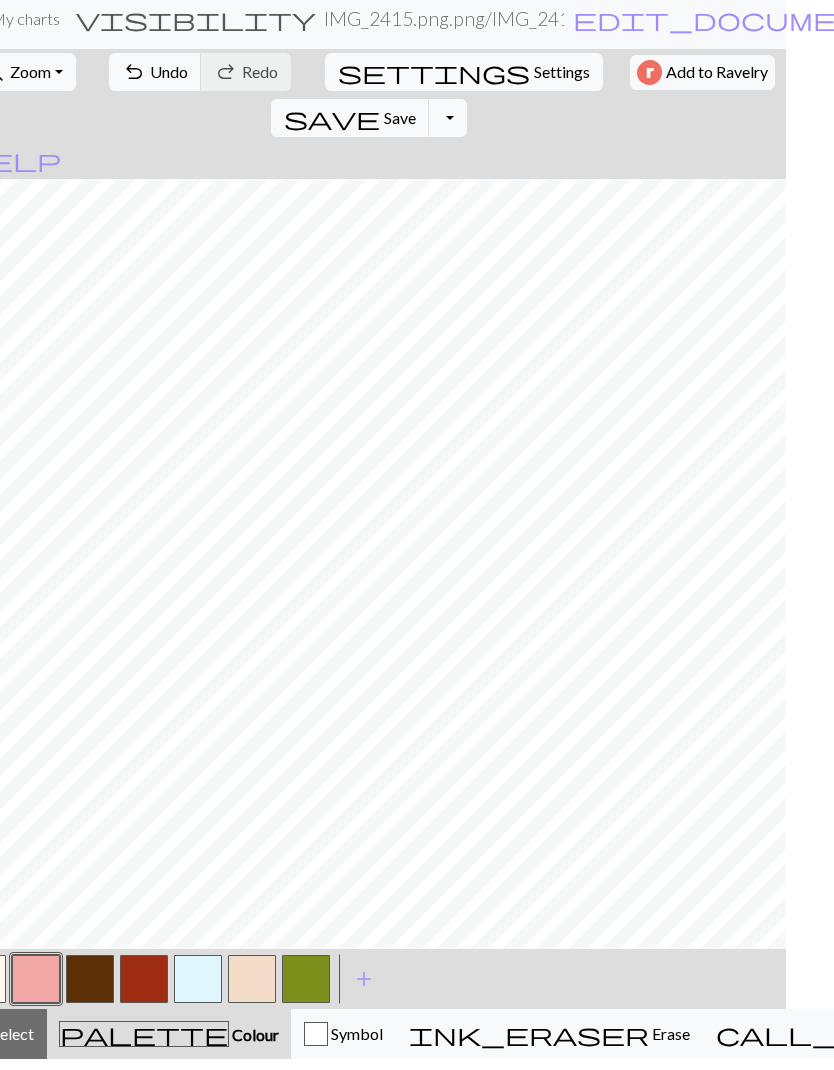 click at bounding box center [90, 990] 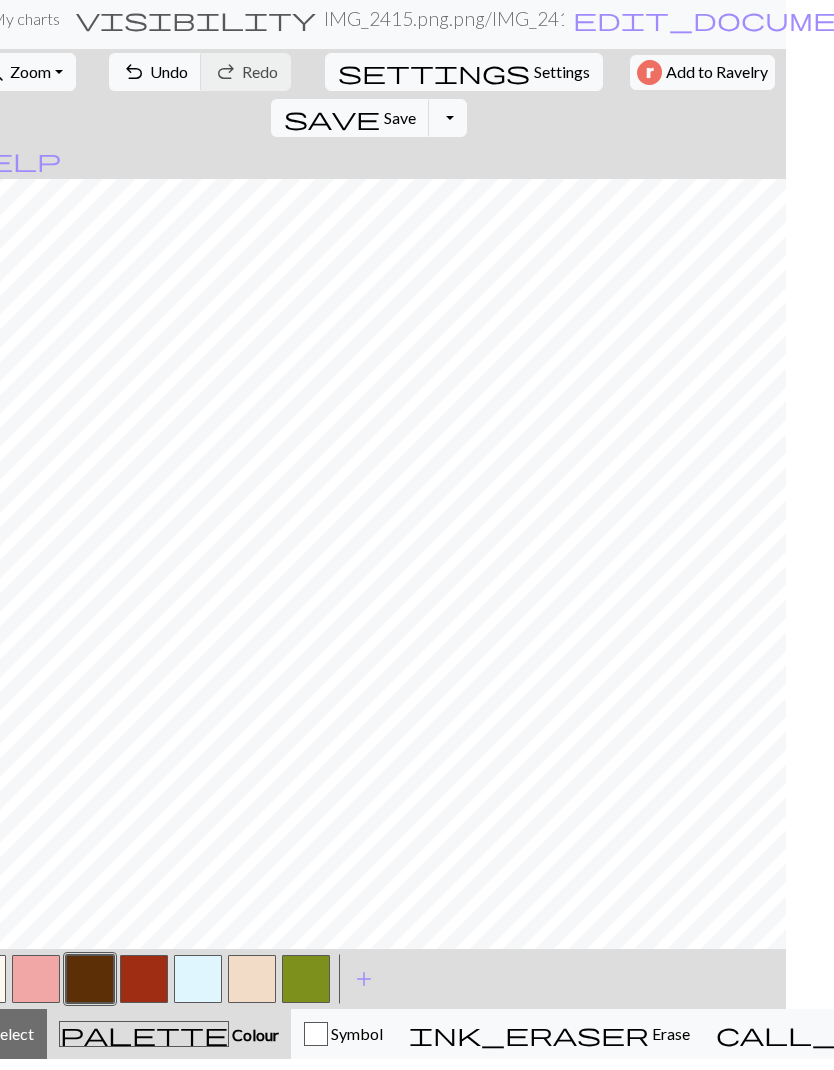 click at bounding box center (90, 990) 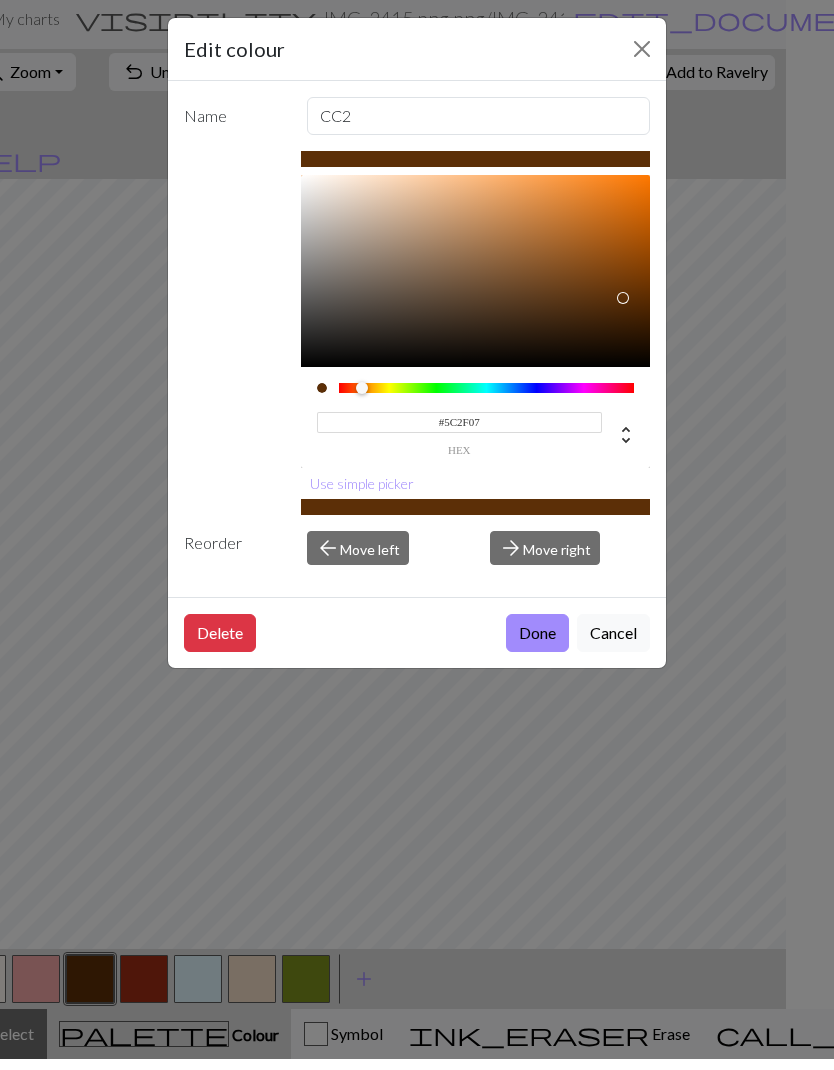 click on "Done" at bounding box center [537, 644] 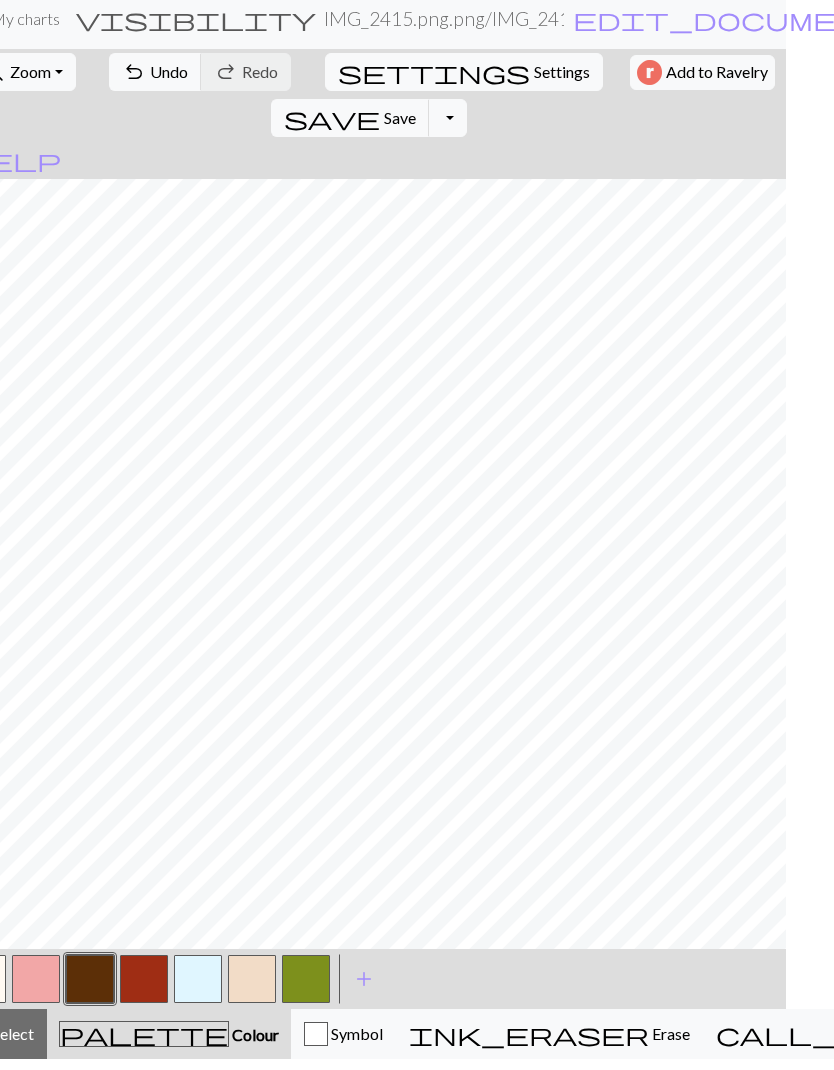 click at bounding box center [144, 990] 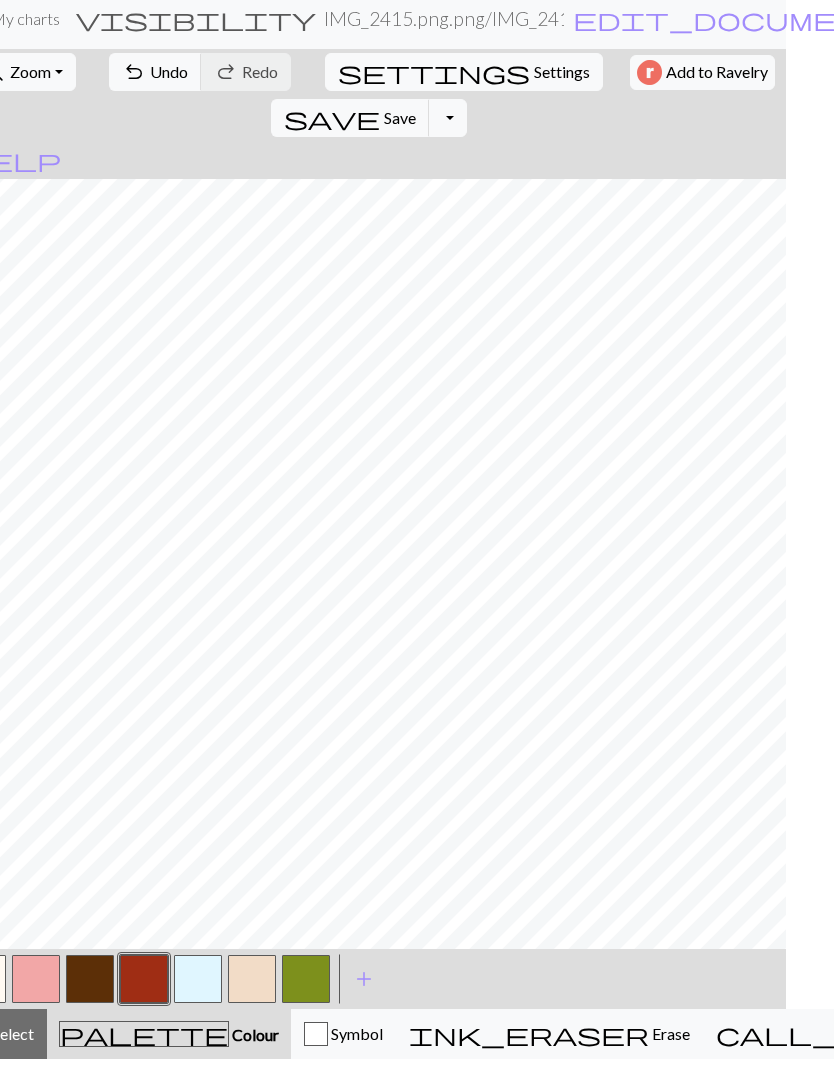 click at bounding box center (90, 990) 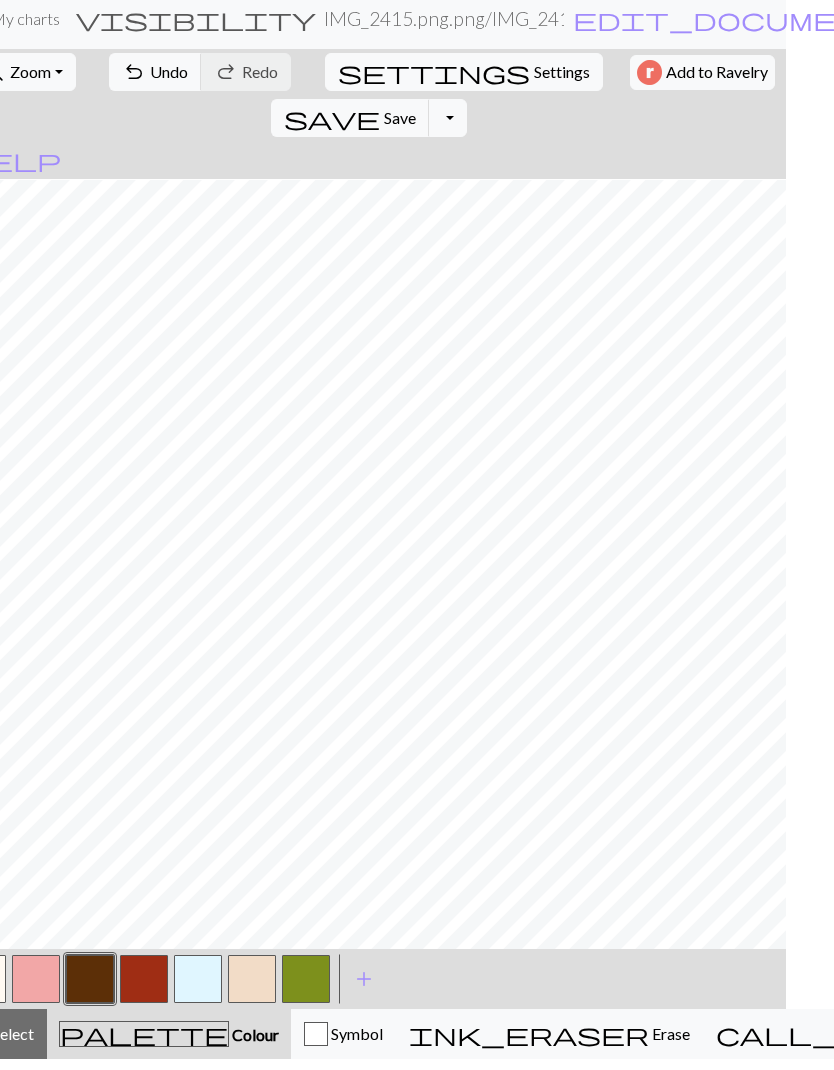 scroll, scrollTop: 233, scrollLeft: 0, axis: vertical 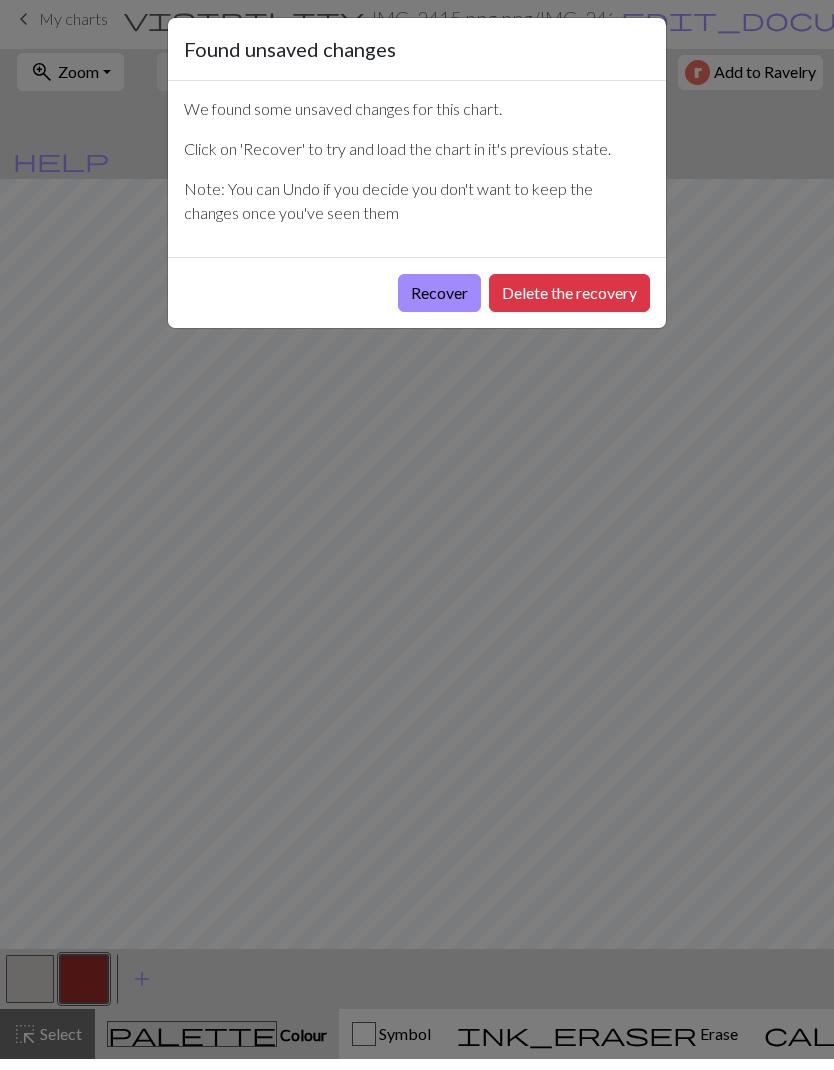 click on "Recover" at bounding box center [439, 304] 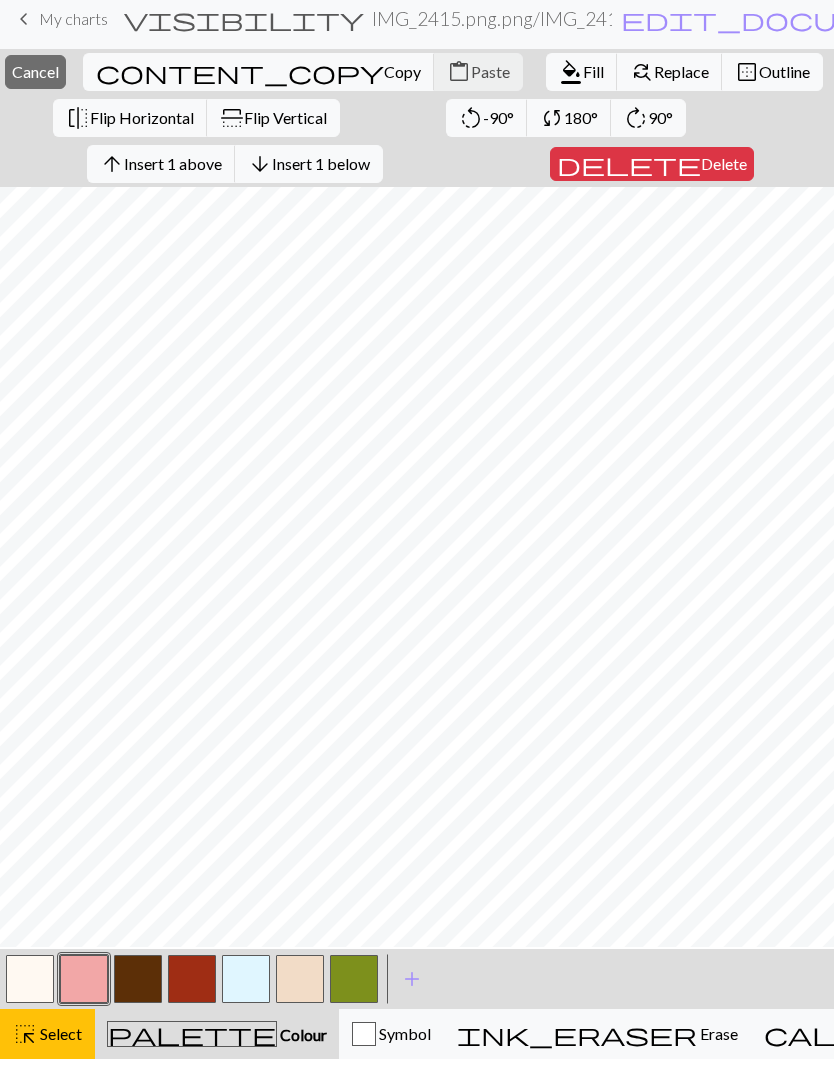 scroll, scrollTop: 402, scrollLeft: 0, axis: vertical 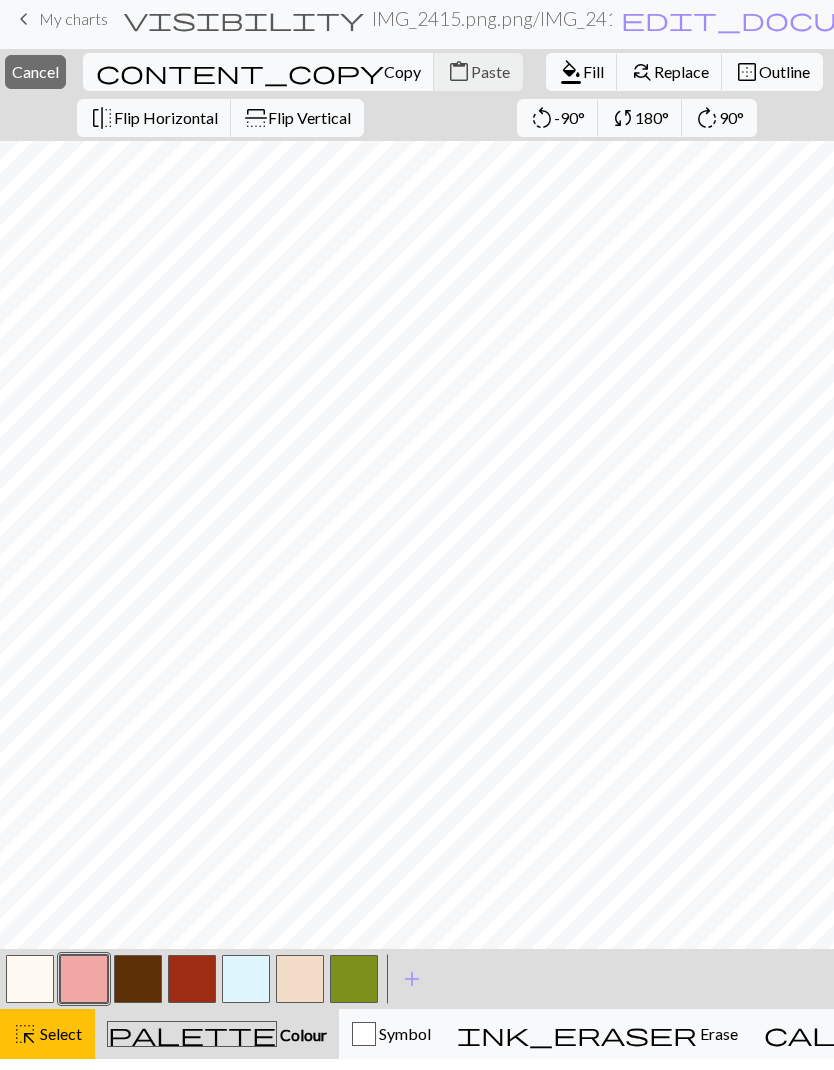 click on "Cancel" at bounding box center [35, 82] 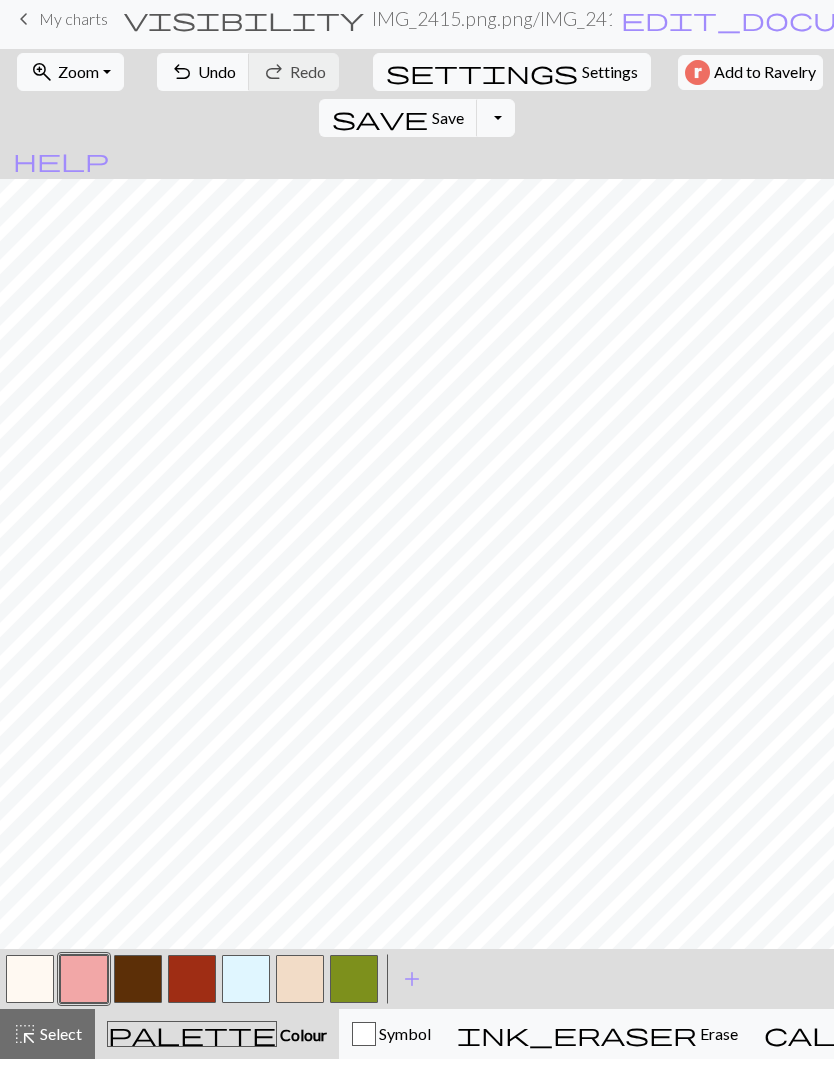 scroll, scrollTop: 715, scrollLeft: 0, axis: vertical 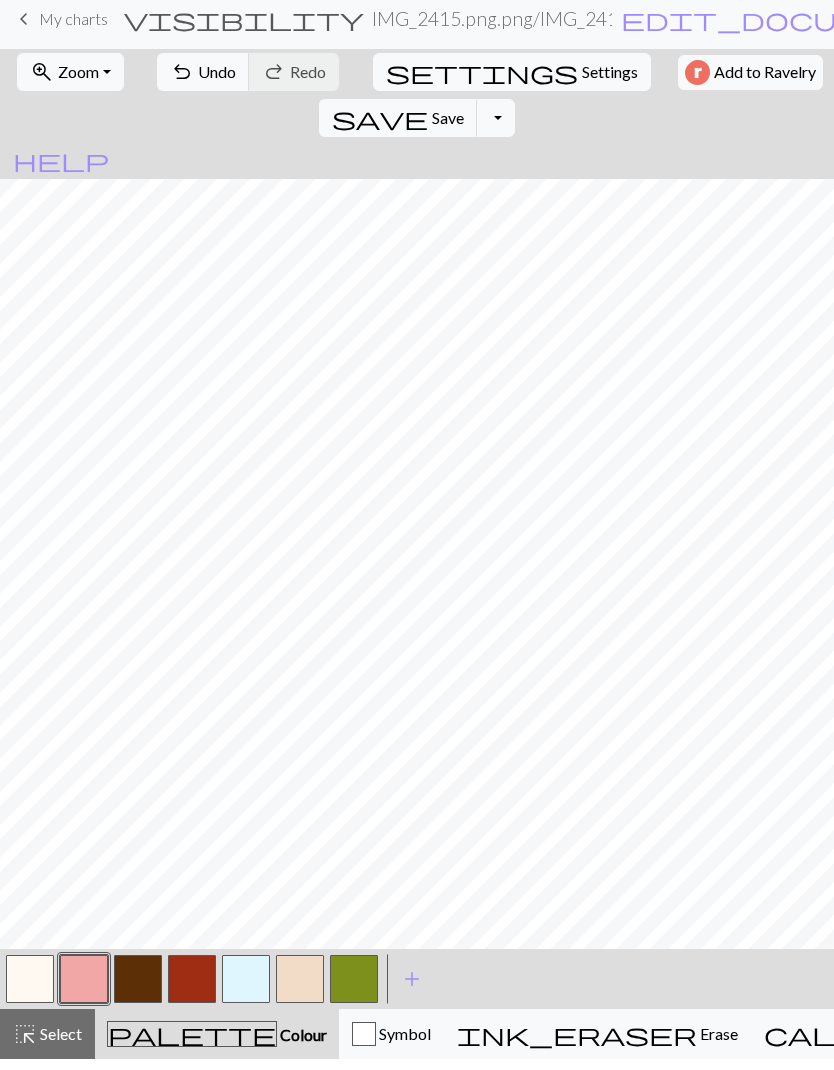 click at bounding box center (138, 990) 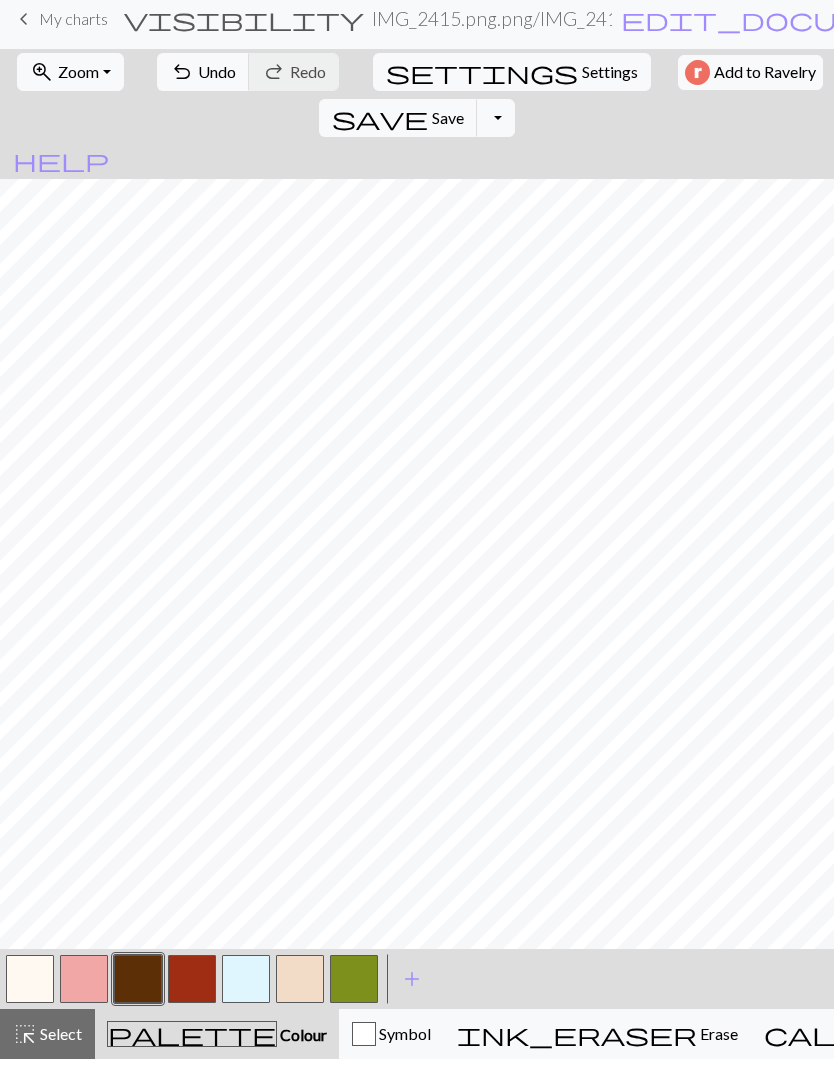 click at bounding box center (192, 990) 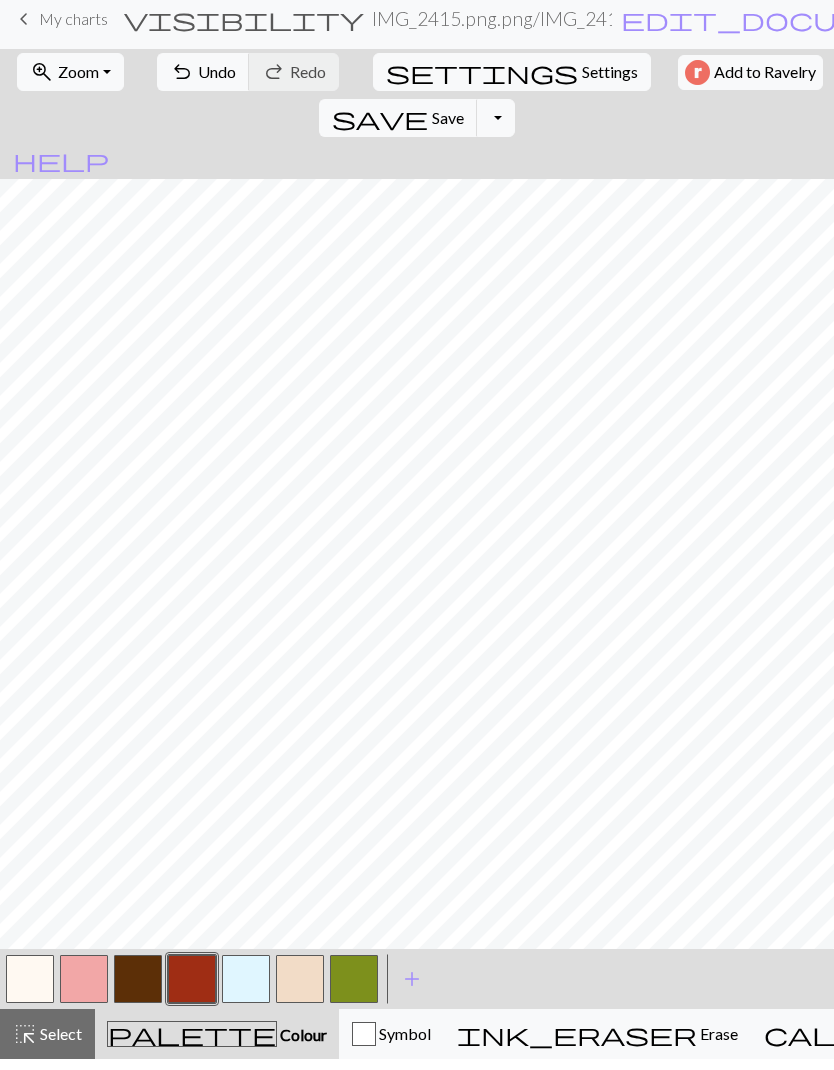 click at bounding box center (192, 990) 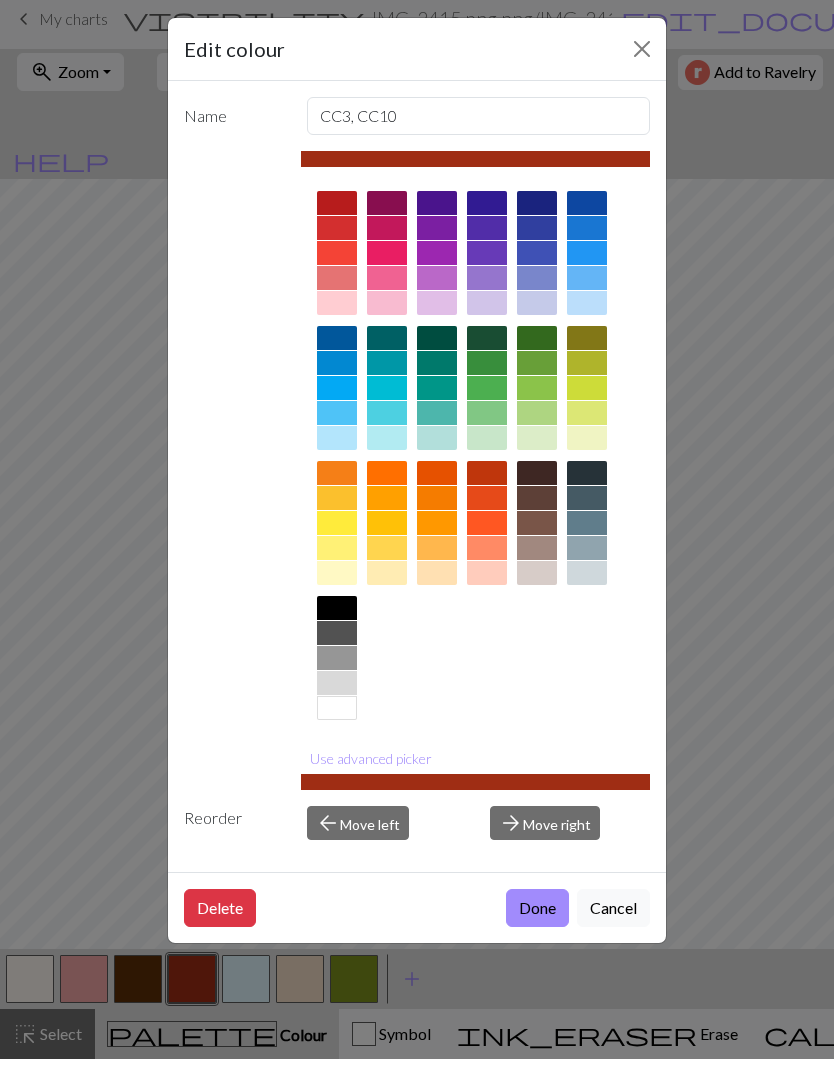 click on "Use advanced picker" at bounding box center (371, 769) 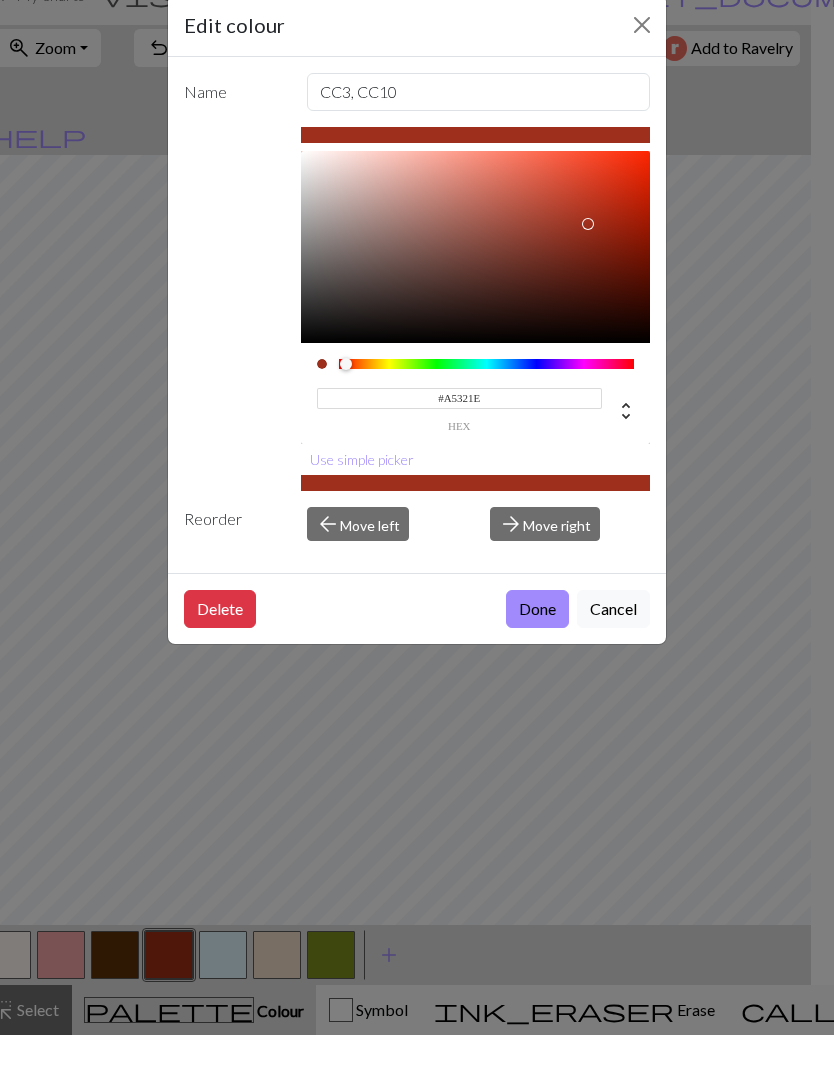 scroll, scrollTop: 0, scrollLeft: 22, axis: horizontal 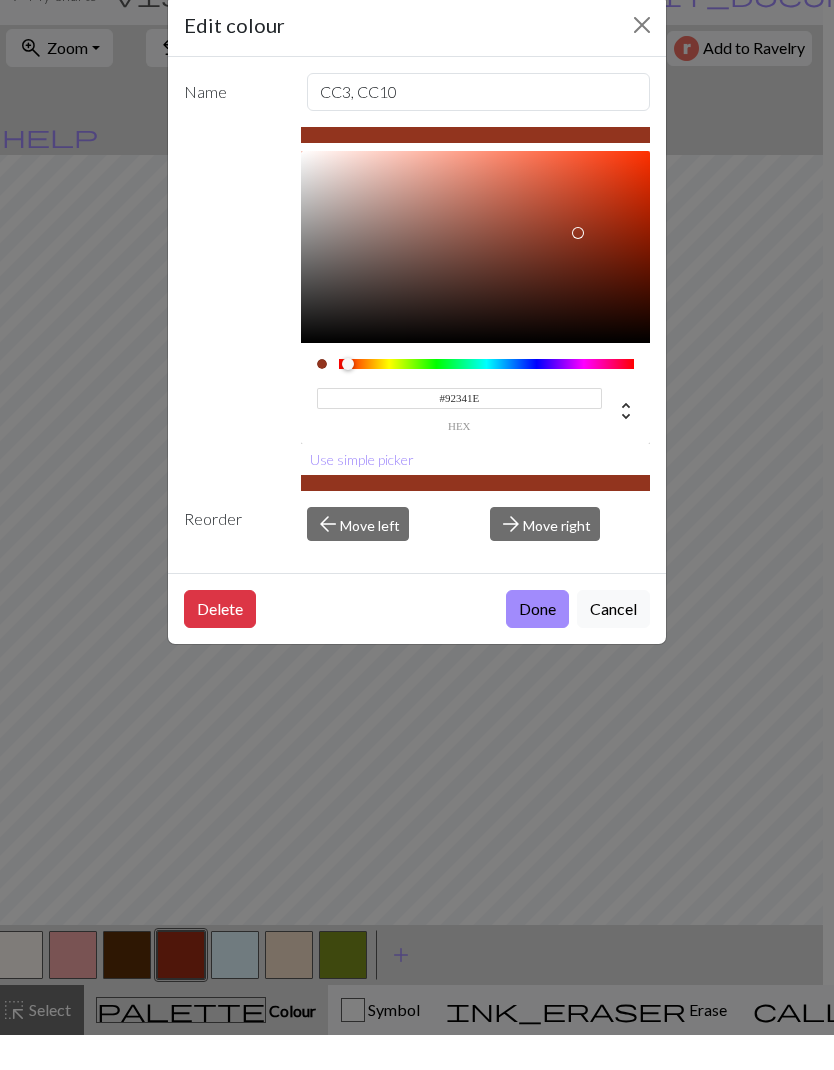 type on "#94341E" 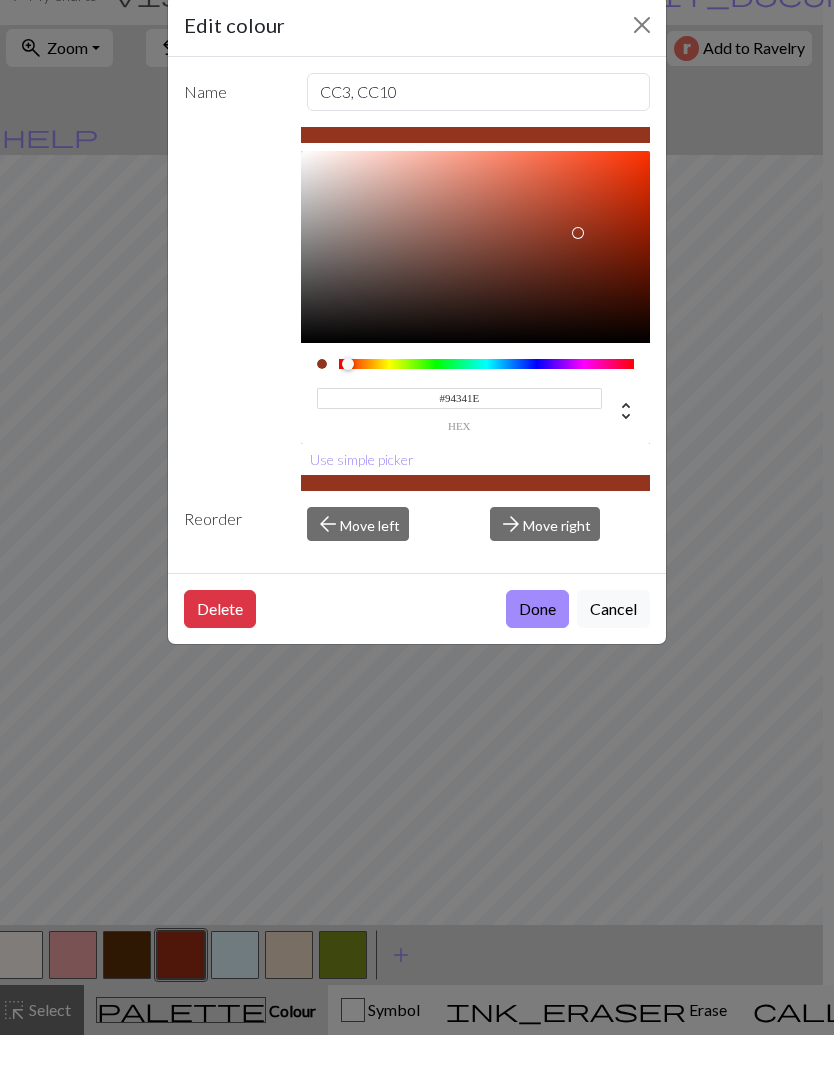 scroll, scrollTop: 0, scrollLeft: 10, axis: horizontal 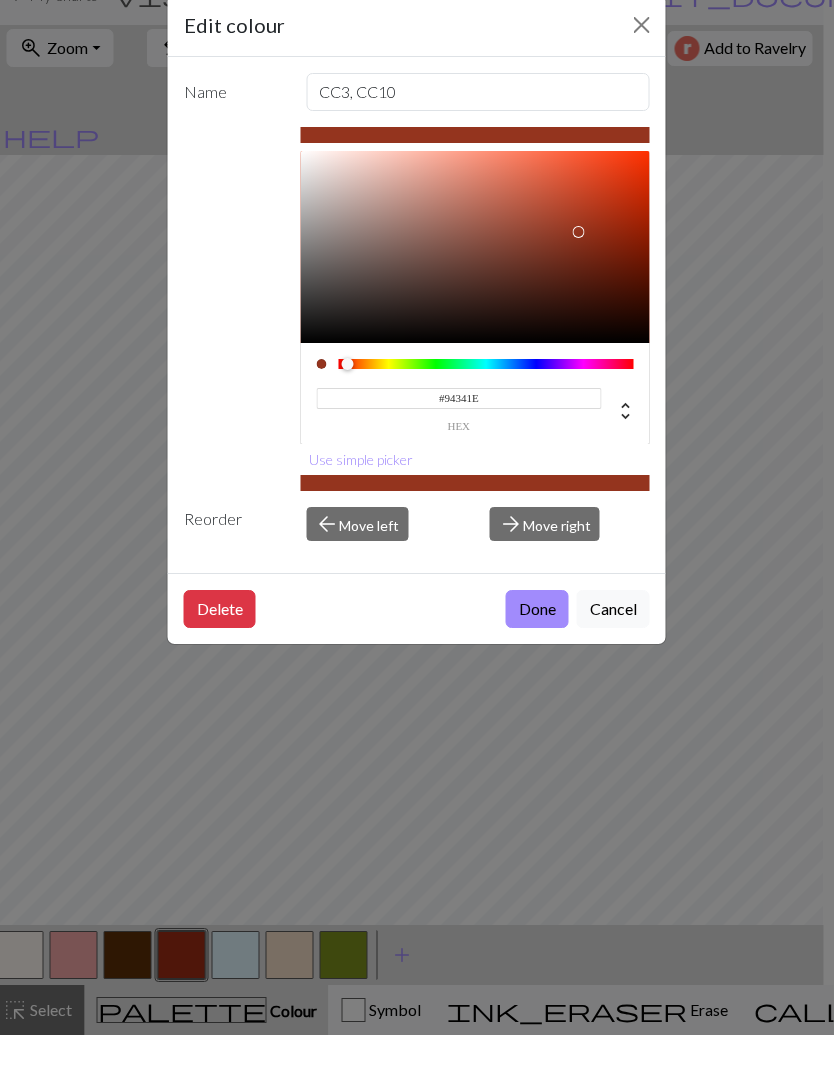 click on "Done" at bounding box center (537, 644) 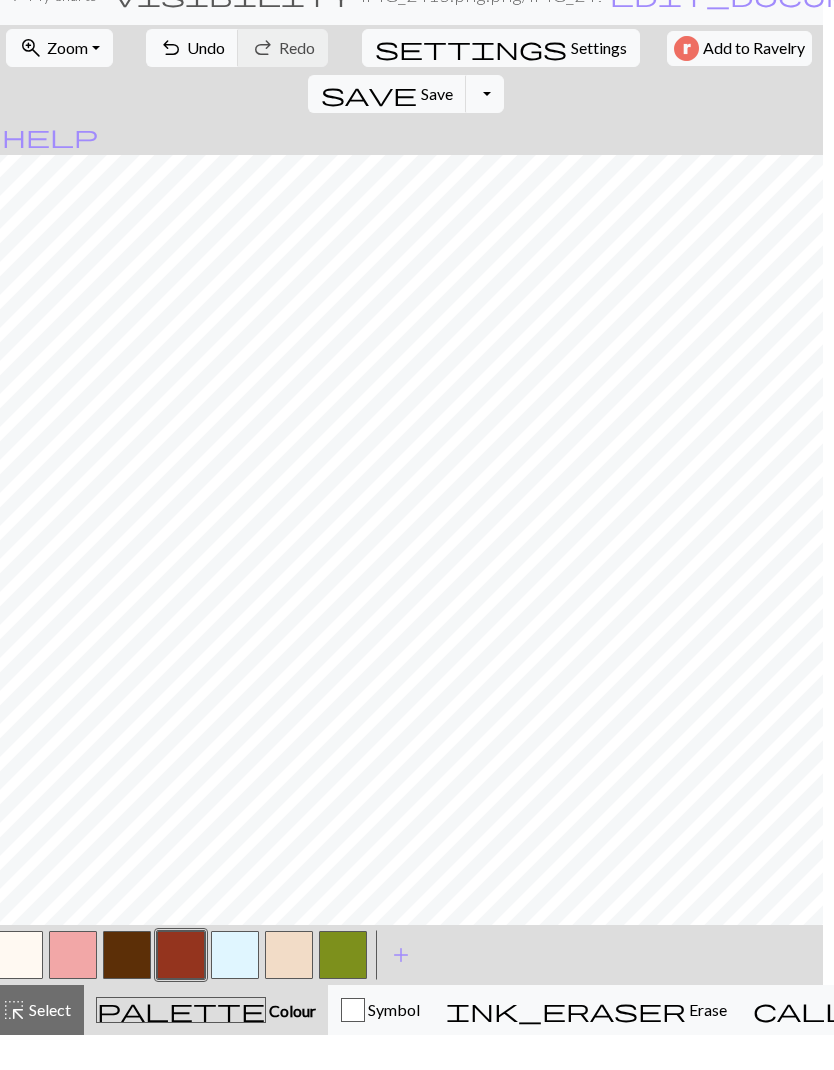 click at bounding box center (127, 990) 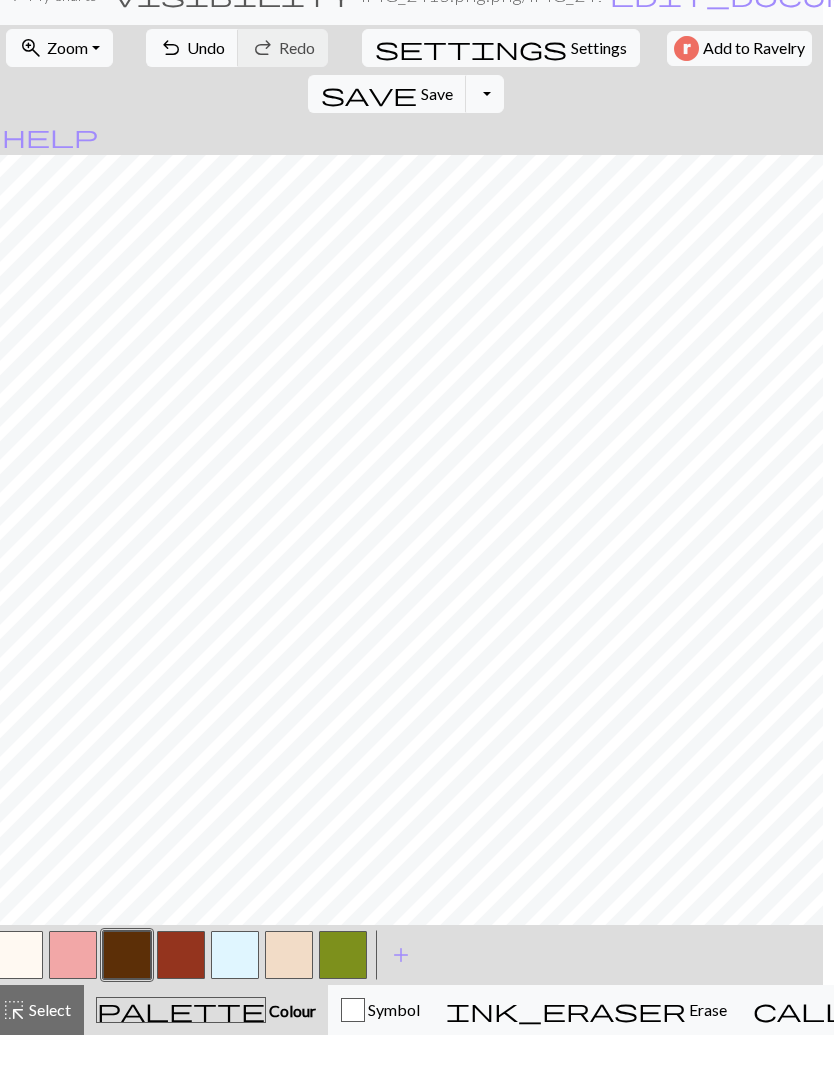 click at bounding box center (289, 990) 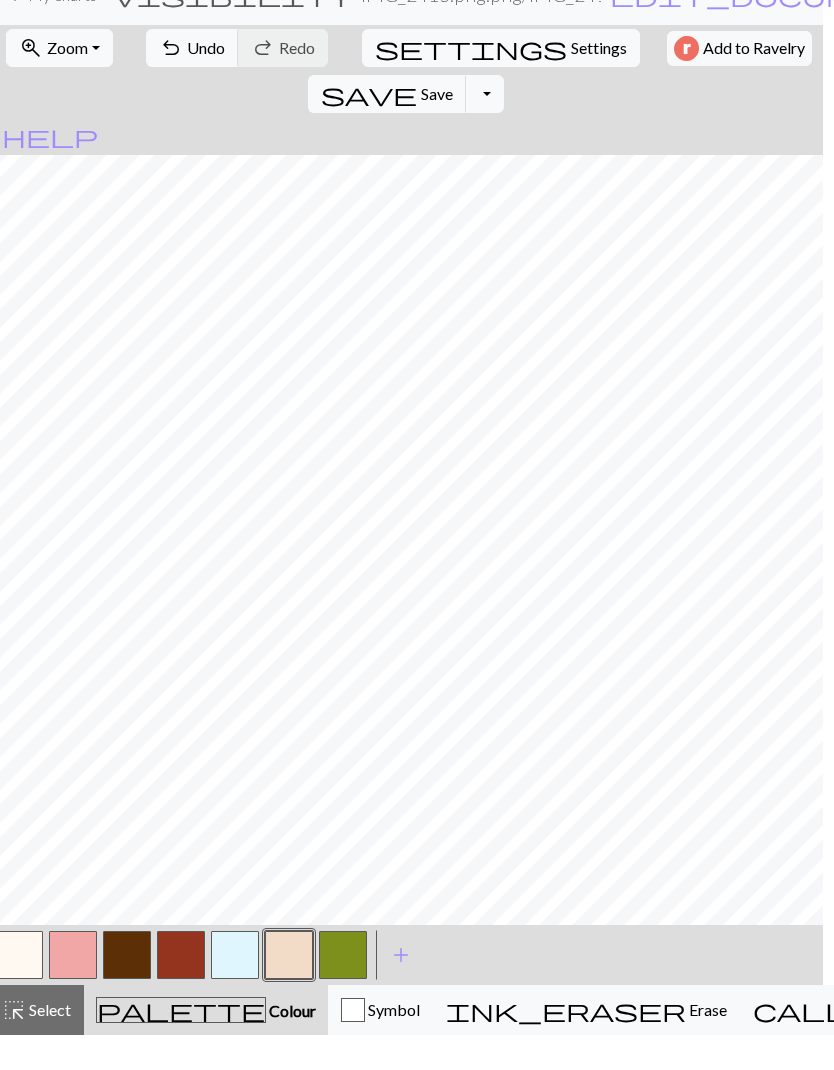 scroll, scrollTop: 579, scrollLeft: 0, axis: vertical 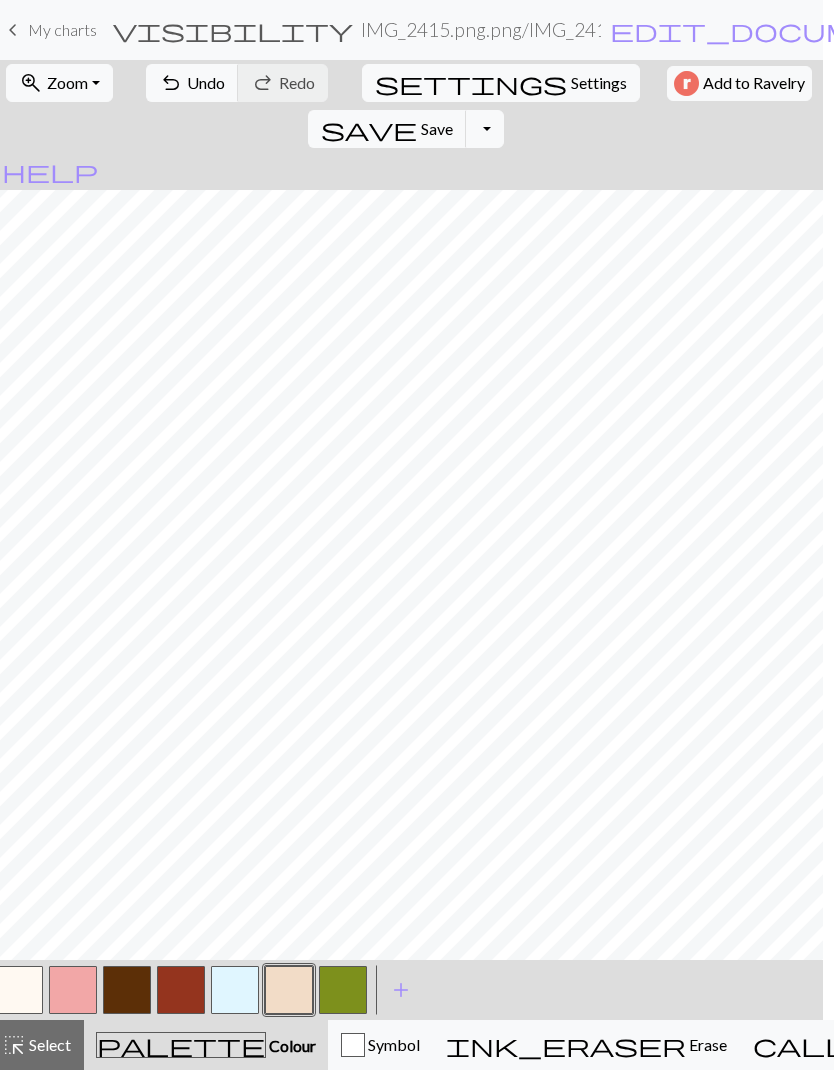 click on "Select" at bounding box center (49, 1044) 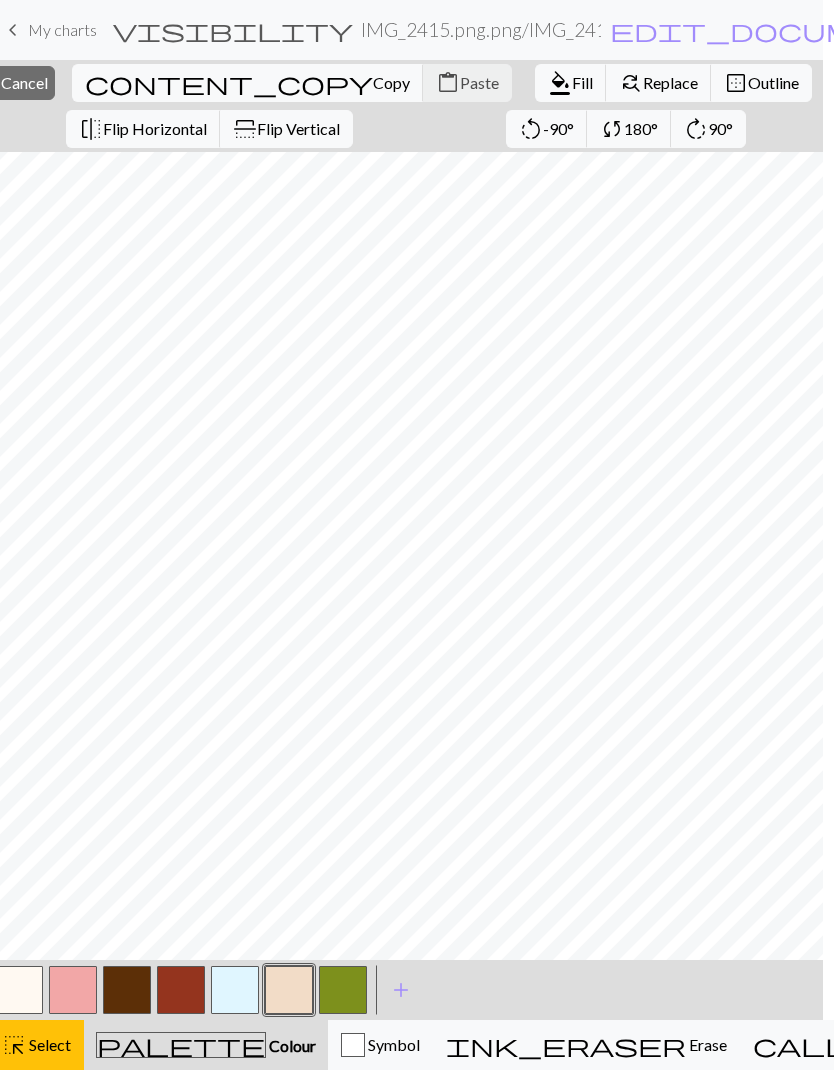scroll, scrollTop: 0, scrollLeft: 11, axis: horizontal 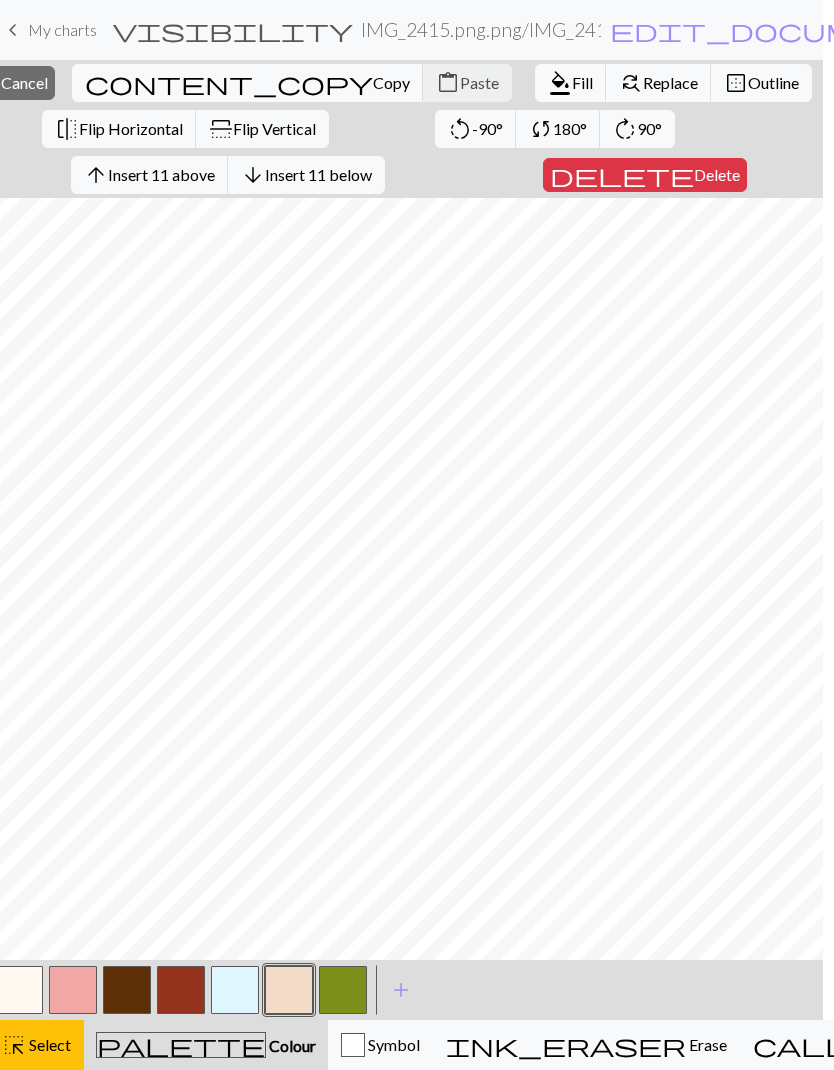 click on "format_color_fill  Fill" at bounding box center [571, 83] 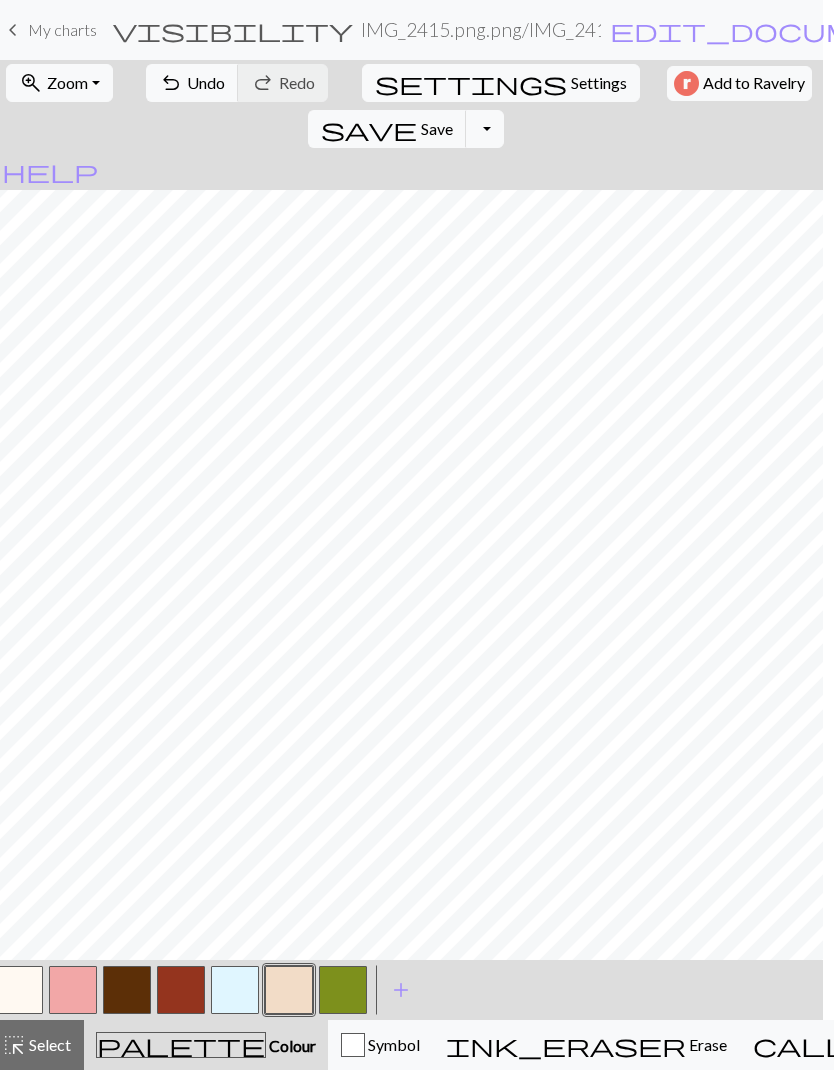click at bounding box center (73, 990) 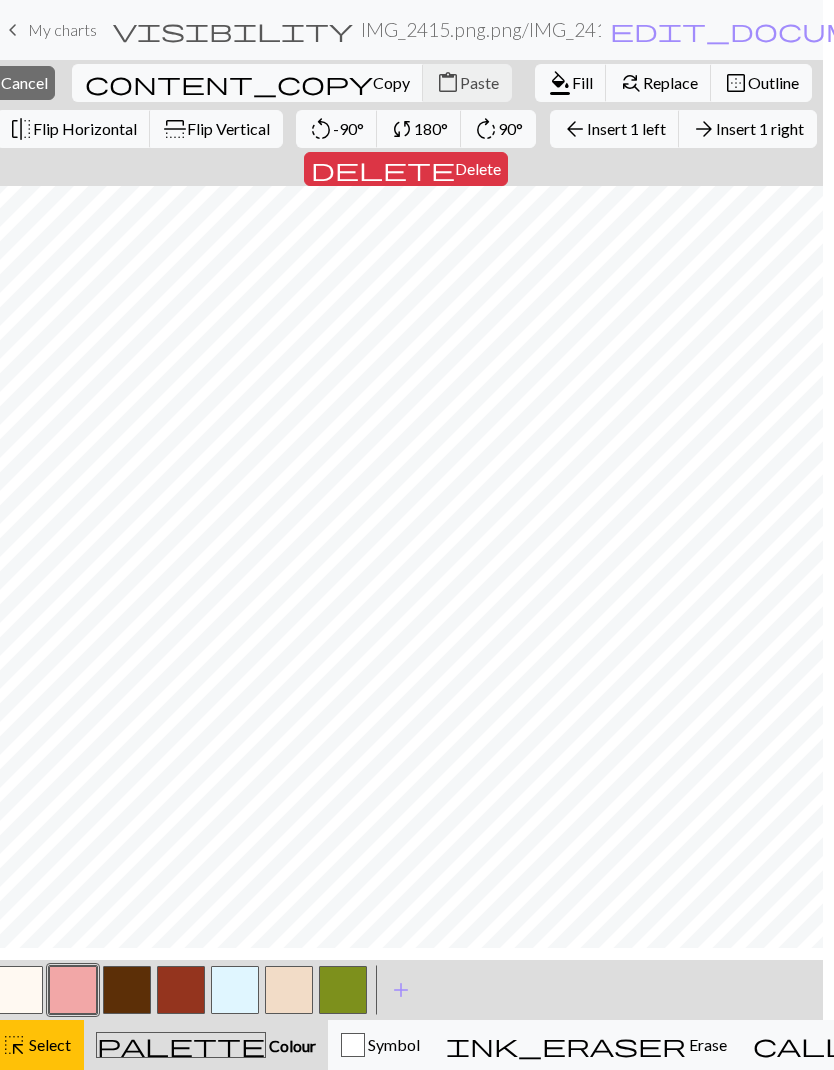 click on "Cancel" at bounding box center [24, 82] 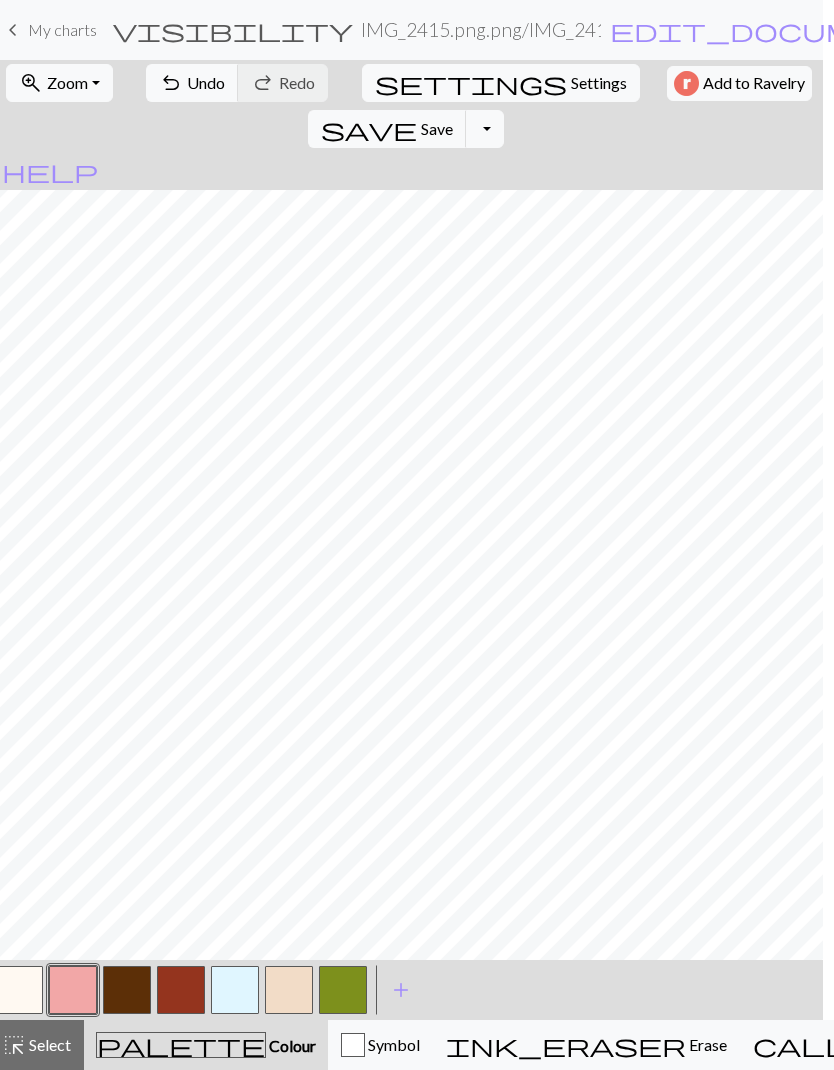 click at bounding box center [289, 990] 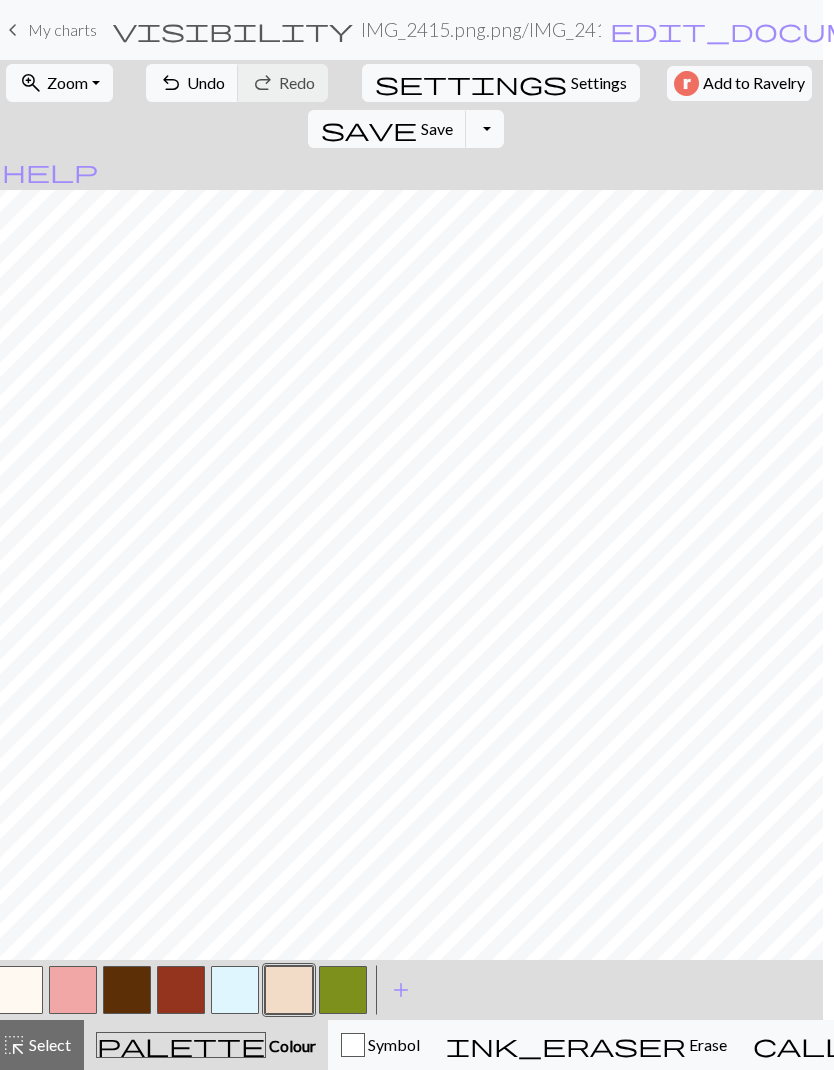 click at bounding box center (73, 990) 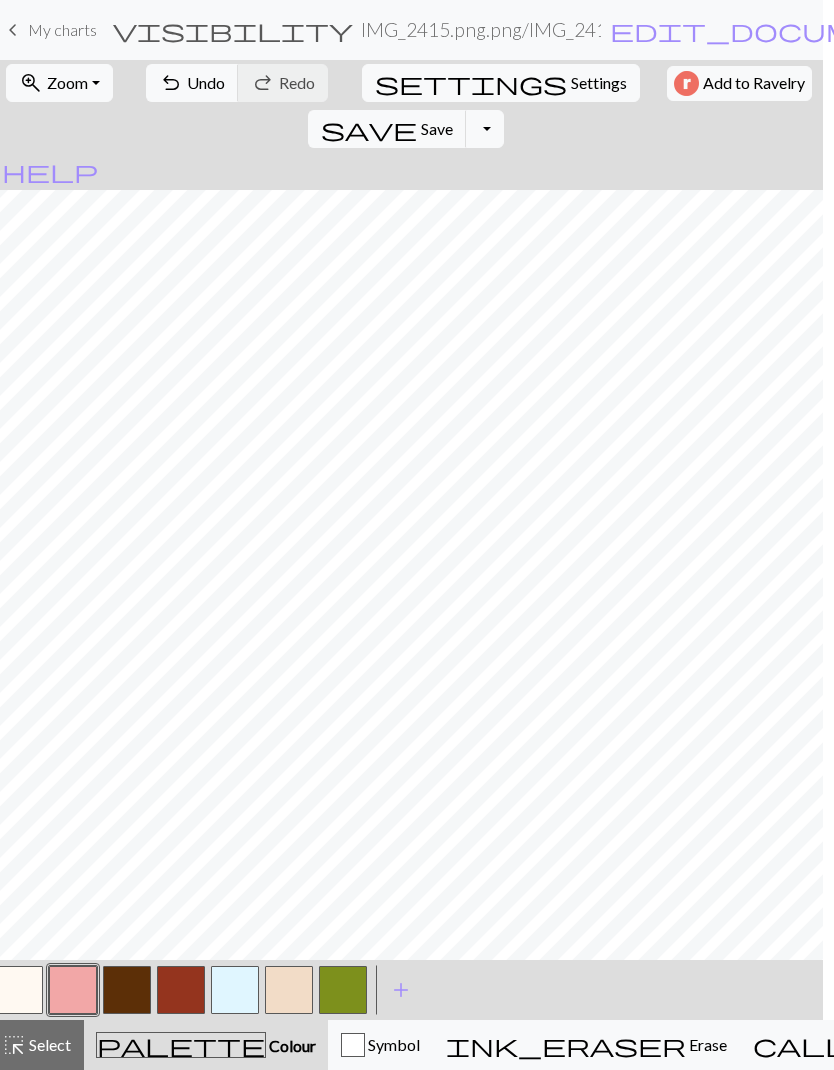 click at bounding box center [289, 990] 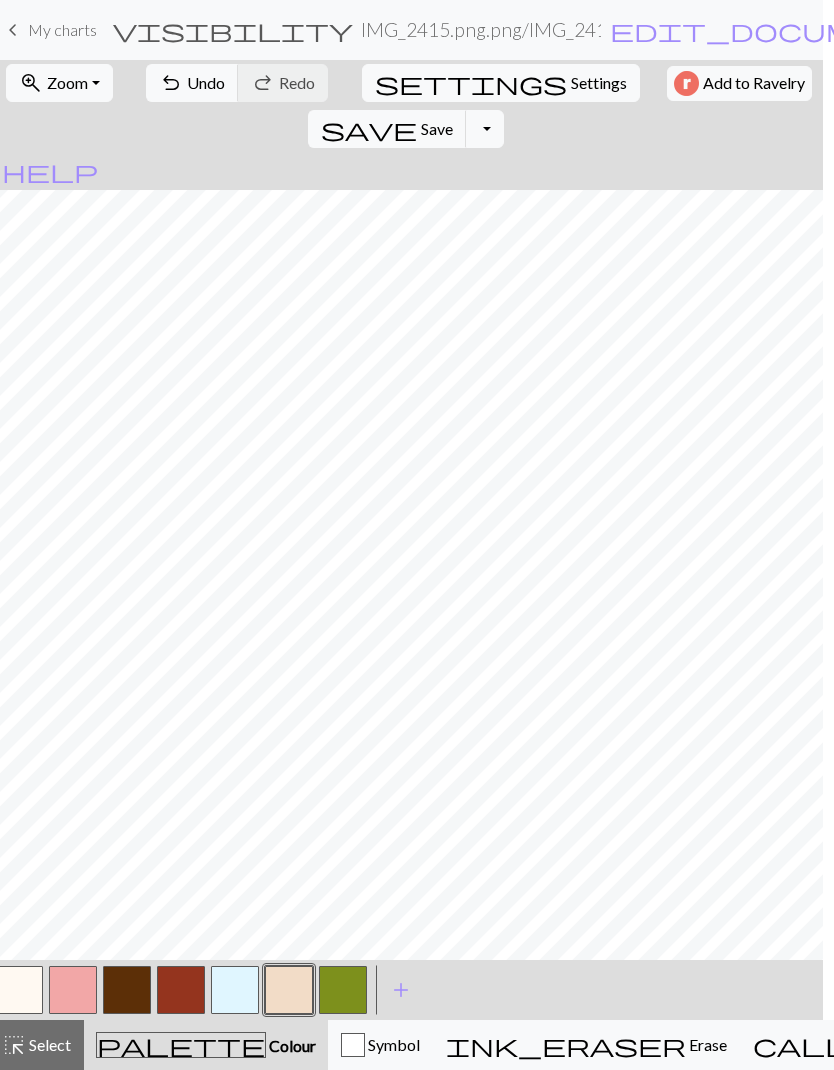 click at bounding box center (73, 990) 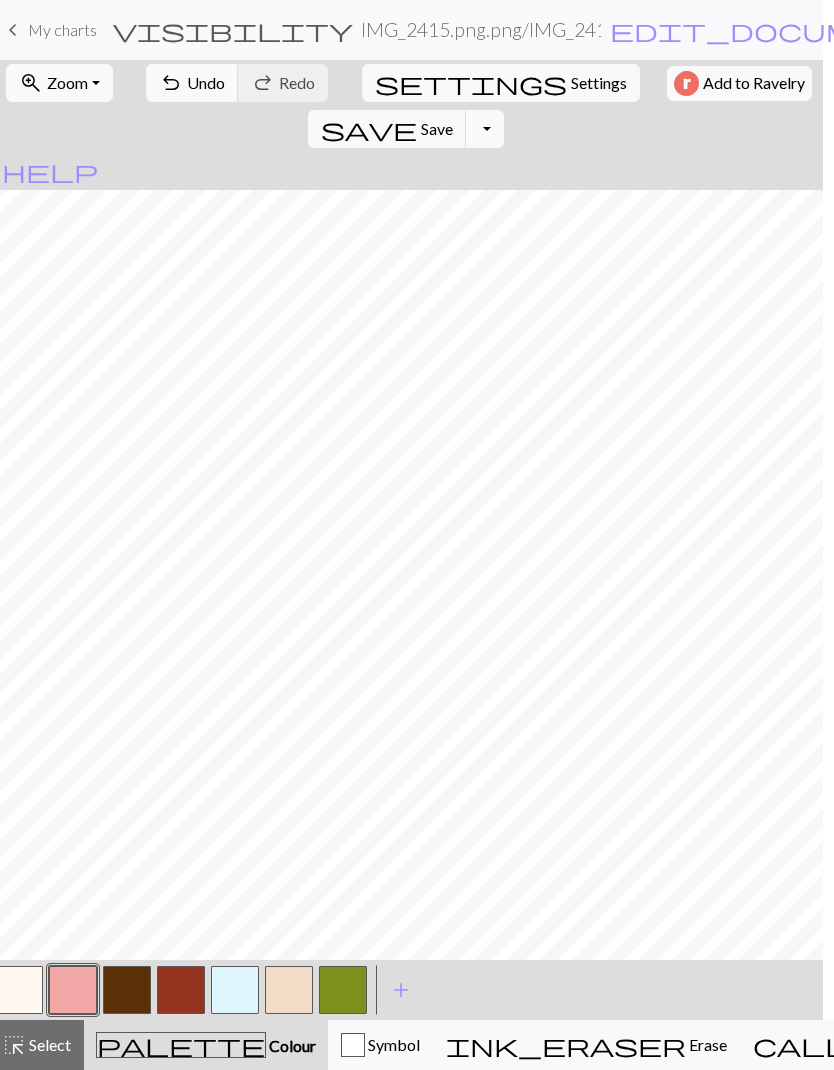 click at bounding box center [181, 990] 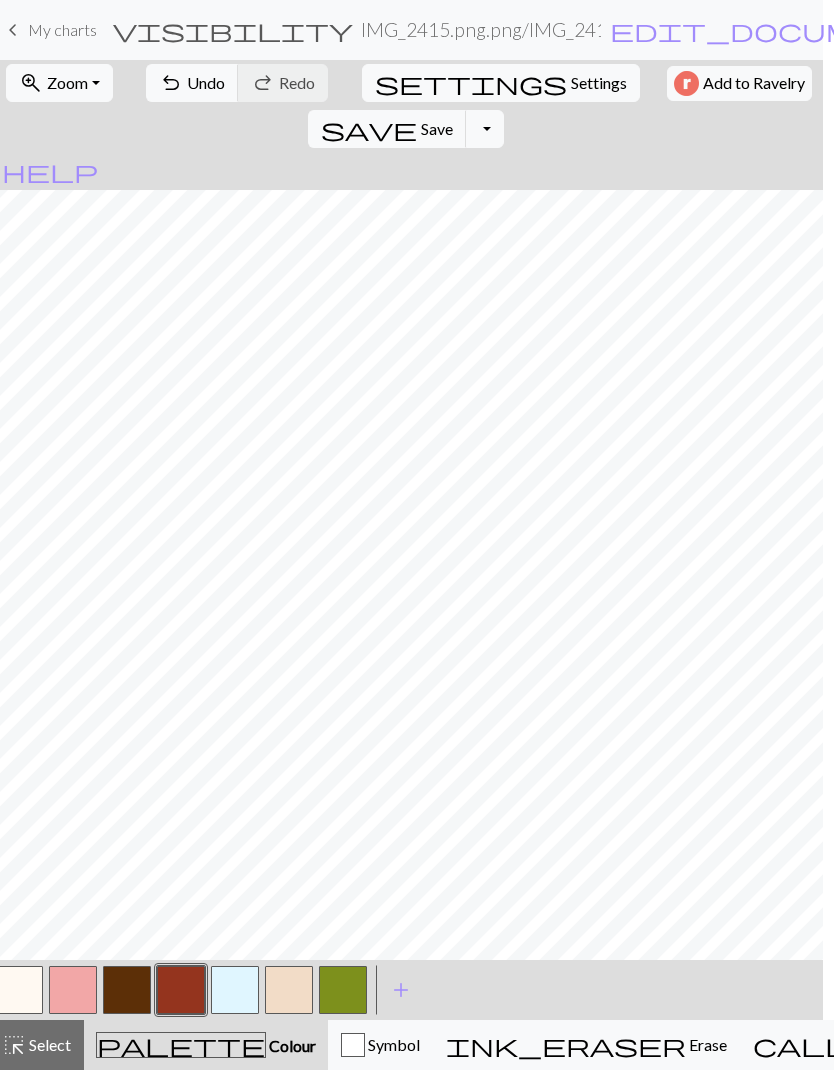 click at bounding box center (19, 990) 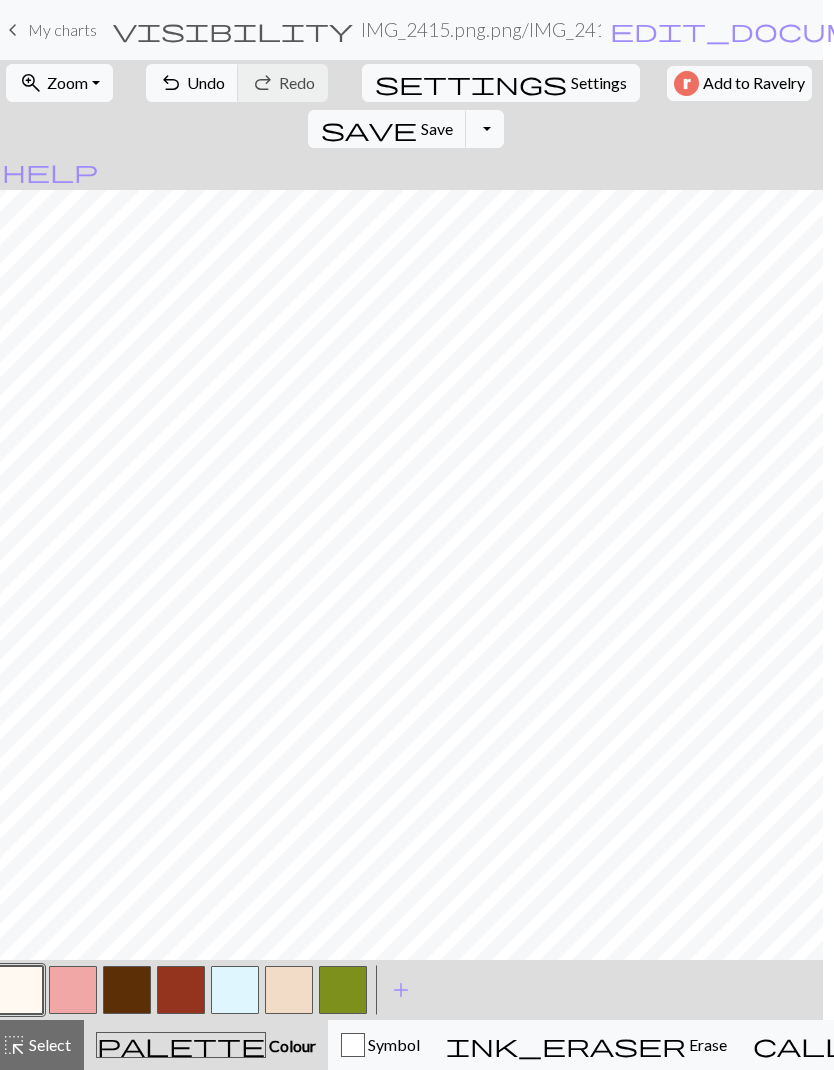 click at bounding box center [127, 990] 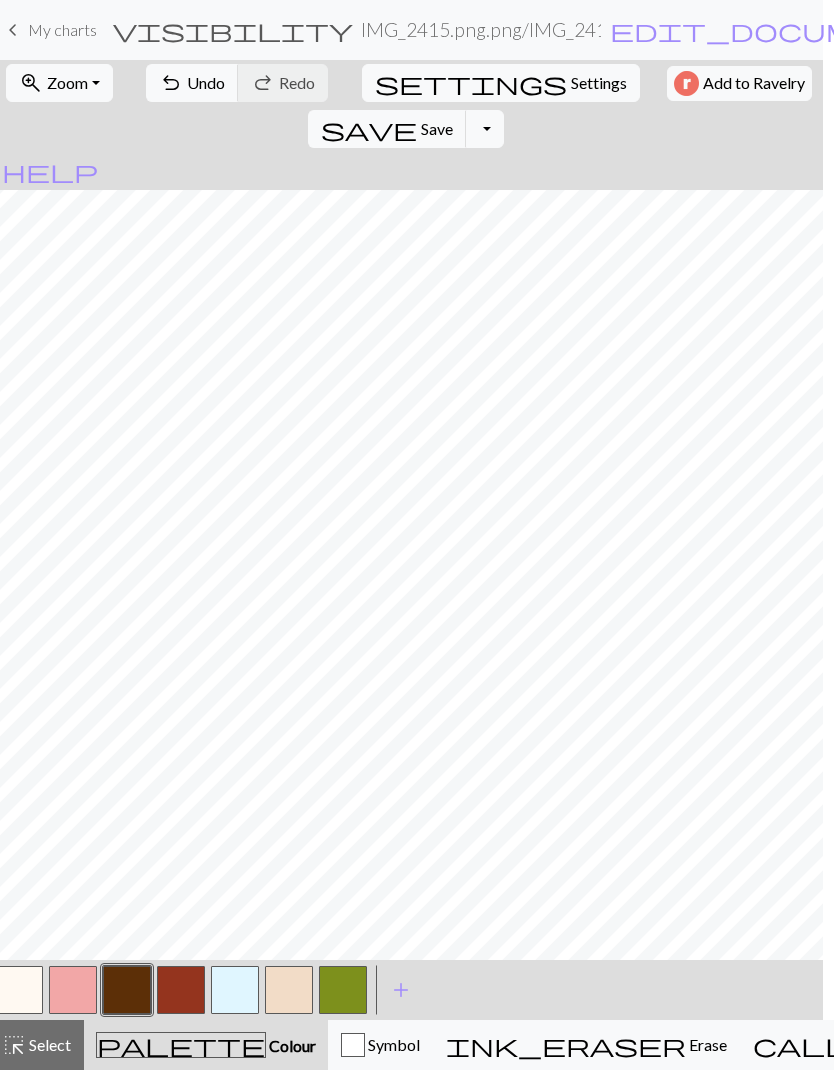 scroll, scrollTop: 546, scrollLeft: 0, axis: vertical 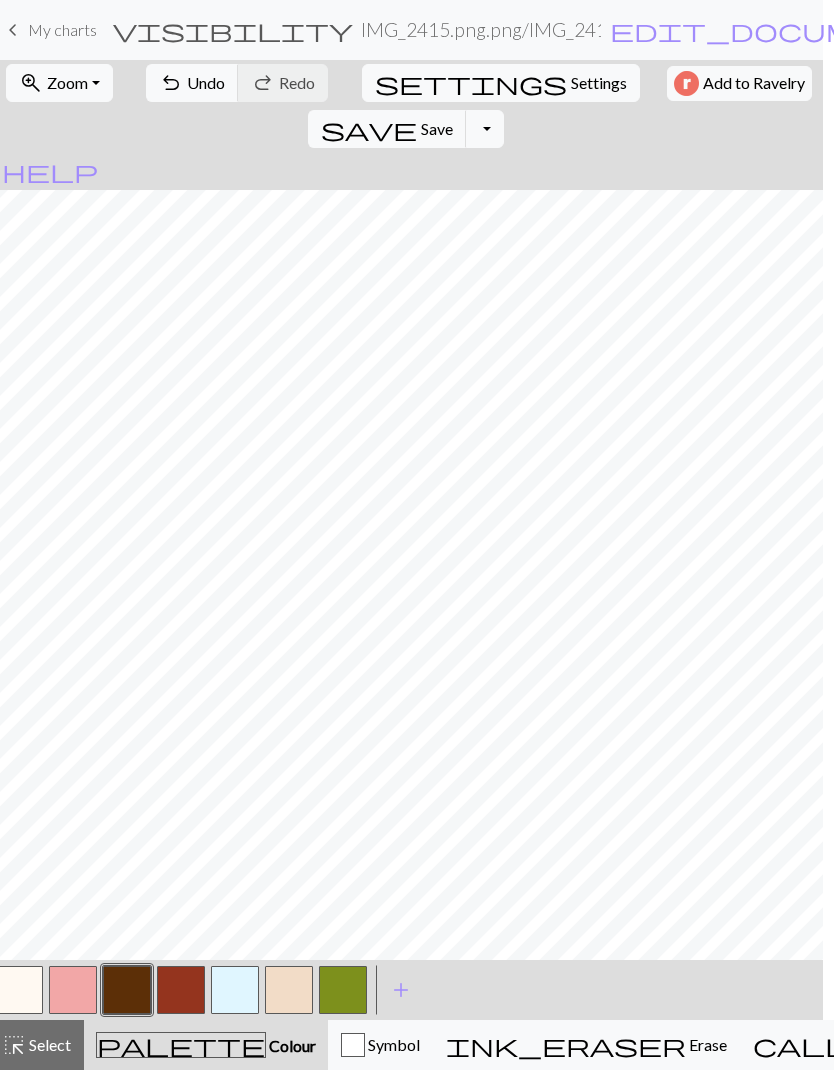 click at bounding box center [289, 990] 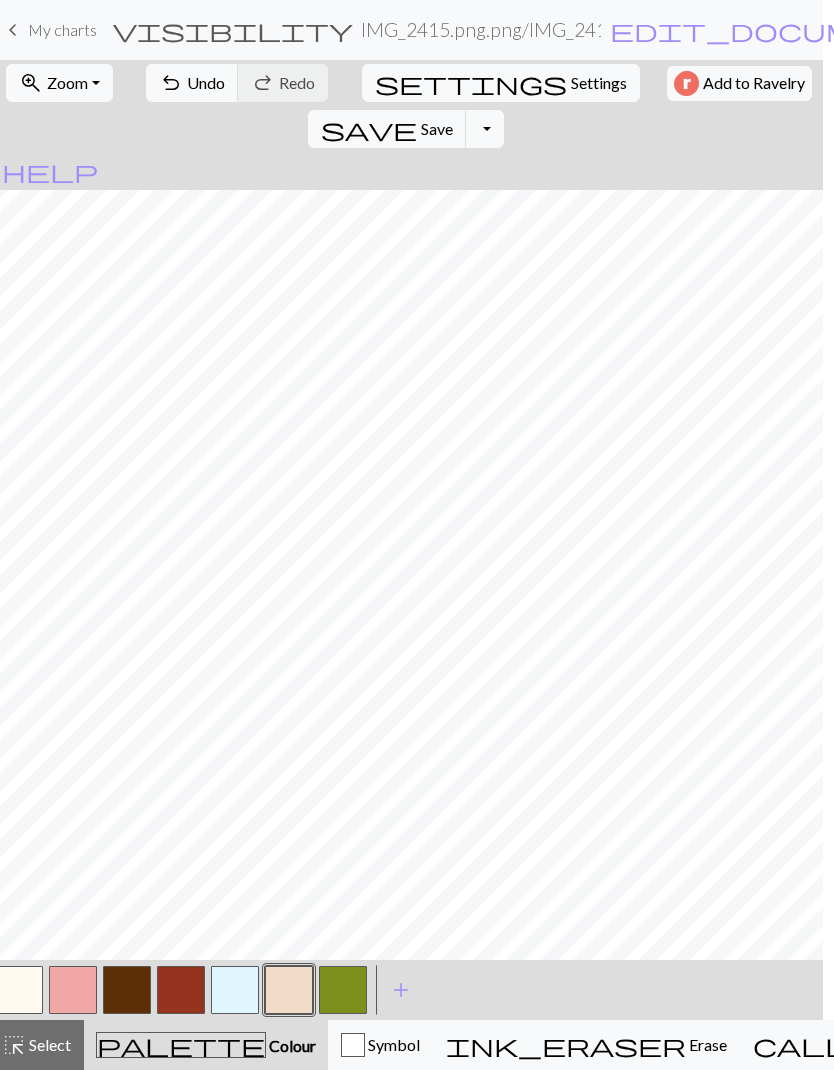 click at bounding box center [19, 990] 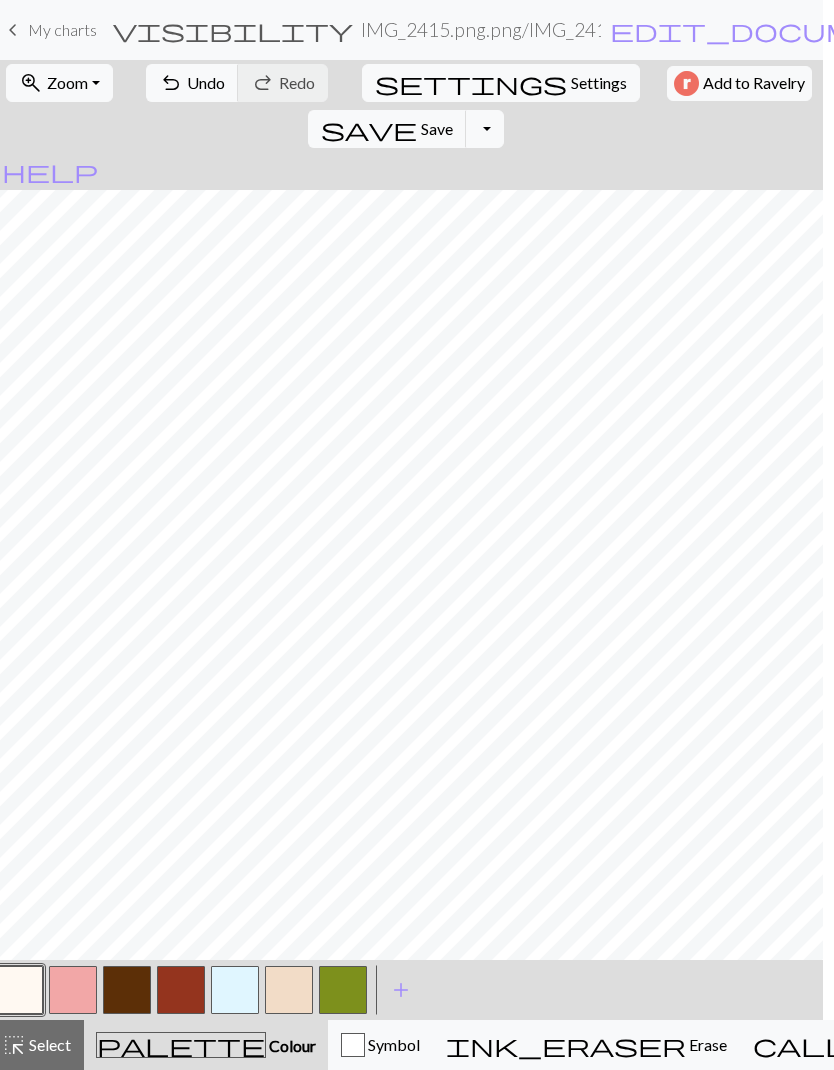 click at bounding box center [127, 990] 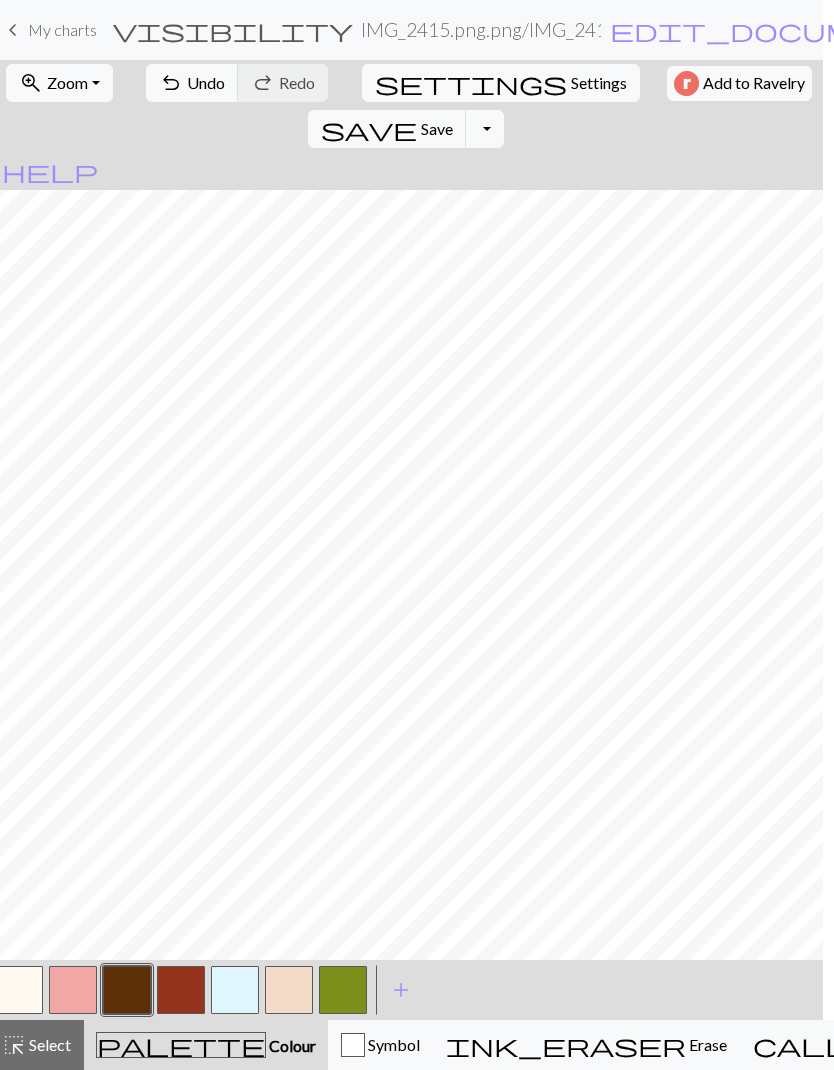 click at bounding box center (235, 990) 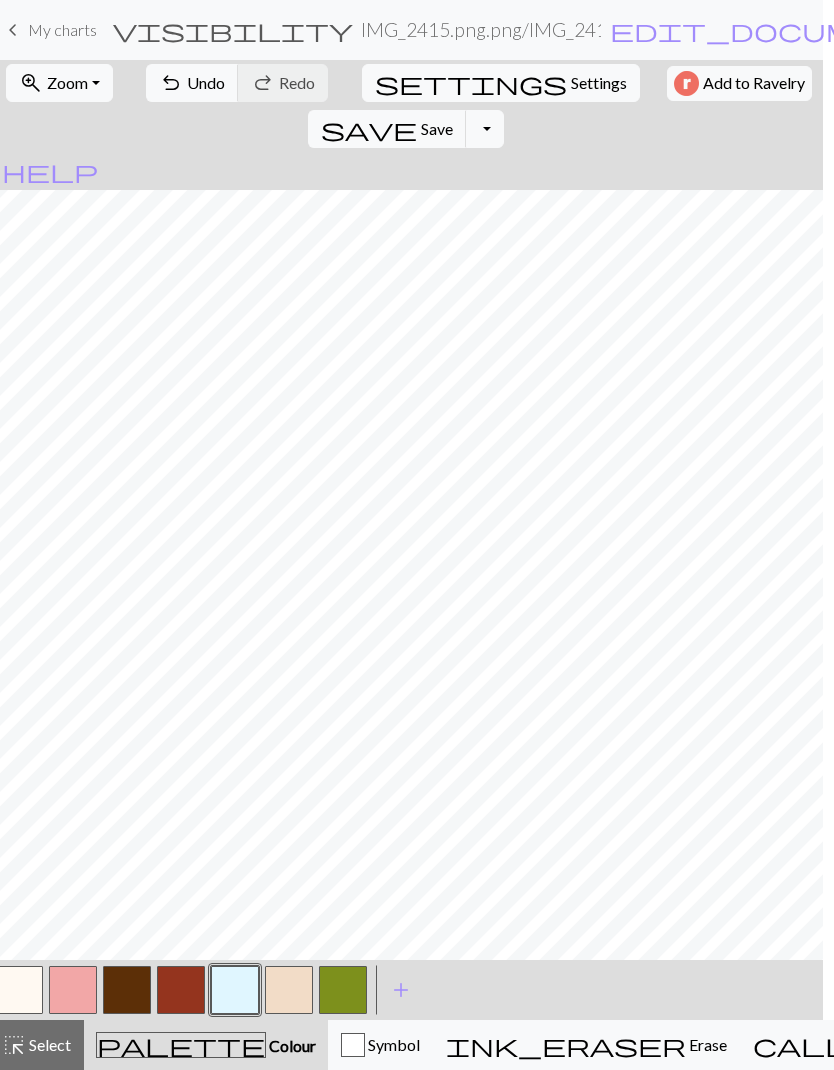 click at bounding box center [127, 990] 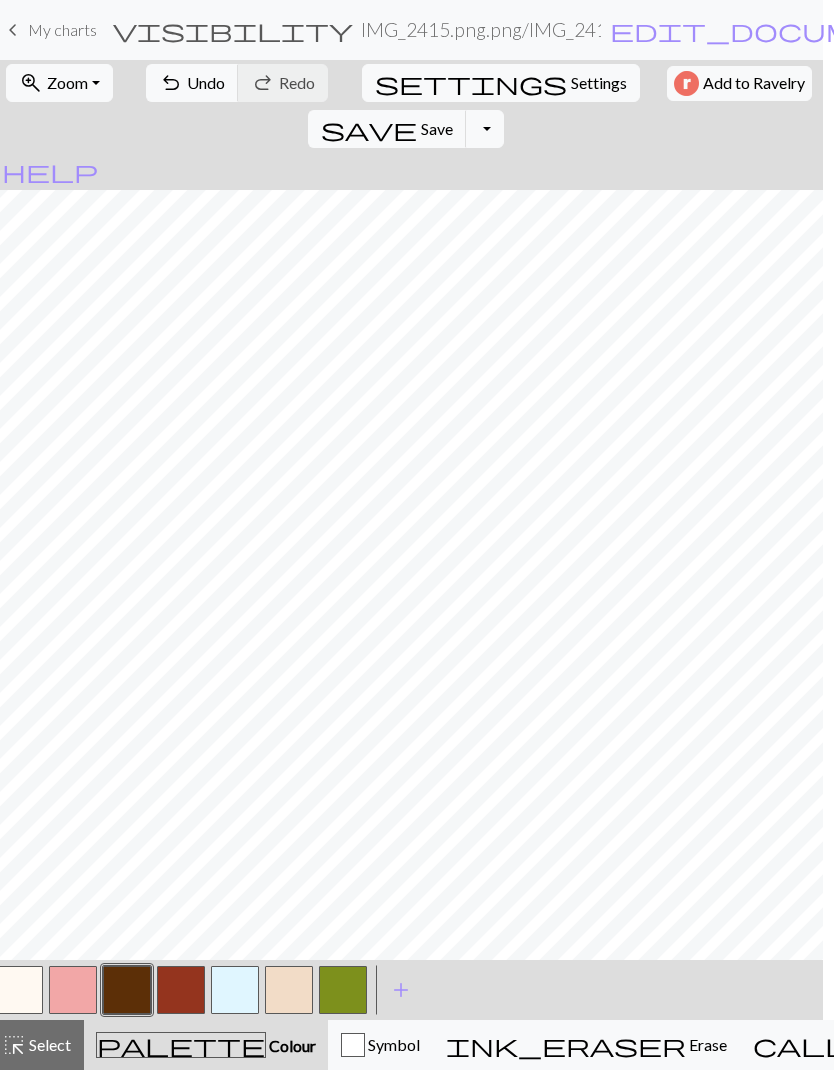 click at bounding box center (127, 990) 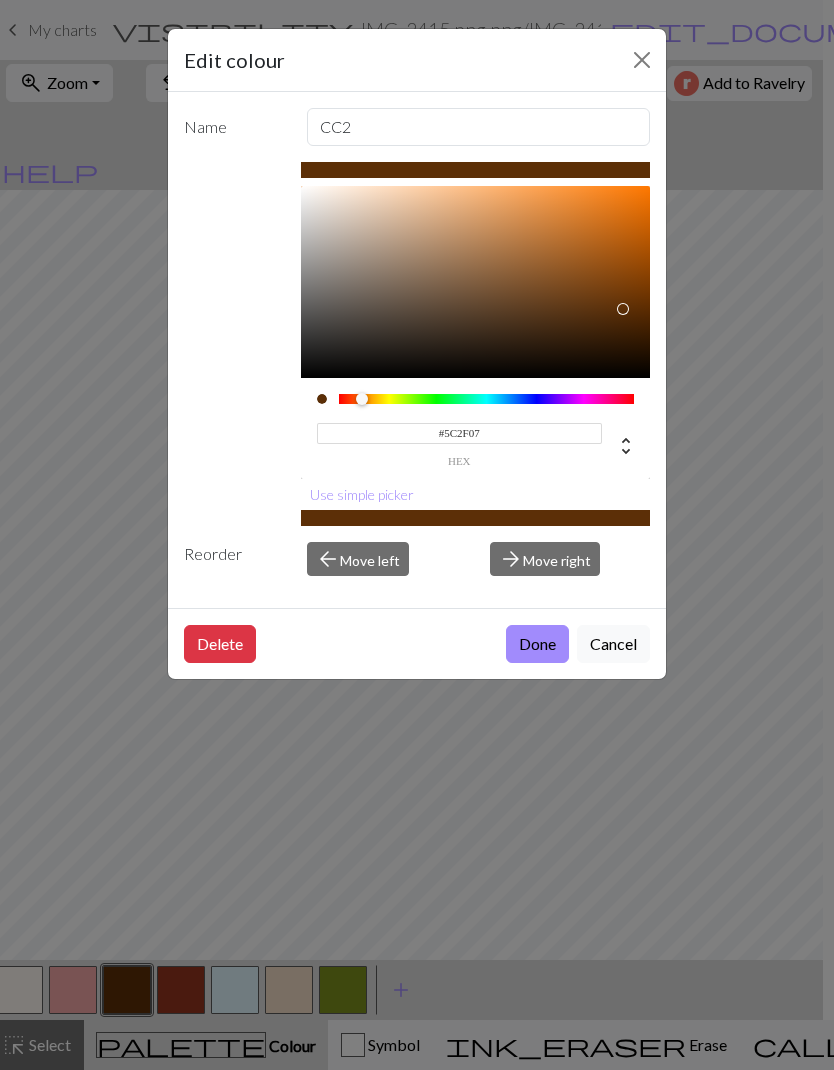 click on "Done" at bounding box center [537, 644] 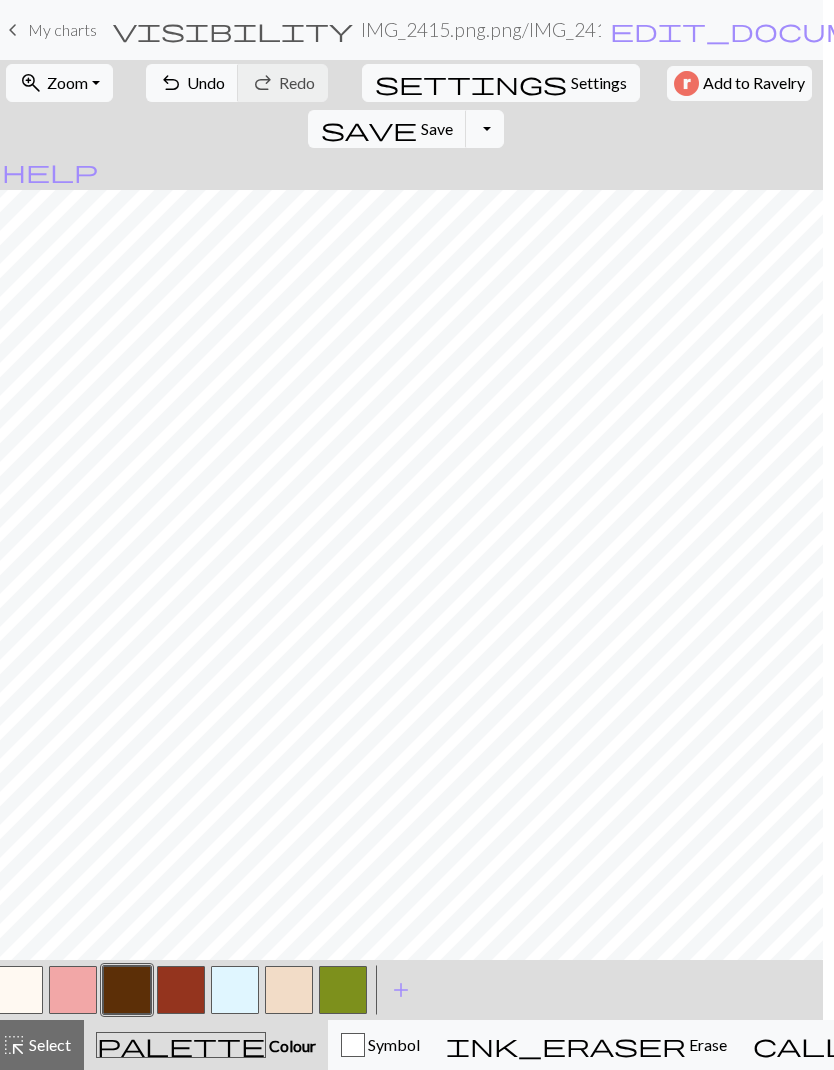 click at bounding box center (73, 990) 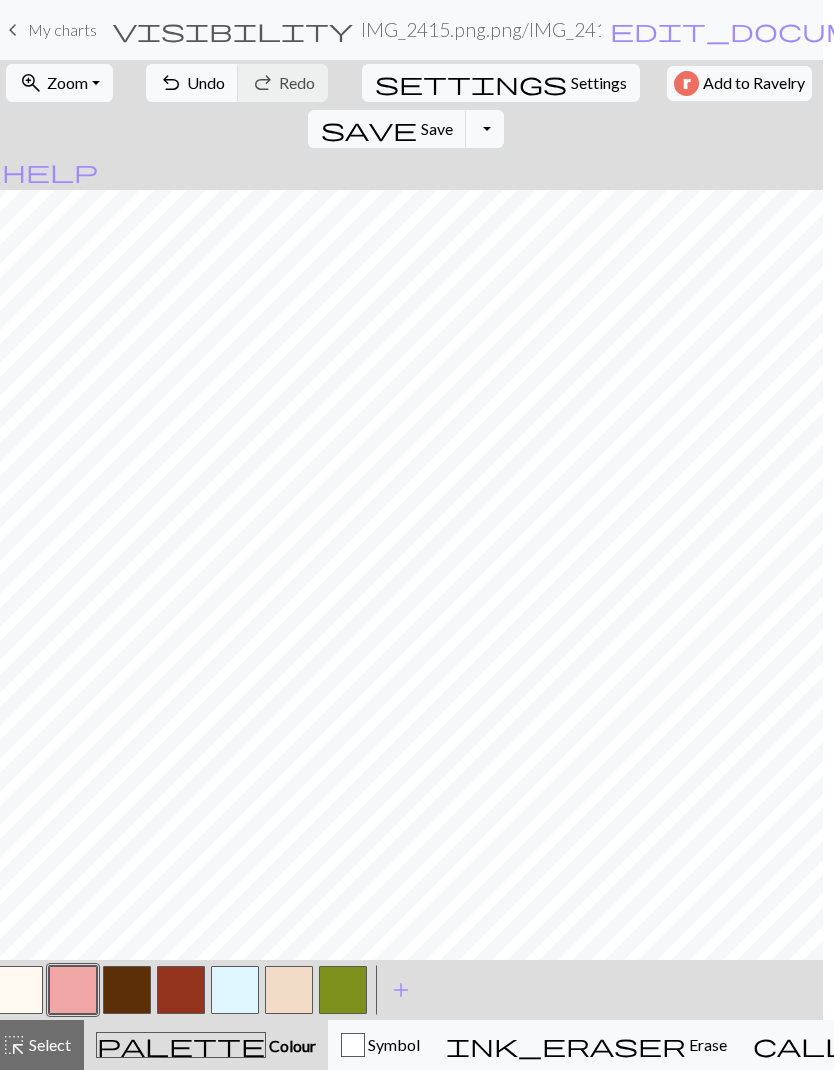 click at bounding box center (343, 990) 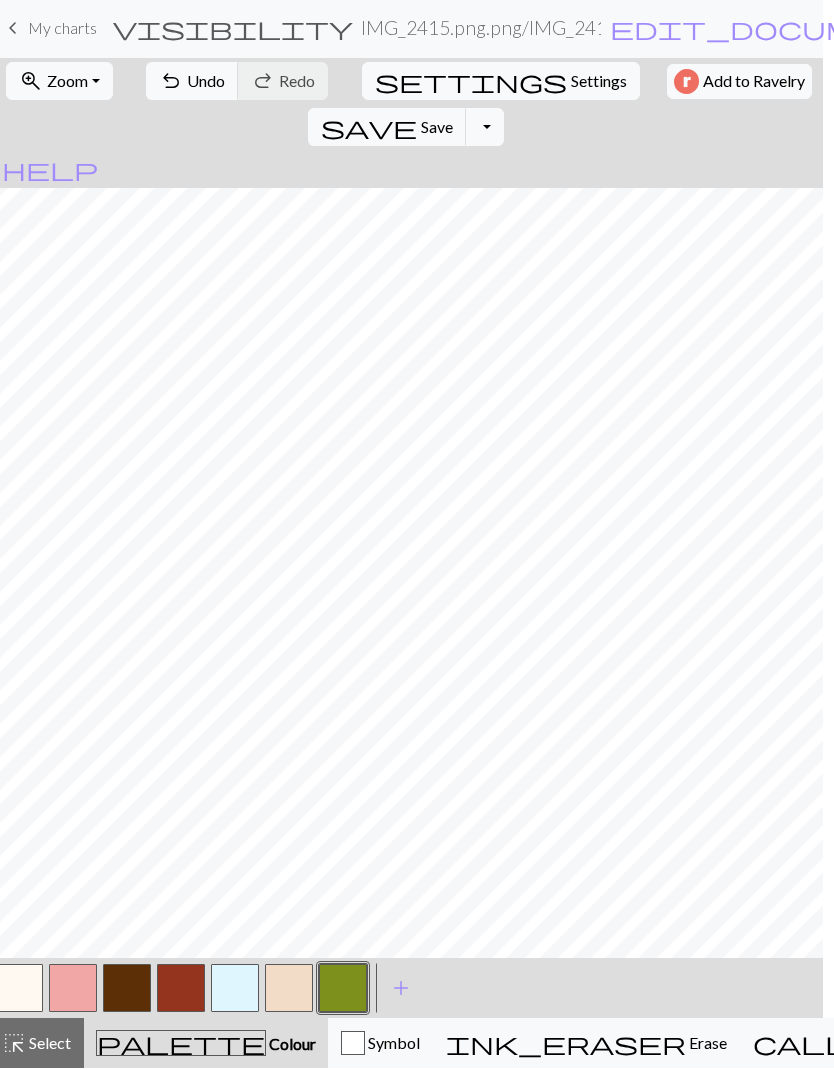 click on "Undo" at bounding box center [207, 82] 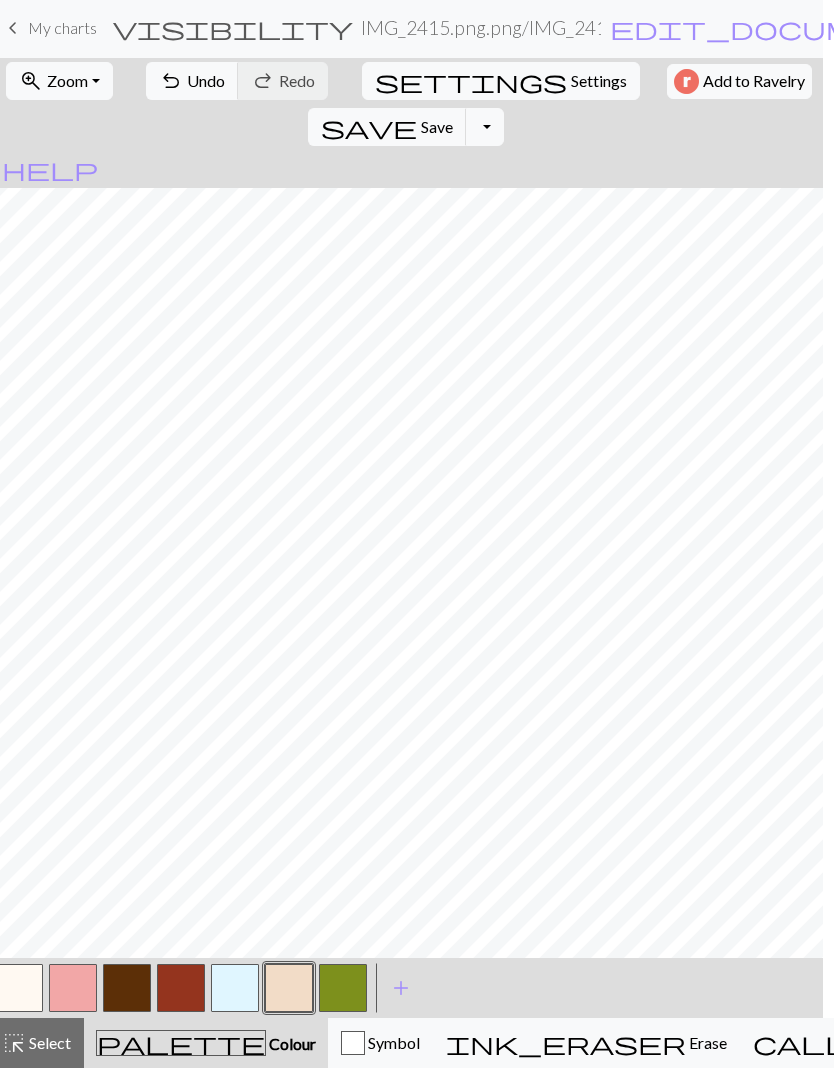 click at bounding box center [19, 990] 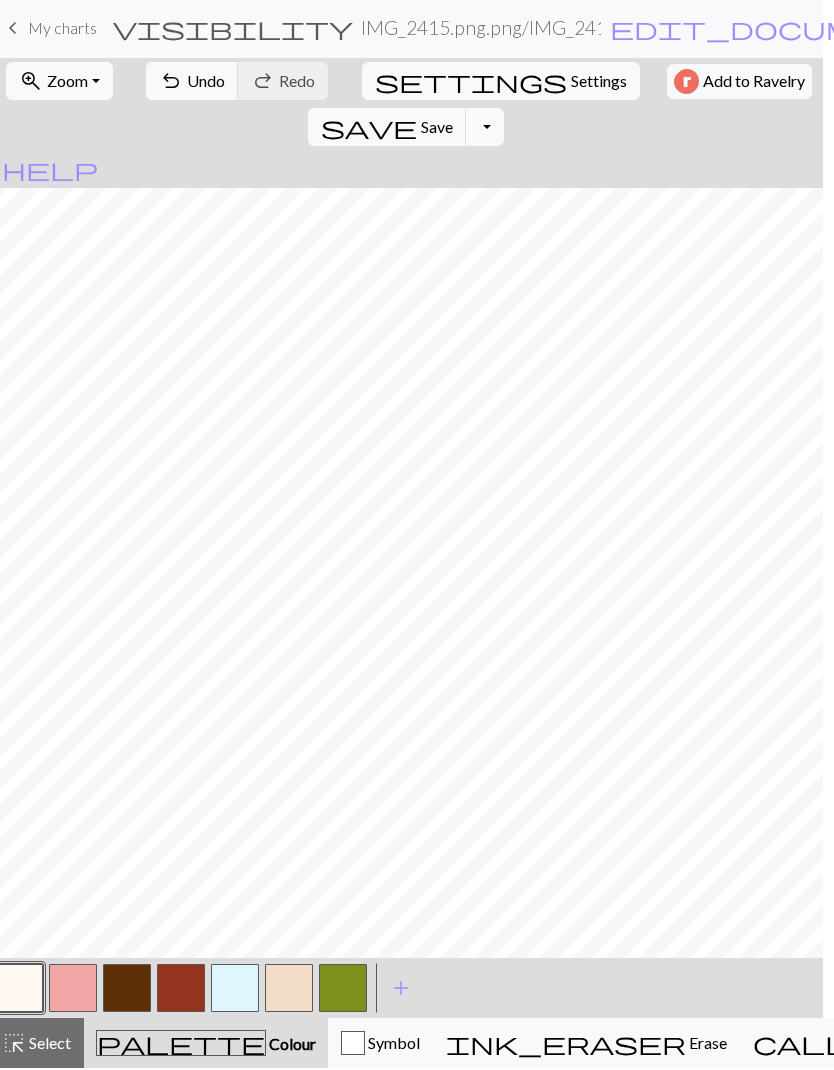 click at bounding box center (289, 990) 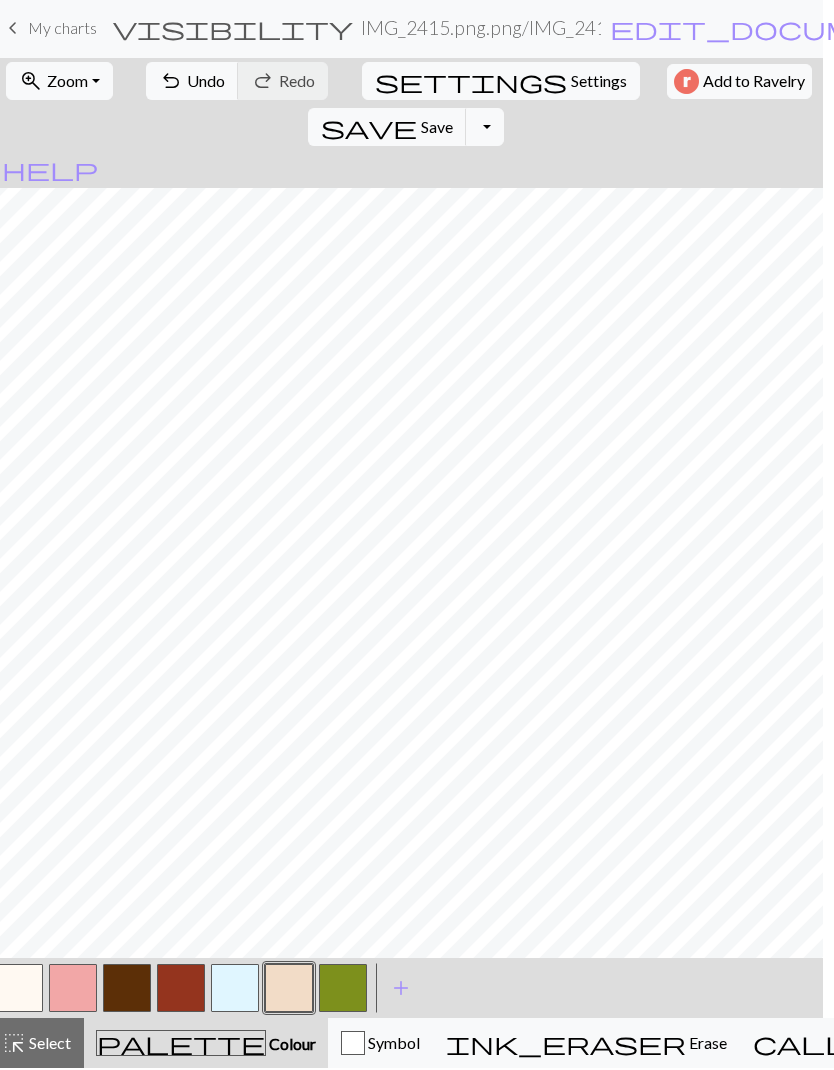 click at bounding box center (181, 990) 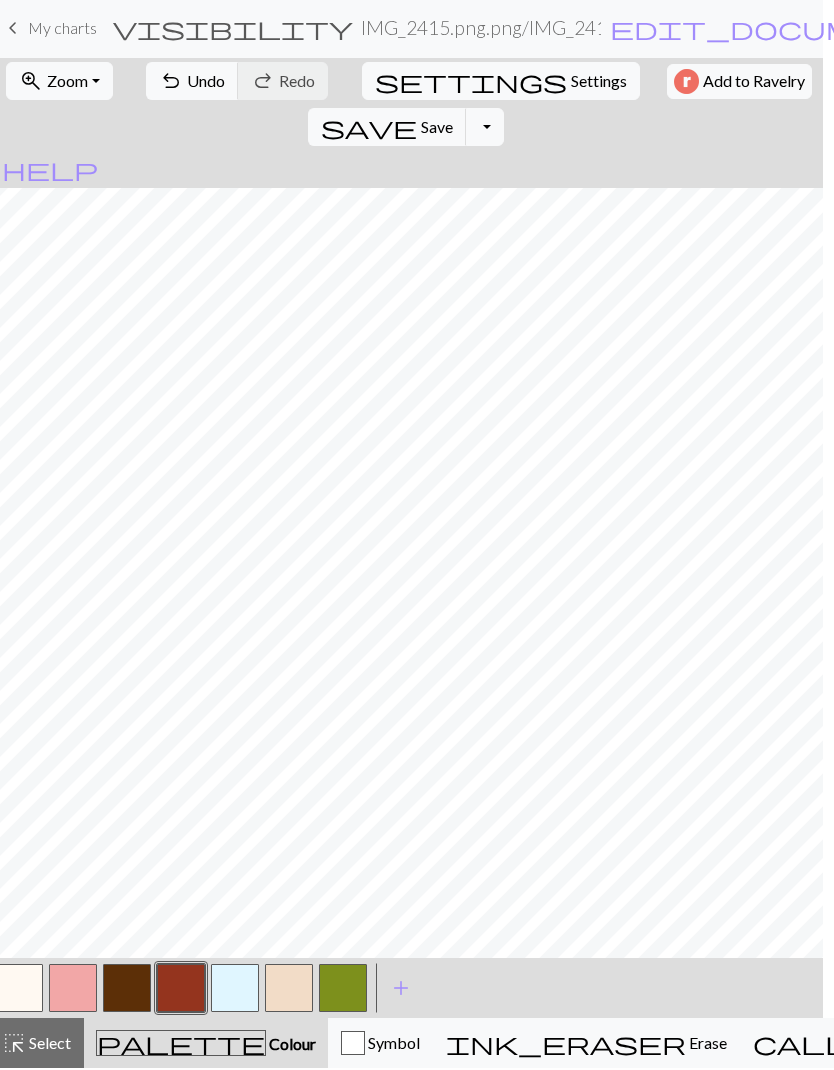 click at bounding box center (289, 990) 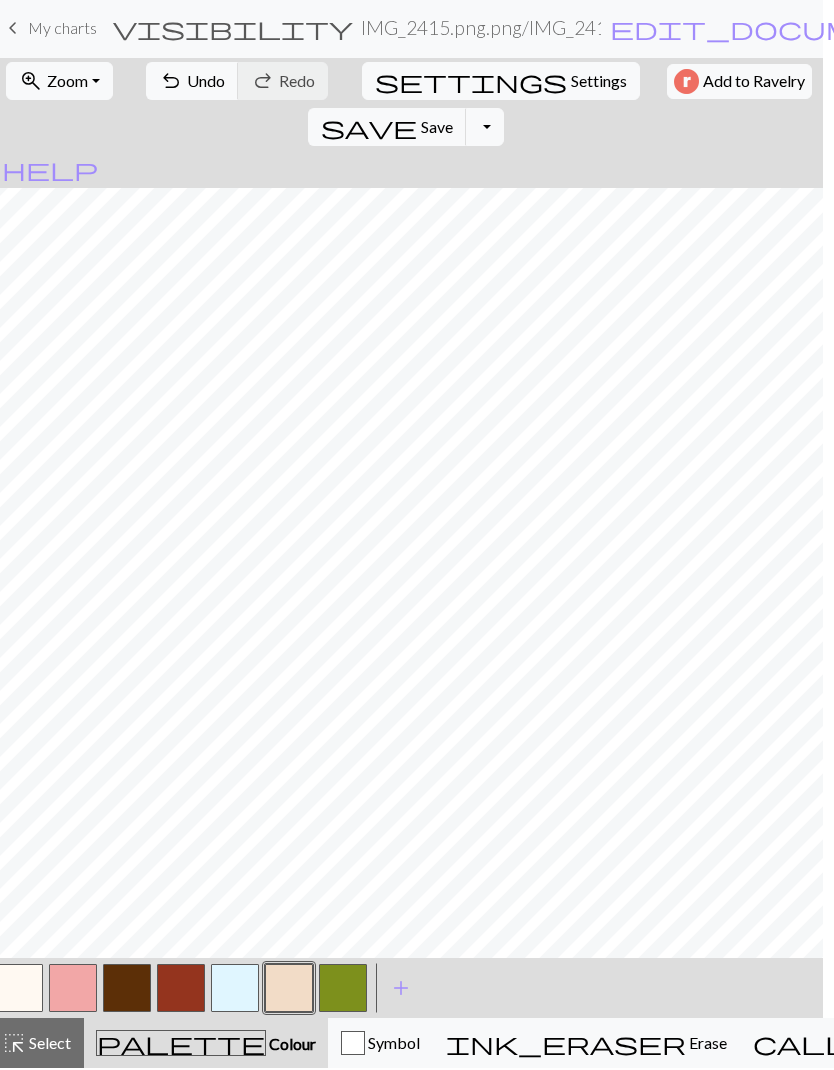 click at bounding box center [19, 990] 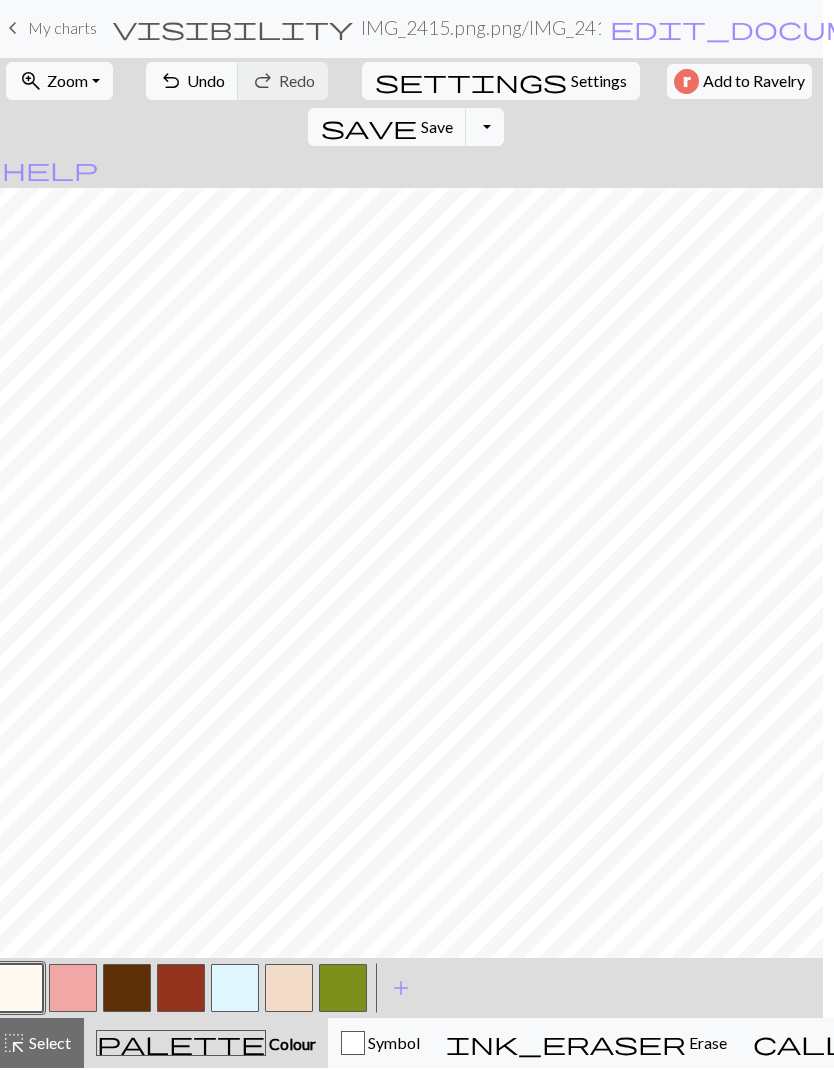 scroll, scrollTop: 172, scrollLeft: 0, axis: vertical 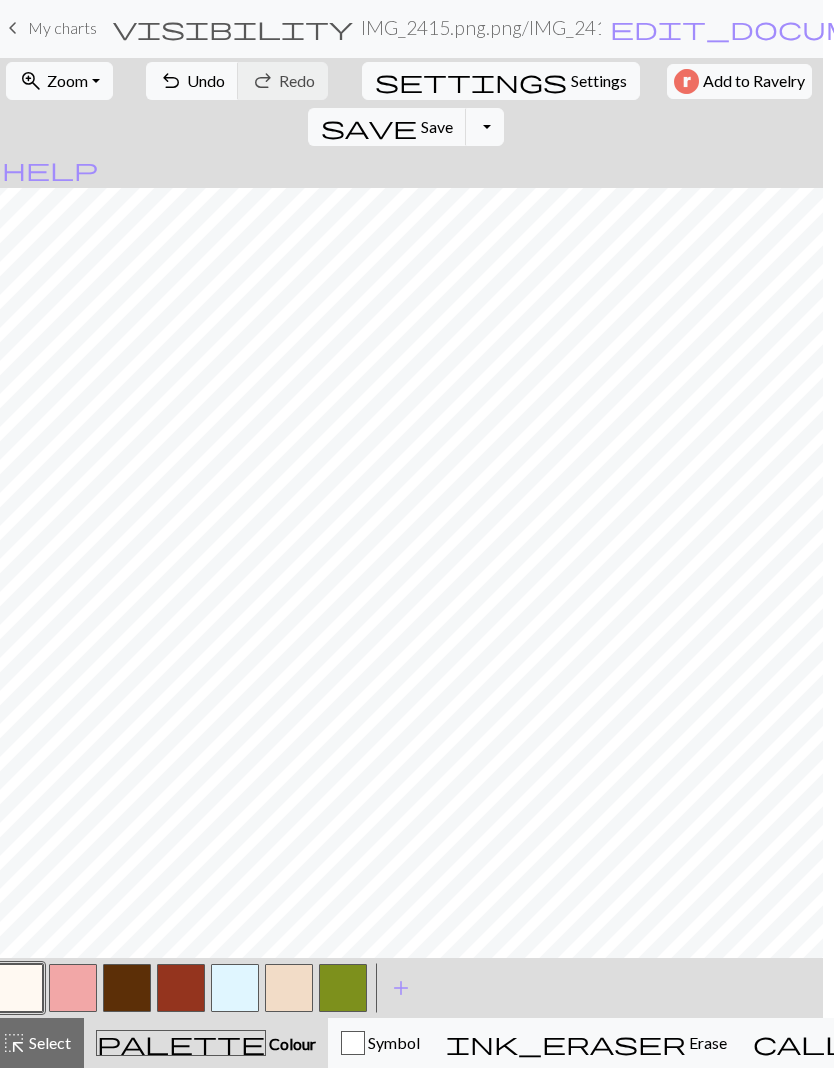 click at bounding box center (343, 990) 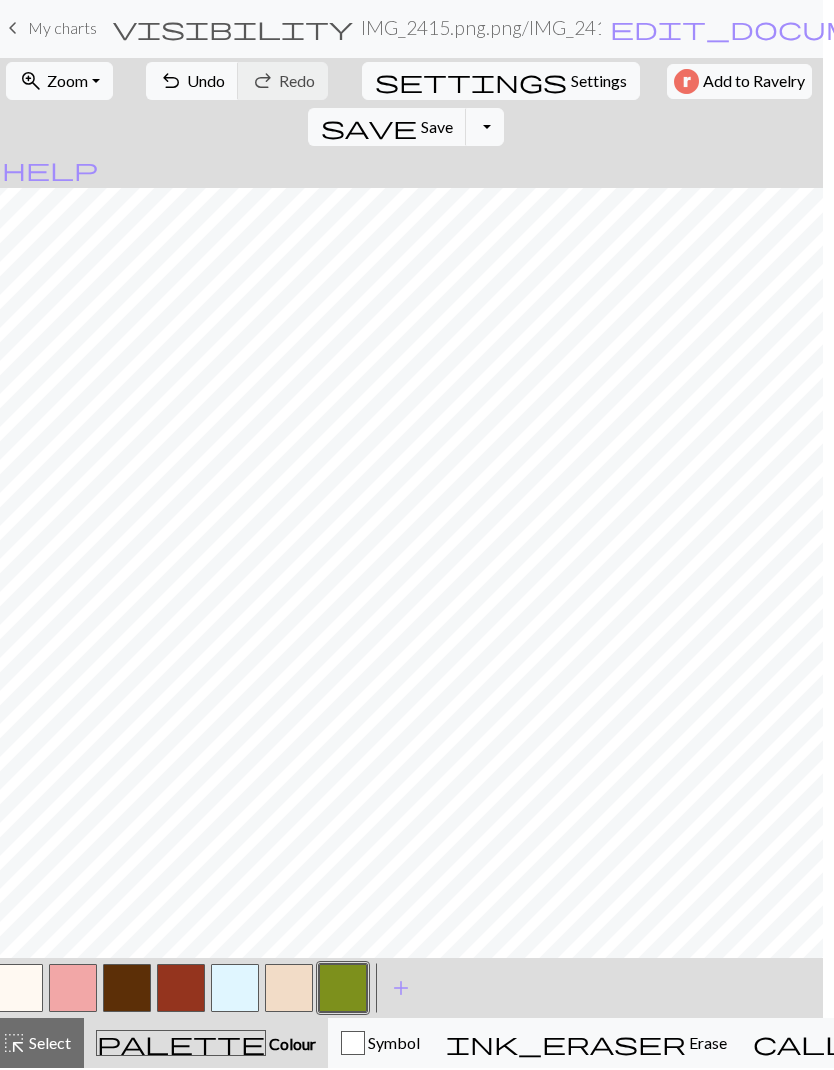 click on "undo Undo Undo" at bounding box center (192, 83) 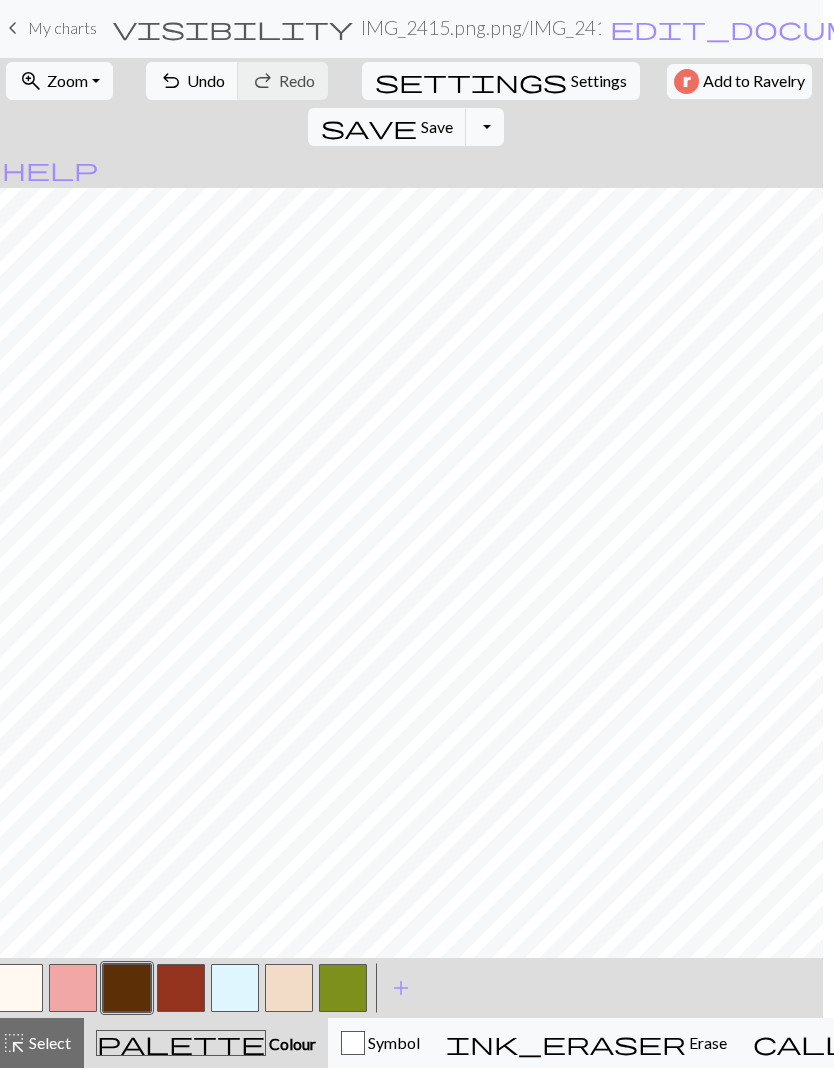click at bounding box center (19, 990) 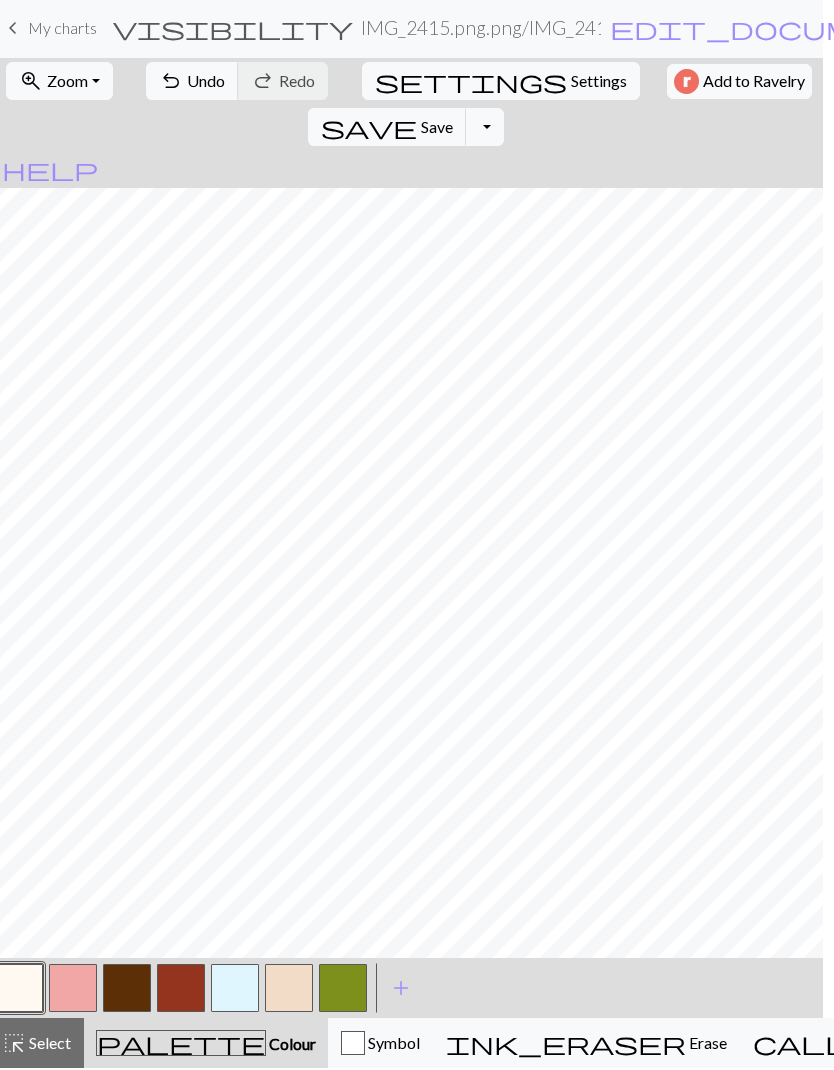 click at bounding box center (127, 990) 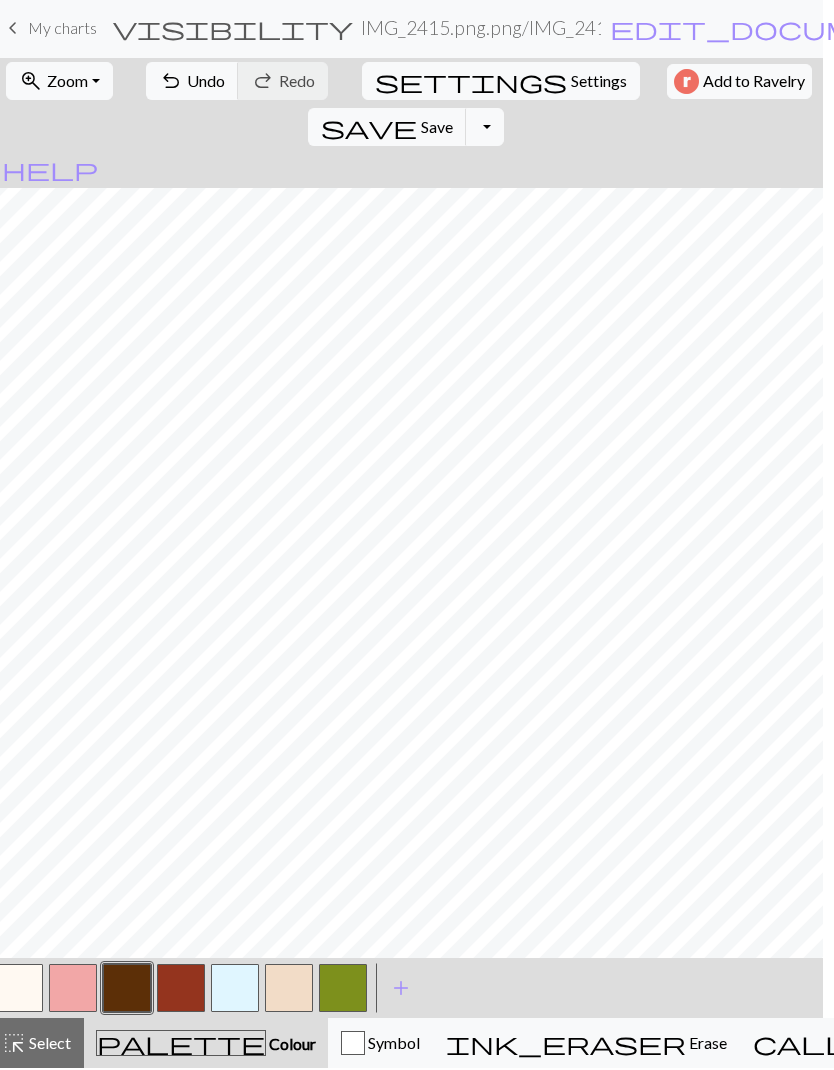click on "Undo" at bounding box center [206, 82] 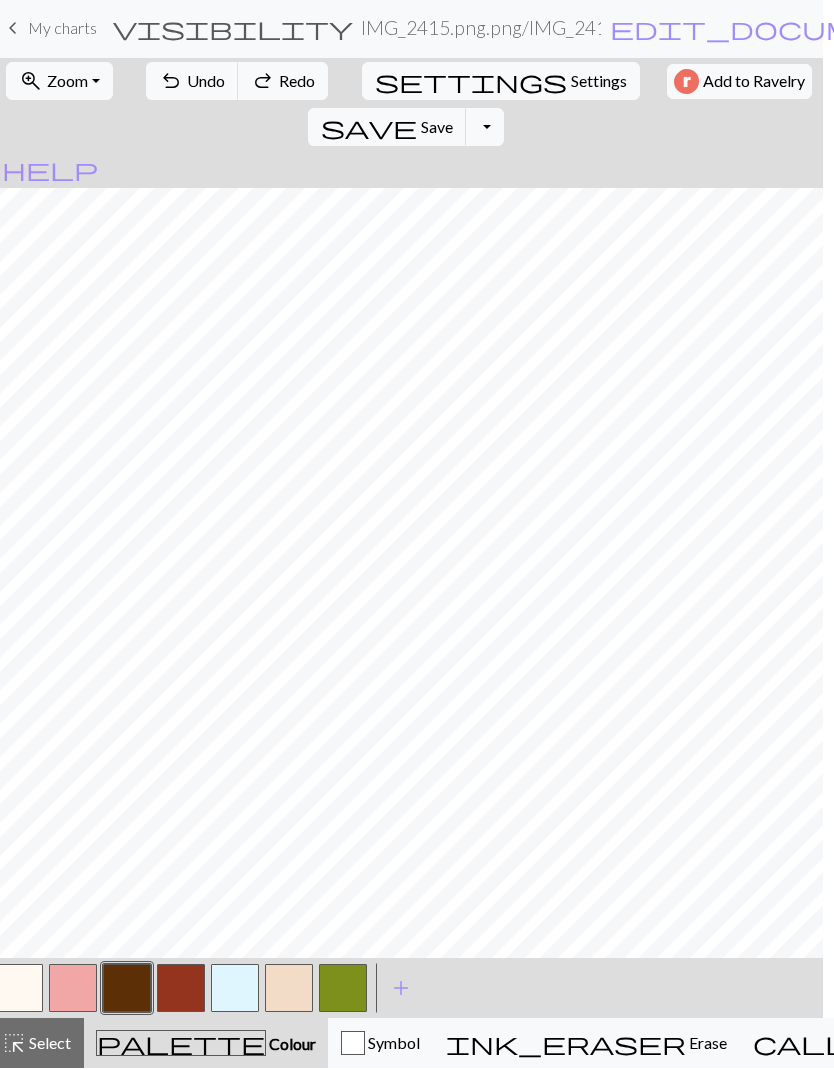 click on "undo Undo Undo" at bounding box center [192, 83] 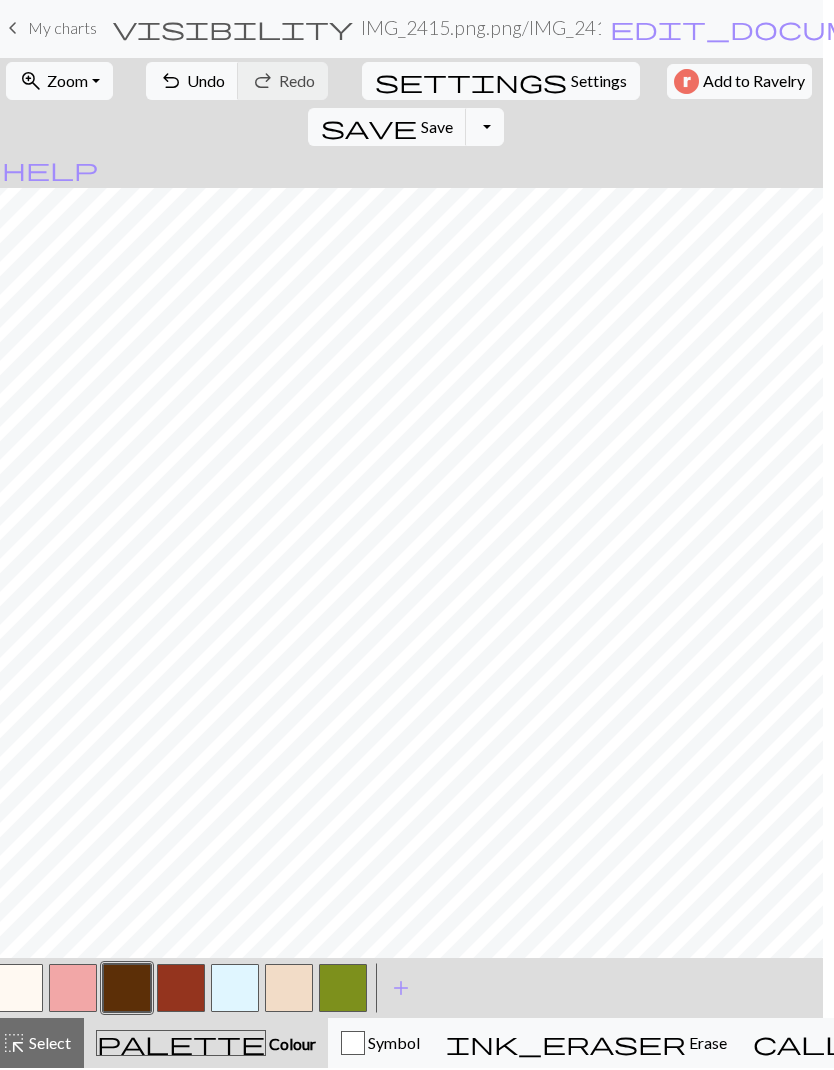 click at bounding box center (181, 990) 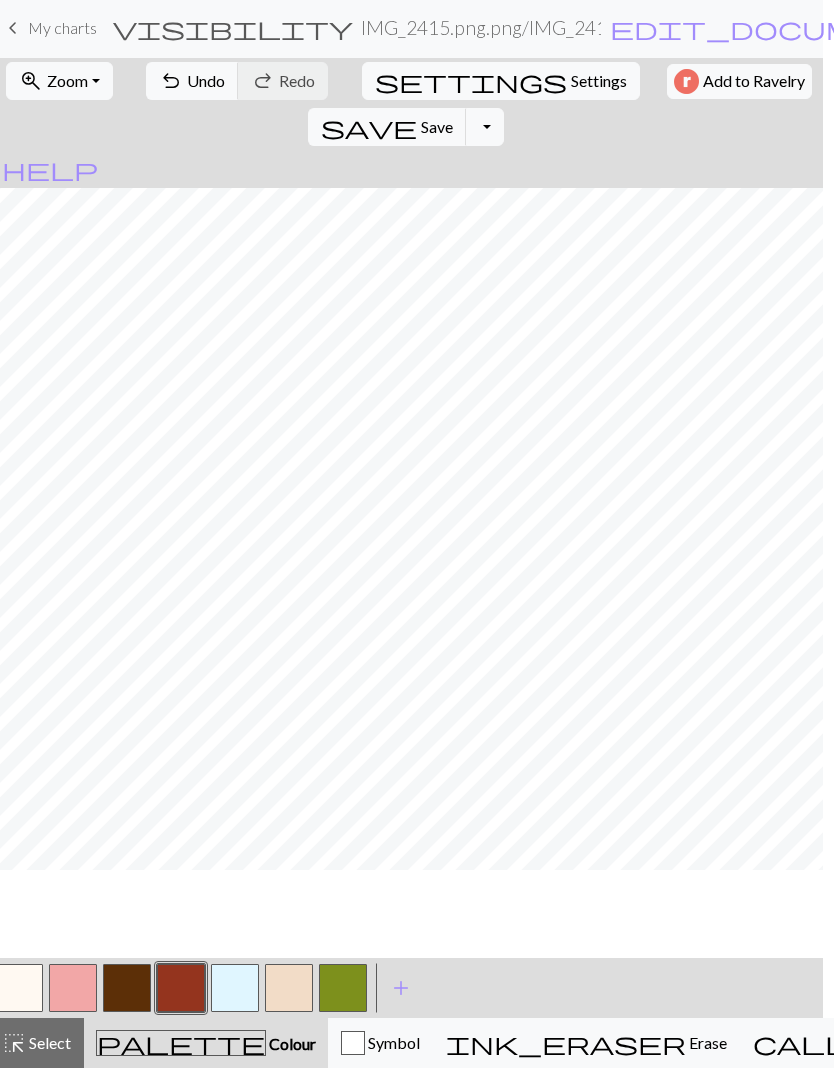 scroll, scrollTop: 0, scrollLeft: 0, axis: both 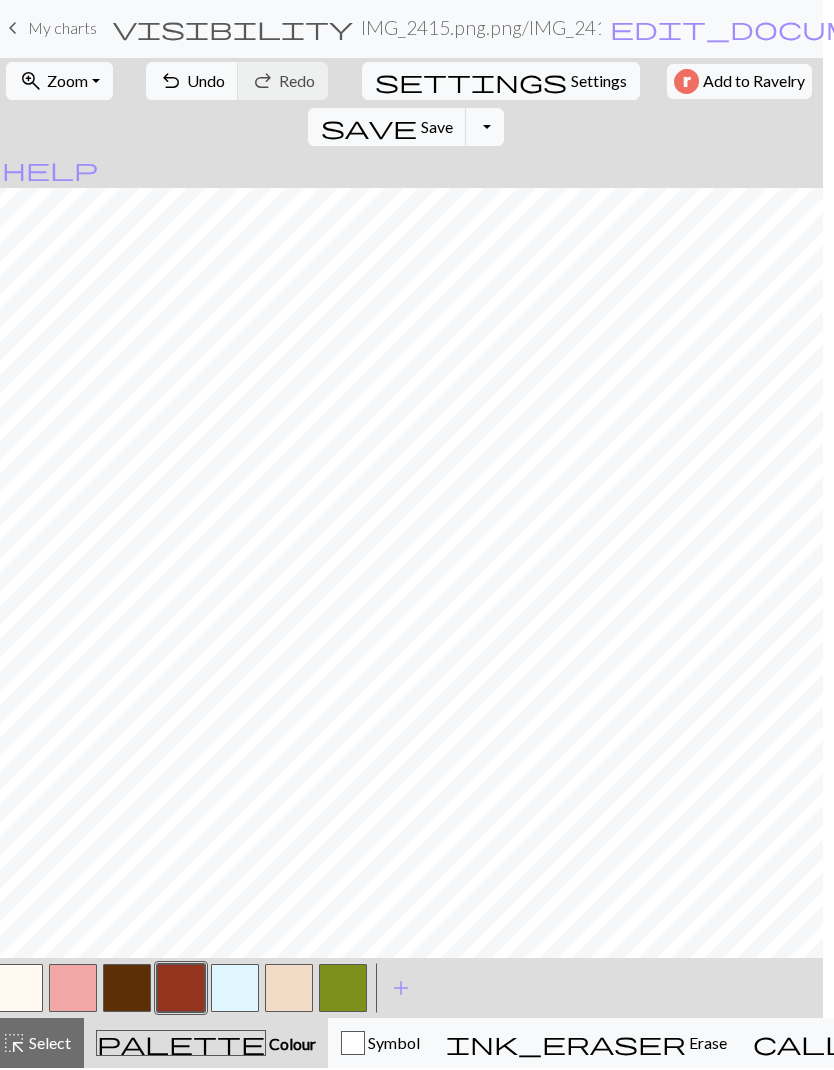 click on "Select" at bounding box center [48, 1044] 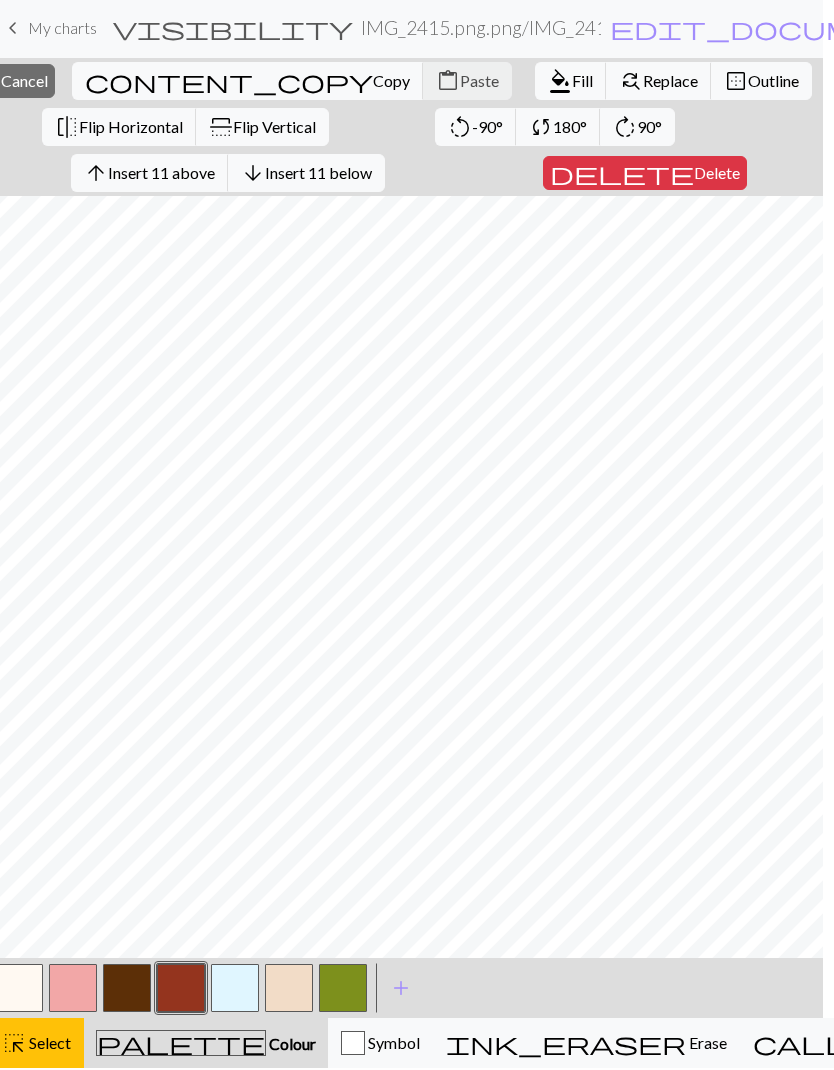 click on "format_color_fill" at bounding box center (560, 83) 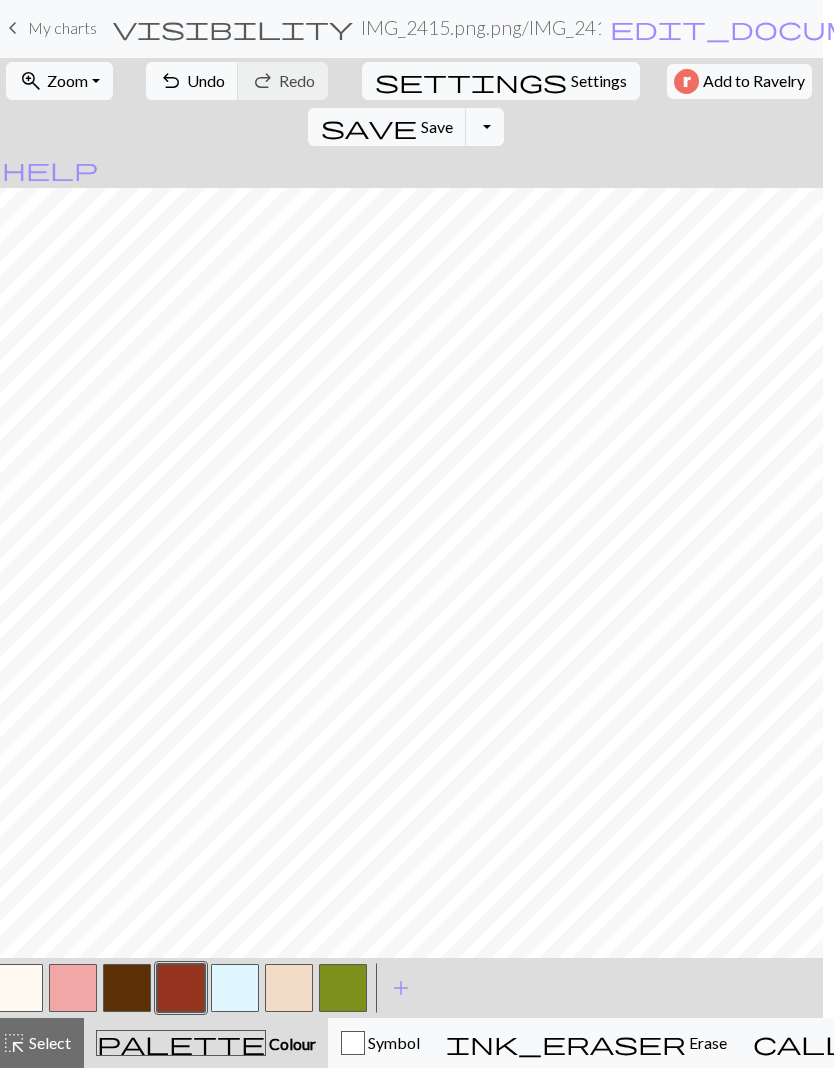 click at bounding box center [127, 990] 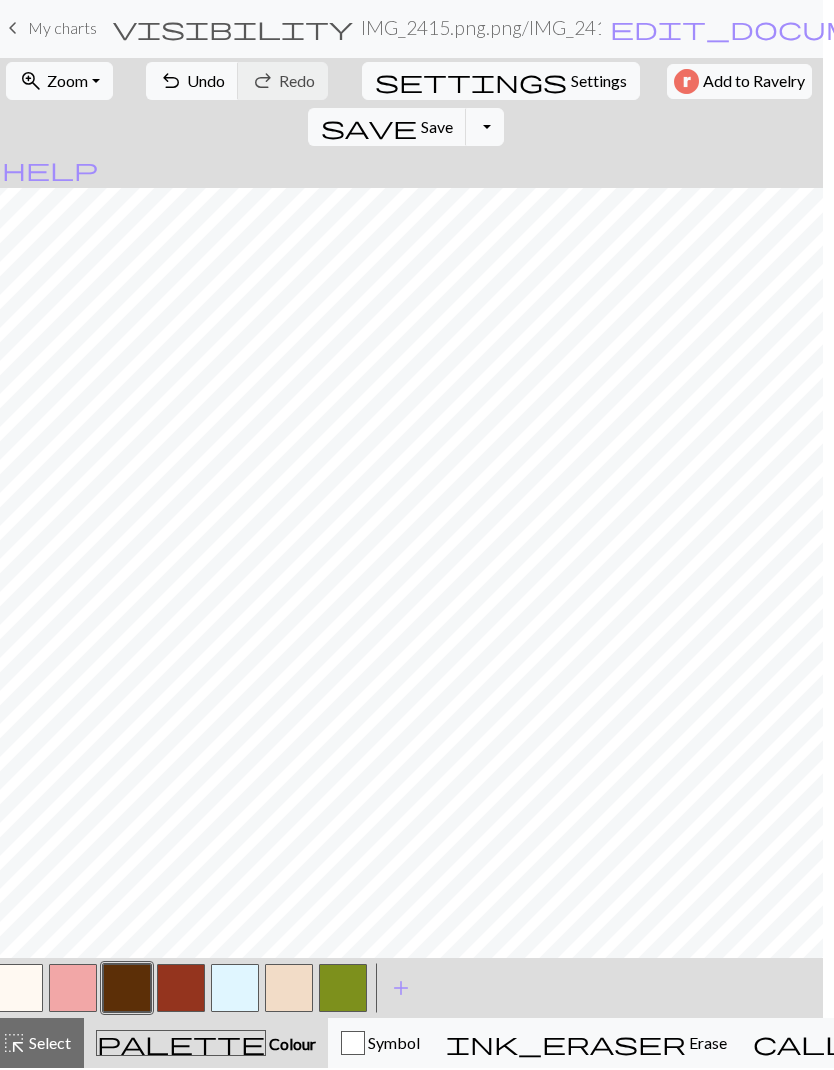 click at bounding box center (19, 990) 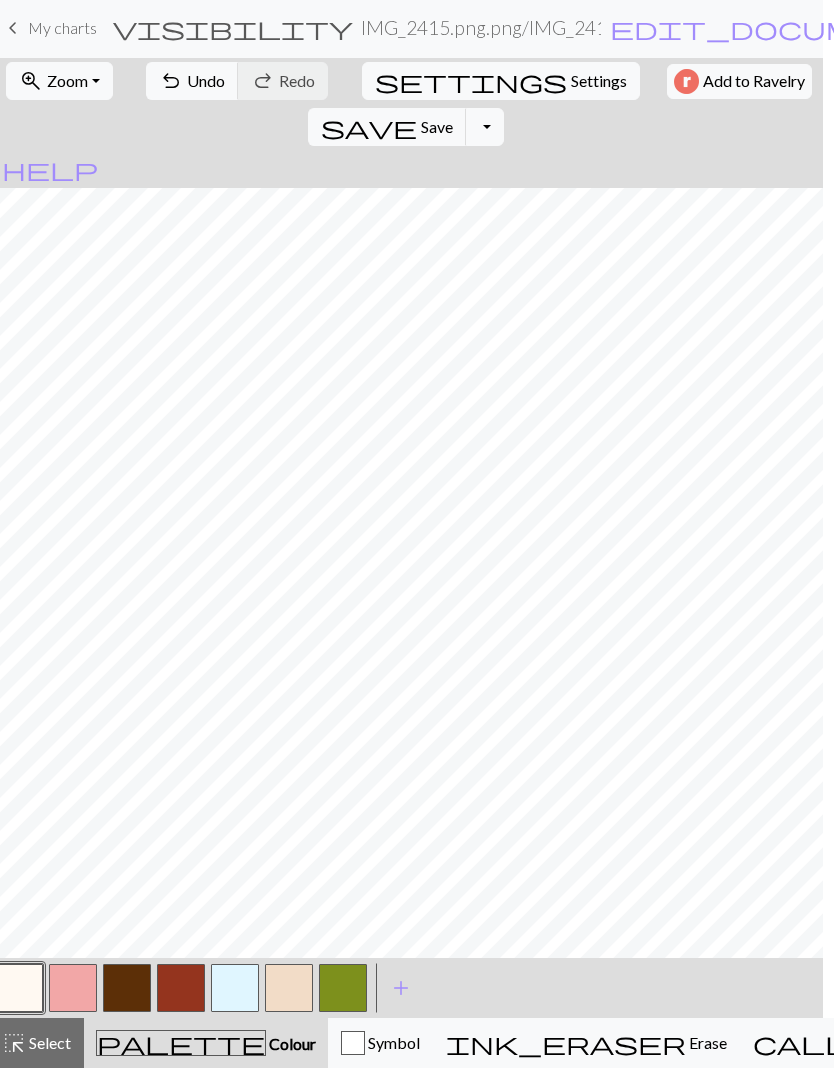 scroll, scrollTop: 2, scrollLeft: 0, axis: vertical 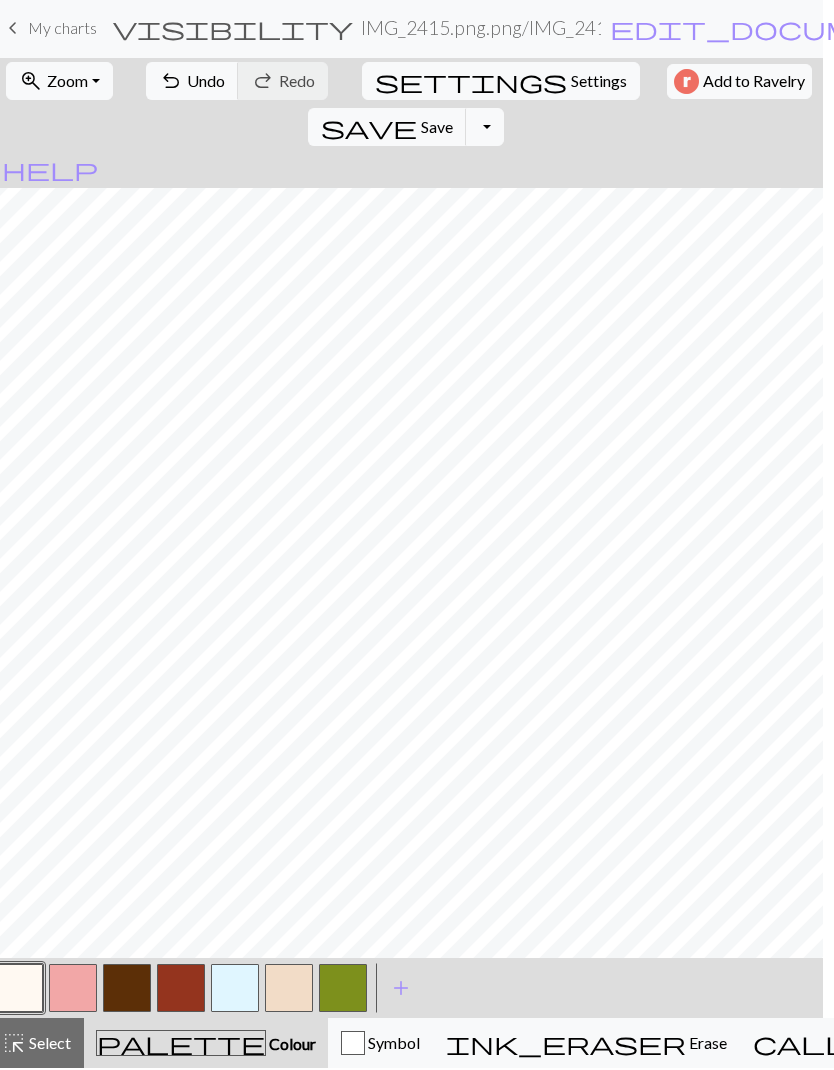 click on "undo Undo Undo" at bounding box center [192, 83] 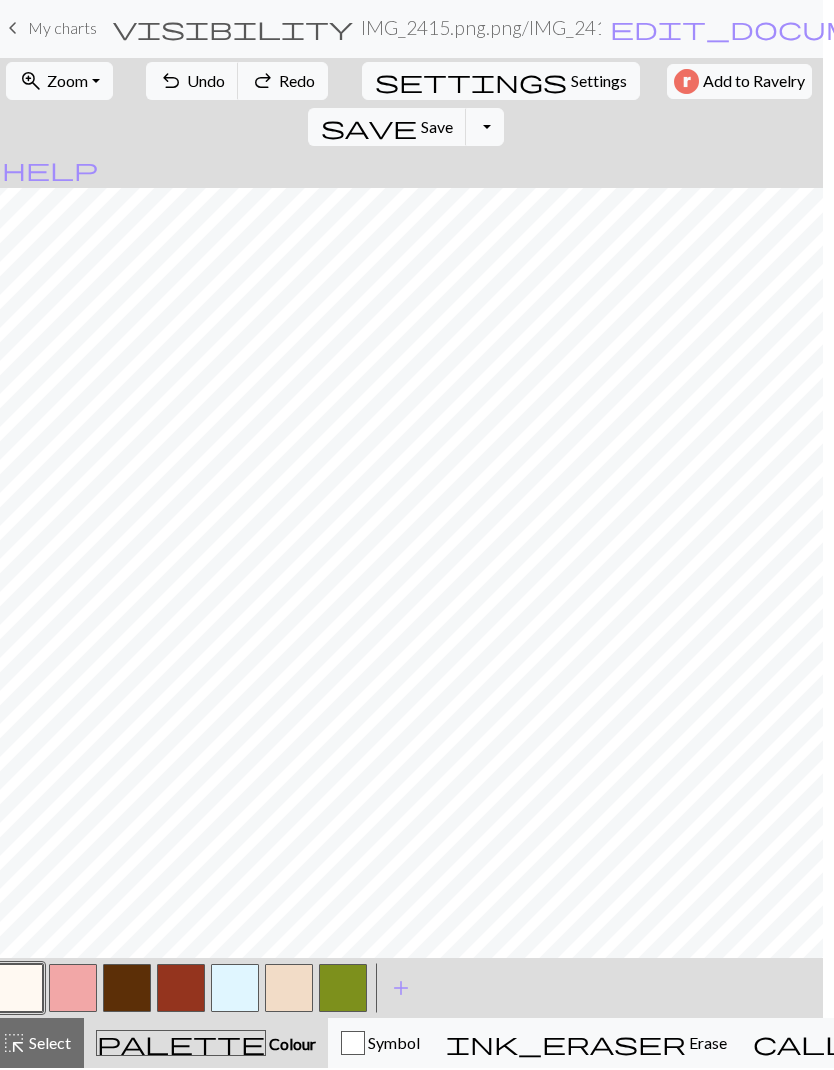 click on "Undo" at bounding box center (206, 82) 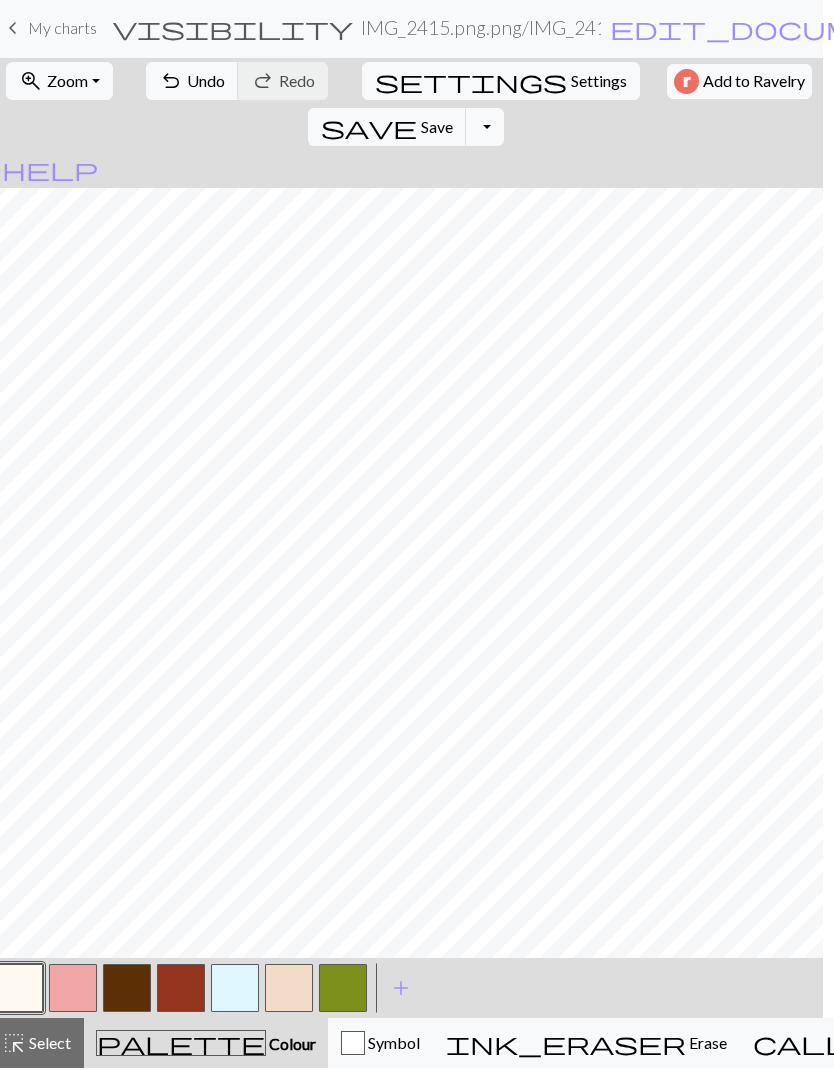 click on "Undo" at bounding box center [206, 82] 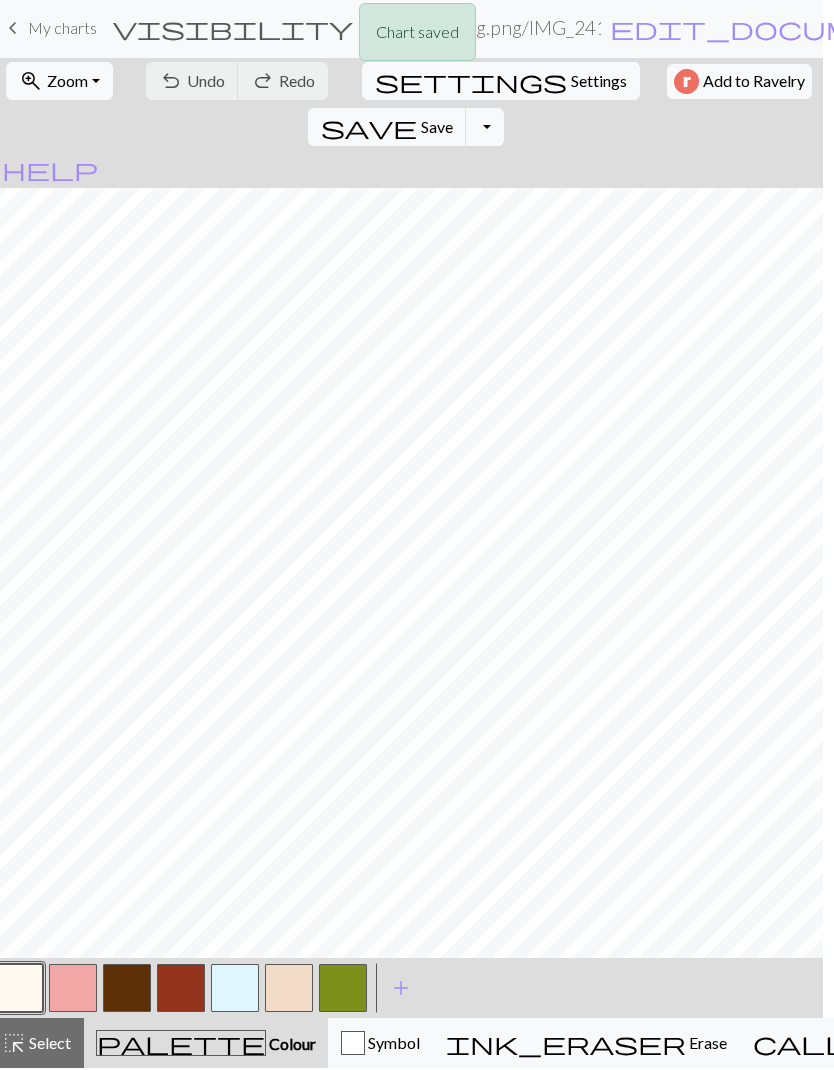 click on "Chart saved" at bounding box center (417, 39) 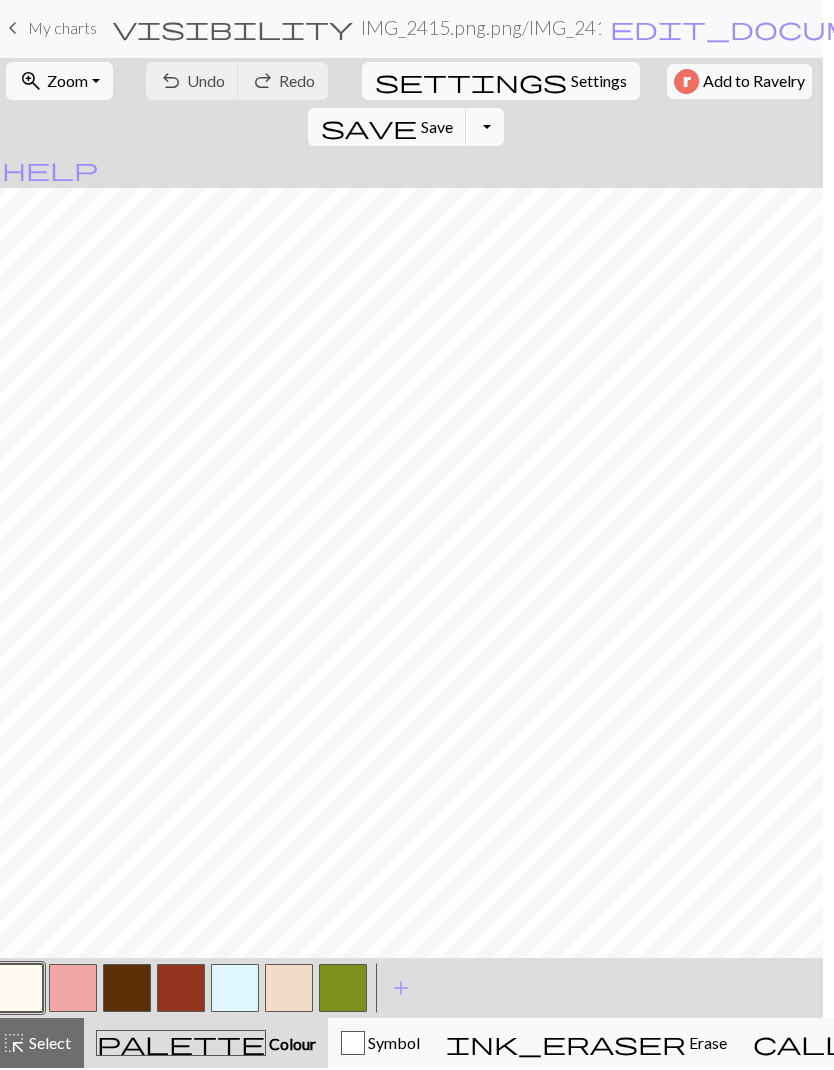 click on "Save" at bounding box center [437, 128] 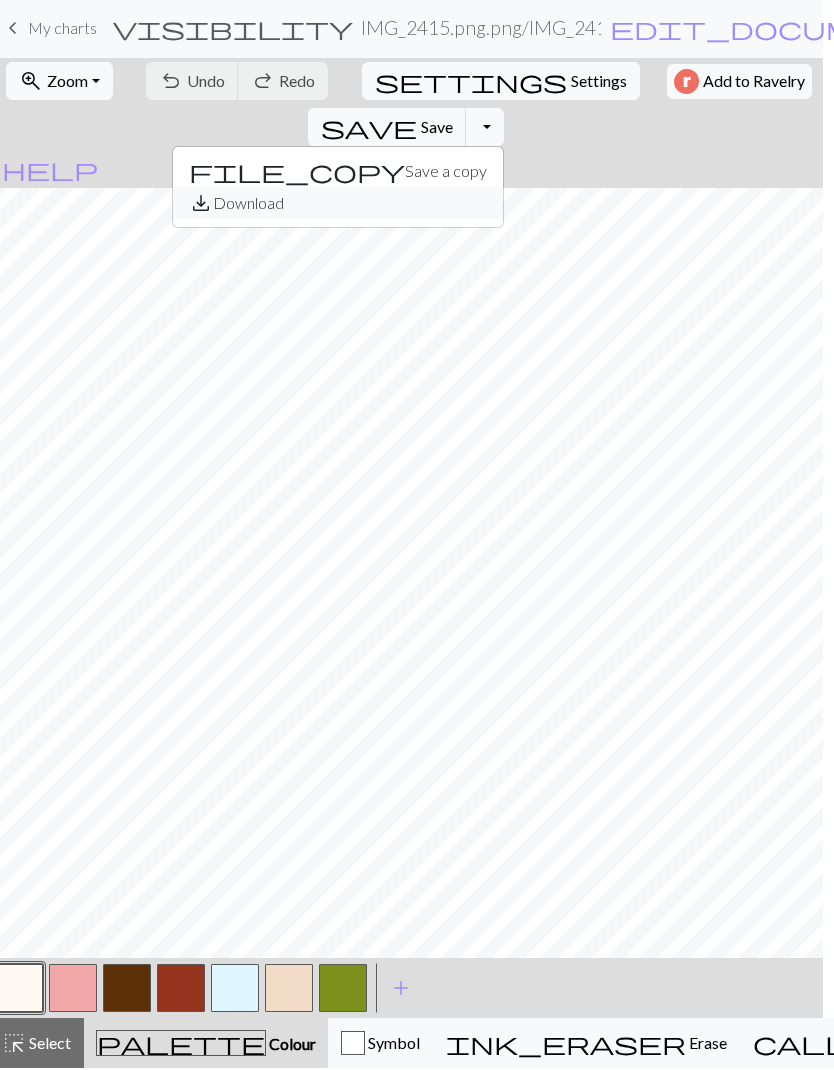 click on "save_alt  Download" at bounding box center (338, 205) 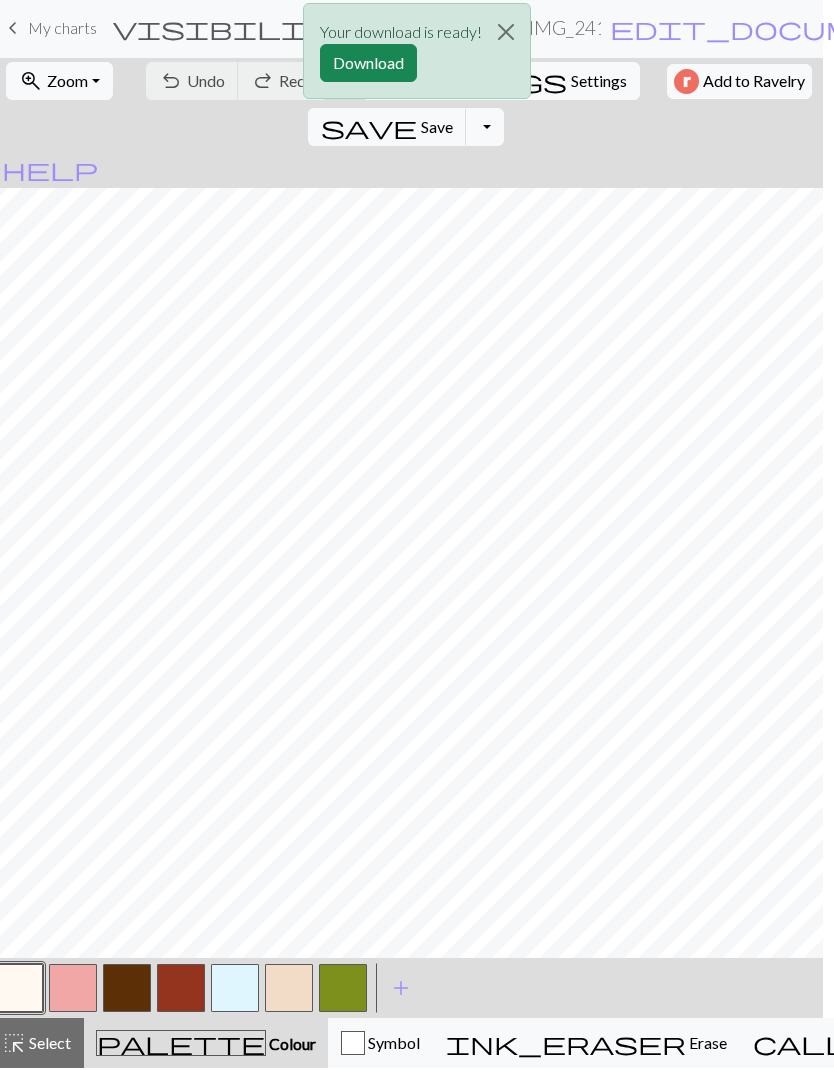 click on "Download" at bounding box center (368, 65) 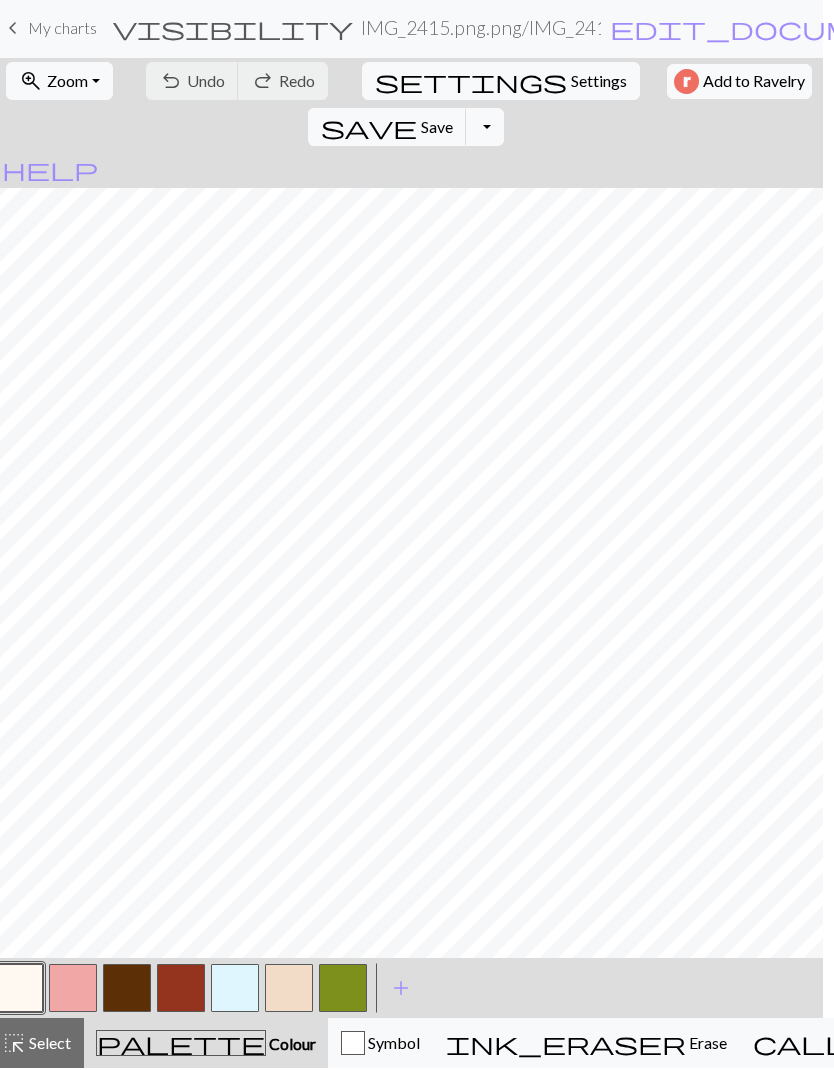 scroll, scrollTop: 0, scrollLeft: 0, axis: both 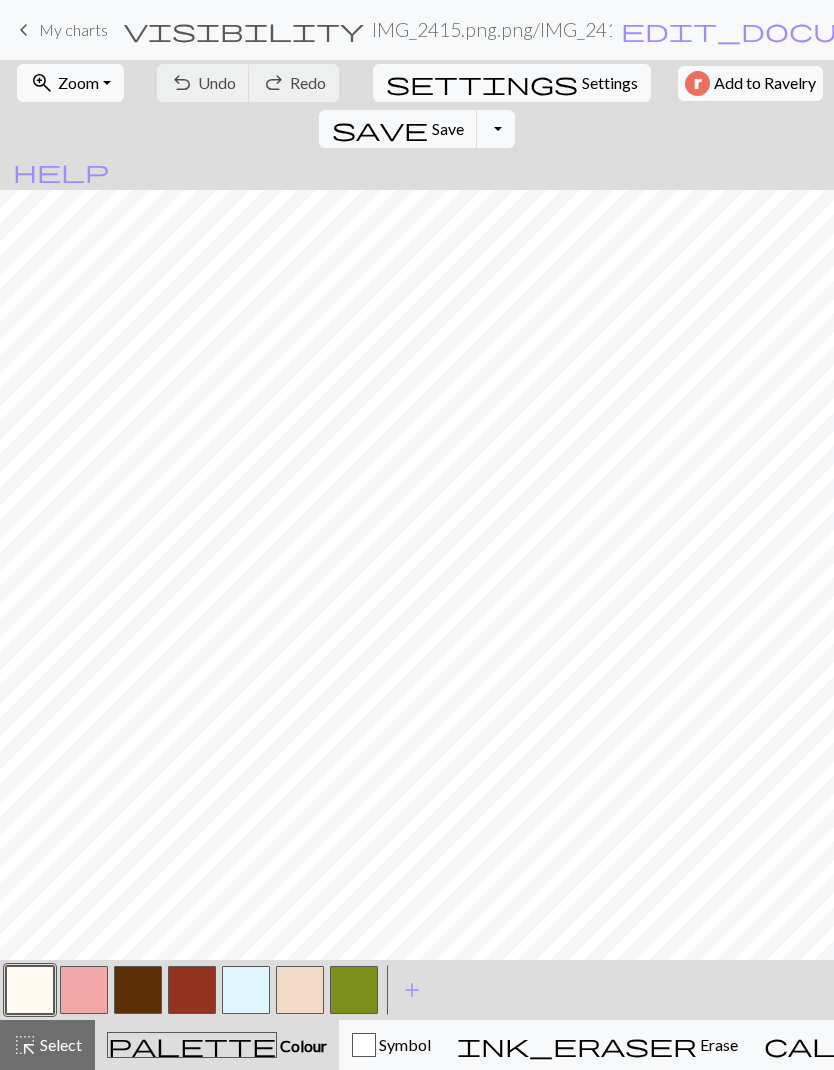 click on "Save" at bounding box center (448, 128) 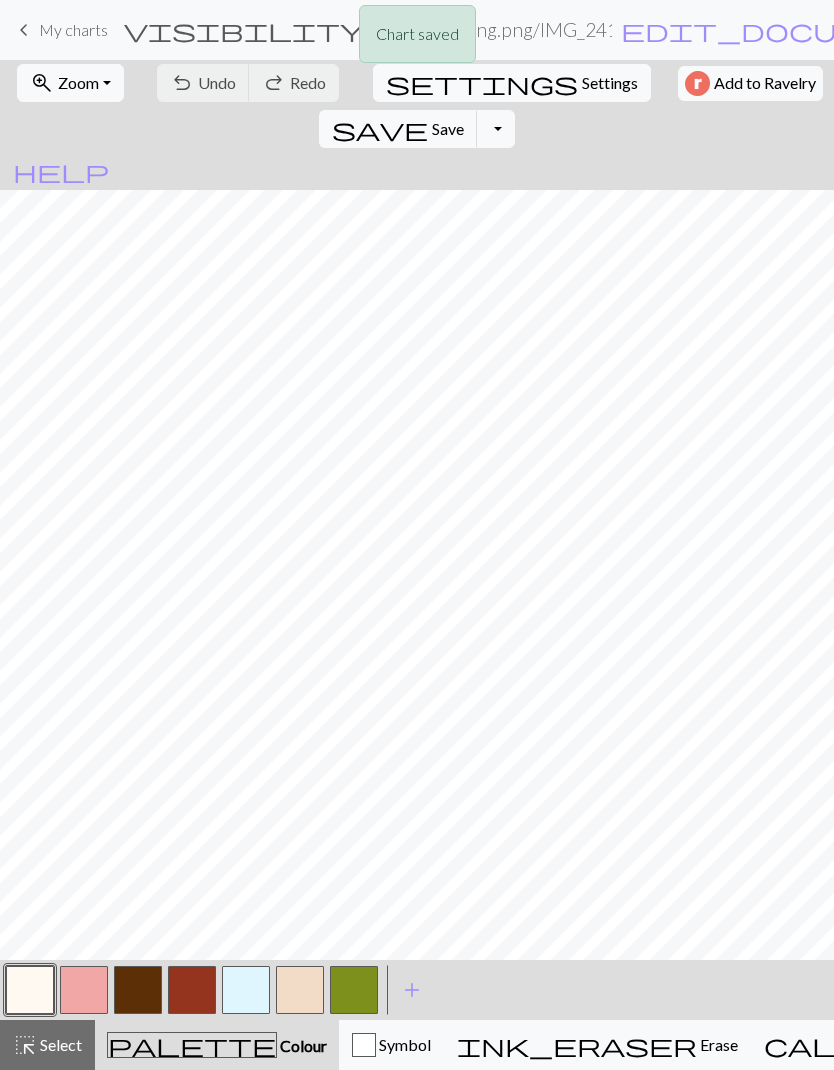 click on "Chart saved" at bounding box center (417, 39) 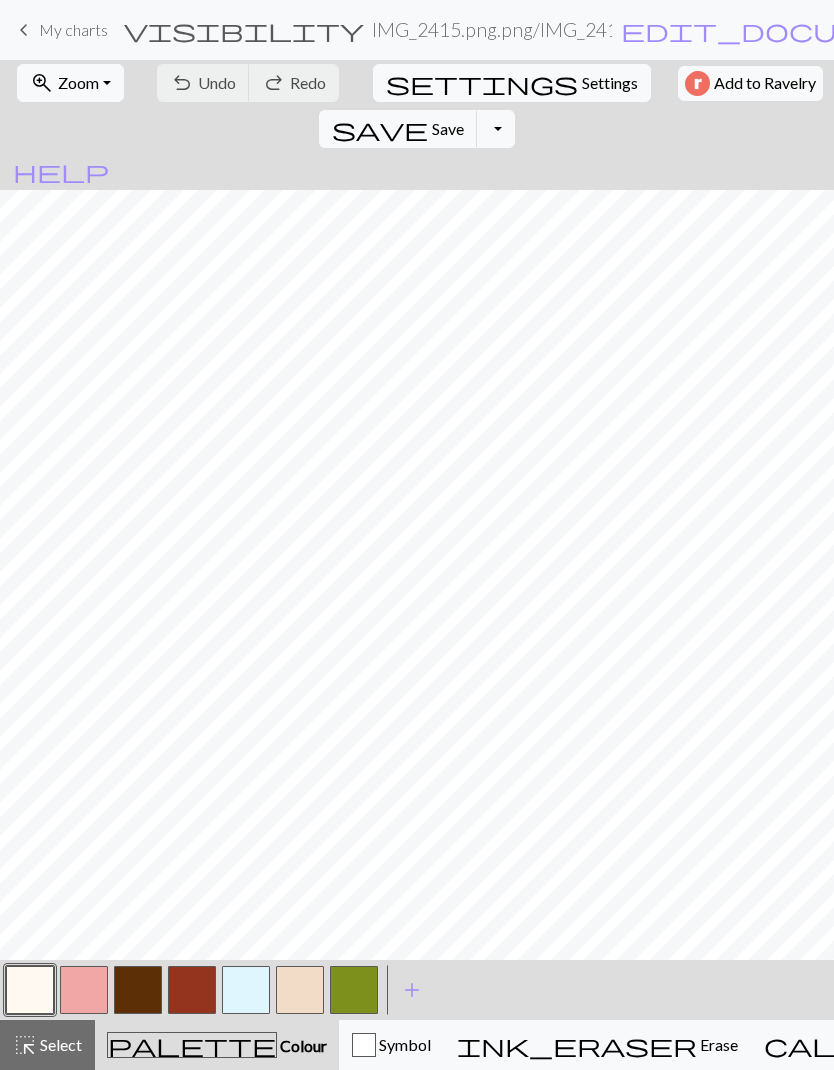 click on "keyboard_arrow_left" at bounding box center (24, 30) 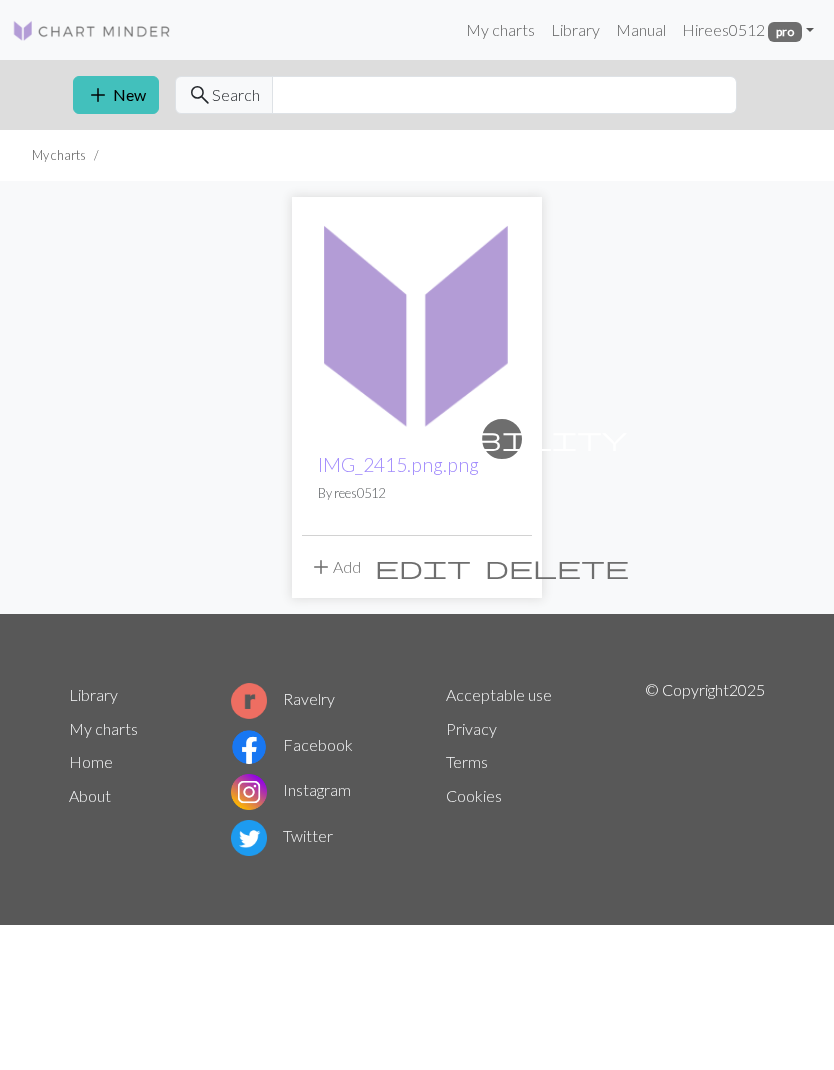 click on "add  Add" at bounding box center [335, 567] 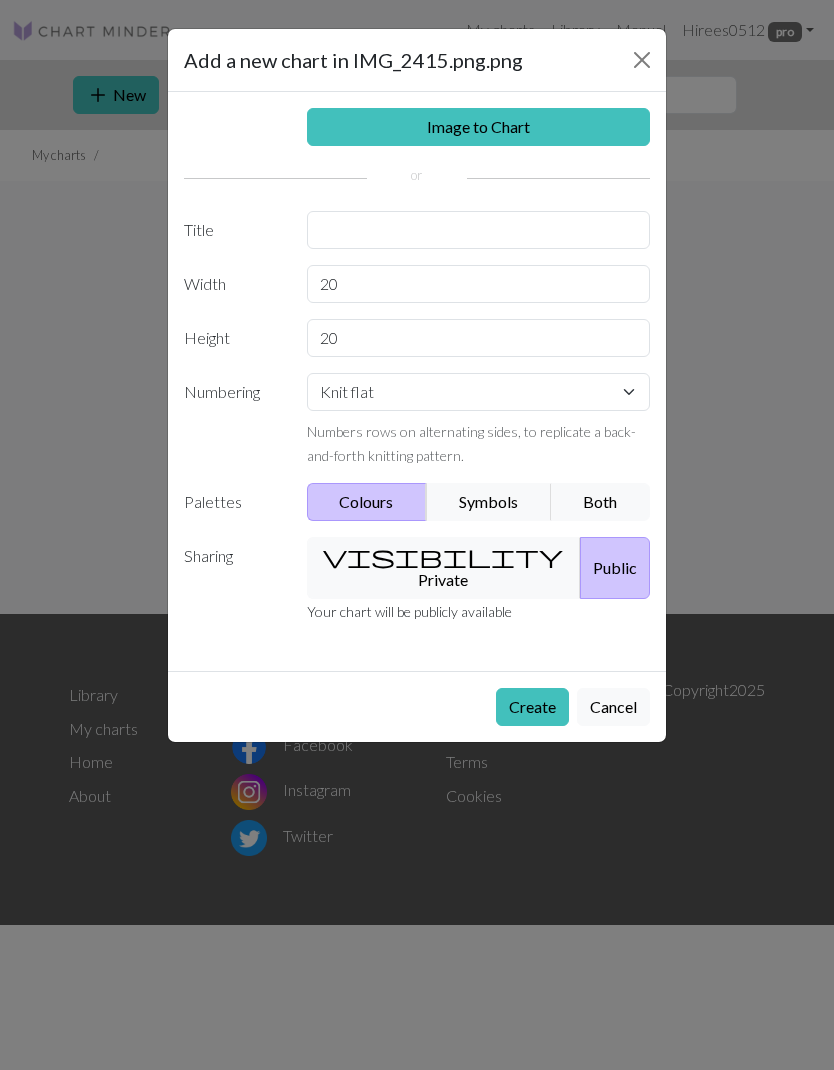 click at bounding box center (642, 60) 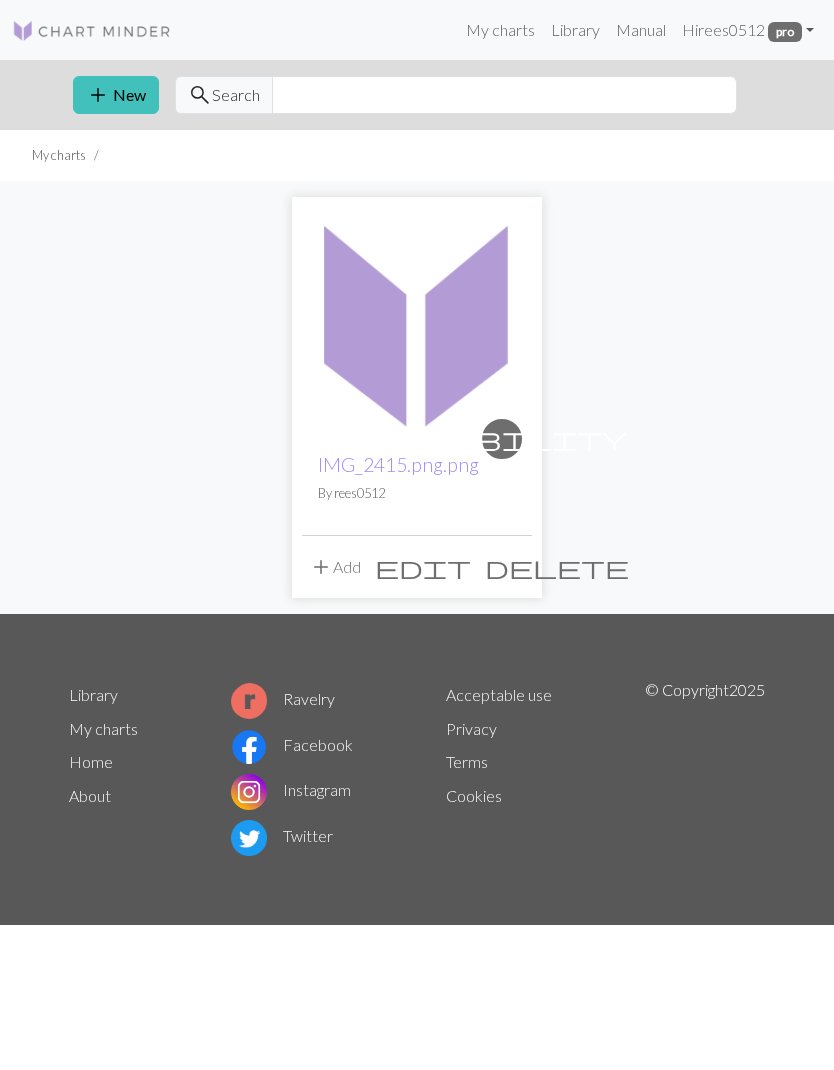 click at bounding box center (417, 322) 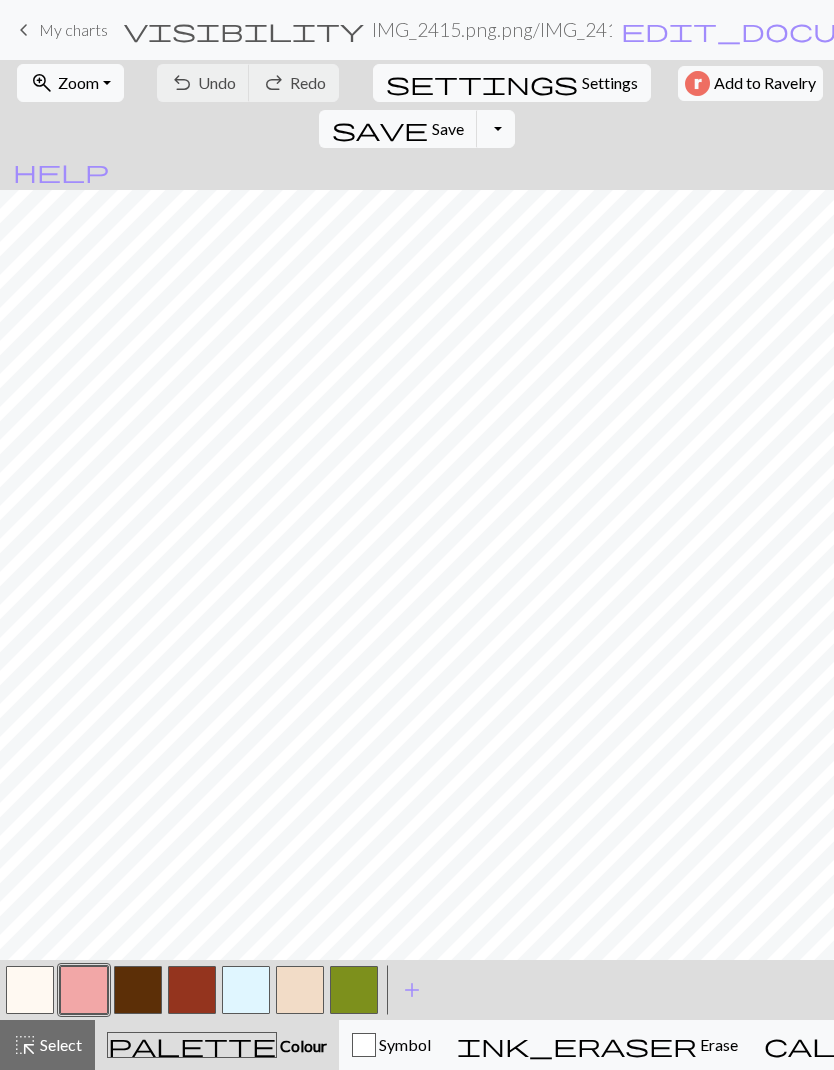 click on "keyboard_arrow_left" at bounding box center [24, 30] 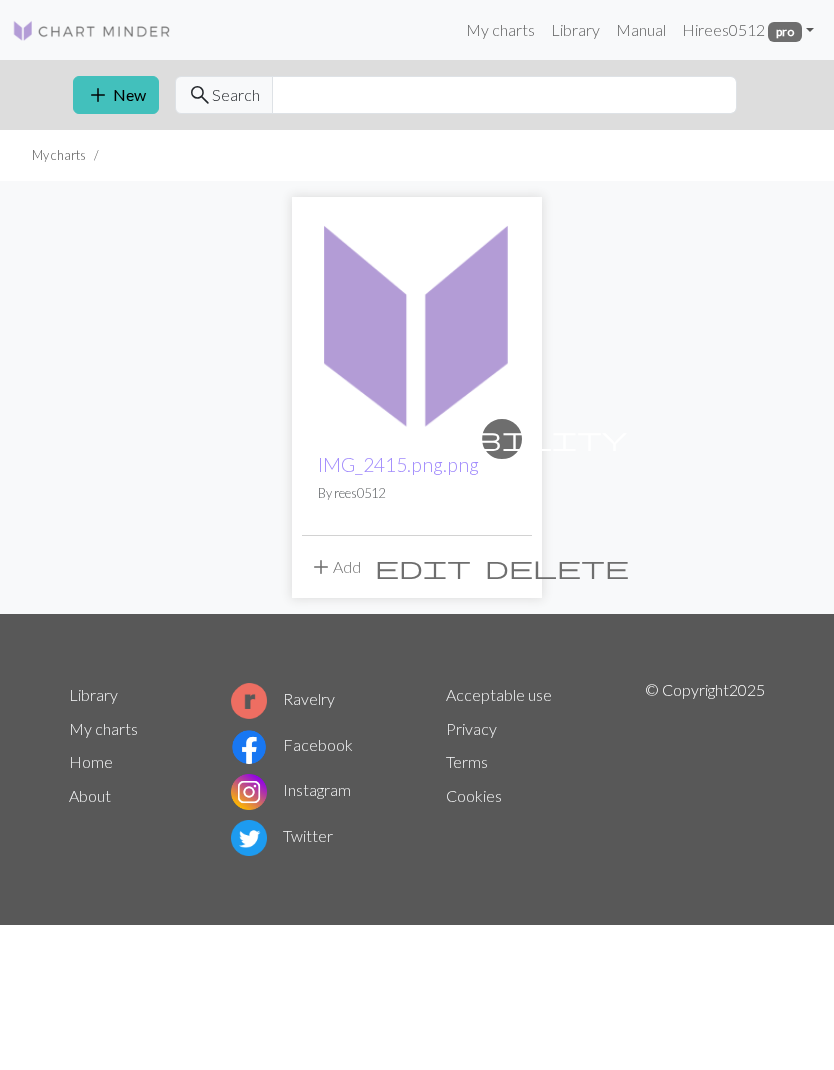 click on "add   New" at bounding box center (116, 95) 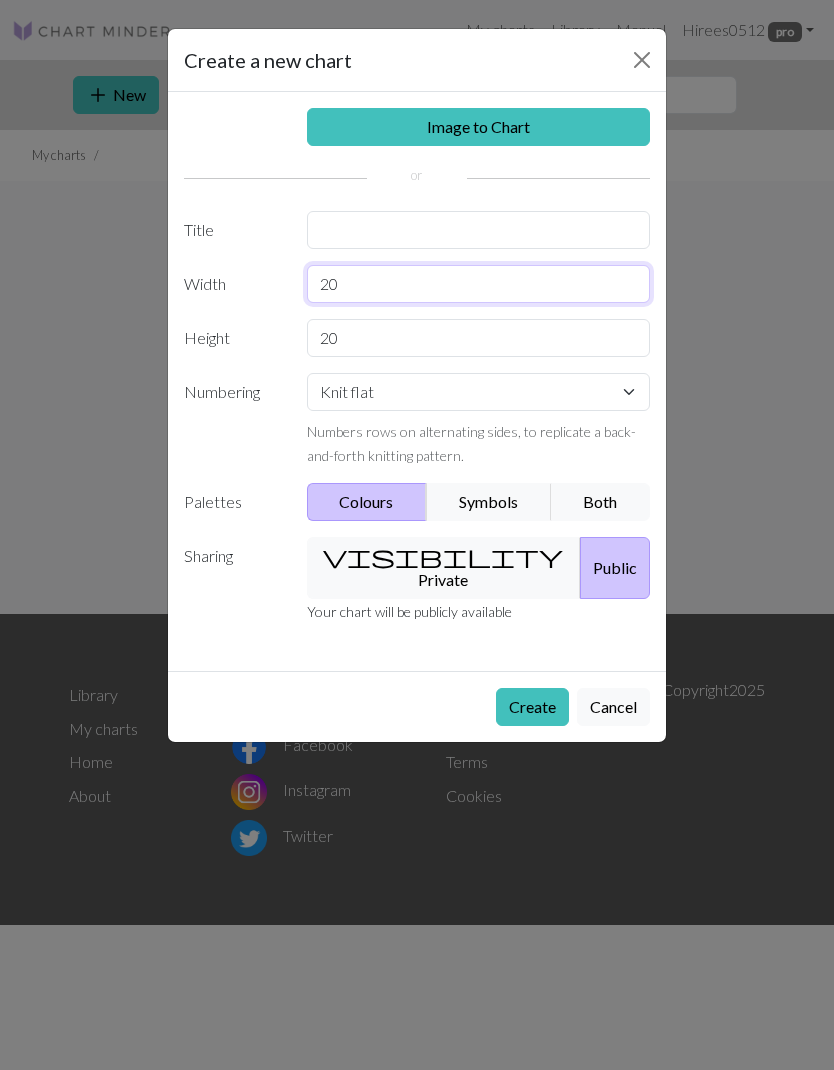 click on "20" at bounding box center (479, 284) 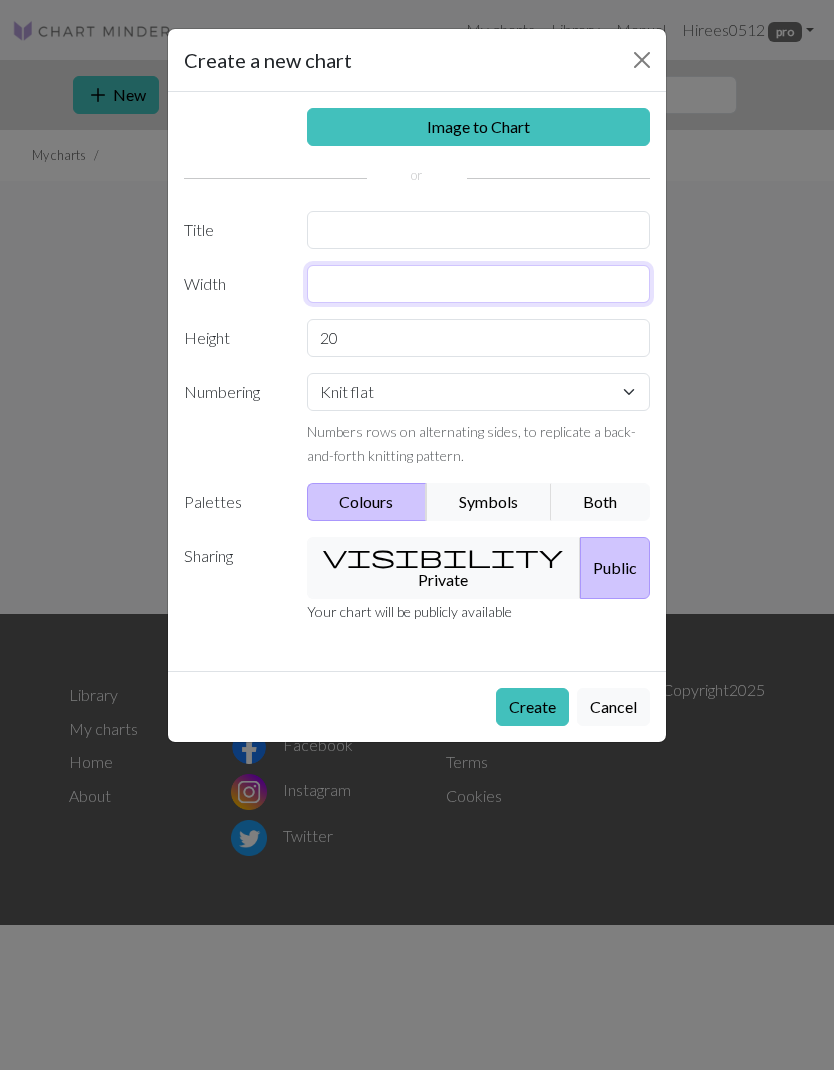 type on "R" 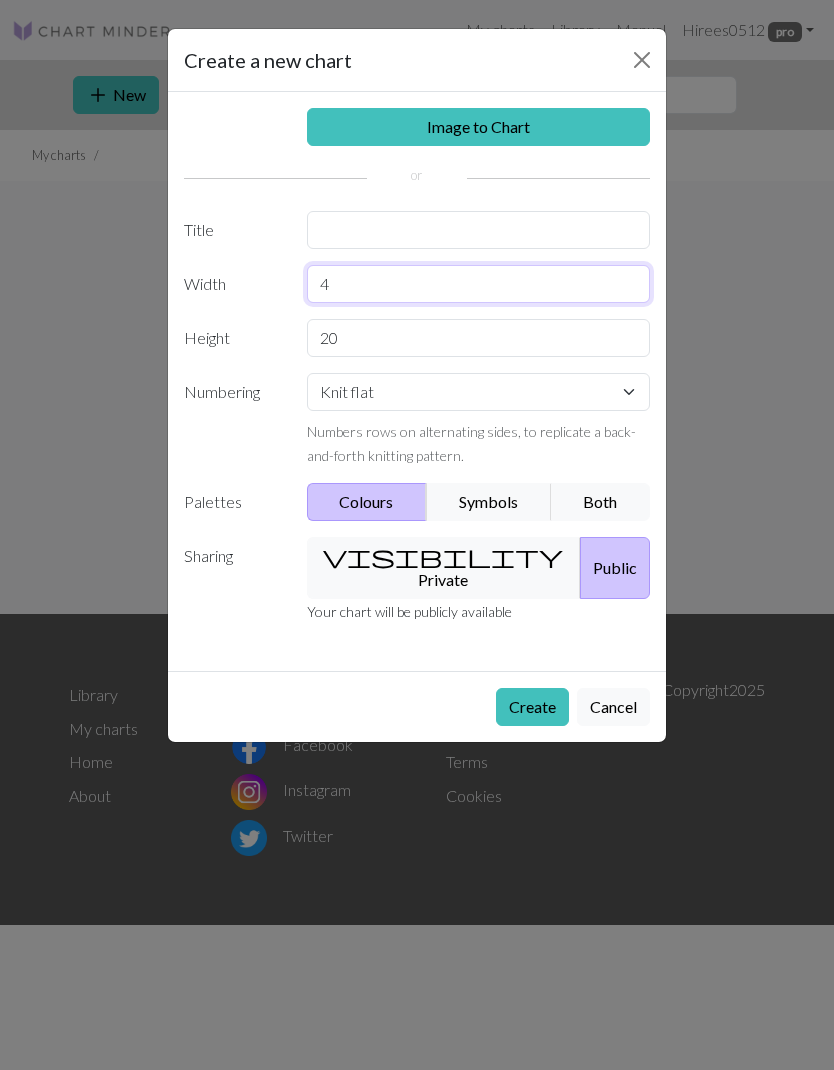 type on "4" 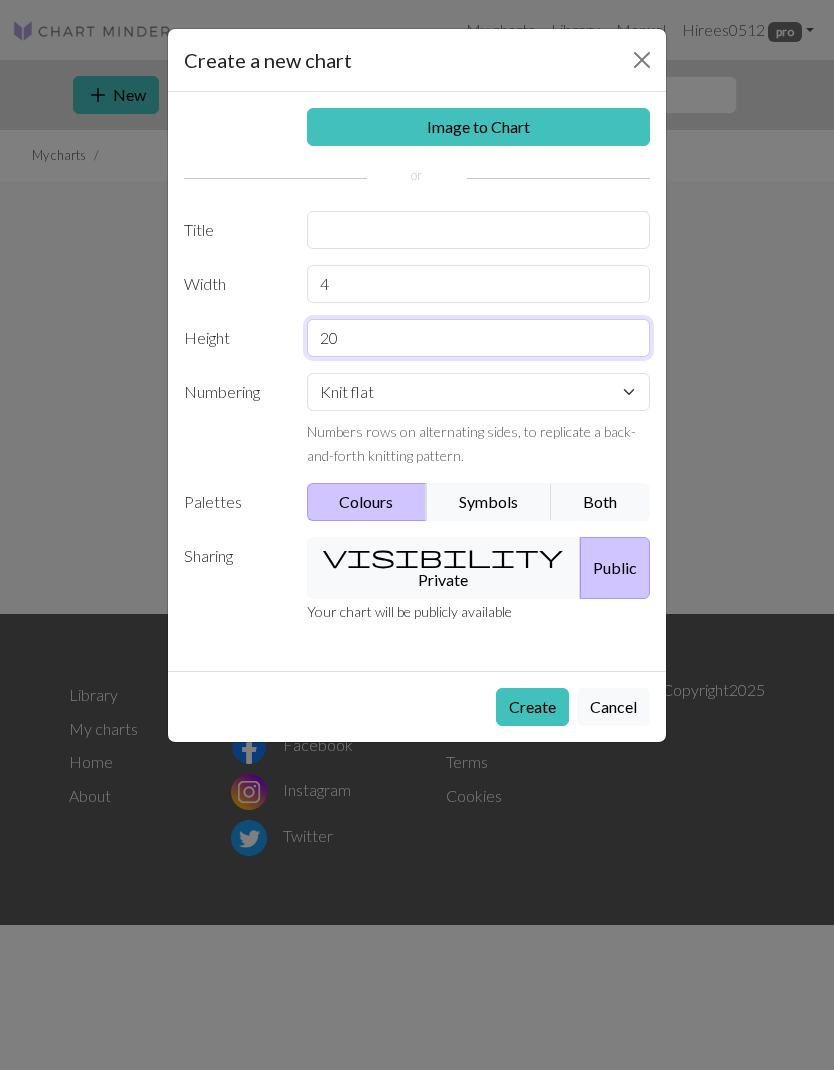 click on "20" at bounding box center [479, 338] 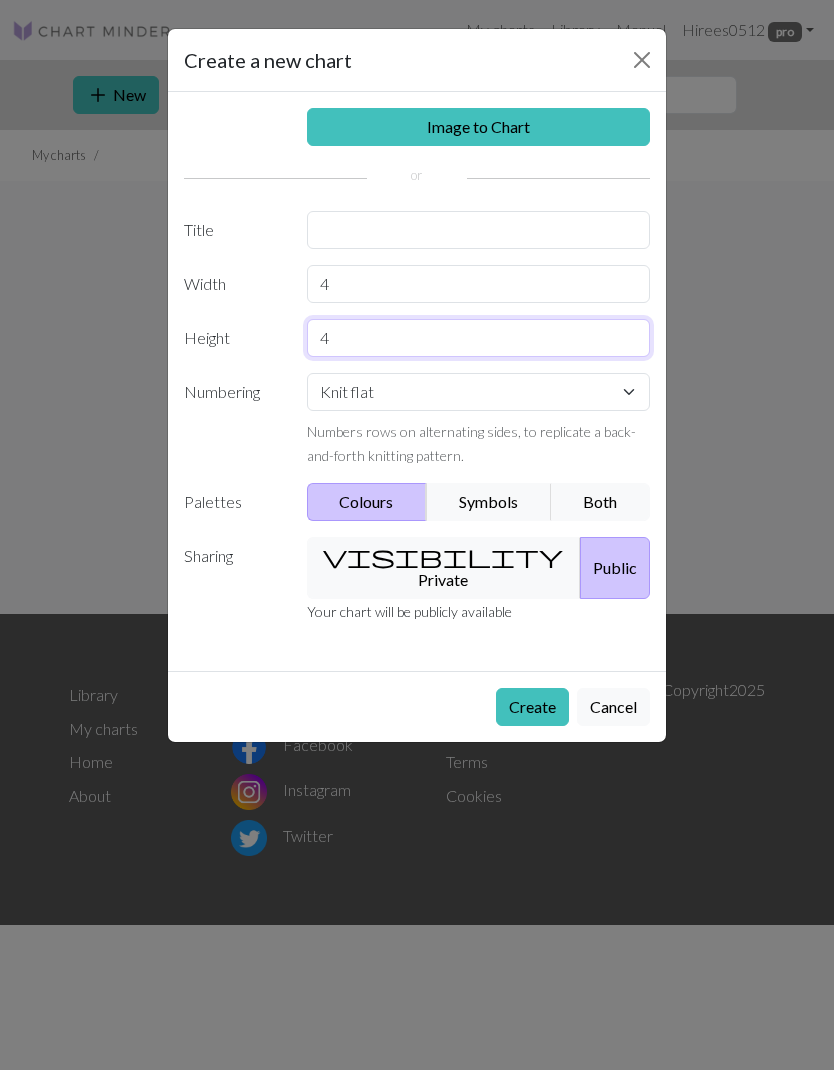 type on "4" 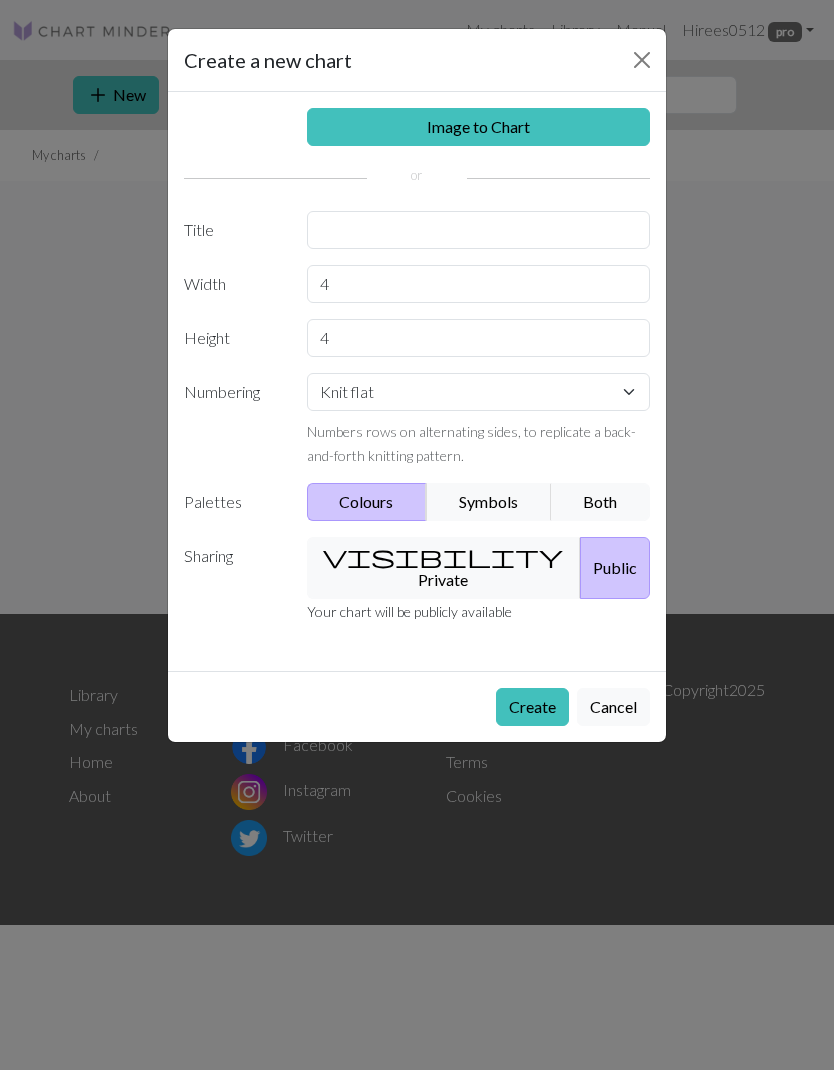 click on "visibility  Private" at bounding box center [444, 568] 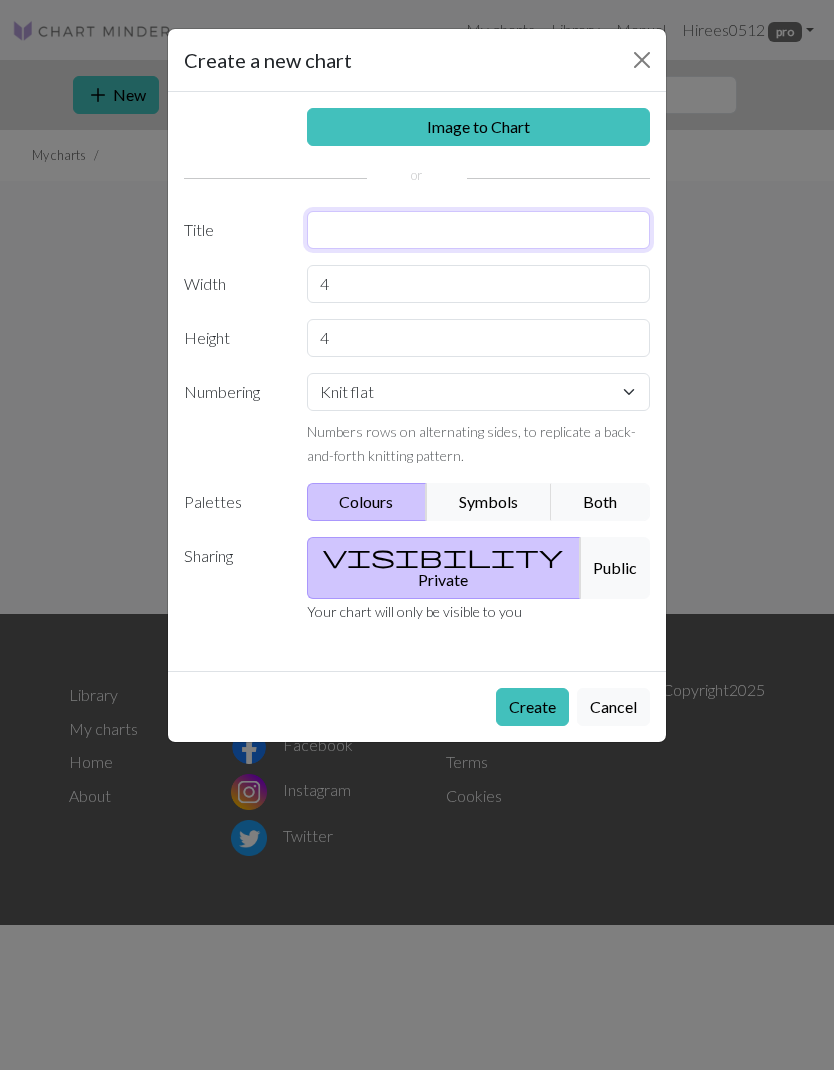 click at bounding box center (479, 230) 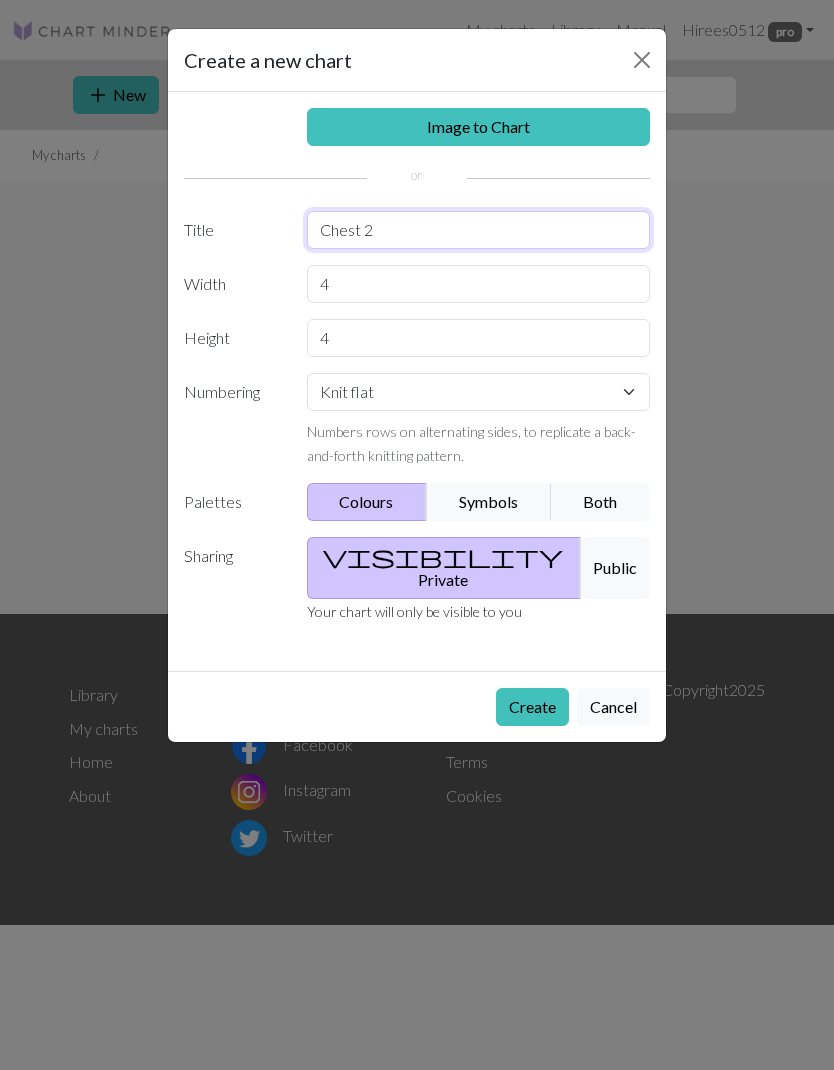 click on "Chest 2" at bounding box center (479, 230) 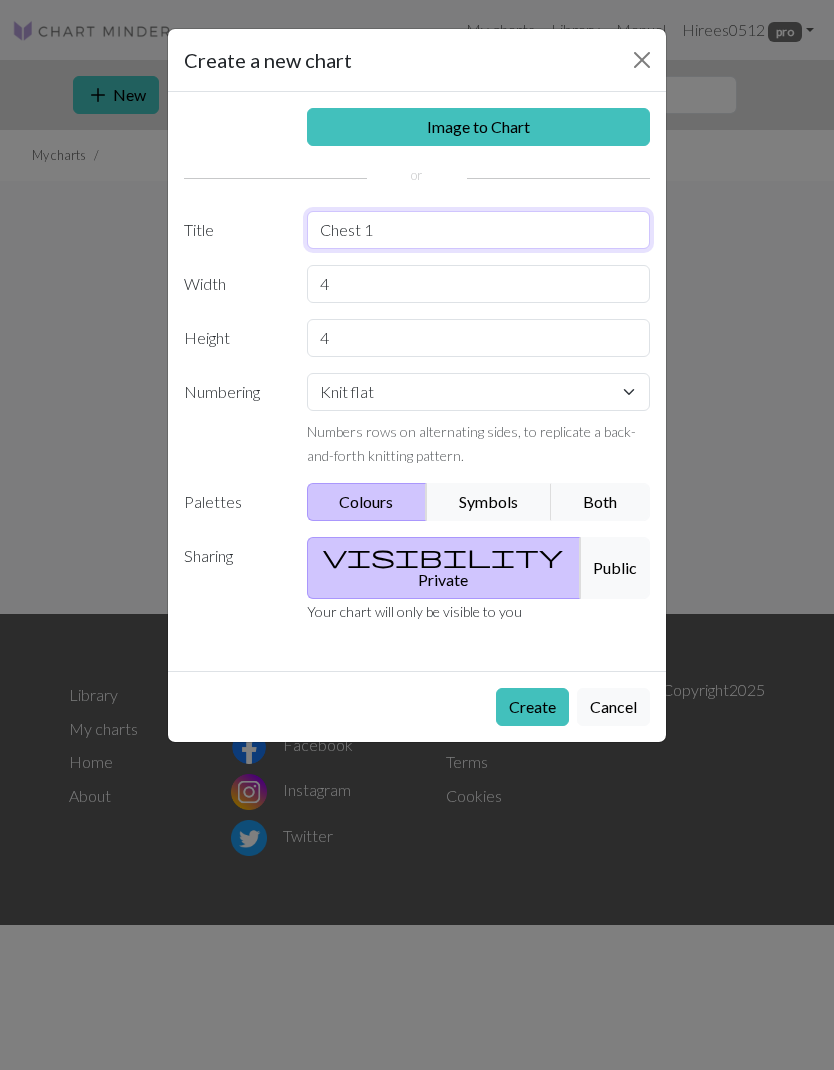 type on "Chest 1" 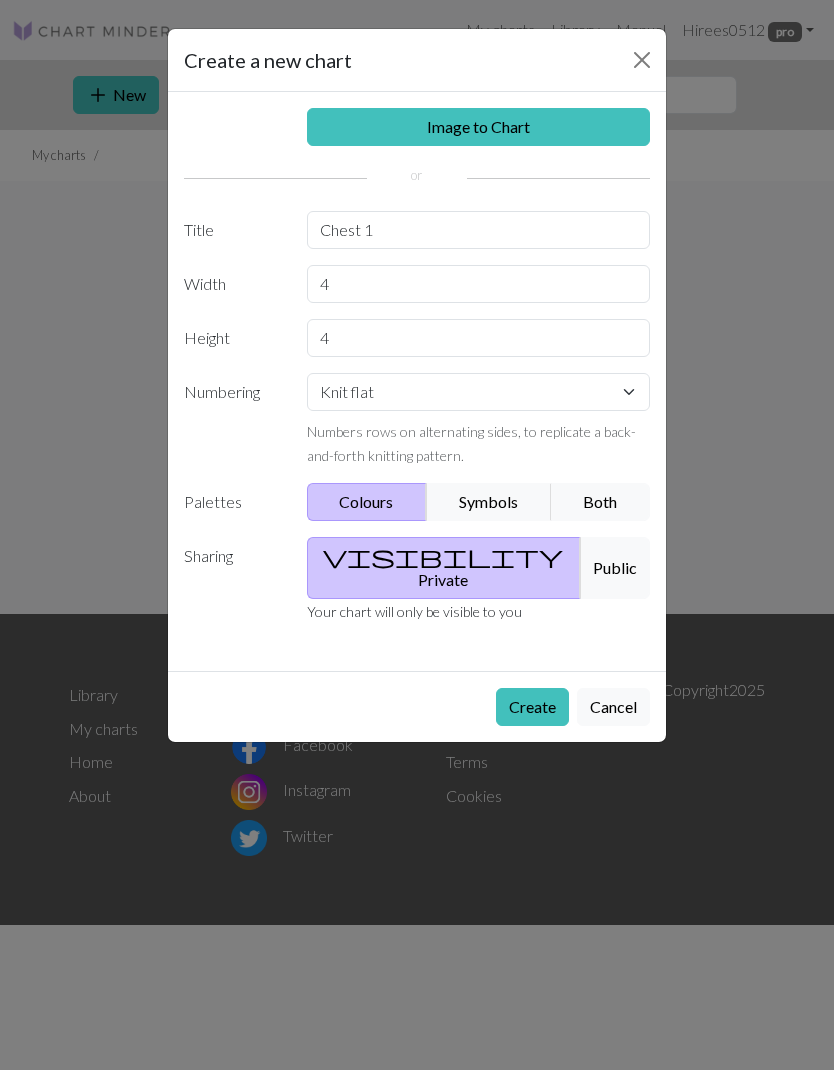 click on "Create" at bounding box center [532, 707] 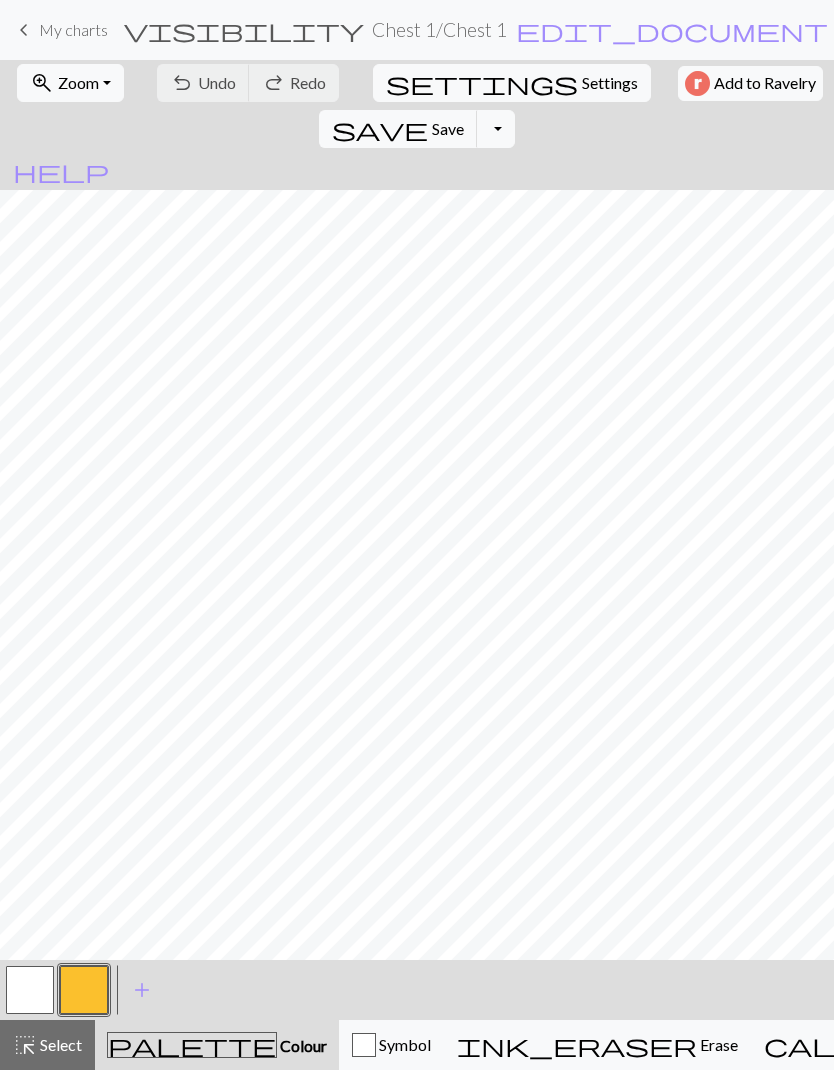 click on "My charts" at bounding box center (871, 30) 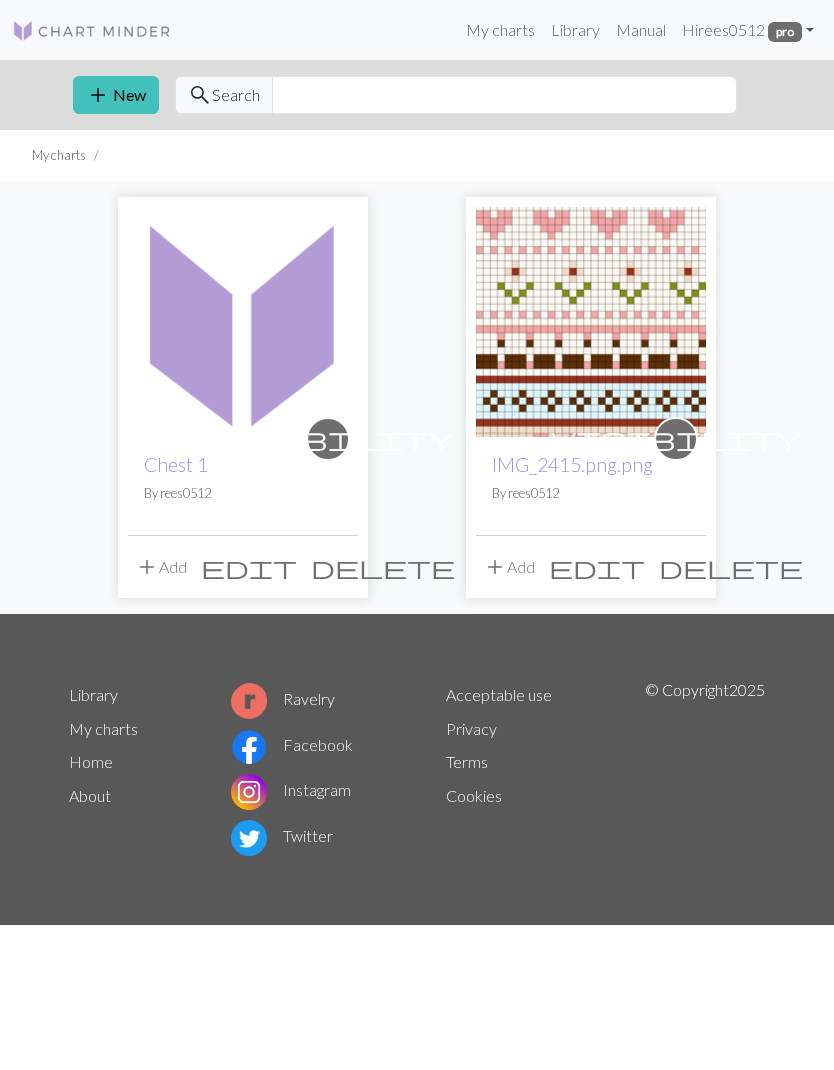 click on "edit" at bounding box center [597, 567] 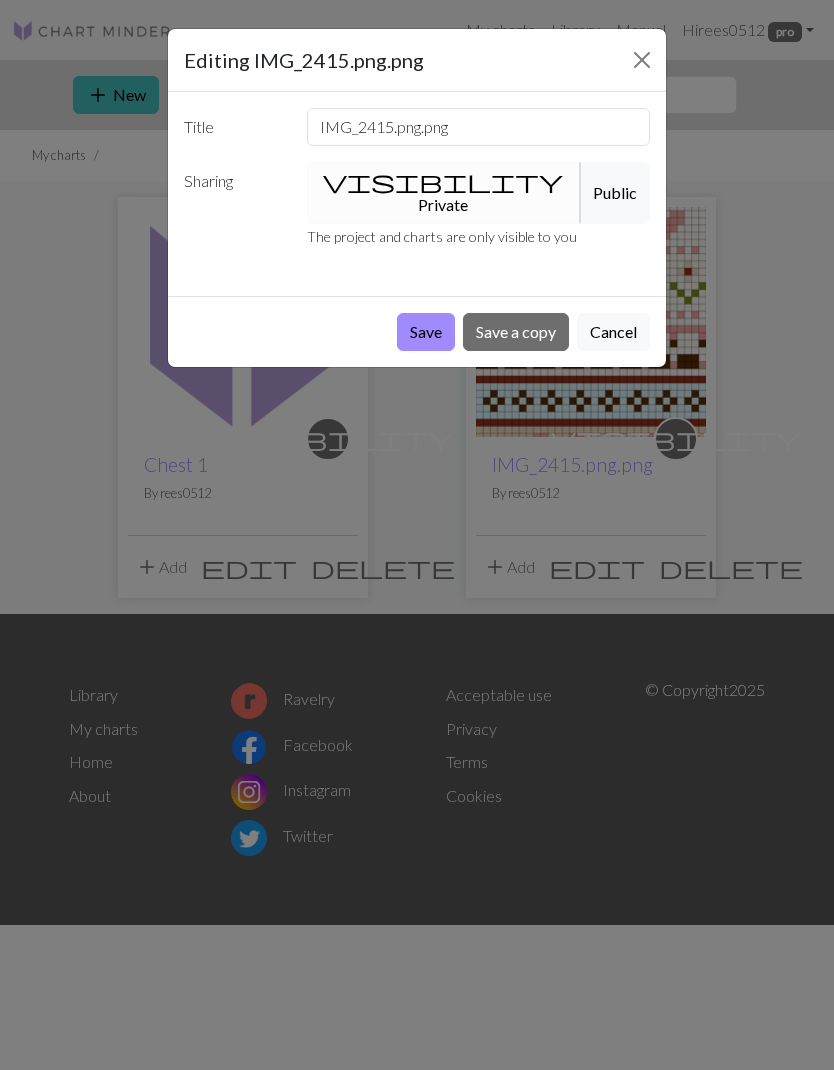 click on "visibility  Private" at bounding box center [444, 193] 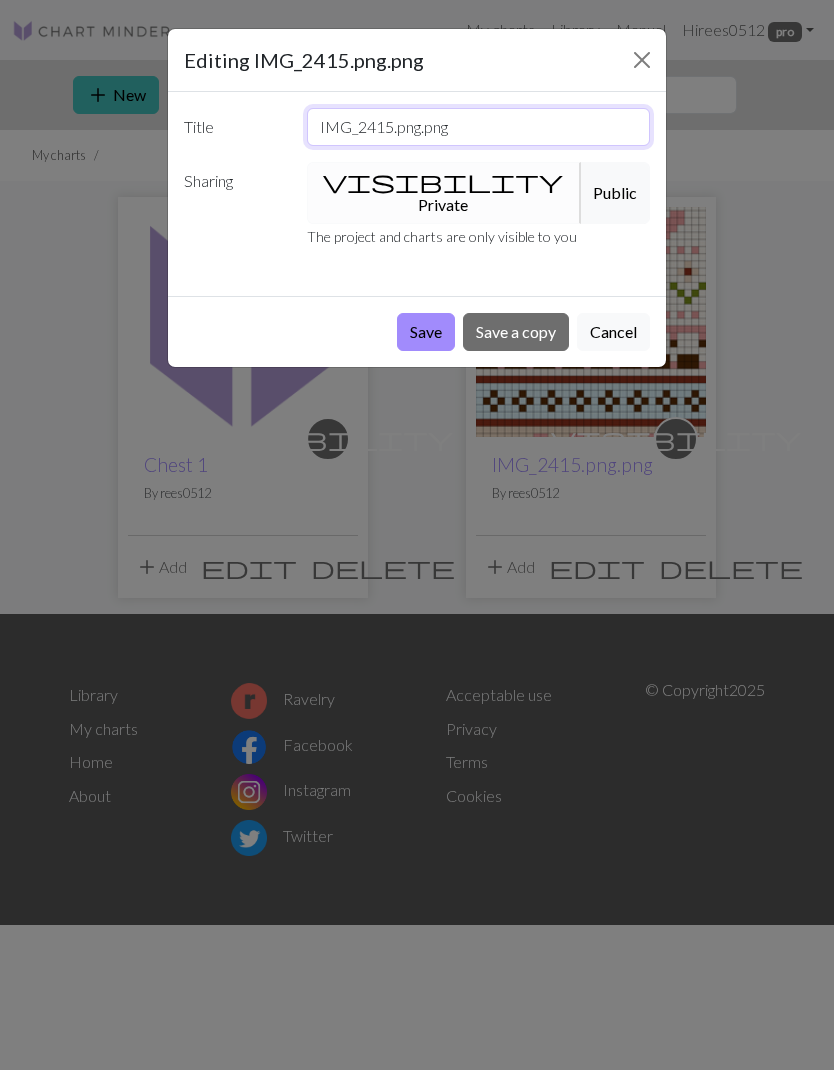 click on "IMG_2415.png.png" at bounding box center [479, 127] 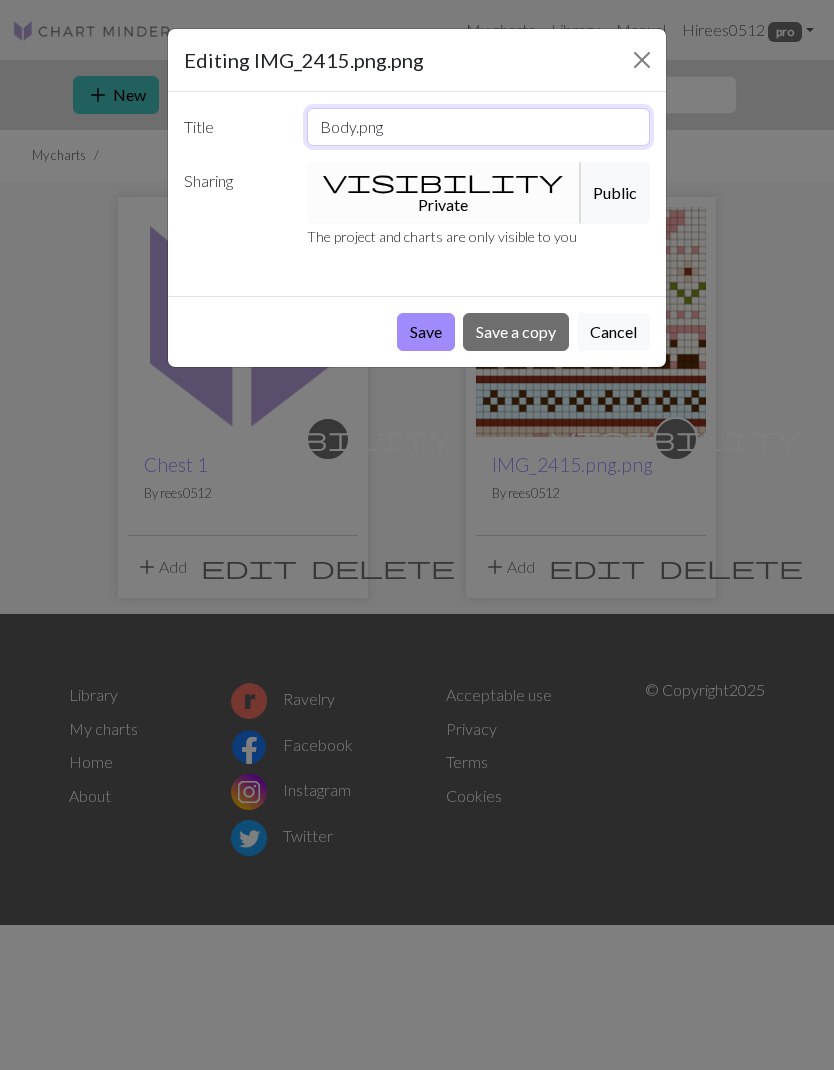 type on "Body.png" 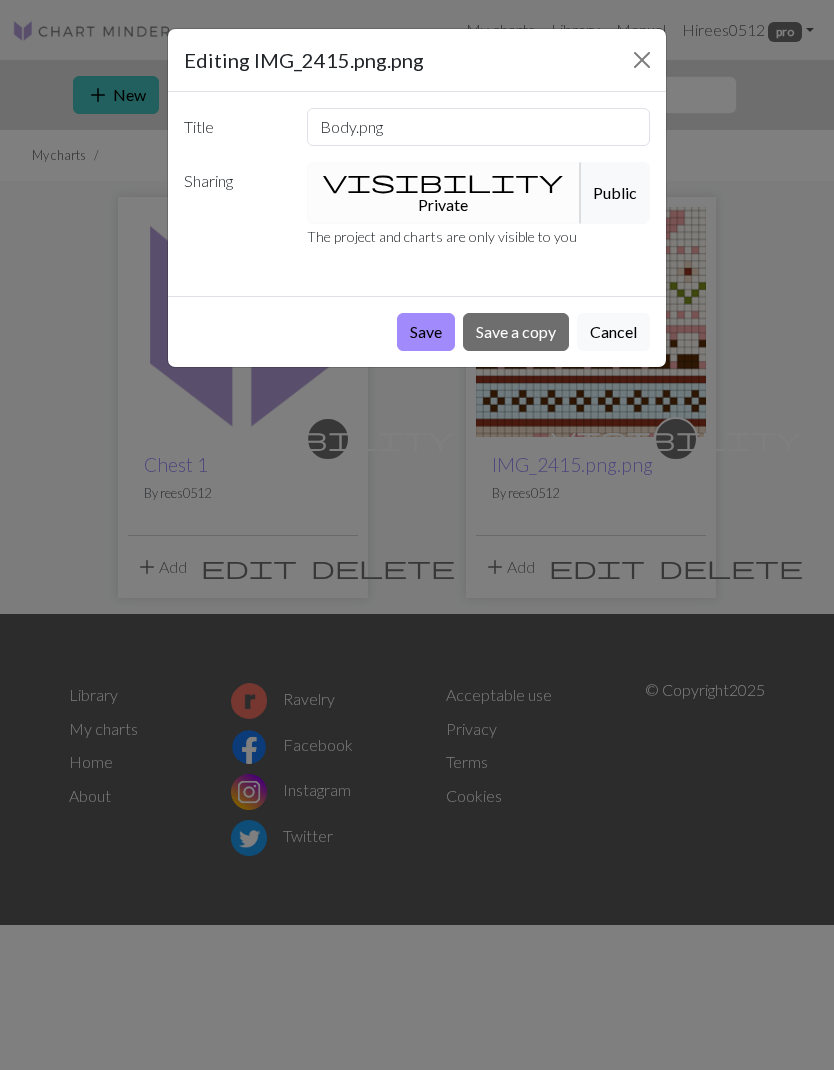 click on "Save" at bounding box center (426, 332) 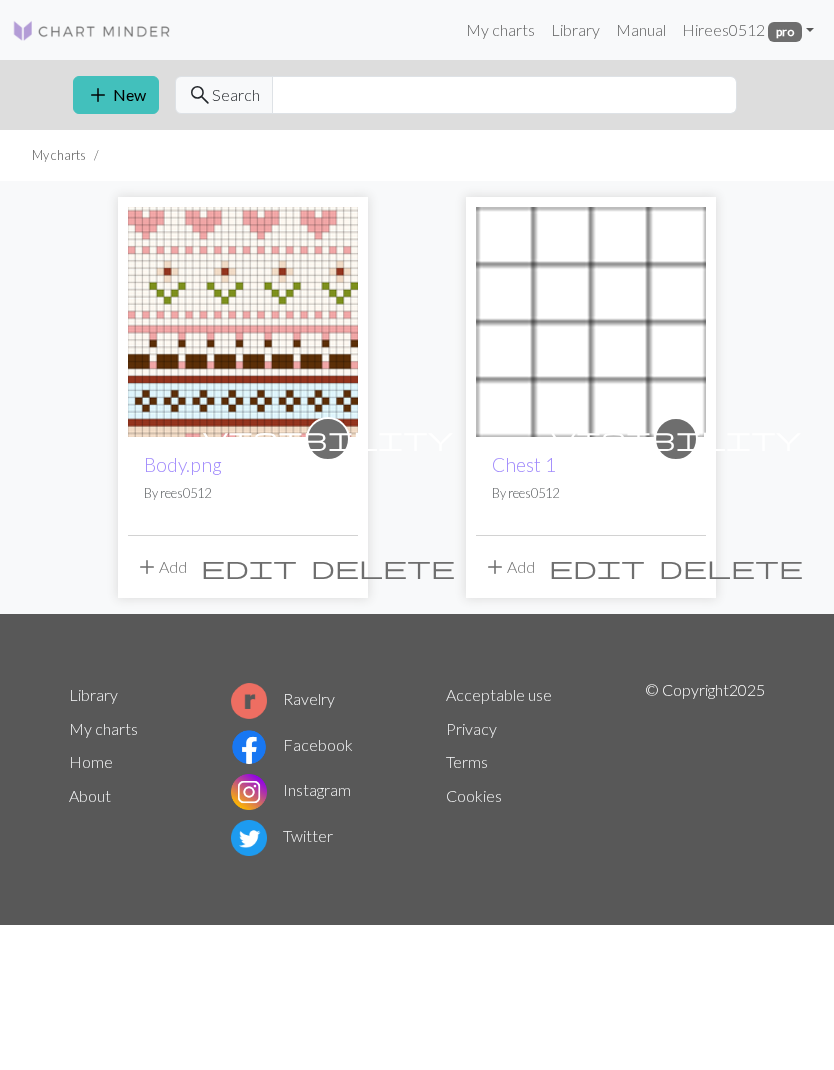scroll, scrollTop: 0, scrollLeft: 0, axis: both 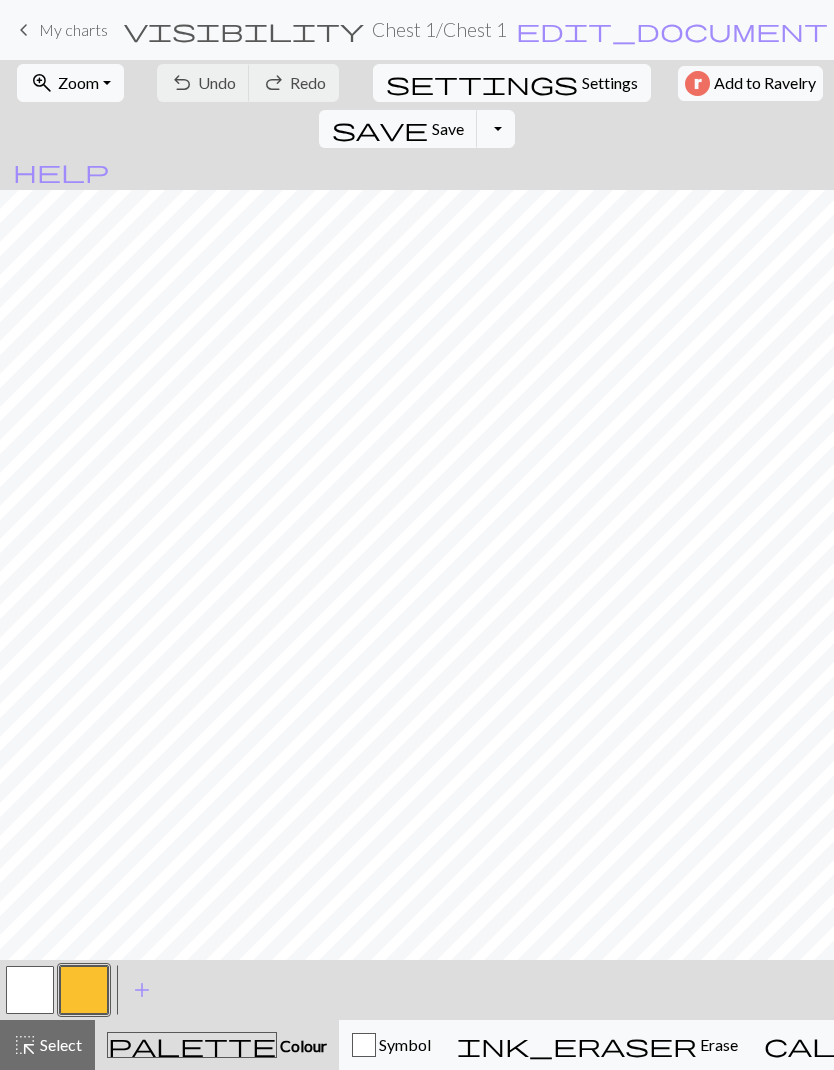 click on "palette   Colour   Colour" at bounding box center [217, 1045] 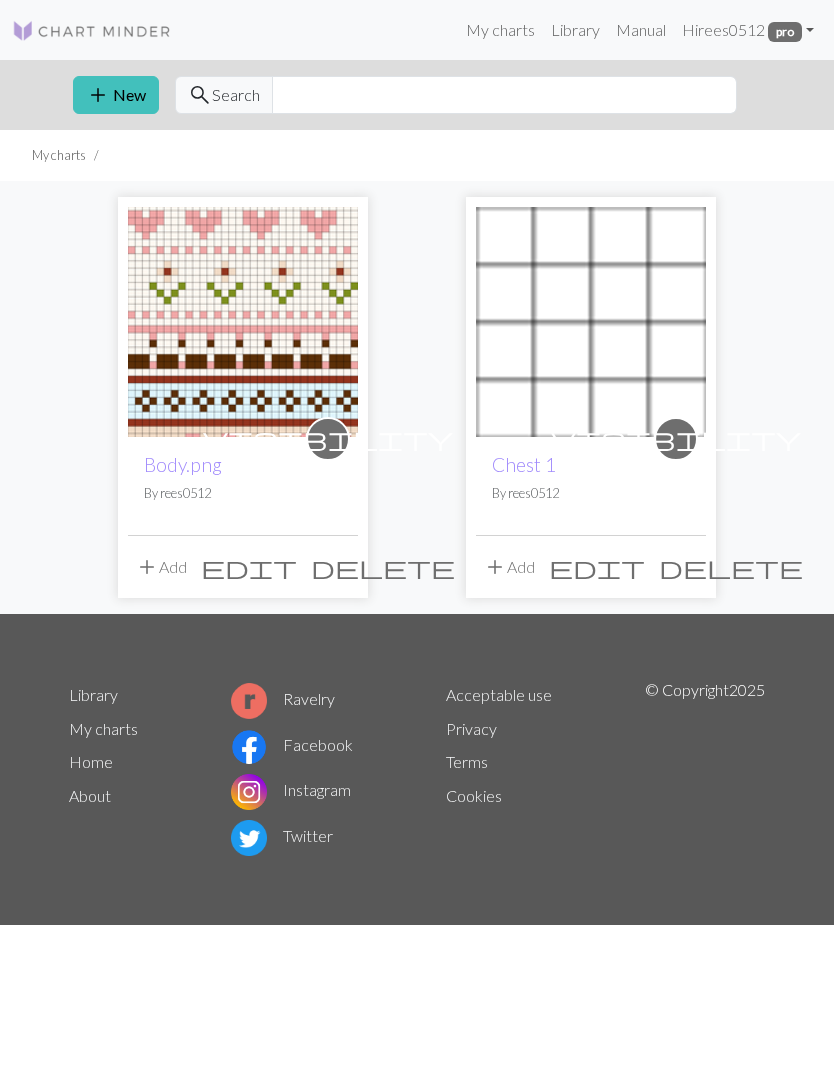 click on "delete" at bounding box center [731, 567] 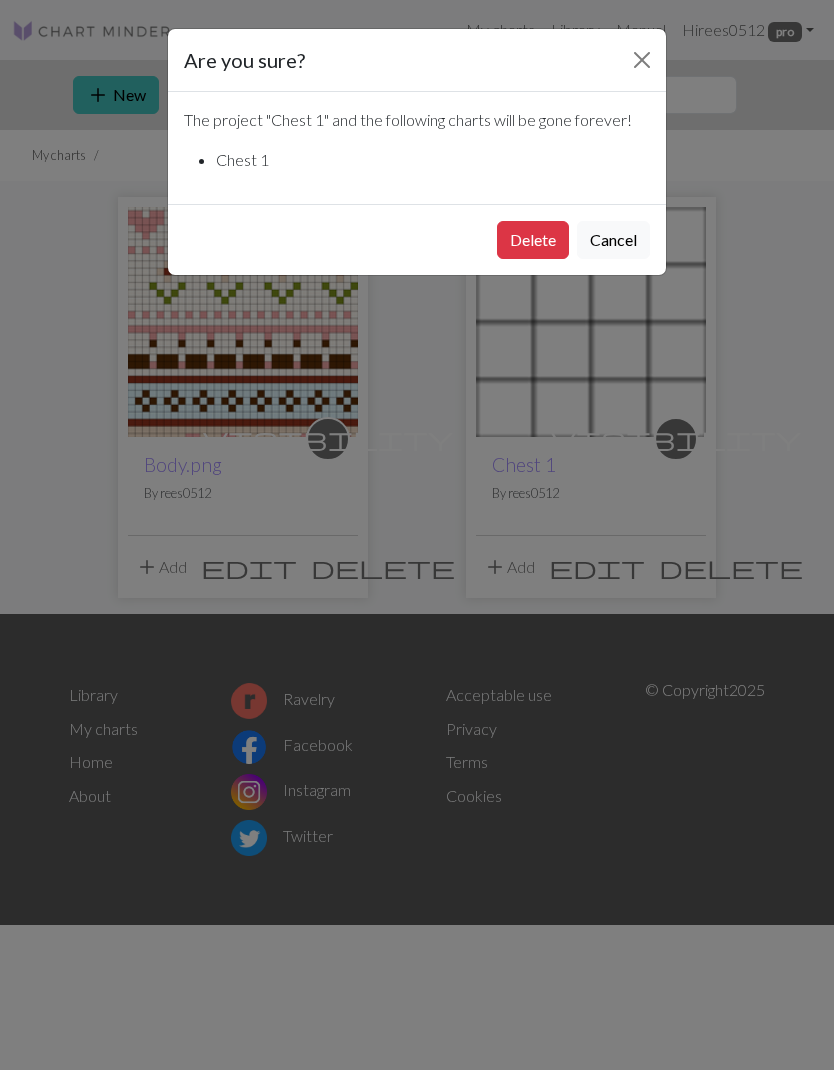 click on "Delete" at bounding box center (533, 240) 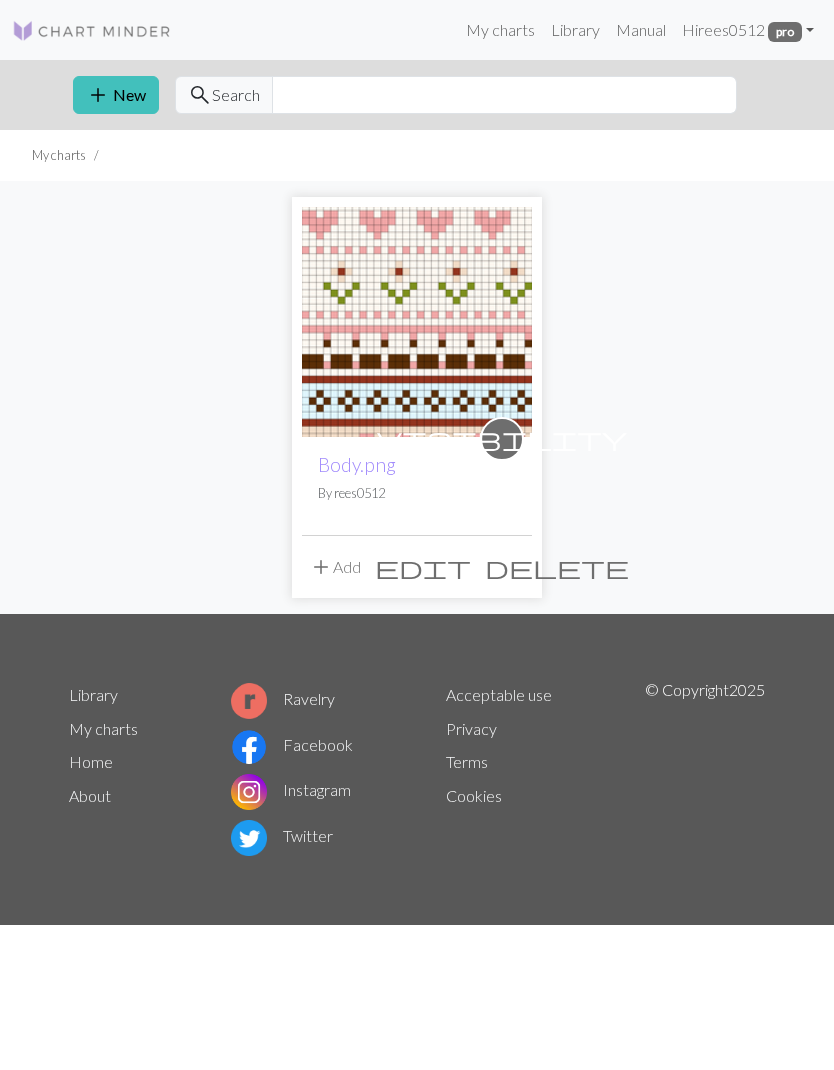 scroll, scrollTop: 0, scrollLeft: 0, axis: both 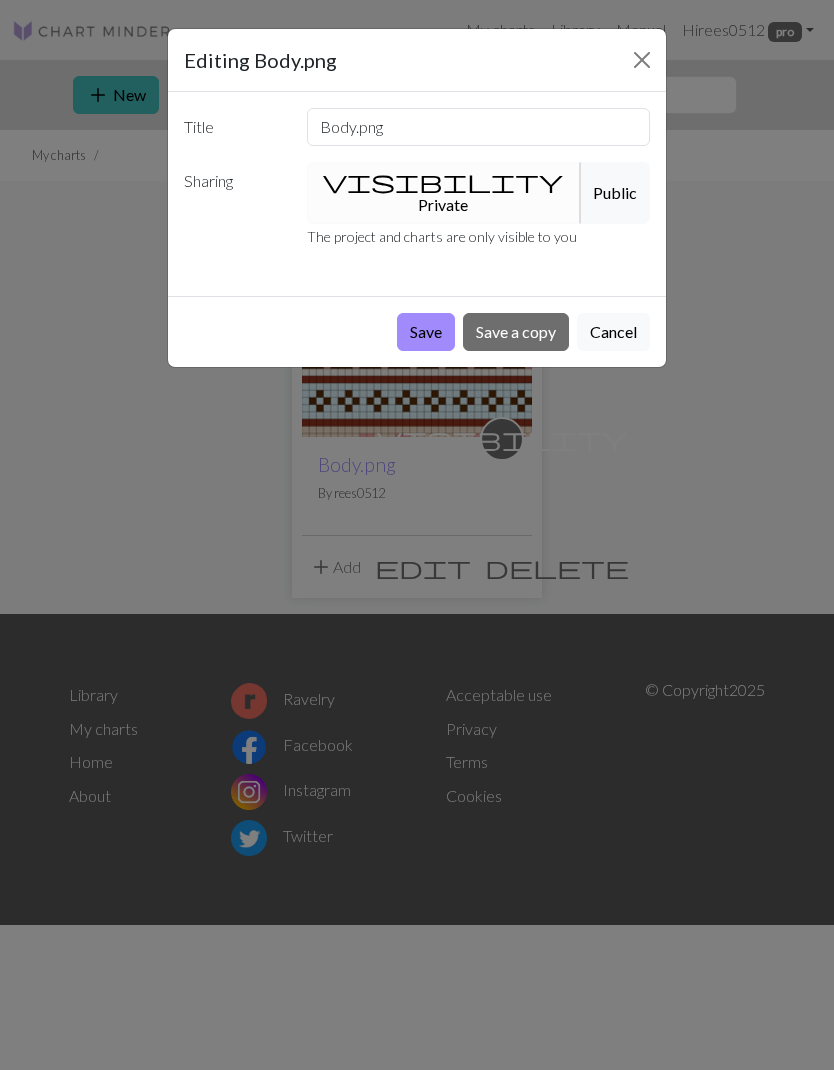 click on "Cancel" at bounding box center [613, 332] 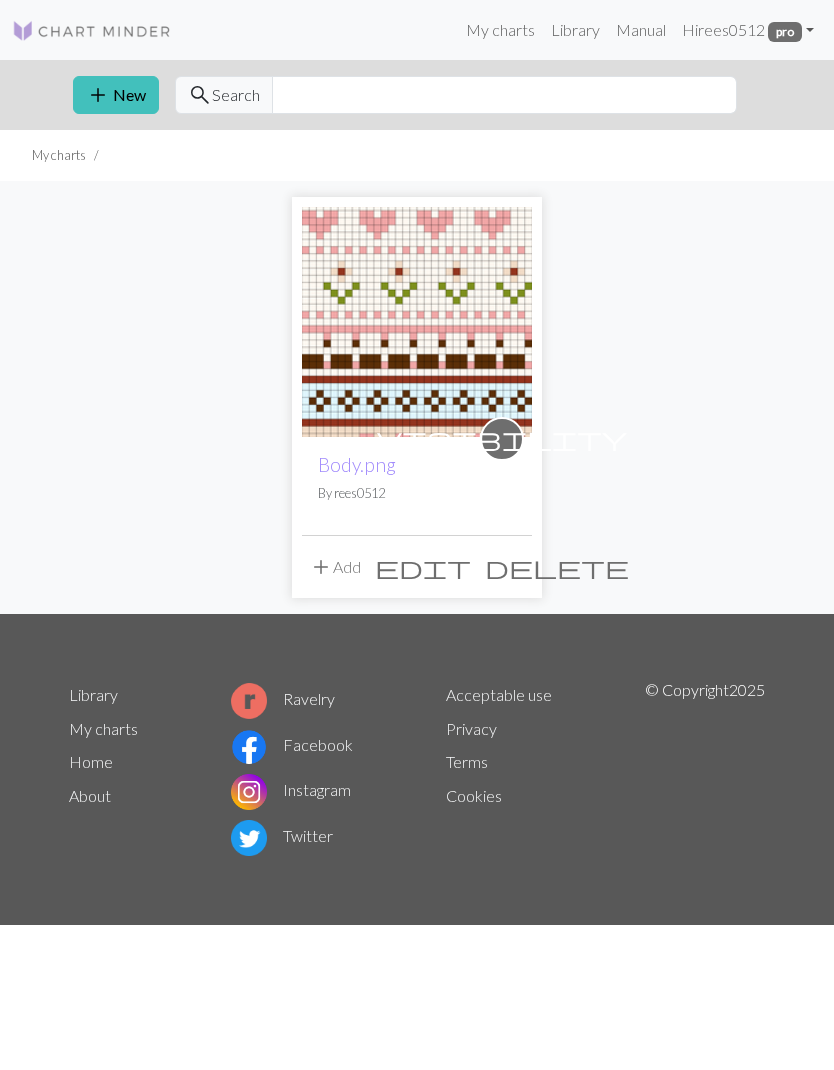 click at bounding box center (417, 322) 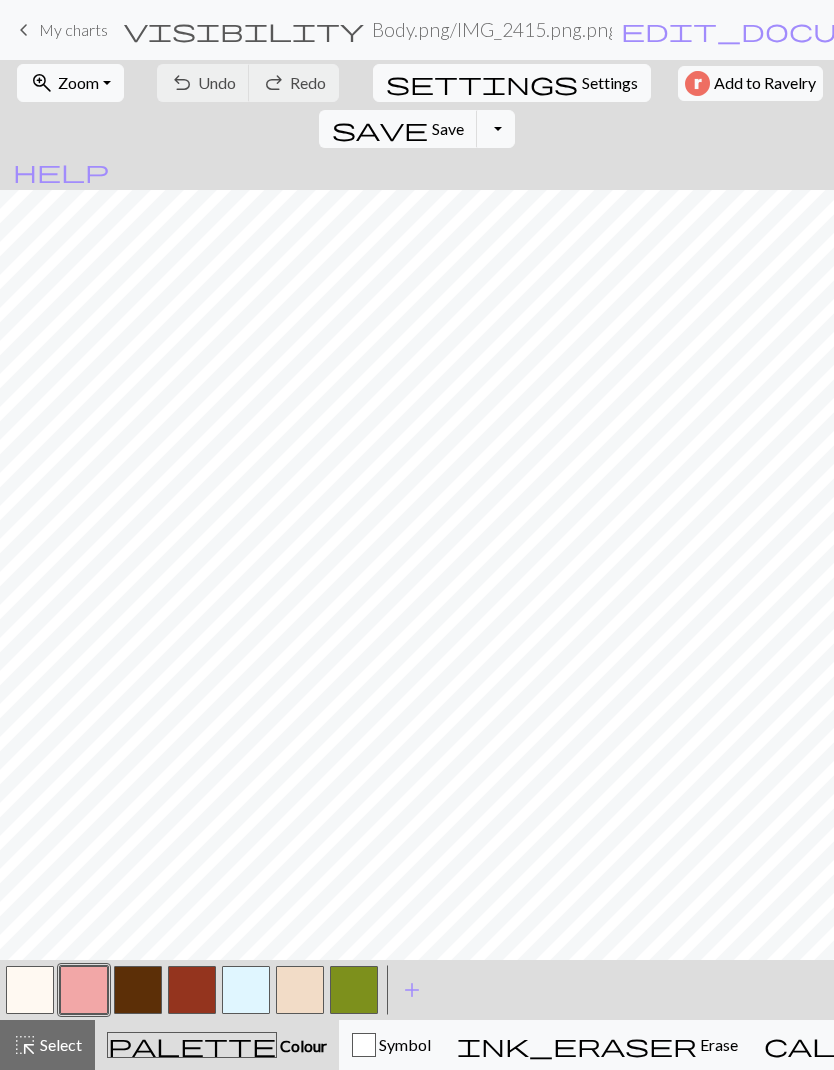 click on "settings  Settings" at bounding box center [512, 83] 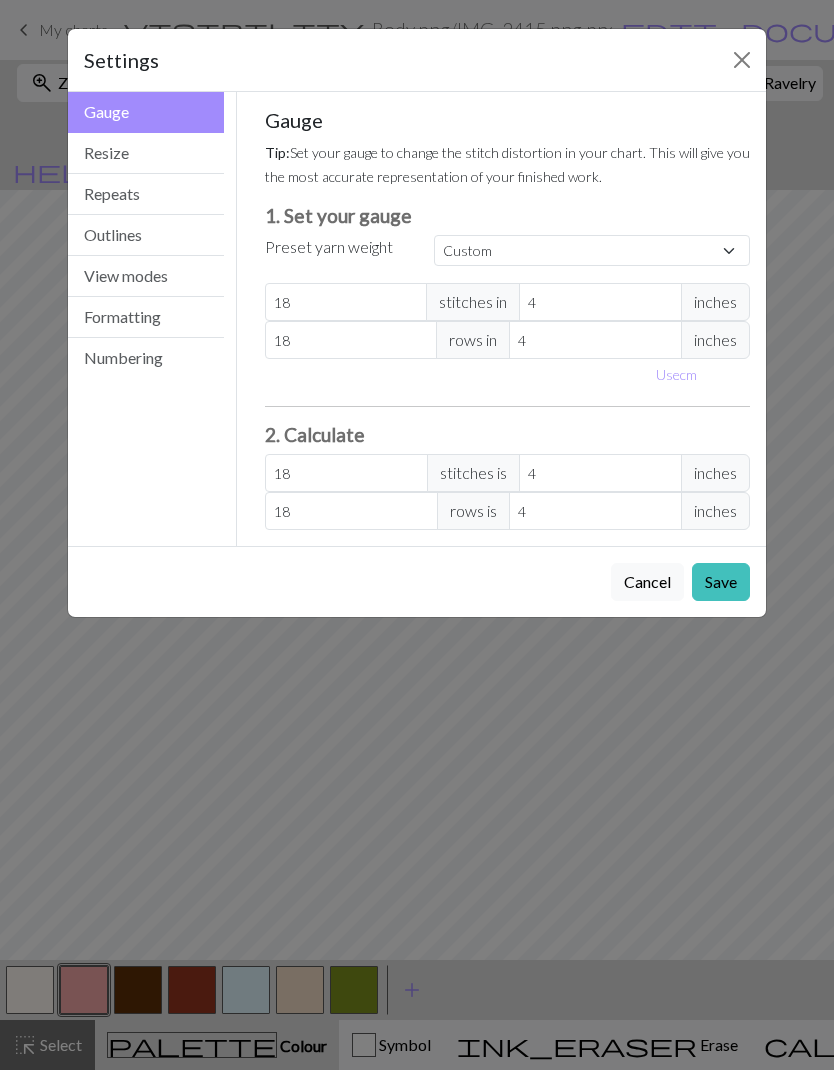 click on "Resize" at bounding box center [146, 153] 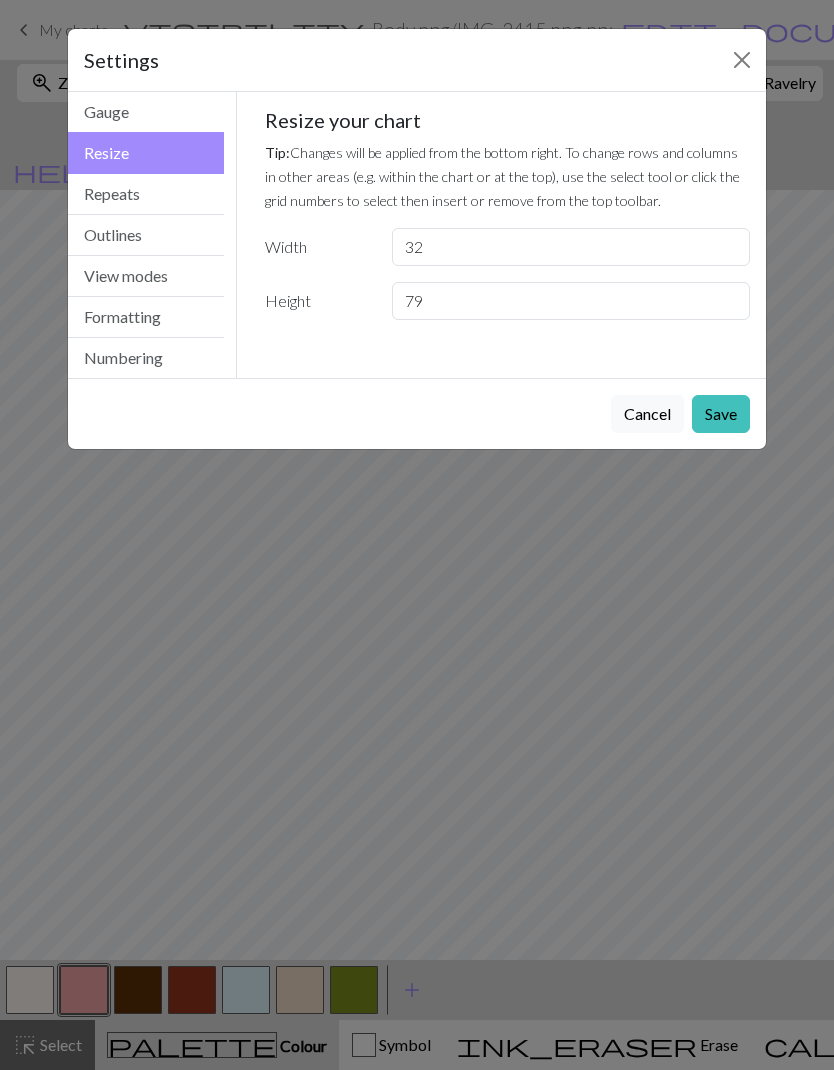 click on "Cancel" at bounding box center [647, 414] 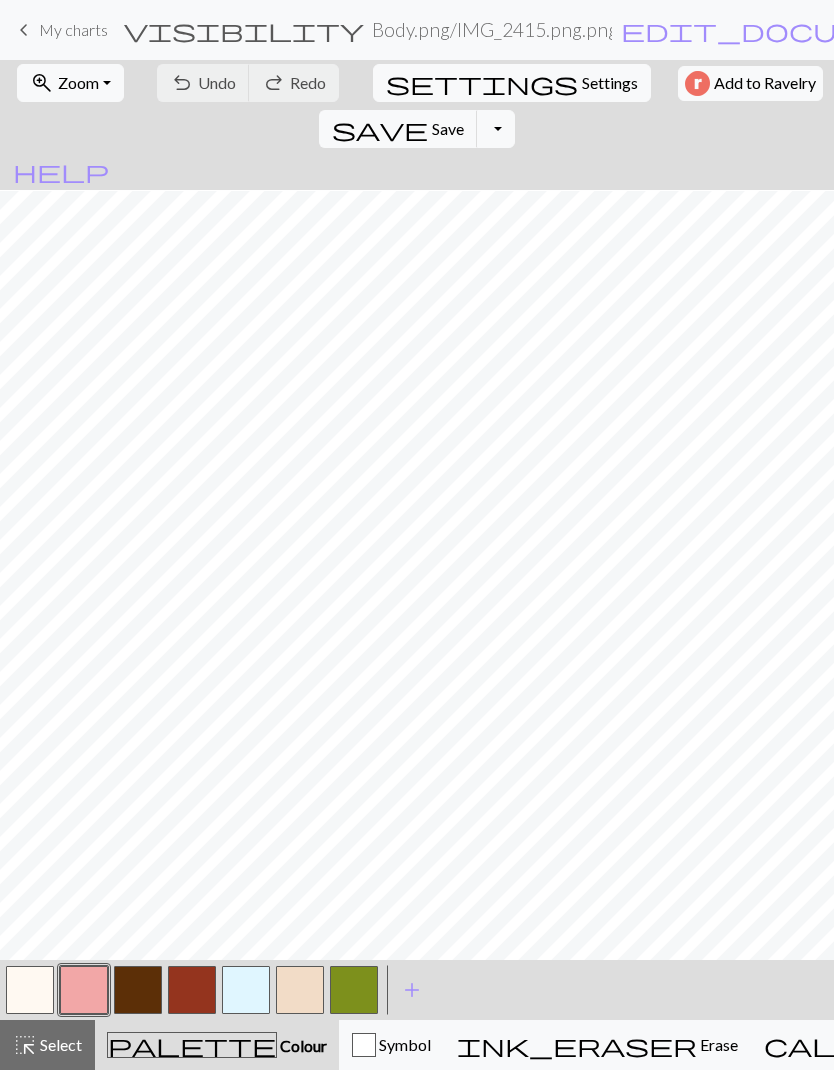 scroll, scrollTop: 86, scrollLeft: 0, axis: vertical 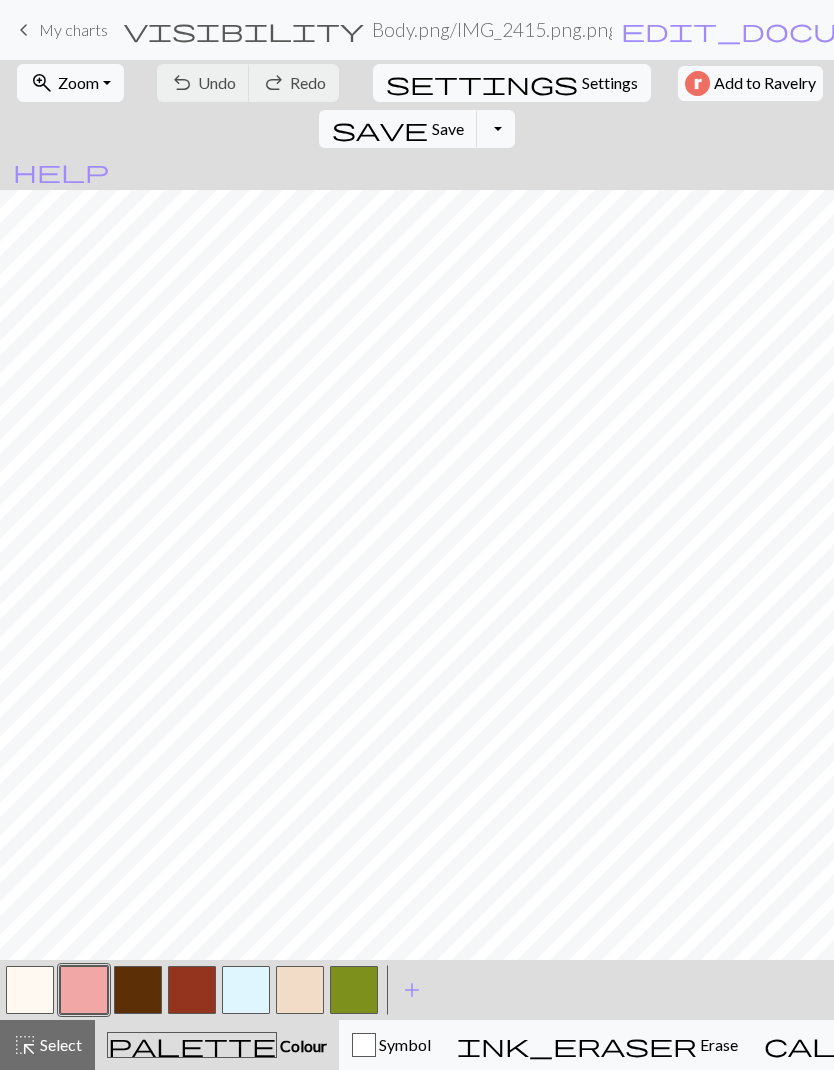 click on "Settings" at bounding box center (610, 83) 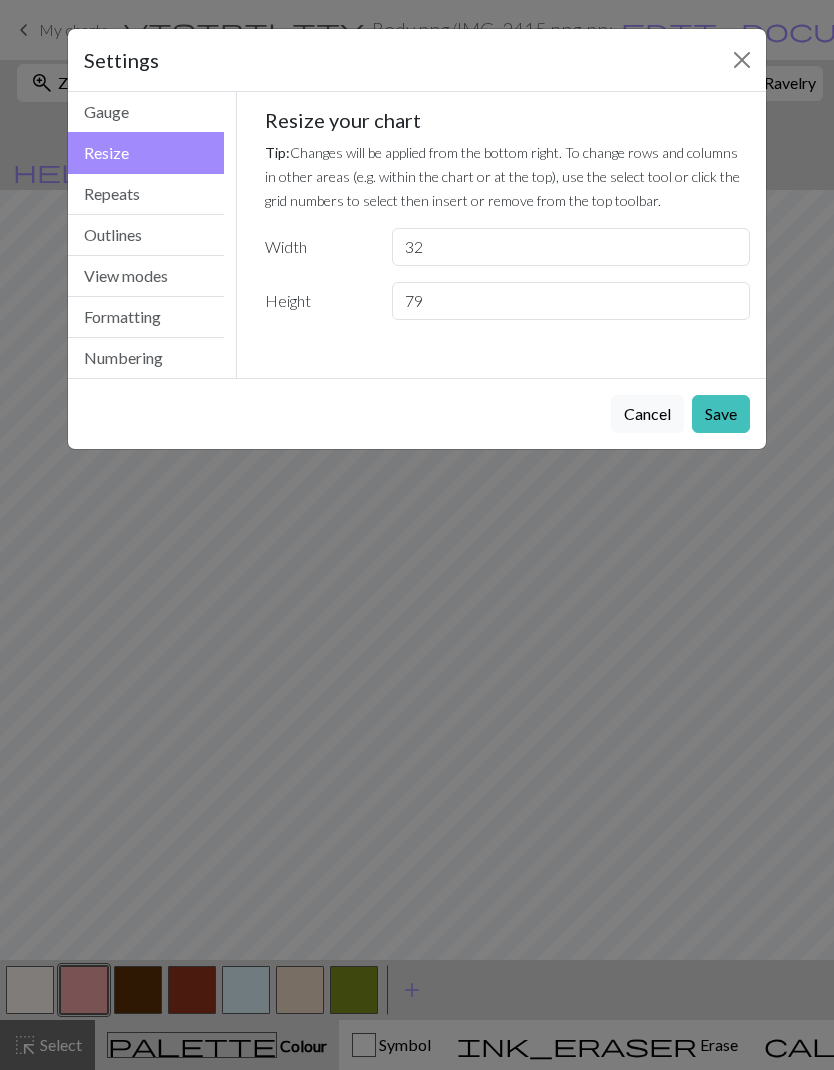 click on "Cancel" at bounding box center [647, 414] 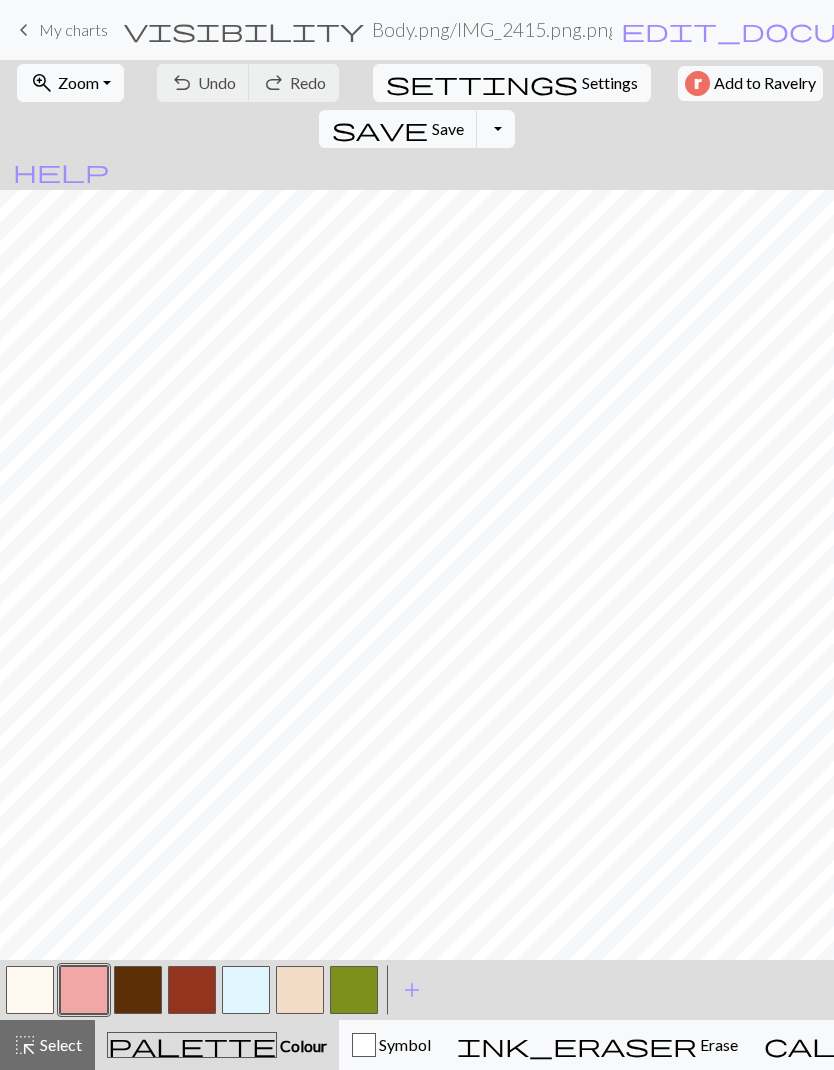 click at bounding box center [84, 990] 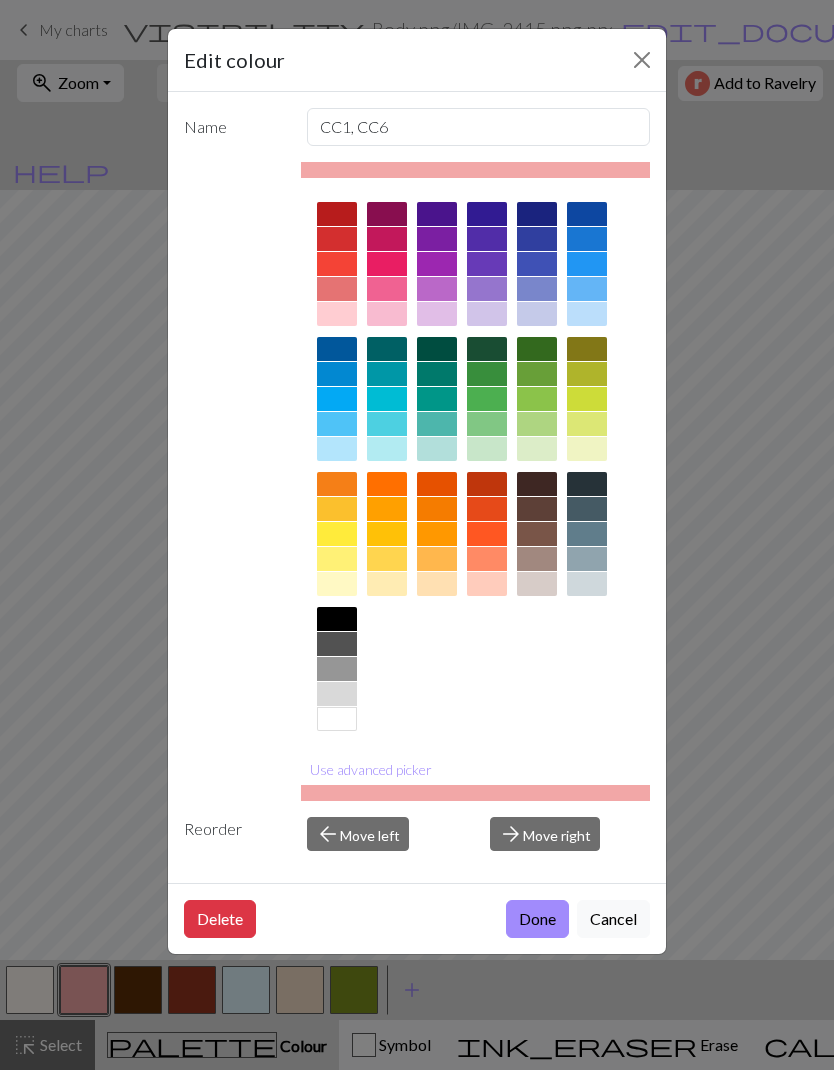 click on "Use advanced picker" at bounding box center (371, 769) 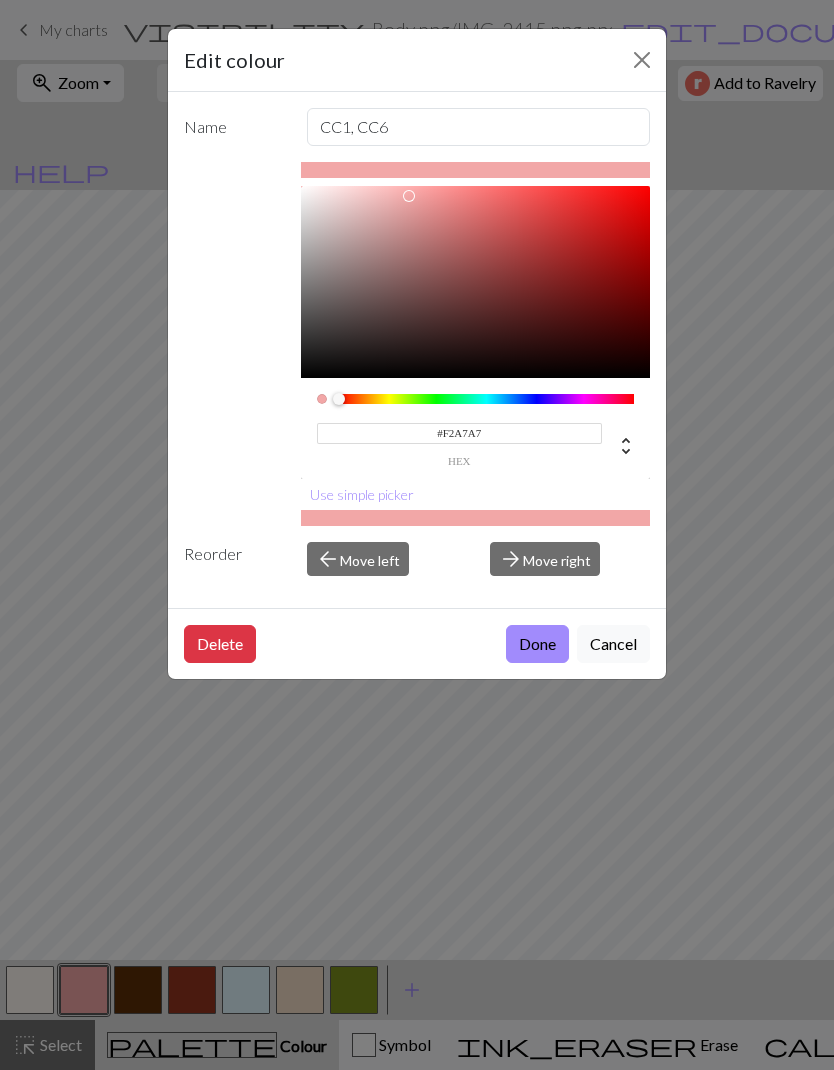 click on "Done" at bounding box center [537, 644] 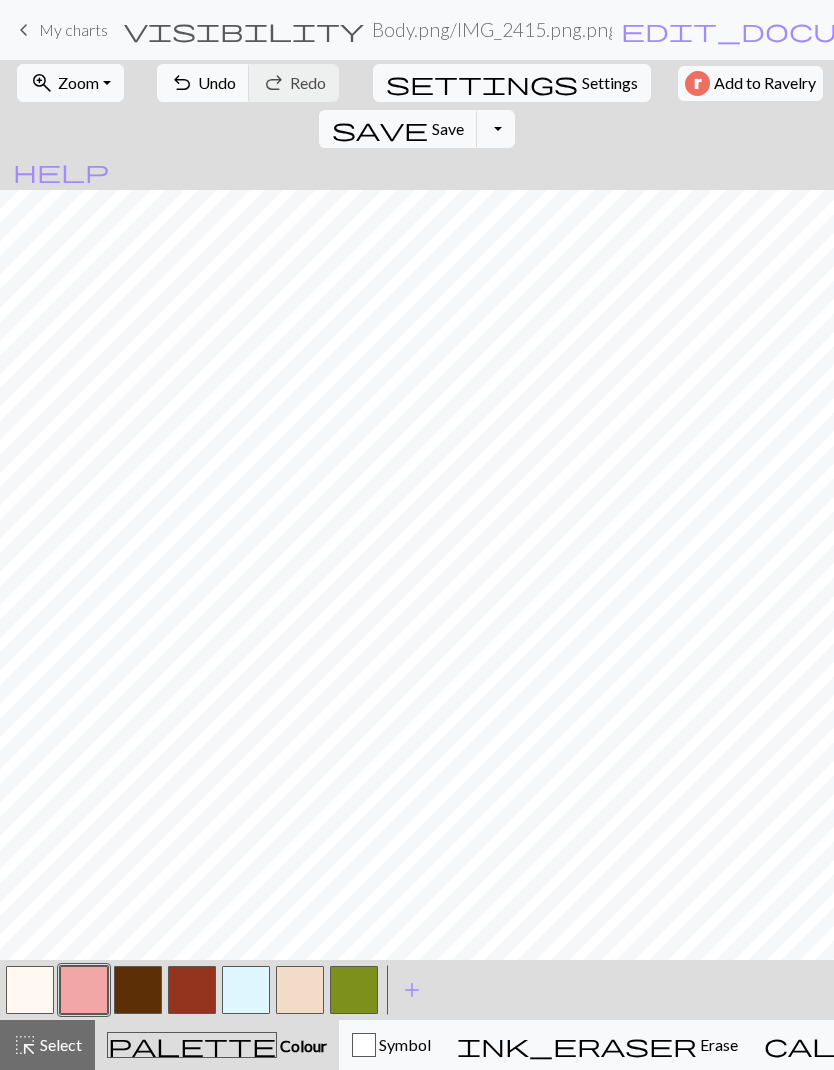 click at bounding box center (138, 990) 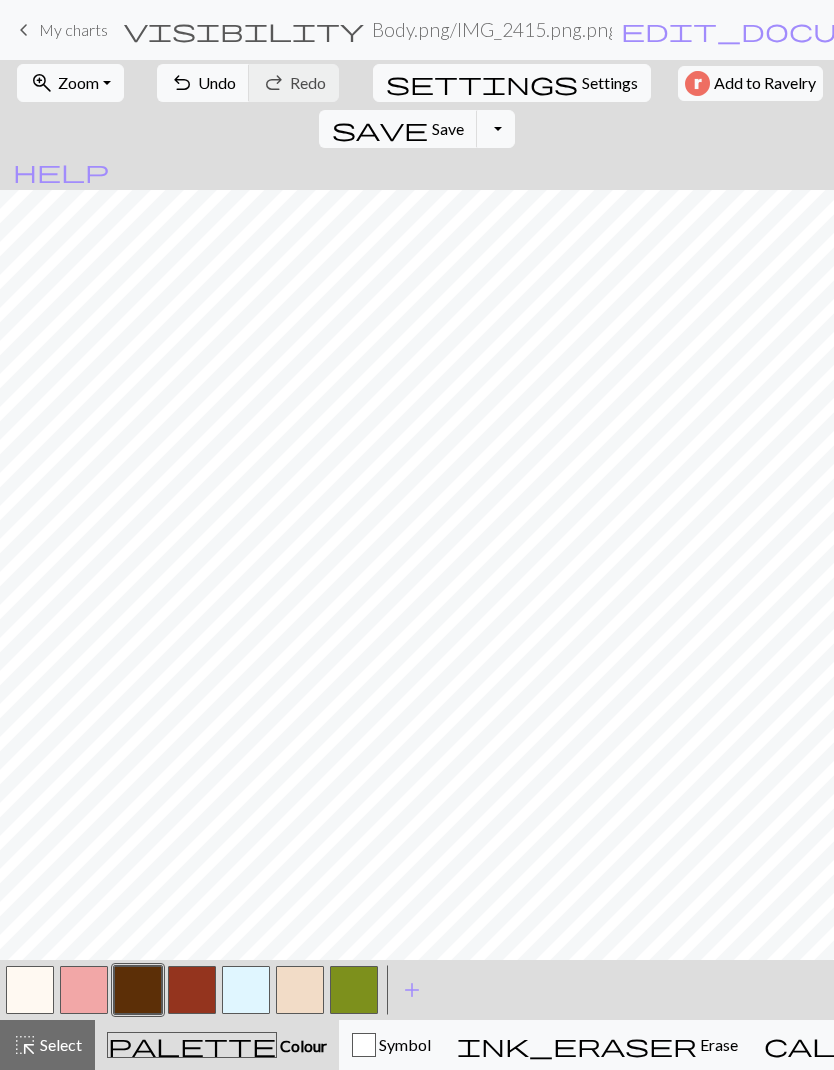 click at bounding box center [30, 990] 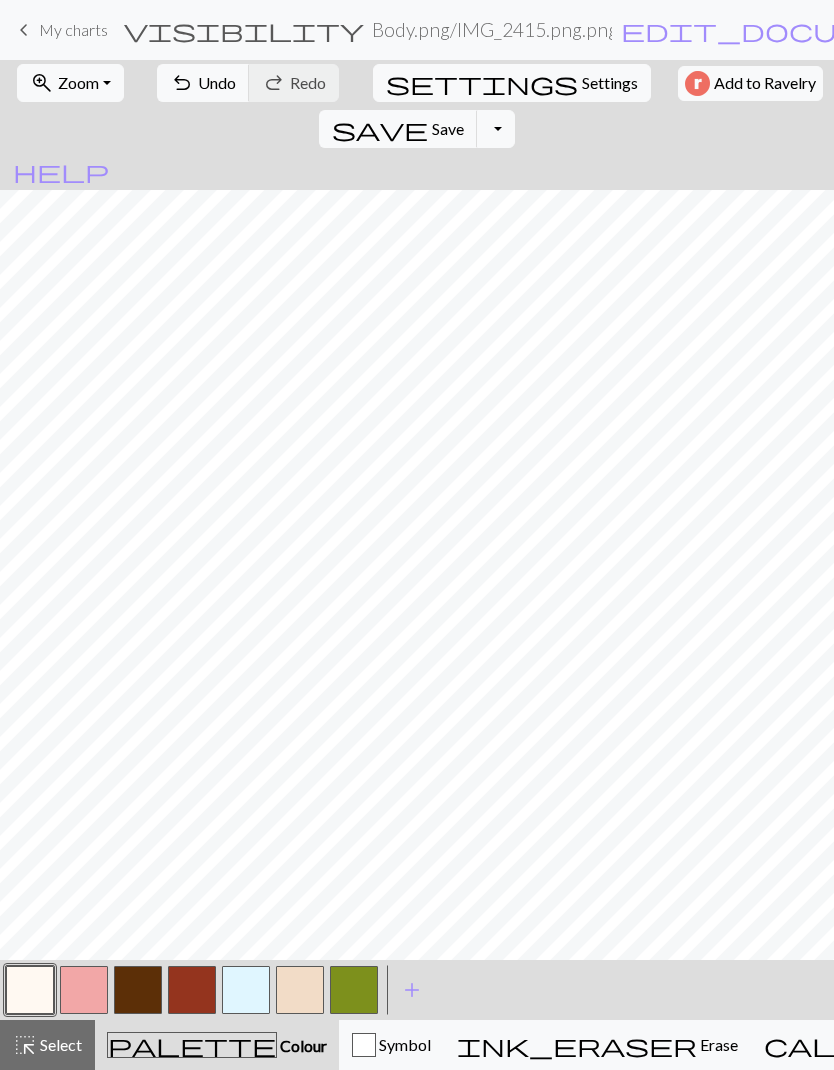 click at bounding box center [30, 990] 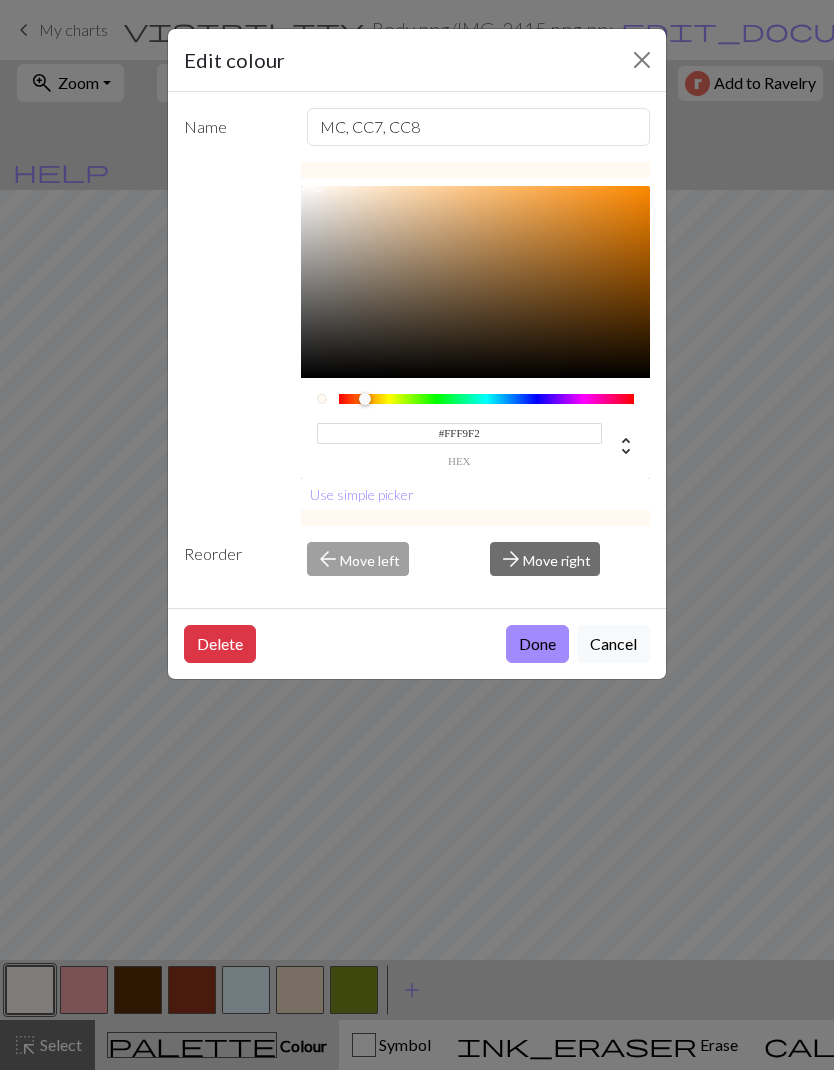 click on "Edit colour Name MC, CC7, CC8 #FFF9F2 hex Use simple picker Reorder arrow_back Move left arrow_forward Move right Delete Done Cancel" at bounding box center (417, 535) 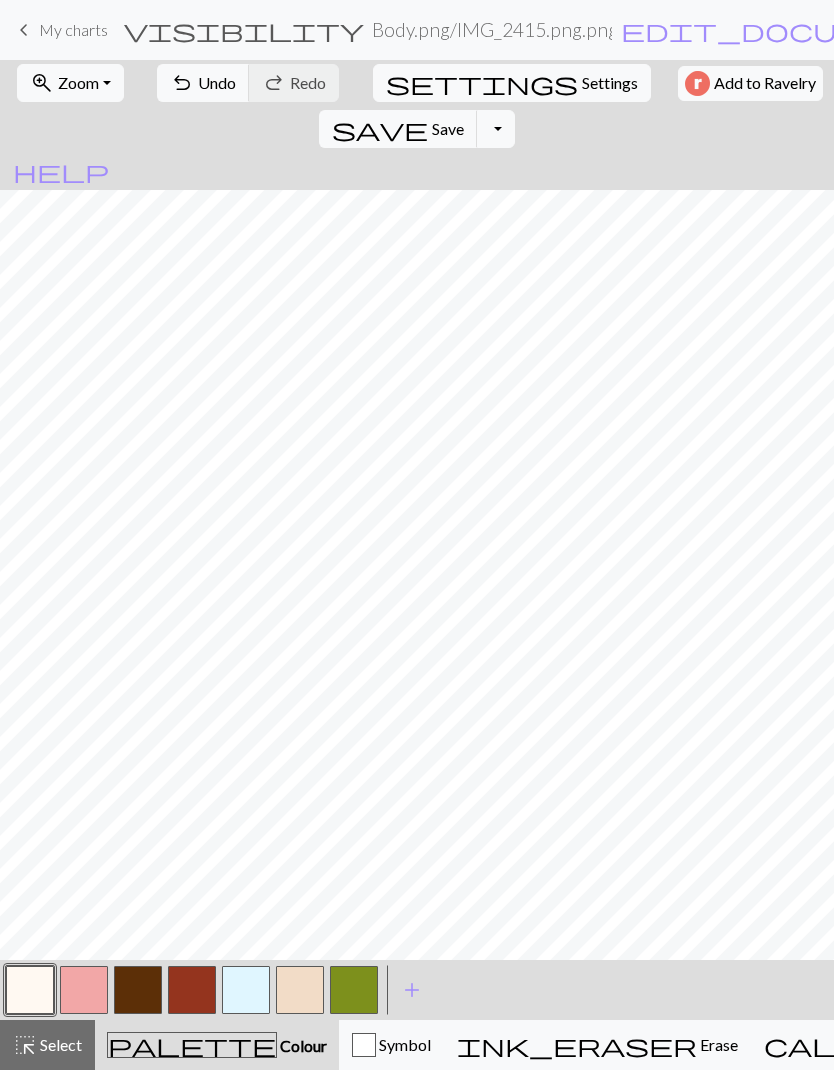 click at bounding box center [138, 990] 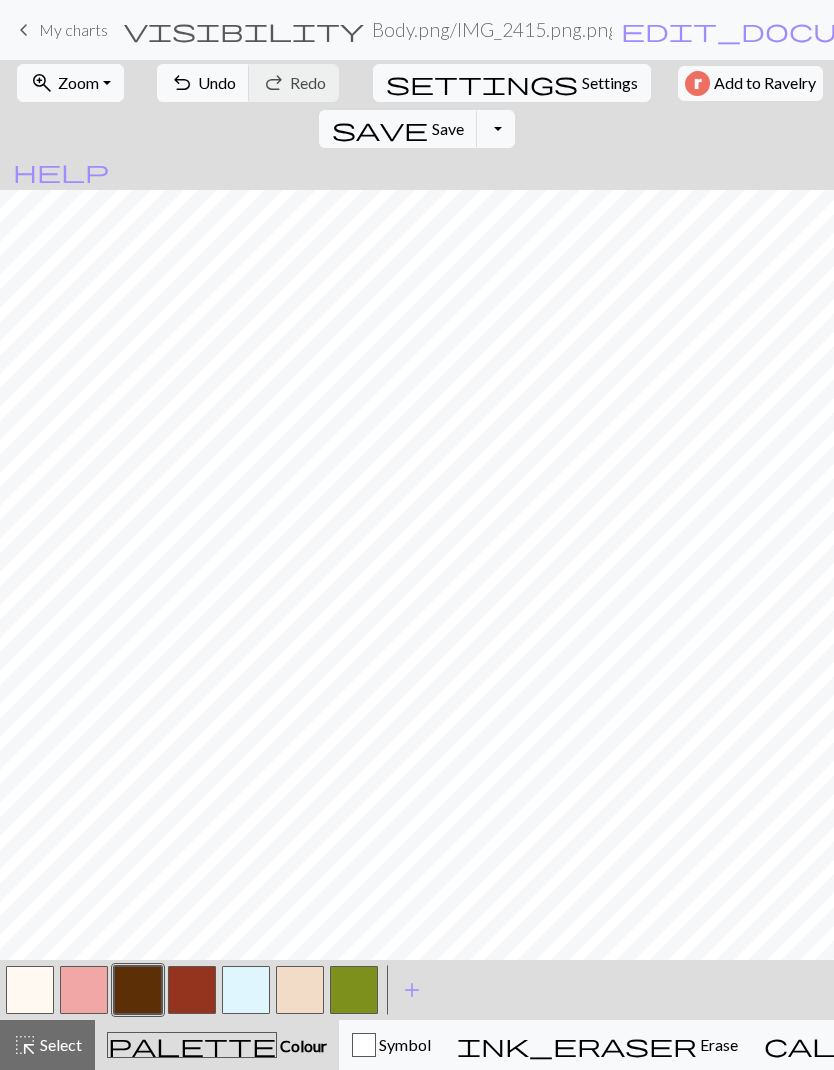 click at bounding box center [138, 990] 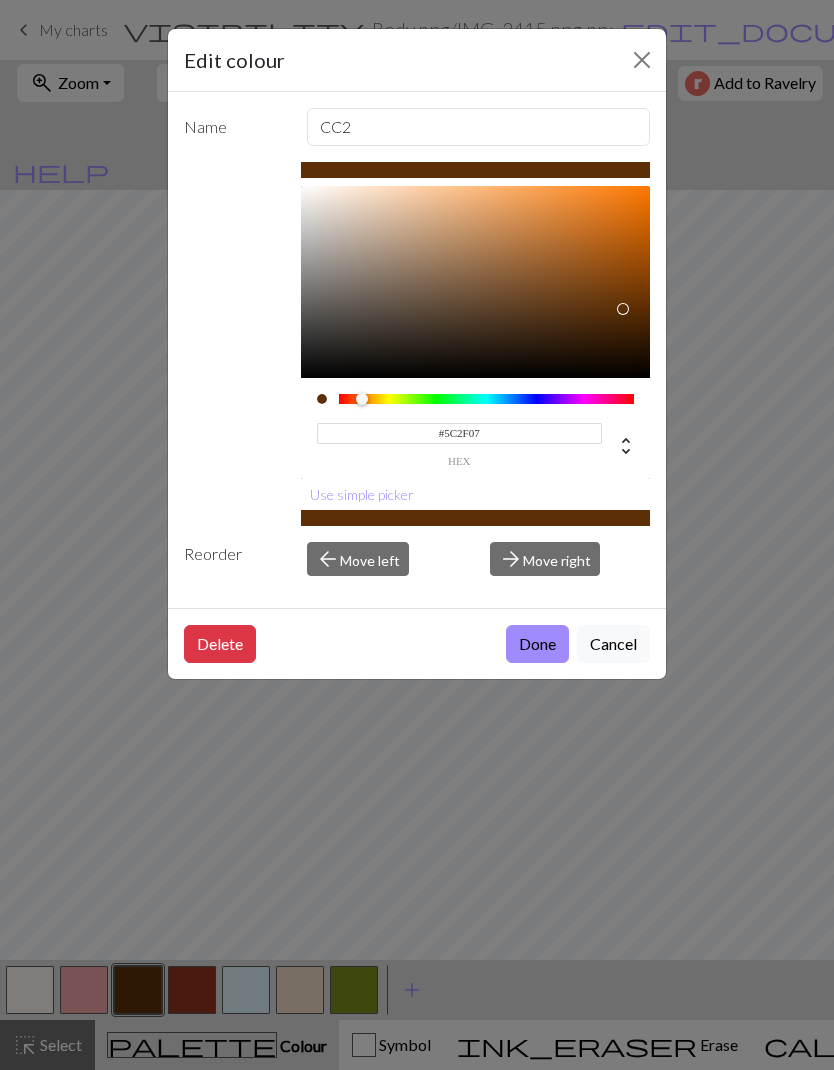 click on "Edit colour Name CC2 #5C2F07 hex Use simple picker Reorder arrow_back Move left arrow_forward Move right Delete Done Cancel" at bounding box center [417, 535] 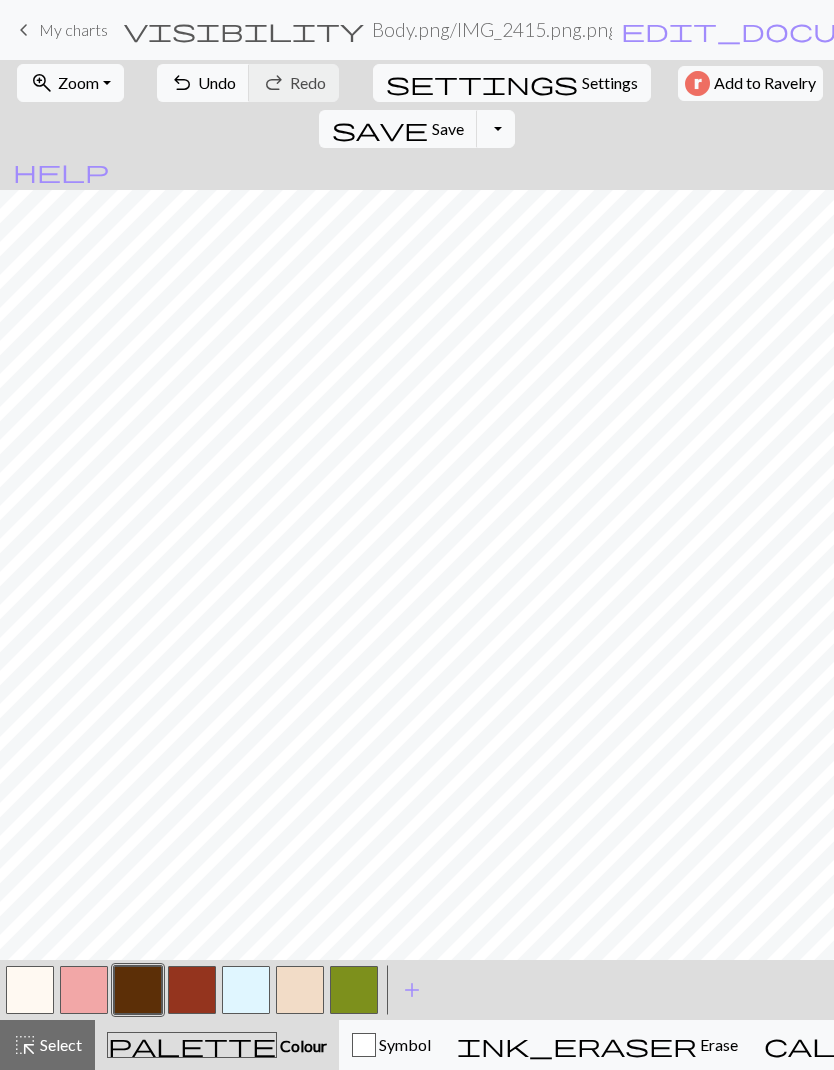 click at bounding box center (192, 990) 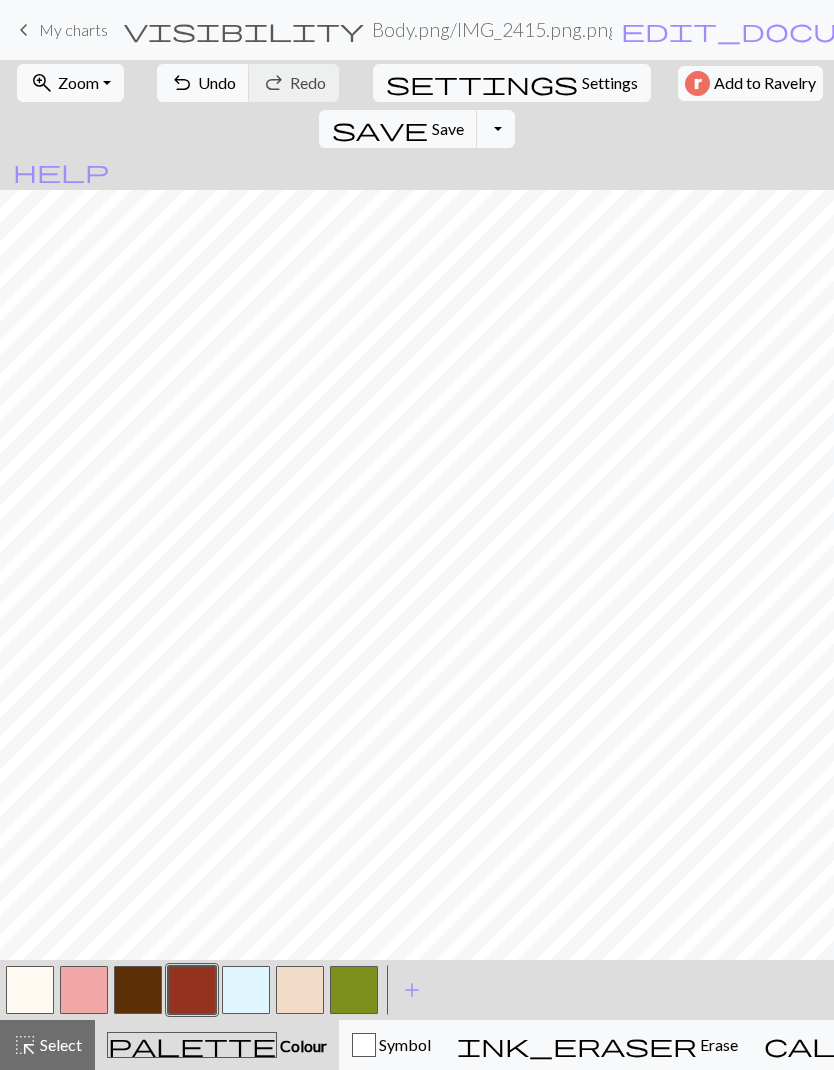 click at bounding box center [192, 990] 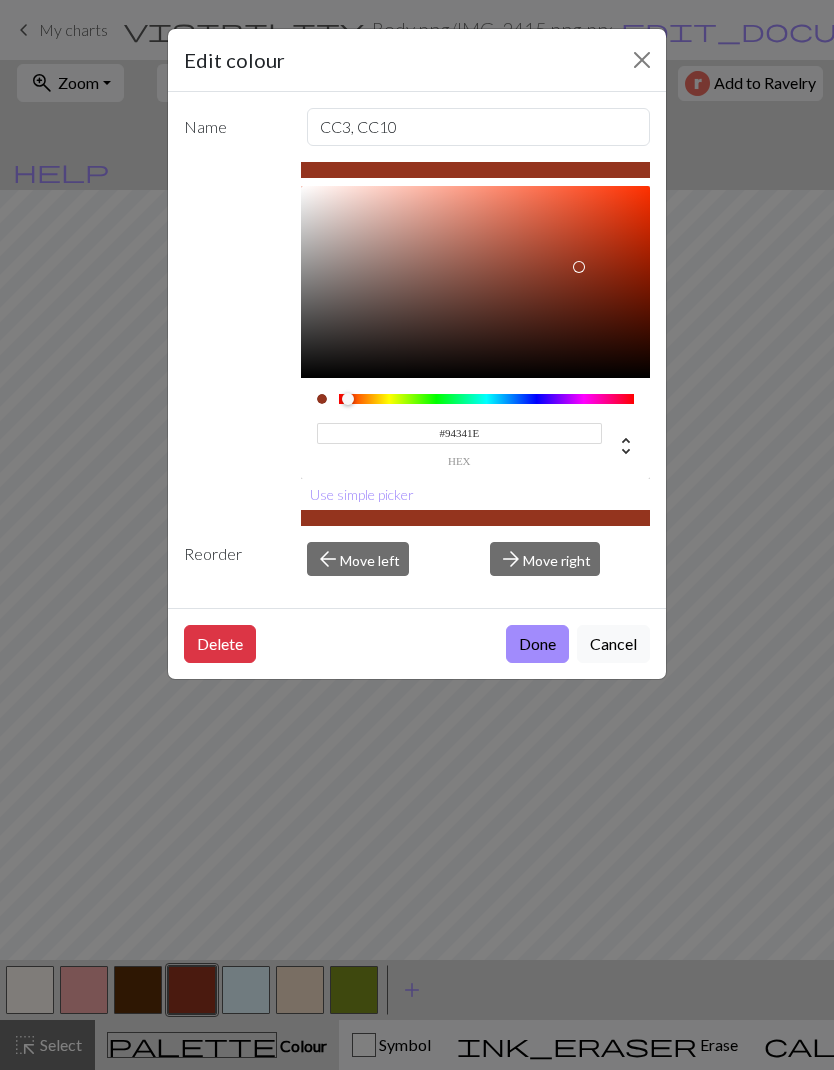 click on "Edit colour Name CC3, CC10 #94341E hex Use simple picker Reorder arrow_back Move left arrow_forward Move right Delete Done Cancel" at bounding box center (417, 535) 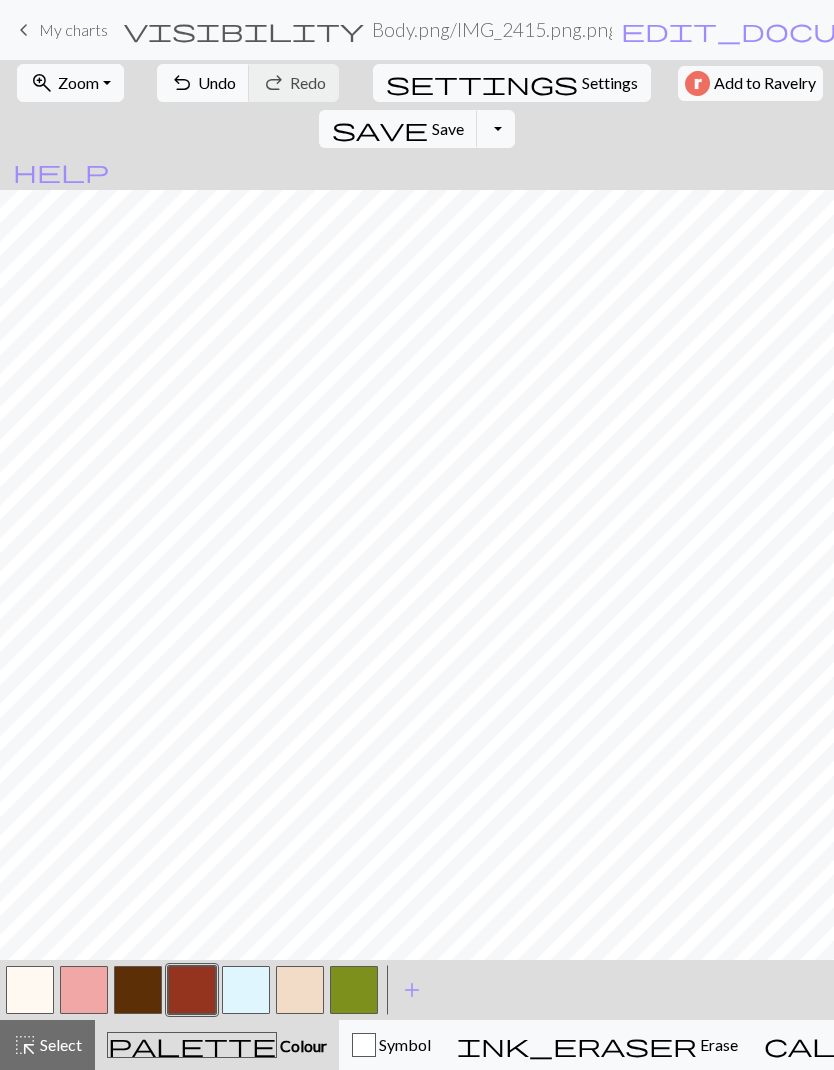 click at bounding box center (246, 990) 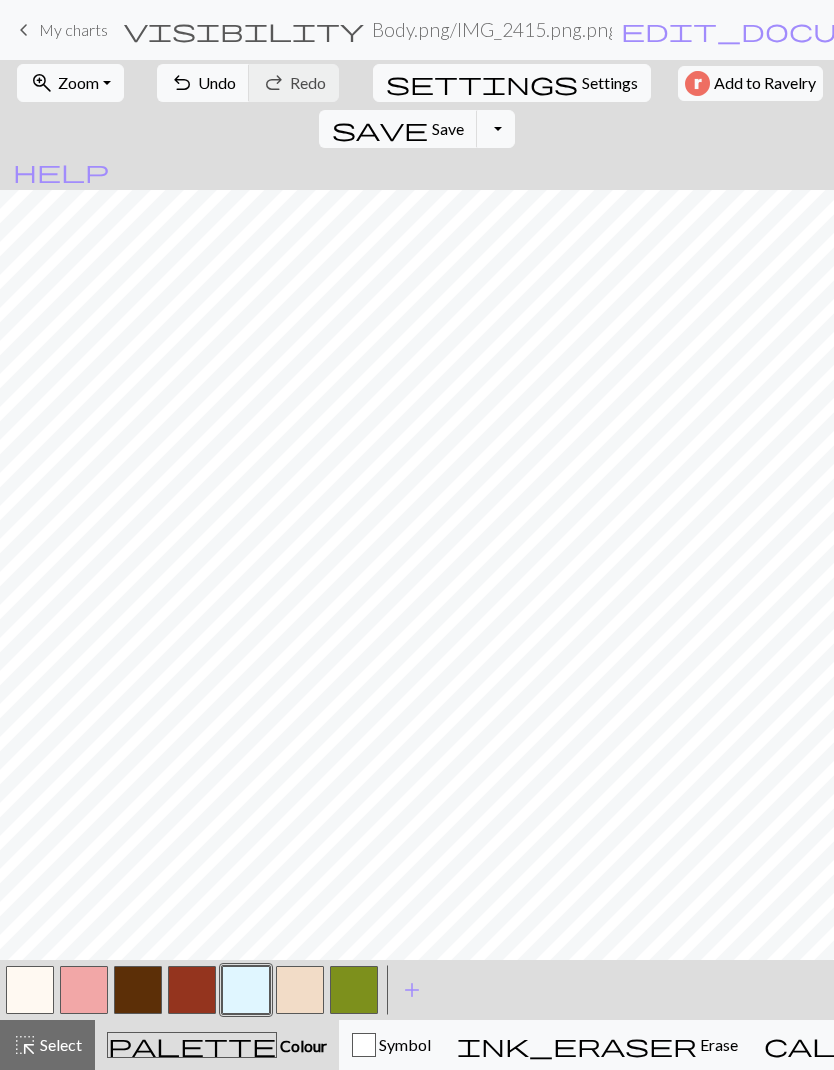 click at bounding box center (246, 990) 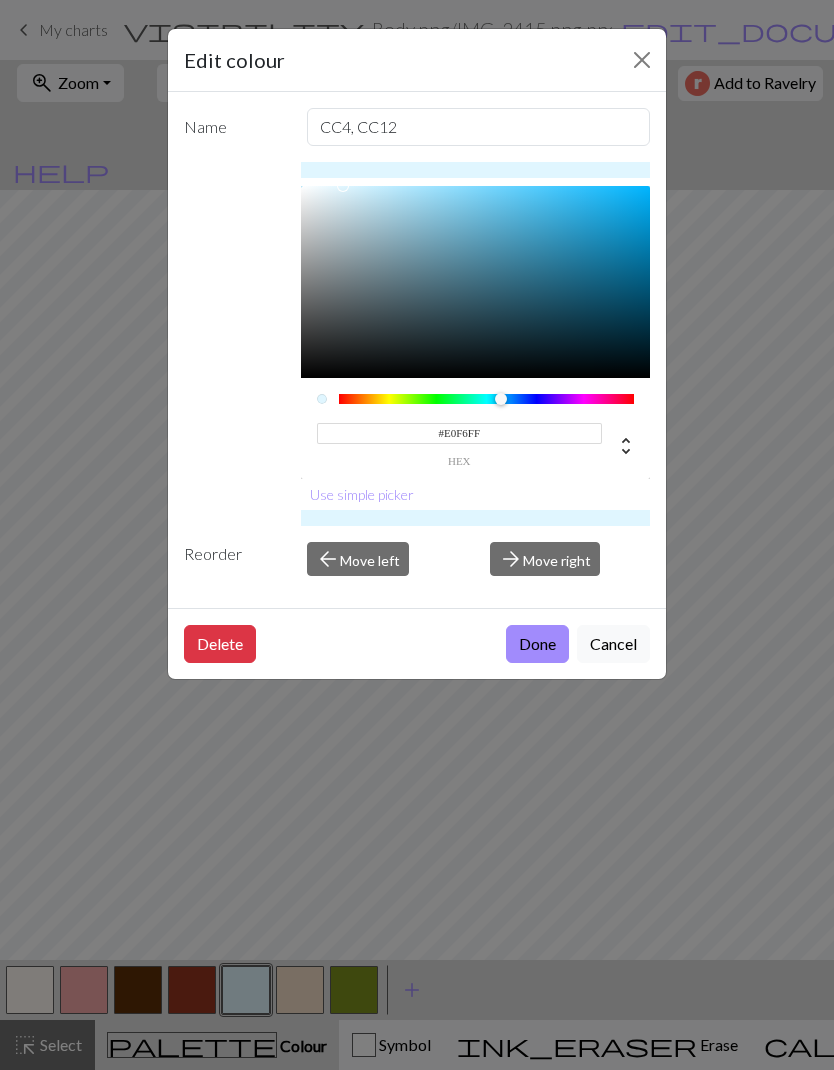click on "Edit colour Name CC4, CC12 #E0F6FF hex Use simple picker Reorder arrow_back Move left arrow_forward Move right Delete Done Cancel" at bounding box center [417, 535] 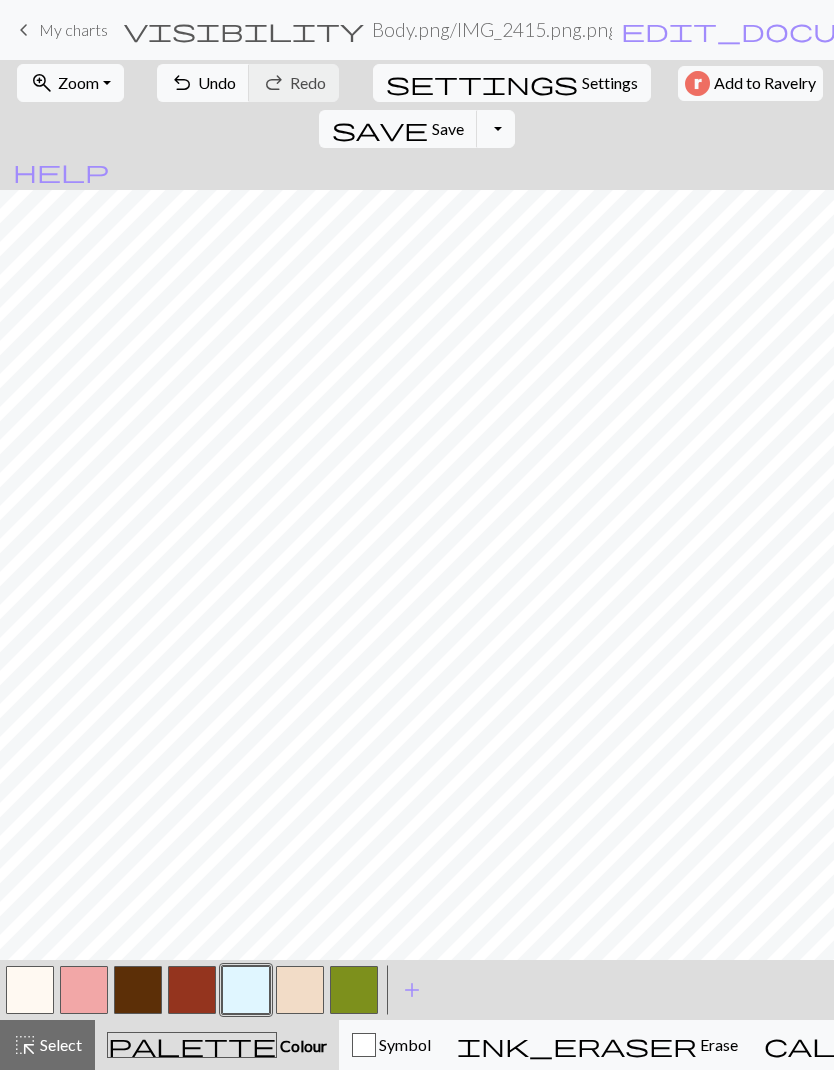 click at bounding box center (300, 990) 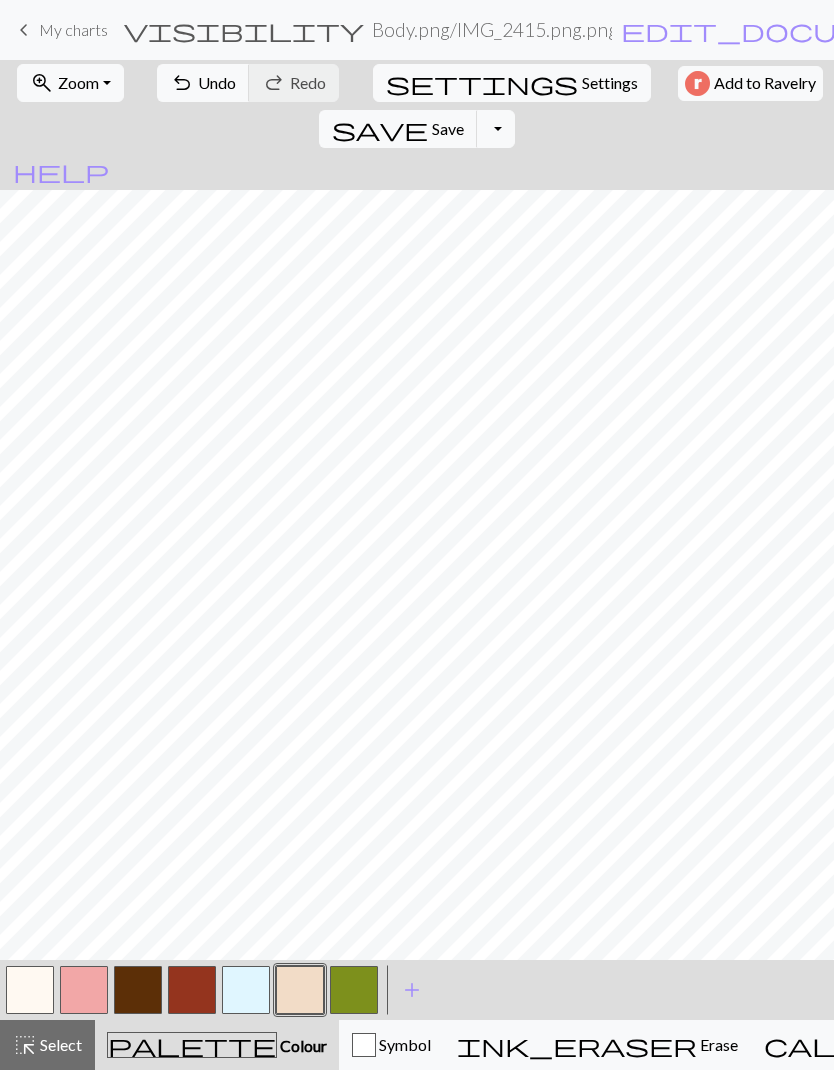 click at bounding box center [300, 990] 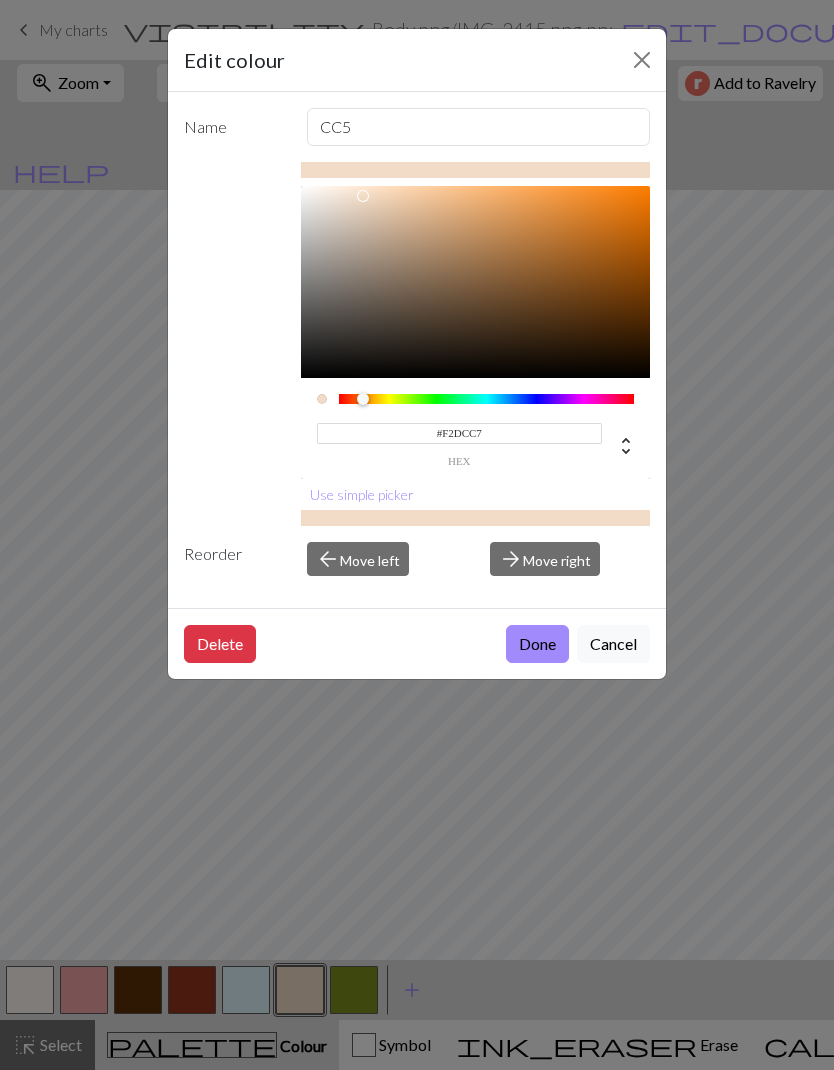 click on "Edit colour Name CC5 #F2DCC7 hex Use simple picker Reorder arrow_back Move left arrow_forward Move right Delete Done Cancel" at bounding box center [417, 535] 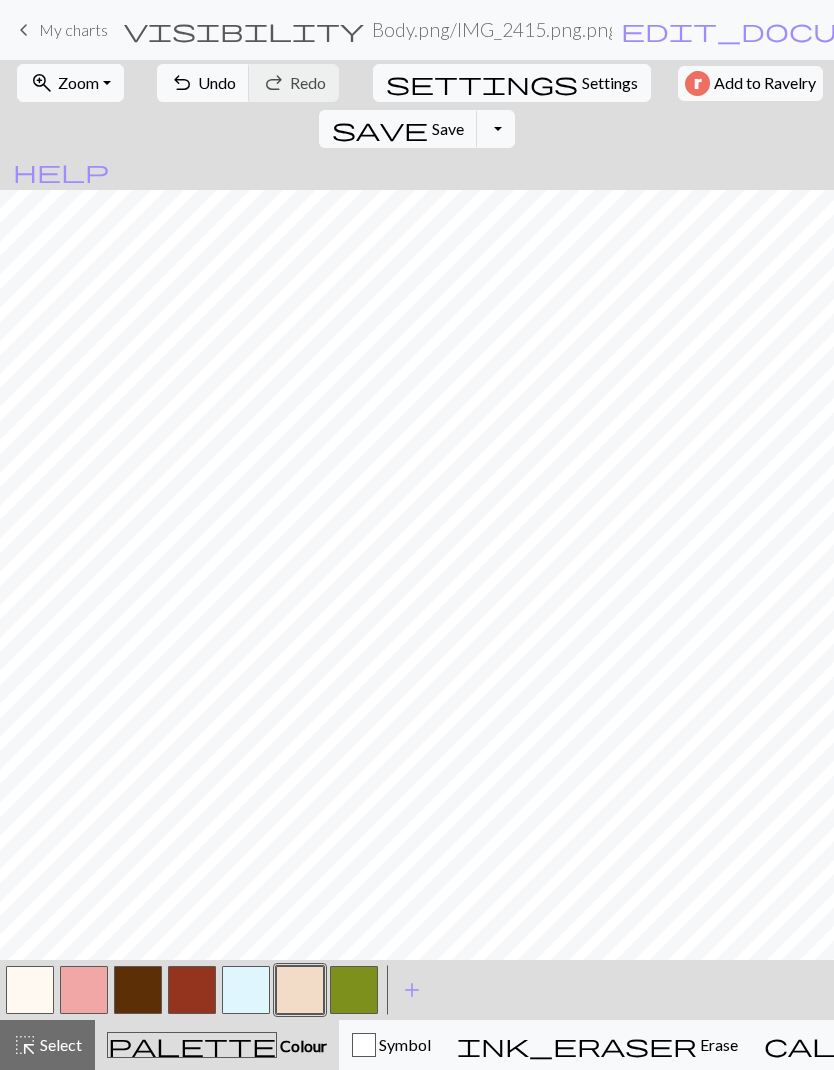 click at bounding box center [354, 990] 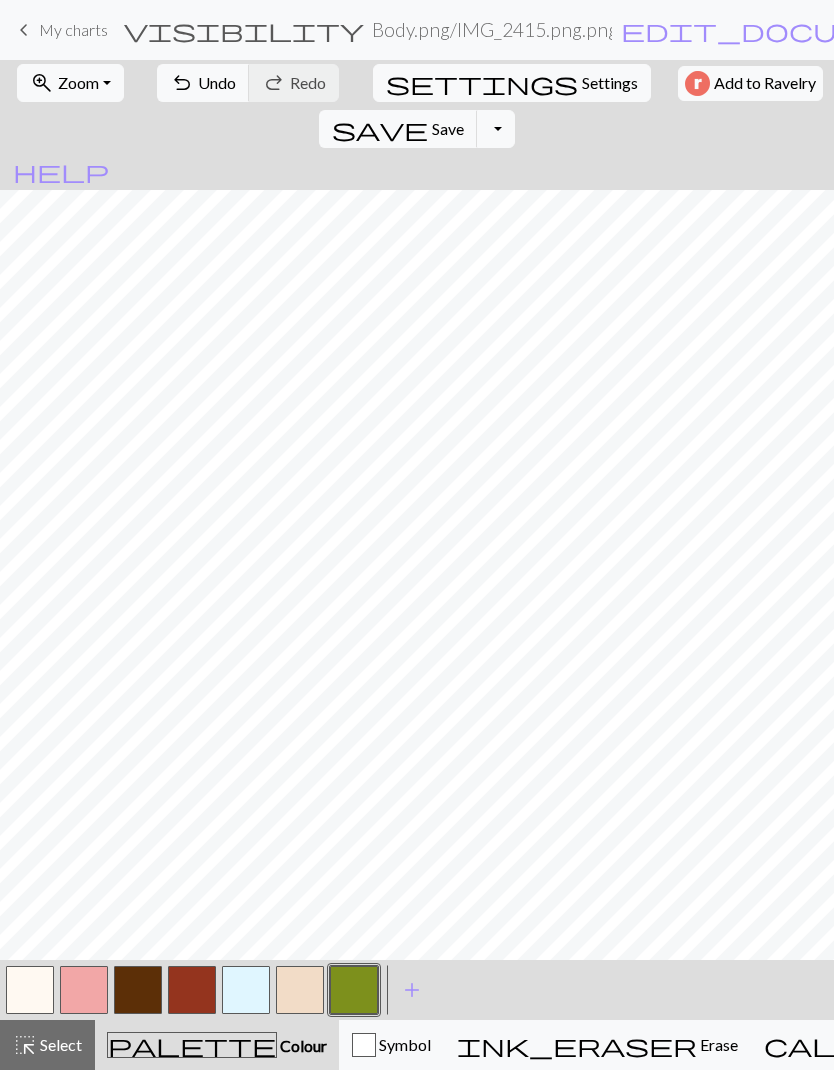 click at bounding box center [354, 990] 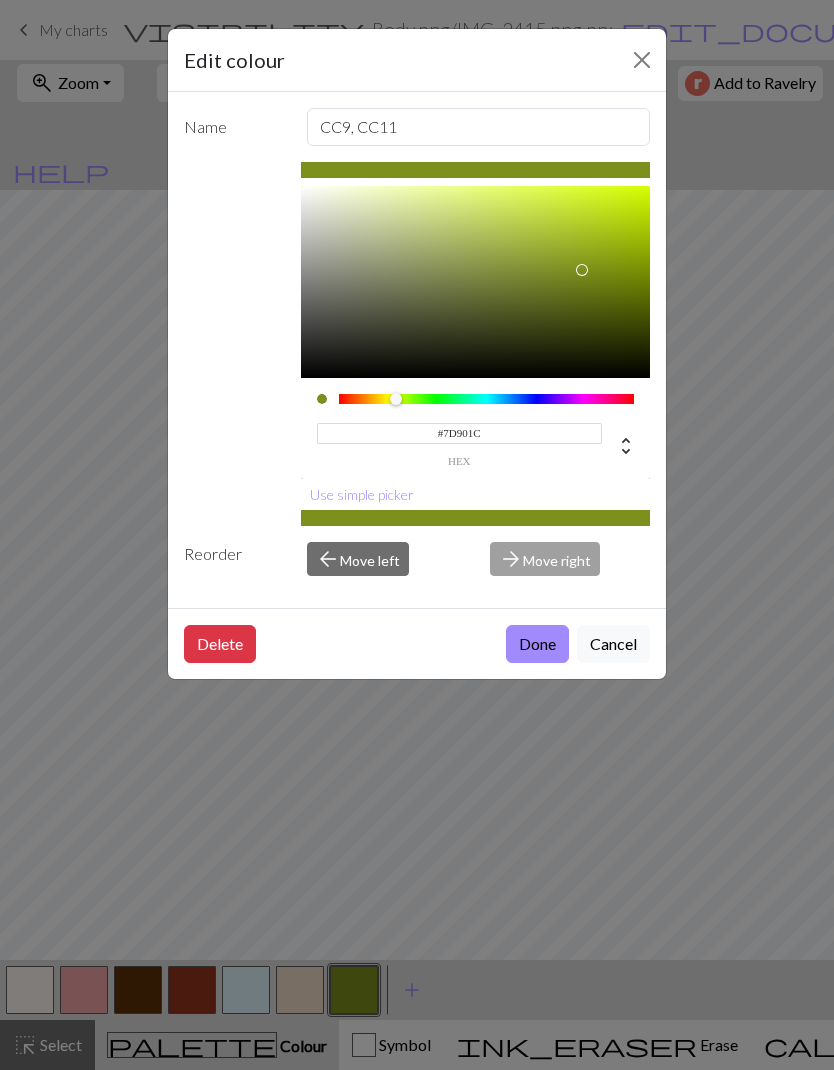 click on "Done" at bounding box center [537, 644] 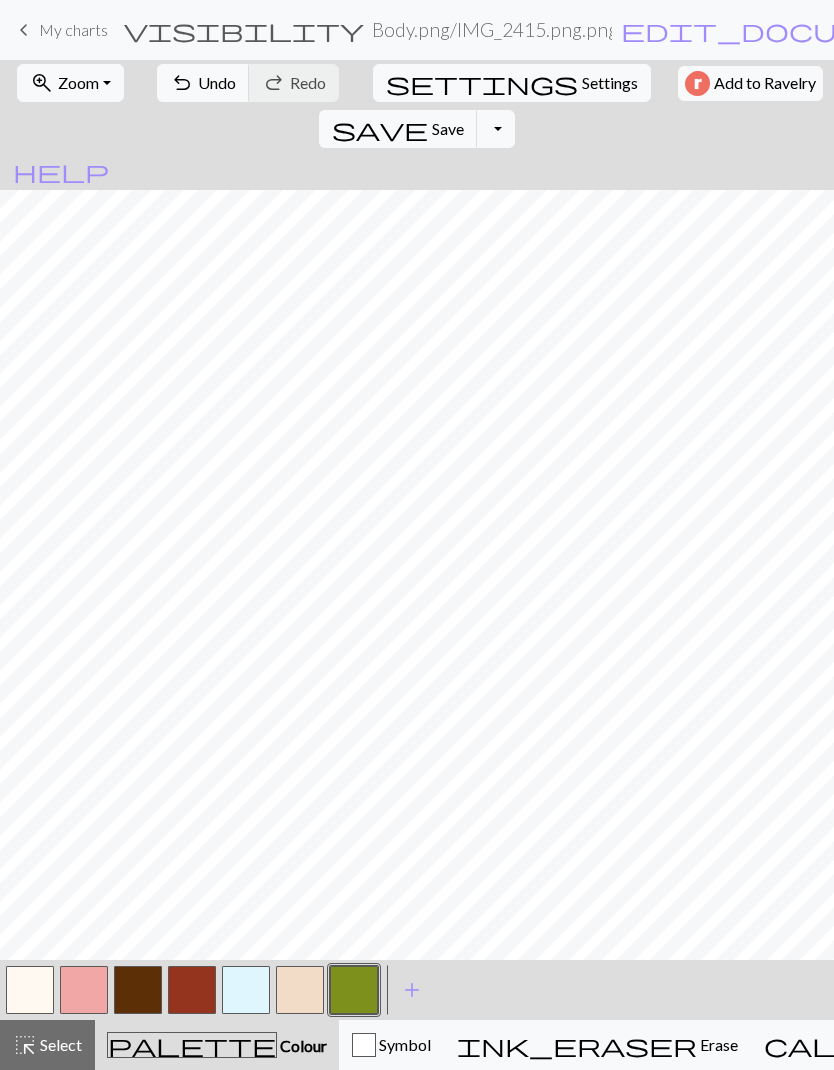 click on "keyboard_arrow_left" at bounding box center [24, 30] 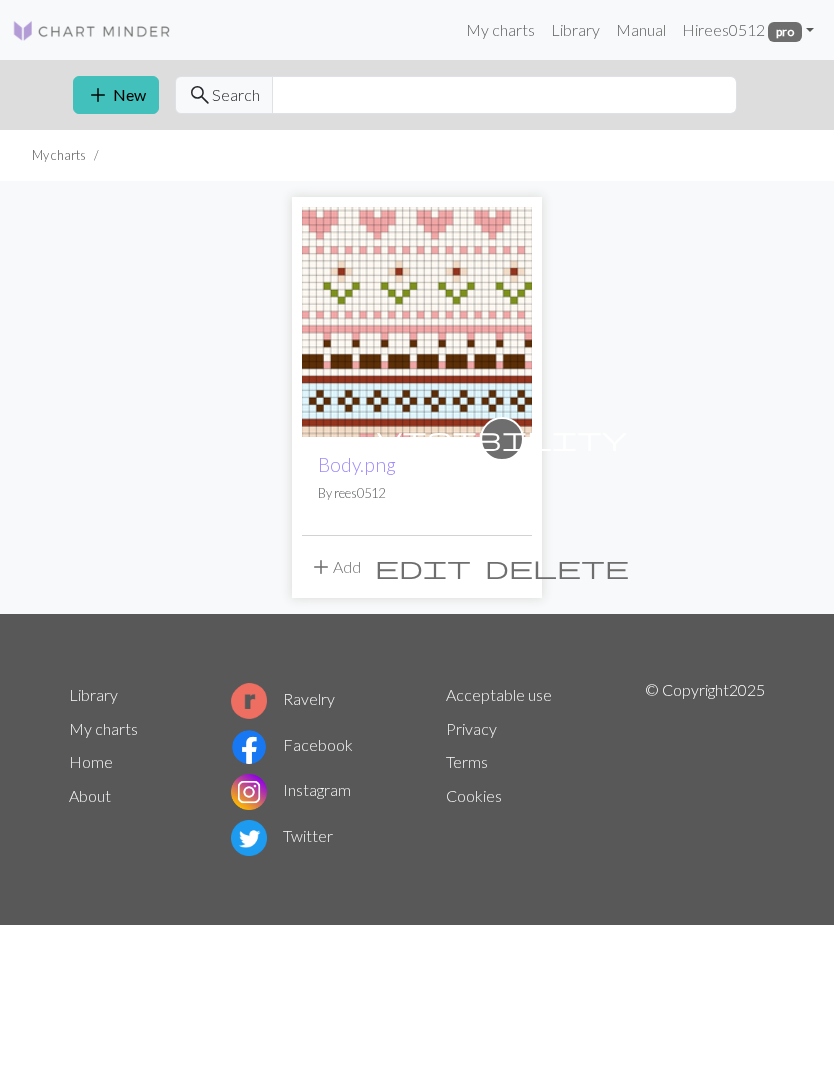 click on "add   New" at bounding box center (116, 95) 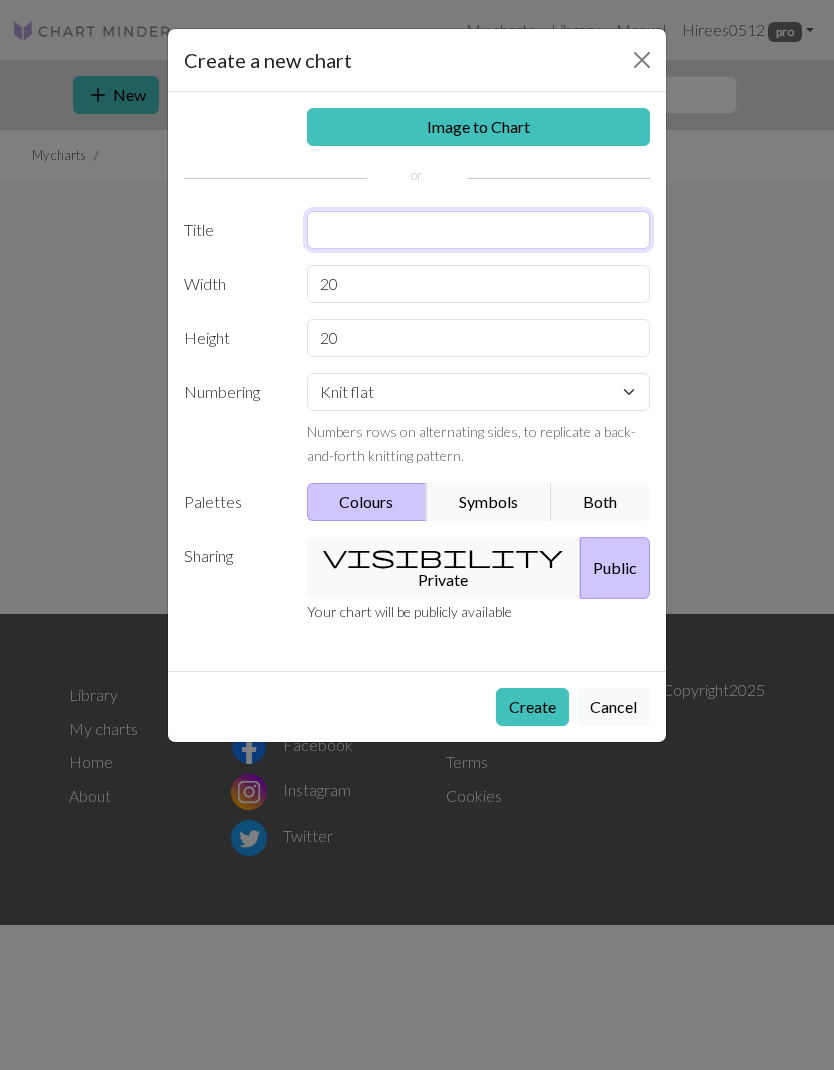 click at bounding box center (479, 230) 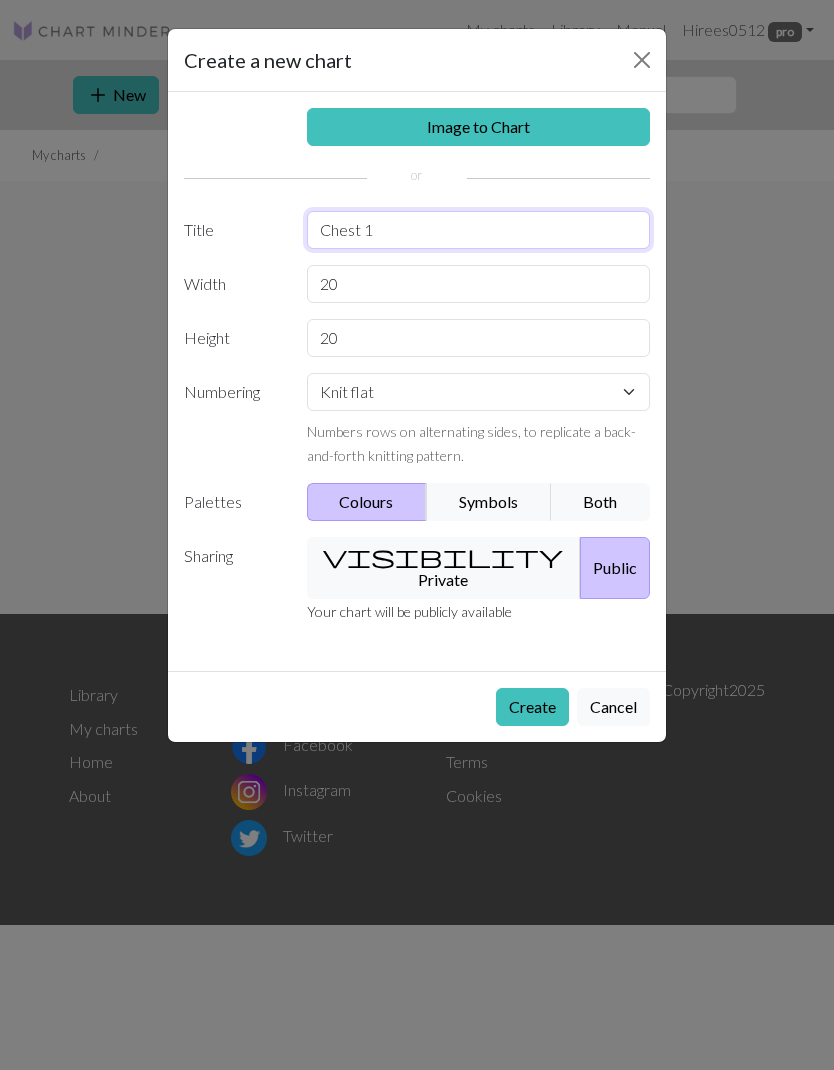 type on "Chest 1" 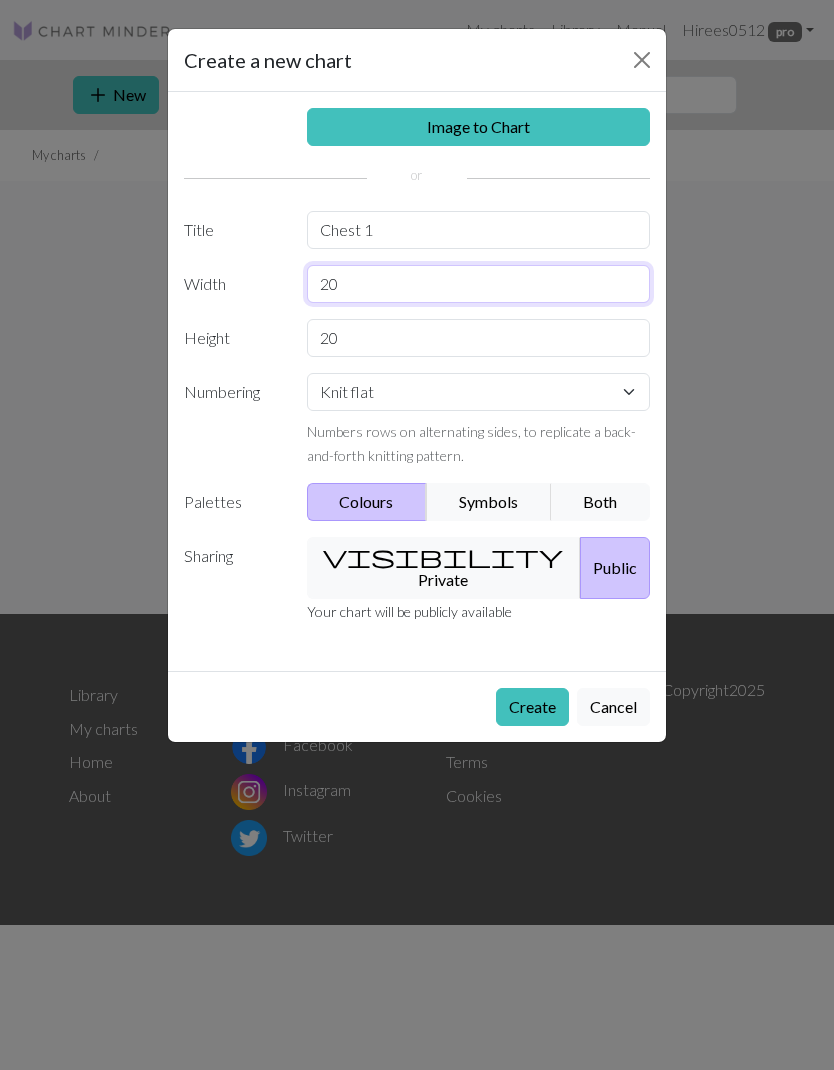 click on "20" at bounding box center [479, 284] 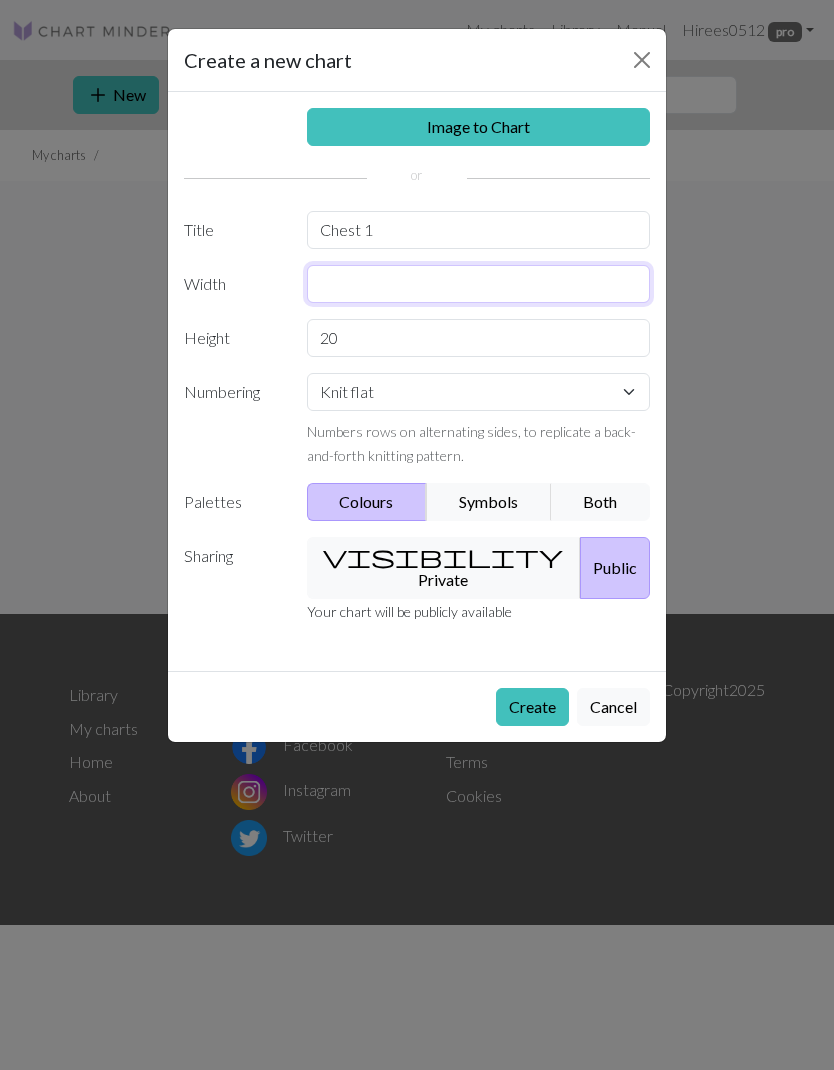 type on "R" 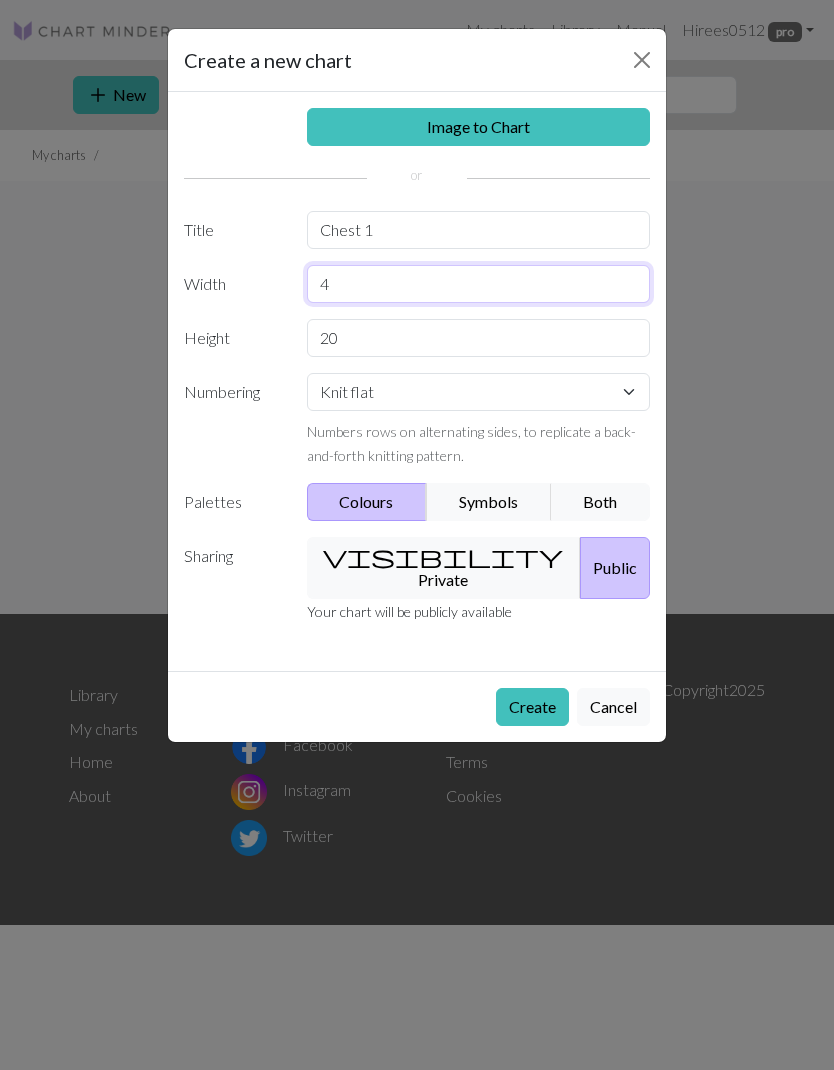 type on "4" 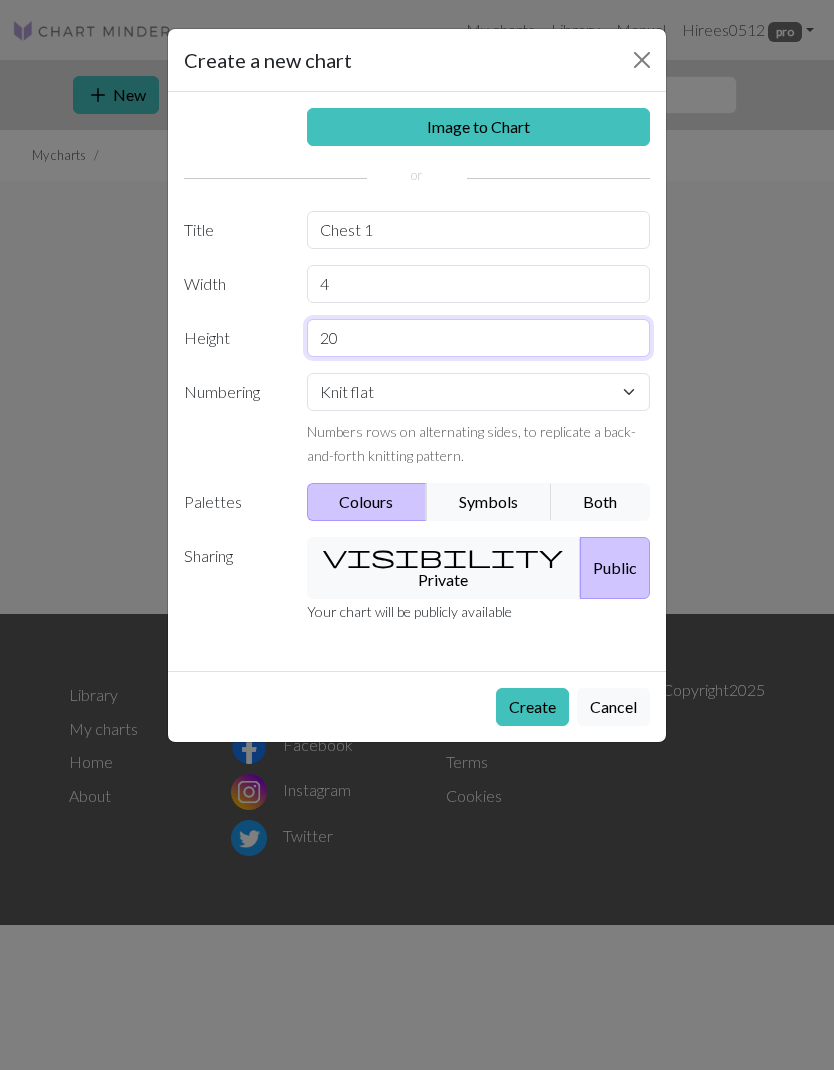click on "20" at bounding box center [479, 338] 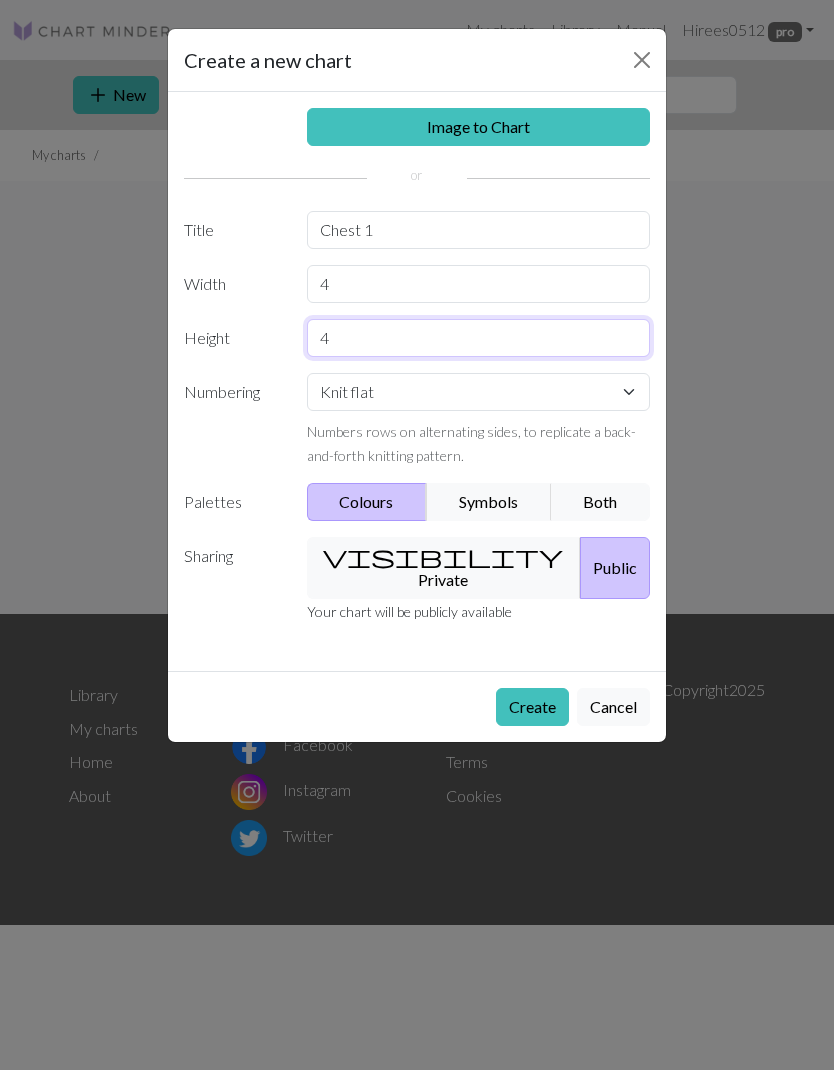 type on "4" 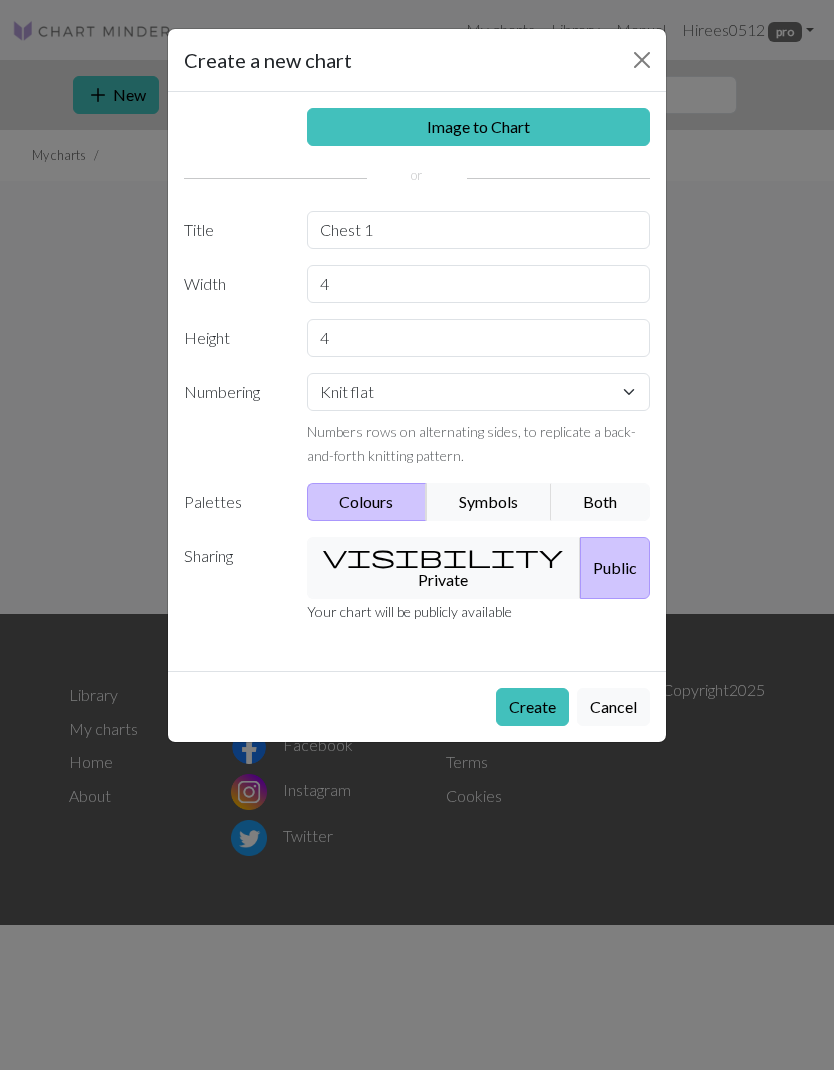 click on "visibility  Private" at bounding box center (444, 568) 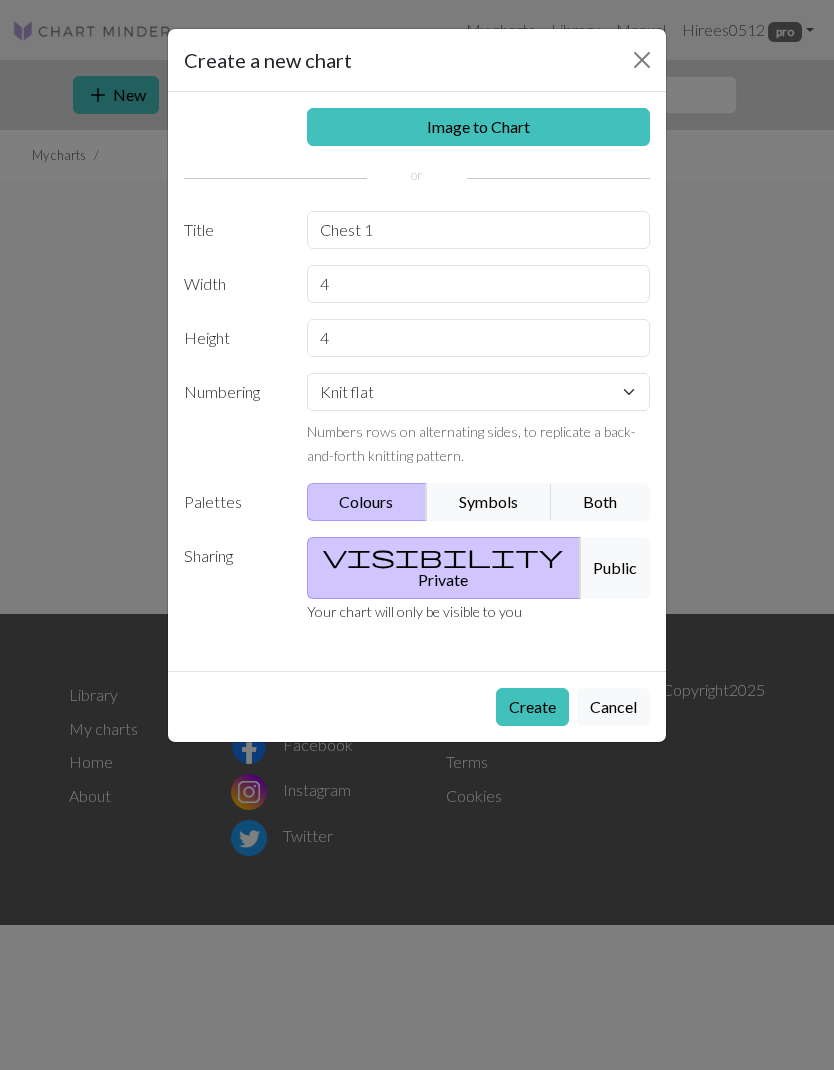 click on "Create" at bounding box center [532, 707] 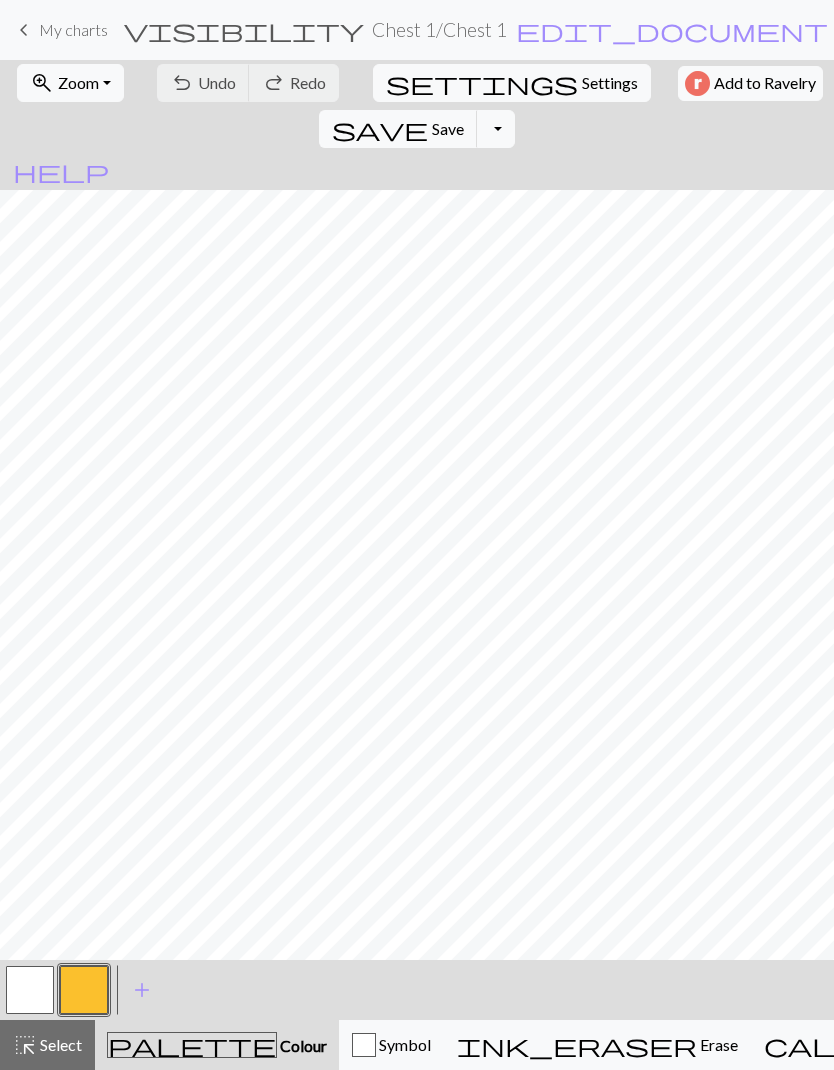 click at bounding box center (84, 990) 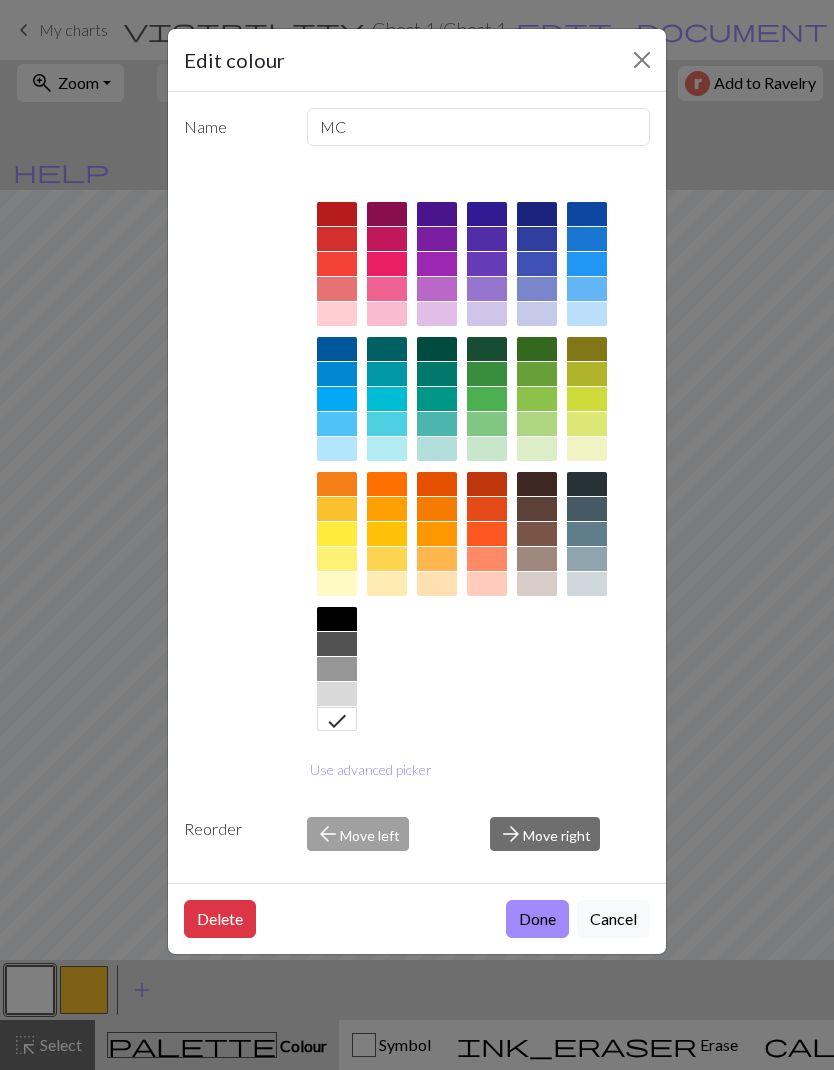 click on "Use advanced picker" at bounding box center [371, 769] 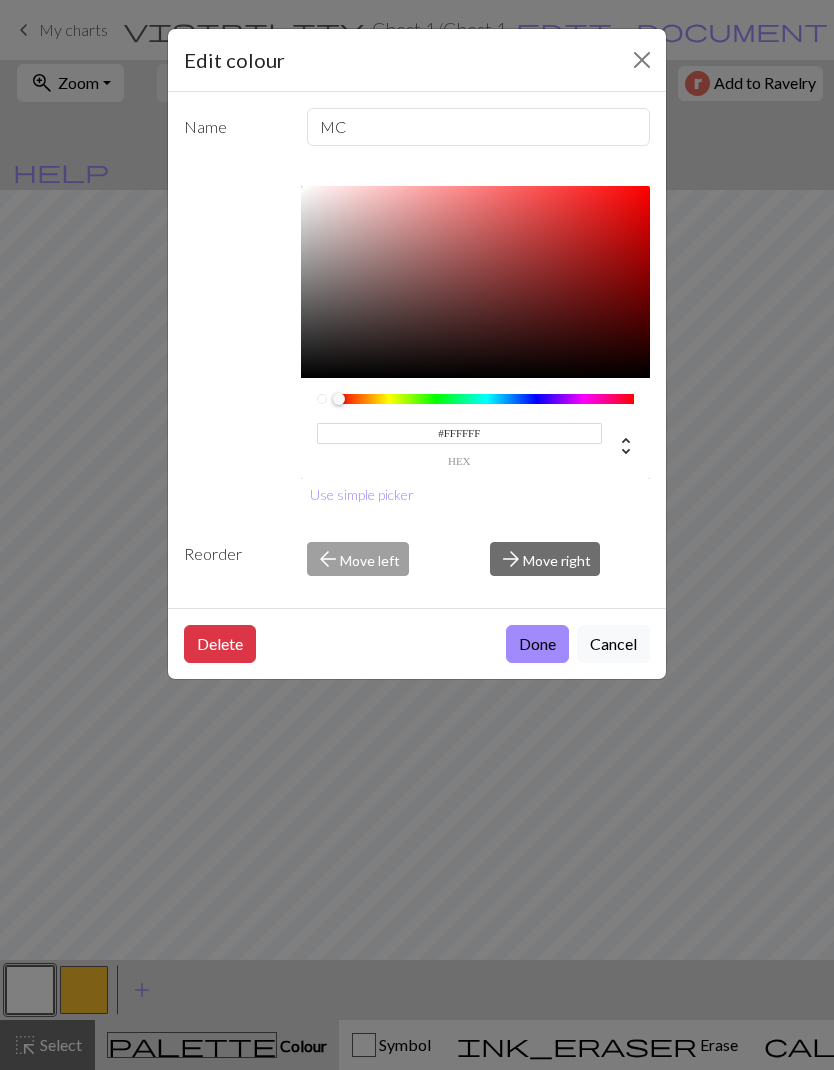 click on "#FFFFFF" at bounding box center (460, 433) 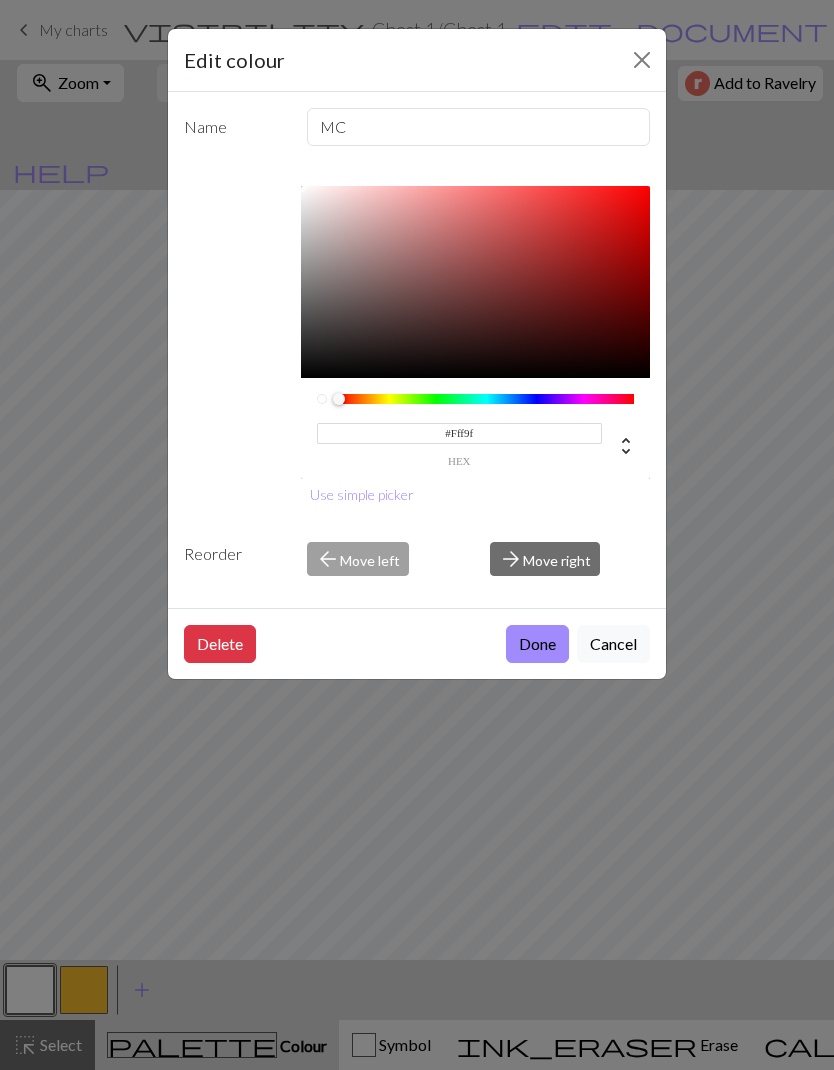 type on "#Fff9f2" 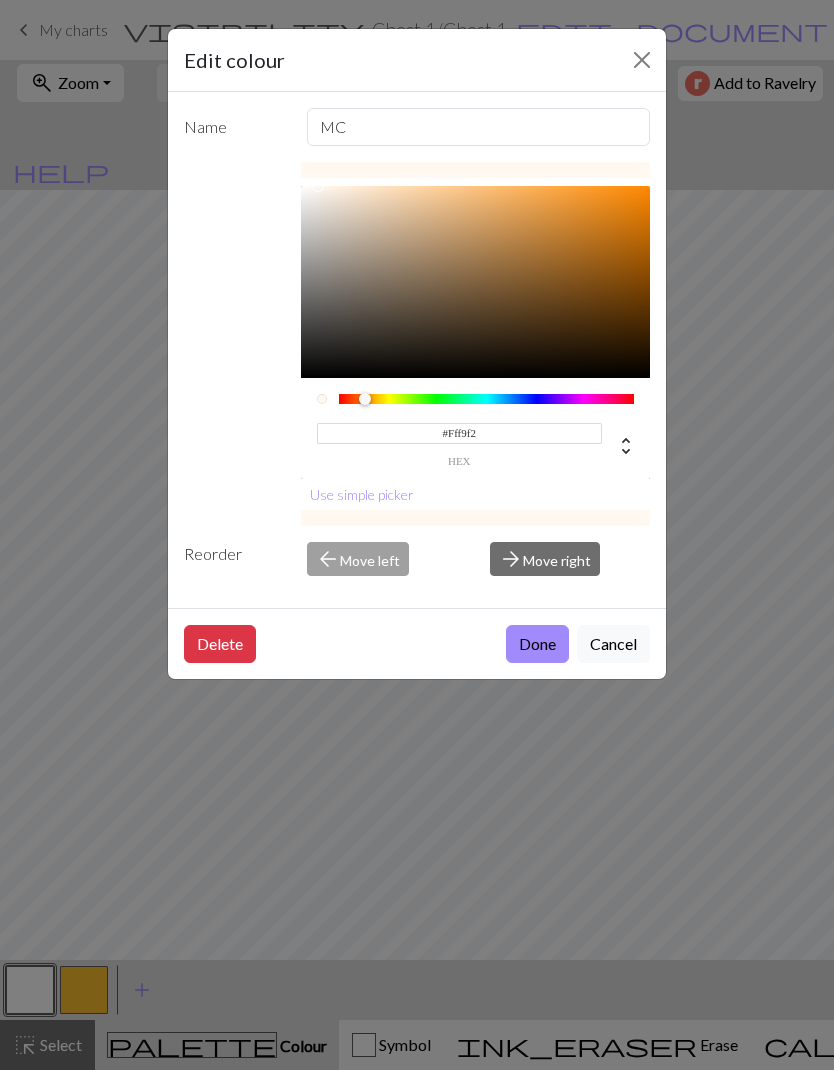 click on "Done" at bounding box center (537, 644) 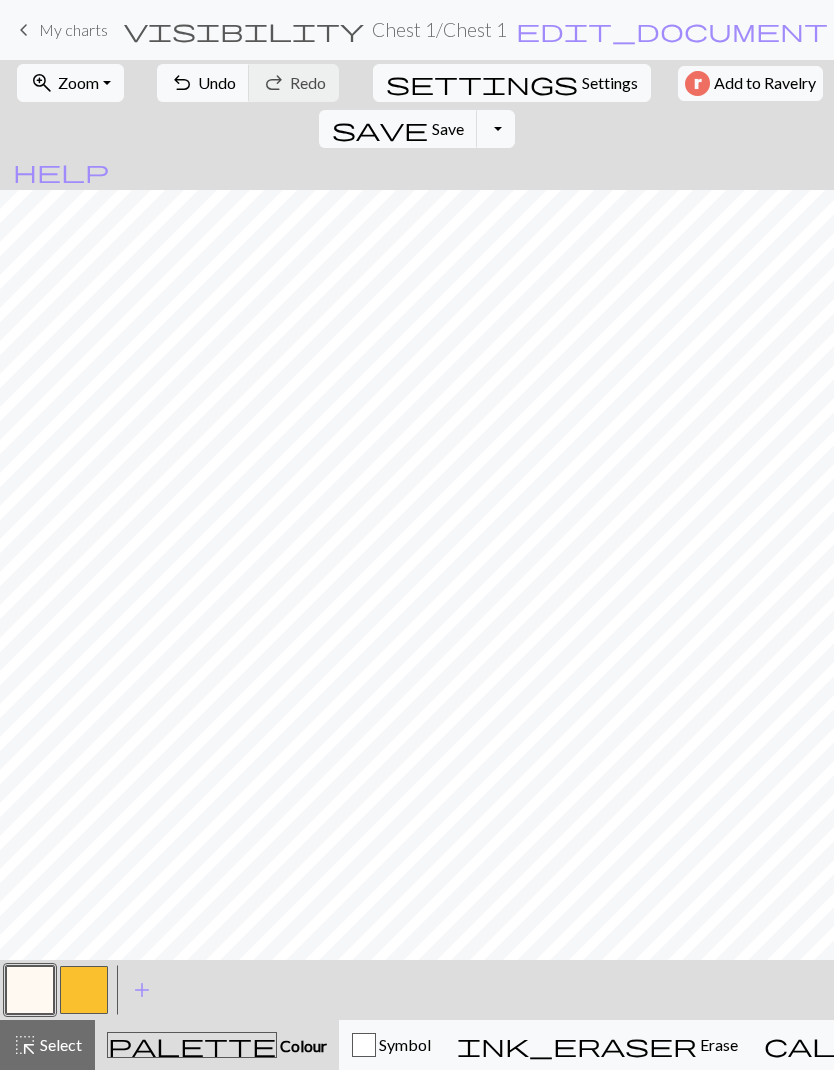 click at bounding box center (84, 990) 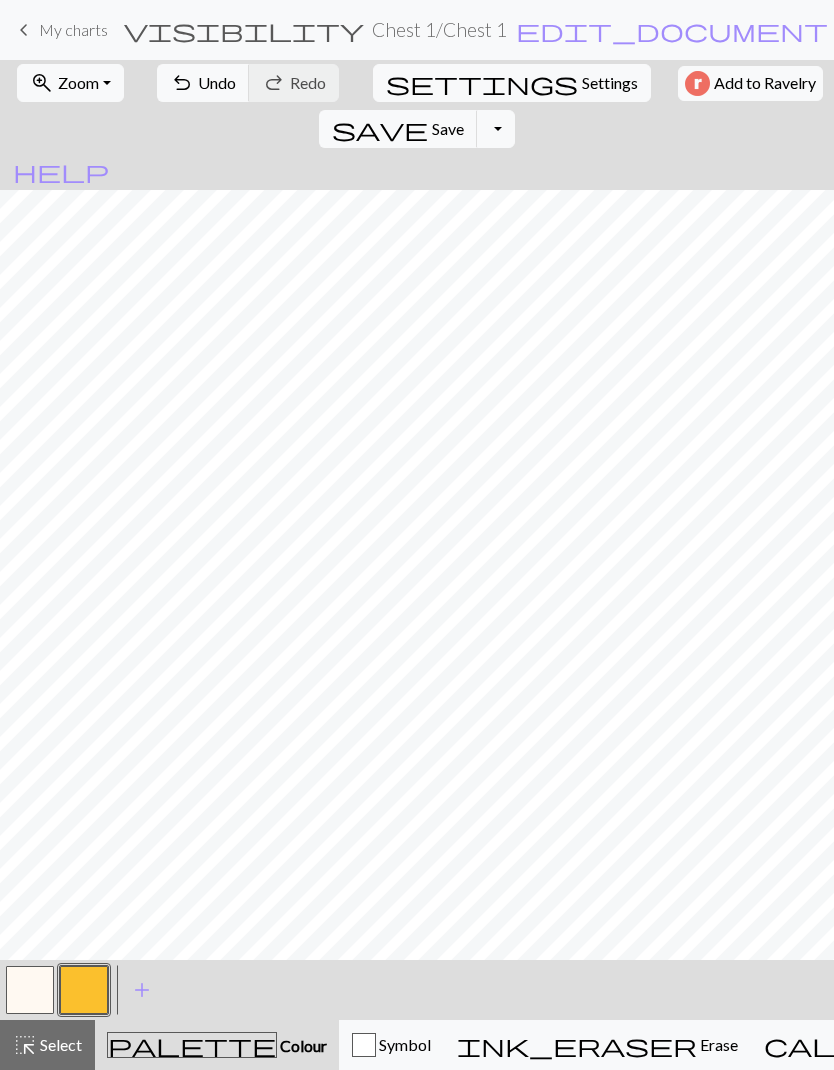 click at bounding box center [84, 990] 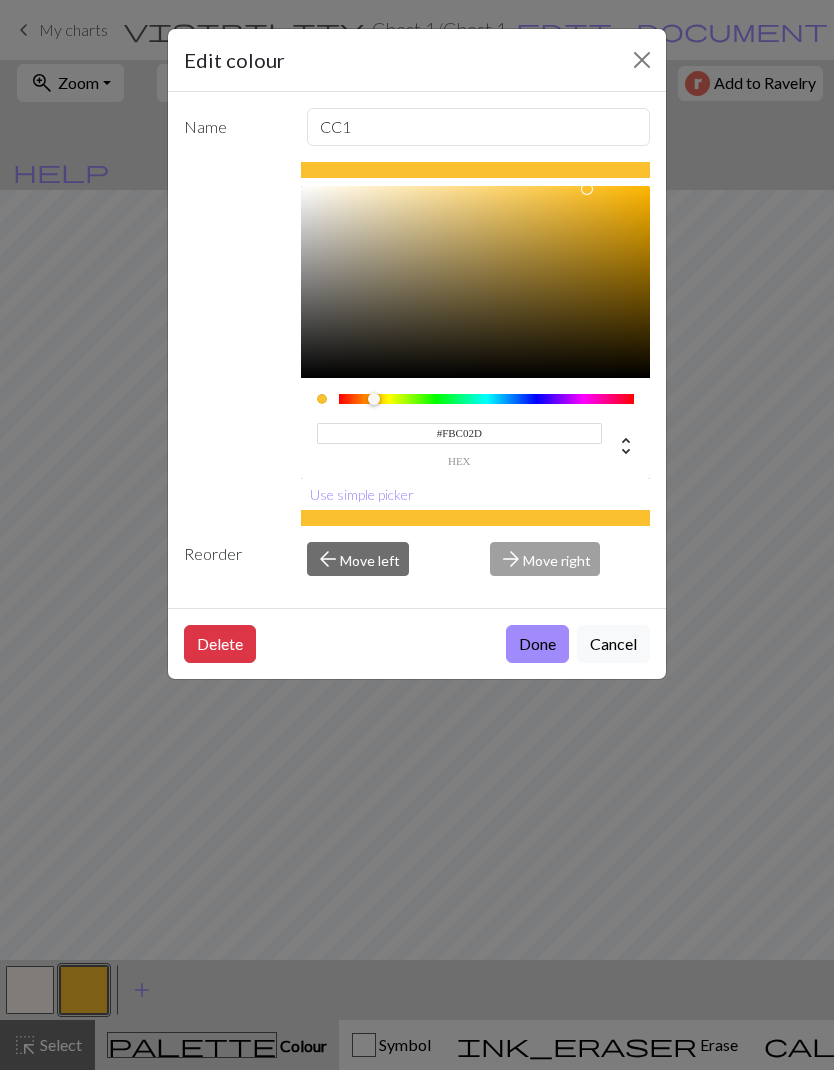 click on "#FBC02D" at bounding box center [460, 433] 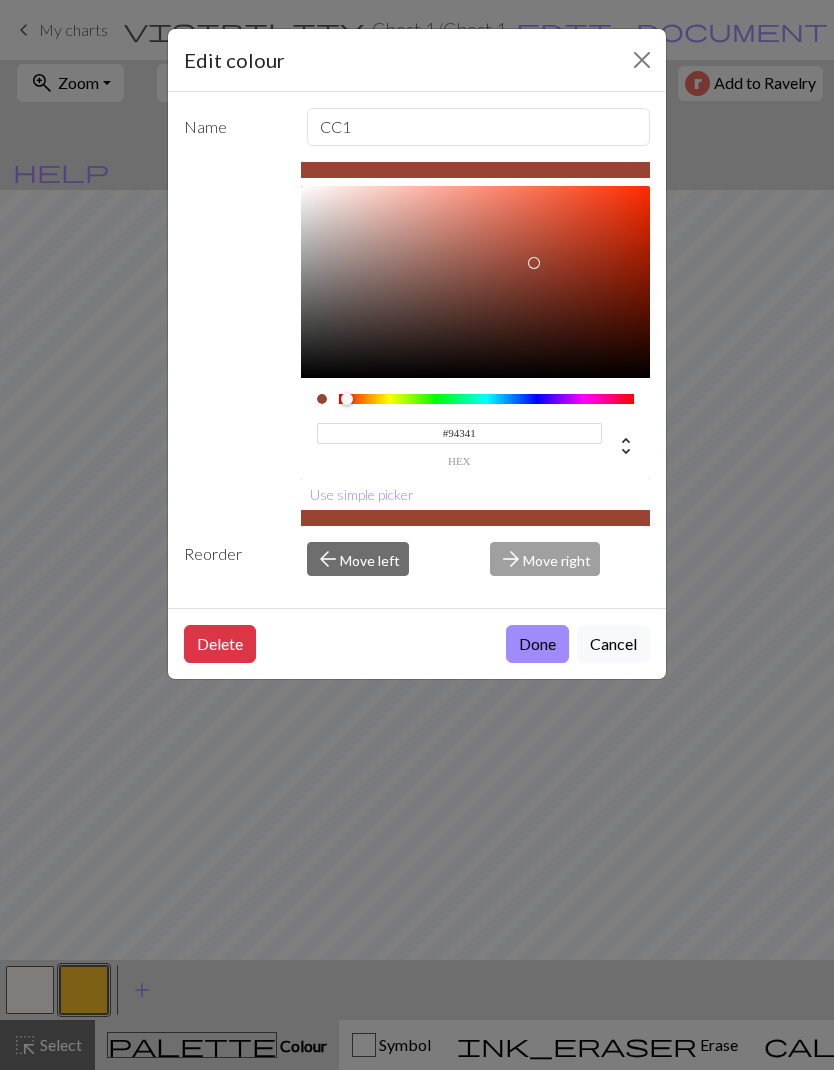 type on "#94341e" 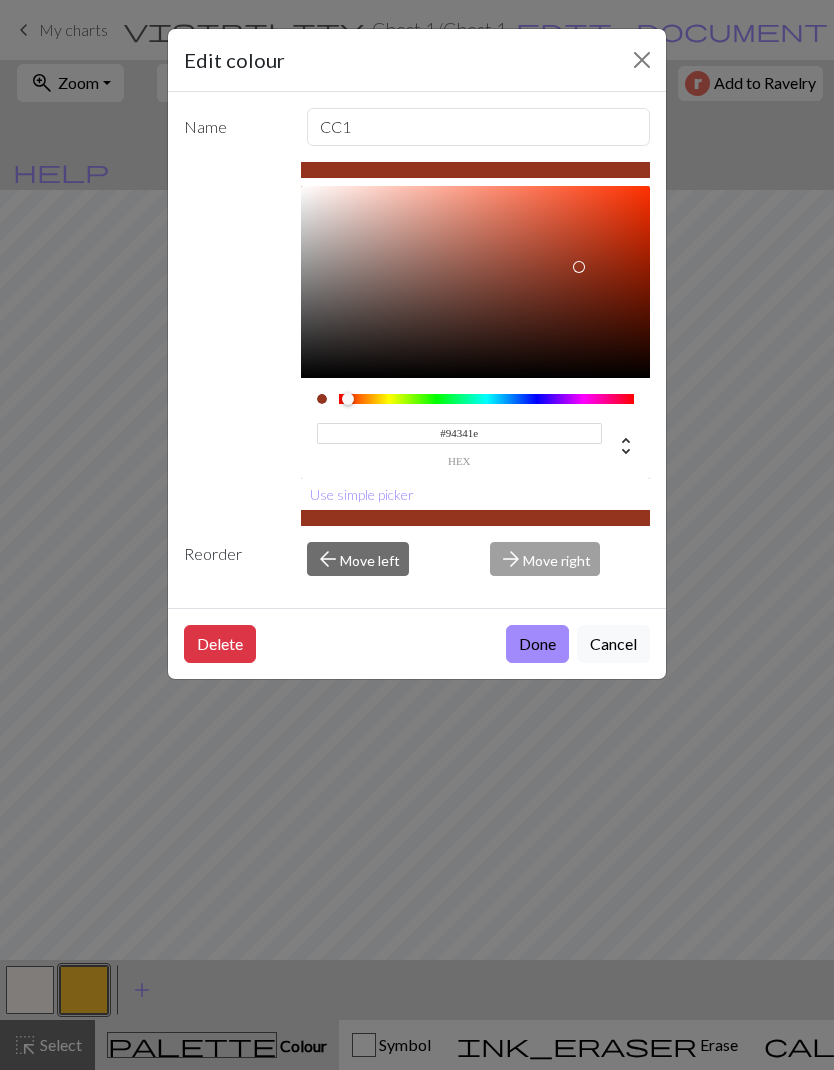 click on "Done" at bounding box center (537, 644) 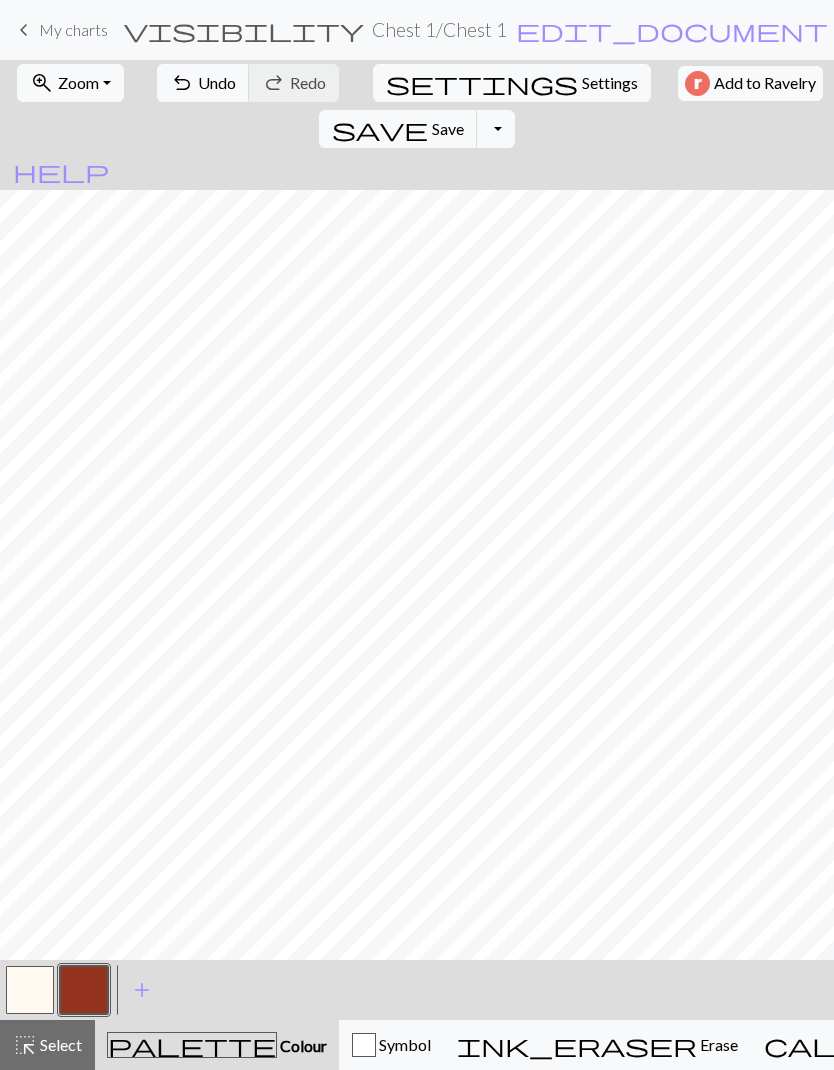 click on "settings  Settings" at bounding box center [512, 83] 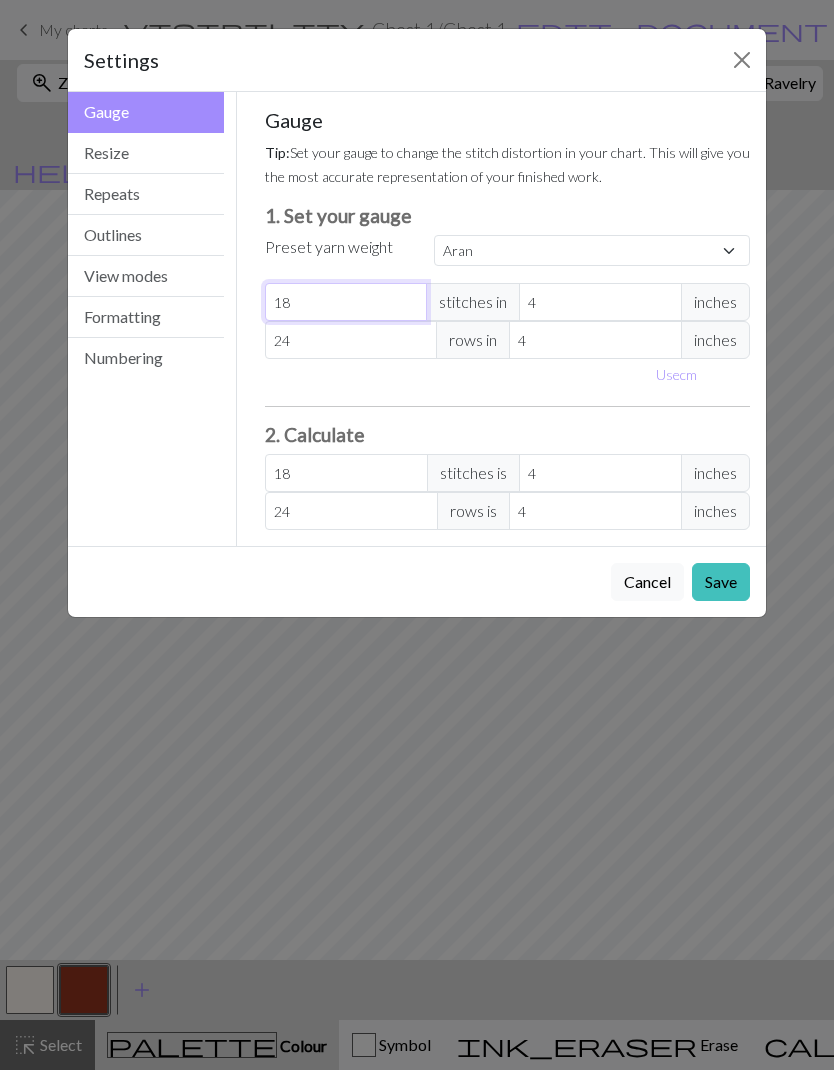 click on "18" at bounding box center (346, 302) 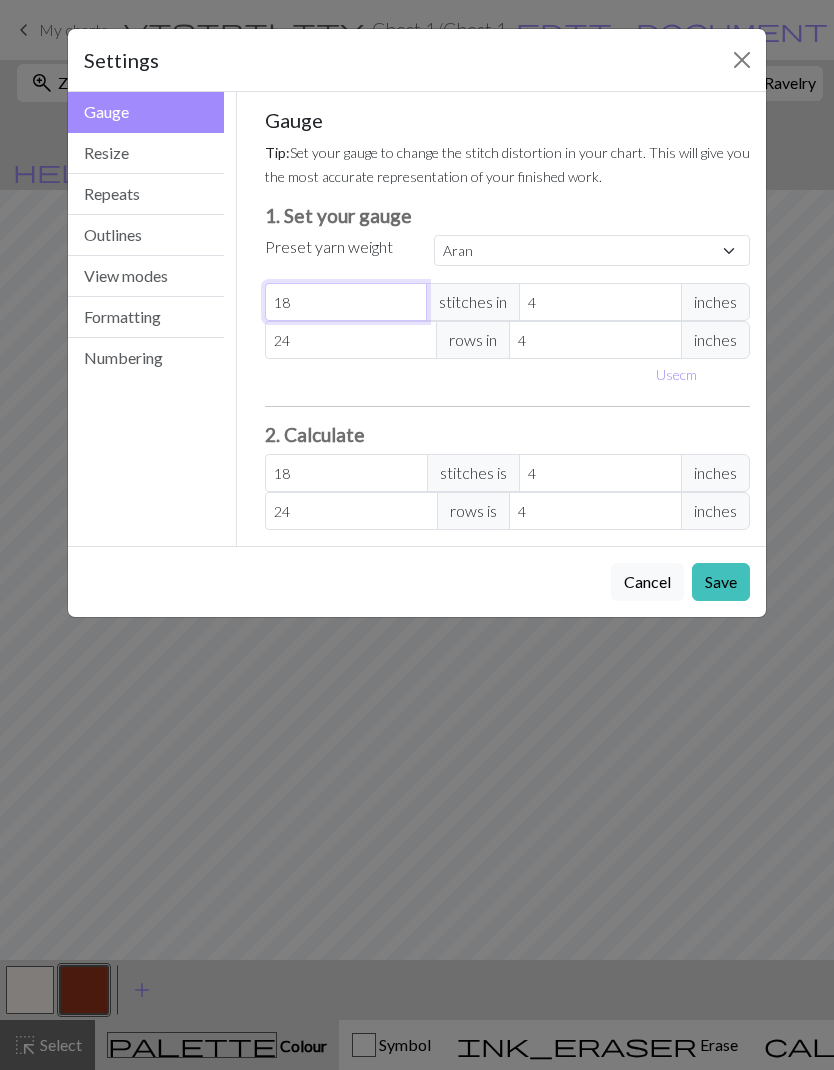 type on "1" 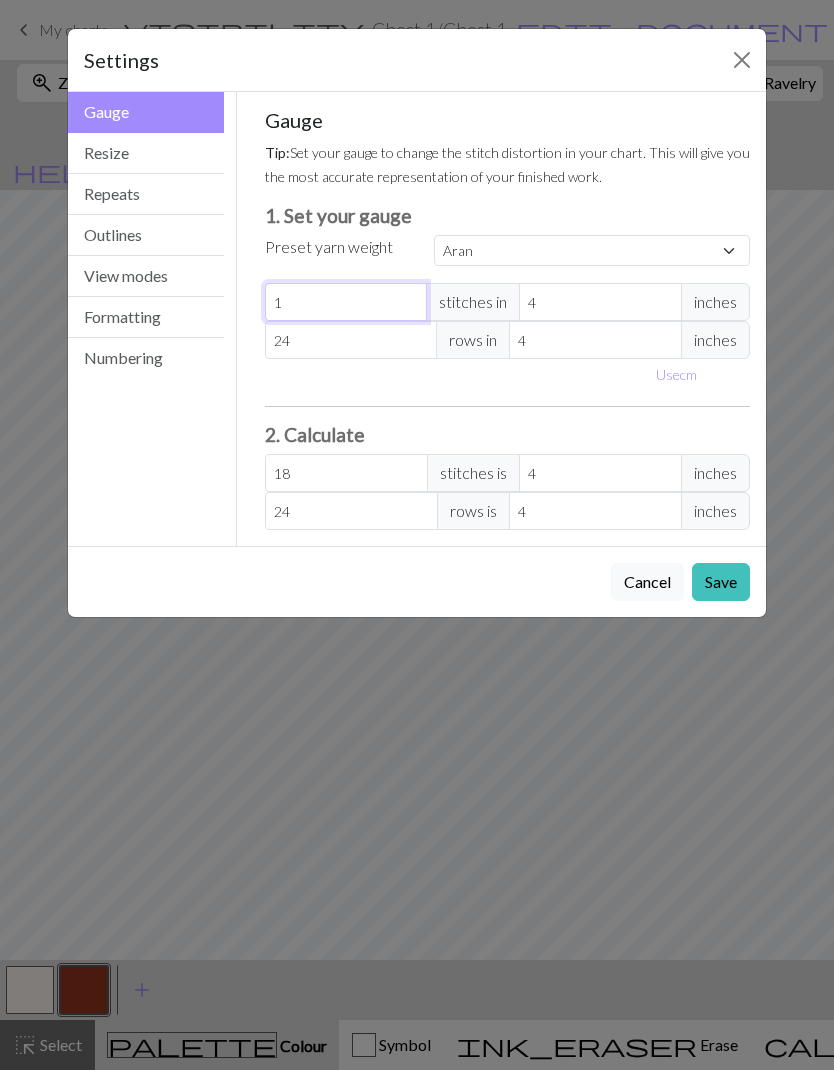 select on "custom" 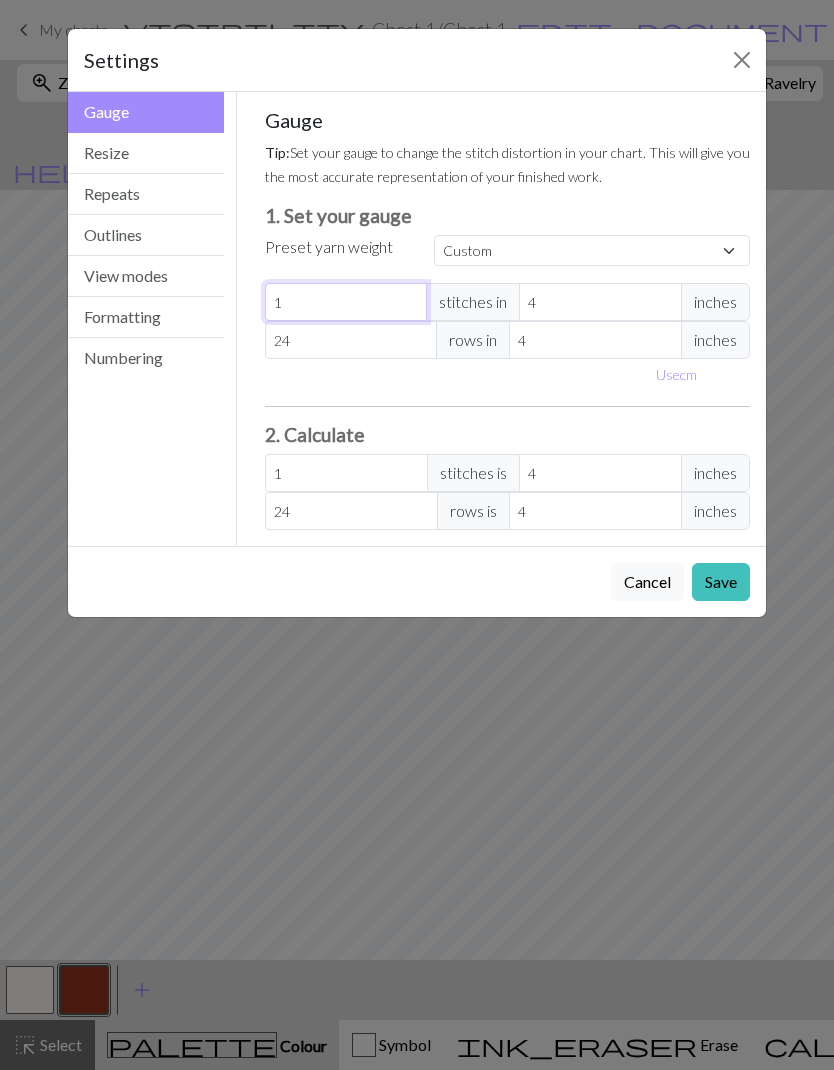 type 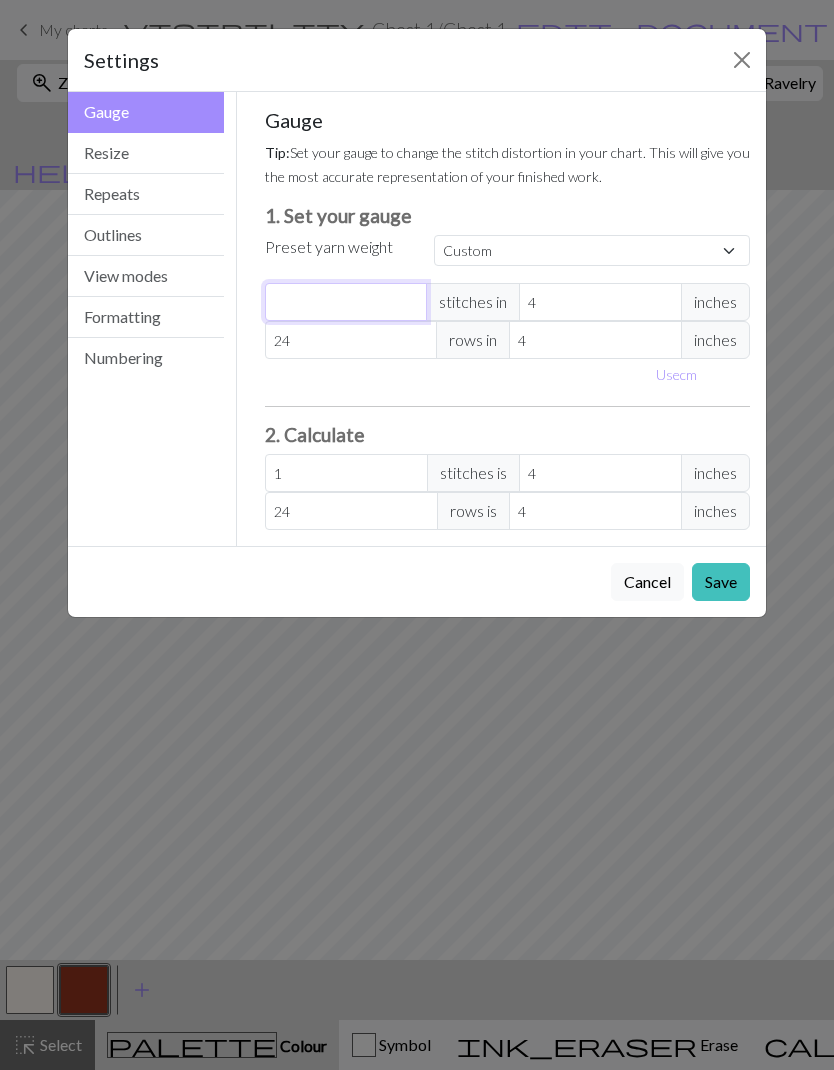 type on "0" 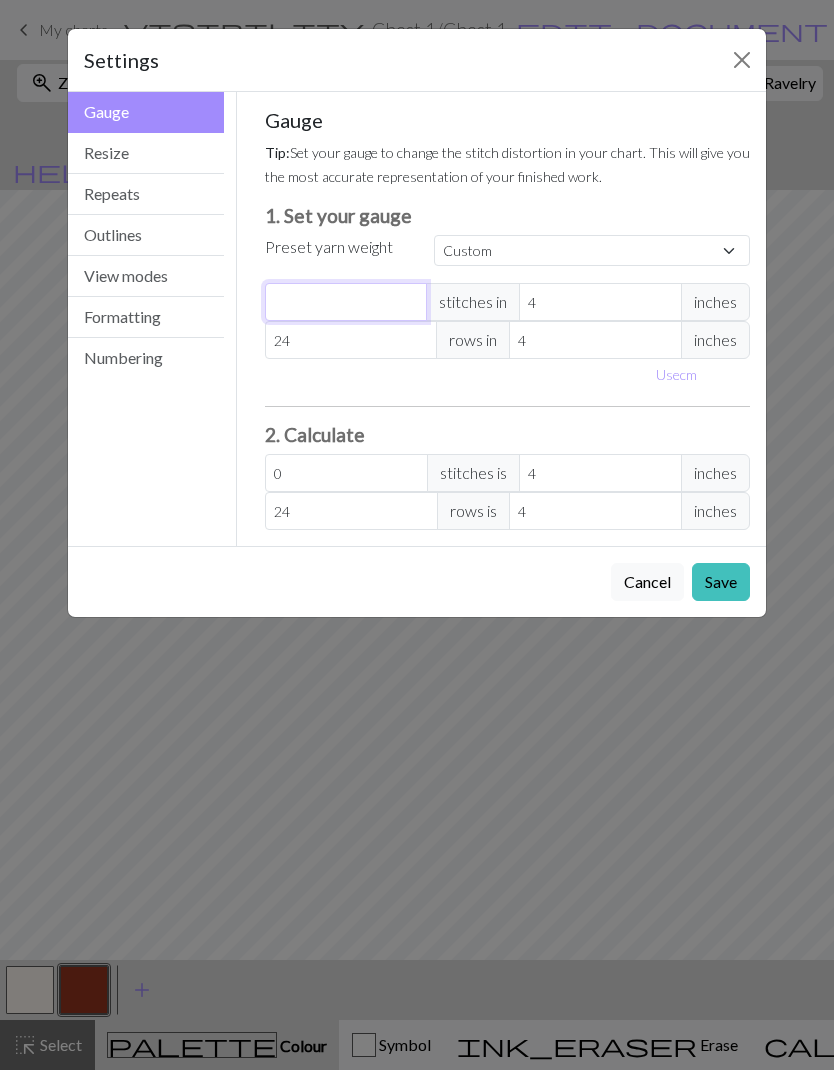 type on "2" 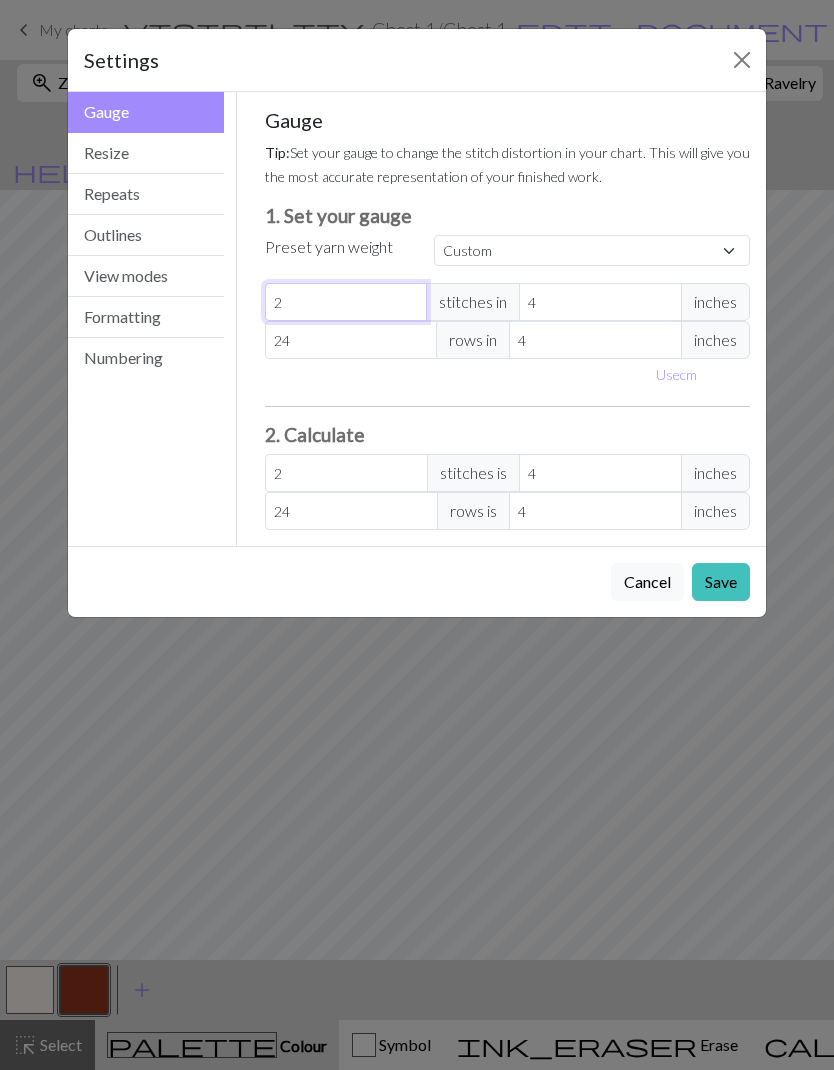 type on "22" 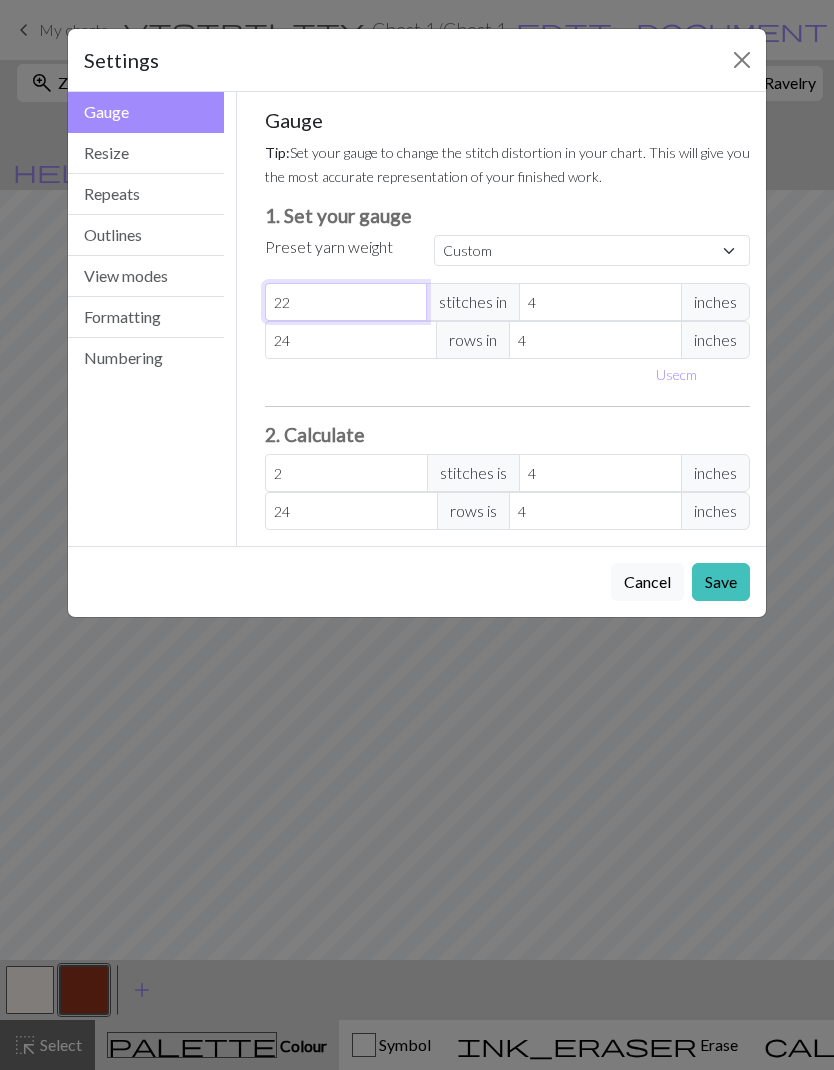type on "22" 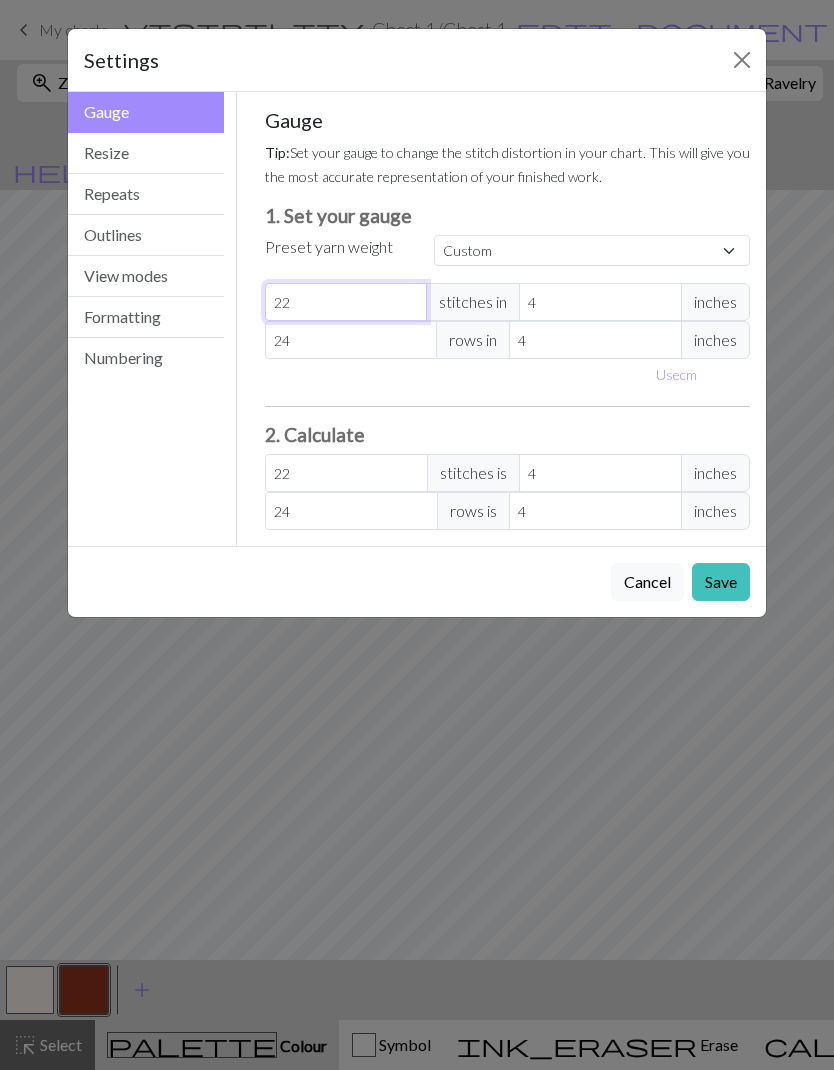 type on "22" 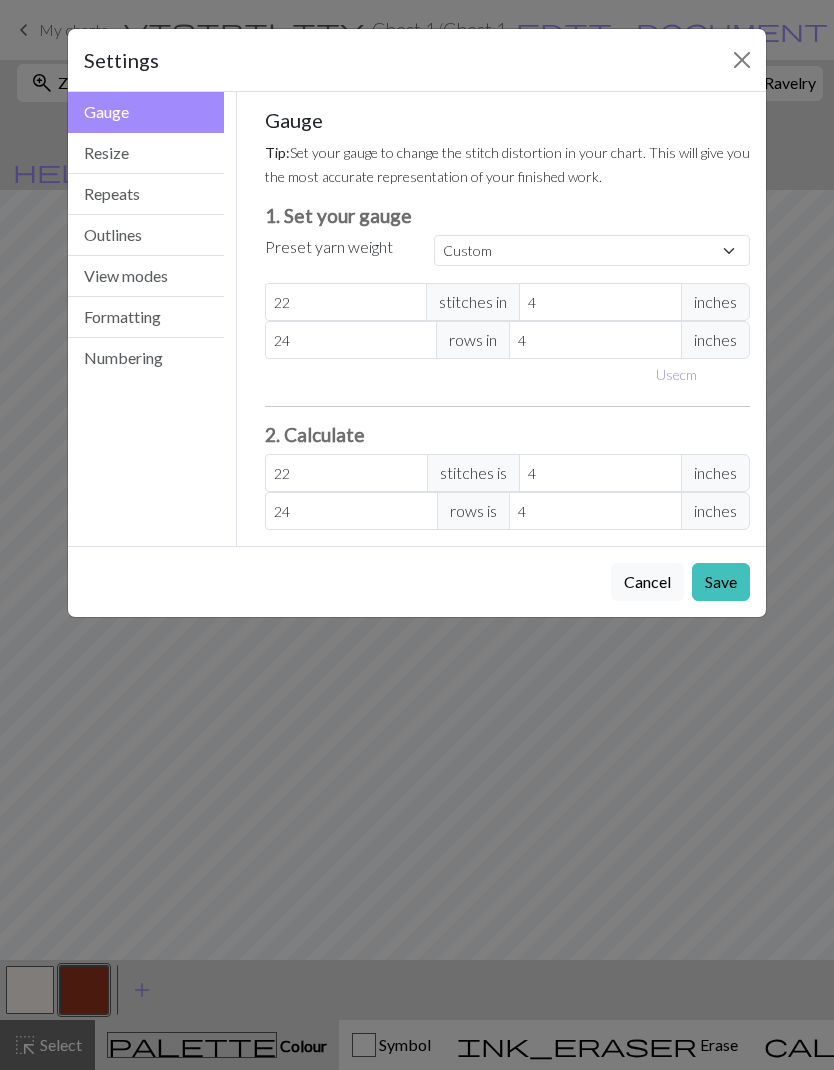 click on "Save" at bounding box center (721, 582) 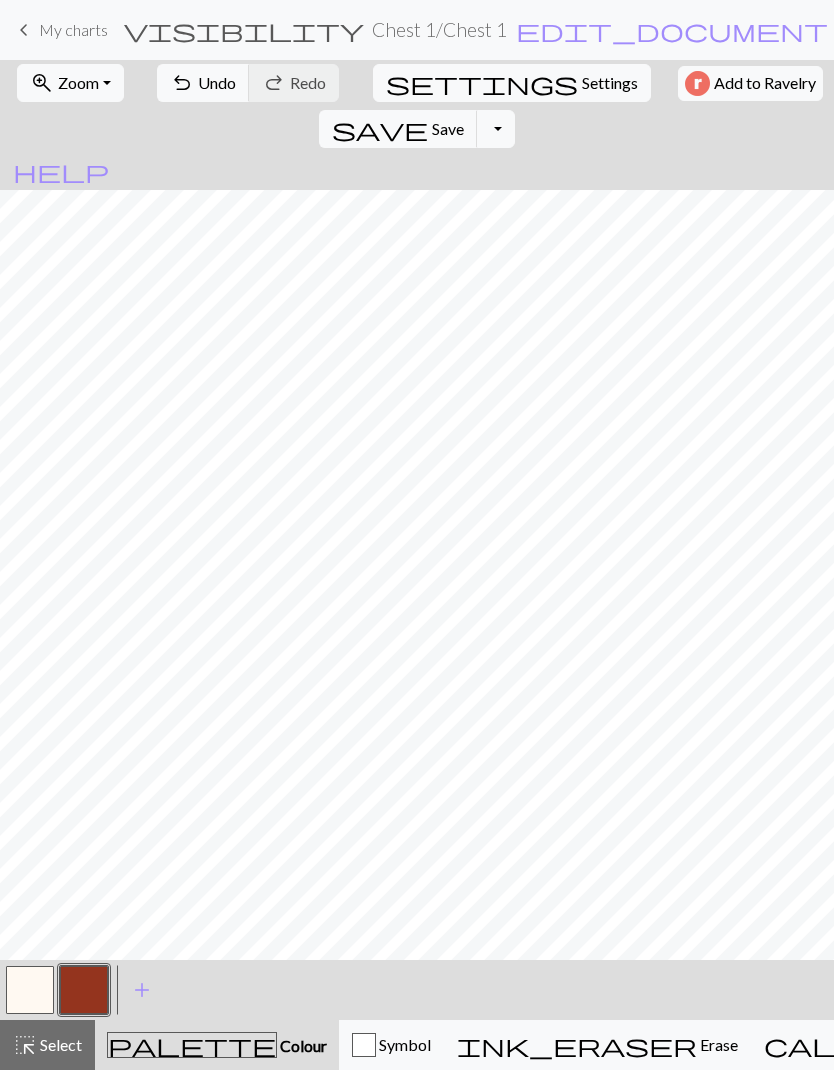 click on "keyboard_arrow_left" at bounding box center (24, 30) 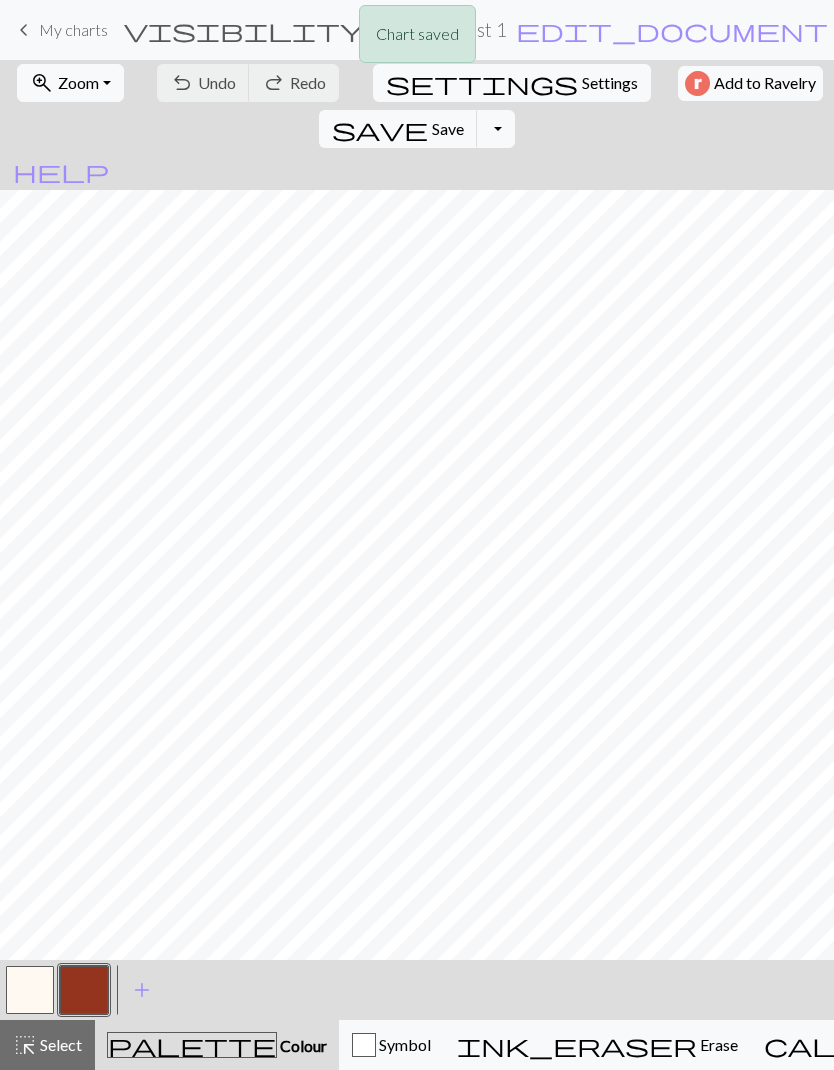 click on "Save" at bounding box center (448, 128) 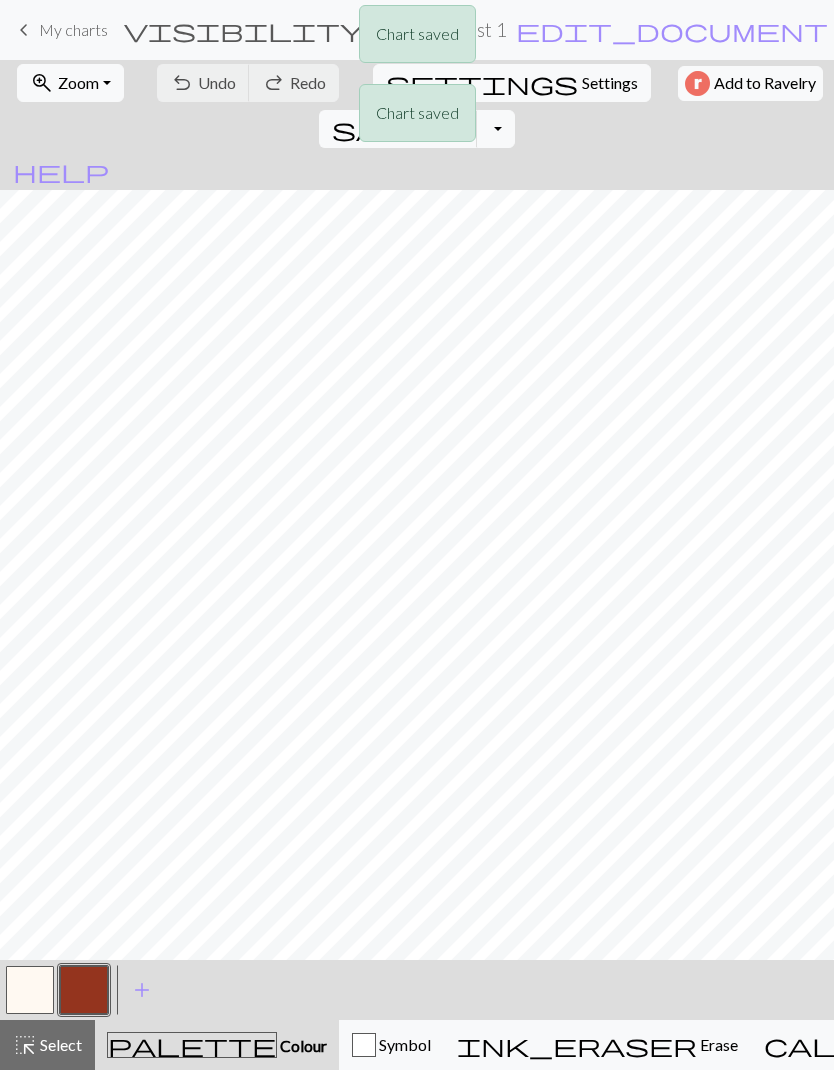 click on "Chart saved Chart saved" at bounding box center [417, 79] 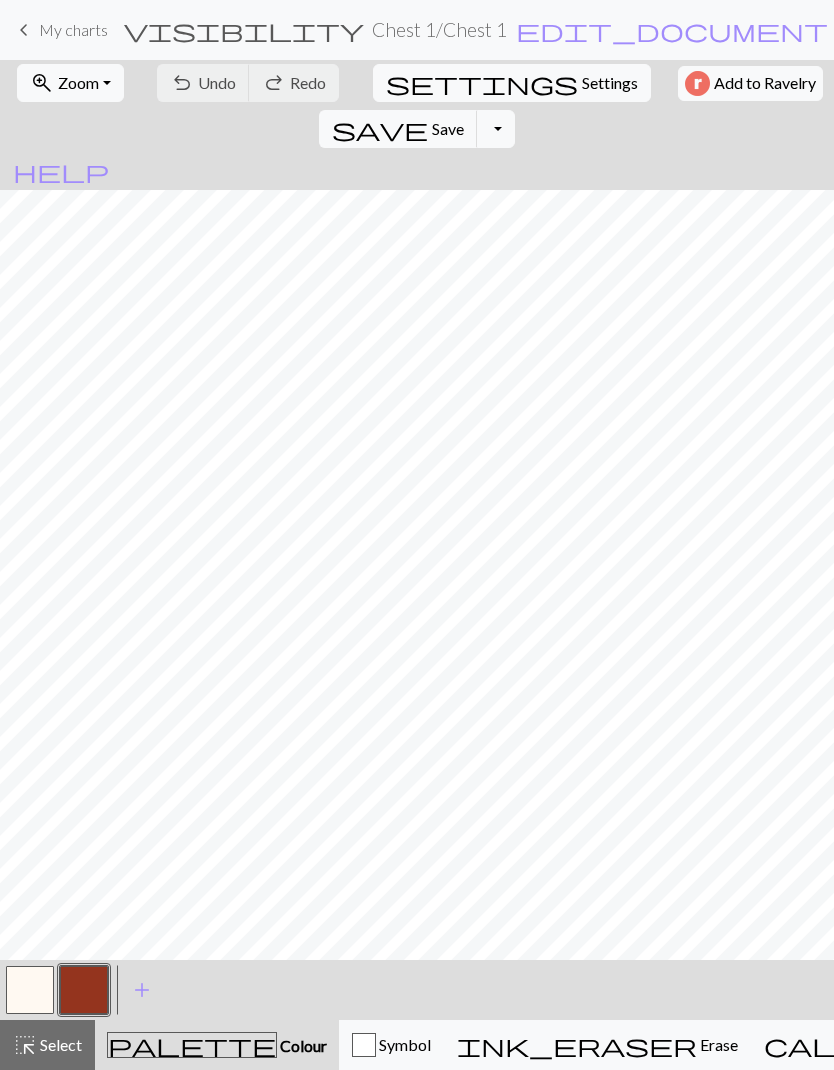 click on "keyboard_arrow_left" at bounding box center [24, 30] 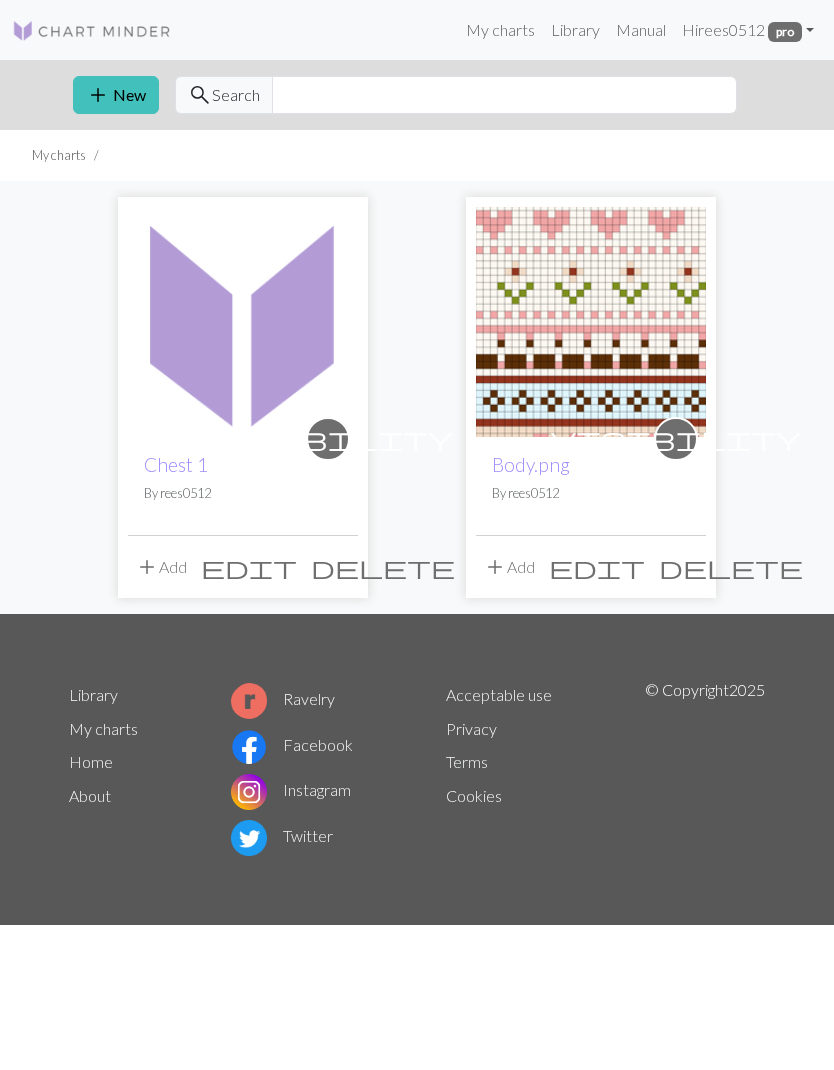 click on "edit" at bounding box center (597, 567) 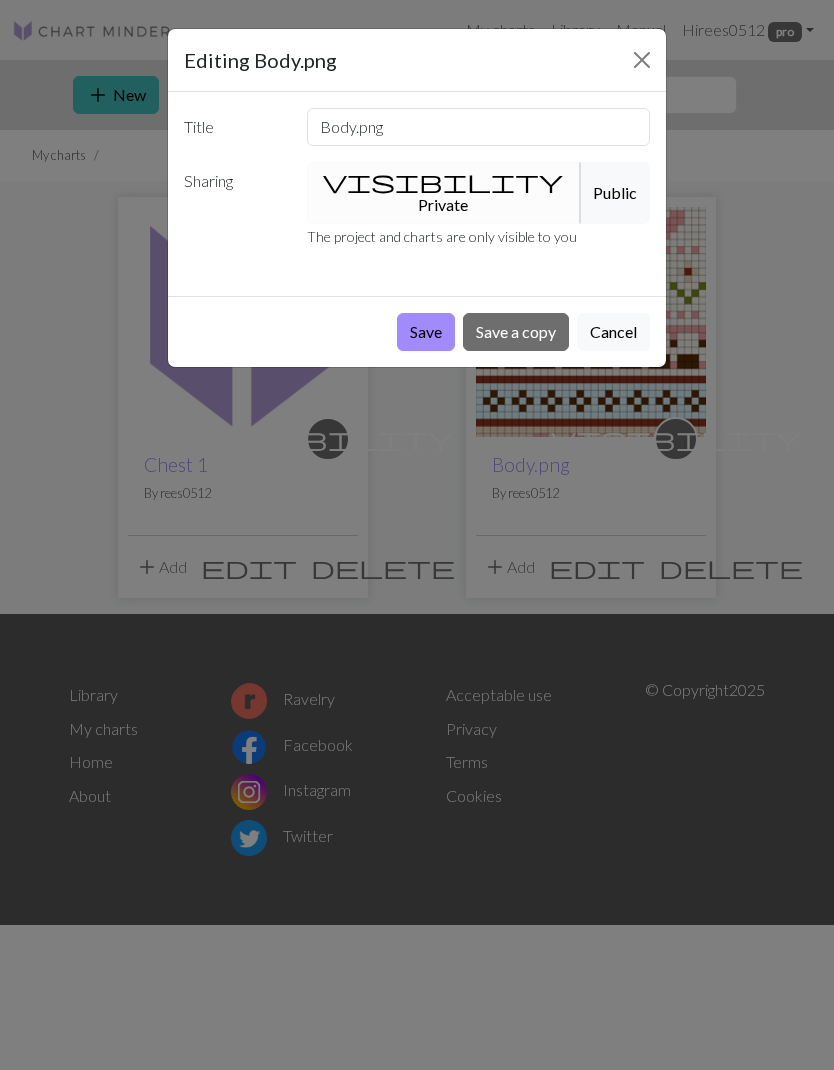 click on "Cancel" at bounding box center (613, 332) 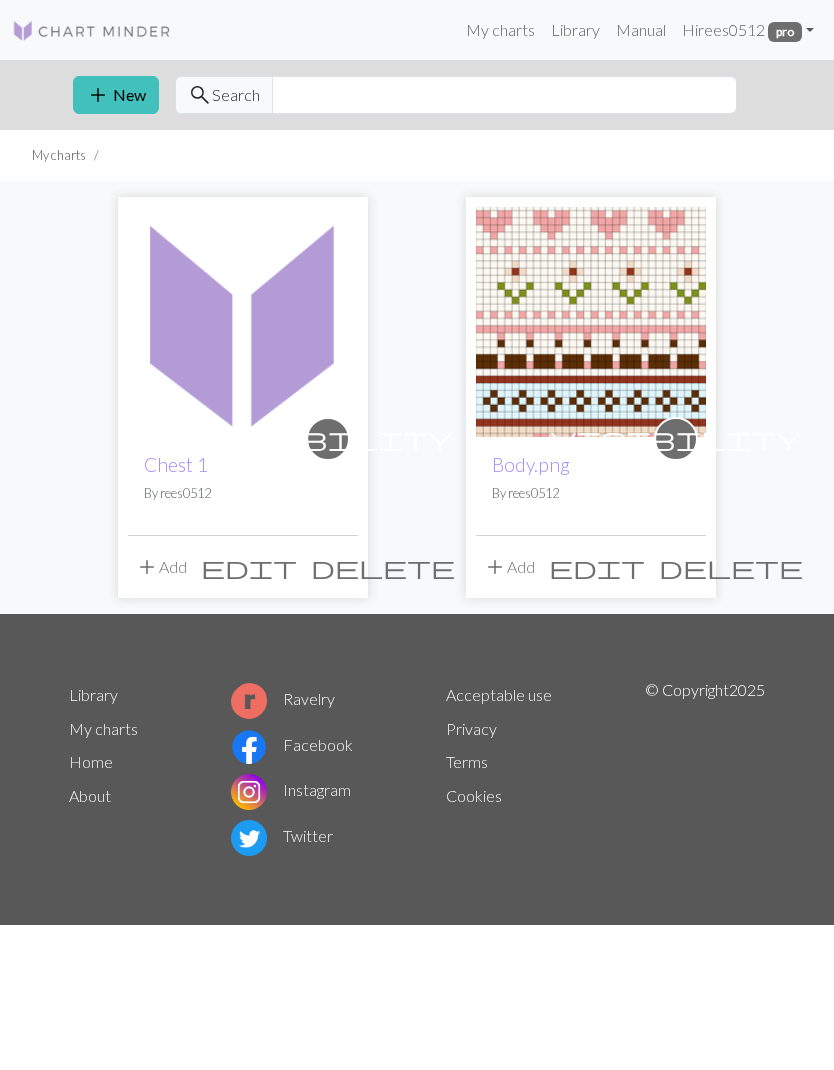 click at bounding box center [591, 322] 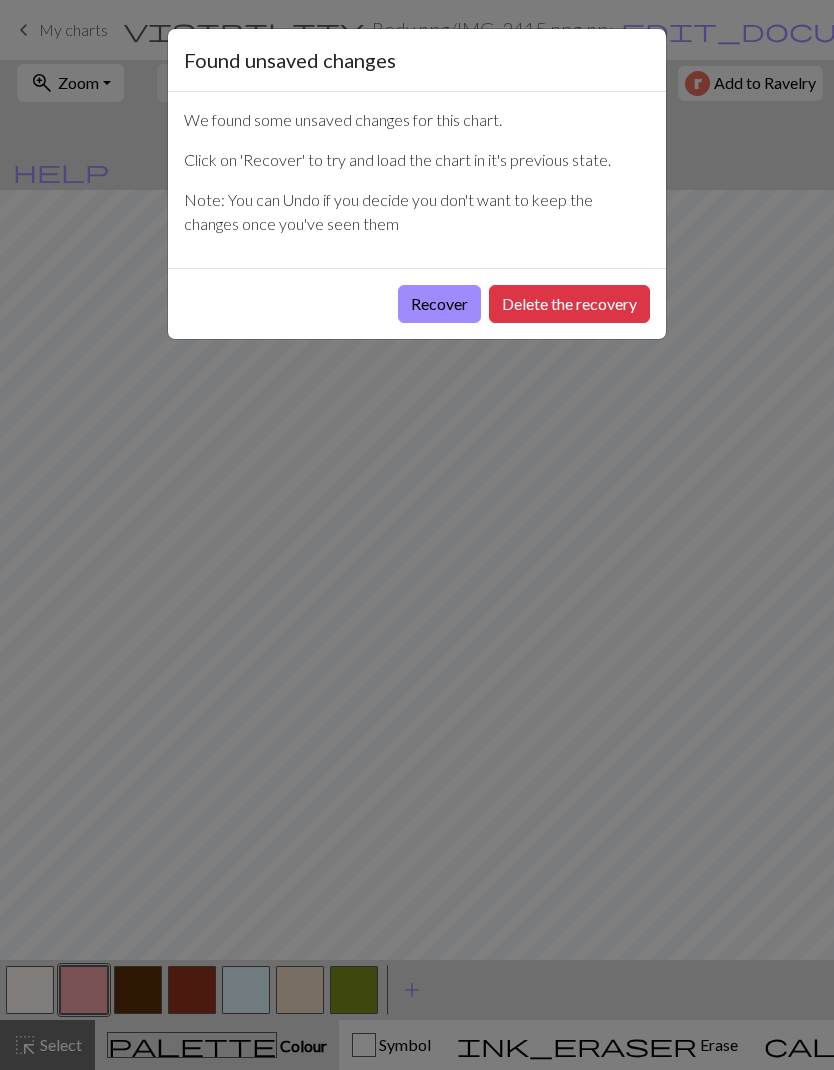 click on "Recover" at bounding box center (439, 304) 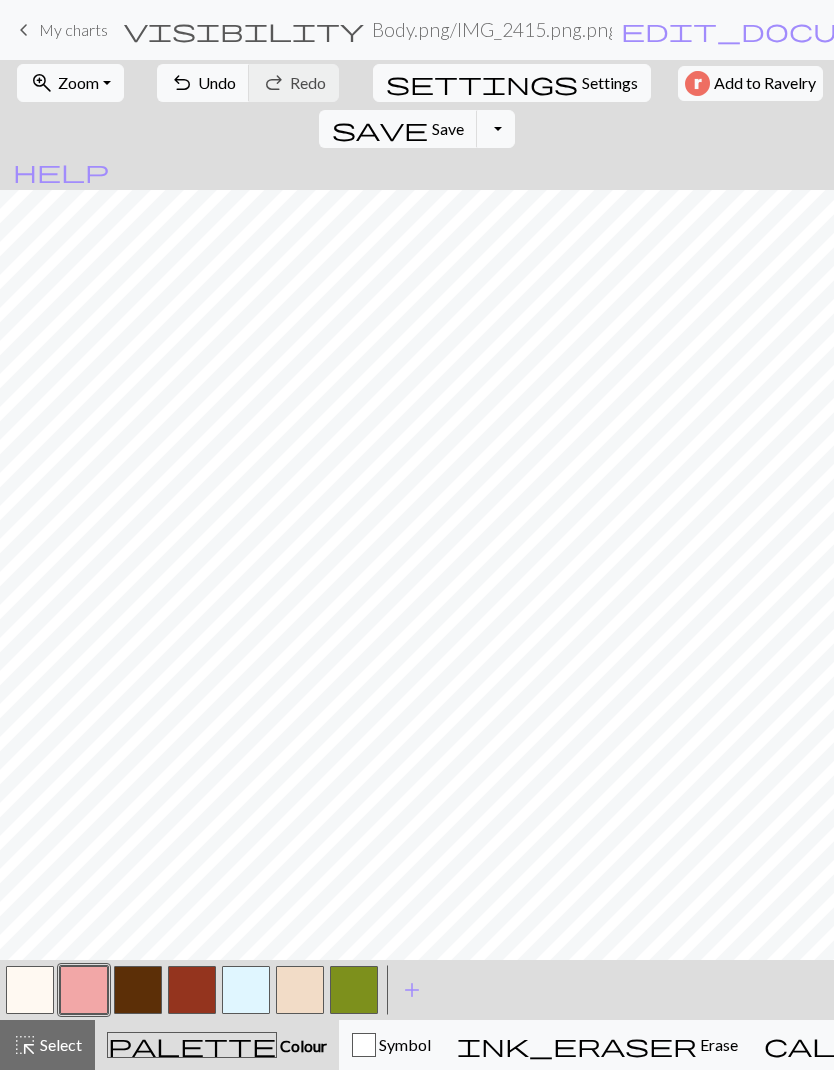 click on "Settings" at bounding box center (610, 83) 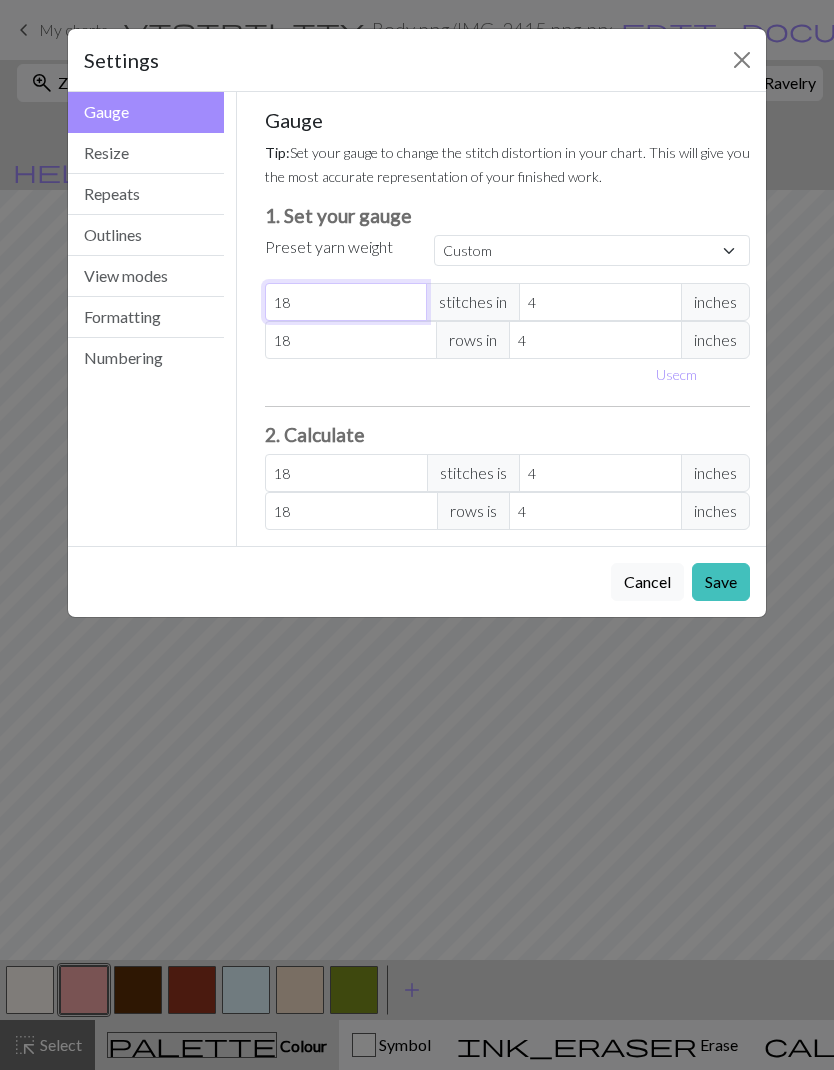 click on "18" at bounding box center (346, 302) 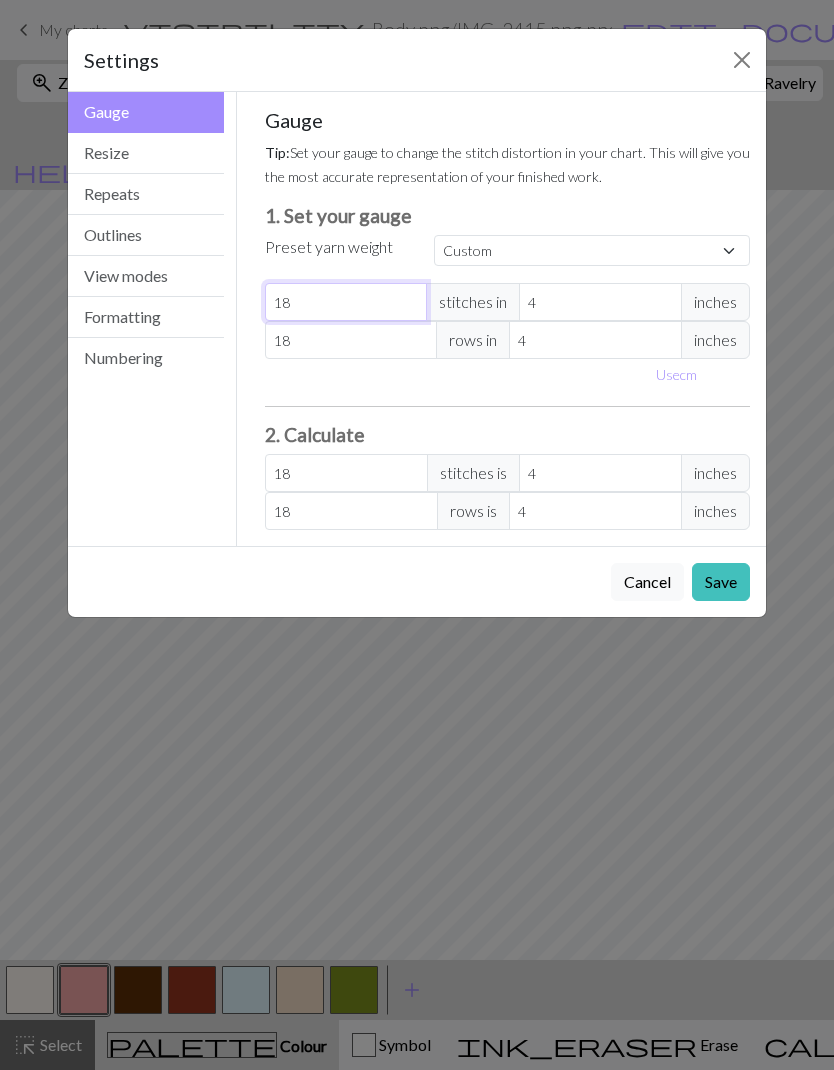 type on "1" 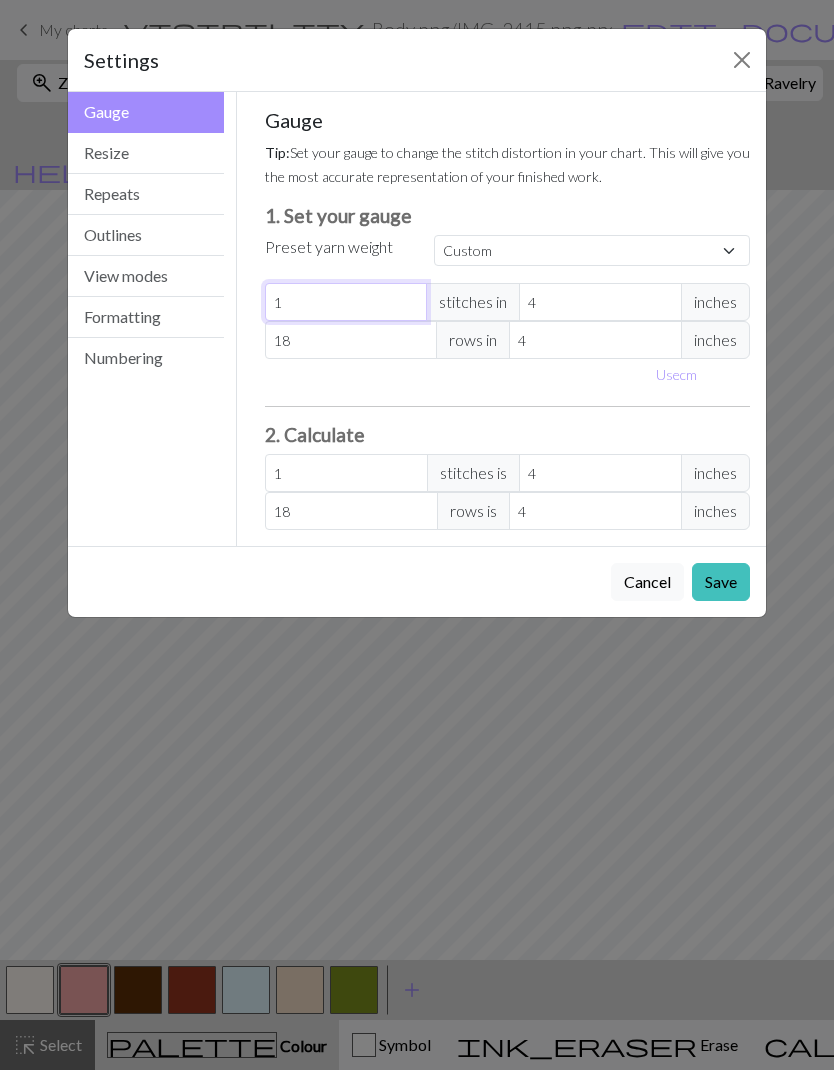 type 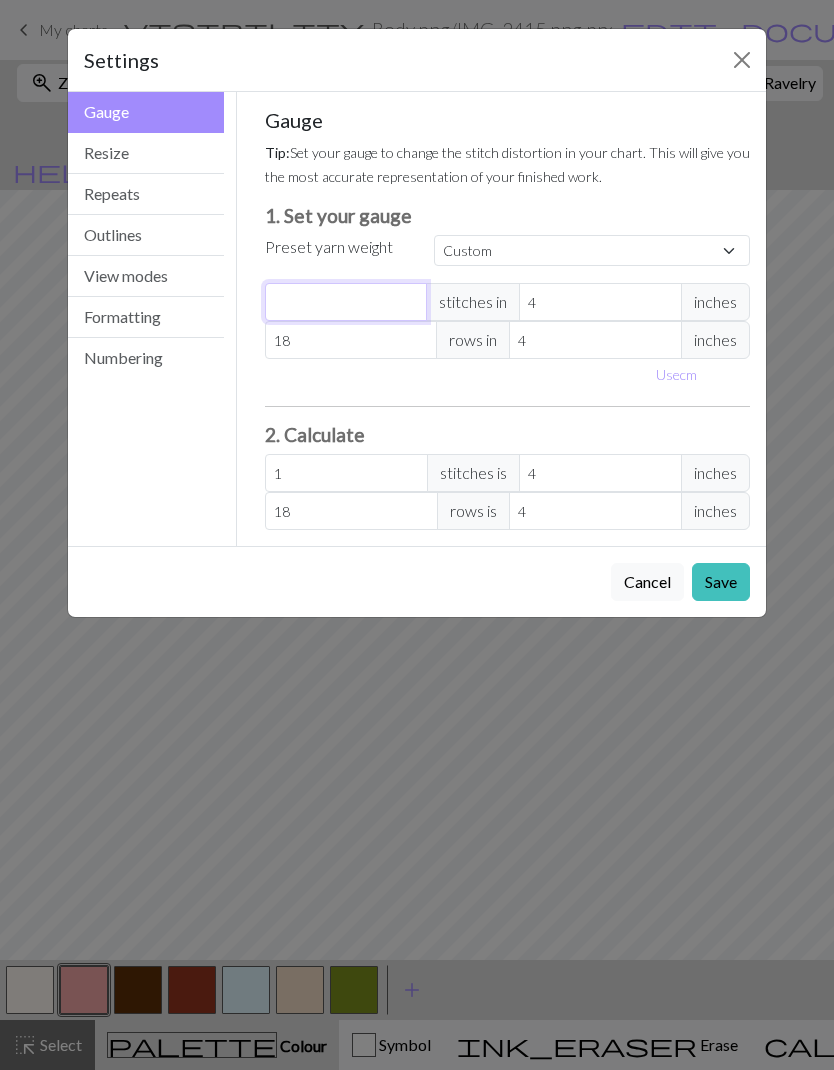 type on "0" 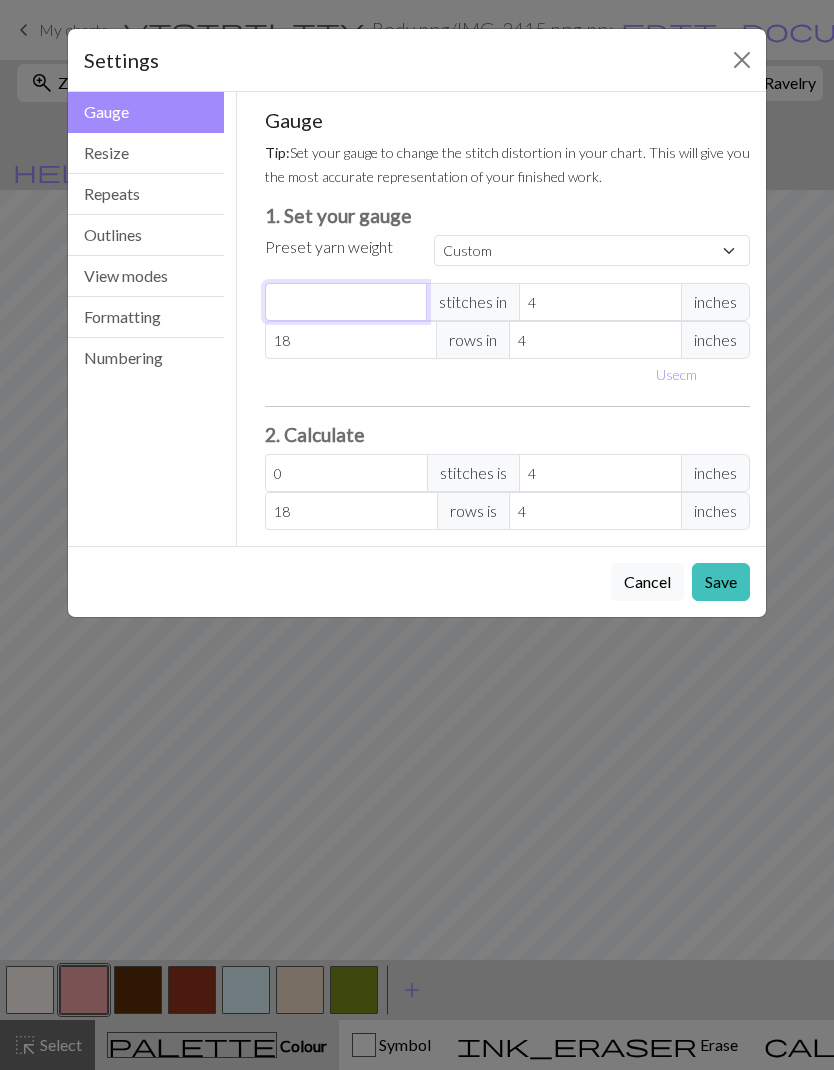 type on "2" 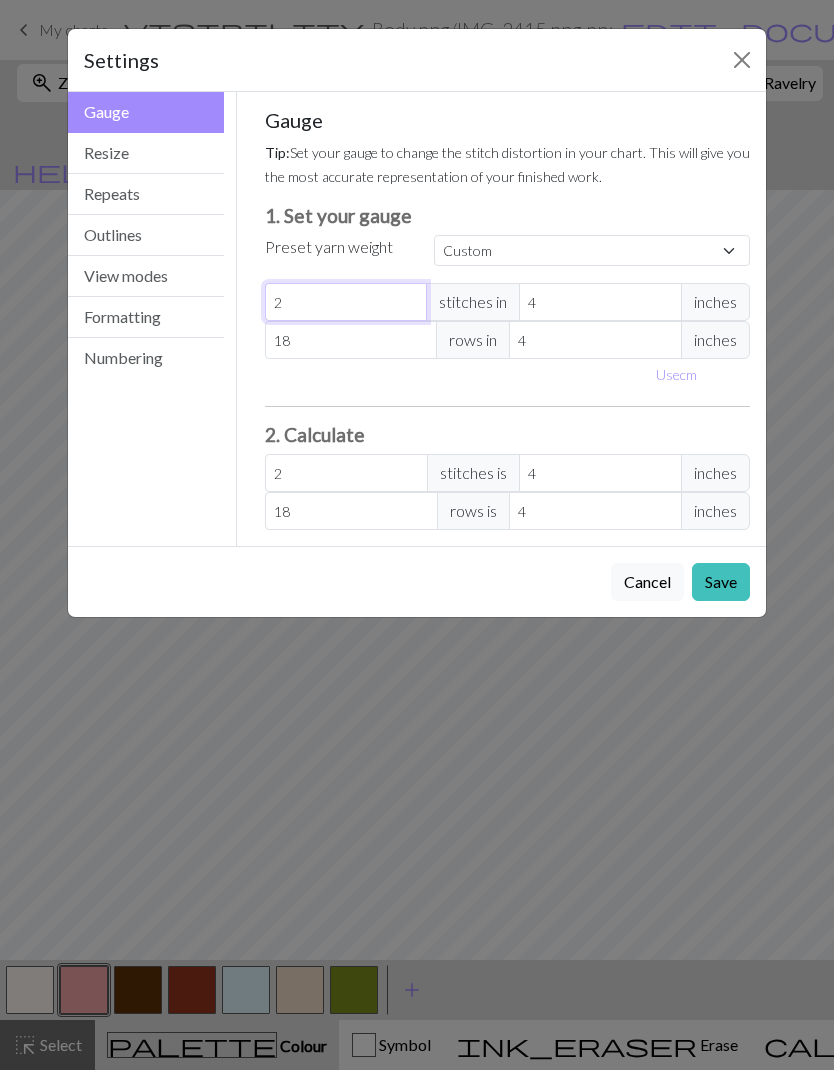 type on "22" 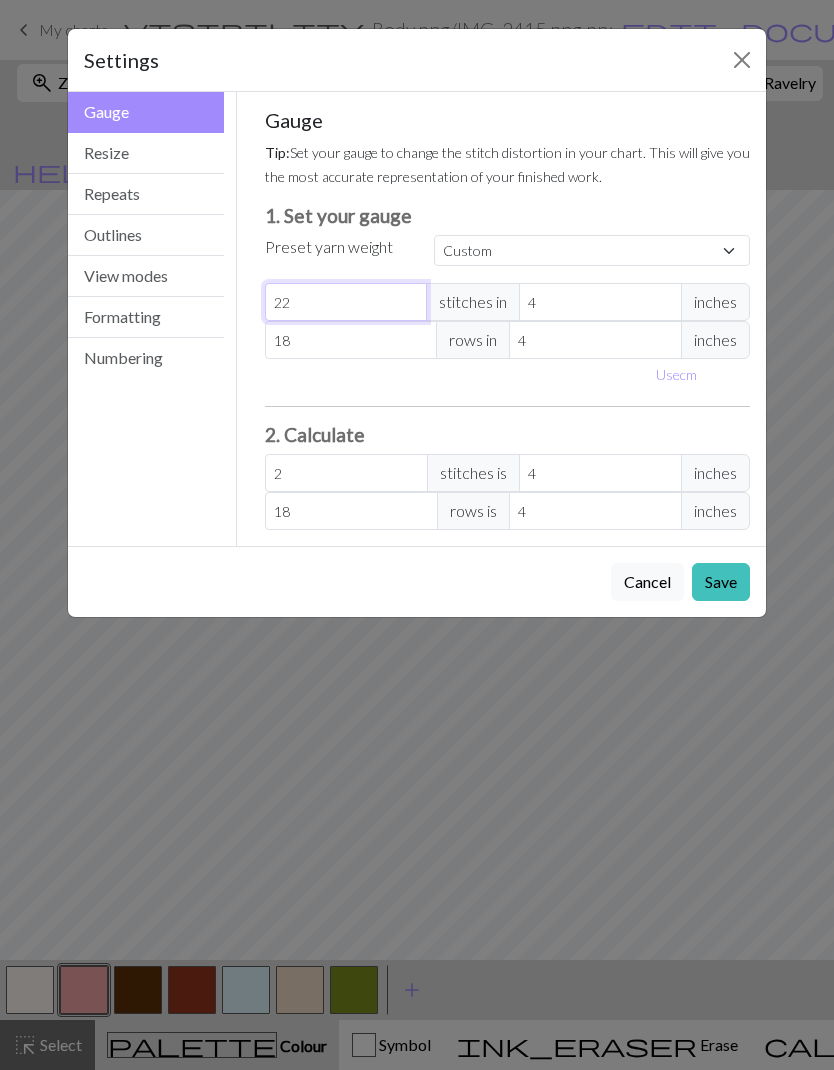 type on "22" 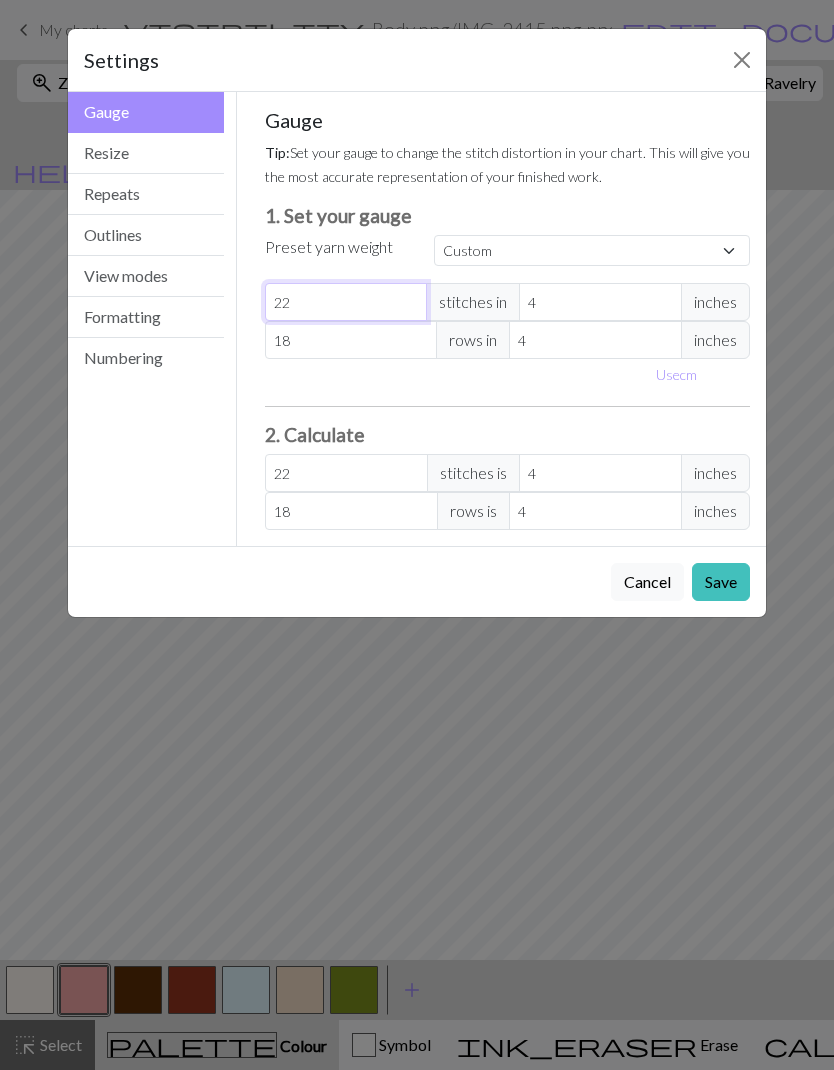type on "22" 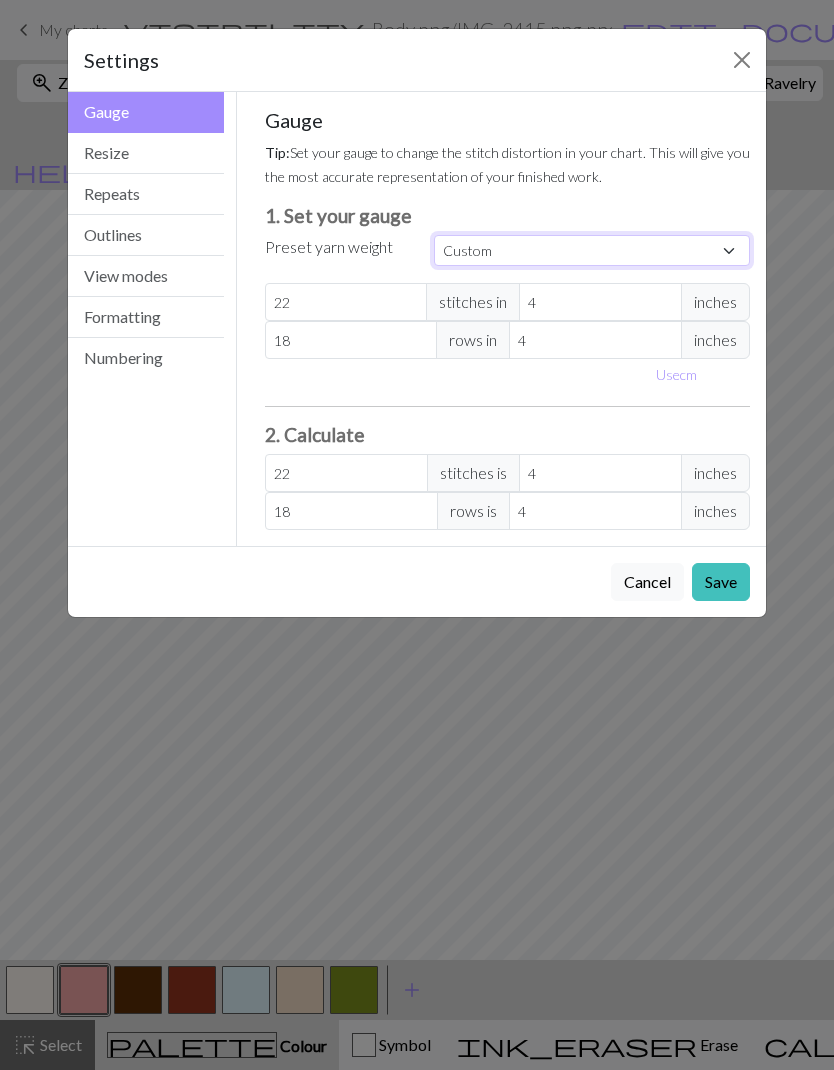 click on "Custom Square Lace Light Fingering Fingering Sport Double knit Worsted Aran Bulky Super Bulky" at bounding box center (592, 250) 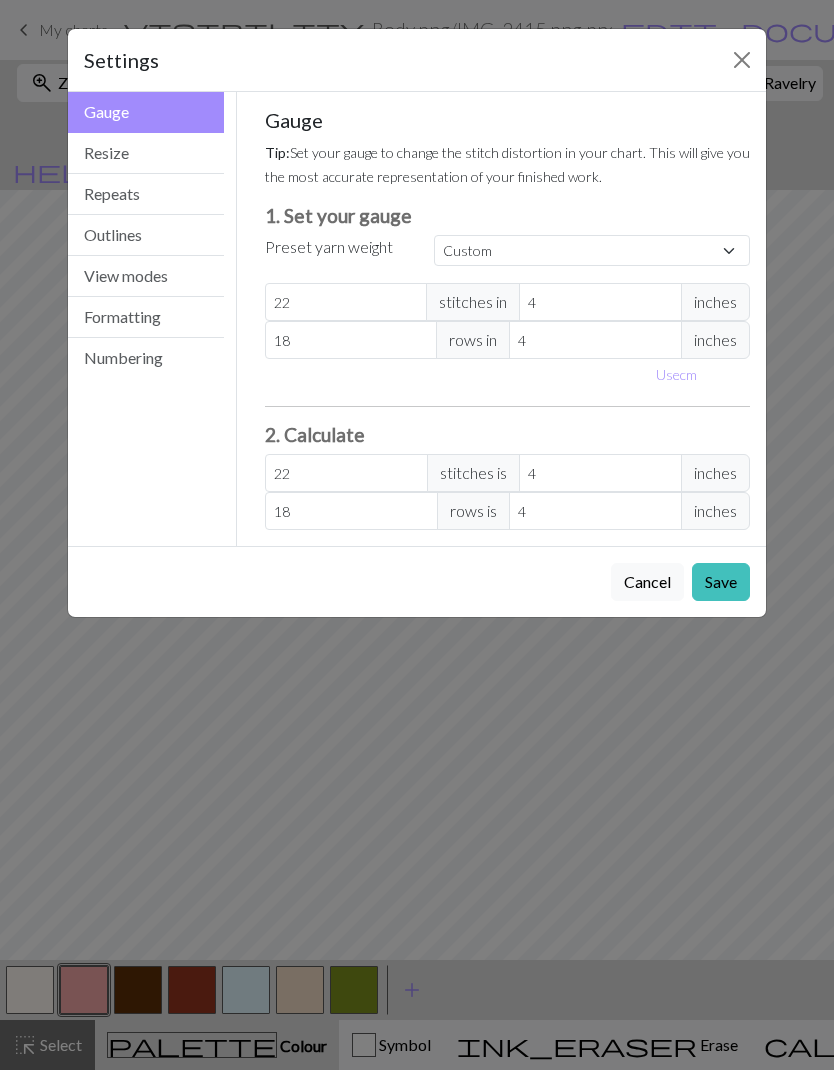click on "Save" at bounding box center [721, 582] 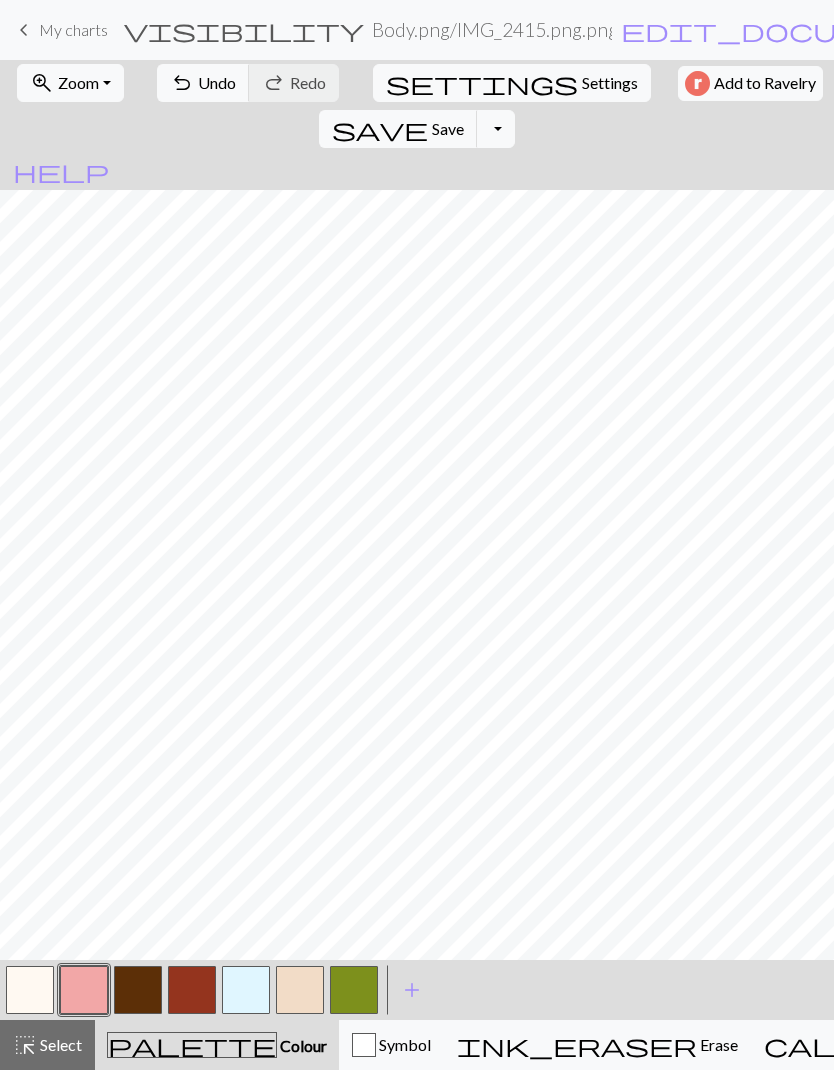 click on "settings" at bounding box center (482, 83) 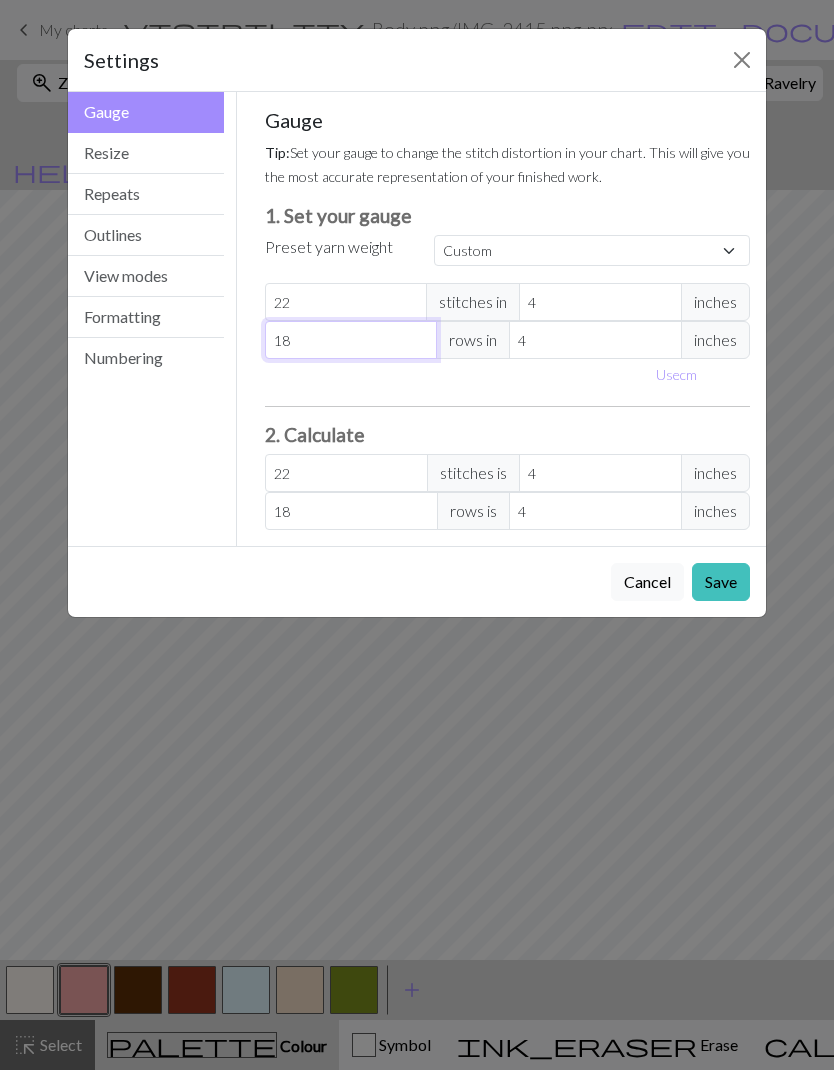 click on "18" at bounding box center [351, 340] 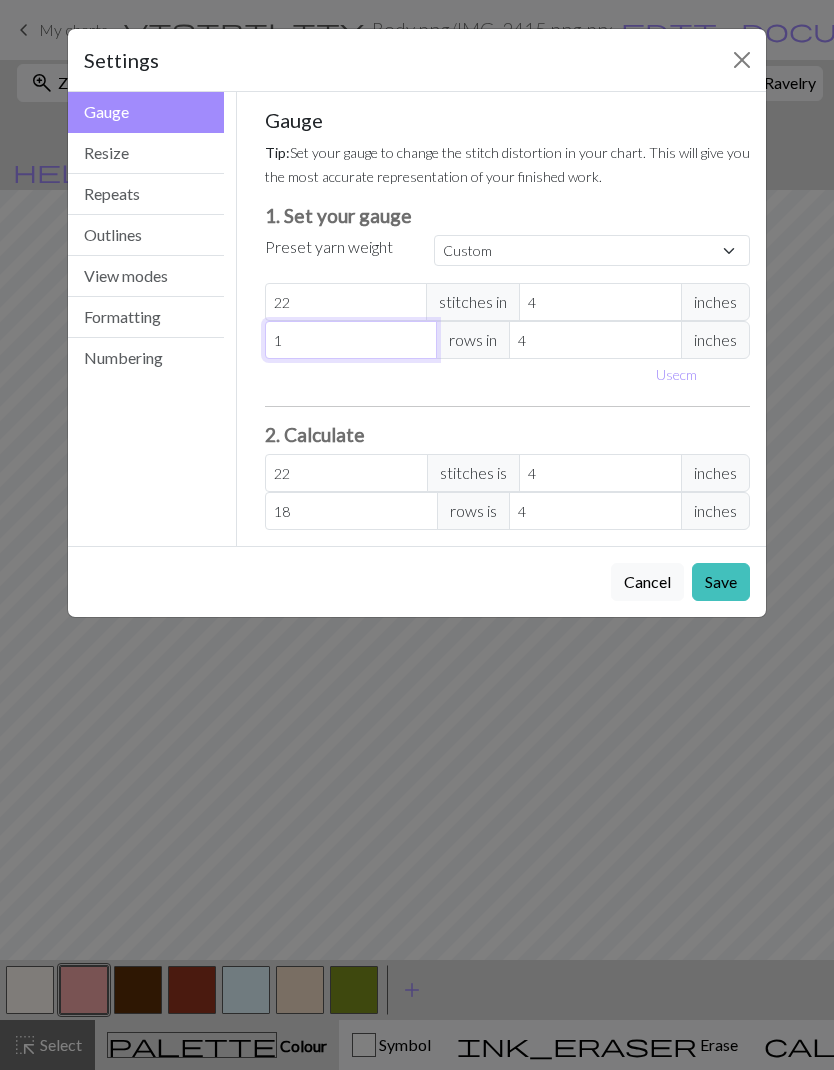 type on "1" 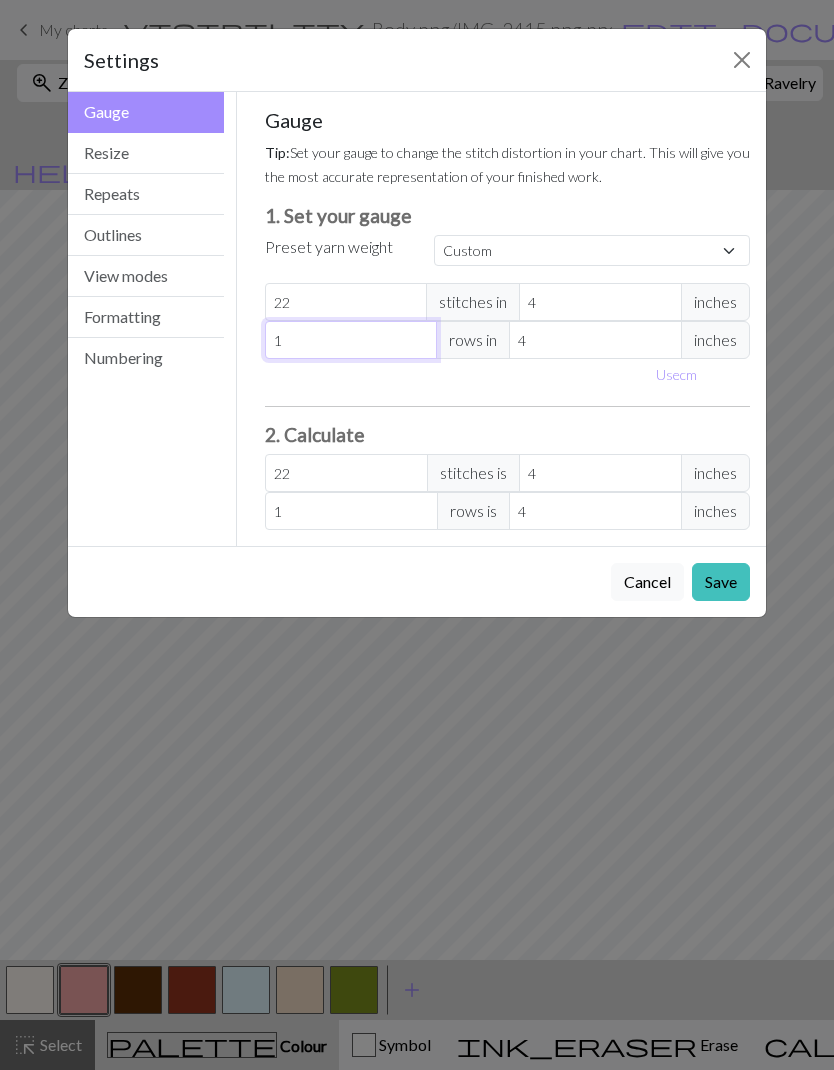 type 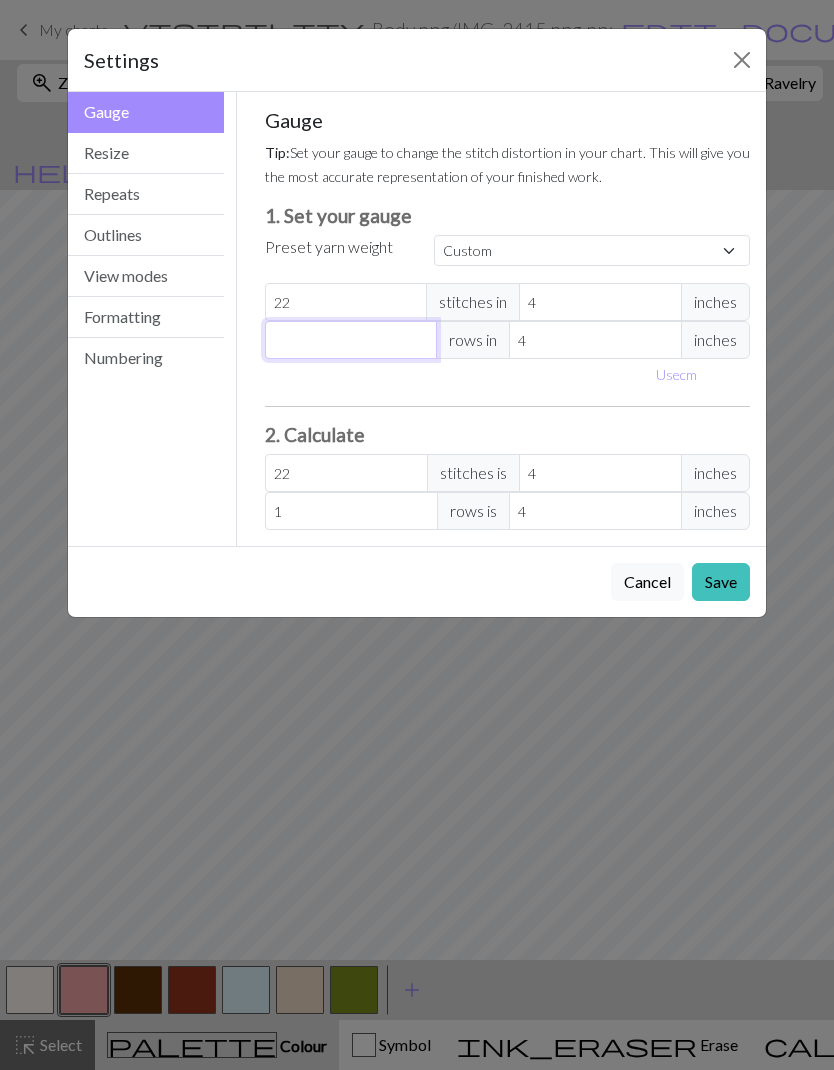 type on "0" 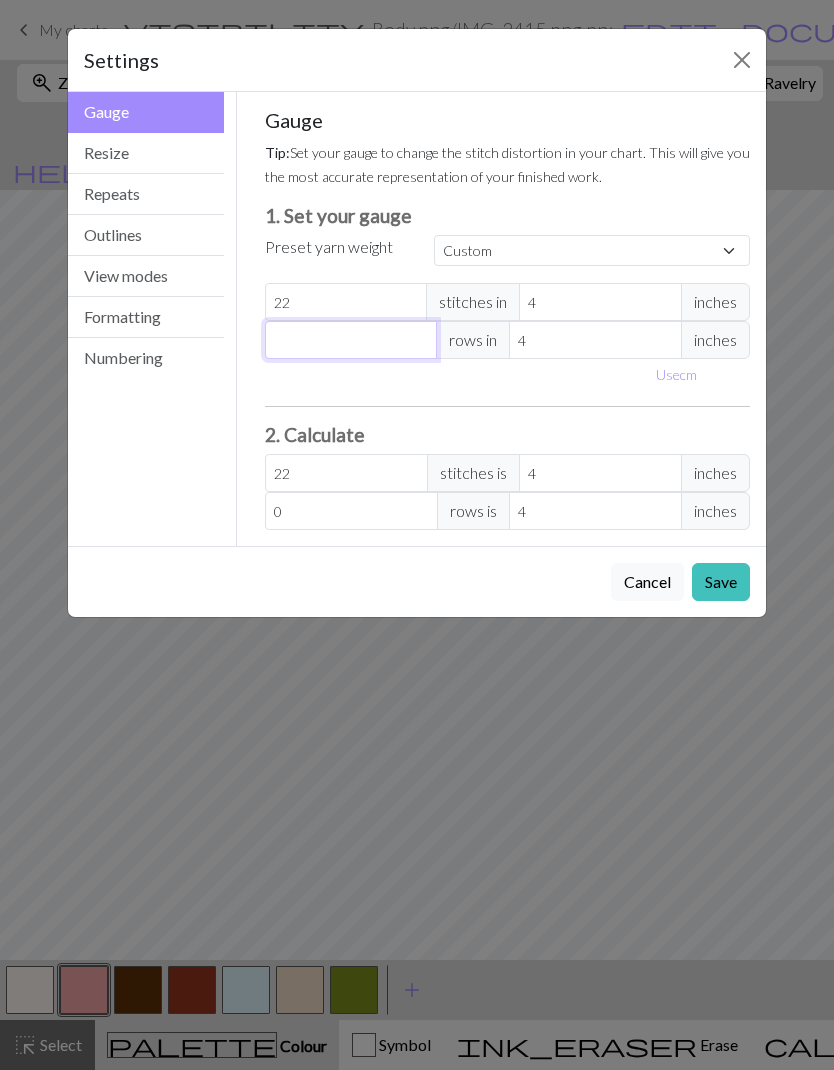 type on "2" 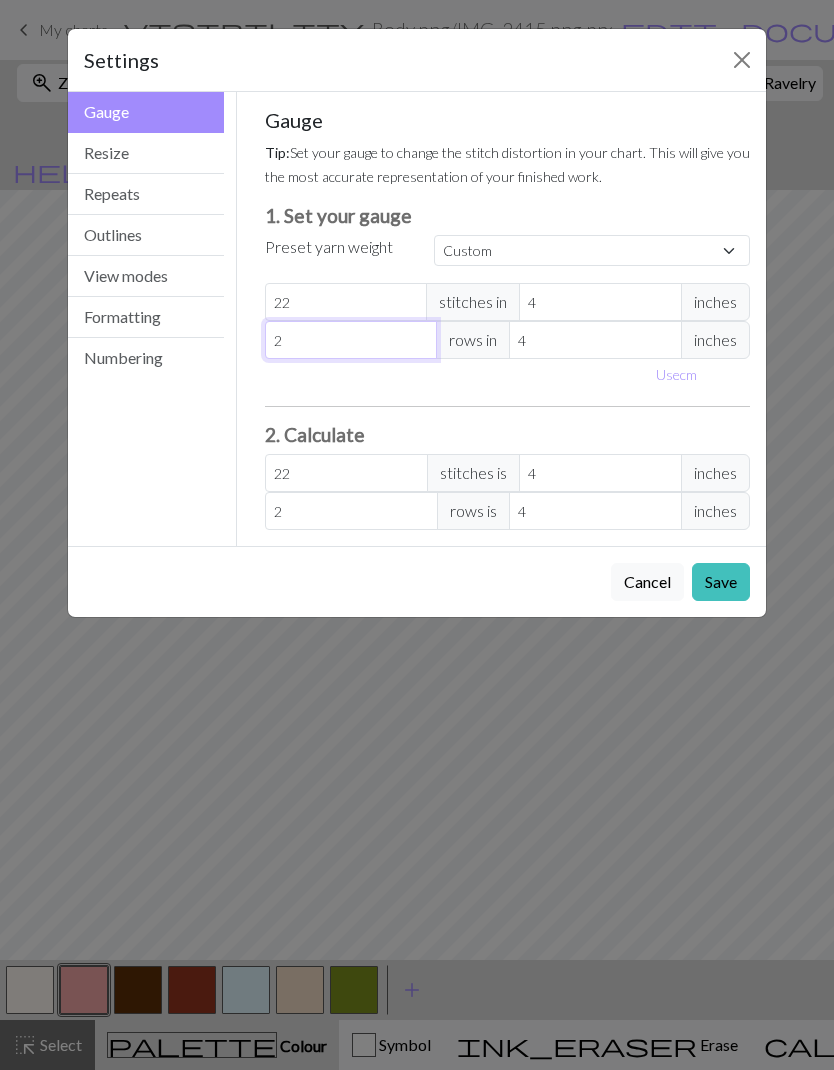 type on "28" 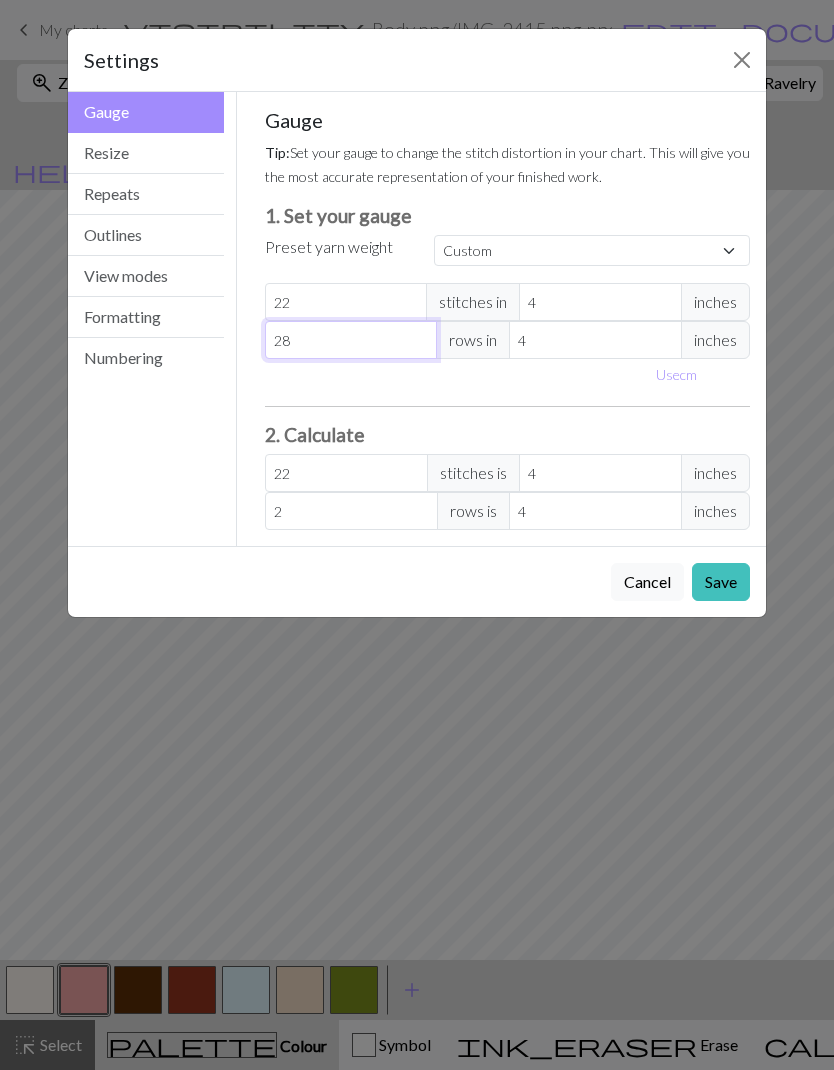 type on "28" 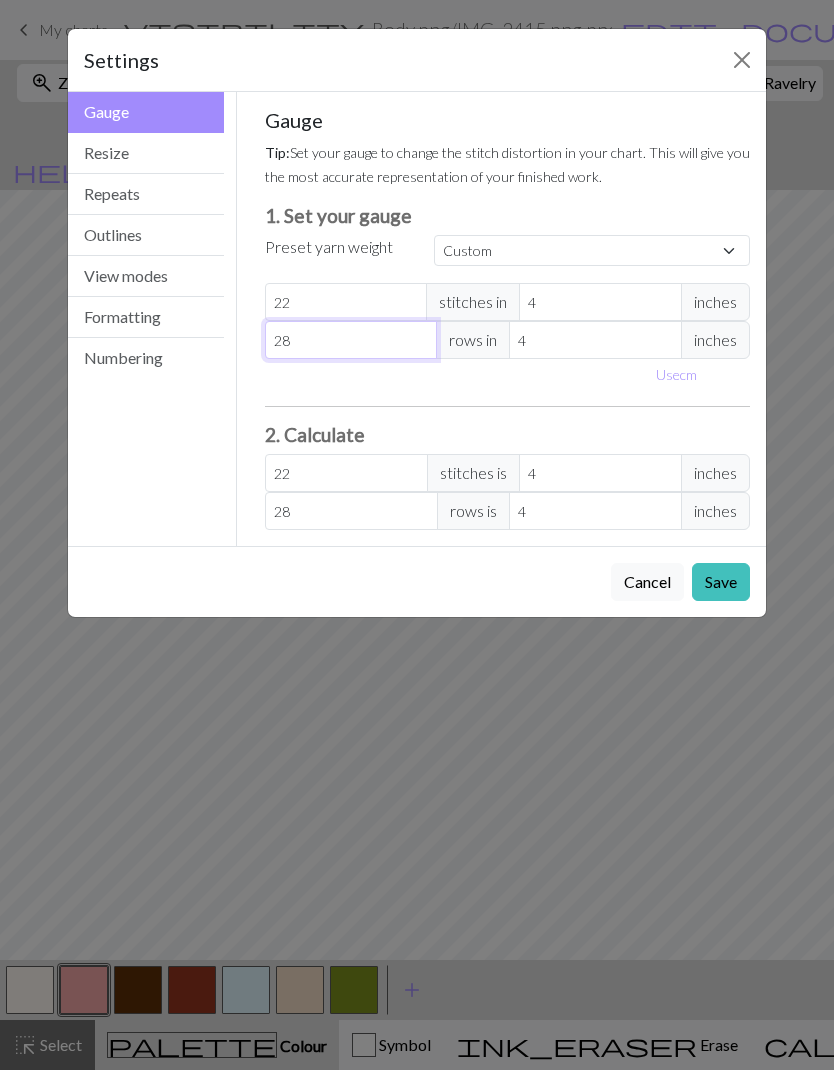 type on "28" 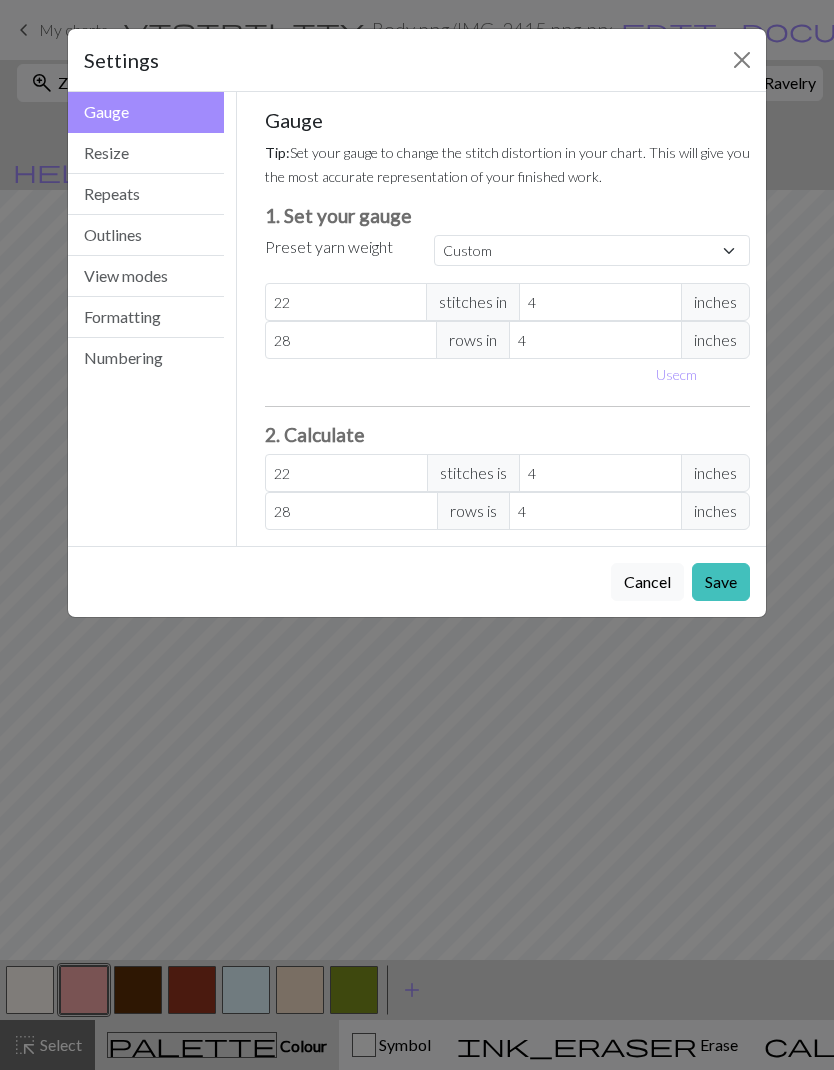 click on "Save" at bounding box center (721, 582) 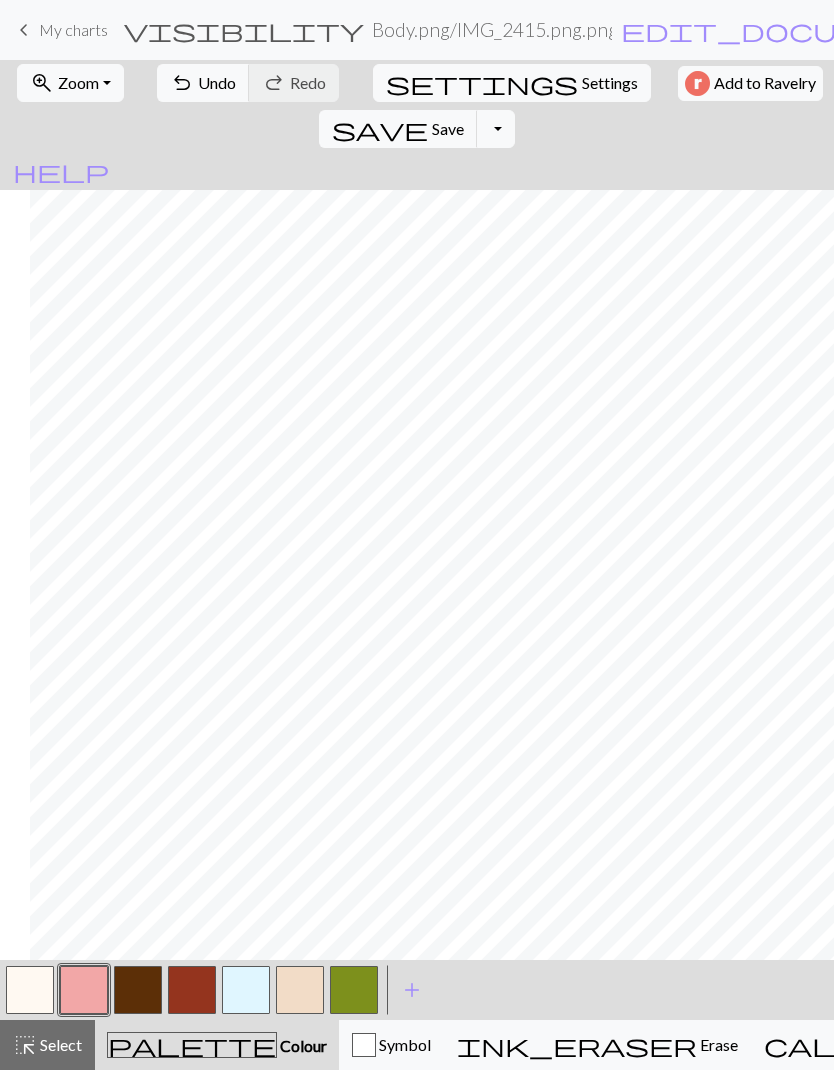 scroll, scrollTop: 0, scrollLeft: 0, axis: both 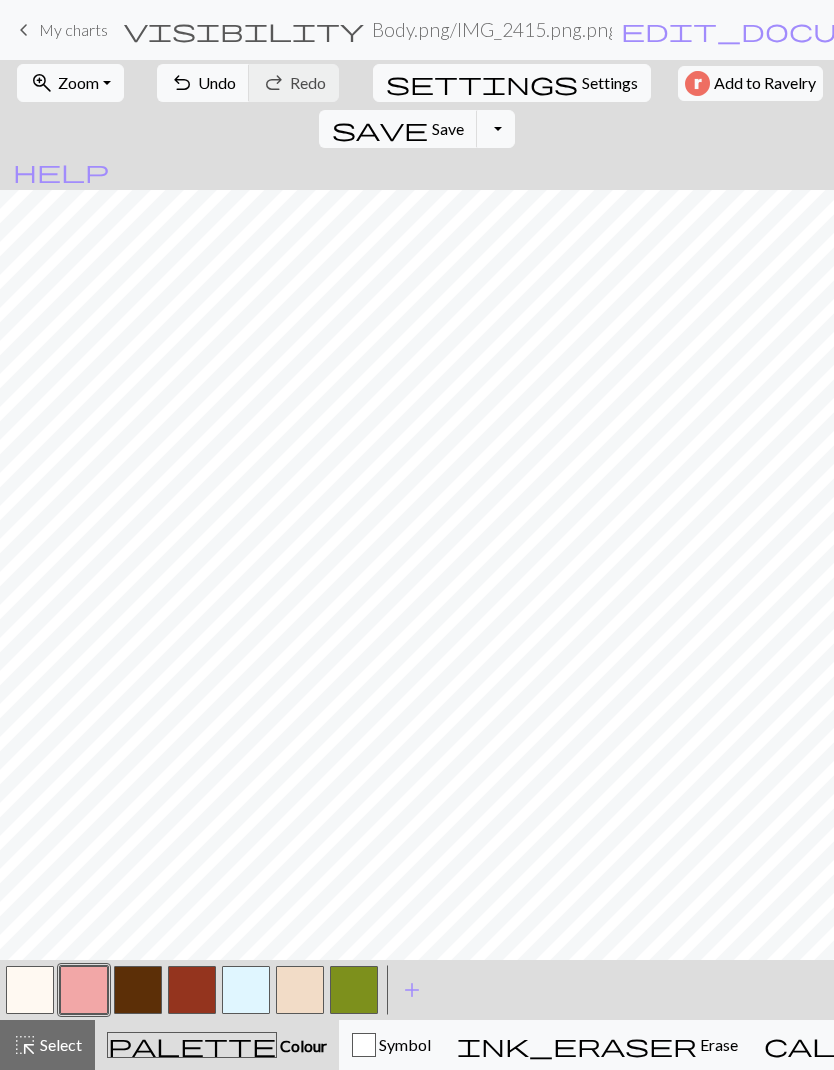 click on "Undo" at bounding box center (217, 82) 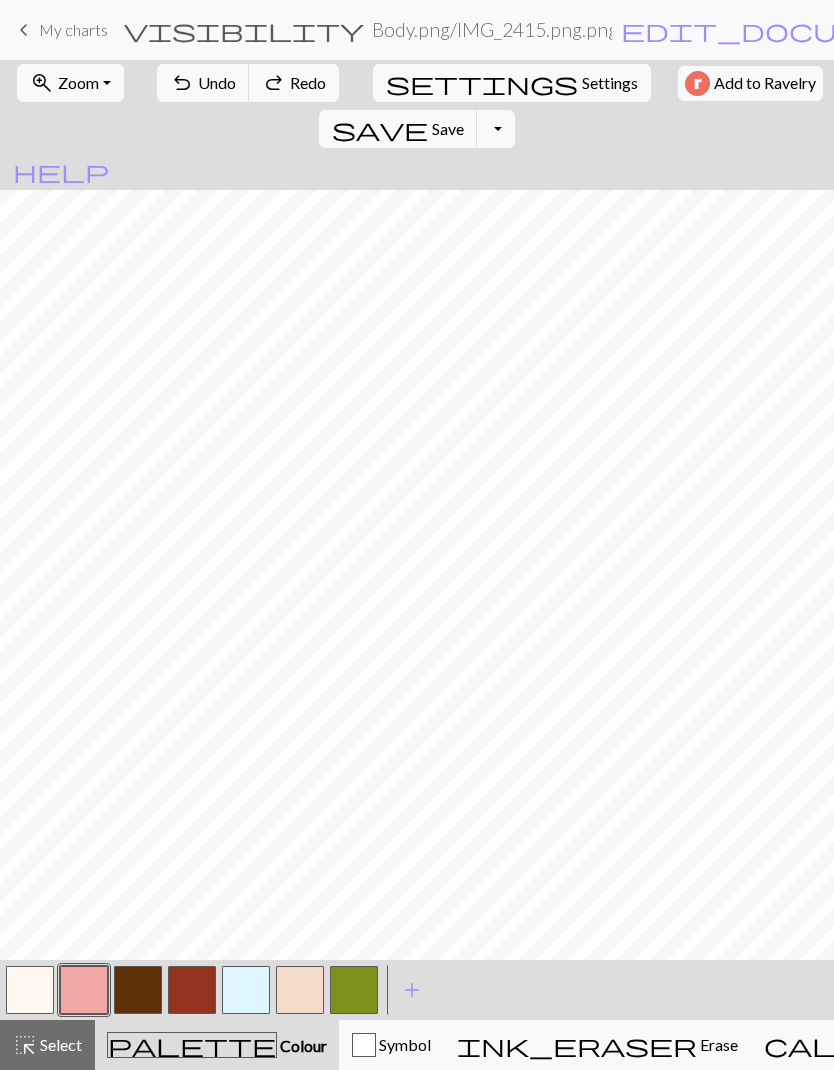 click on "Undo" at bounding box center (217, 82) 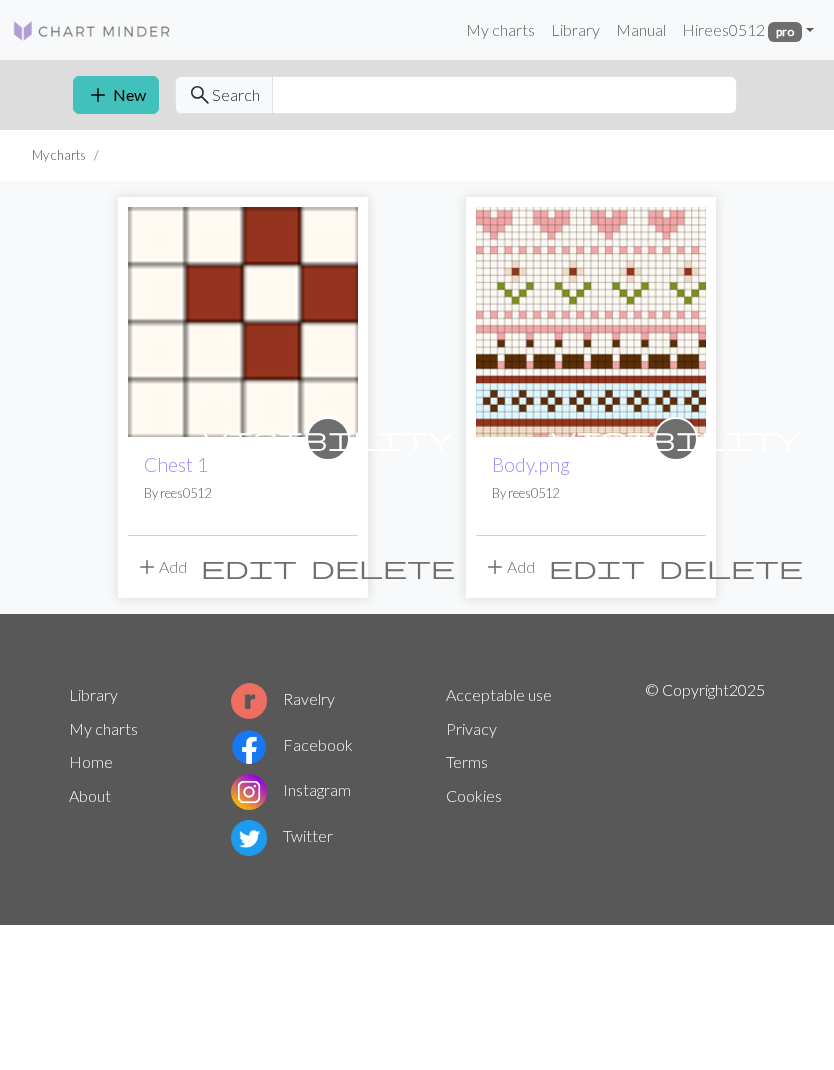 click on "visibility Chest 1 By   rees0512" at bounding box center (243, 486) 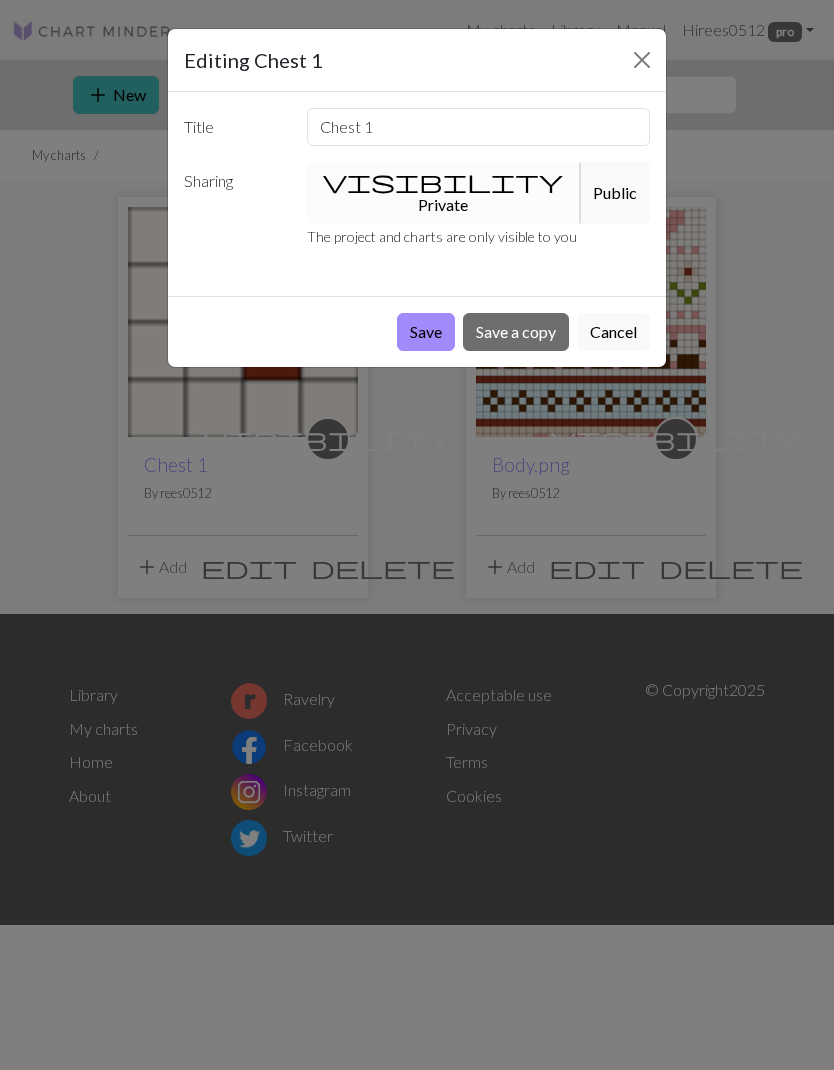 click on "Cancel" at bounding box center (613, 332) 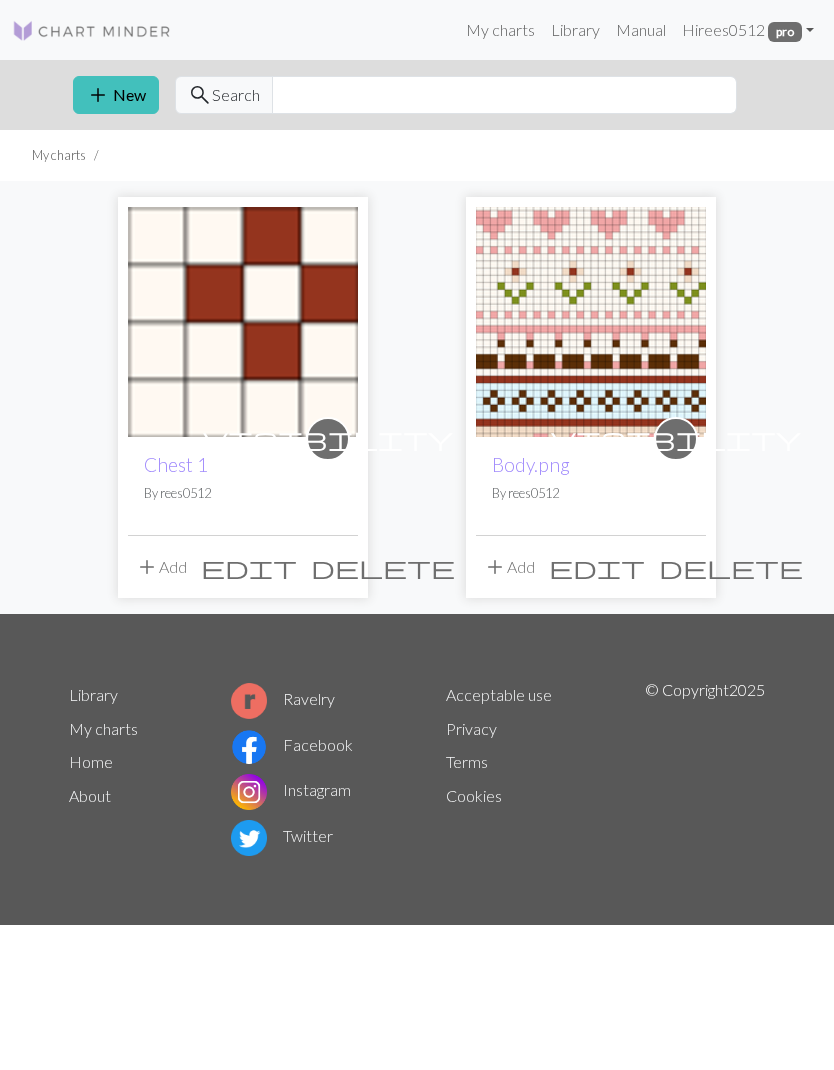click on "add" at bounding box center (98, 95) 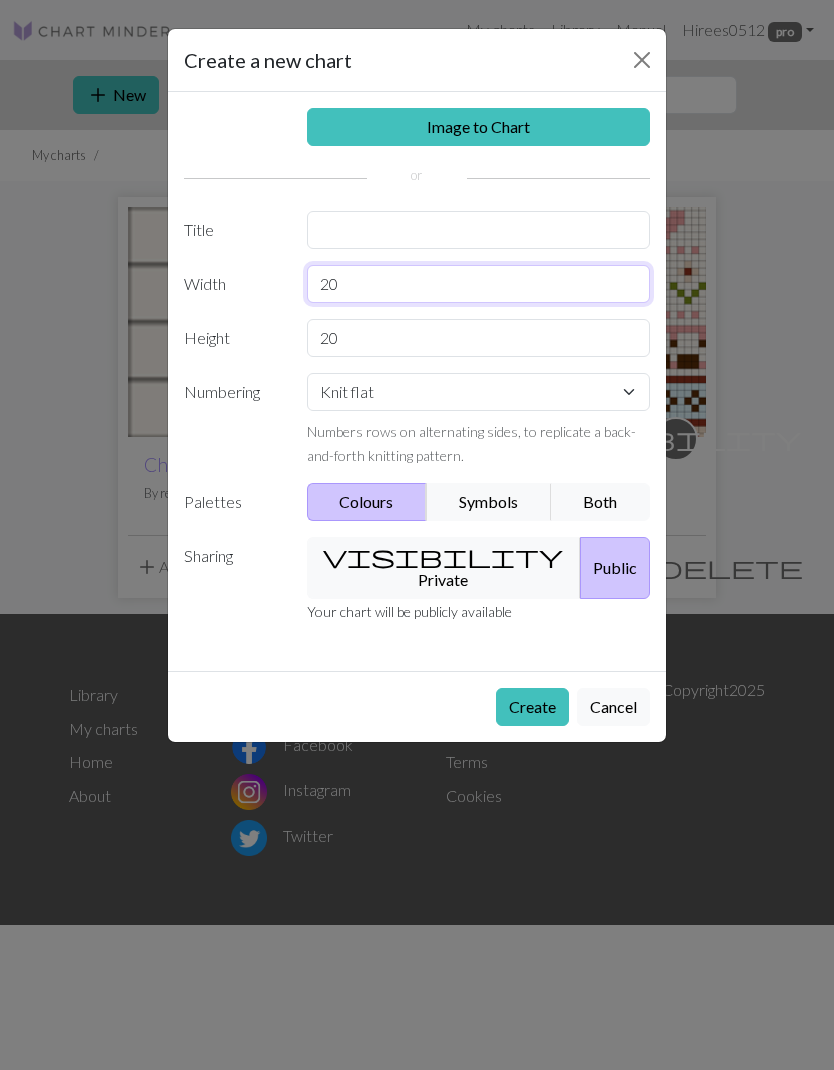 click on "20" at bounding box center (479, 284) 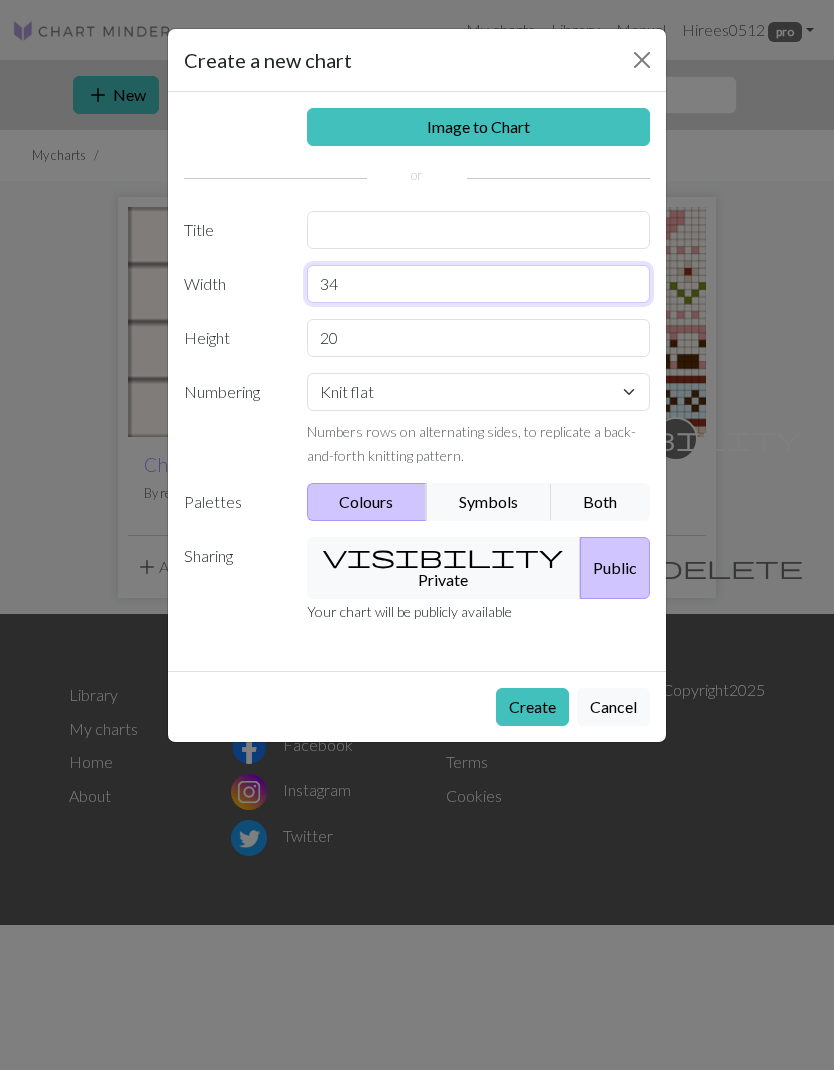 type on "34" 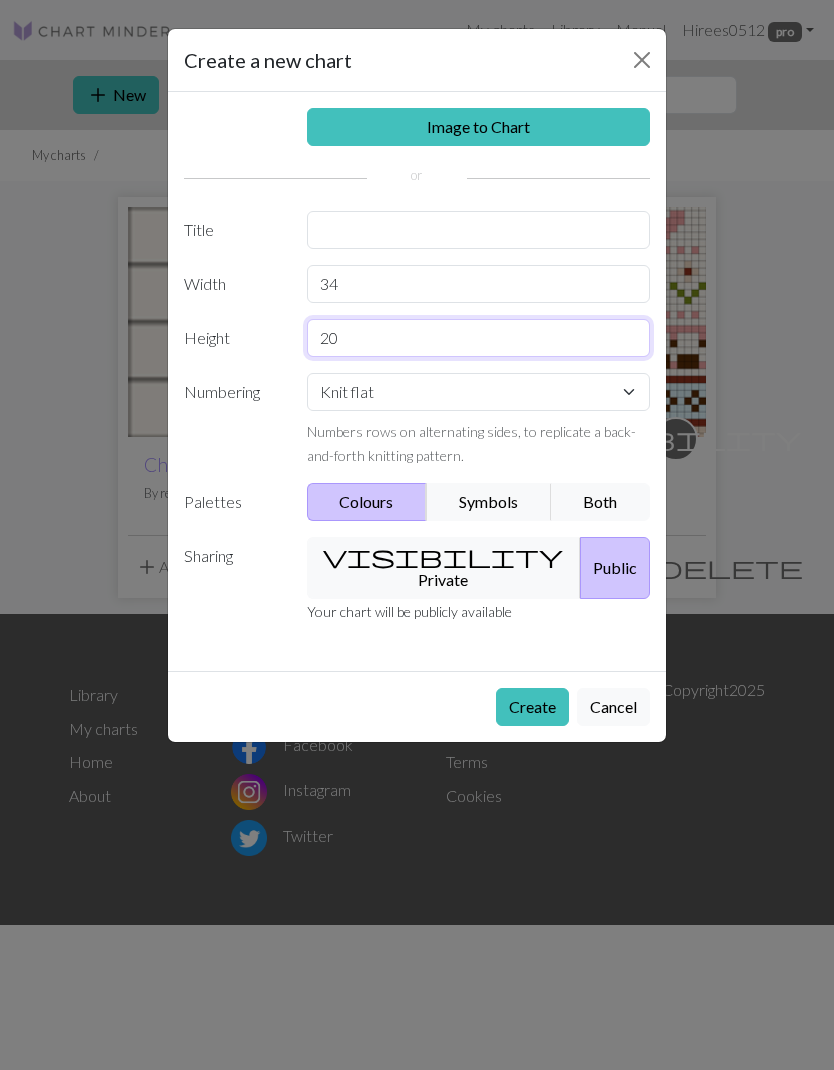 click on "20" at bounding box center (479, 338) 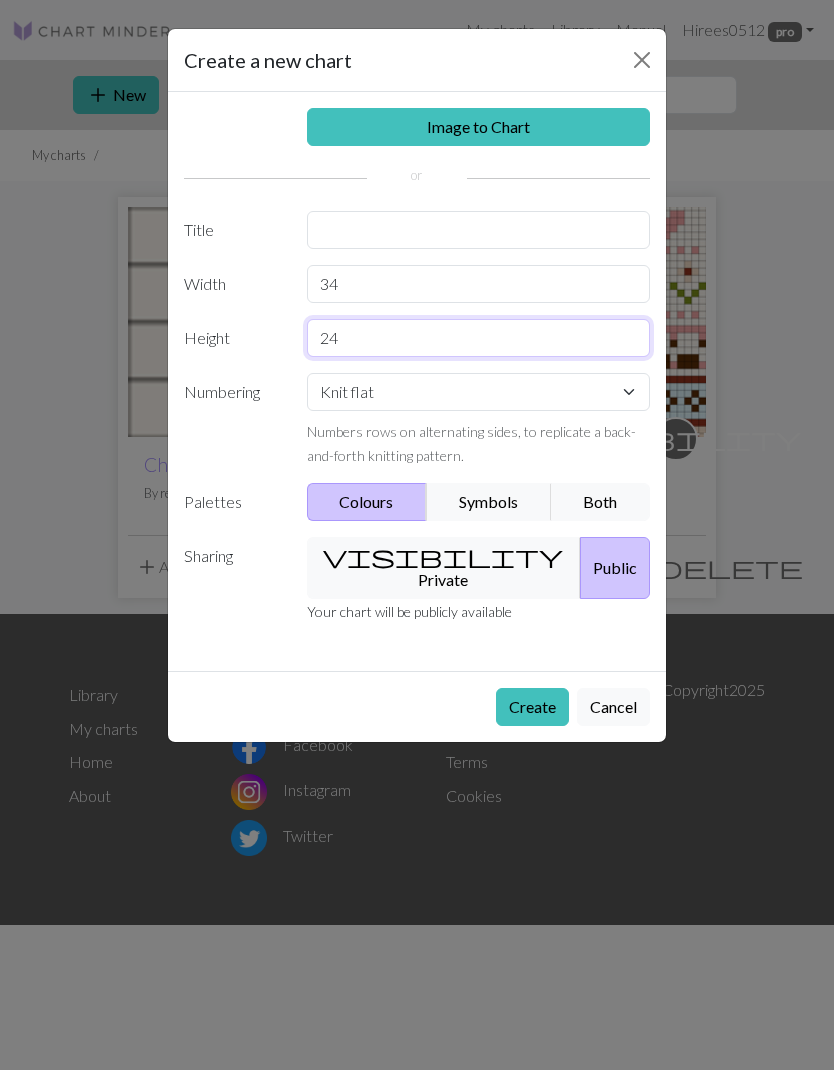 type on "24" 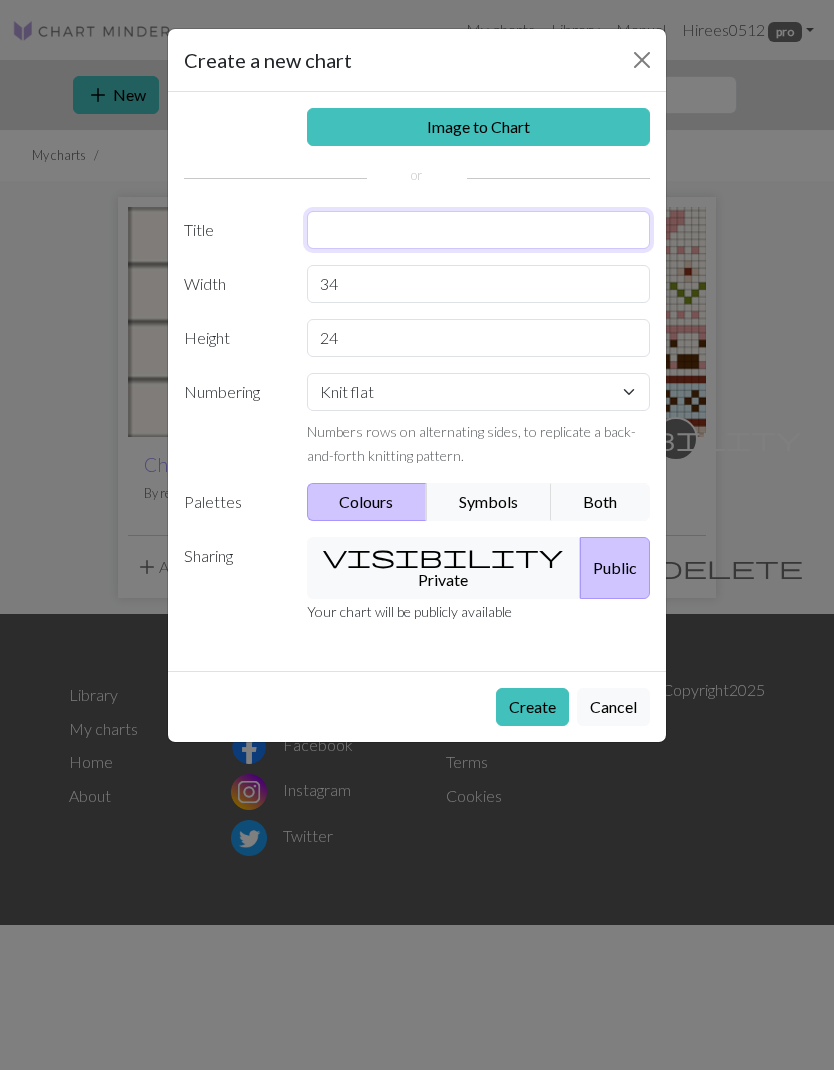 click at bounding box center [479, 230] 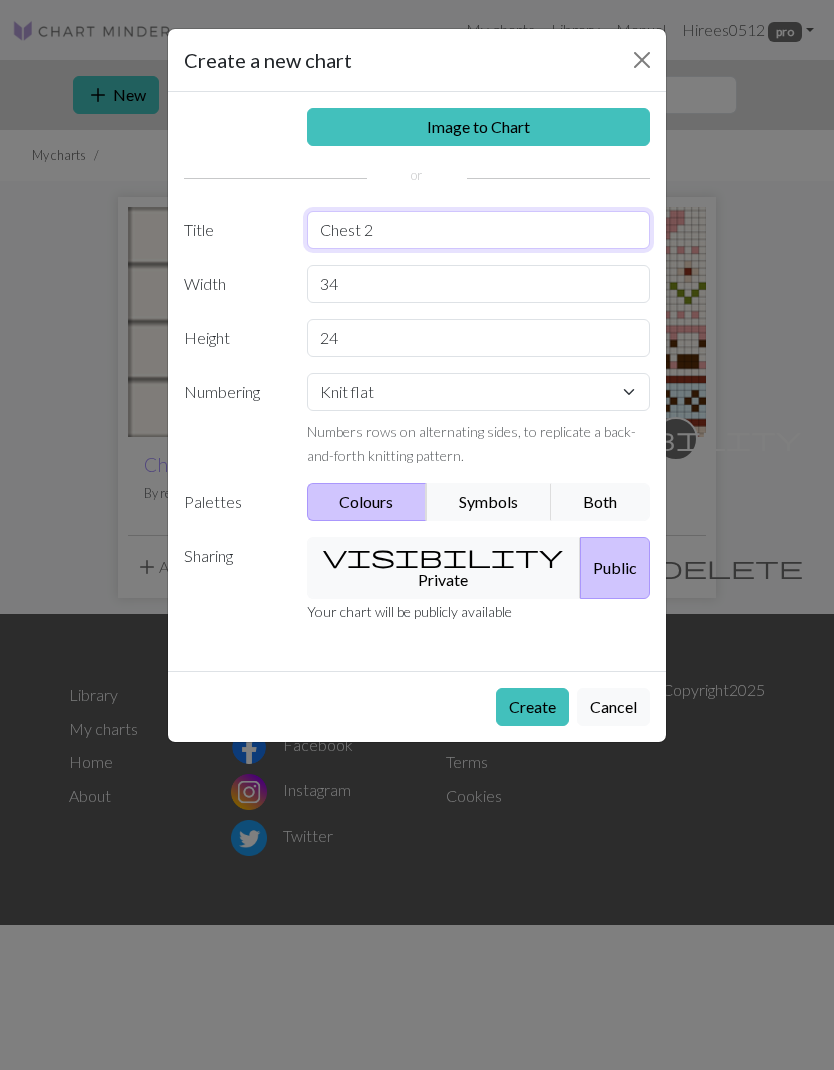 type on "Chest 2" 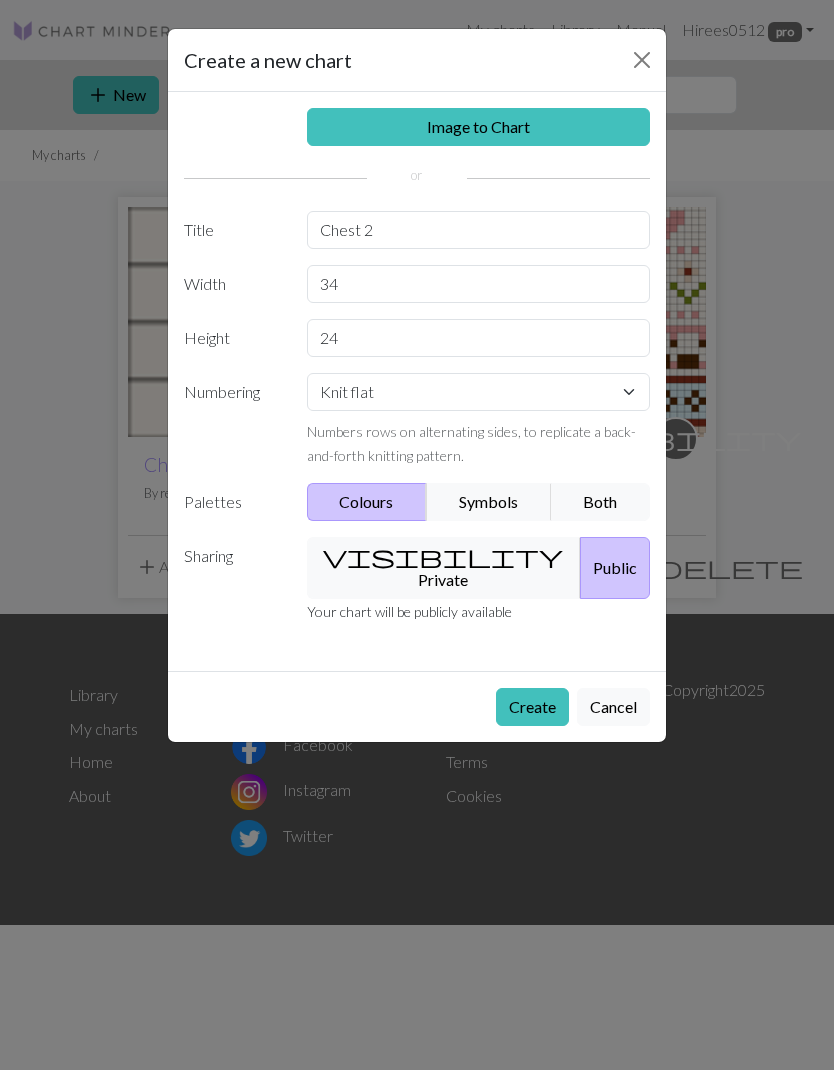 click on "visibility  Private" at bounding box center [444, 568] 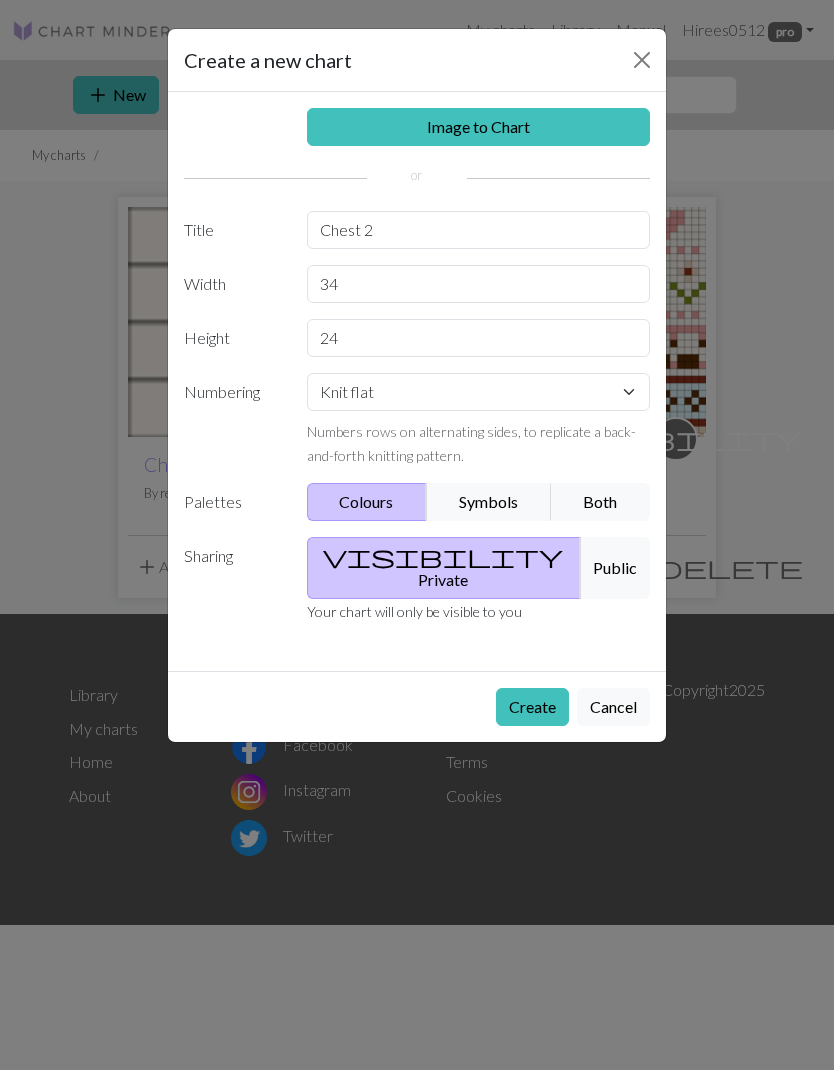 click on "Create" at bounding box center (532, 707) 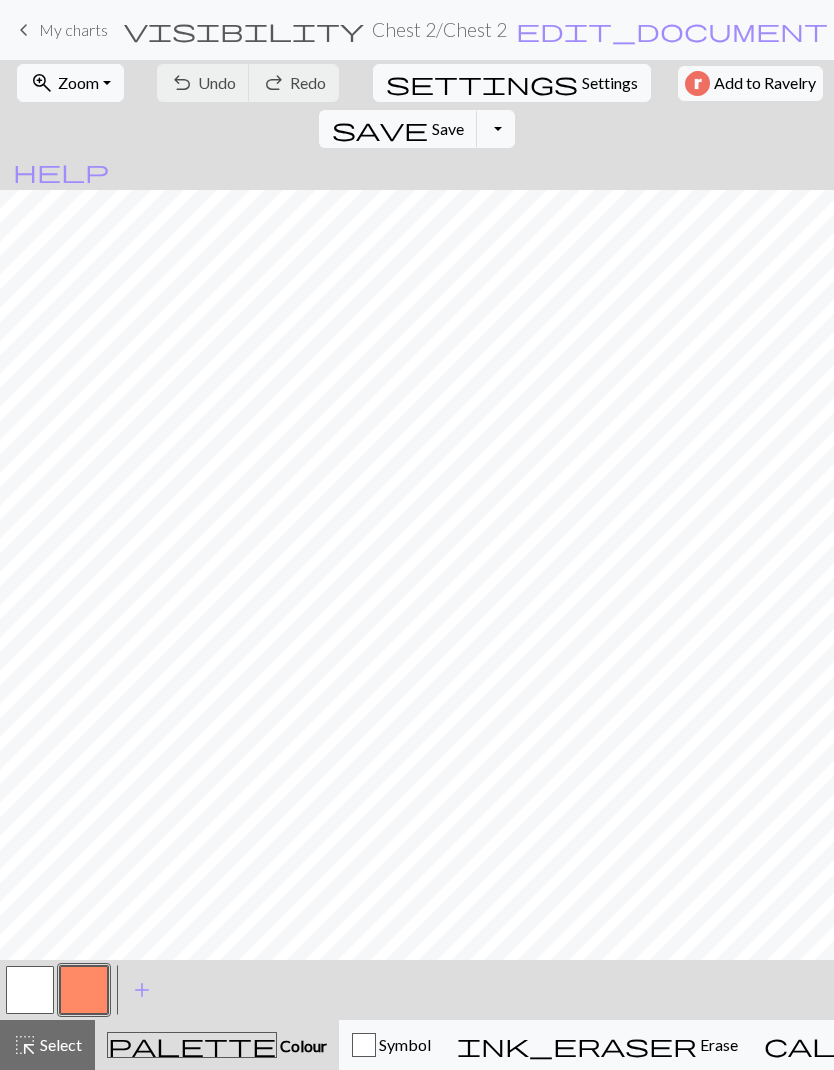 click at bounding box center (30, 990) 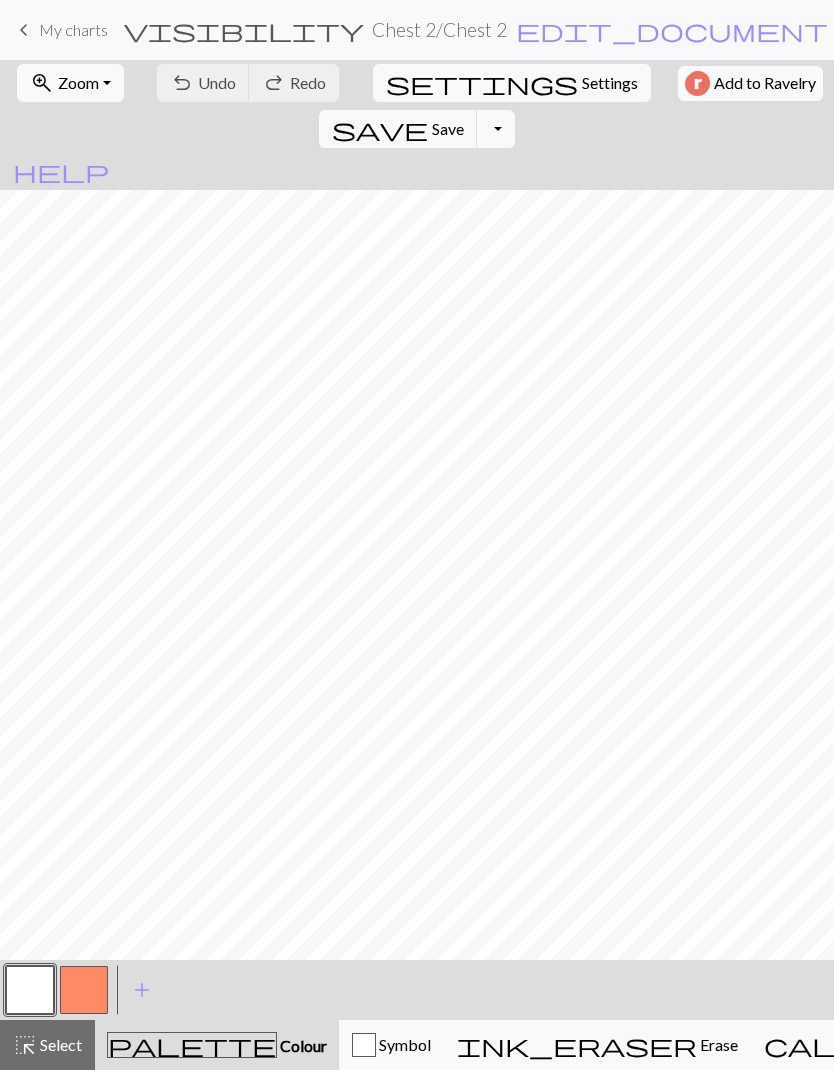 click at bounding box center (30, 990) 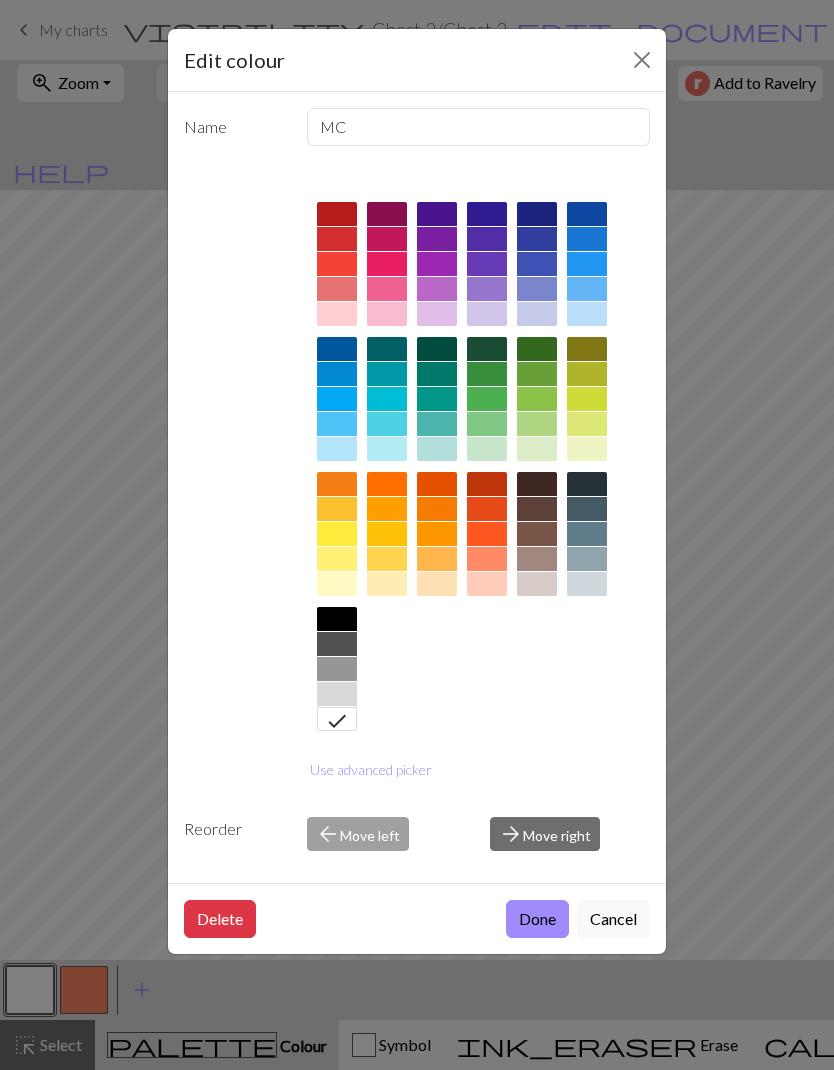 click on "Use advanced picker" at bounding box center [371, 769] 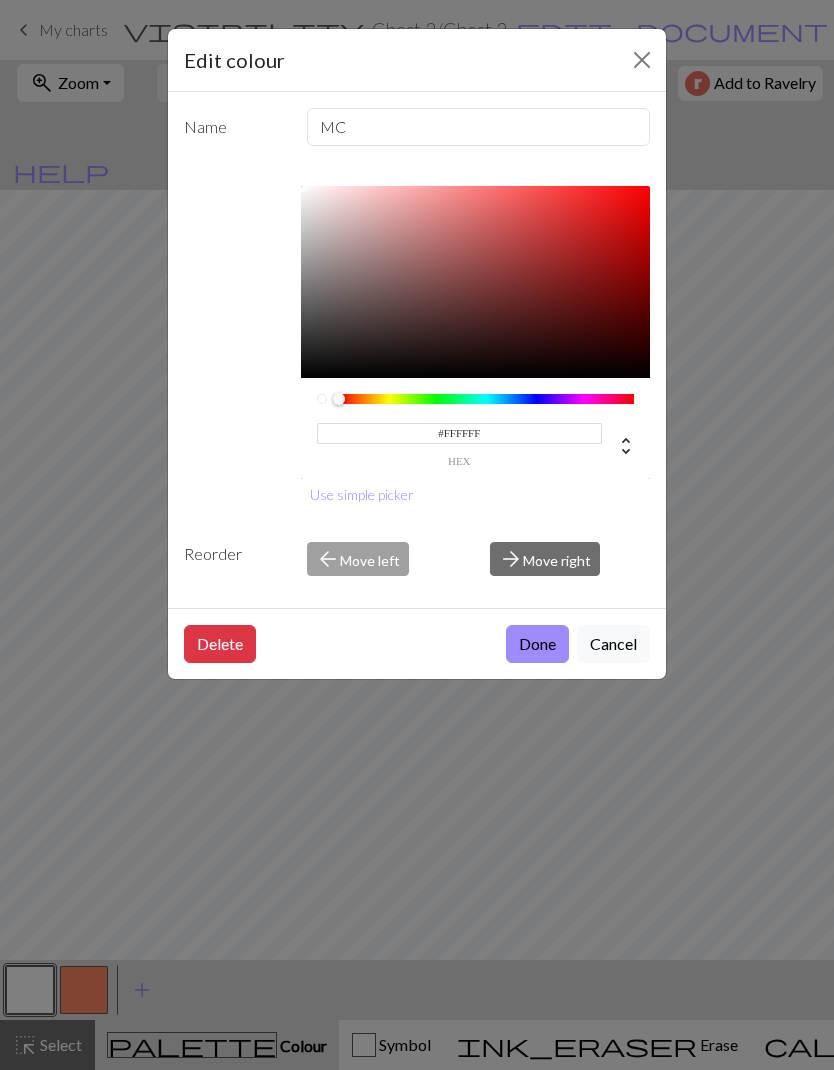 click on "#FFFFFF" at bounding box center (460, 433) 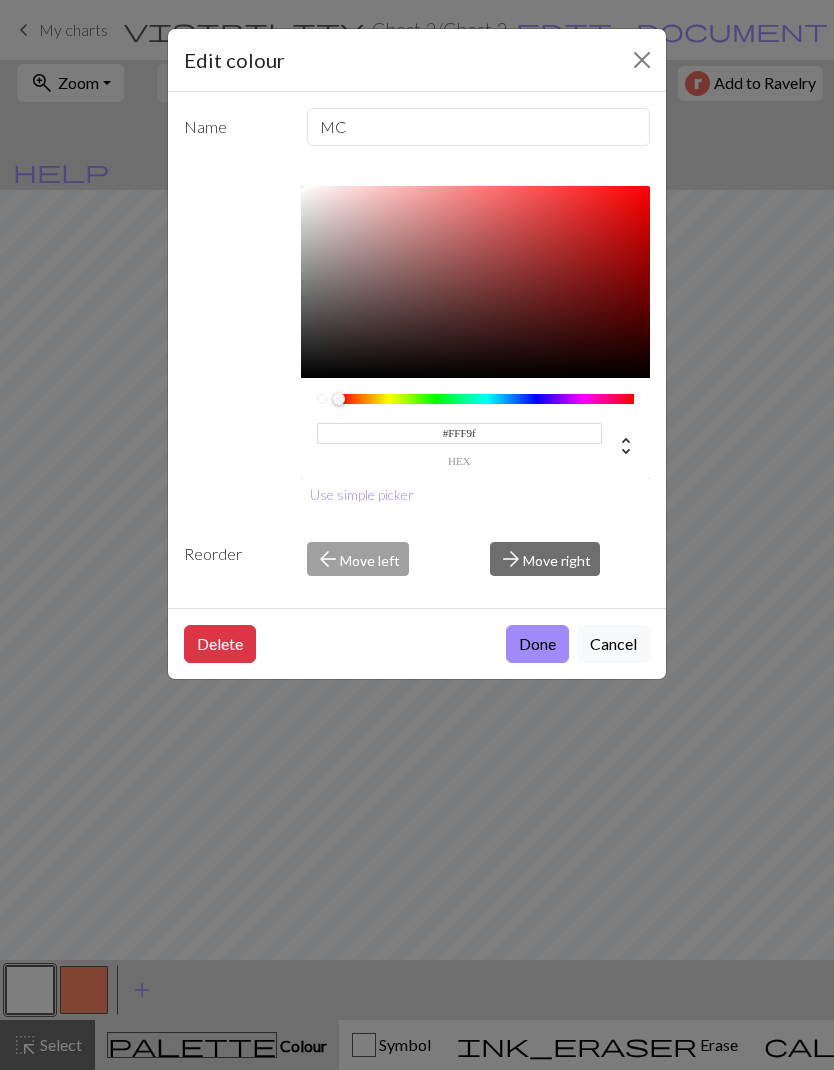 type on "#FFF9f2" 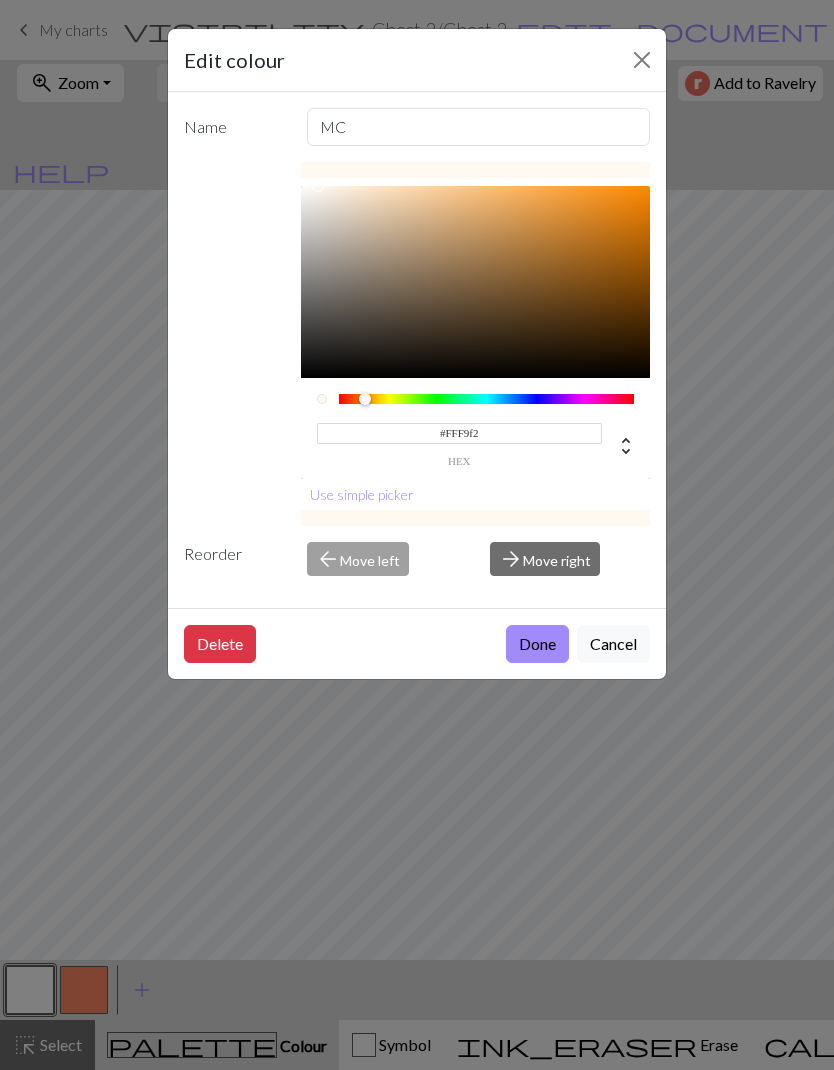 click on "Done" at bounding box center [537, 644] 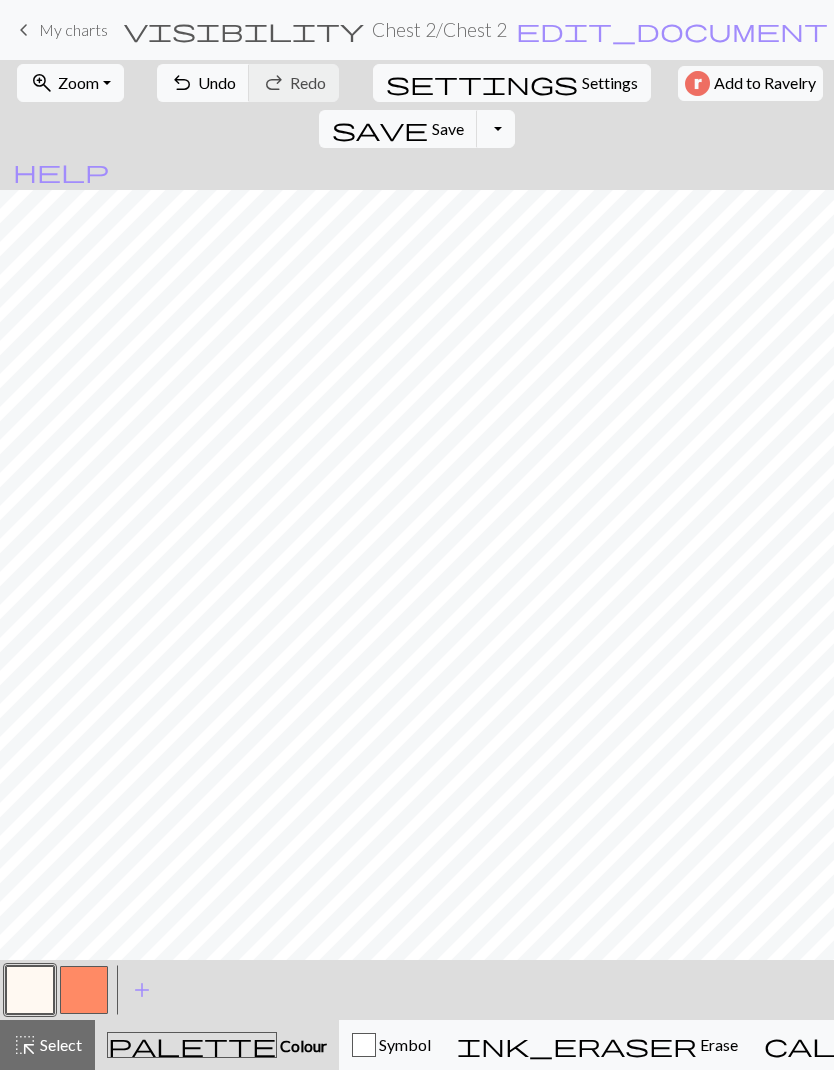 click at bounding box center [84, 990] 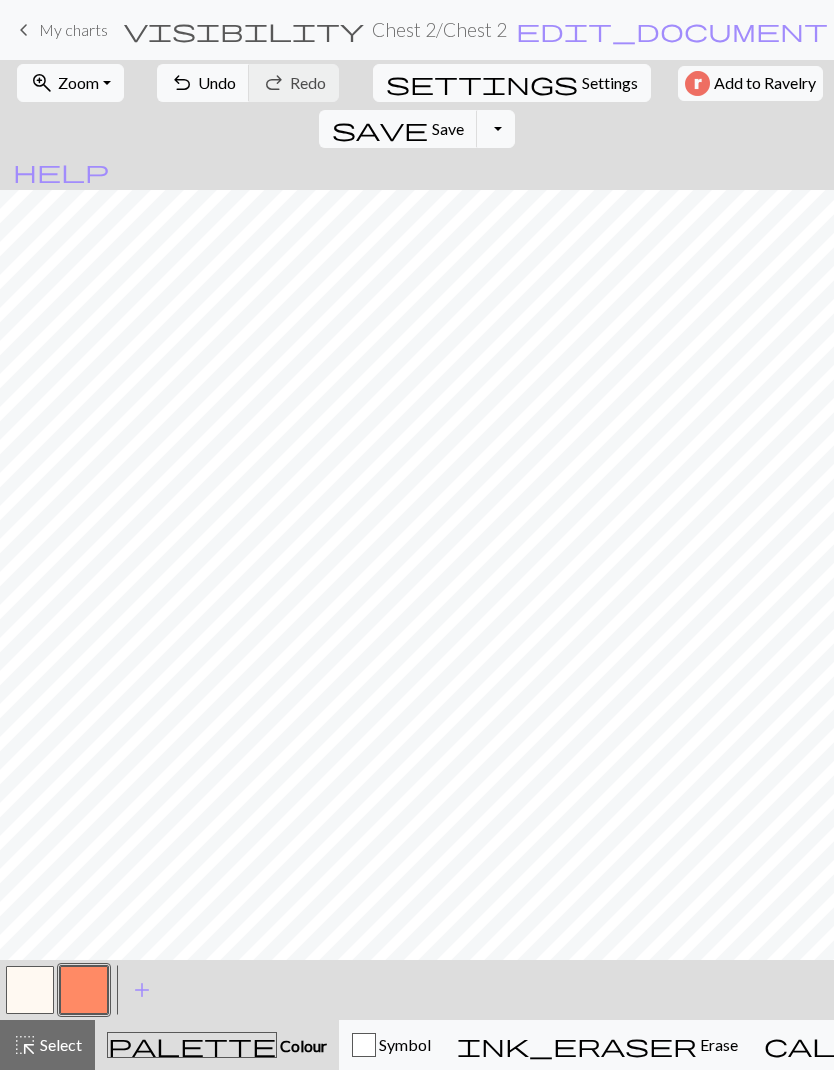 click at bounding box center [84, 990] 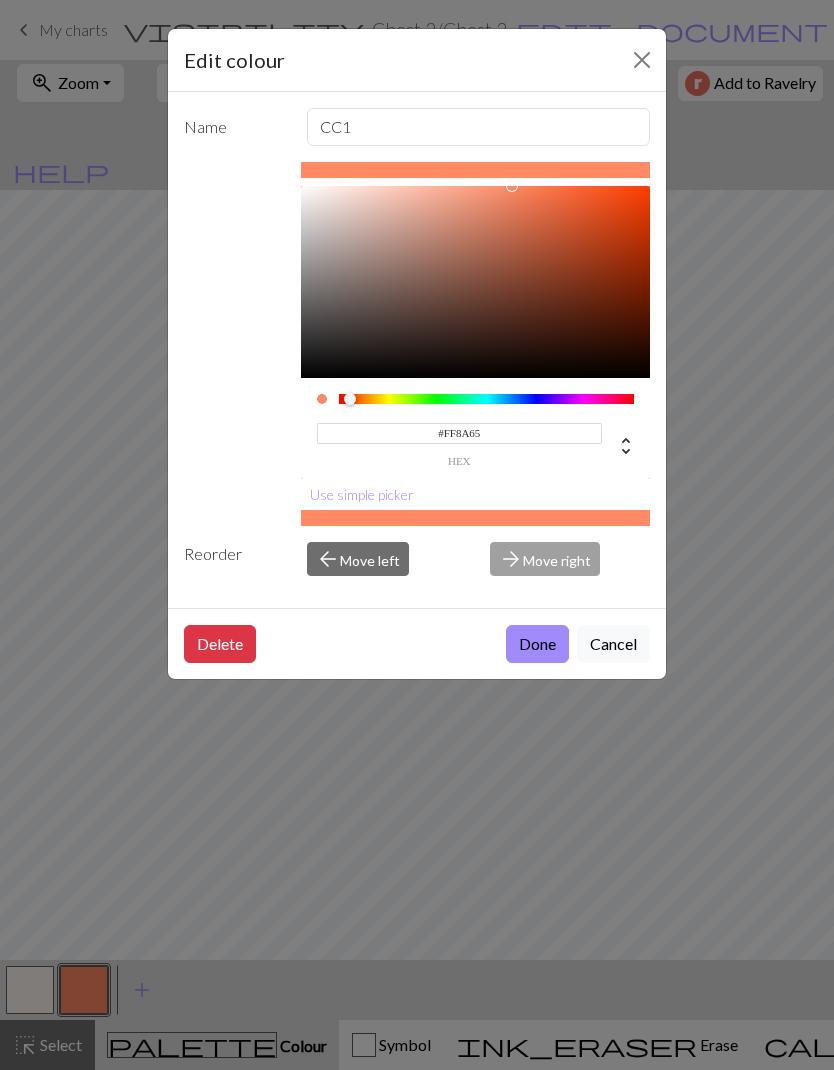 click on "#FF8A65" at bounding box center [460, 433] 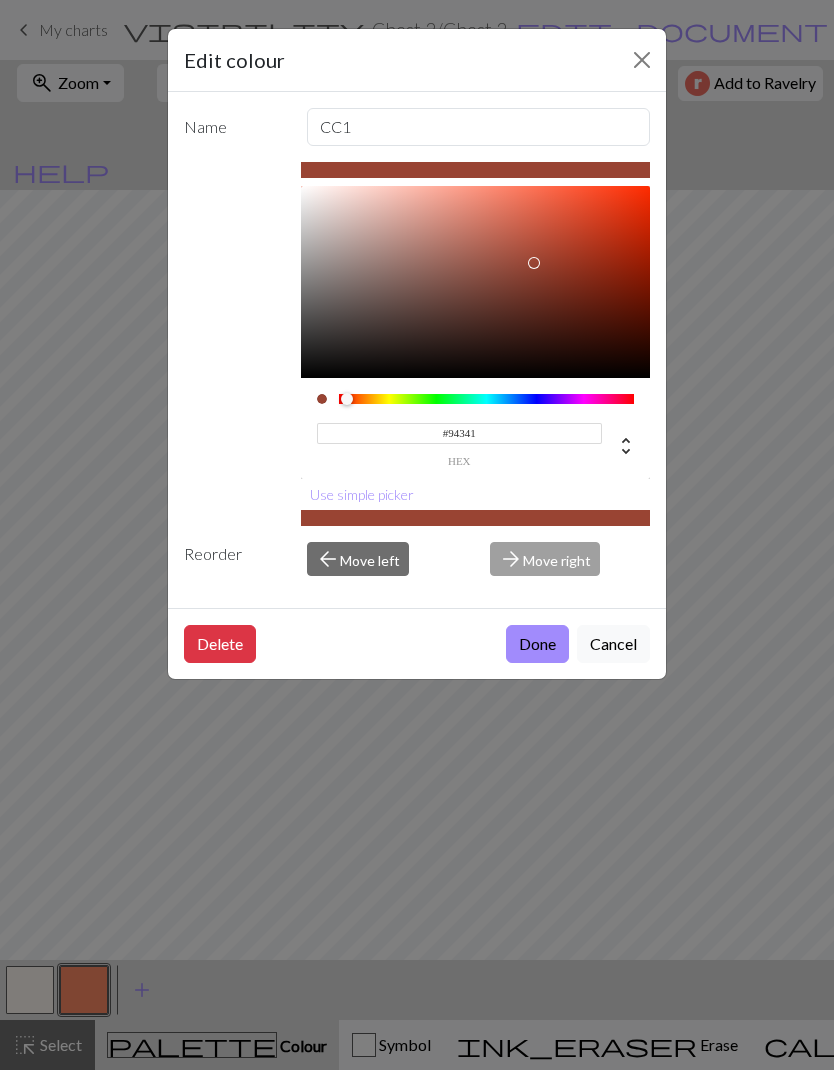 type on "#94341e" 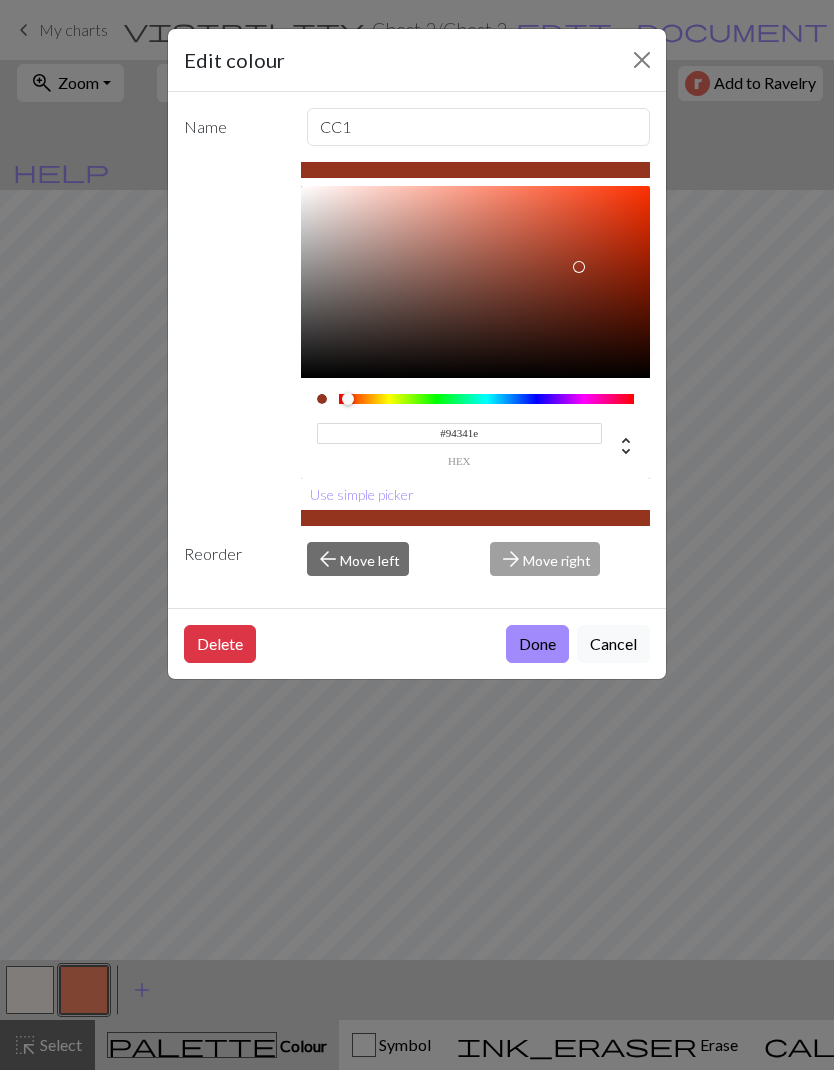 click on "Done" at bounding box center (537, 644) 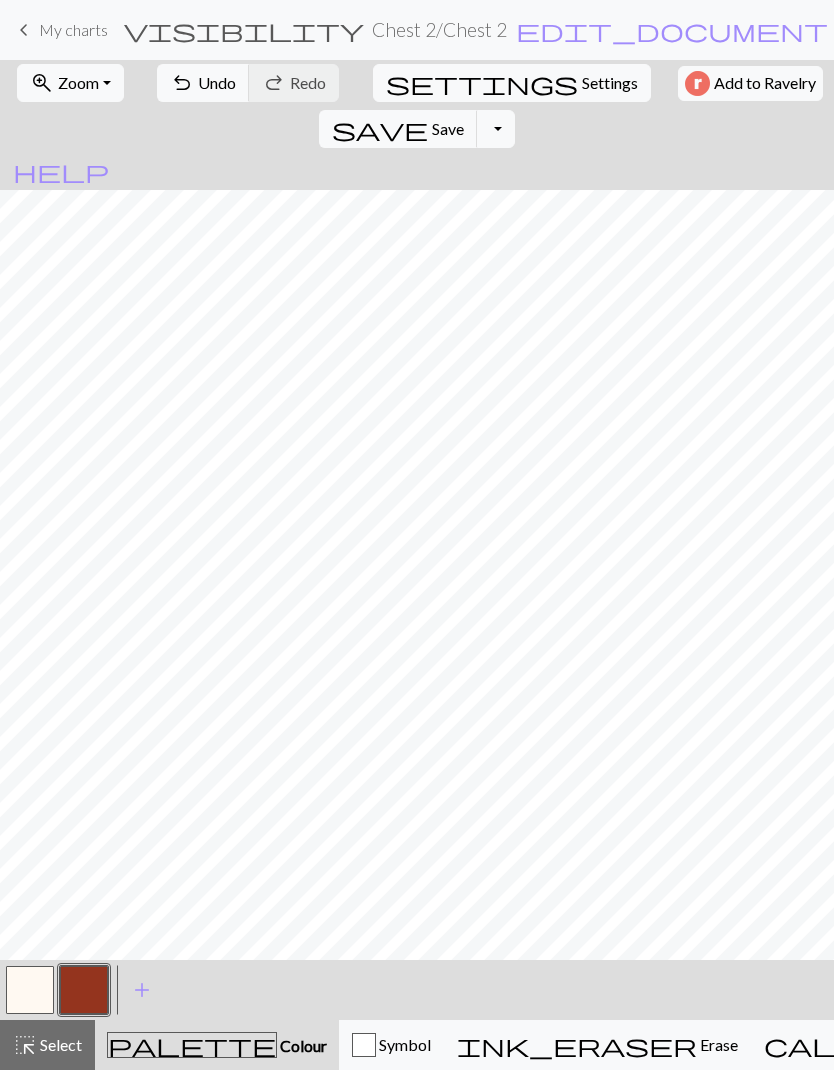 click on "Undo" at bounding box center (217, 82) 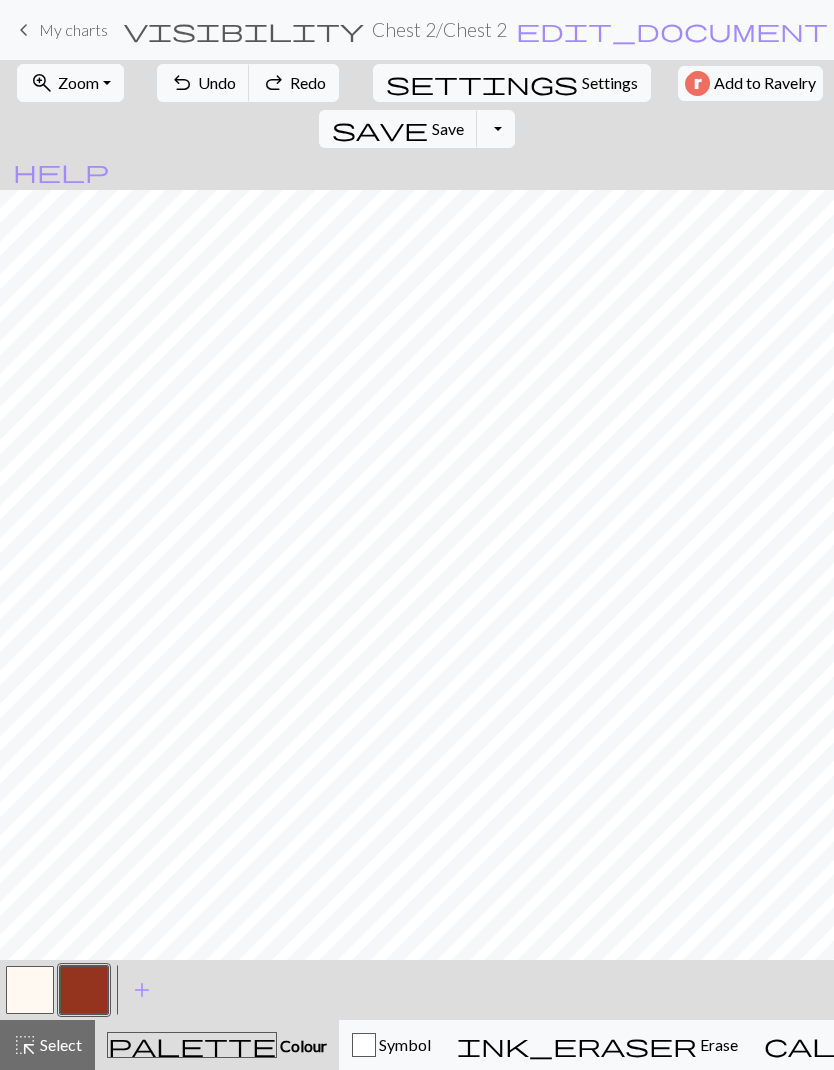 click on "Undo" at bounding box center [217, 82] 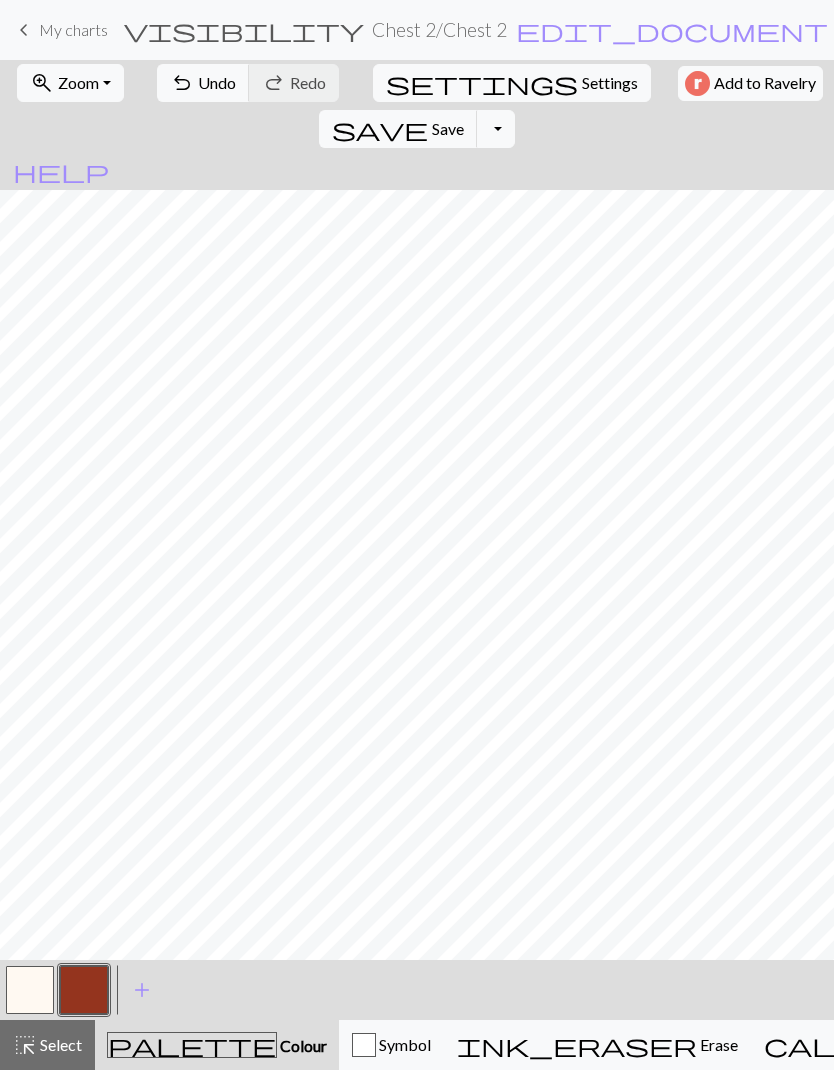 scroll, scrollTop: 0, scrollLeft: 55, axis: horizontal 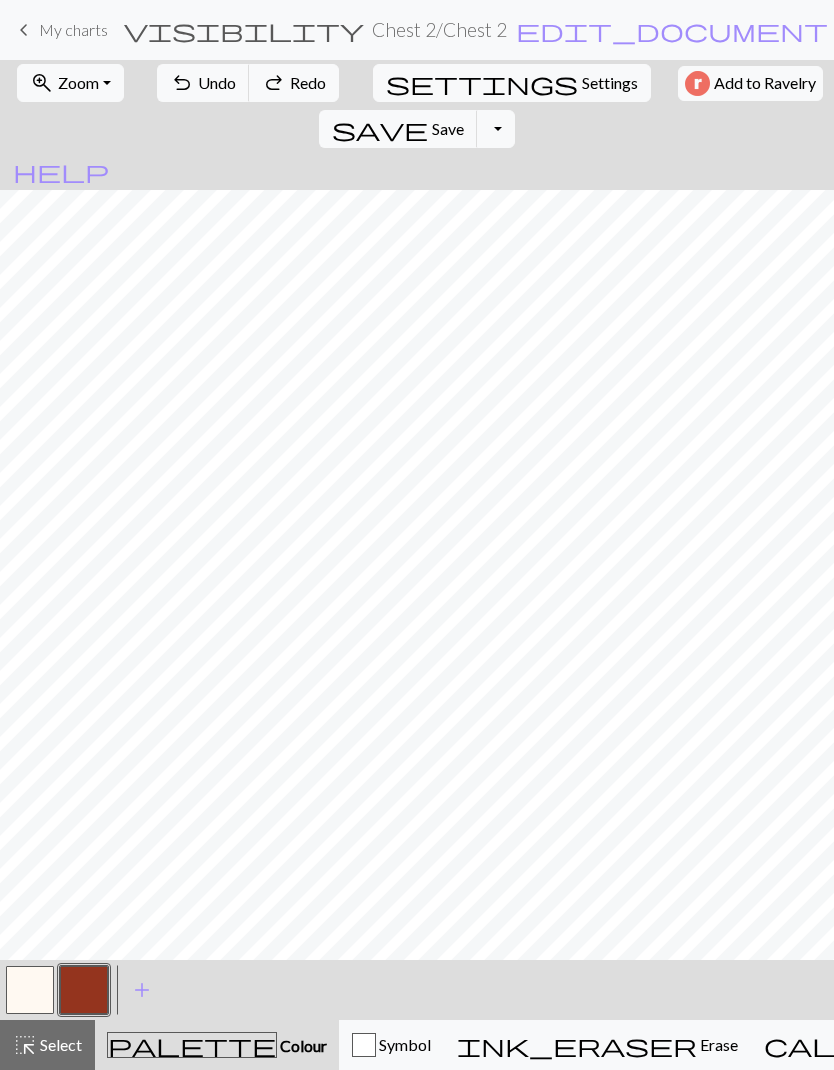 click on "undo Undo Undo" at bounding box center [203, 83] 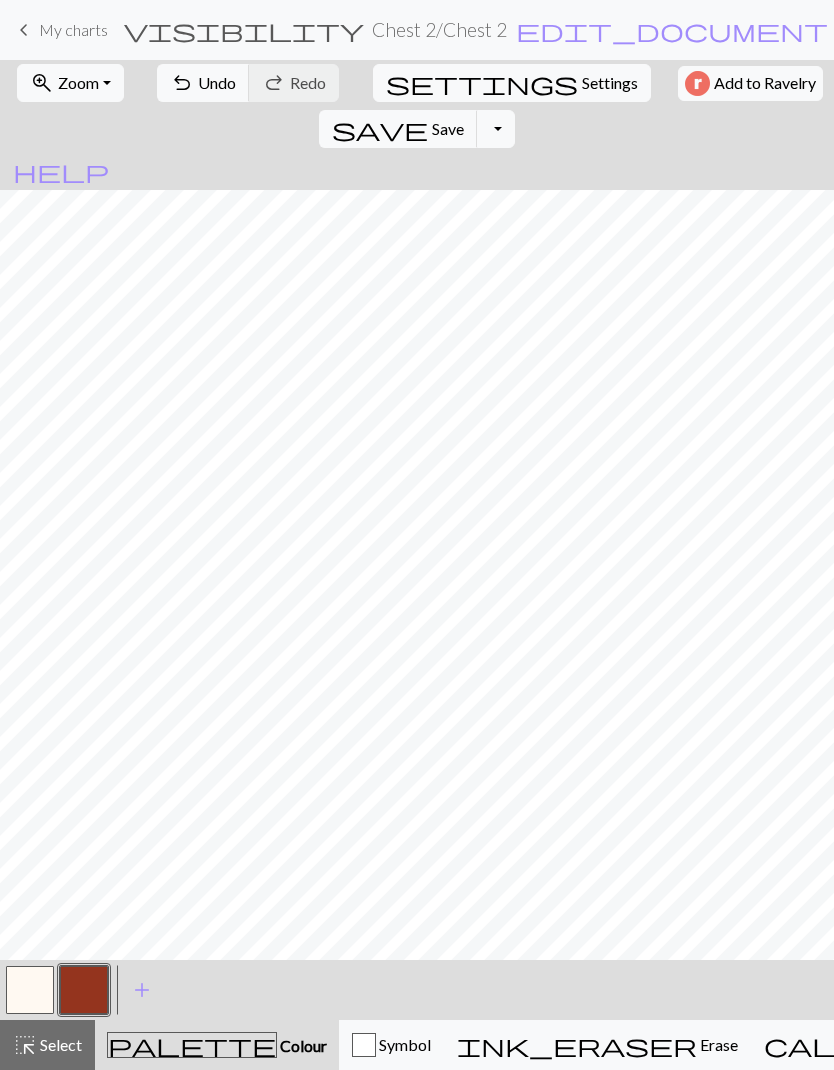 click on "Undo" at bounding box center (217, 82) 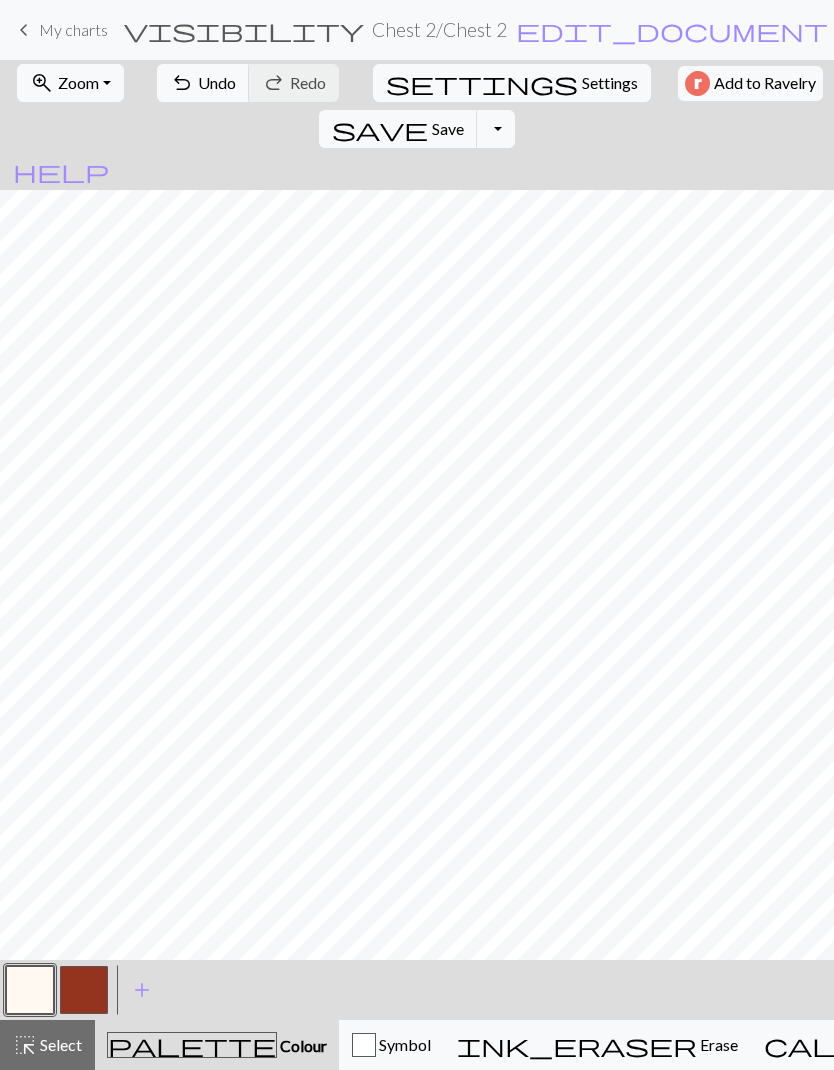 click at bounding box center (30, 990) 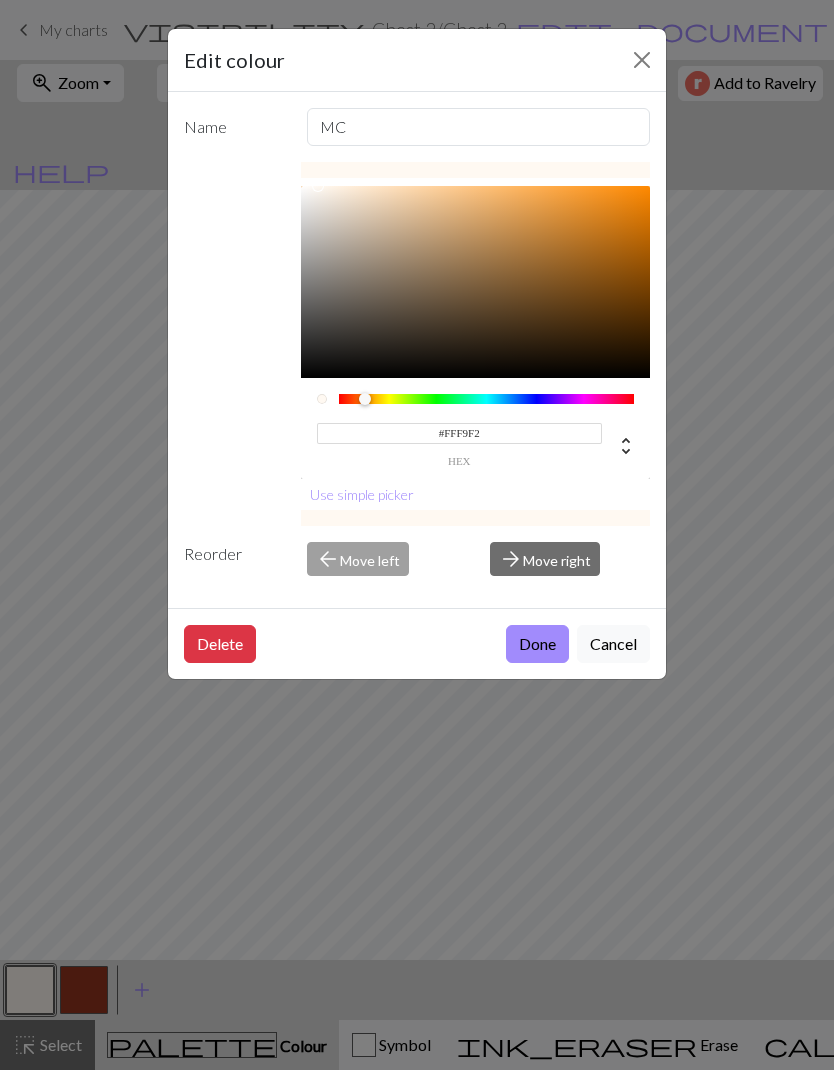 click on "Cancel" at bounding box center (613, 644) 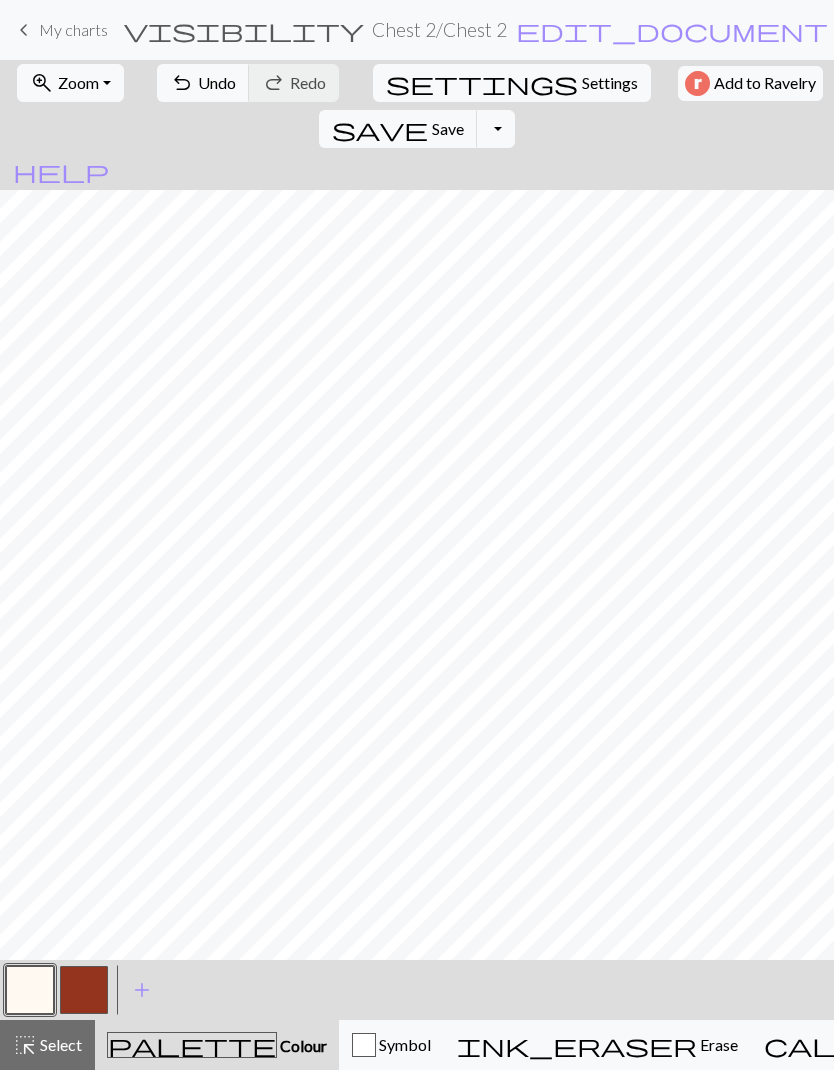 click at bounding box center (30, 990) 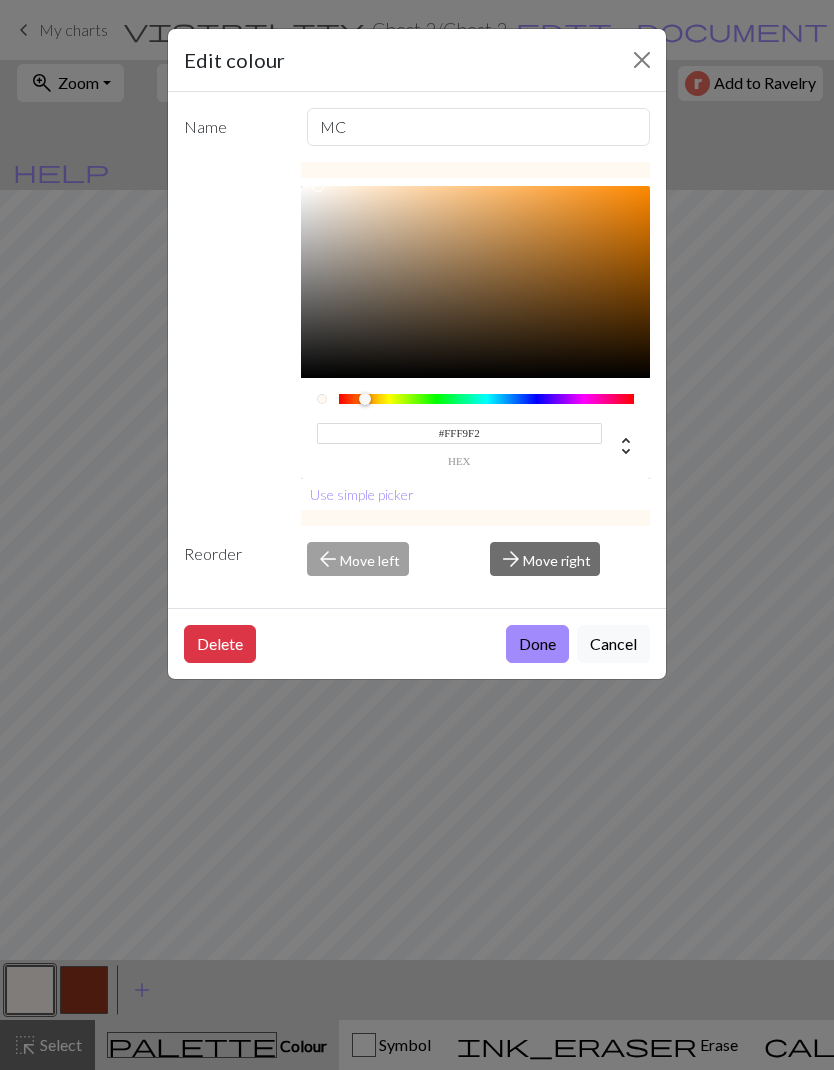 click on "Edit colour Name MC #FFF9F2 hex Use simple picker Reorder arrow_back Move left arrow_forward Move right Delete Done Cancel" at bounding box center (417, 535) 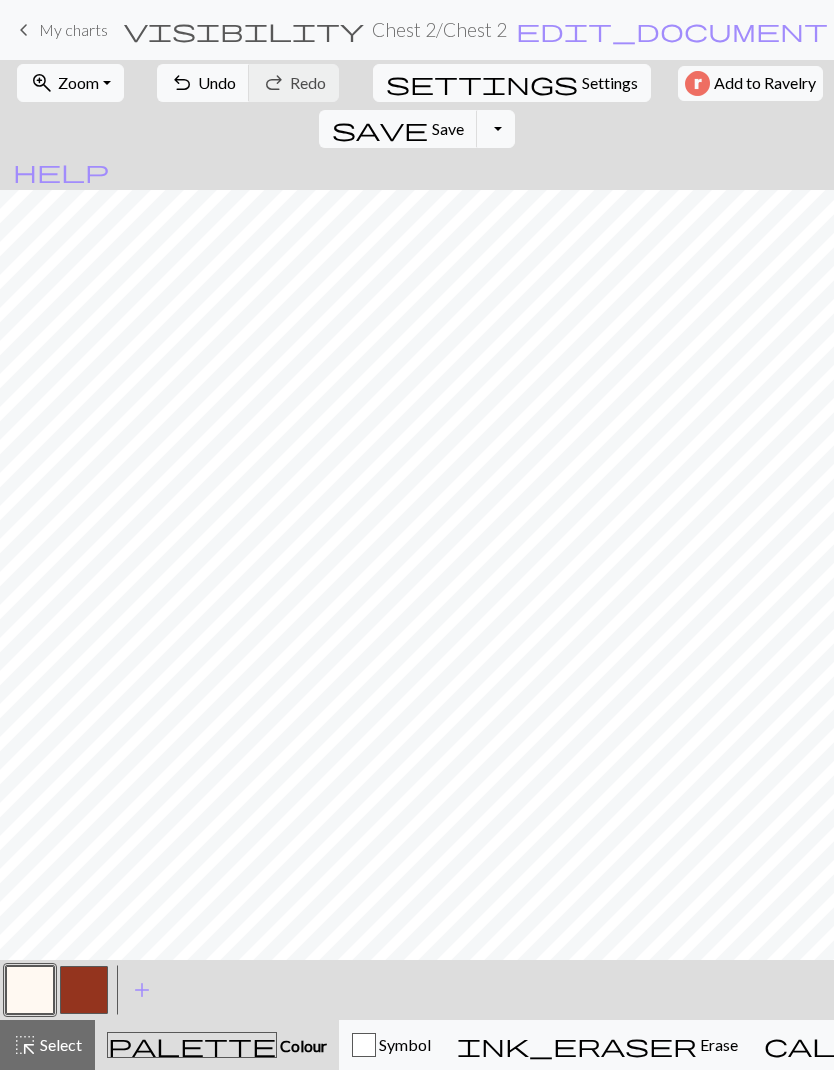 click at bounding box center [84, 990] 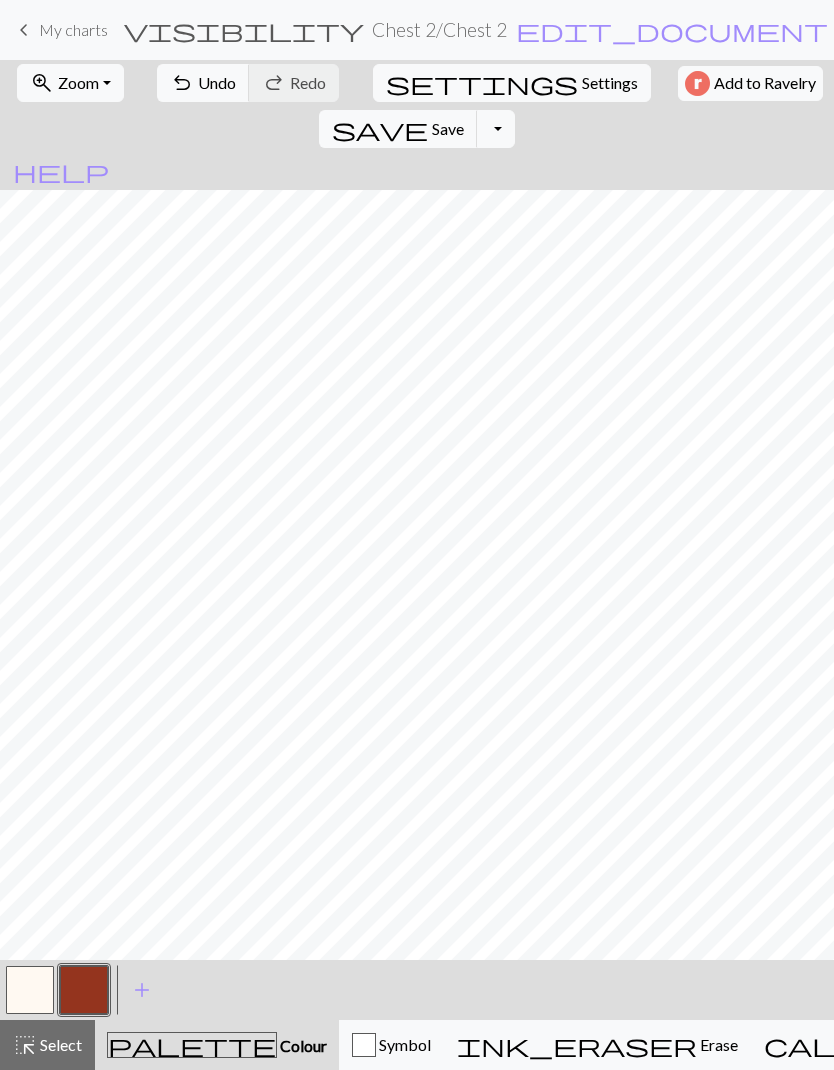 click on "Settings" at bounding box center (610, 83) 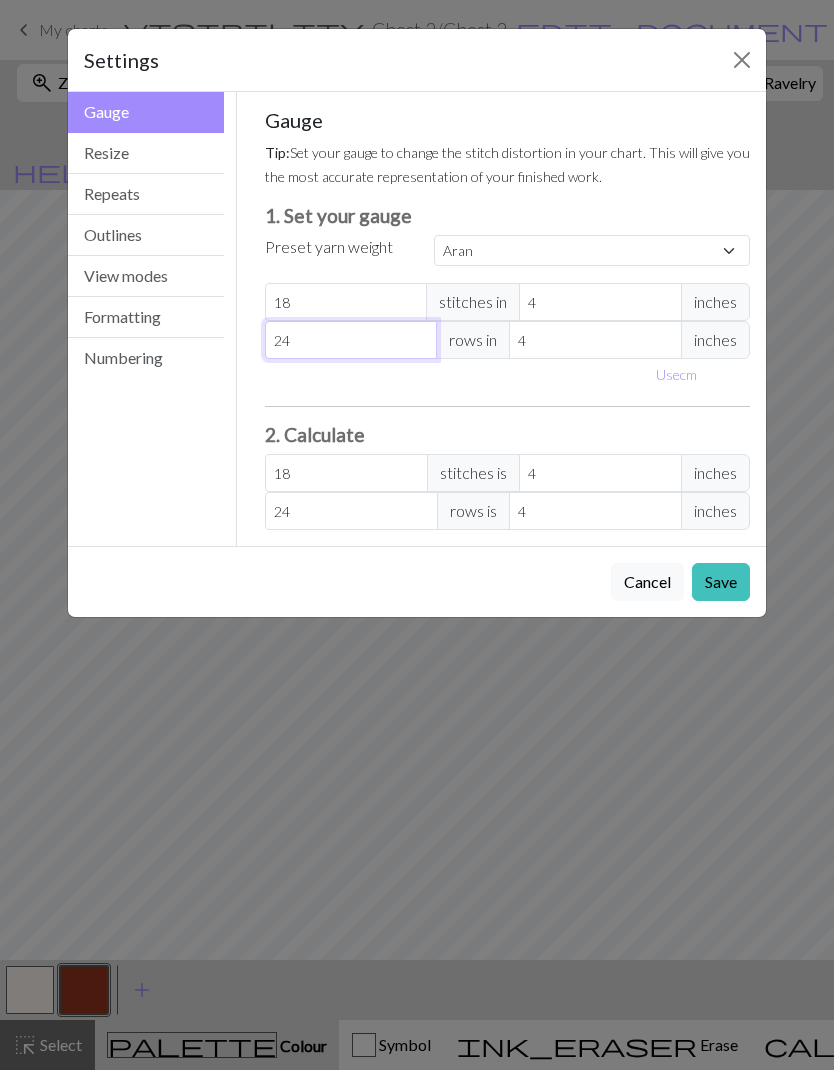 click on "24" at bounding box center (351, 340) 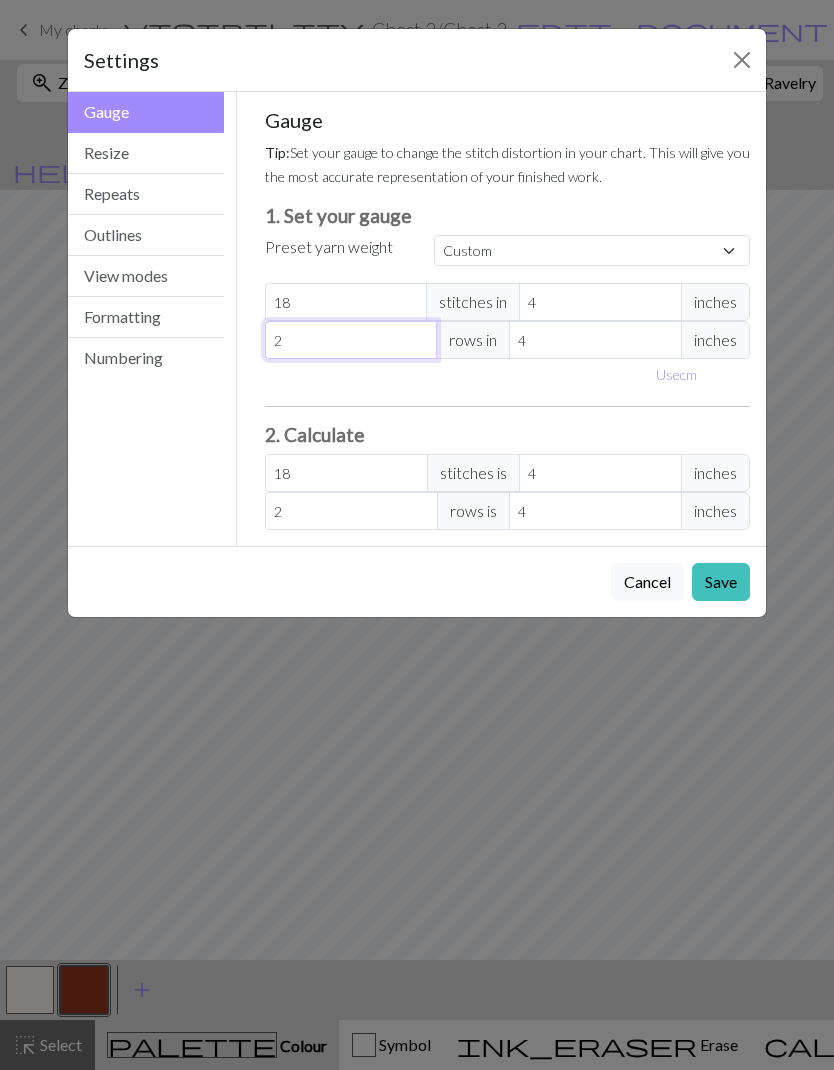 type on "20" 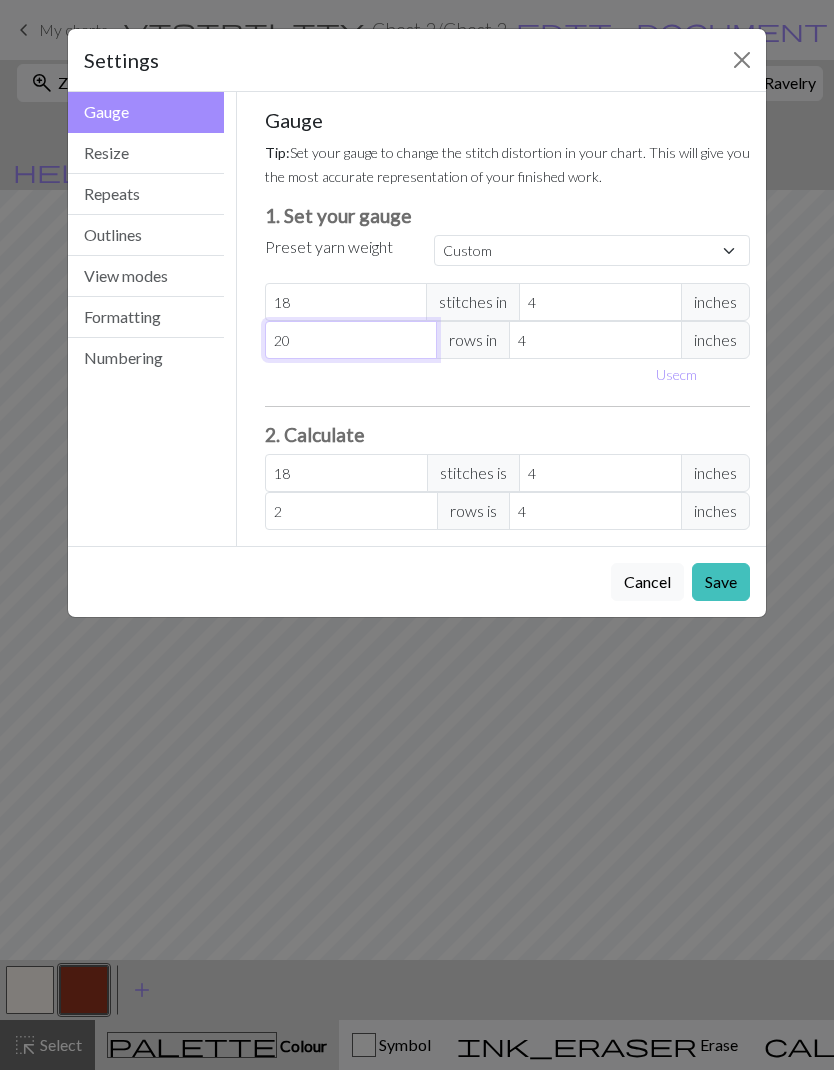 type on "20" 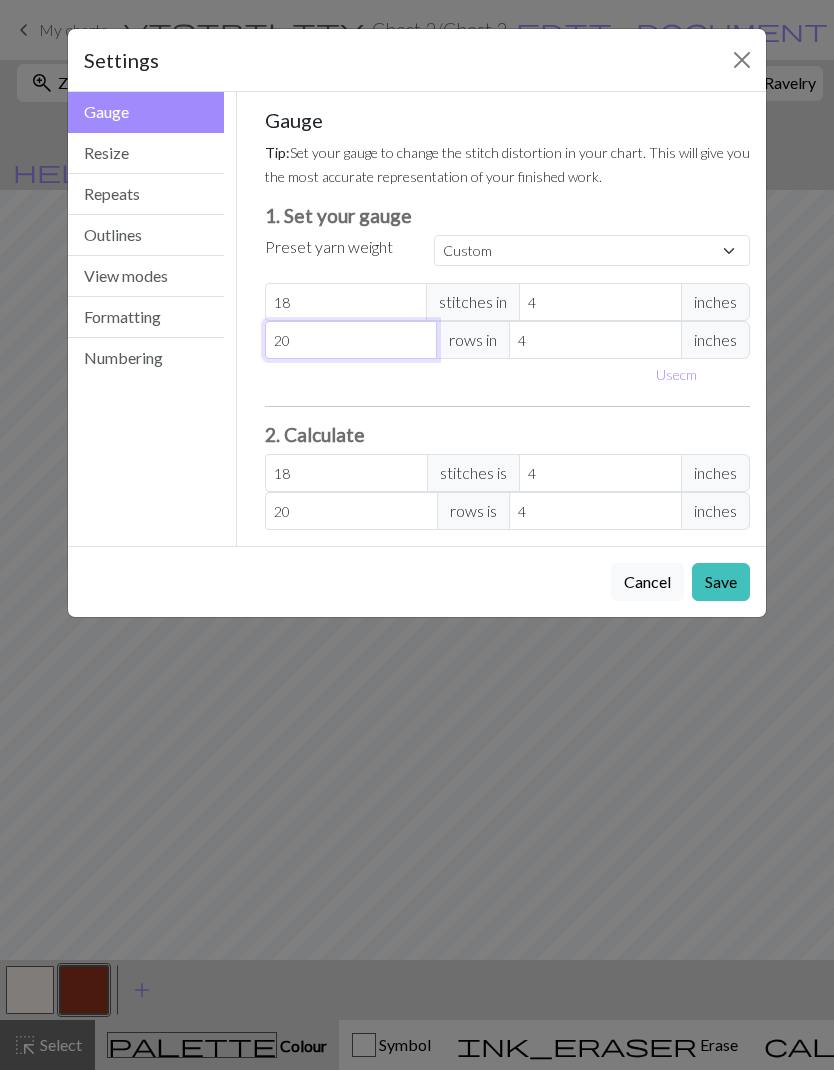 type on "20" 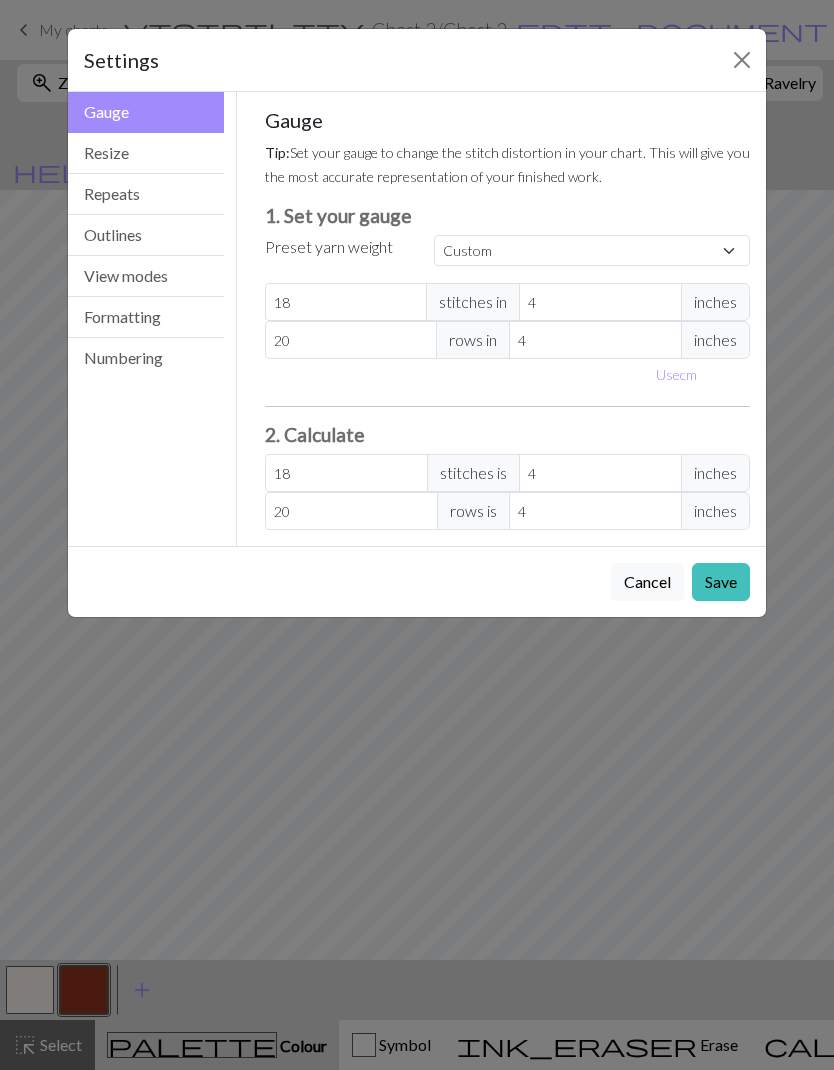 click on "Save" at bounding box center (721, 582) 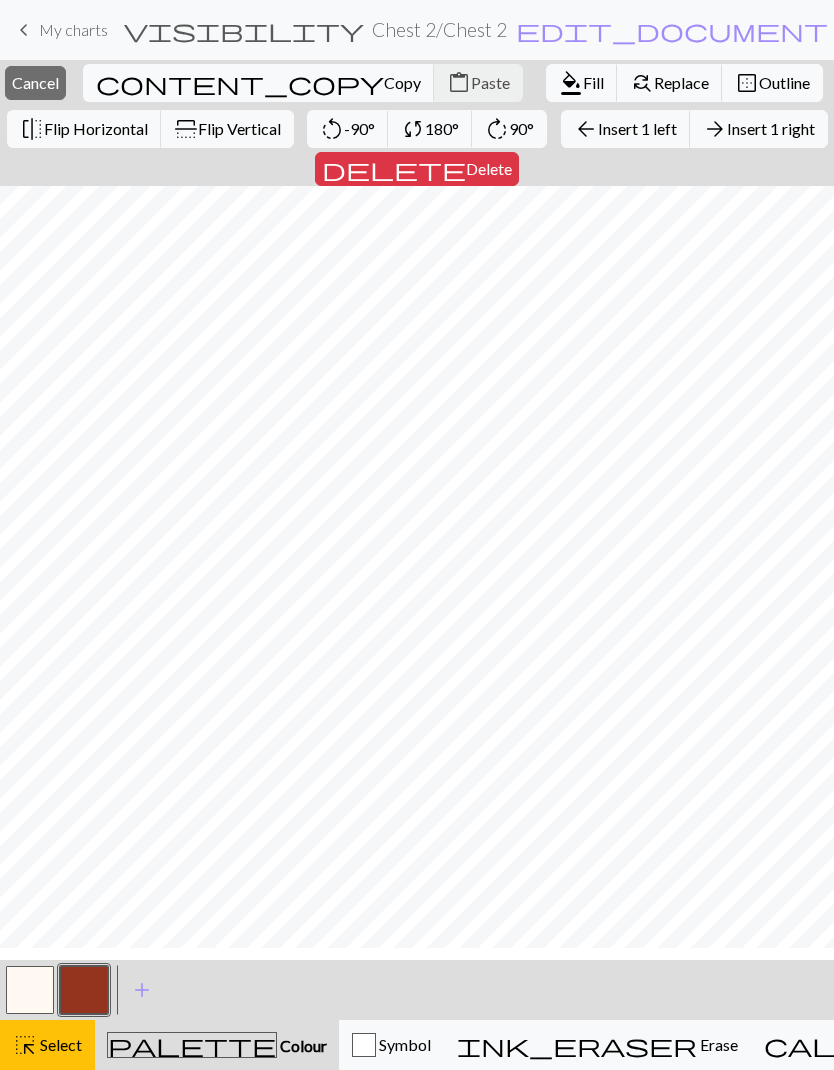 scroll, scrollTop: 0, scrollLeft: 40, axis: horizontal 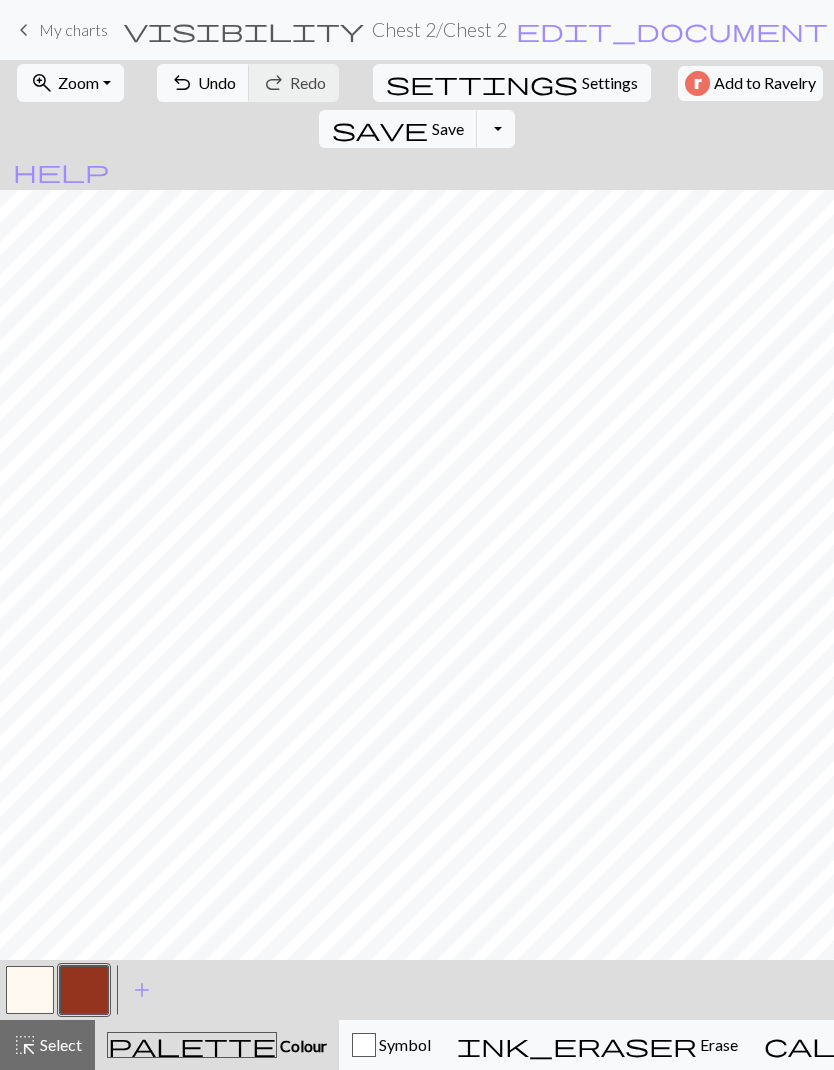 click on "undo Undo Undo" at bounding box center (203, 83) 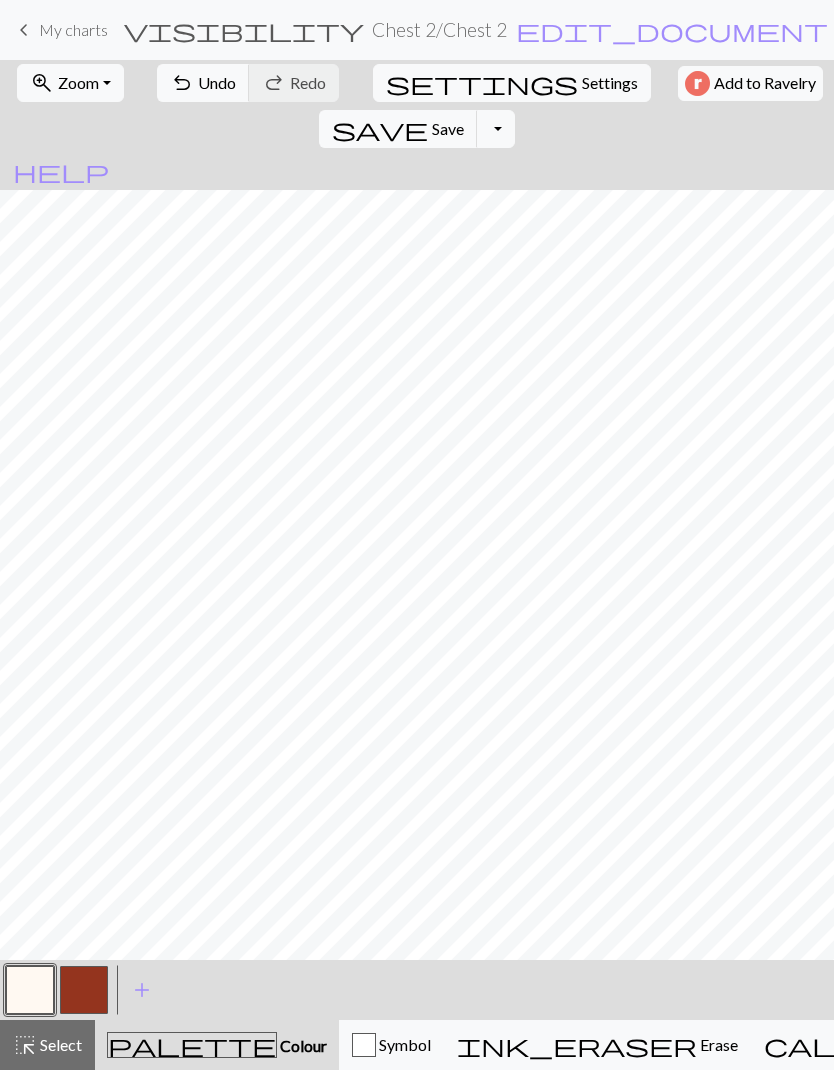 click at bounding box center (84, 990) 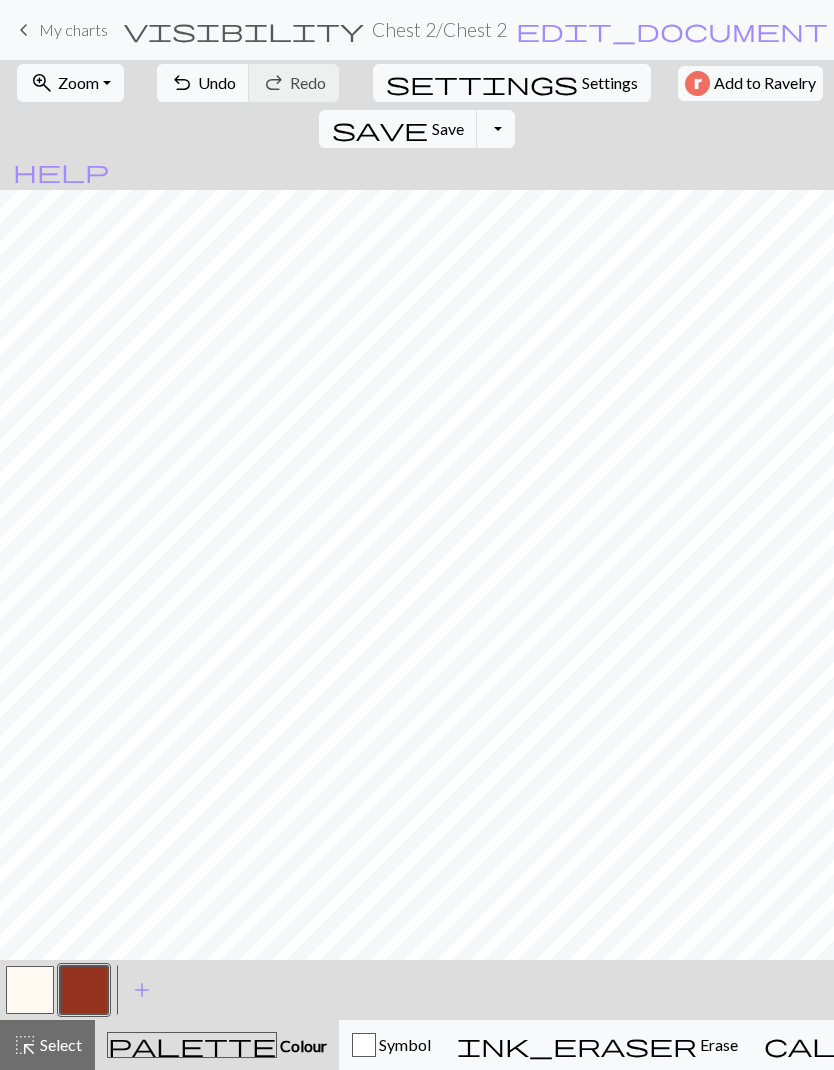 scroll, scrollTop: 0, scrollLeft: 0, axis: both 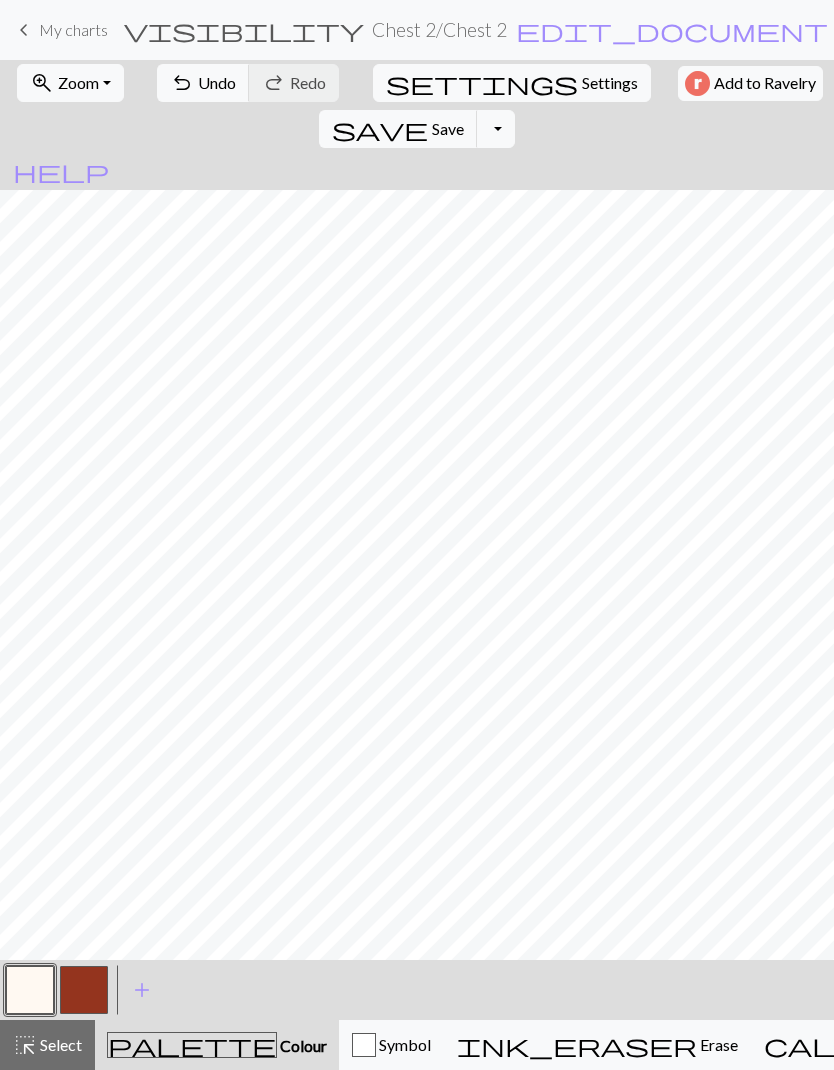 click on "save" at bounding box center (380, 129) 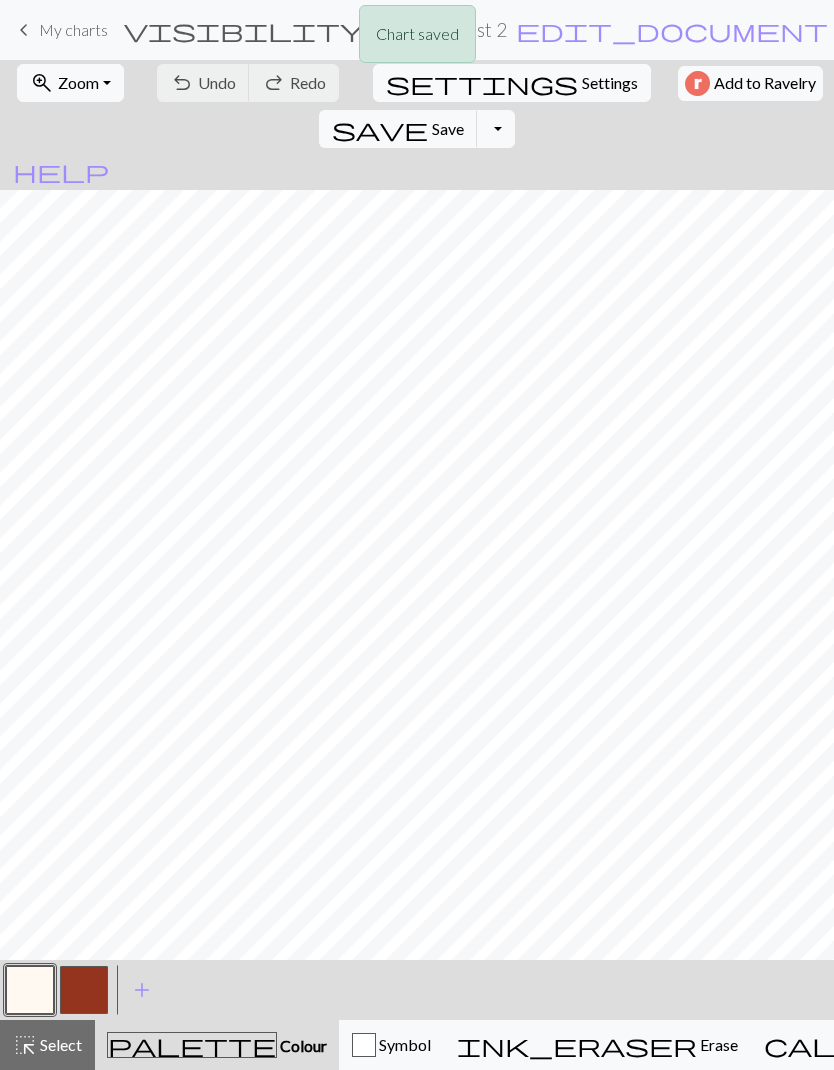click on "Chart saved" at bounding box center (417, 39) 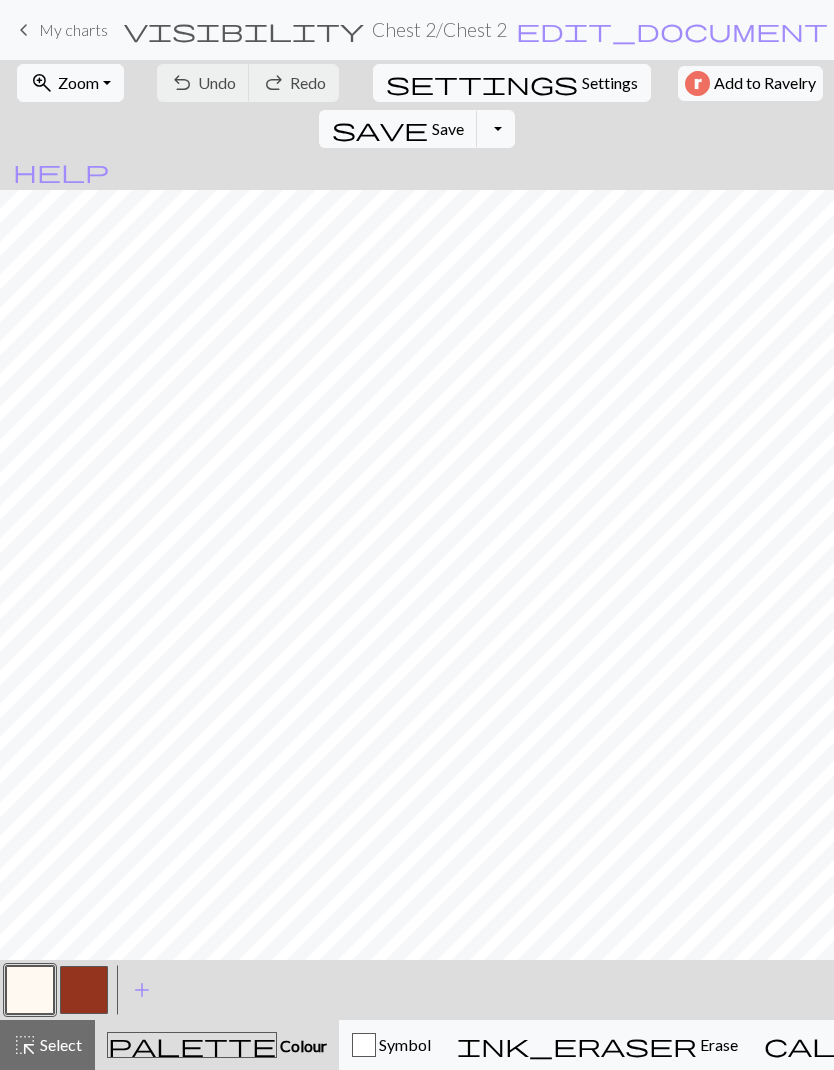 click on "keyboard_arrow_left" at bounding box center [24, 30] 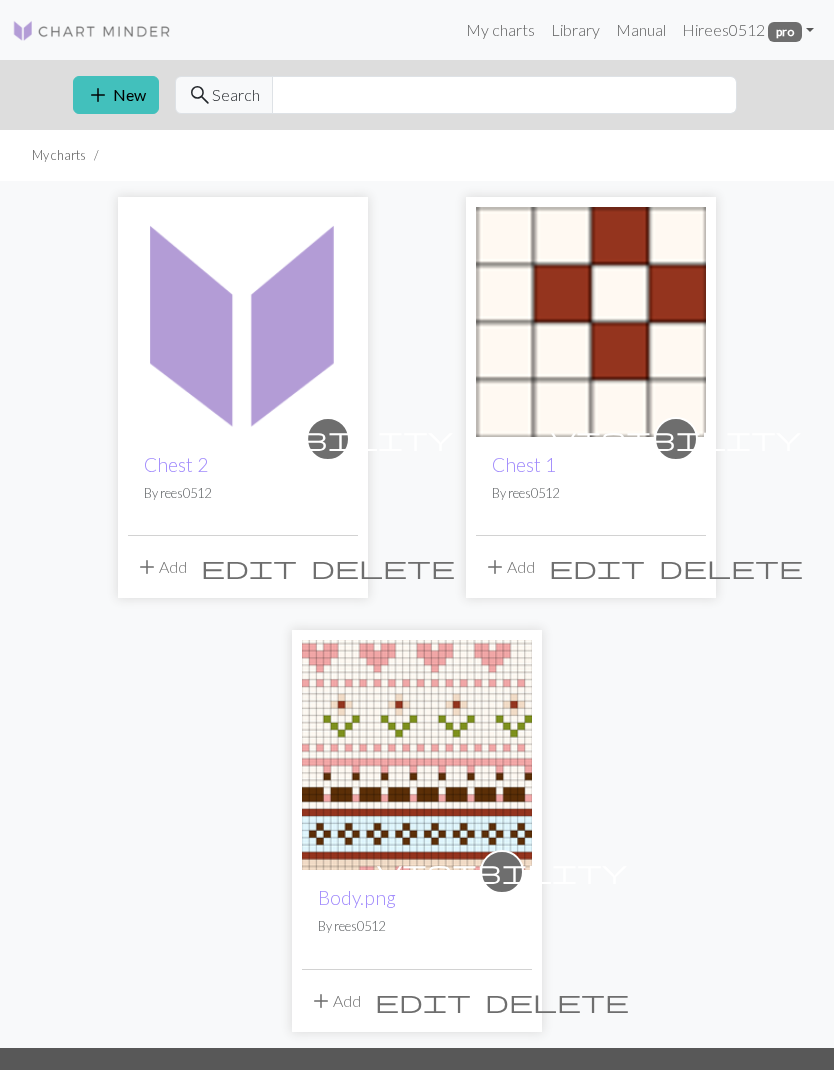 click on "edit" at bounding box center [423, 1001] 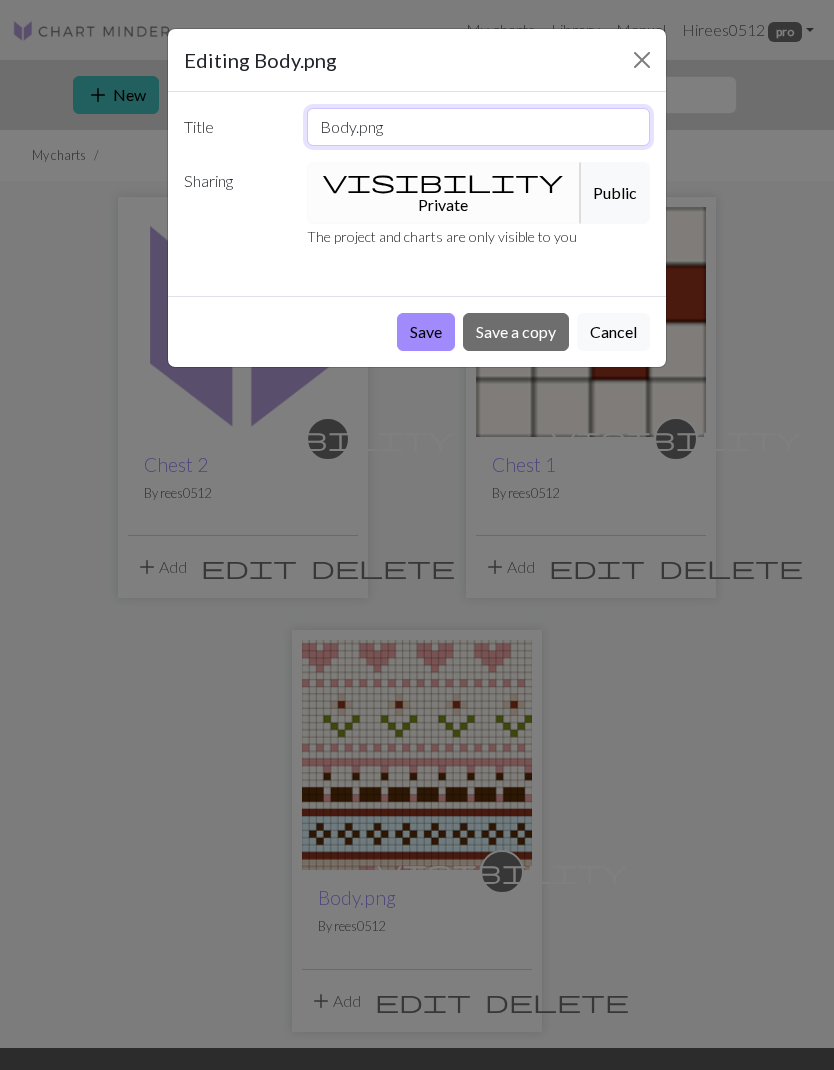 click on "Body.png" at bounding box center [479, 127] 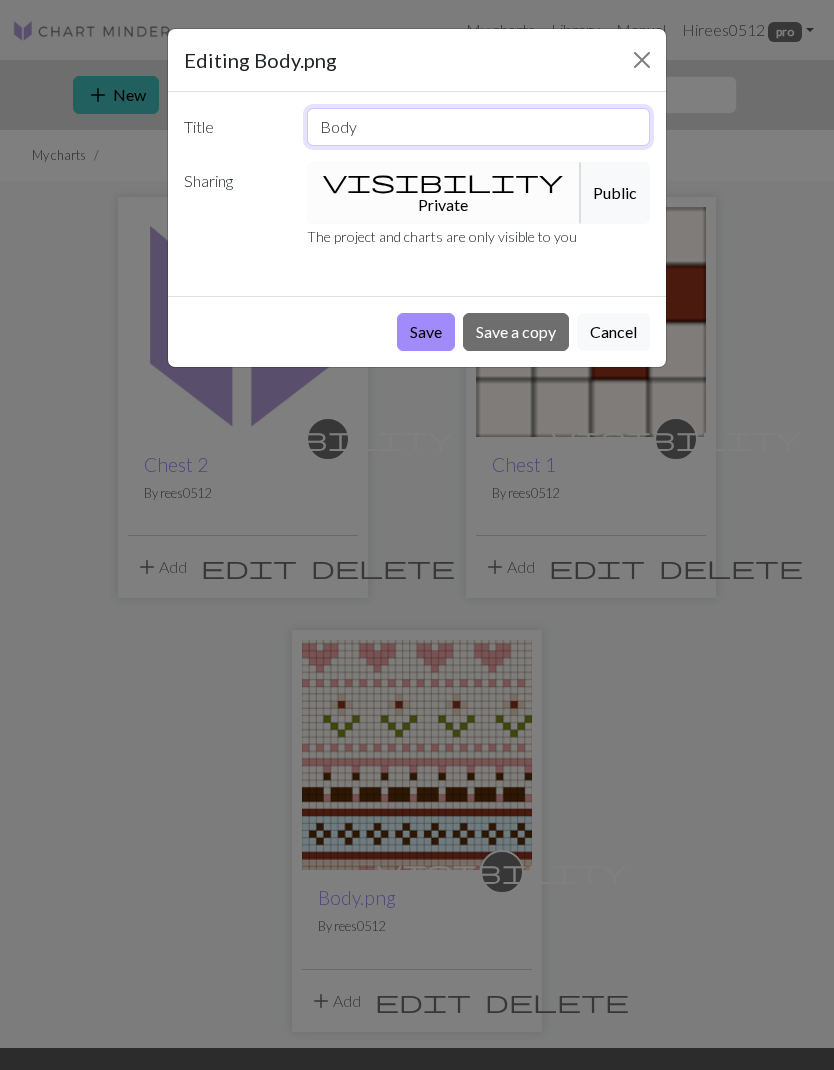 type on "Body" 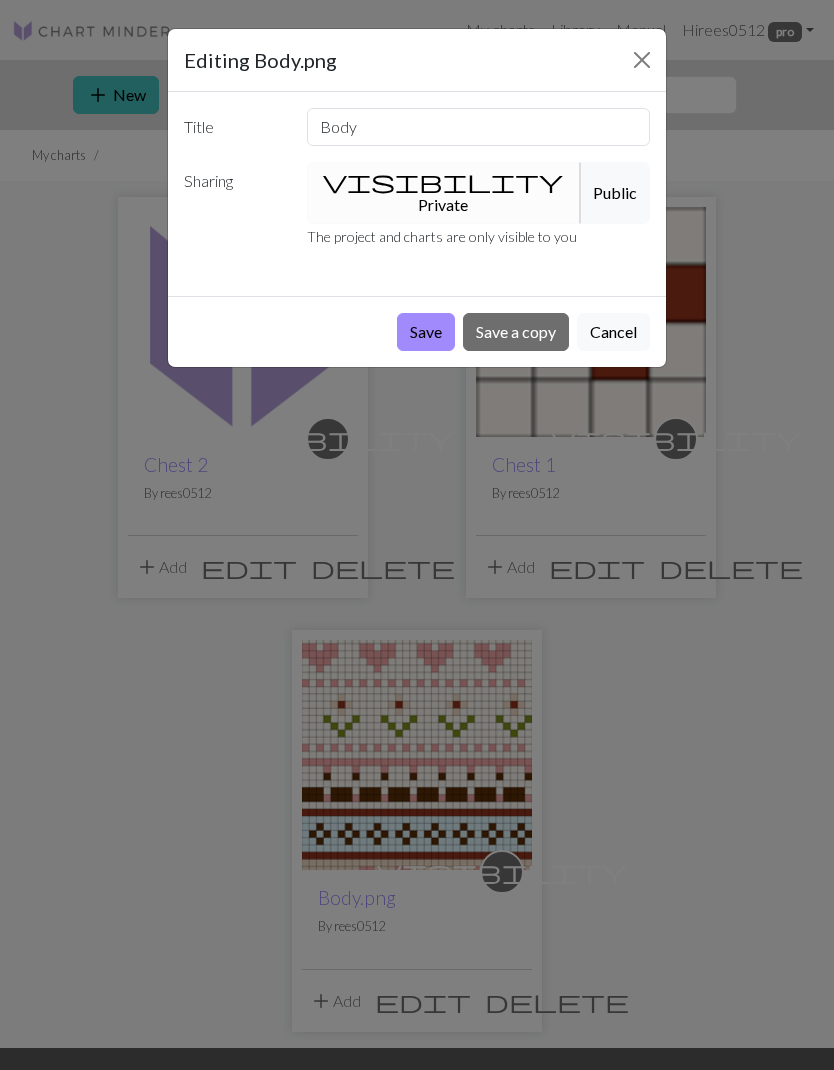 click on "Save" at bounding box center [426, 332] 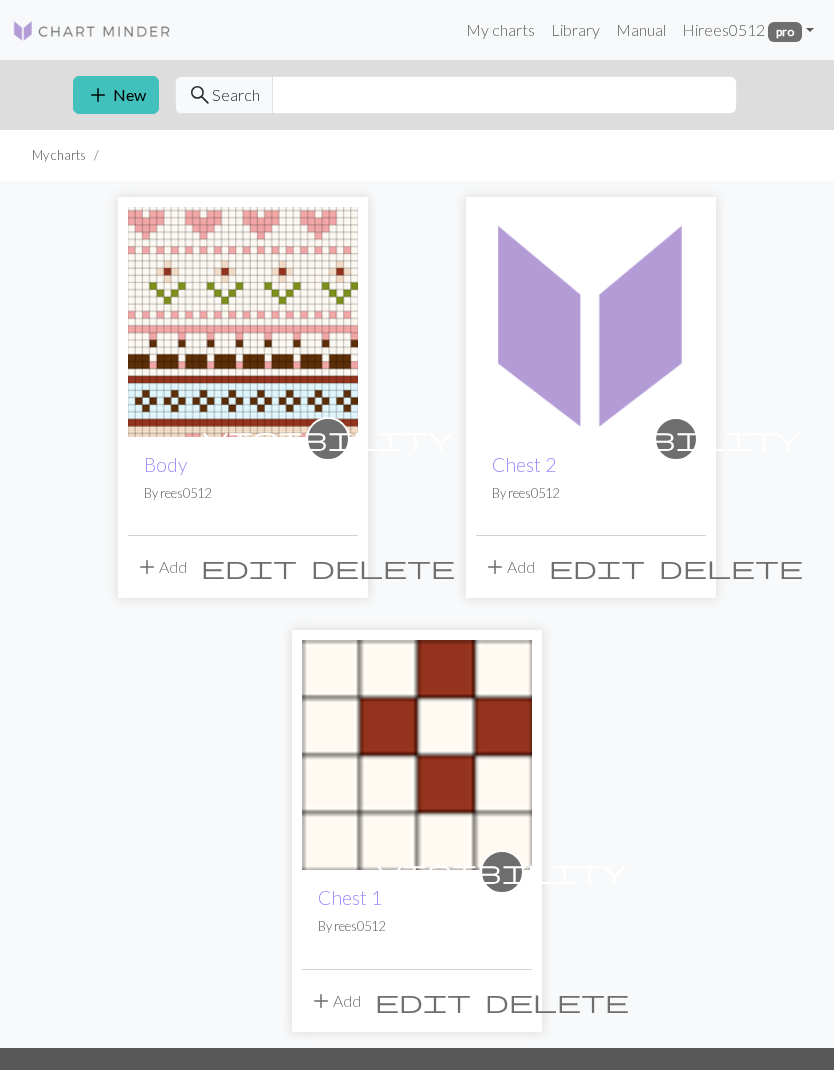 scroll, scrollTop: 0, scrollLeft: 0, axis: both 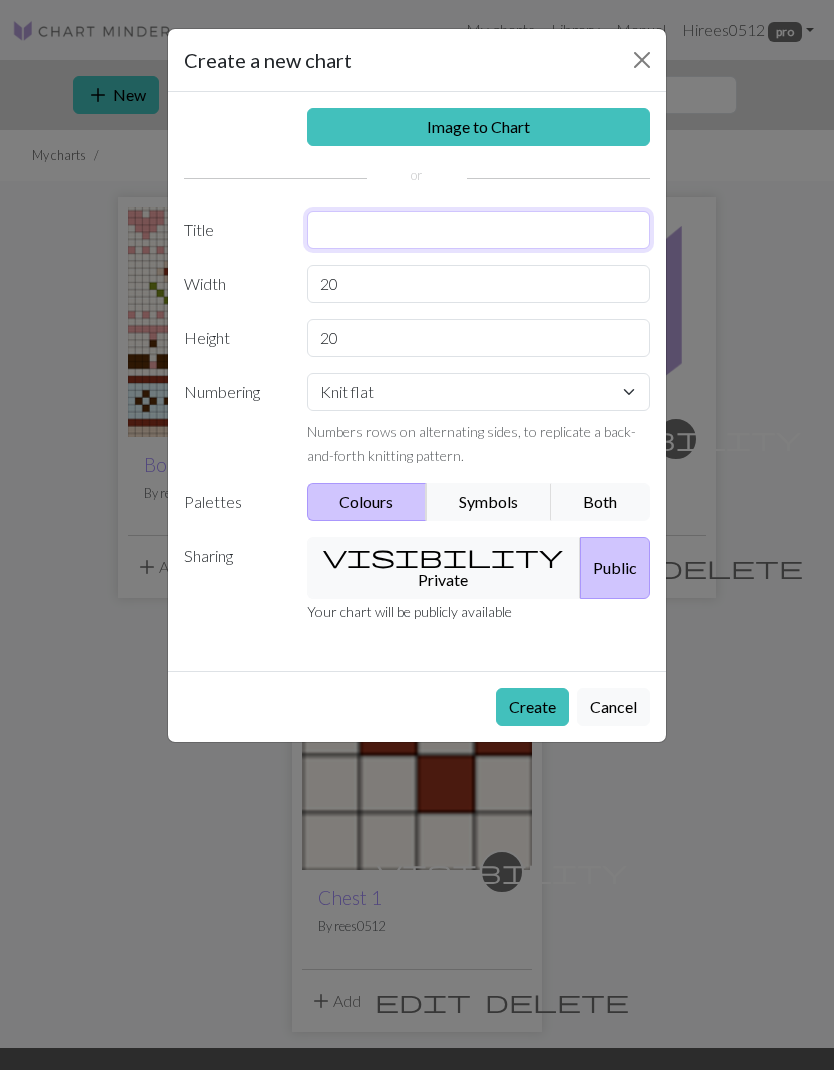 click at bounding box center (479, 230) 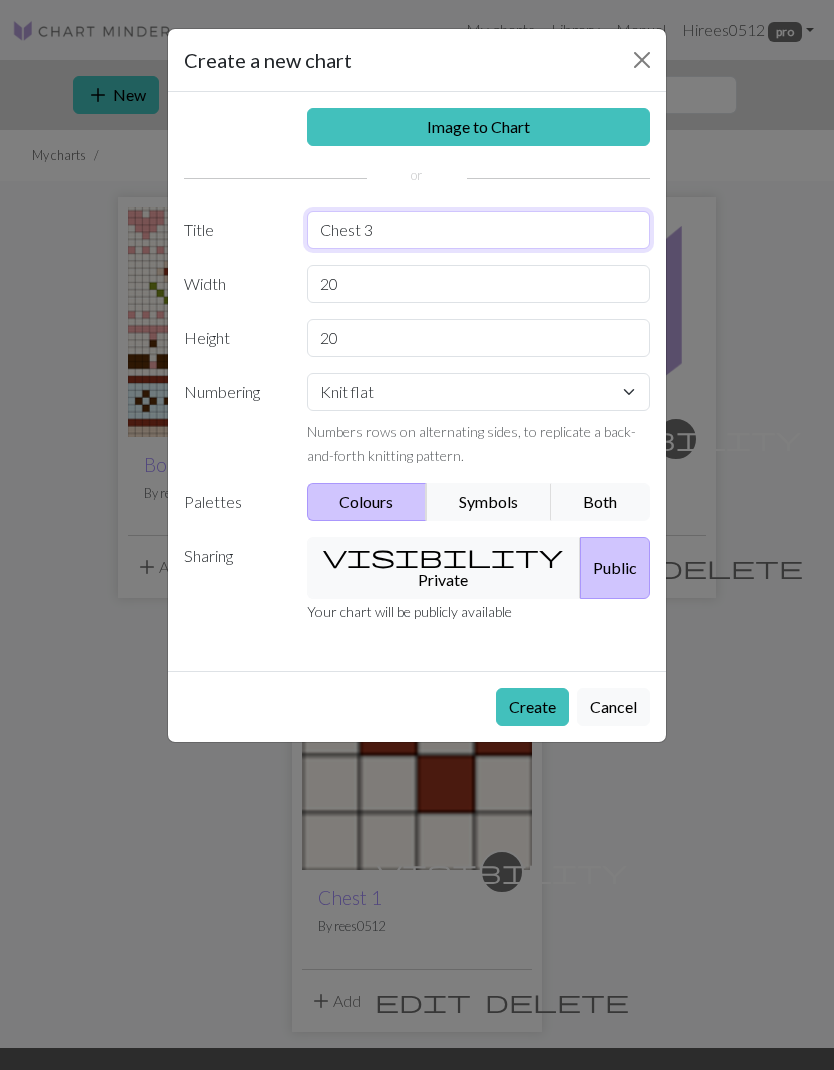 type on "Chest 3" 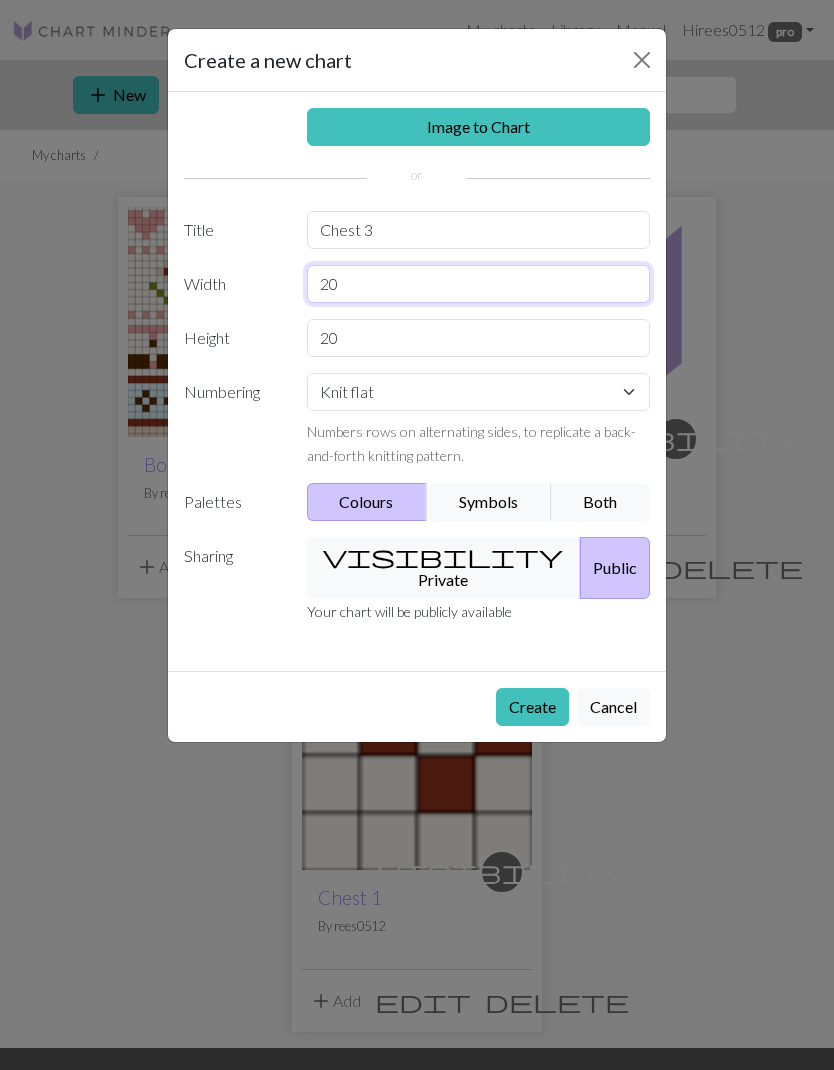 click on "20" at bounding box center [479, 284] 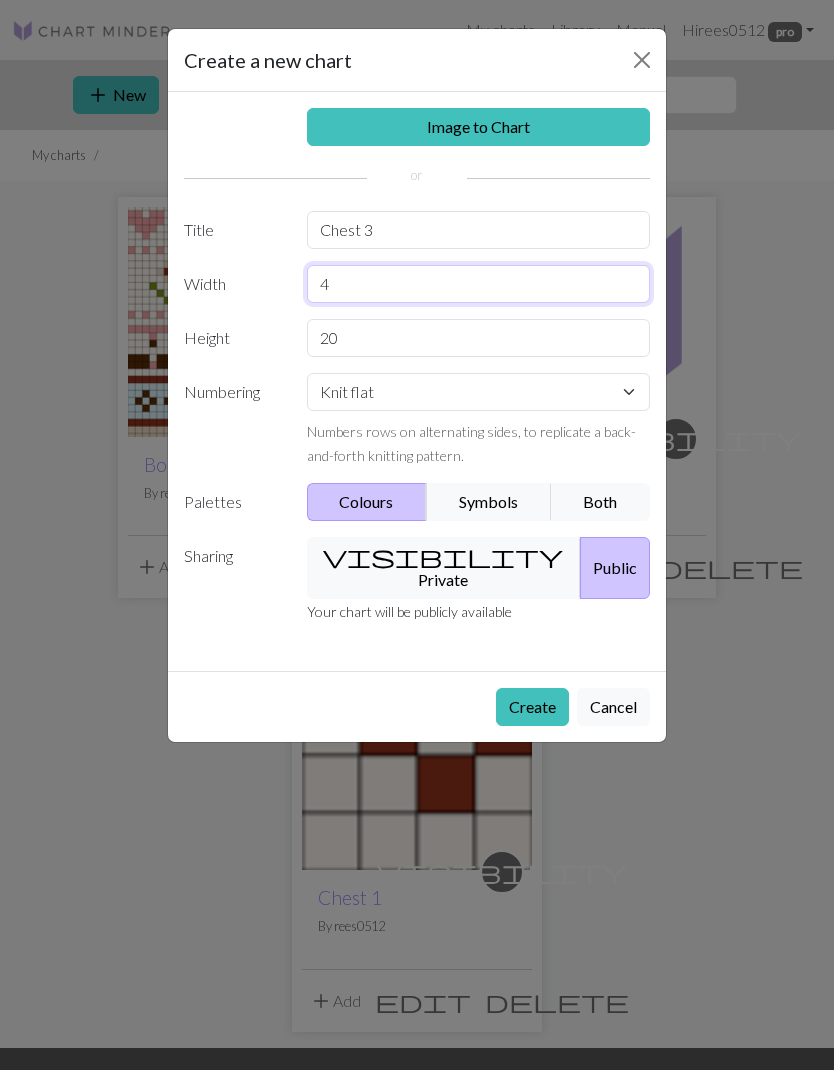 type on "4" 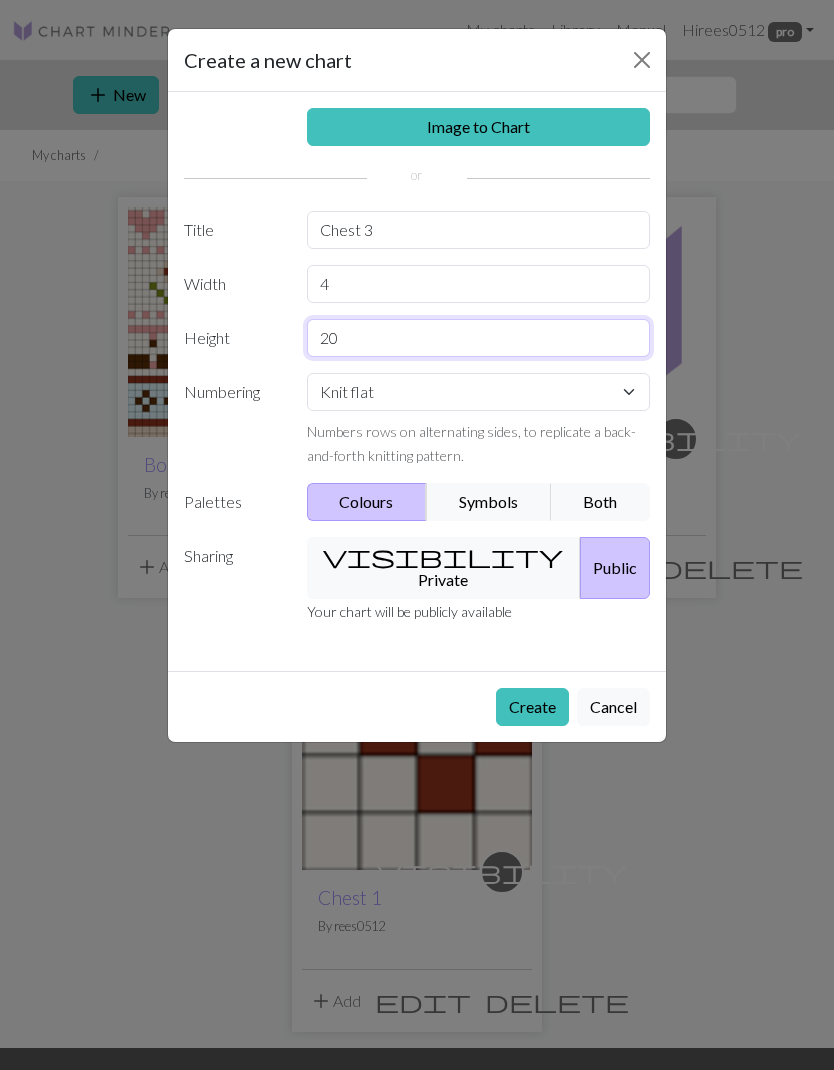 click on "20" at bounding box center [479, 338] 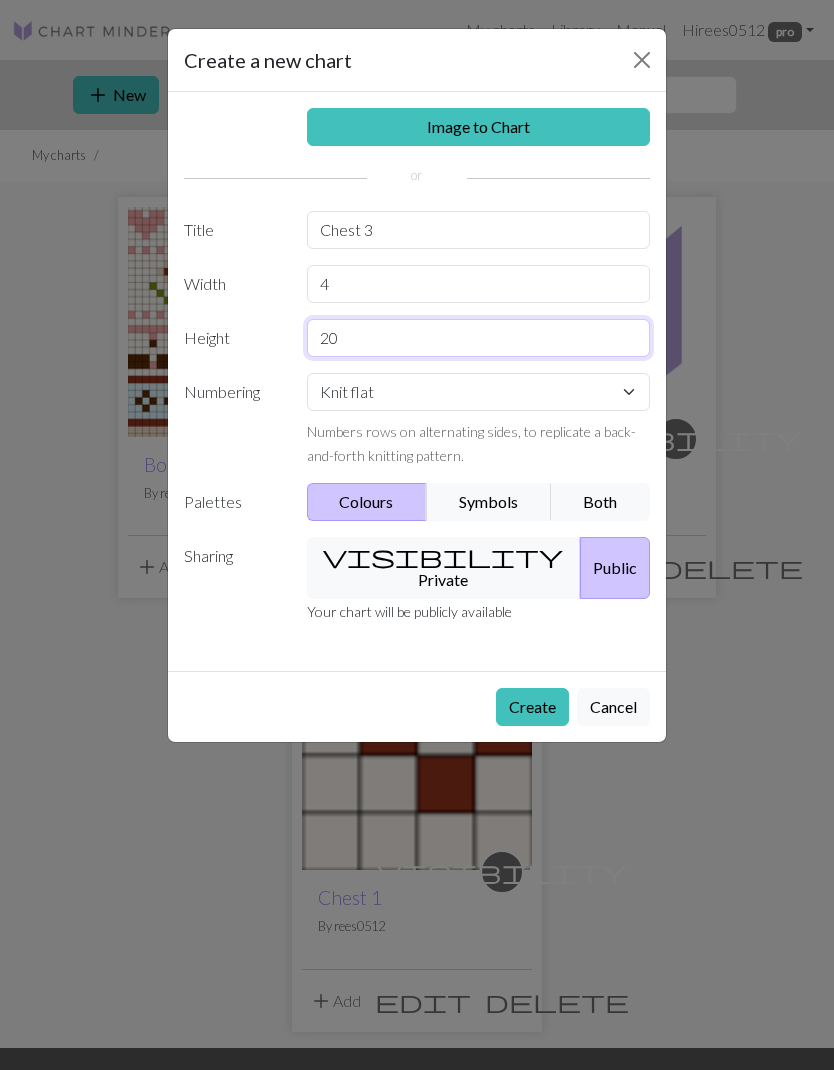 type on "2" 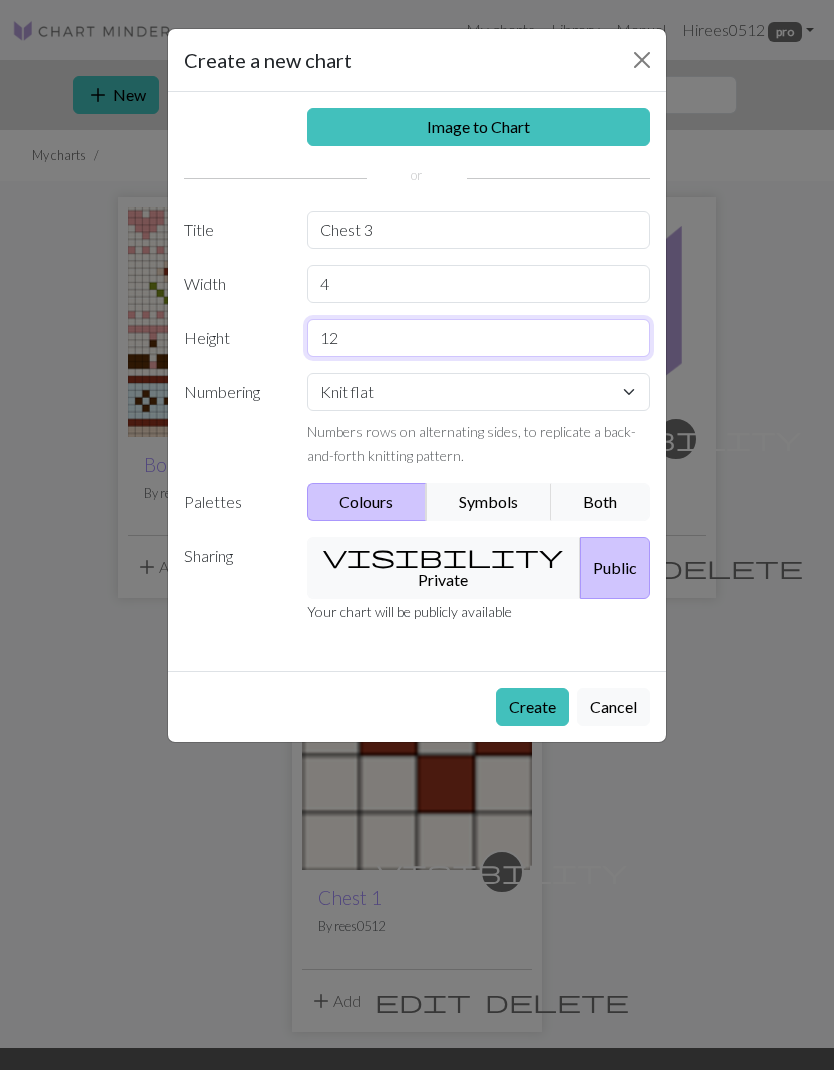 type on "12" 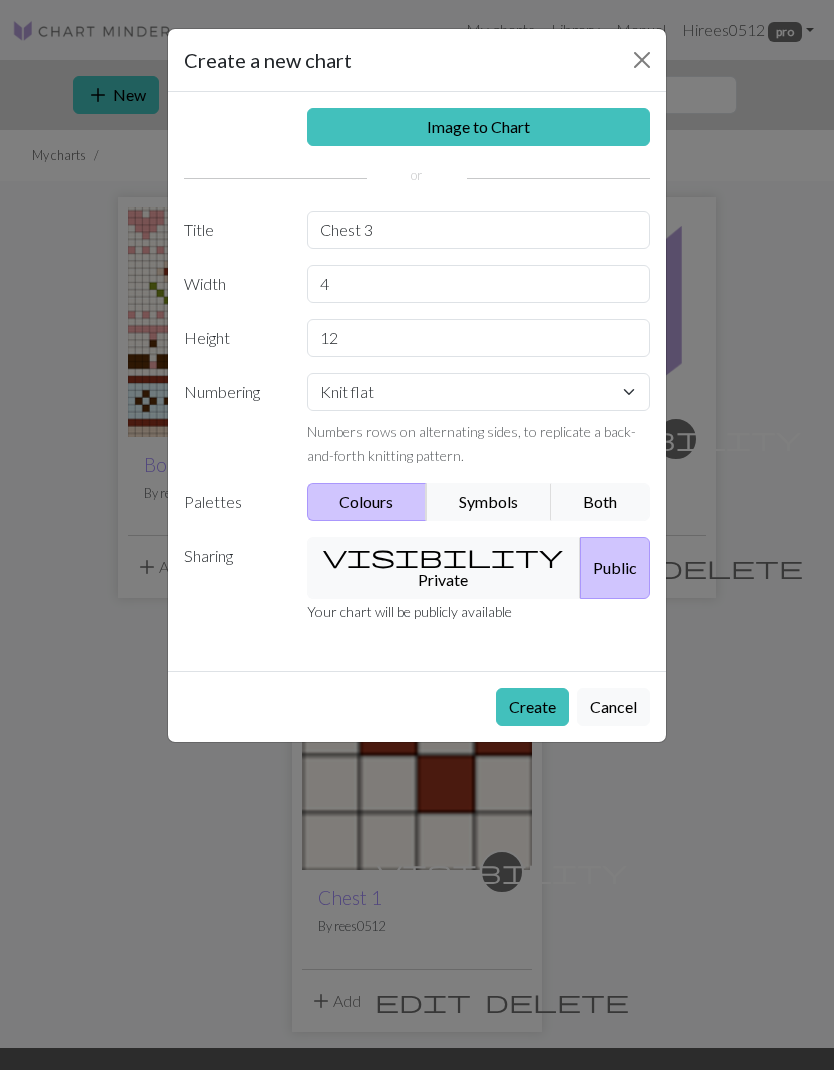 click on "visibility  Private" at bounding box center [444, 568] 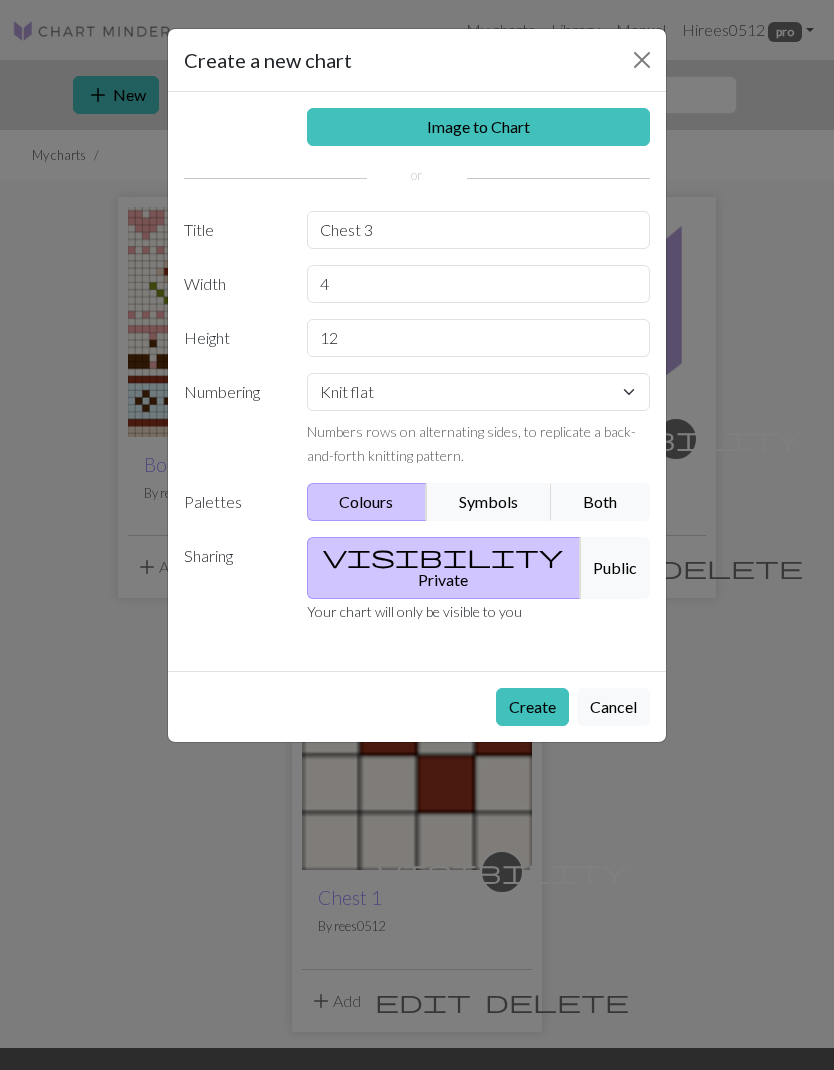 click on "Create" at bounding box center [532, 707] 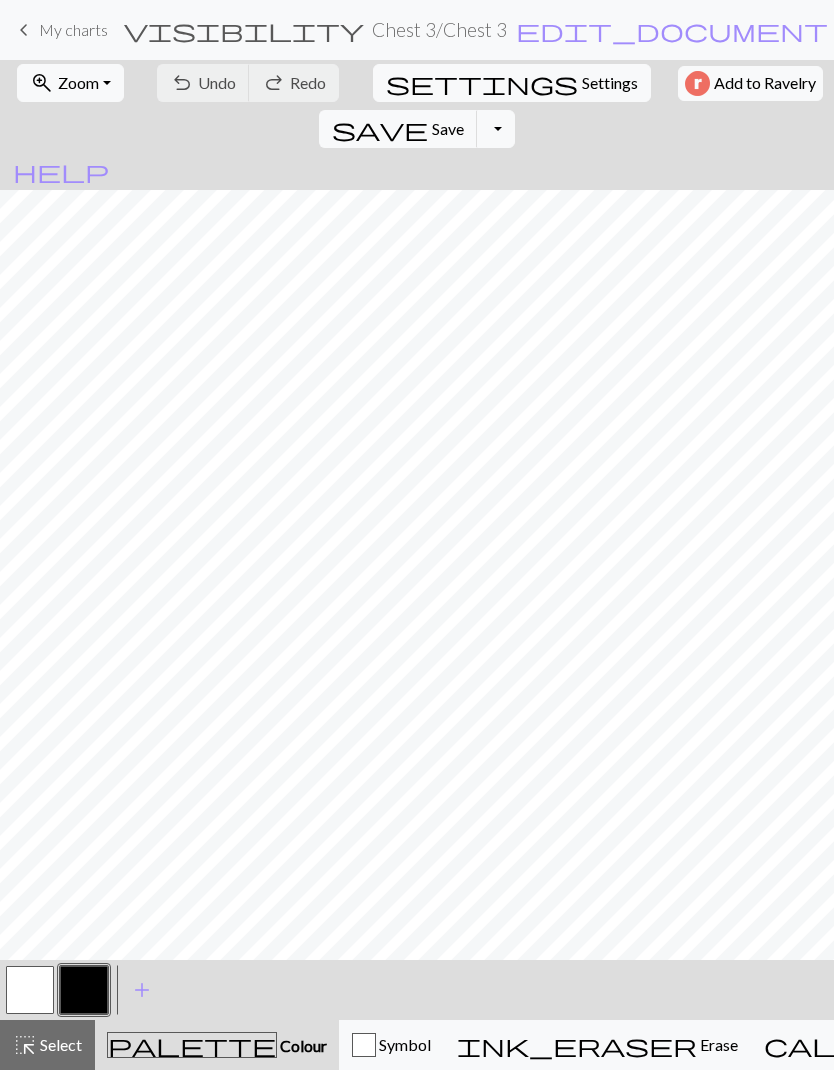 click on "settings  Settings" at bounding box center (512, 83) 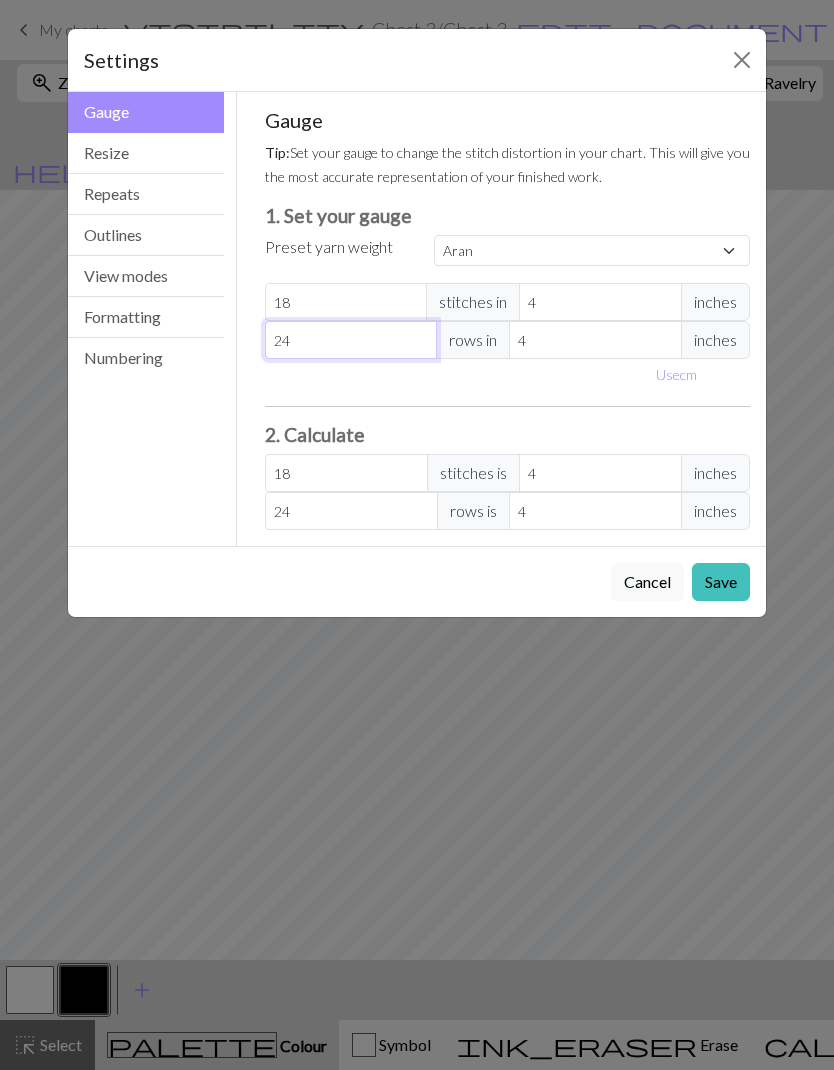 click on "24" at bounding box center (351, 340) 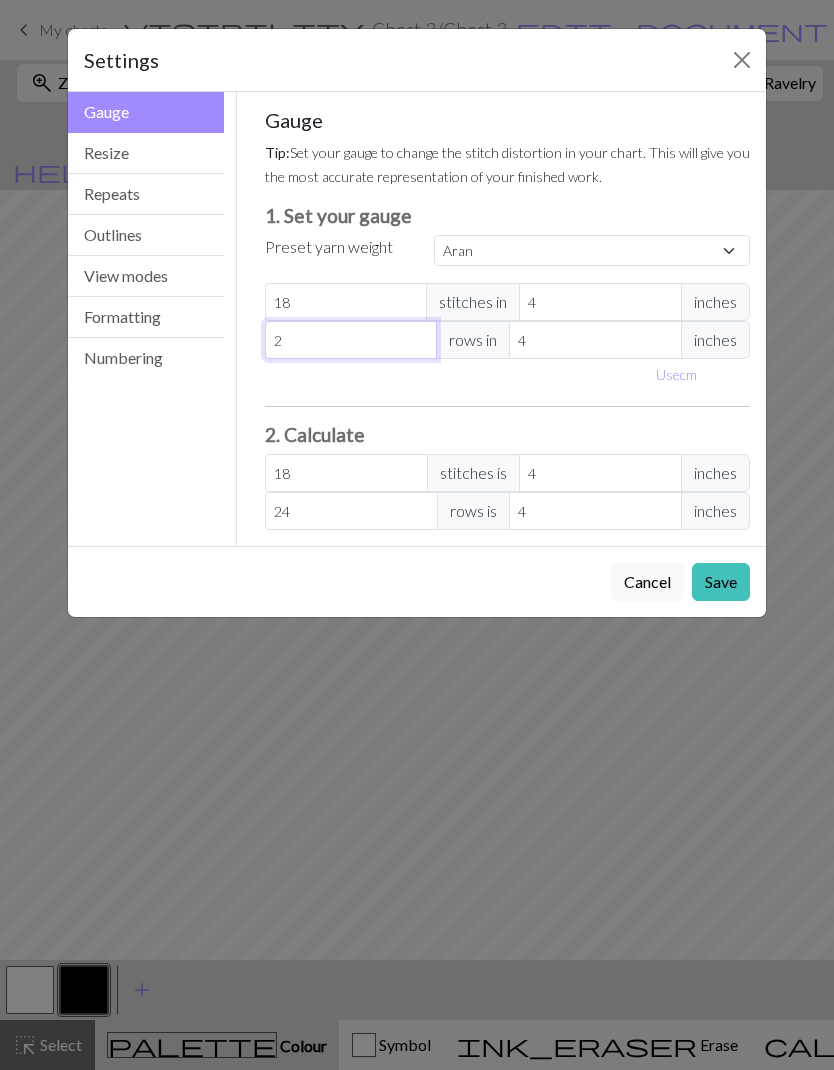 select on "custom" 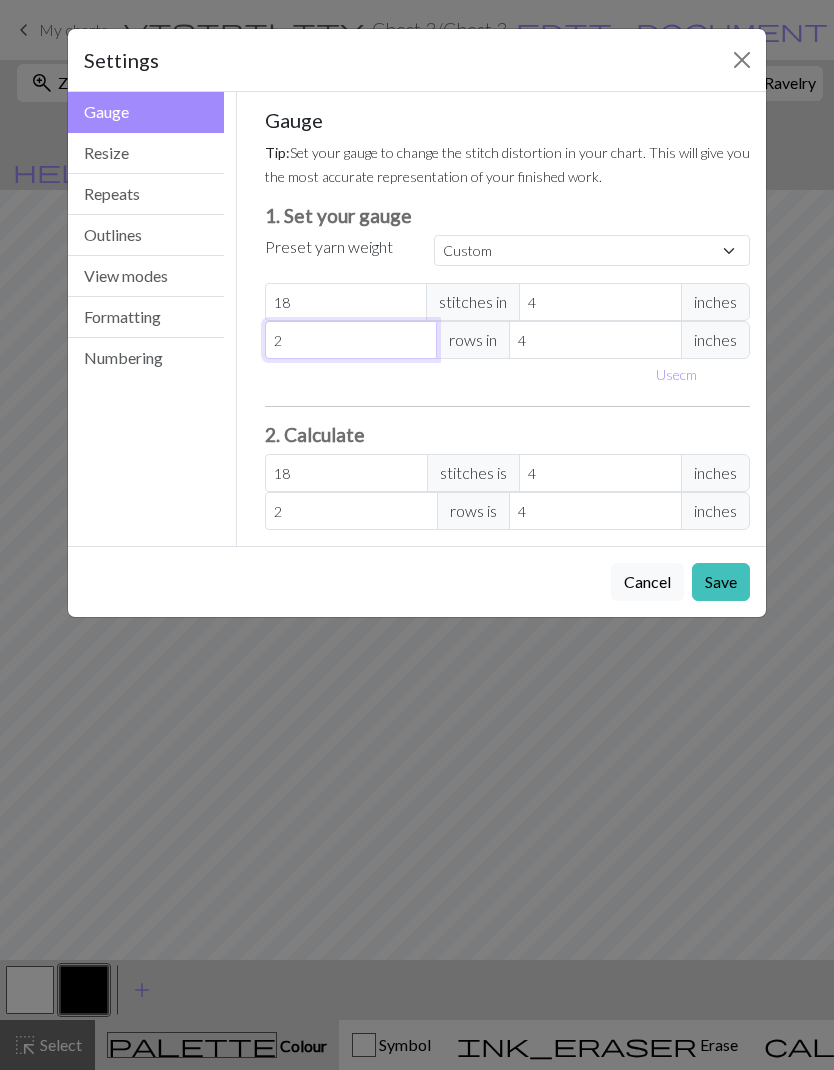 type 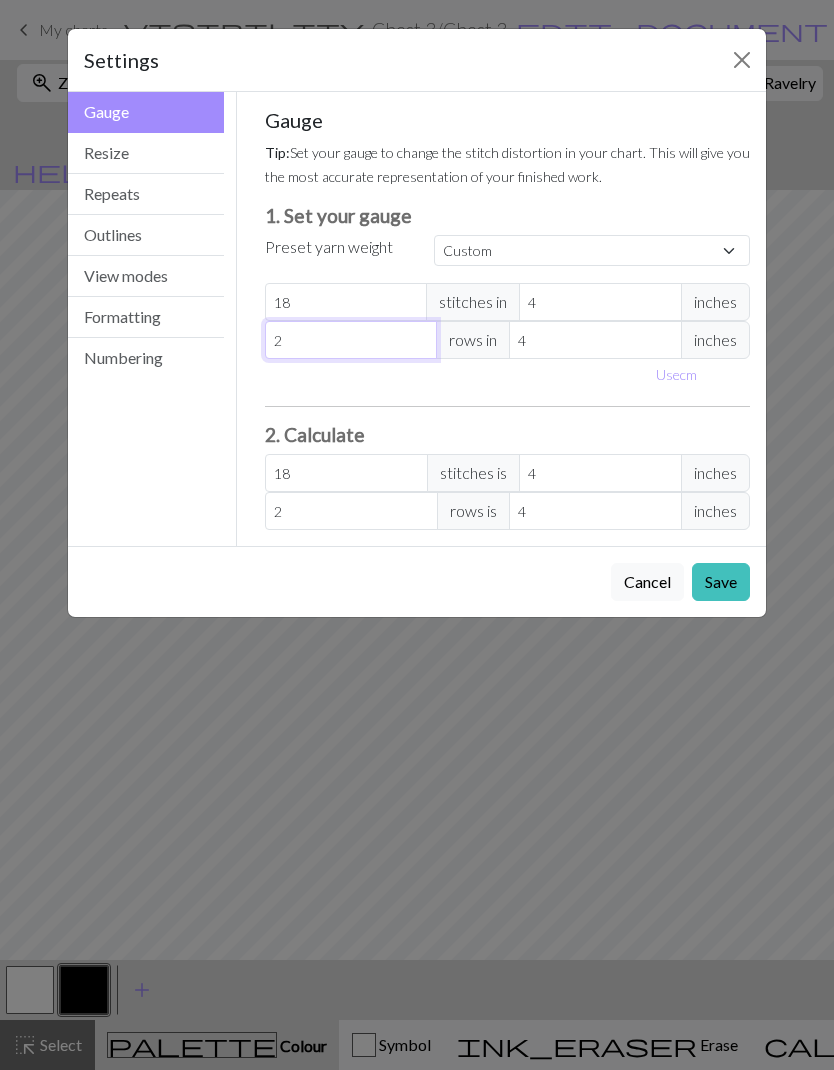 type on "0" 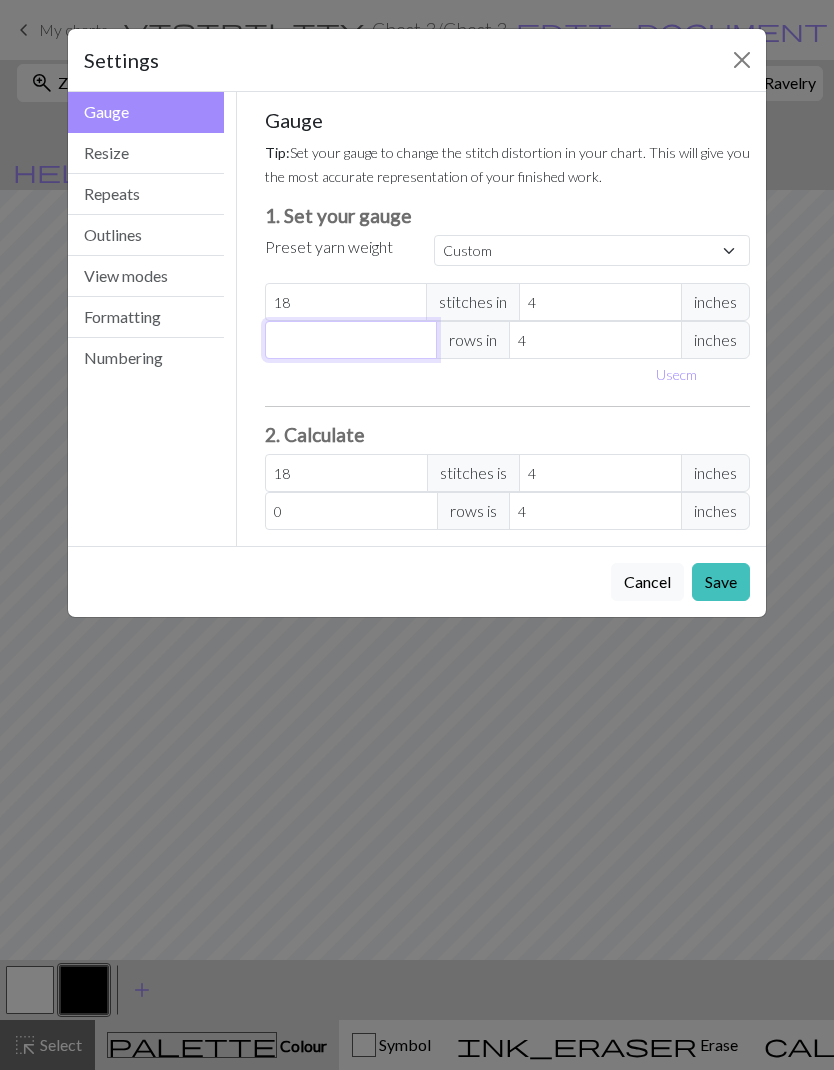 type on "2" 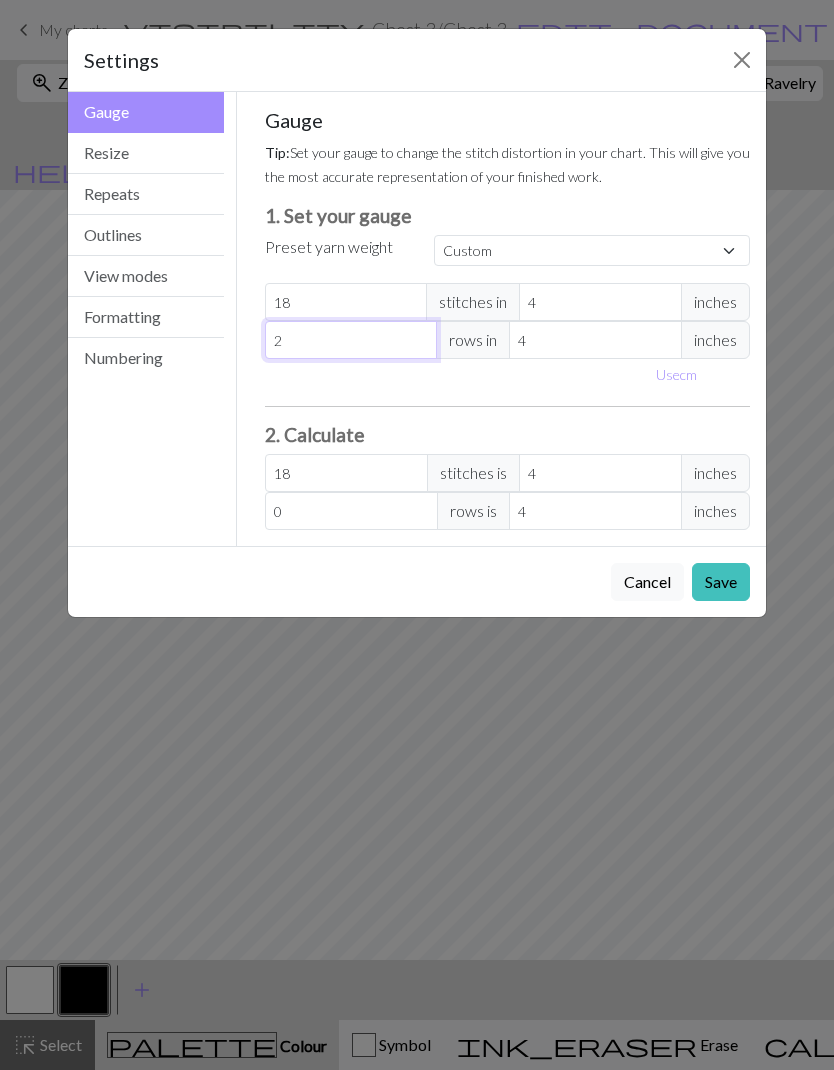type on "2" 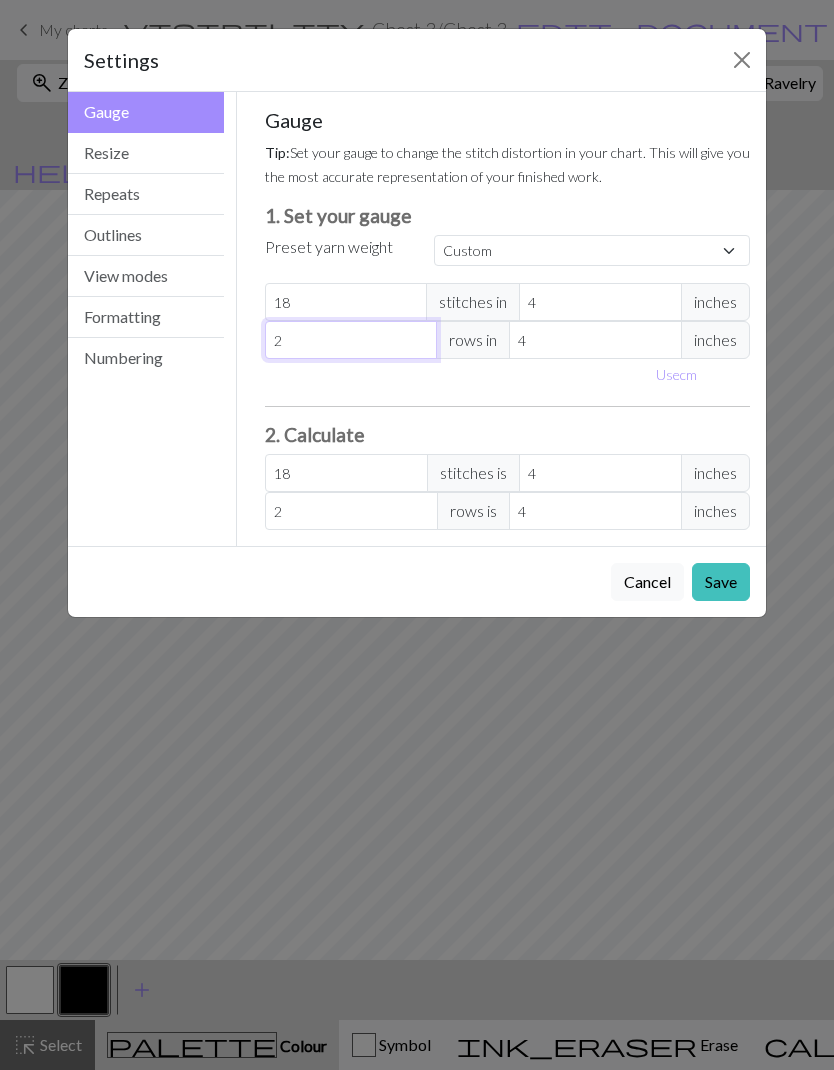type on "20" 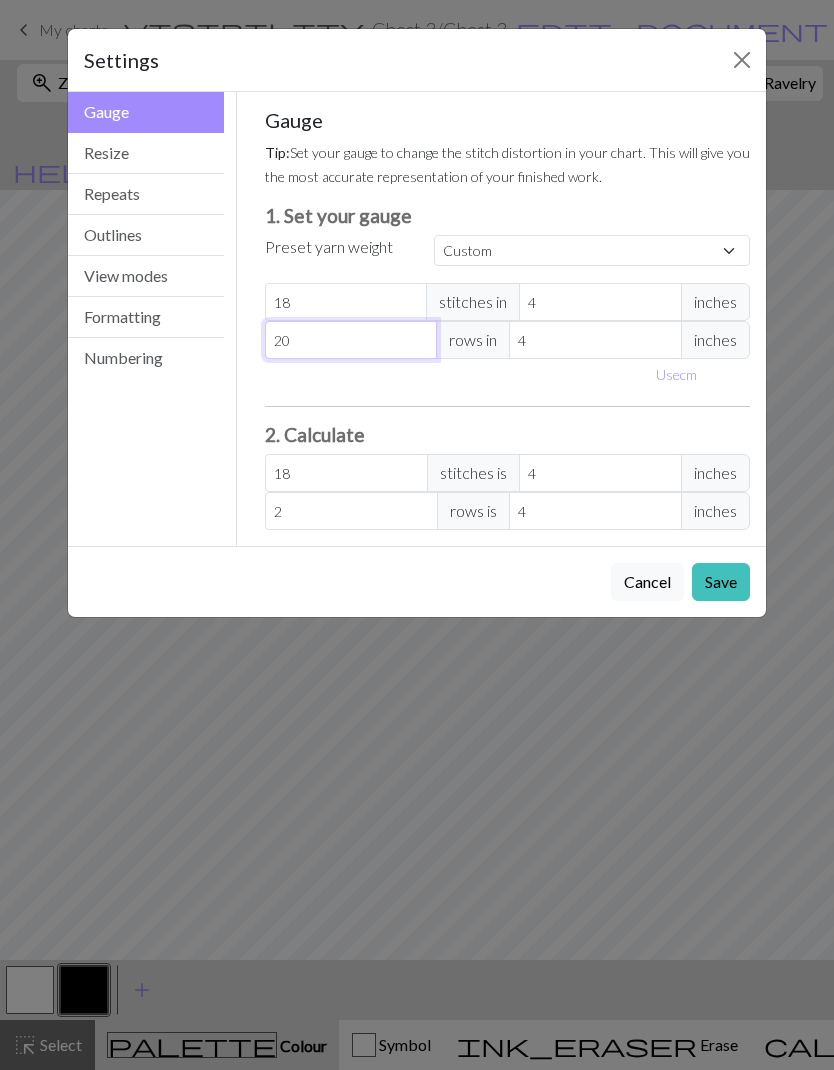 type on "20" 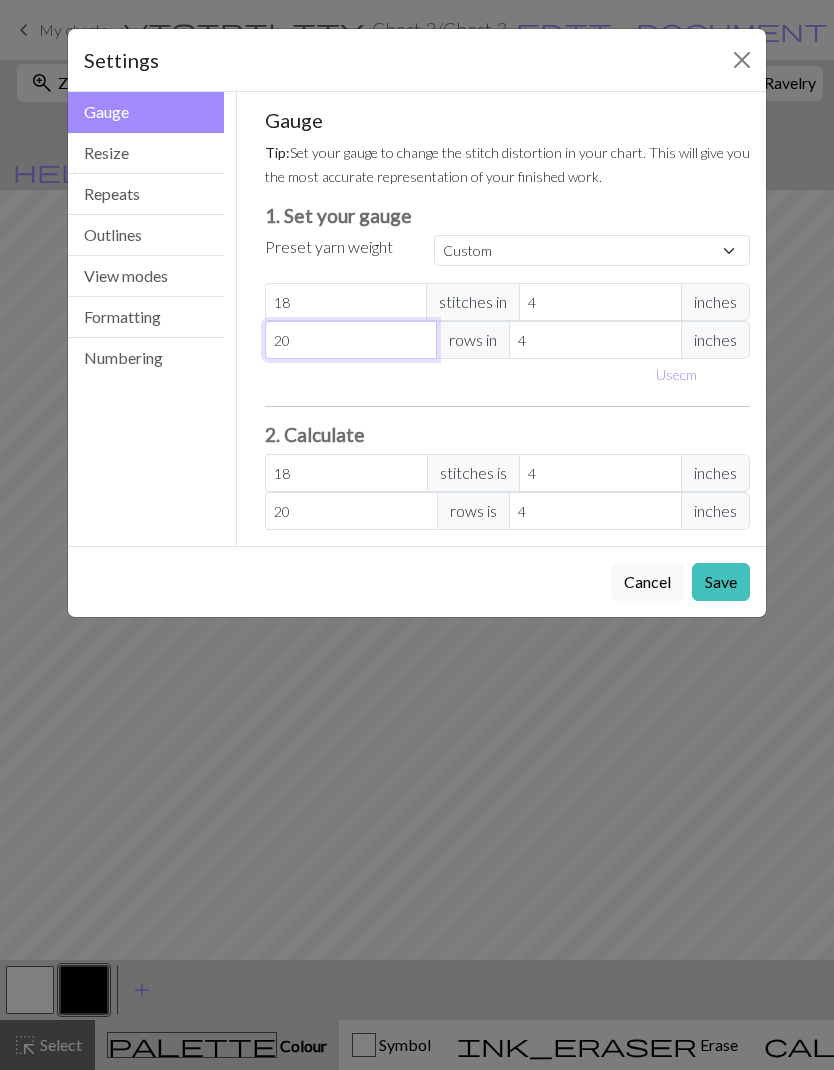 type on "20" 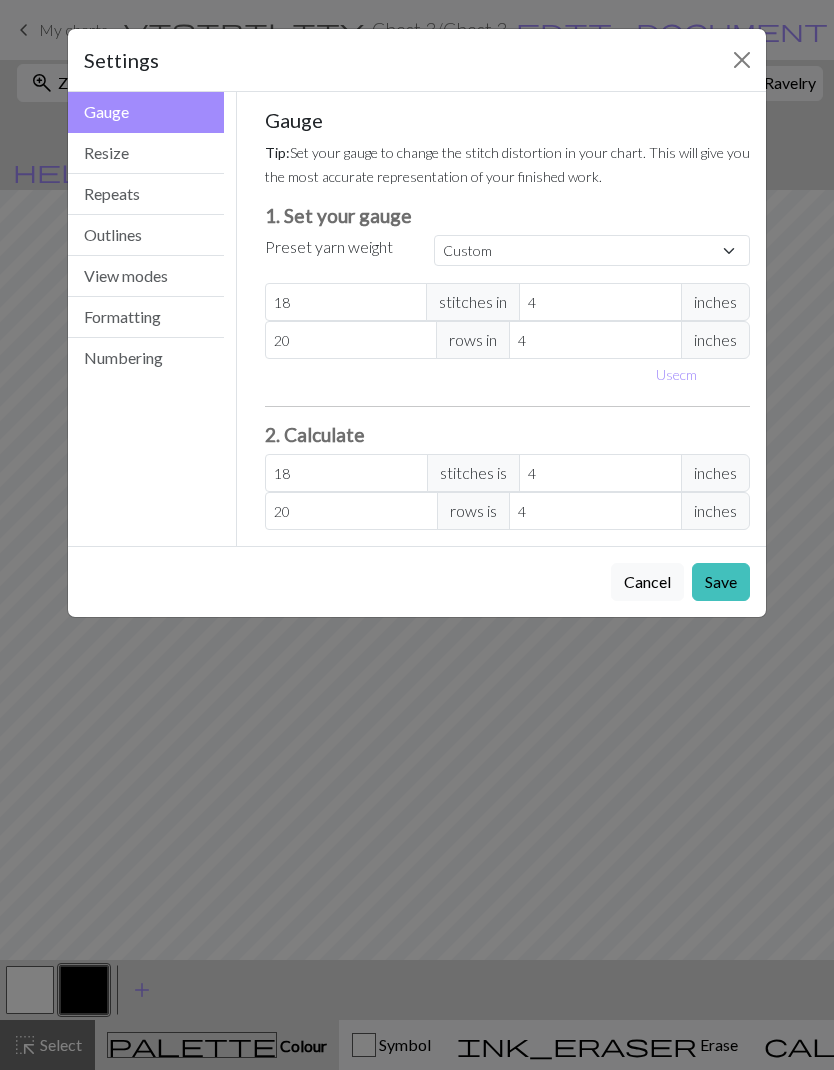 click on "Save" at bounding box center [721, 582] 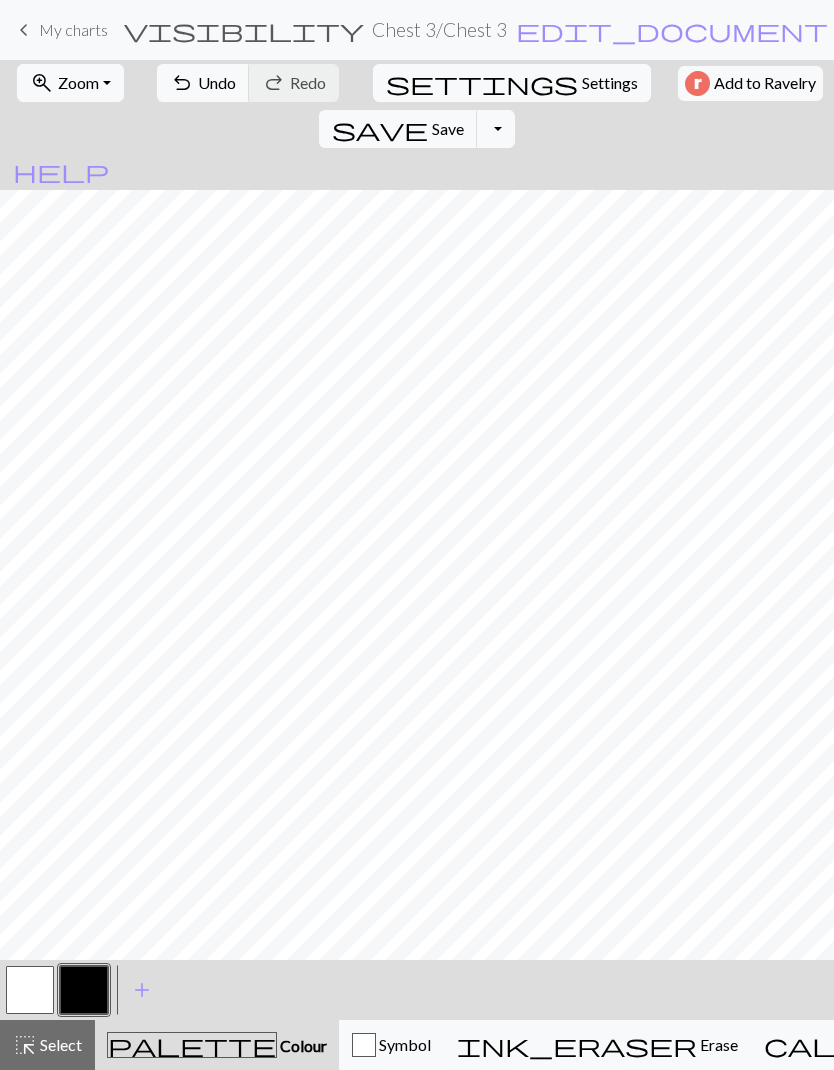 click at bounding box center (30, 990) 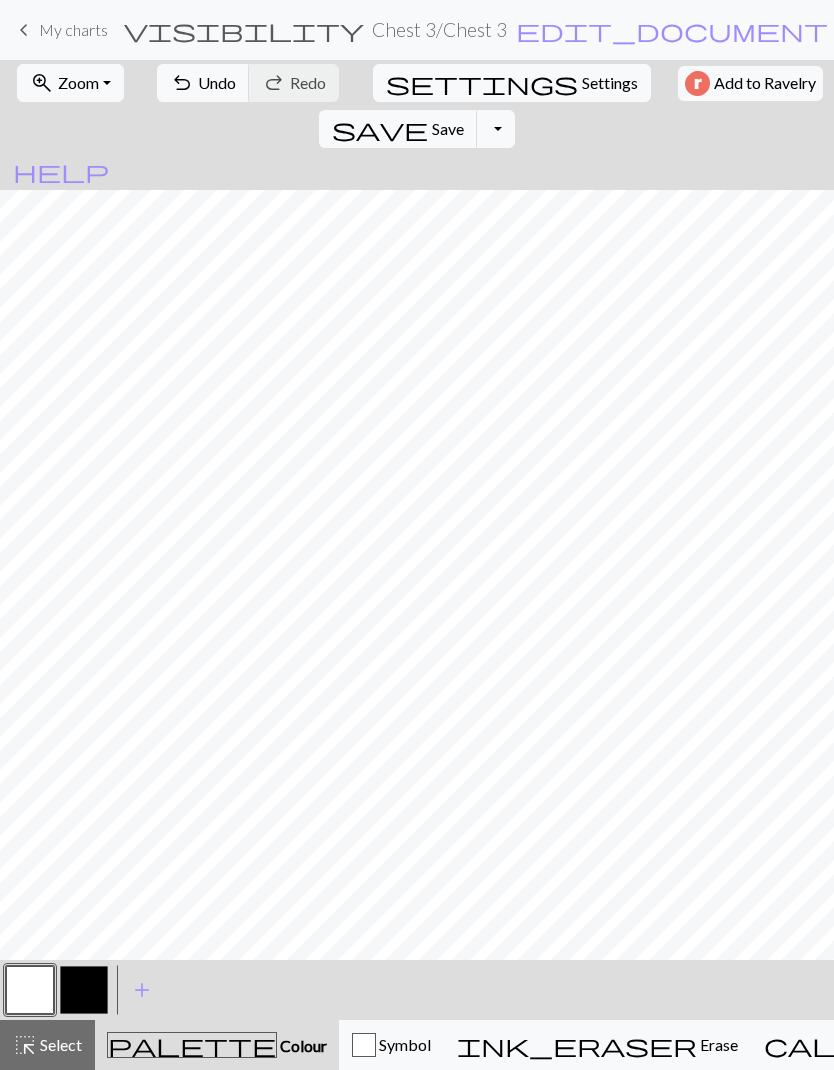 click at bounding box center [30, 990] 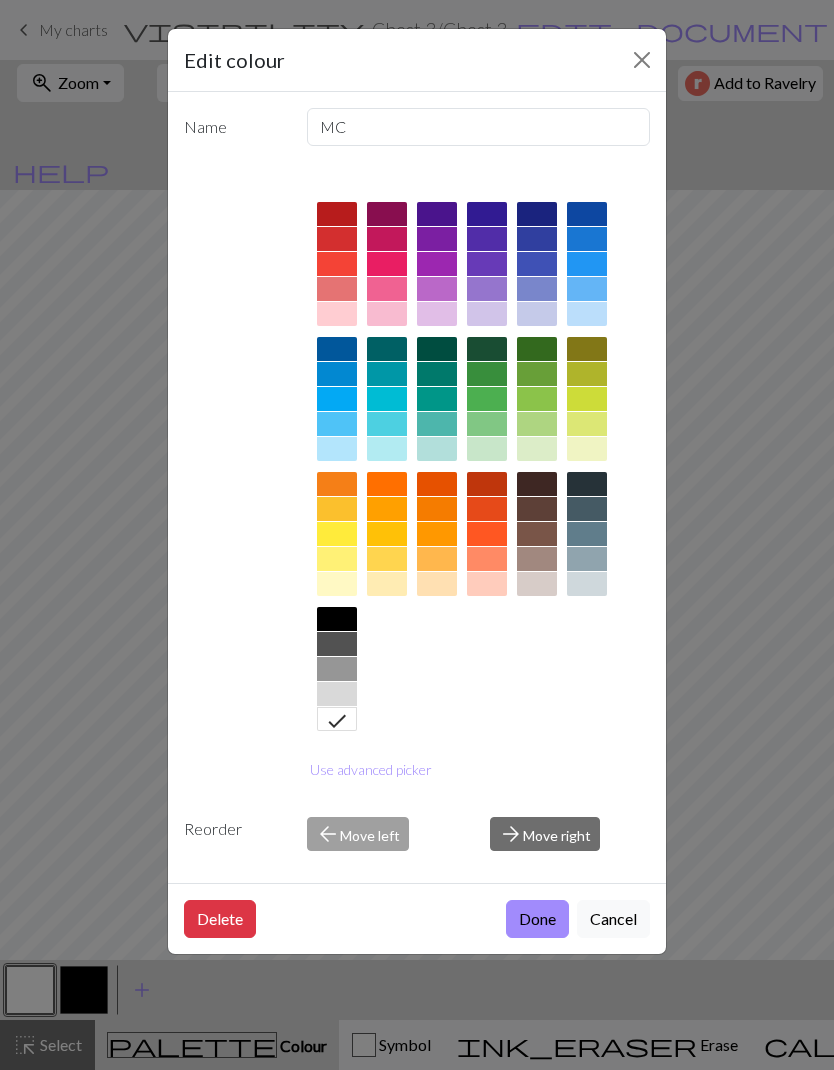 click on "Use advanced picker" at bounding box center [371, 769] 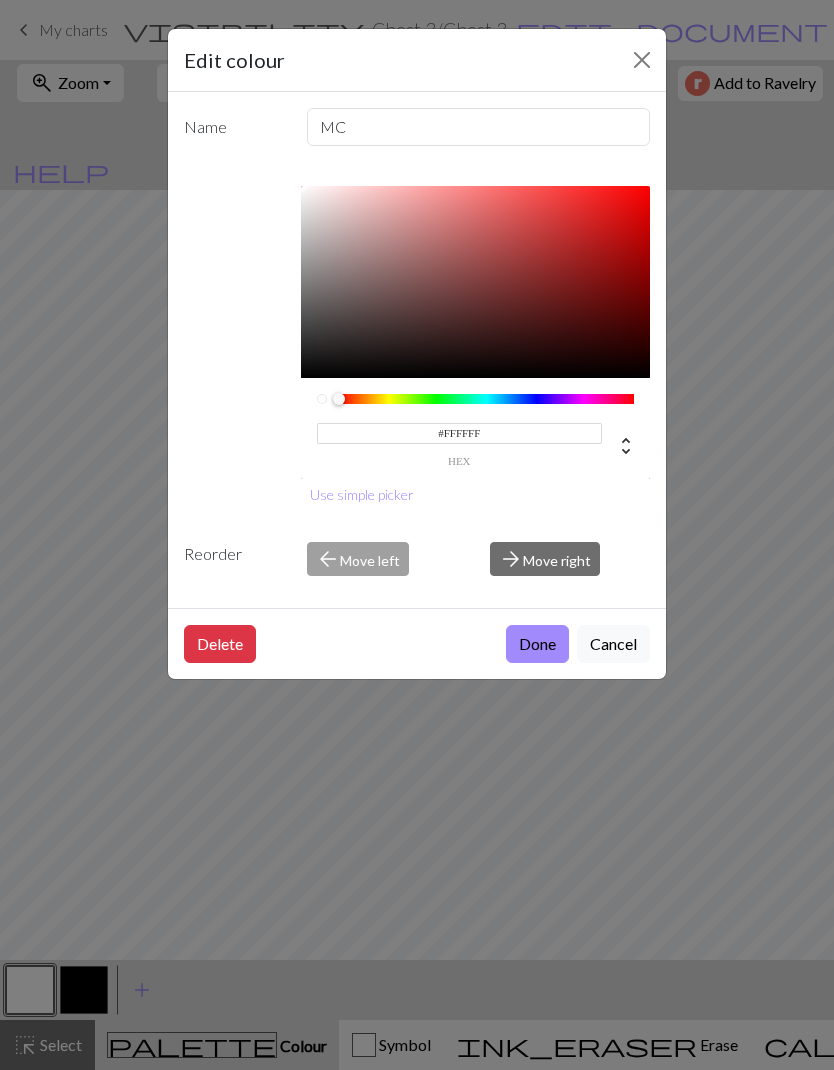 click on "#FFFFFF" at bounding box center [460, 433] 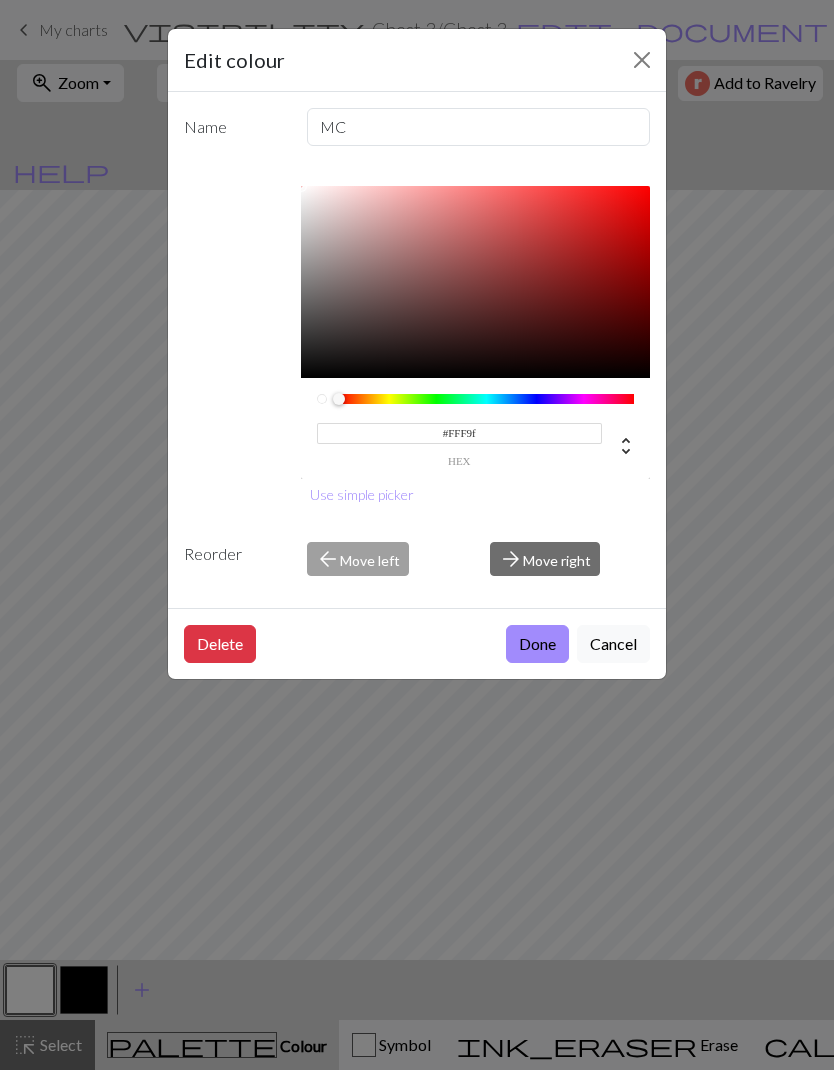 type on "#FFF9f2" 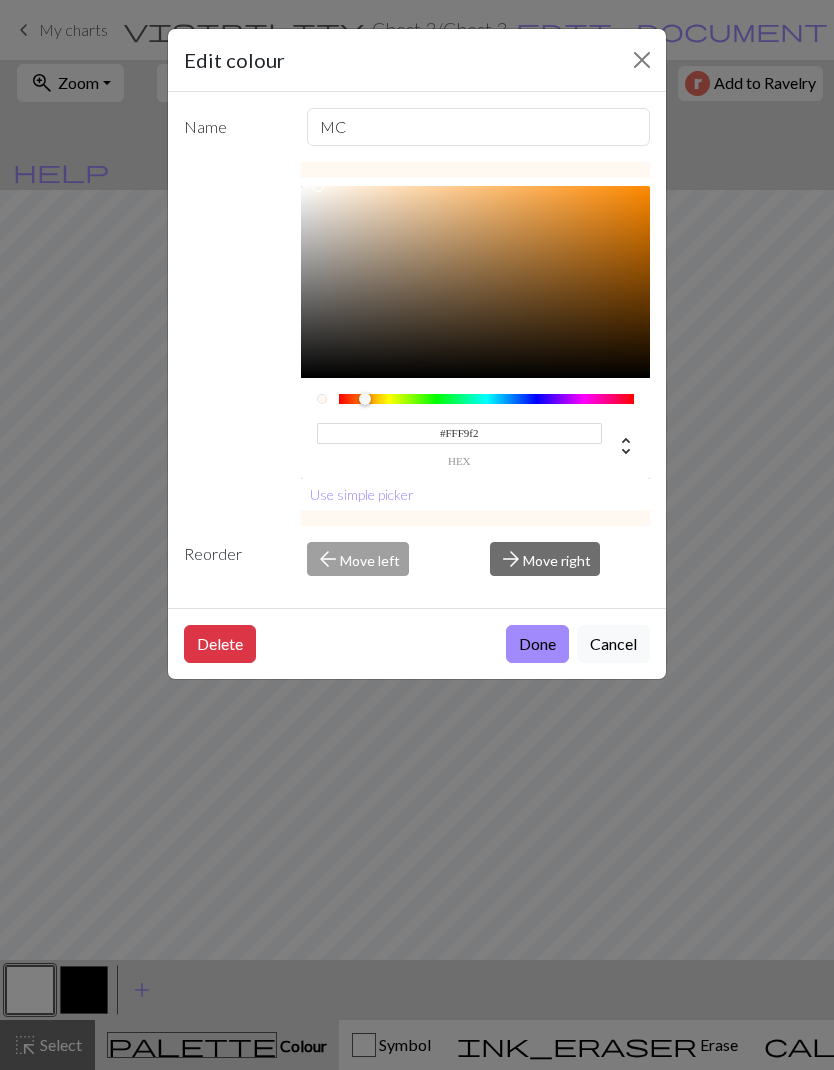 click on "Done" at bounding box center [537, 644] 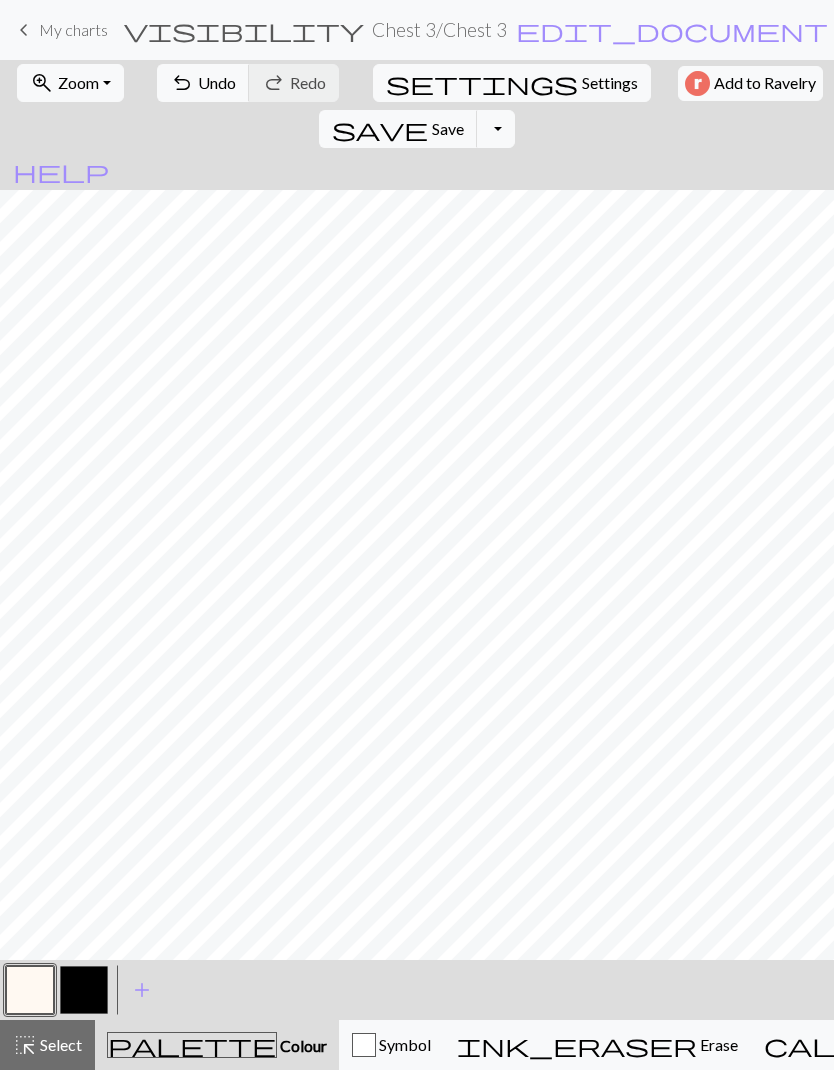 click at bounding box center [84, 990] 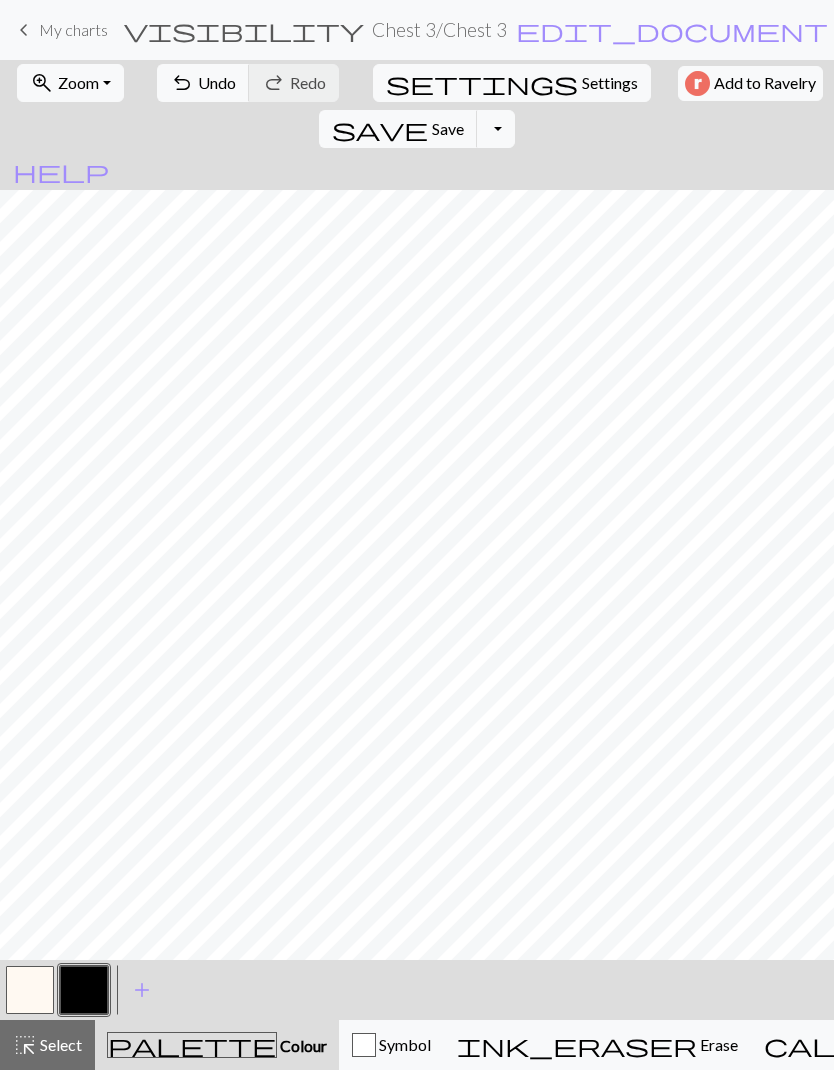 click at bounding box center [84, 990] 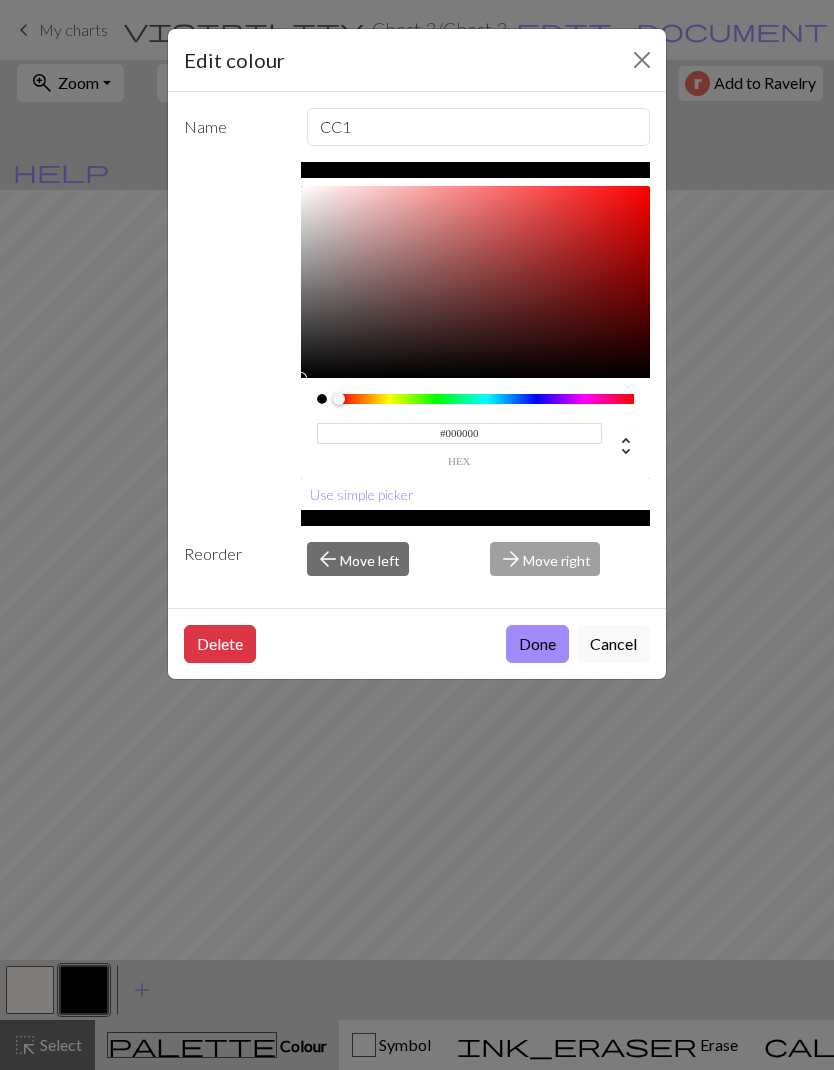 click on "#000000" at bounding box center [460, 433] 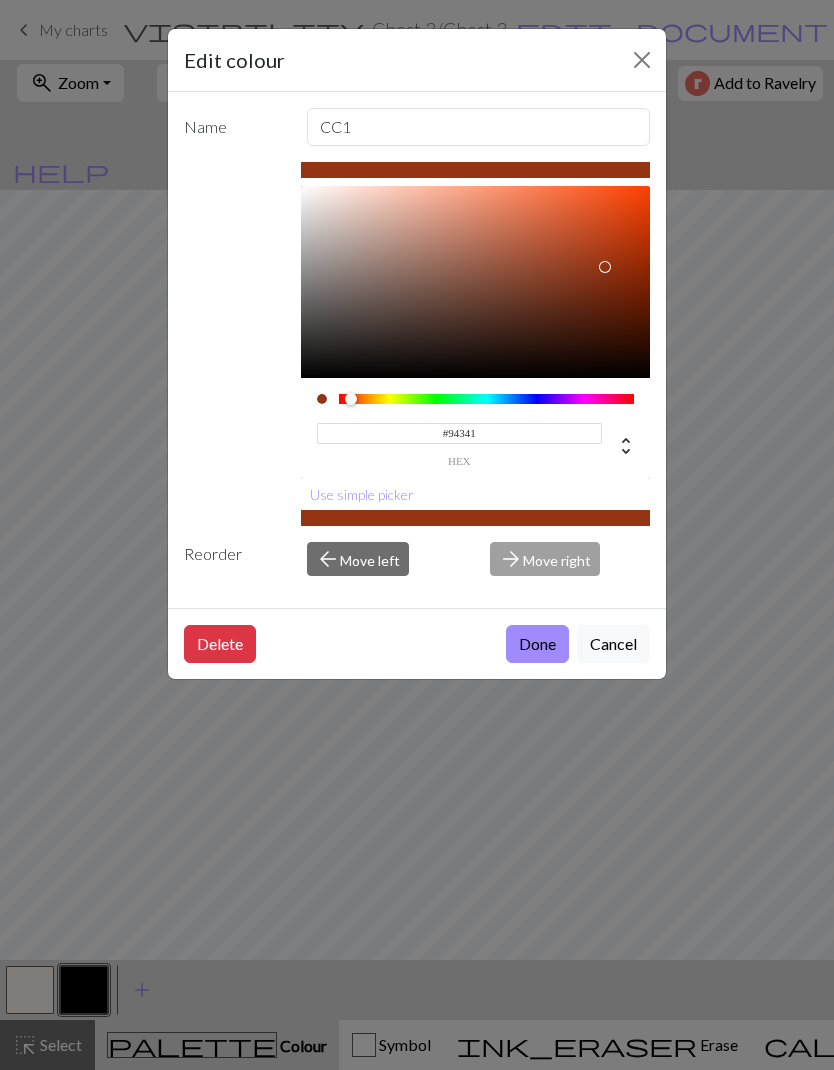 type on "#94341e" 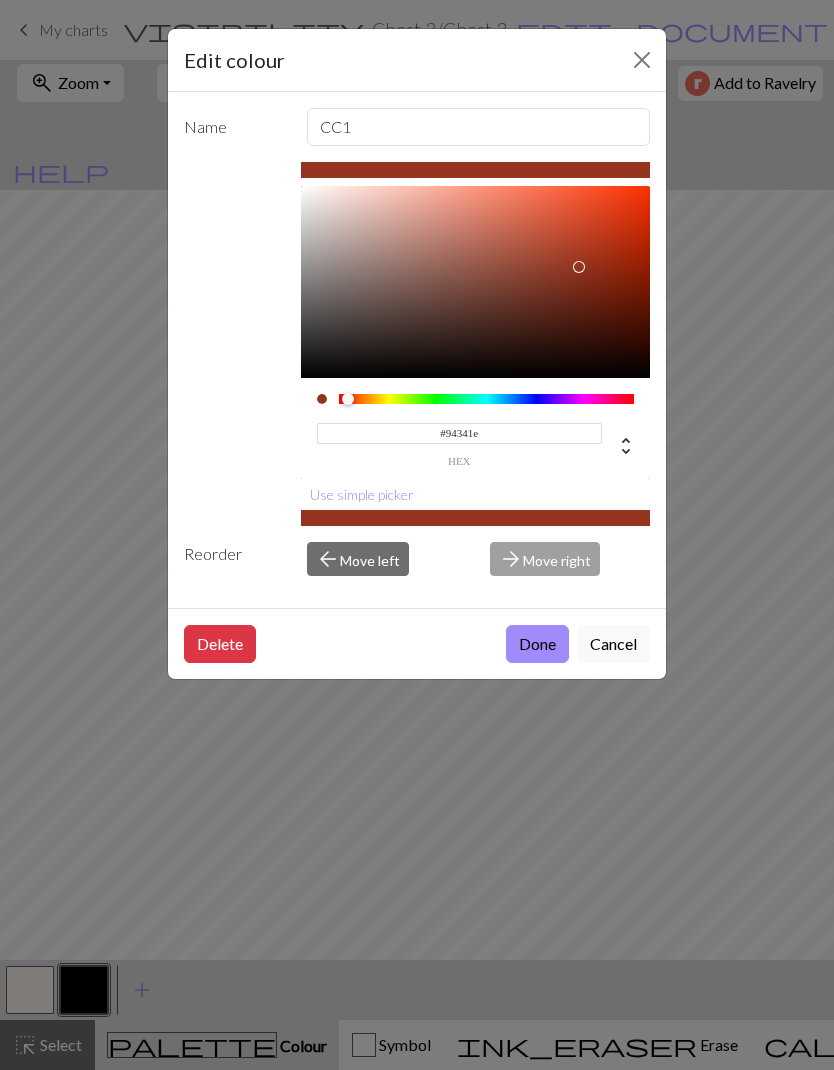 click on "Done" at bounding box center [537, 644] 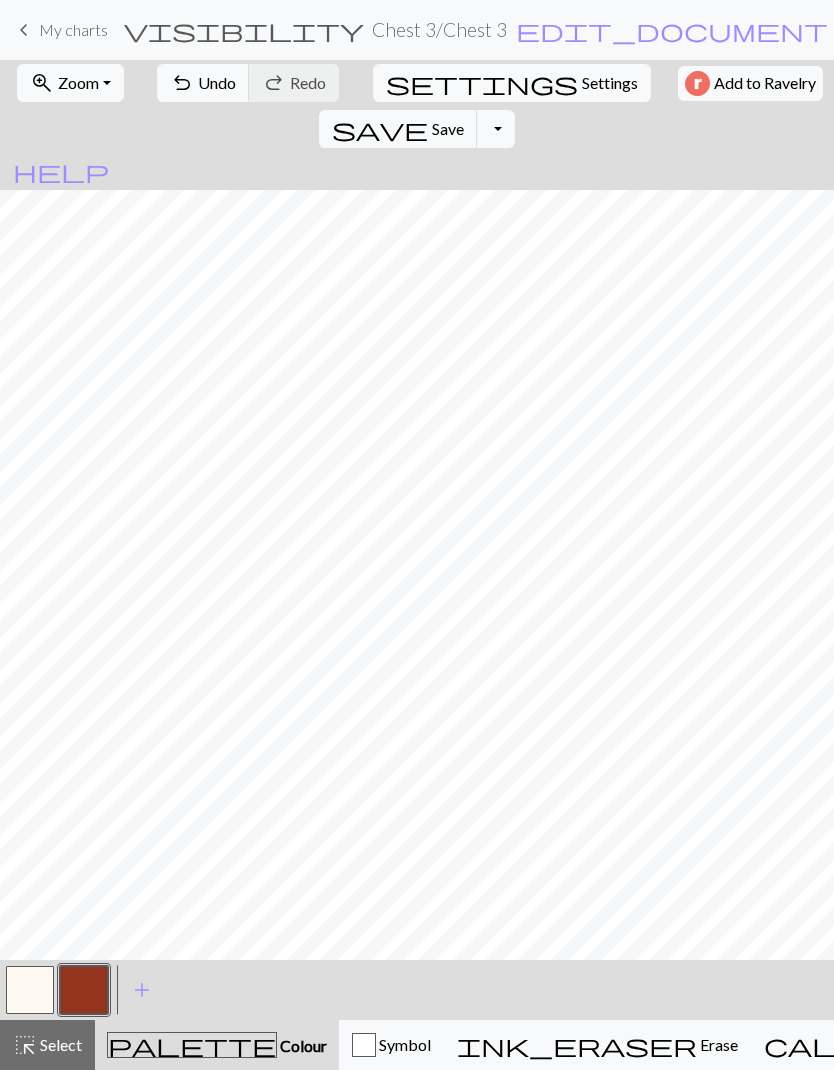 click on "add" at bounding box center [142, 990] 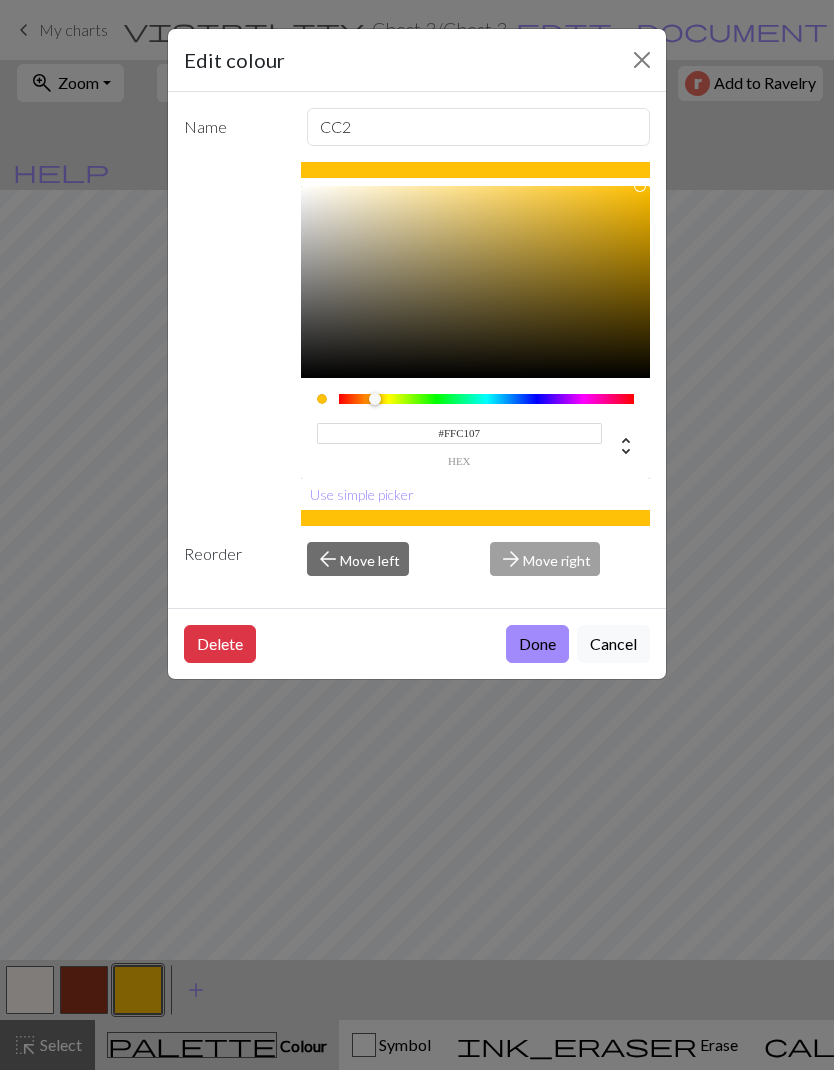 click on "#FFC107" at bounding box center (460, 433) 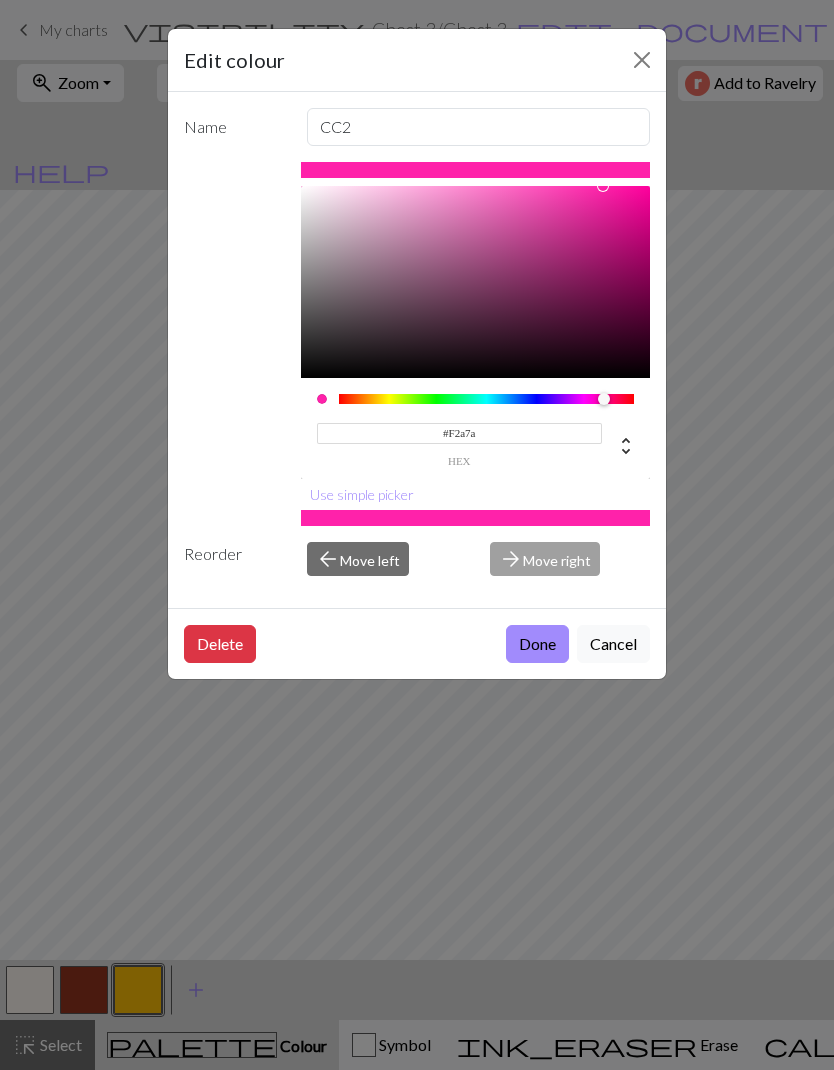 type on "#F2a7a7" 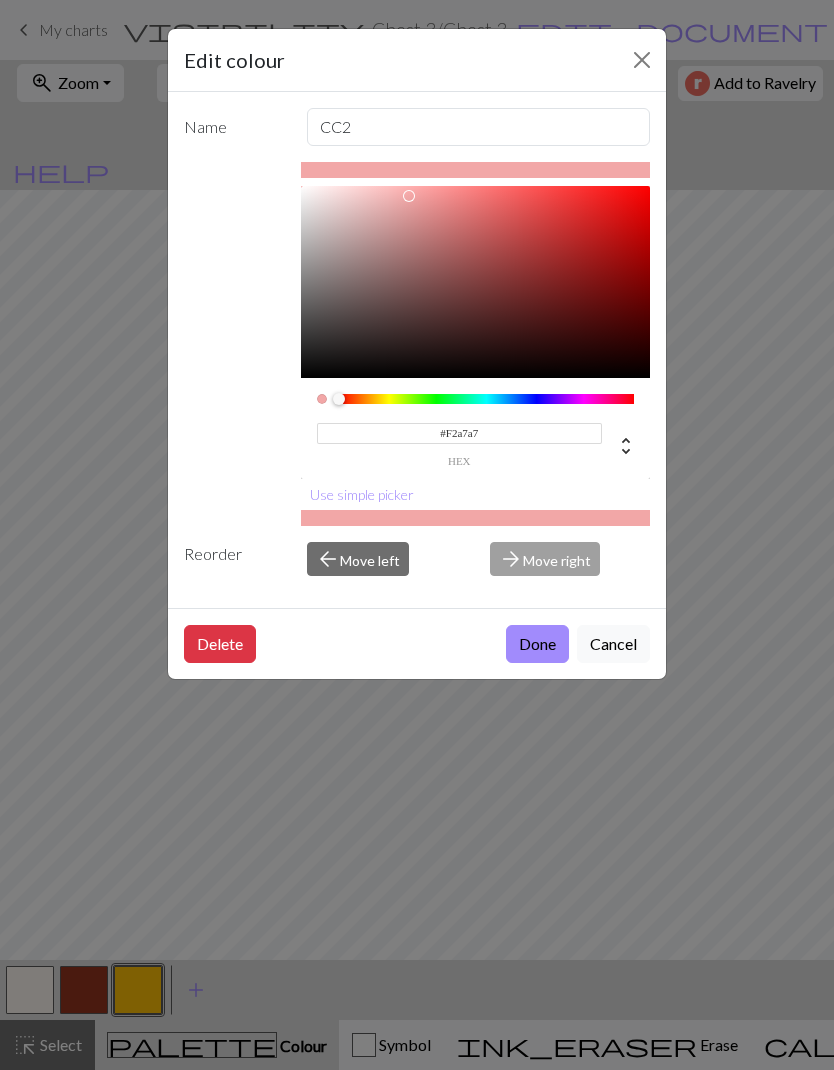 click on "Done" at bounding box center [537, 644] 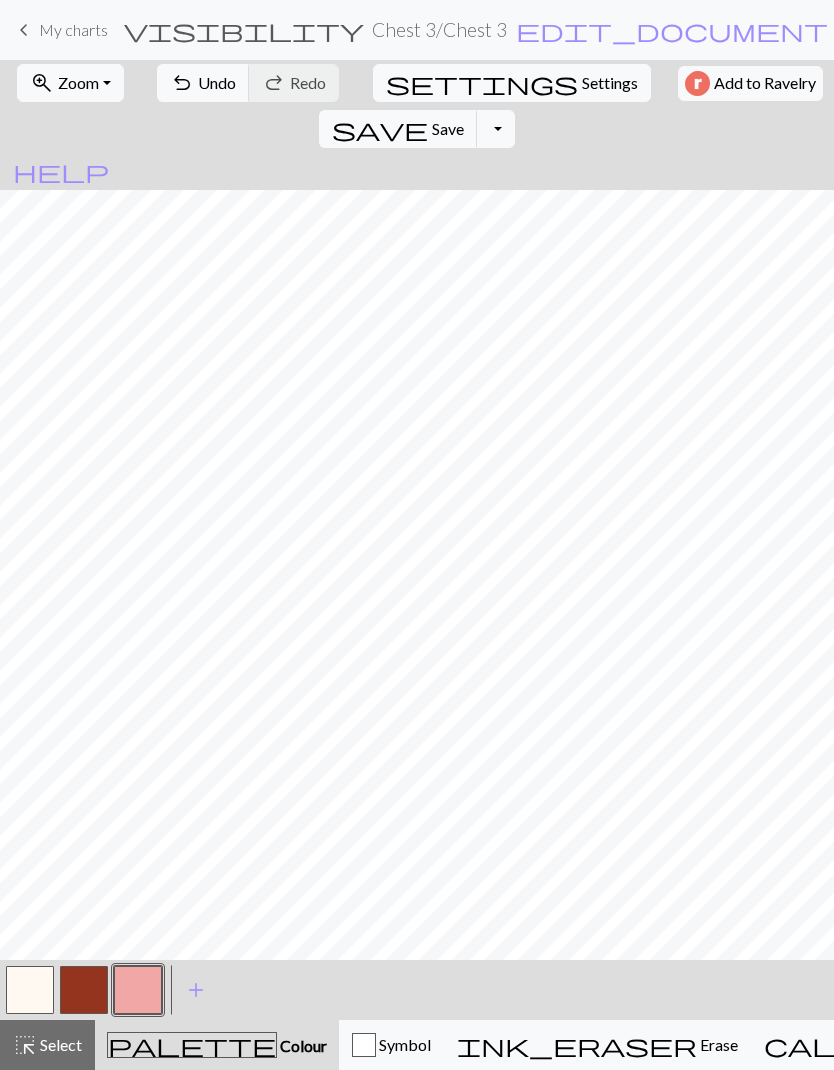 click on "add" at bounding box center (196, 990) 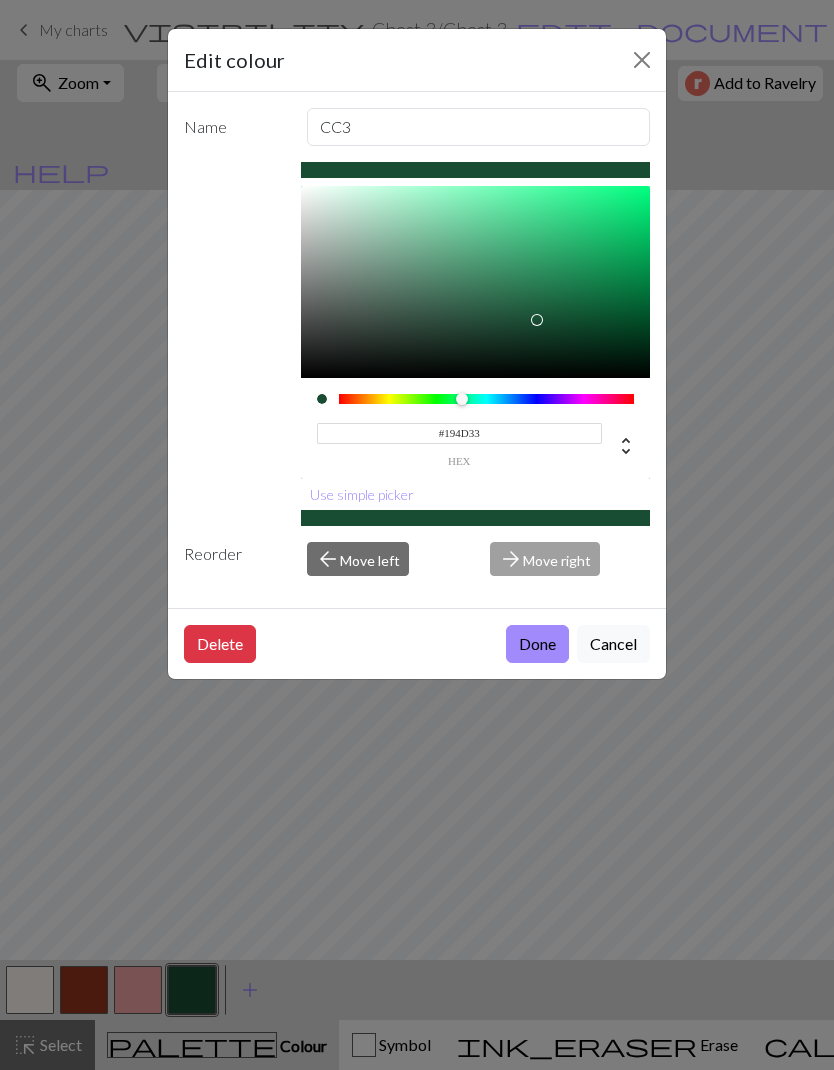 click on "#194D33" at bounding box center (460, 433) 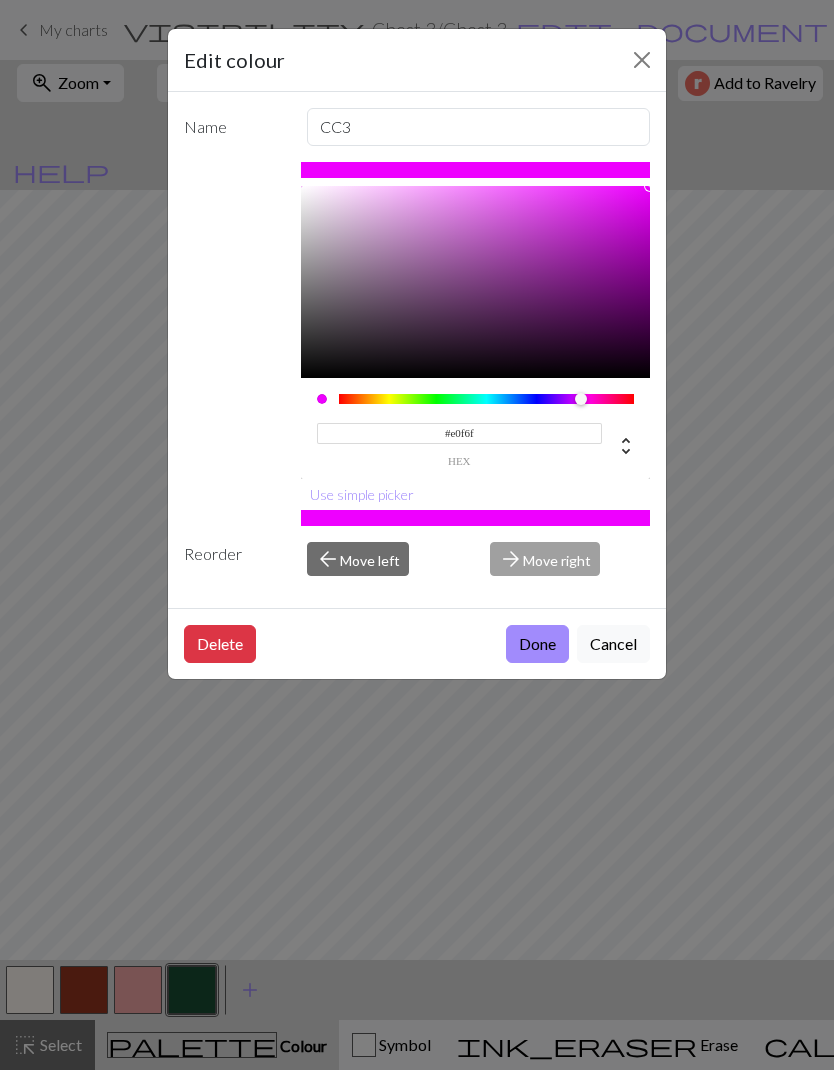 type on "#e0f6ff" 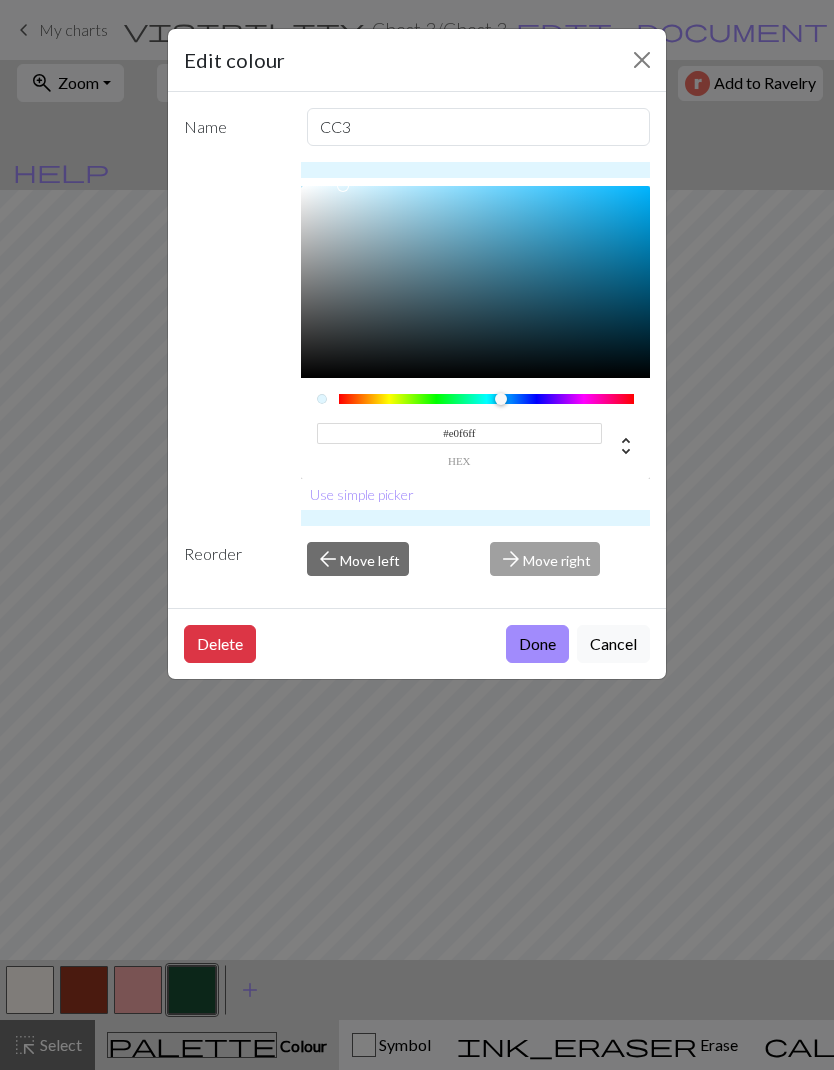 click on "Done" at bounding box center [537, 644] 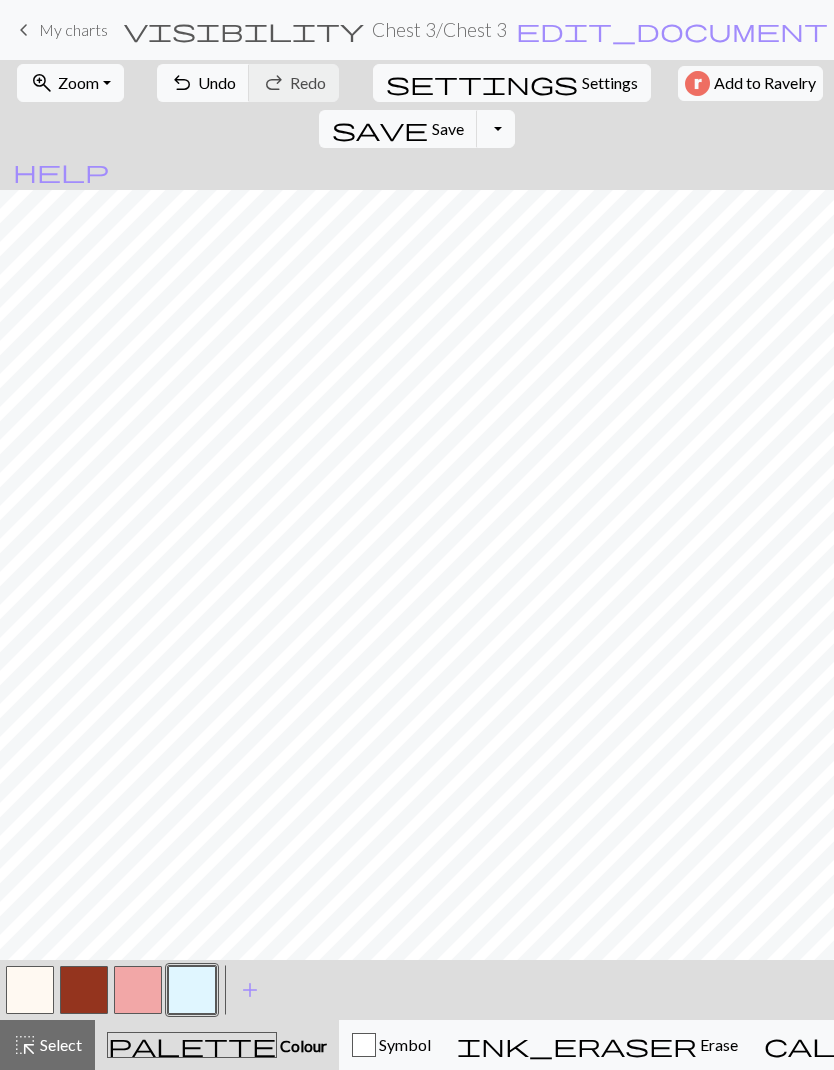 click at bounding box center [84, 990] 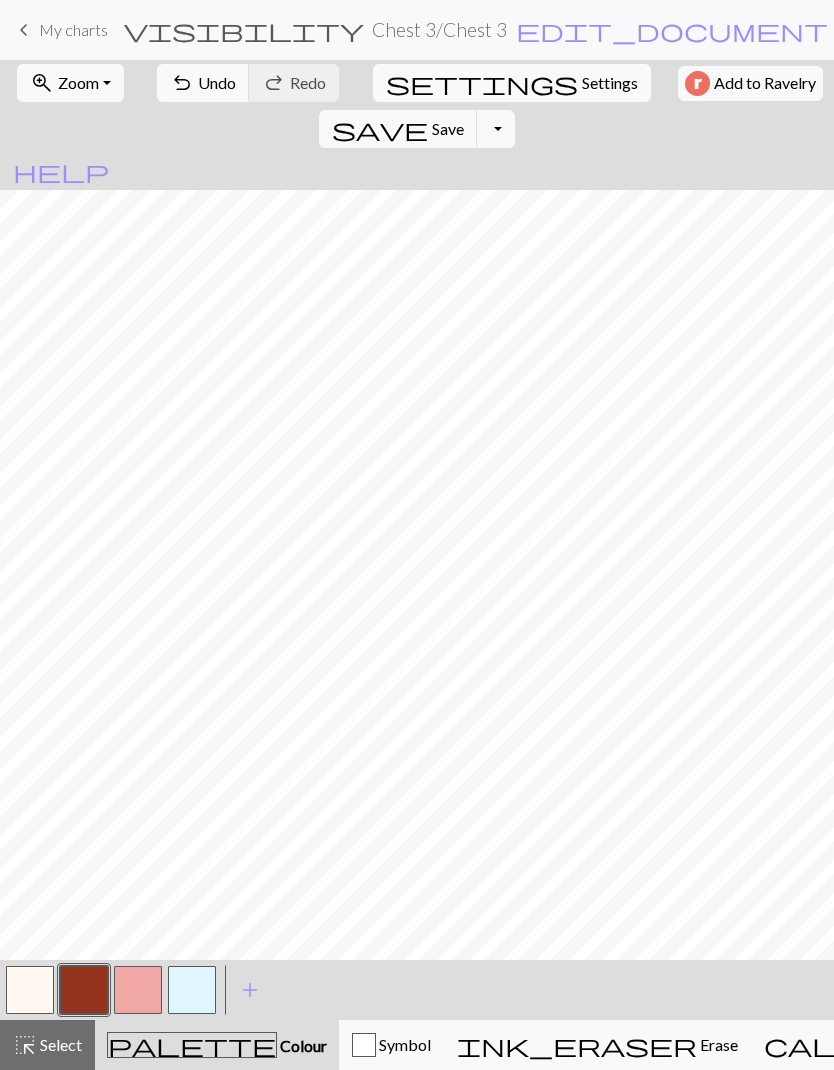 click at bounding box center (138, 990) 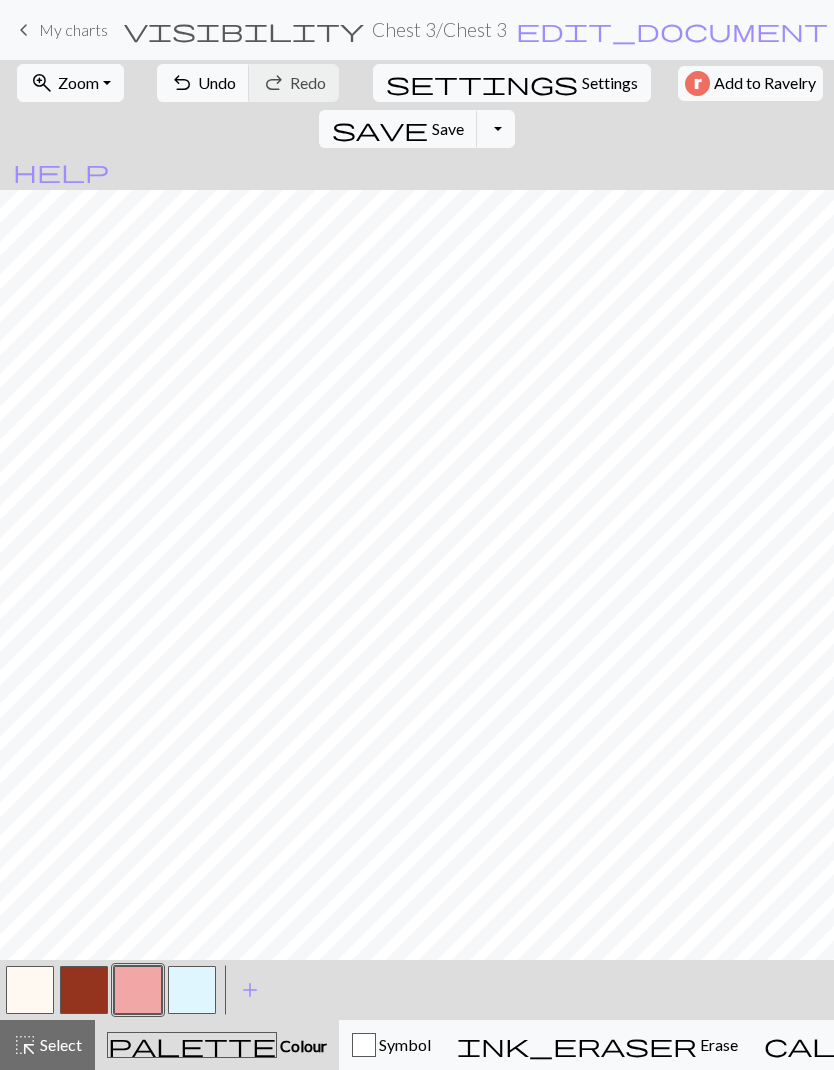 click at bounding box center (84, 990) 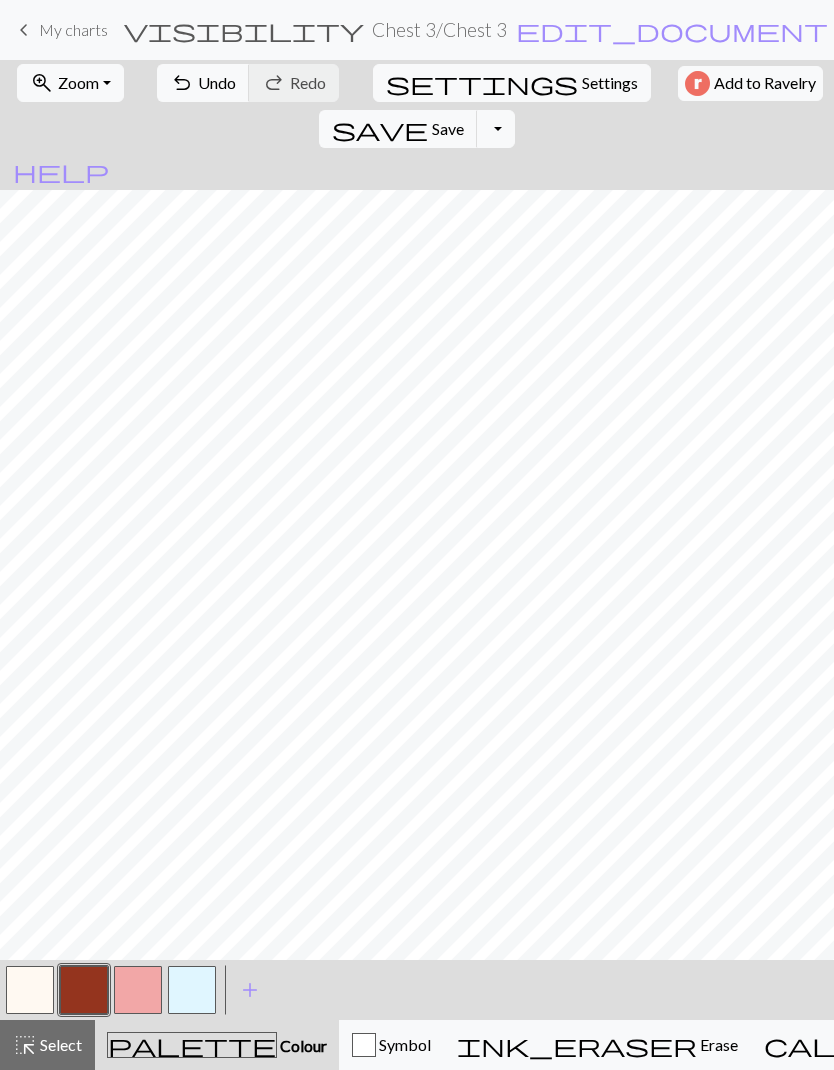 click on "add" at bounding box center (250, 990) 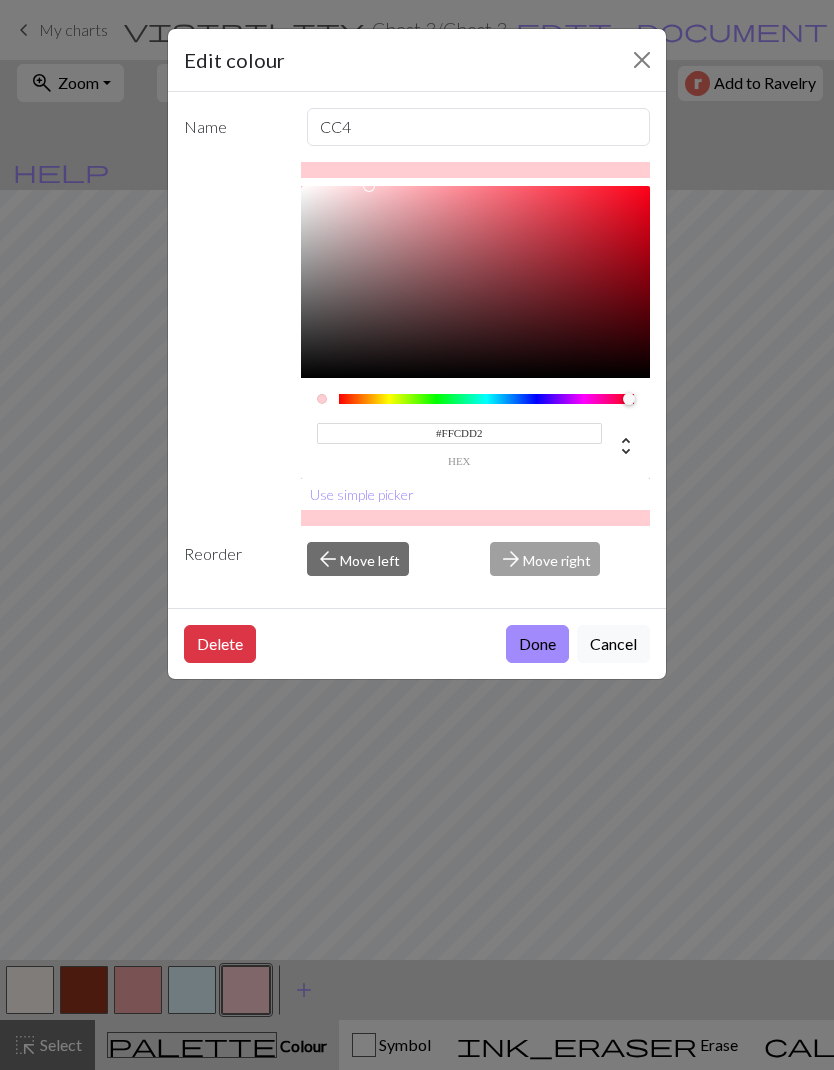 click on "#FFCDD2" at bounding box center [460, 433] 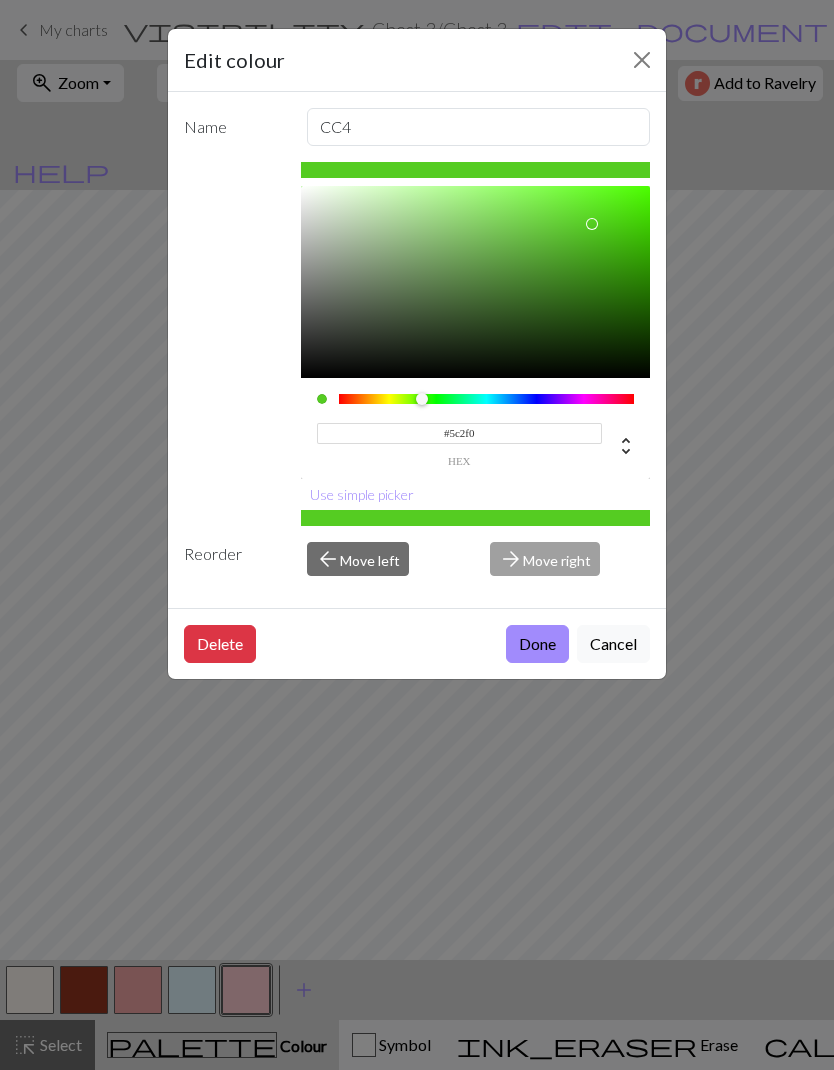 type on "#5c2f07" 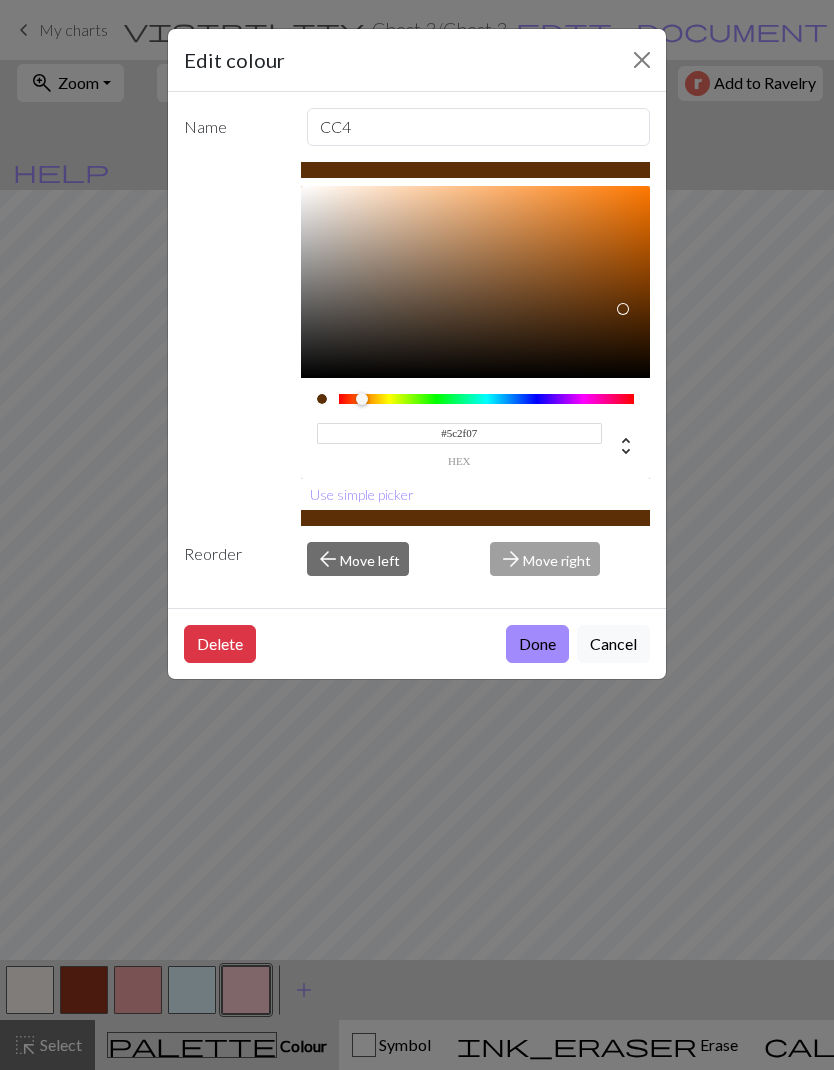 click on "Done" at bounding box center (537, 644) 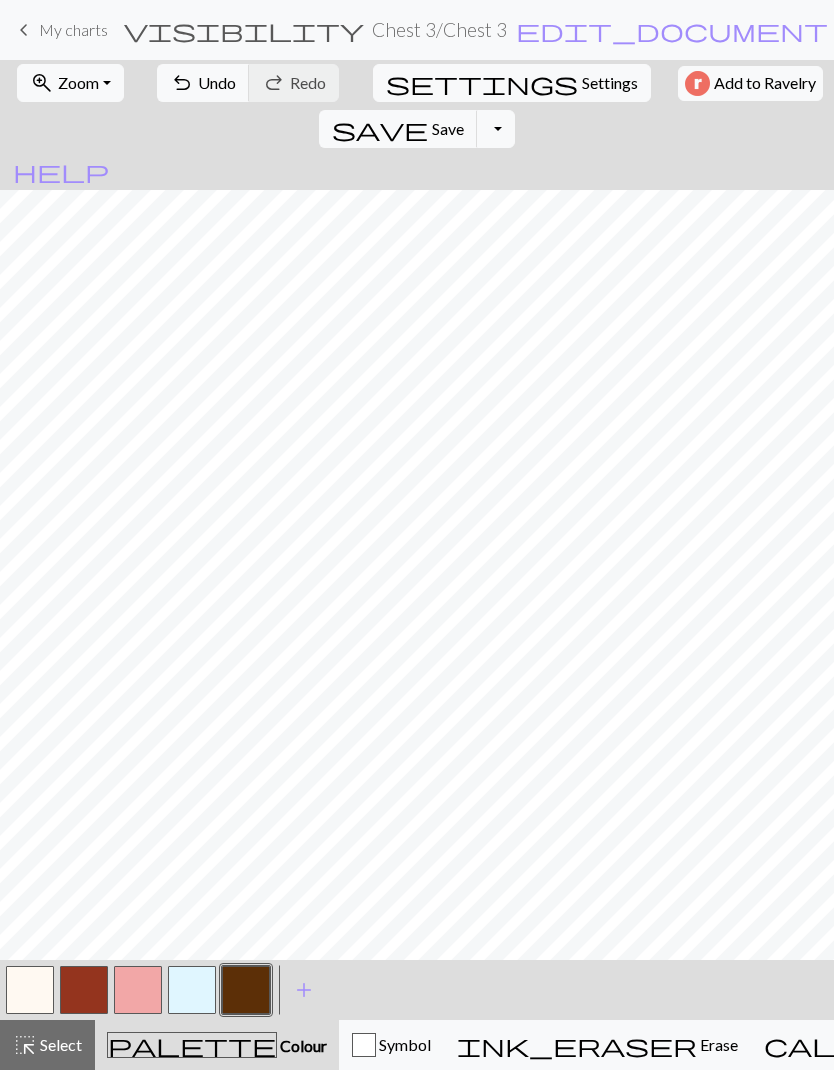 click at bounding box center [84, 990] 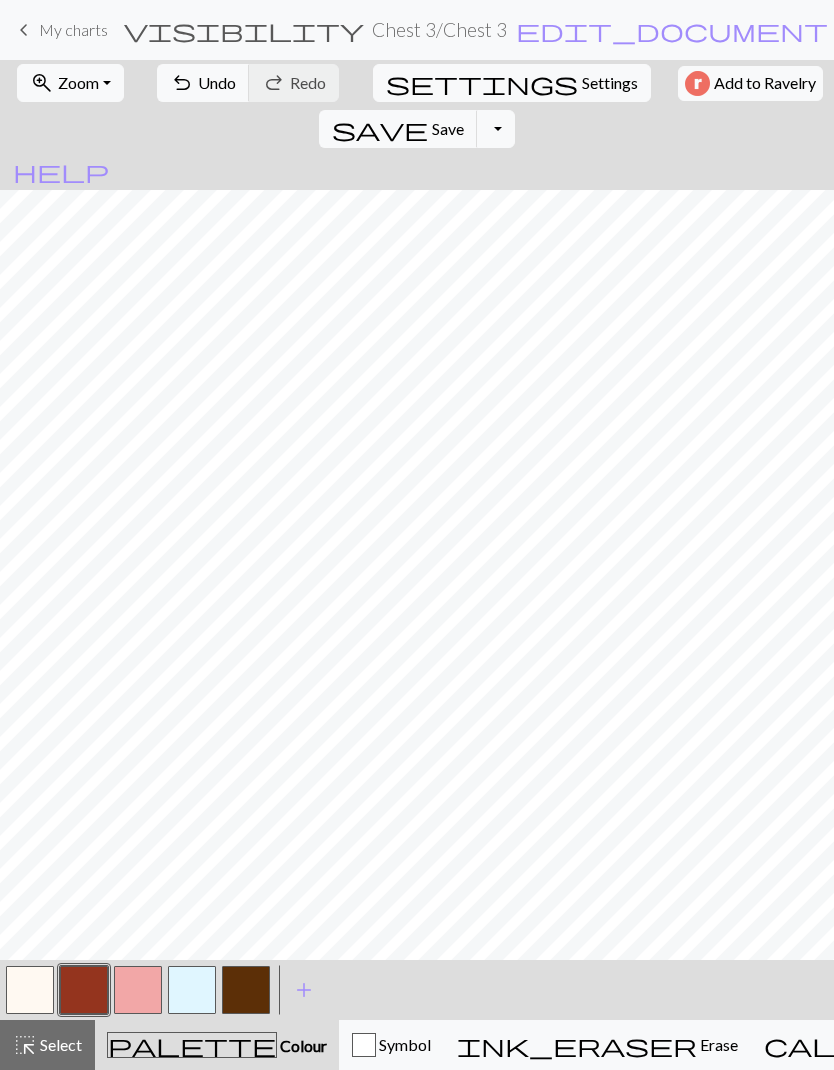 click at bounding box center [192, 990] 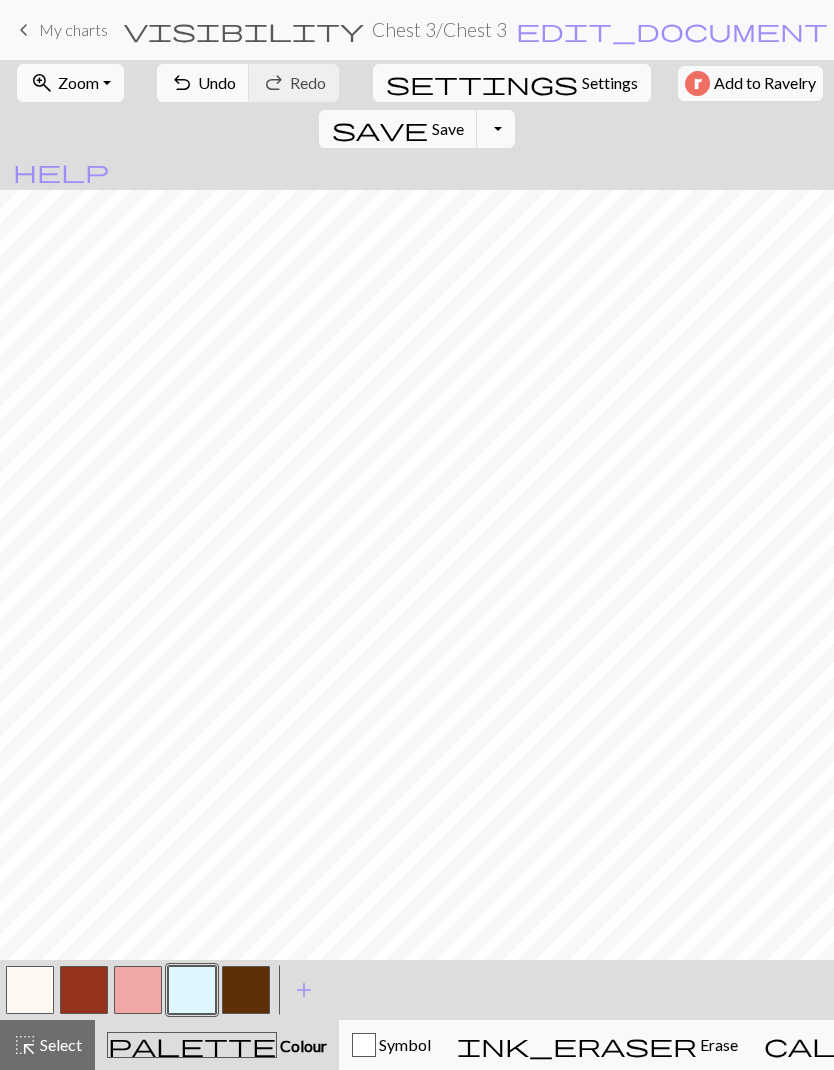 click on "keyboard_arrow_left" at bounding box center (24, 30) 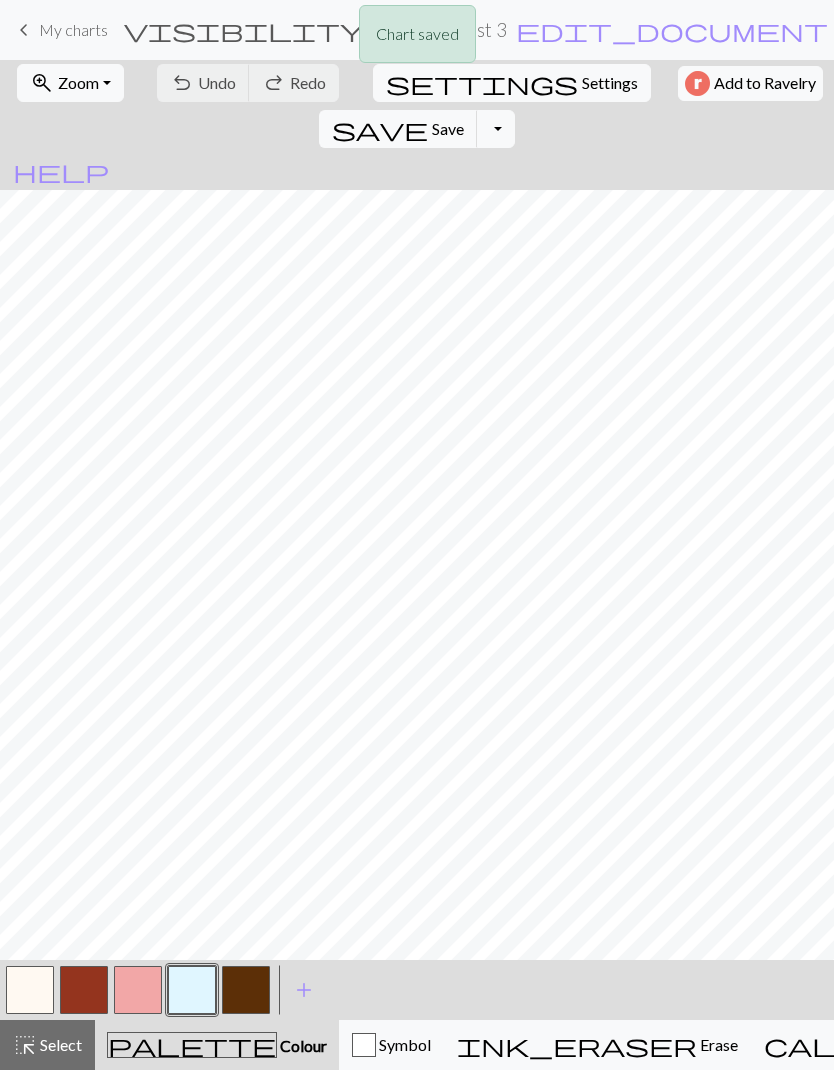 click on "Chart saved" at bounding box center [417, 39] 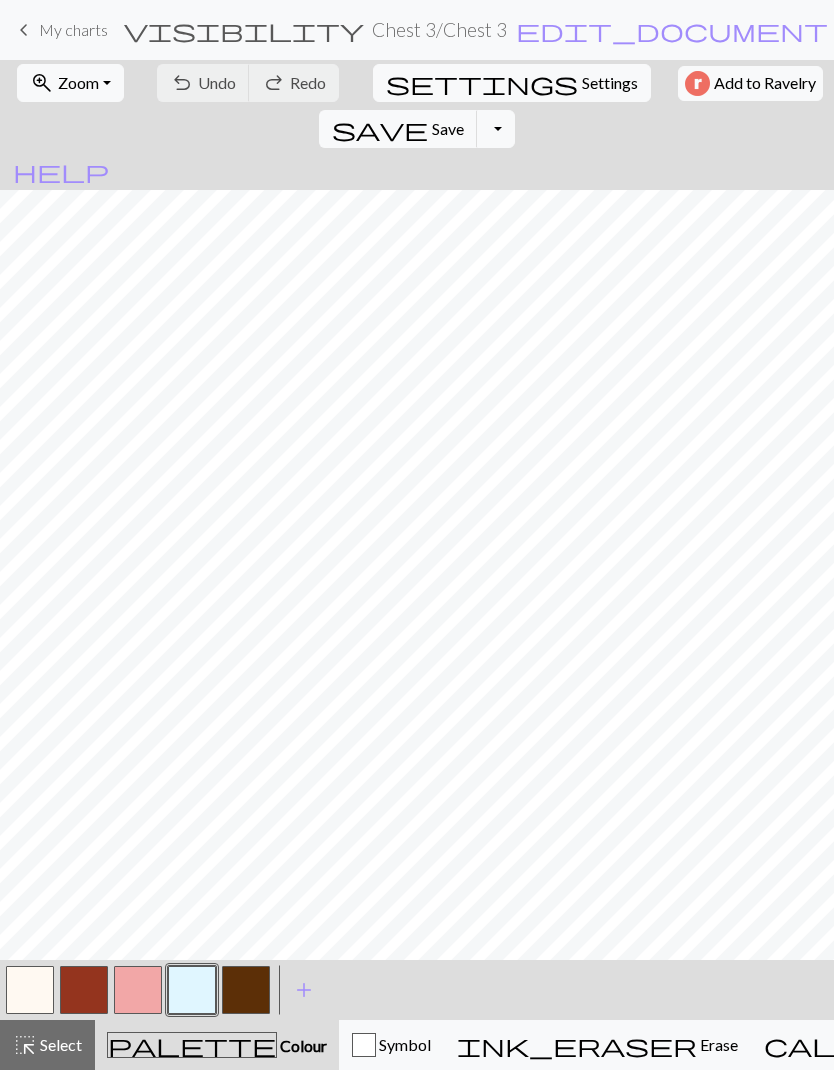 click on "keyboard_arrow_left" at bounding box center [24, 30] 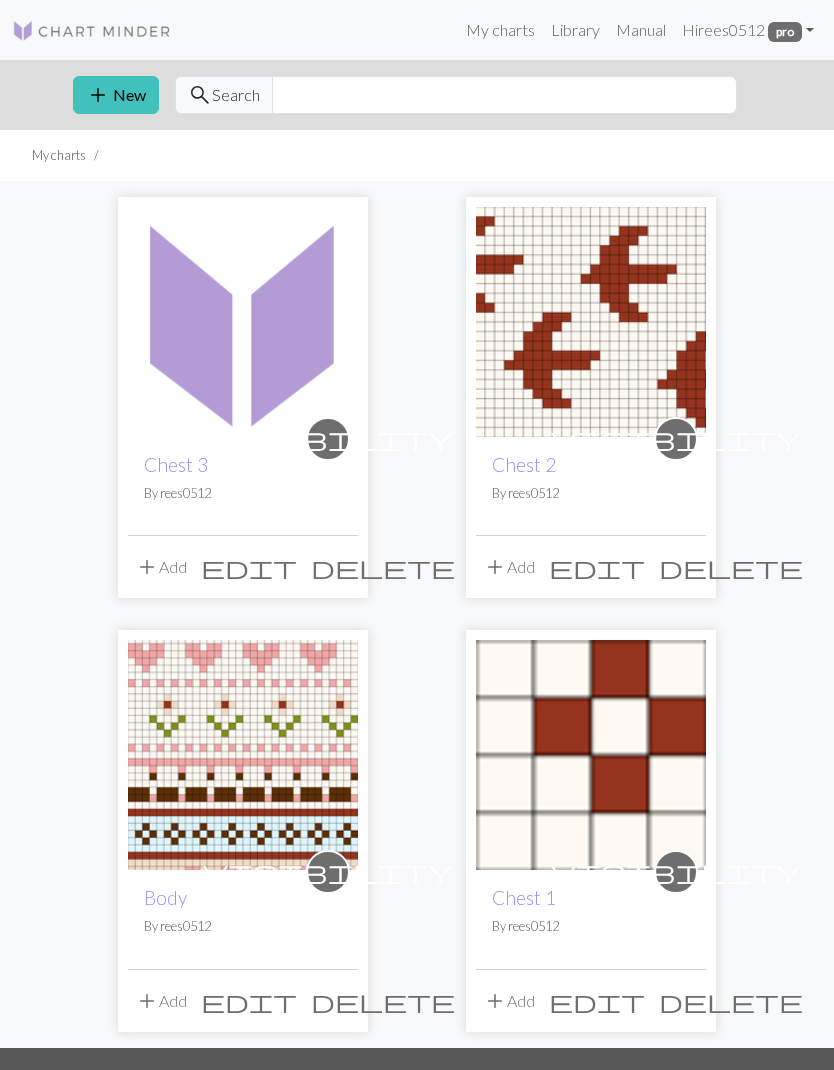click on "add   New" at bounding box center [116, 95] 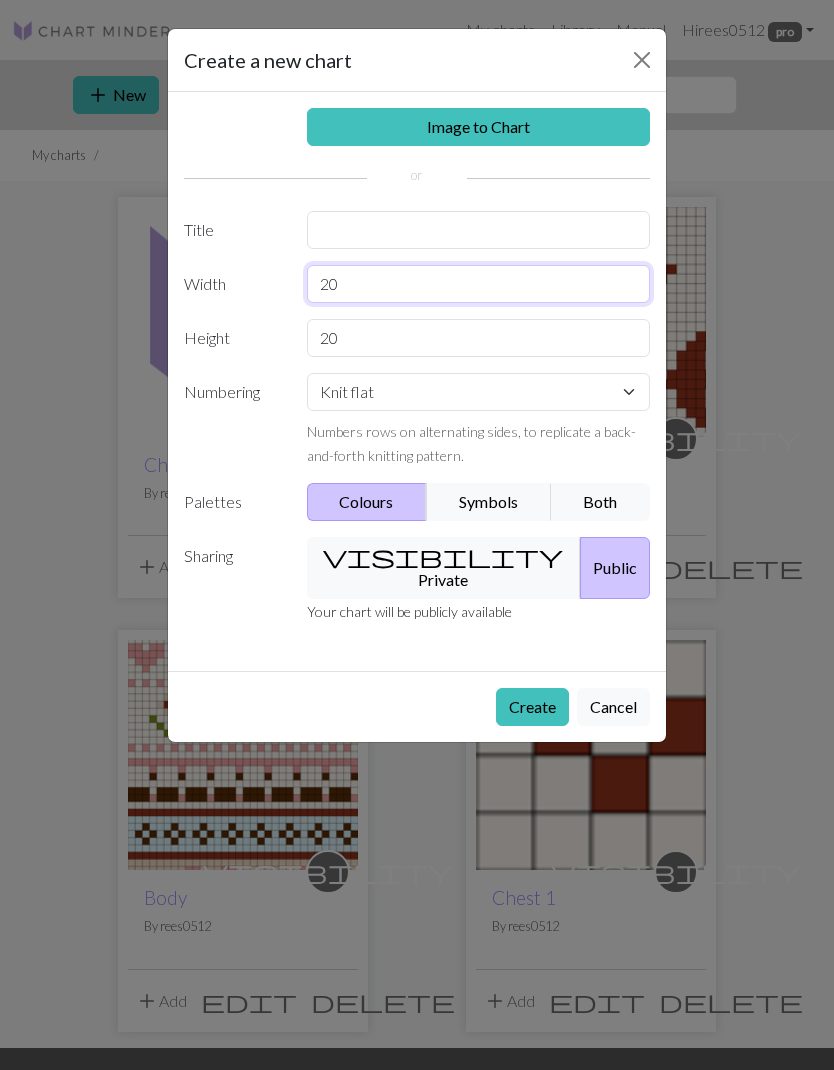 click on "20" at bounding box center (479, 284) 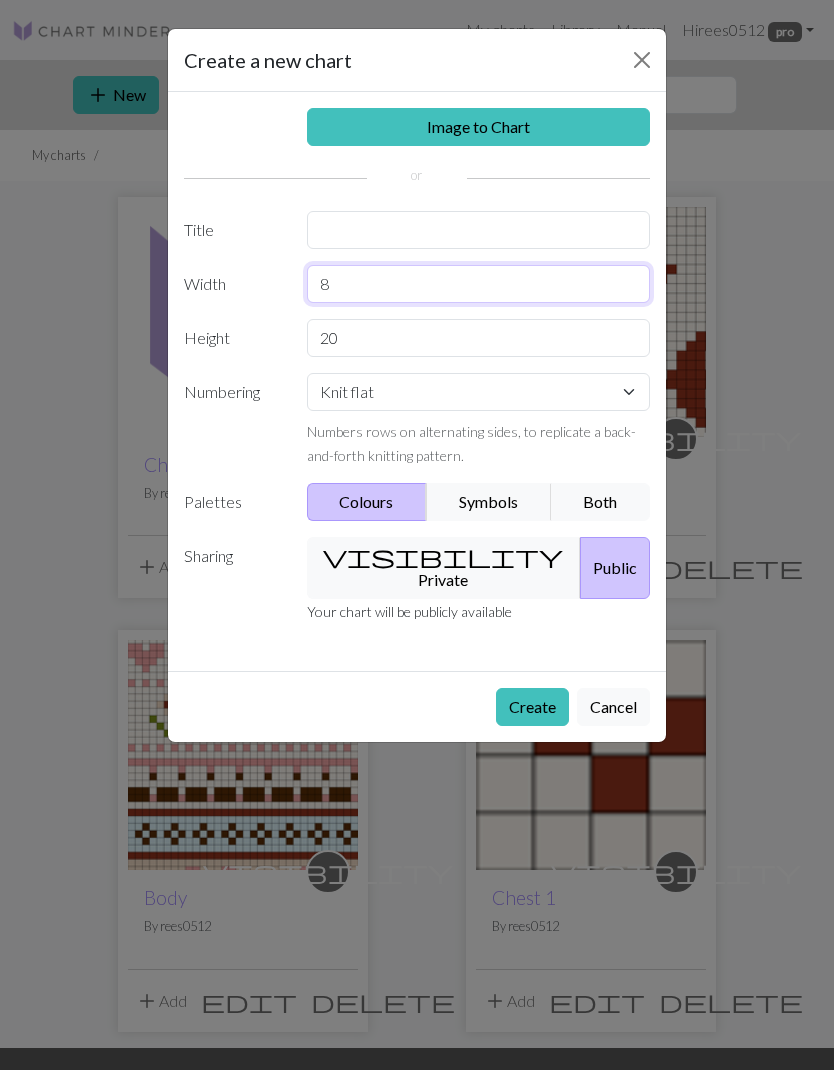 type on "8" 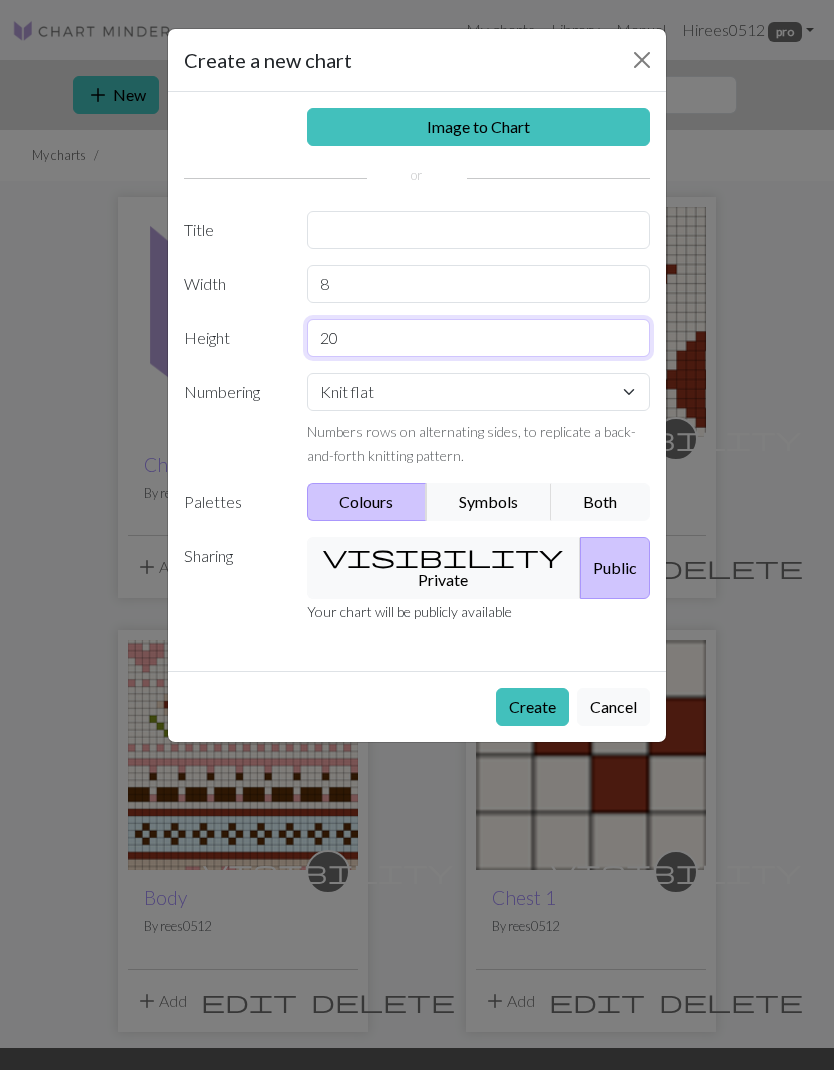click on "20" at bounding box center (479, 338) 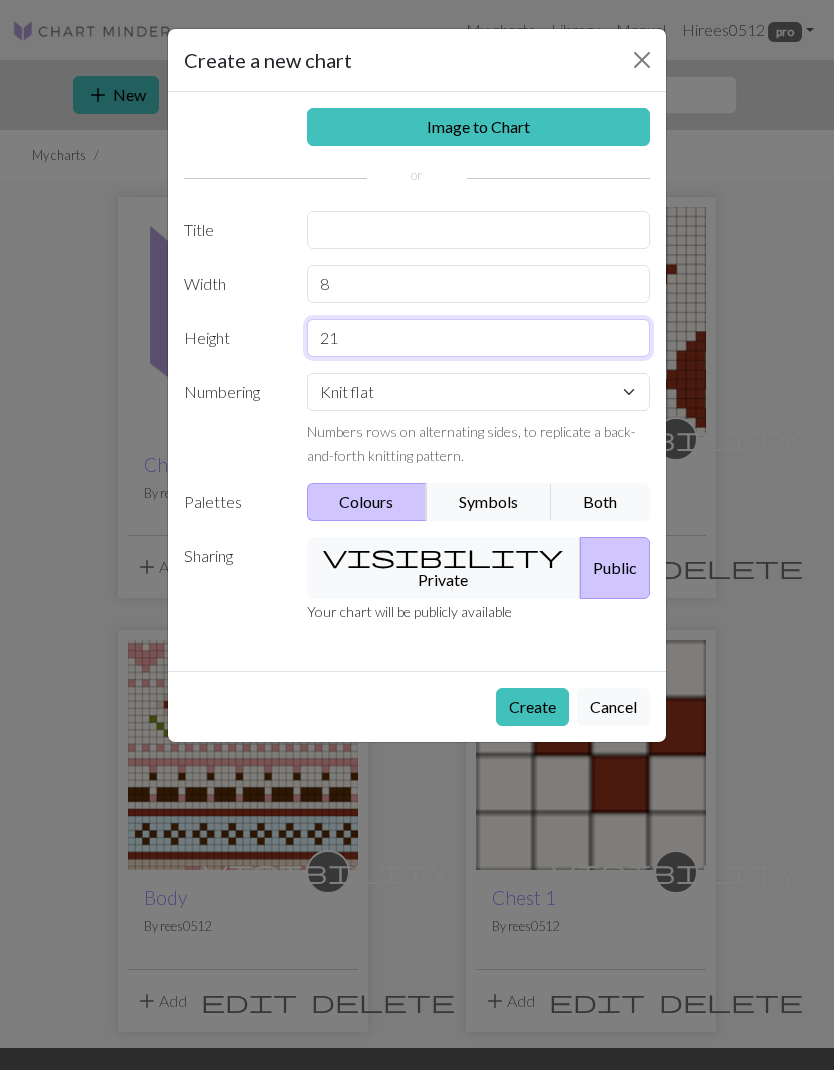 type on "21" 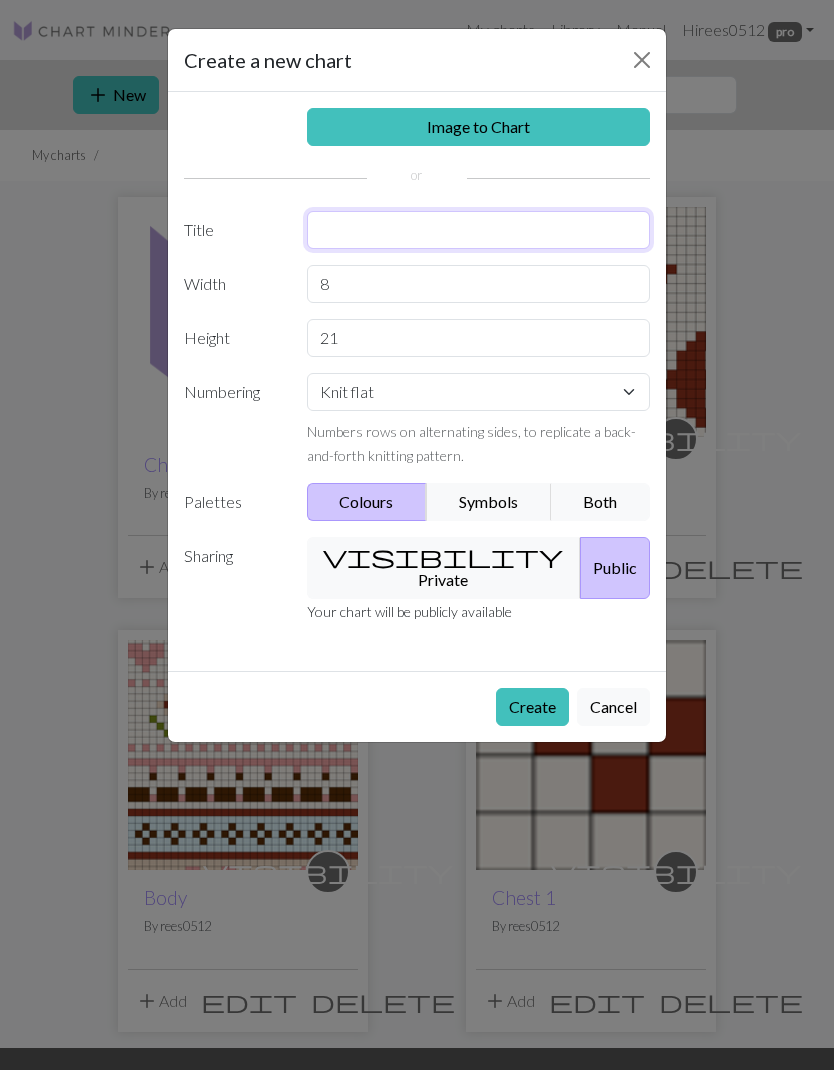 click at bounding box center [479, 230] 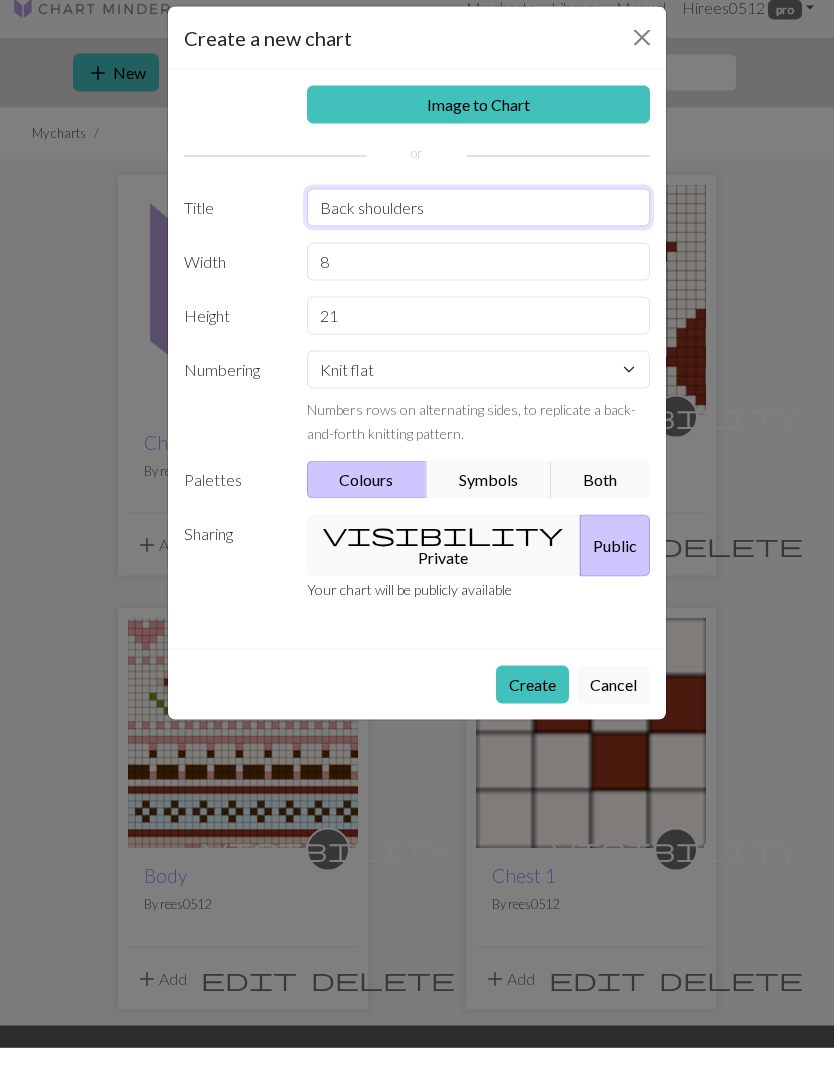 type on "Back shoulders" 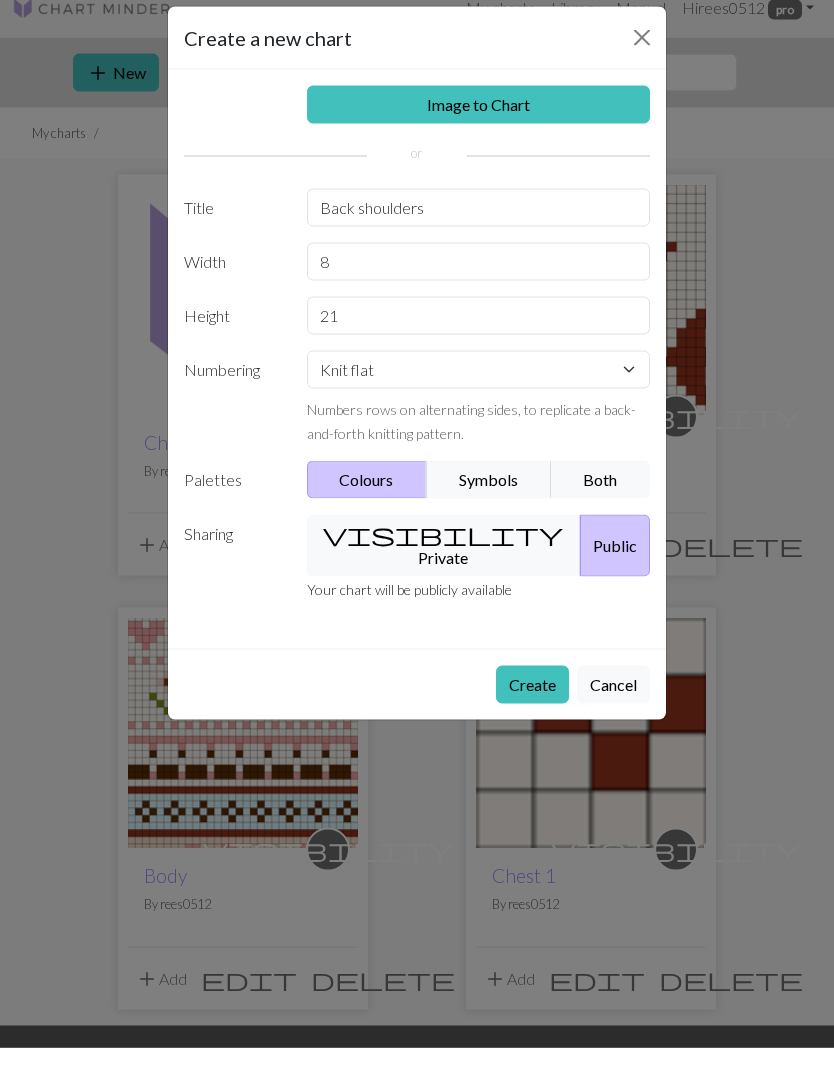 click on "visibility  Private" at bounding box center [444, 568] 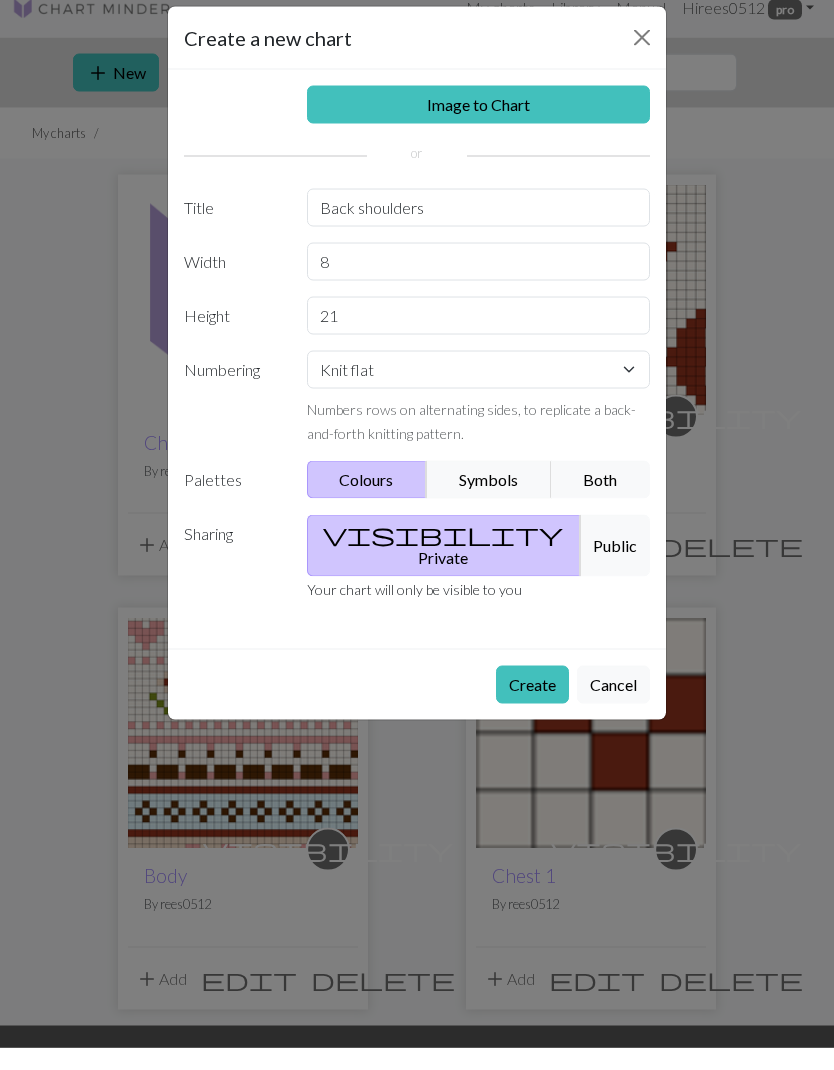 scroll, scrollTop: 23, scrollLeft: 0, axis: vertical 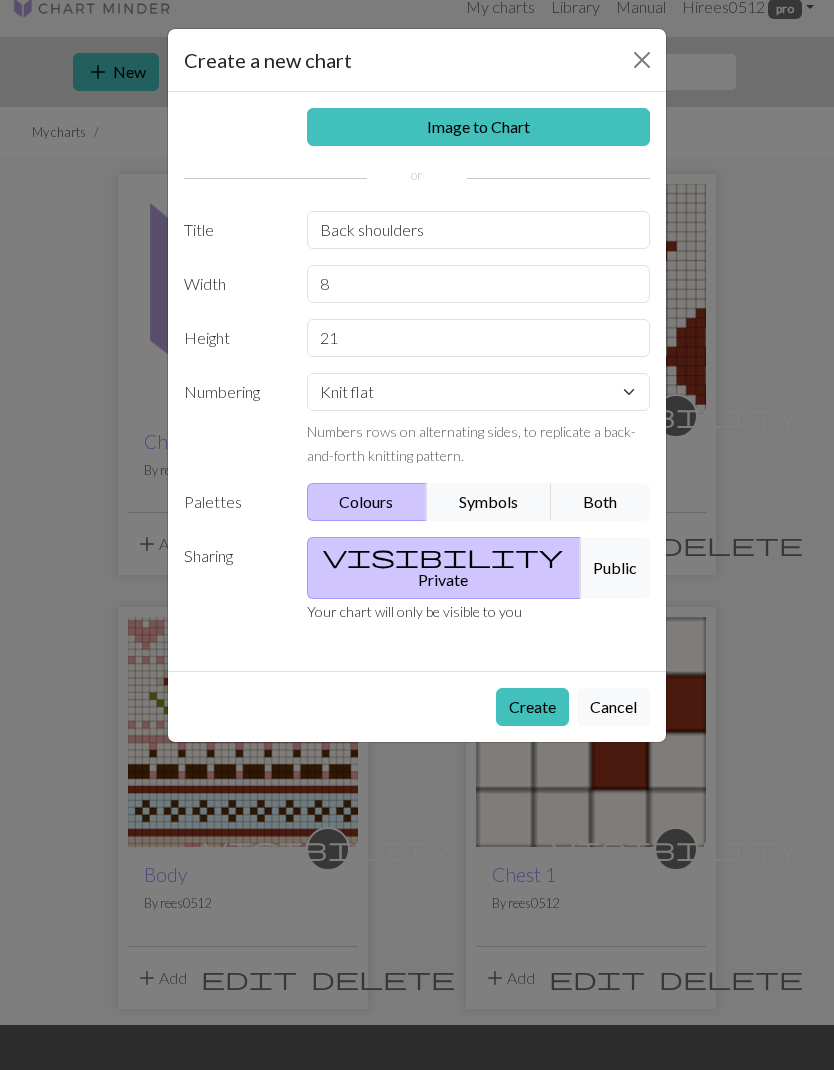 click on "Create" at bounding box center (532, 707) 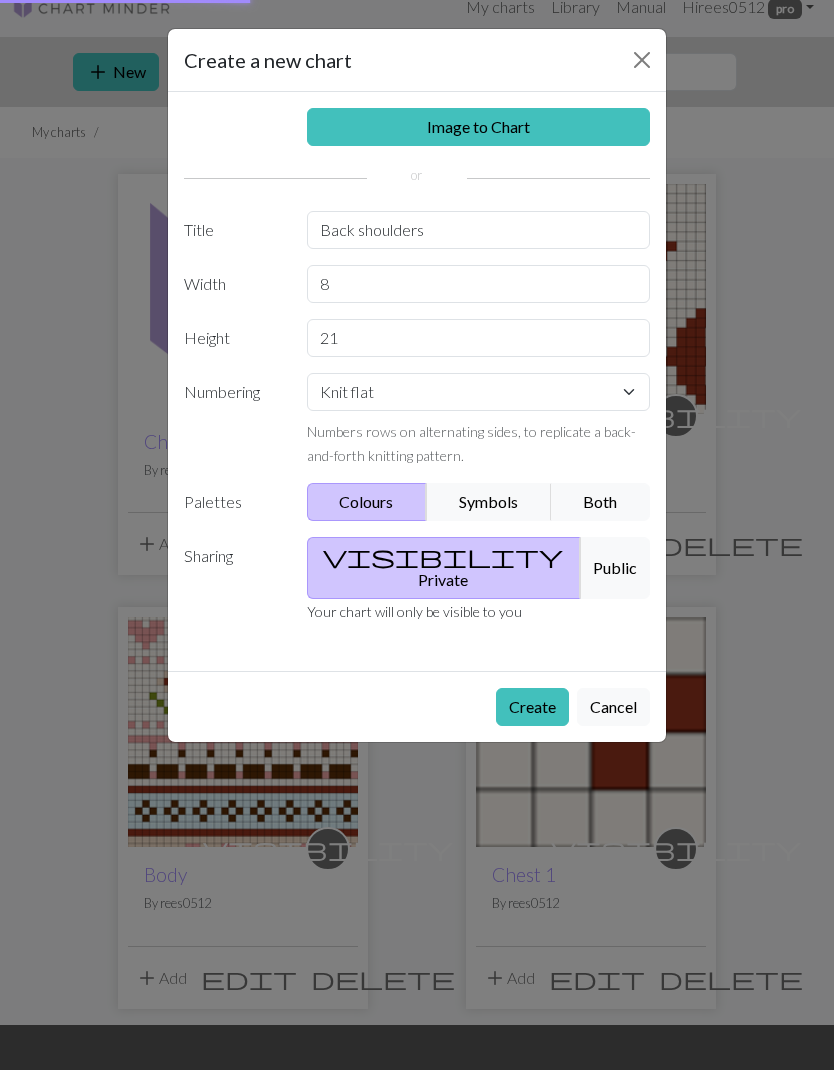 scroll, scrollTop: 1, scrollLeft: 0, axis: vertical 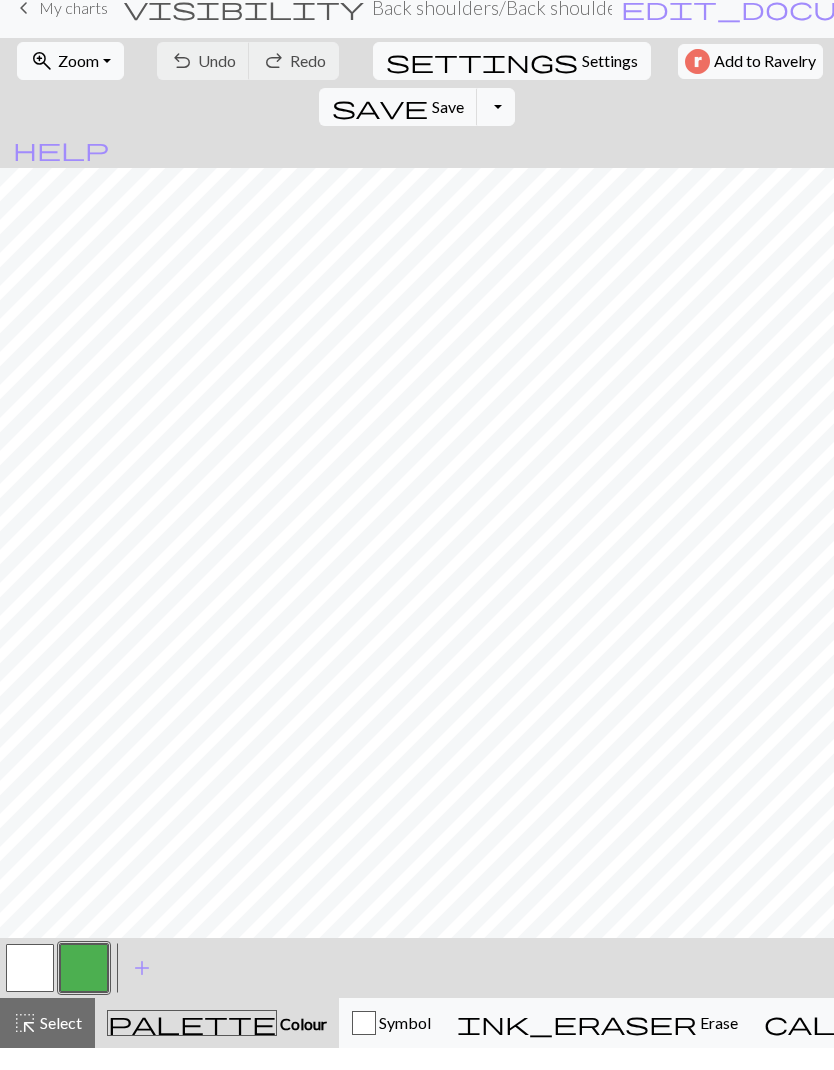click on "Settings" at bounding box center (610, 83) 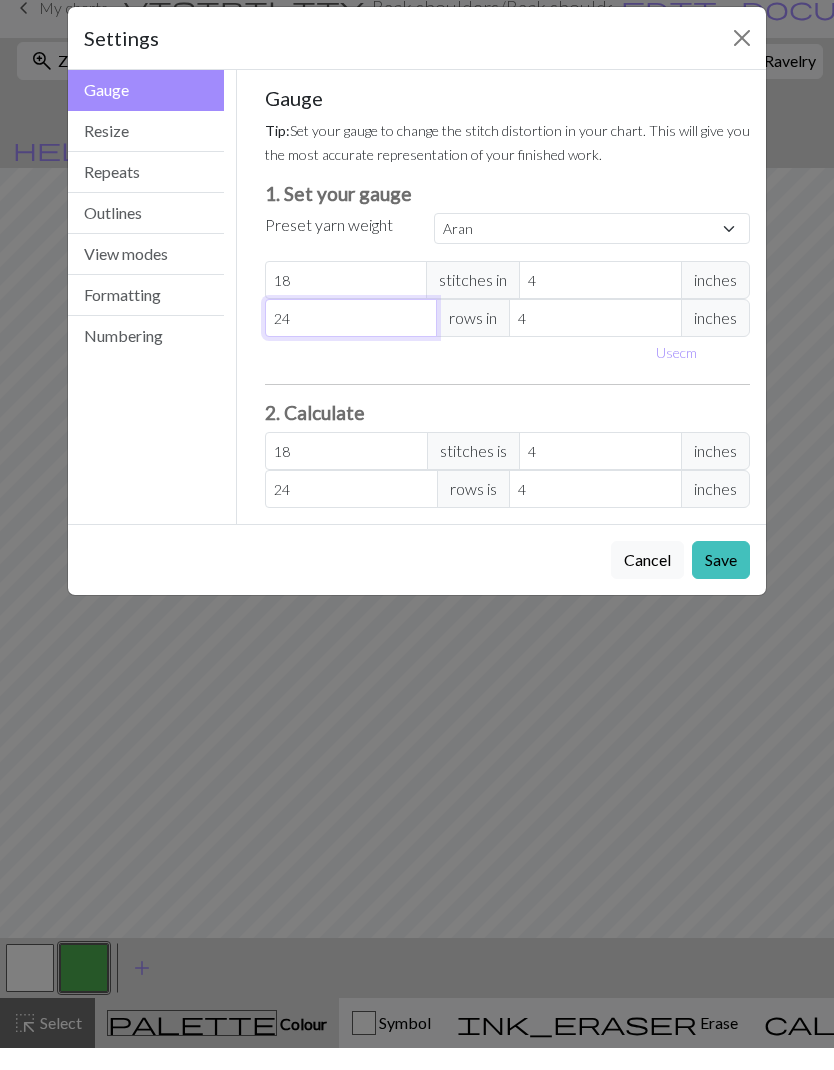 click on "24" at bounding box center [351, 340] 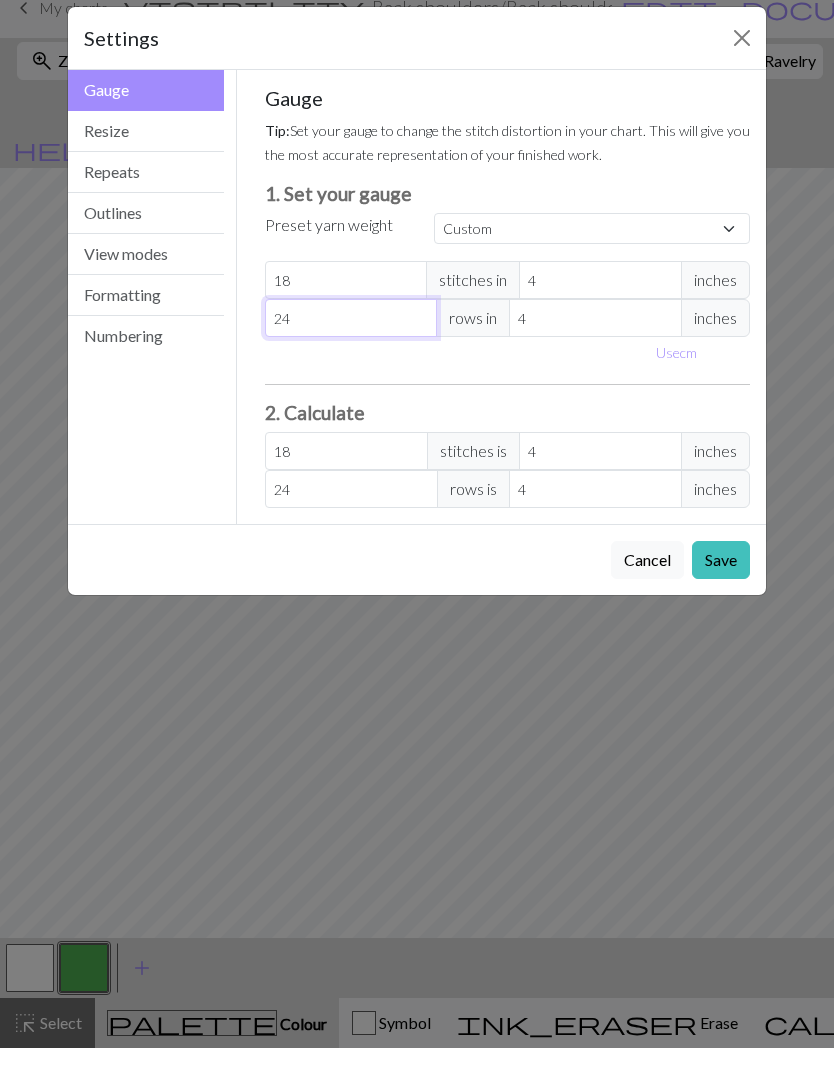 type on "2" 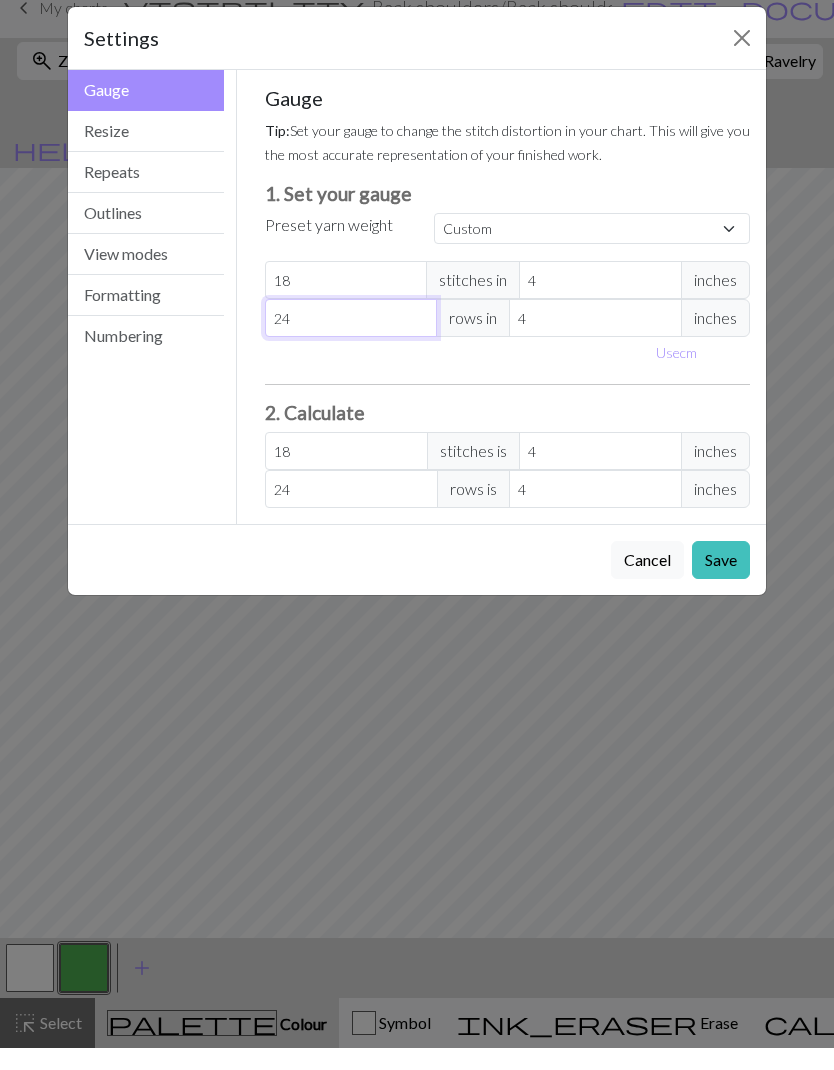 type on "2" 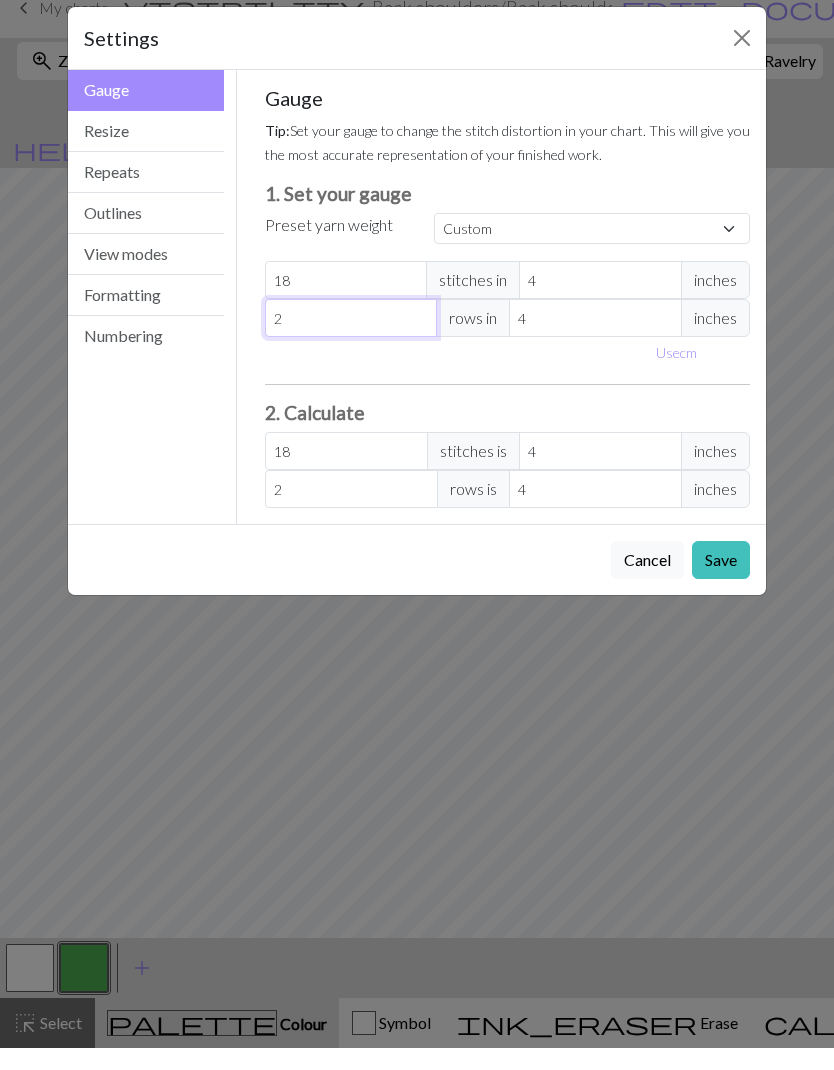 type on "20" 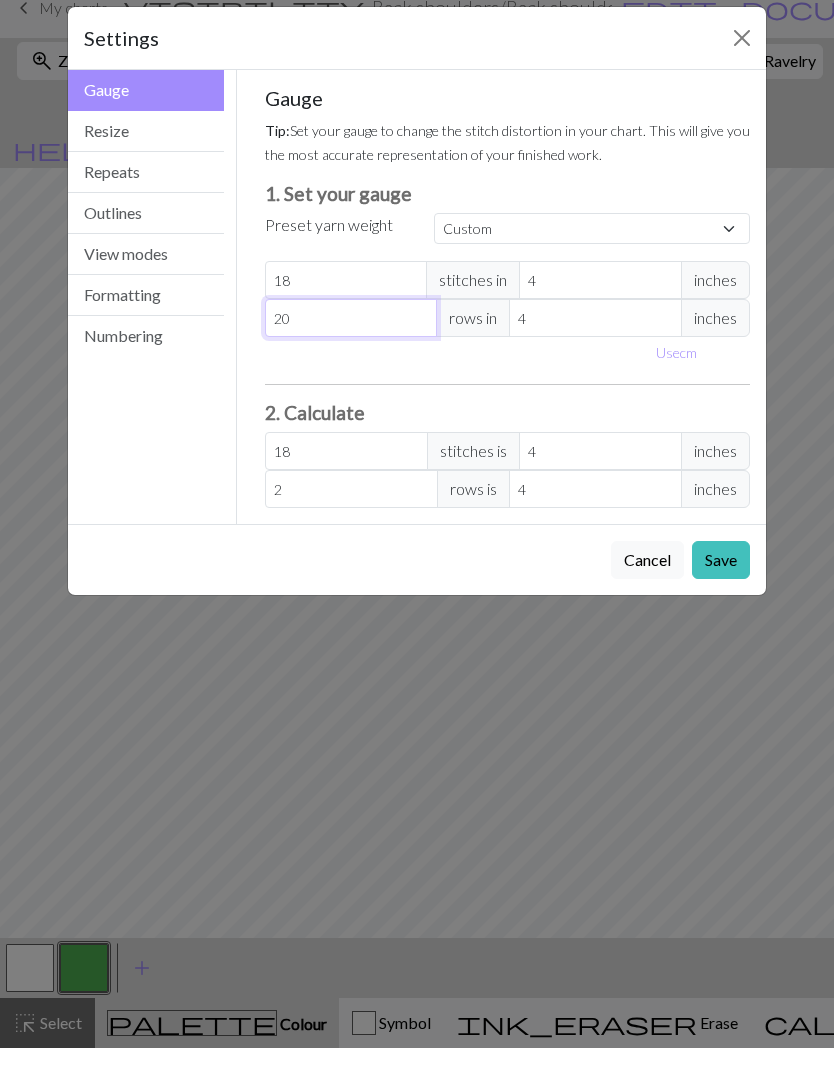 type on "20" 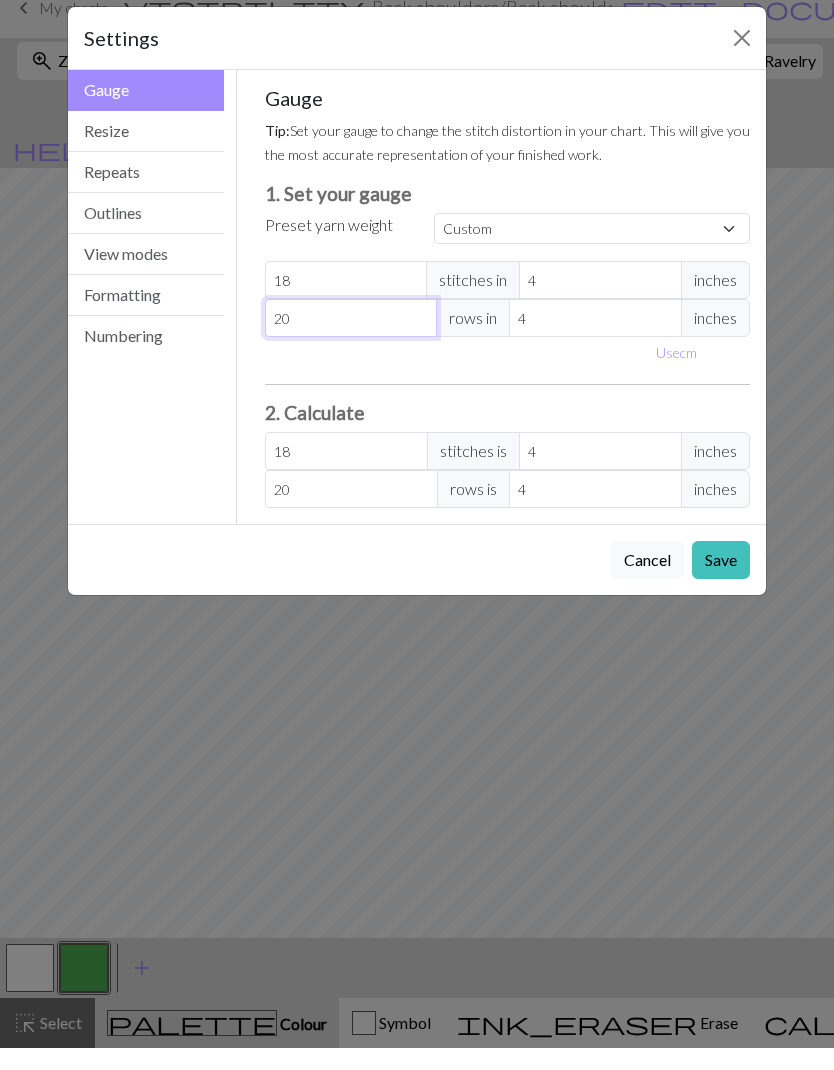 type on "20" 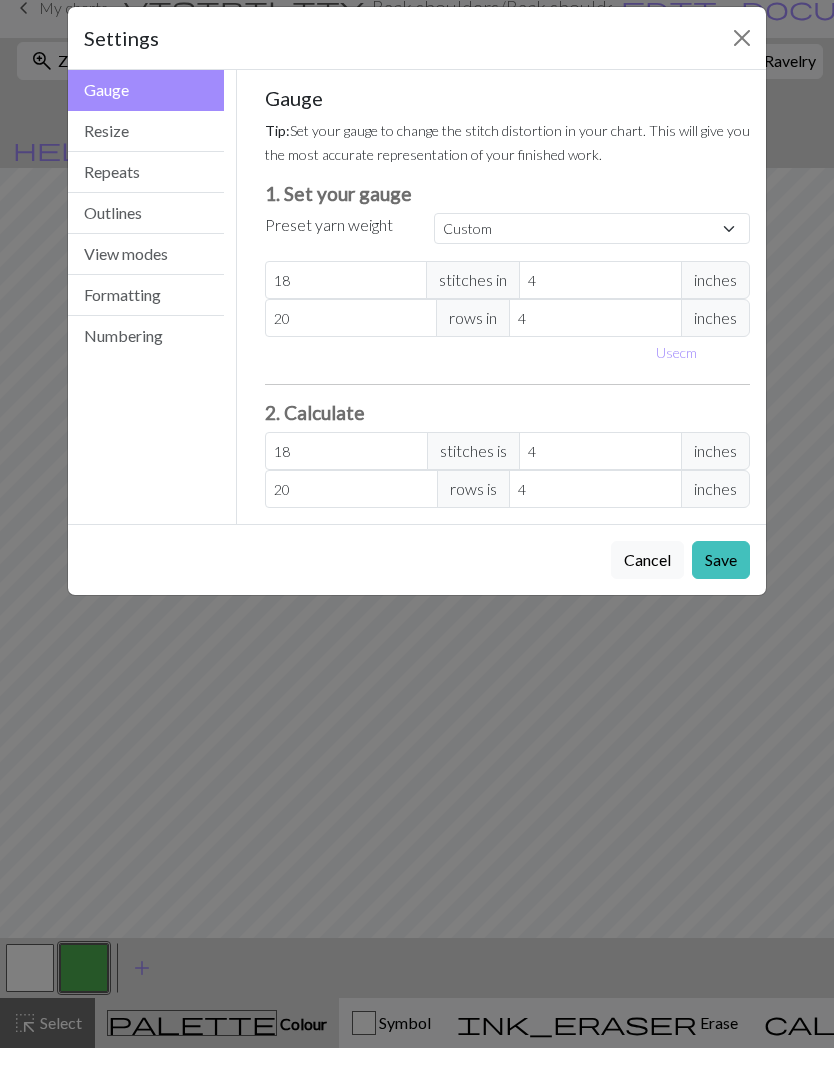 click on "Save" at bounding box center [721, 582] 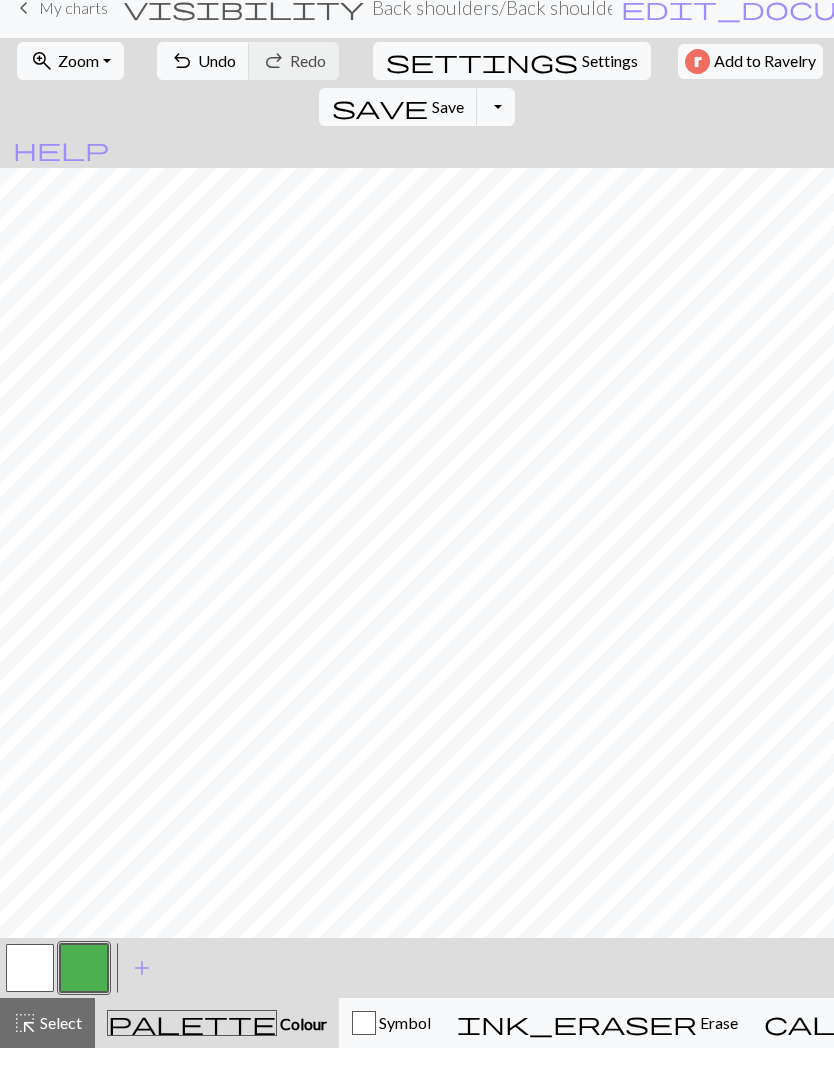 click at bounding box center [30, 990] 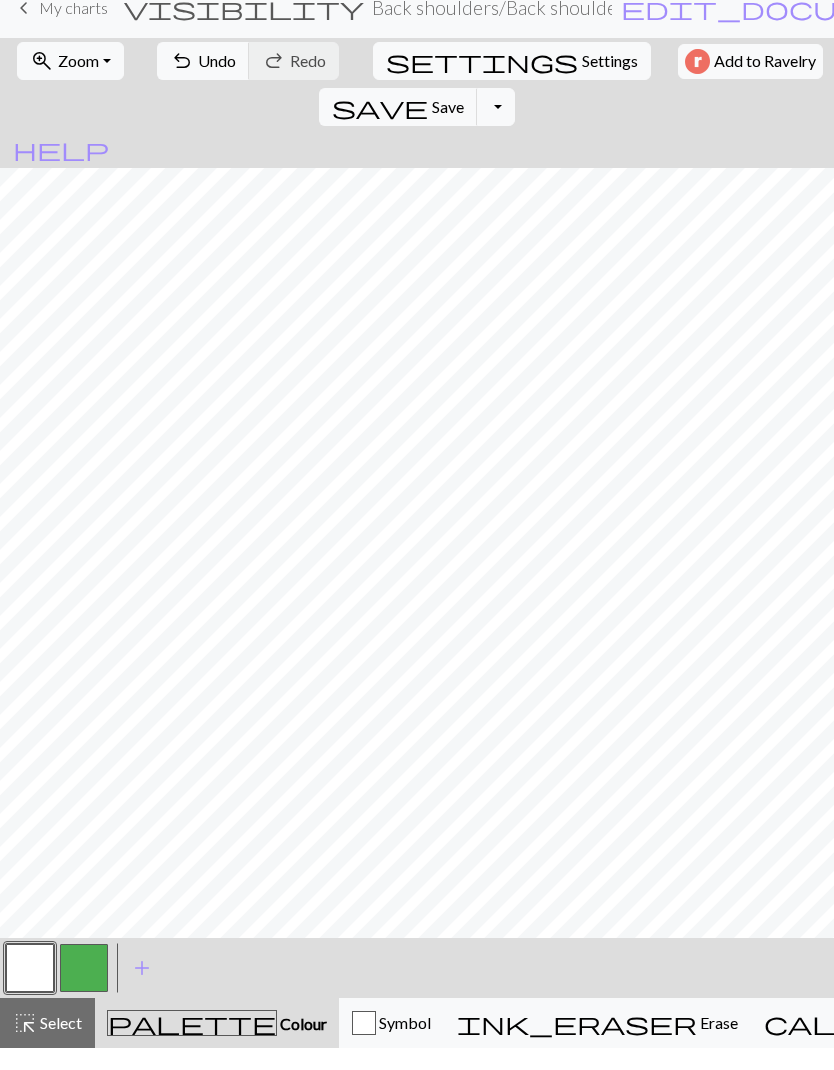 click at bounding box center (30, 990) 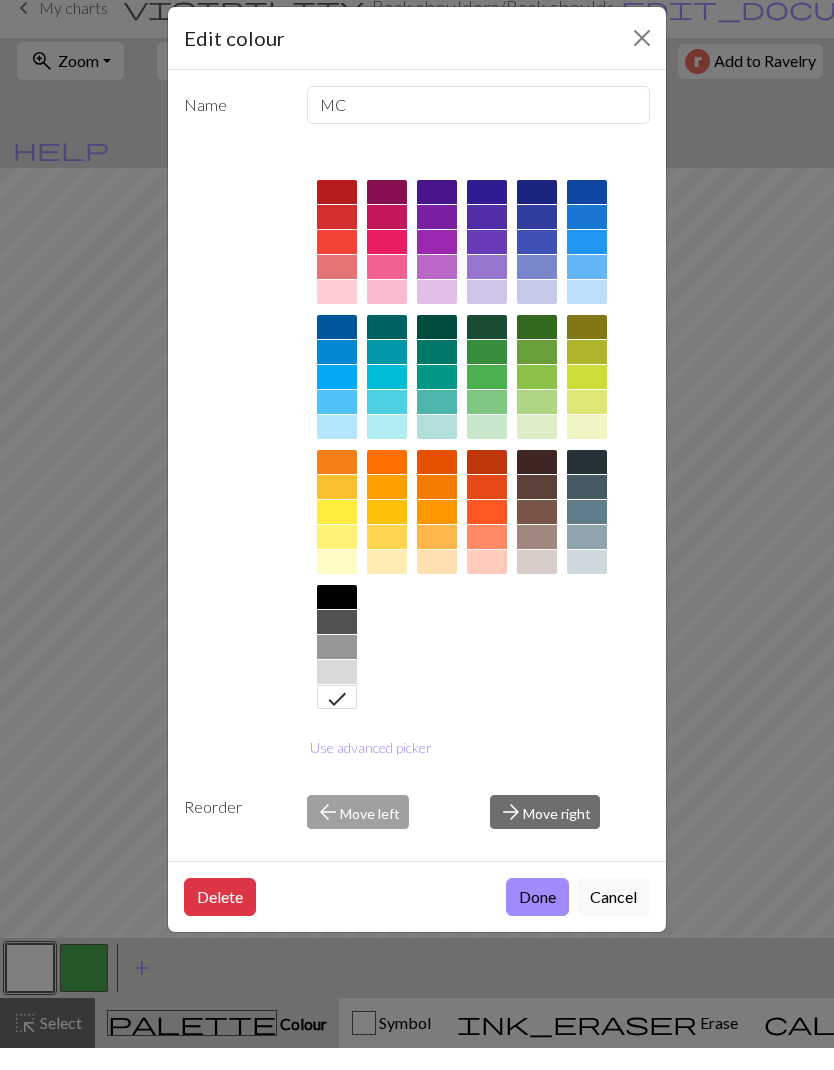 click on "Use advanced picker" at bounding box center (371, 769) 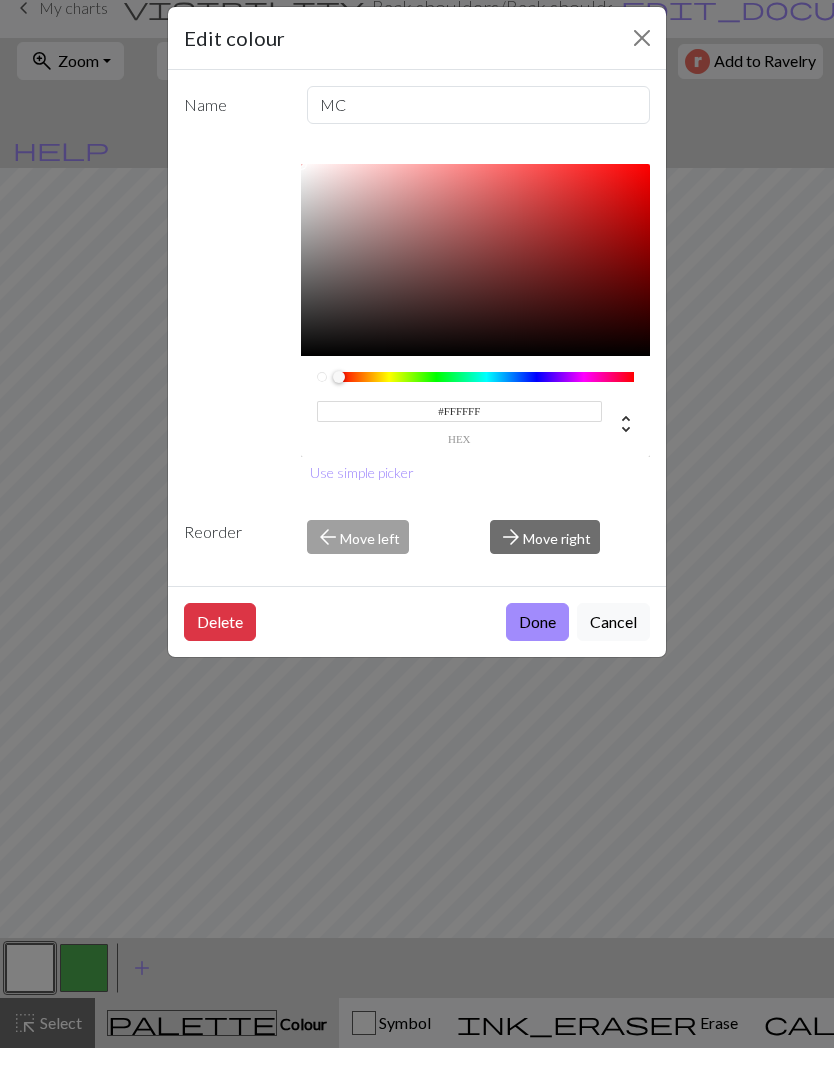 click on "#FFFFFF" at bounding box center (460, 433) 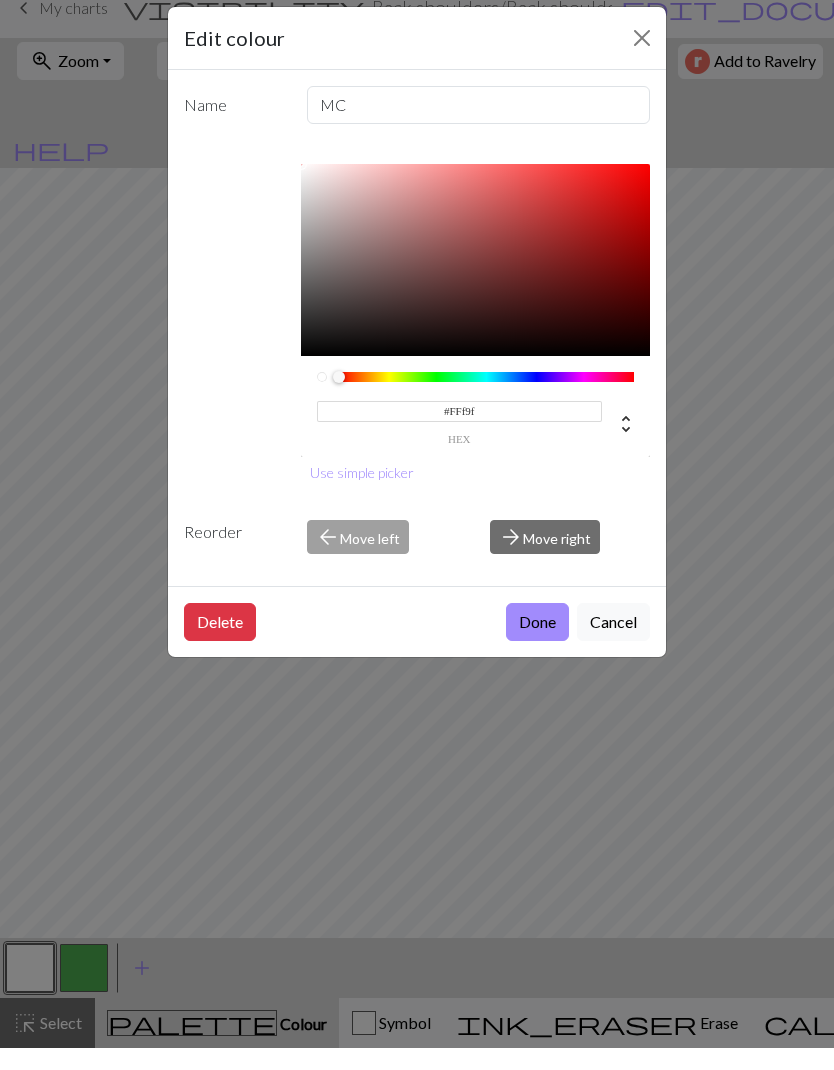 type on "#FFf9f2" 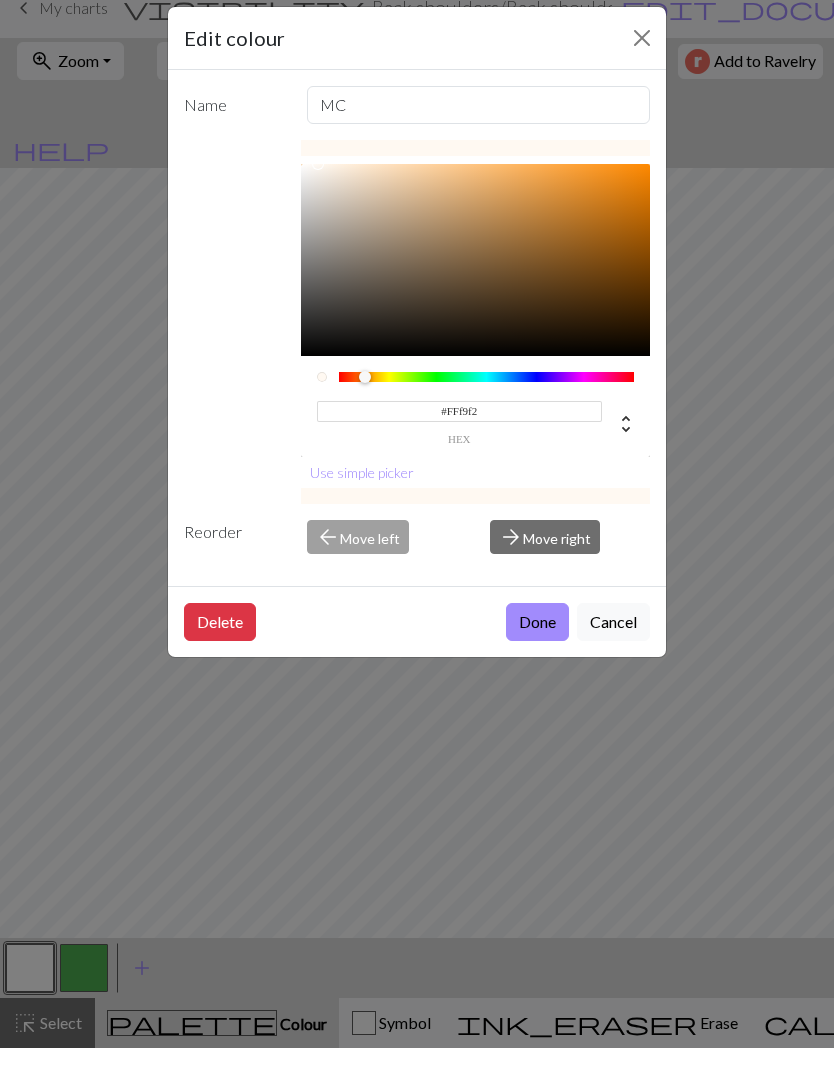 click on "Done" at bounding box center (537, 644) 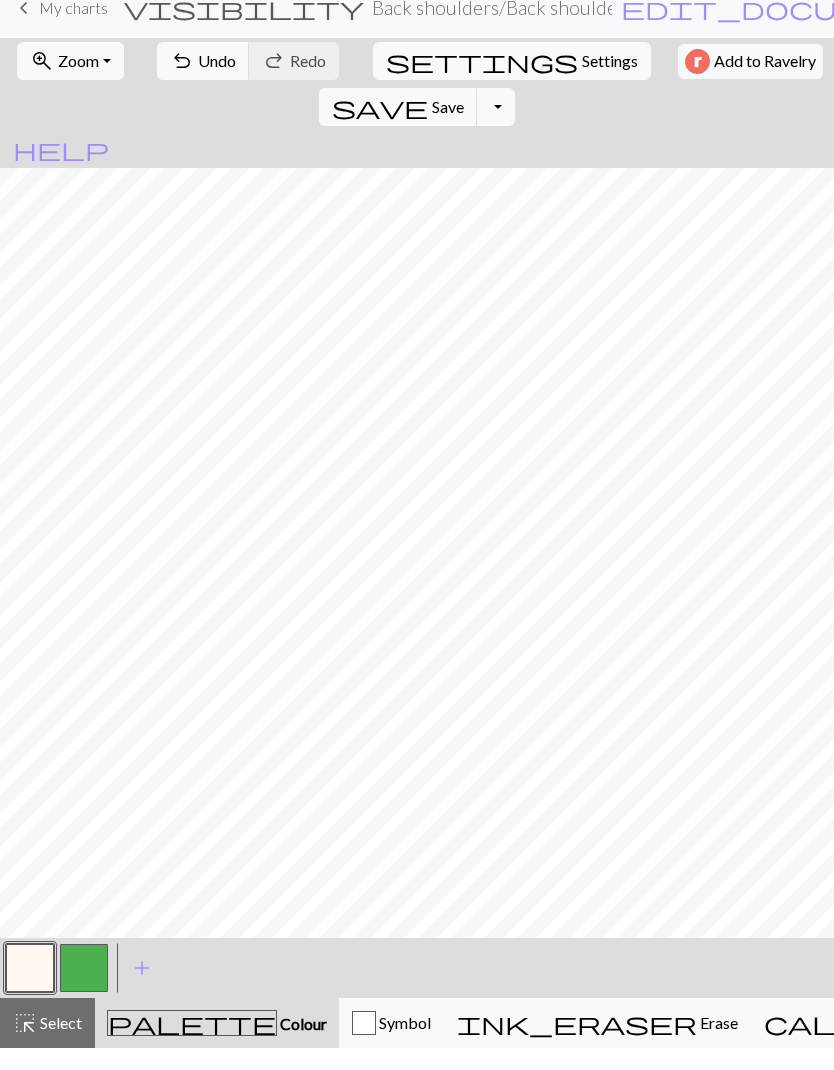 click at bounding box center (84, 990) 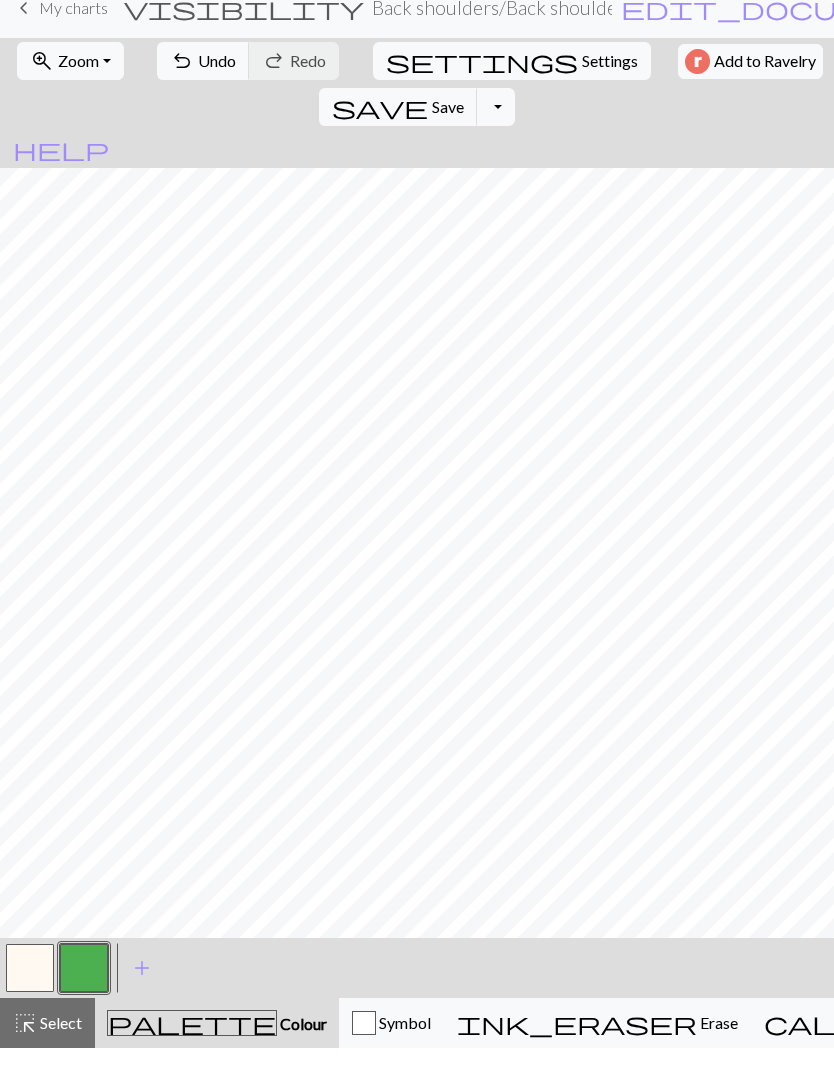 click at bounding box center [84, 990] 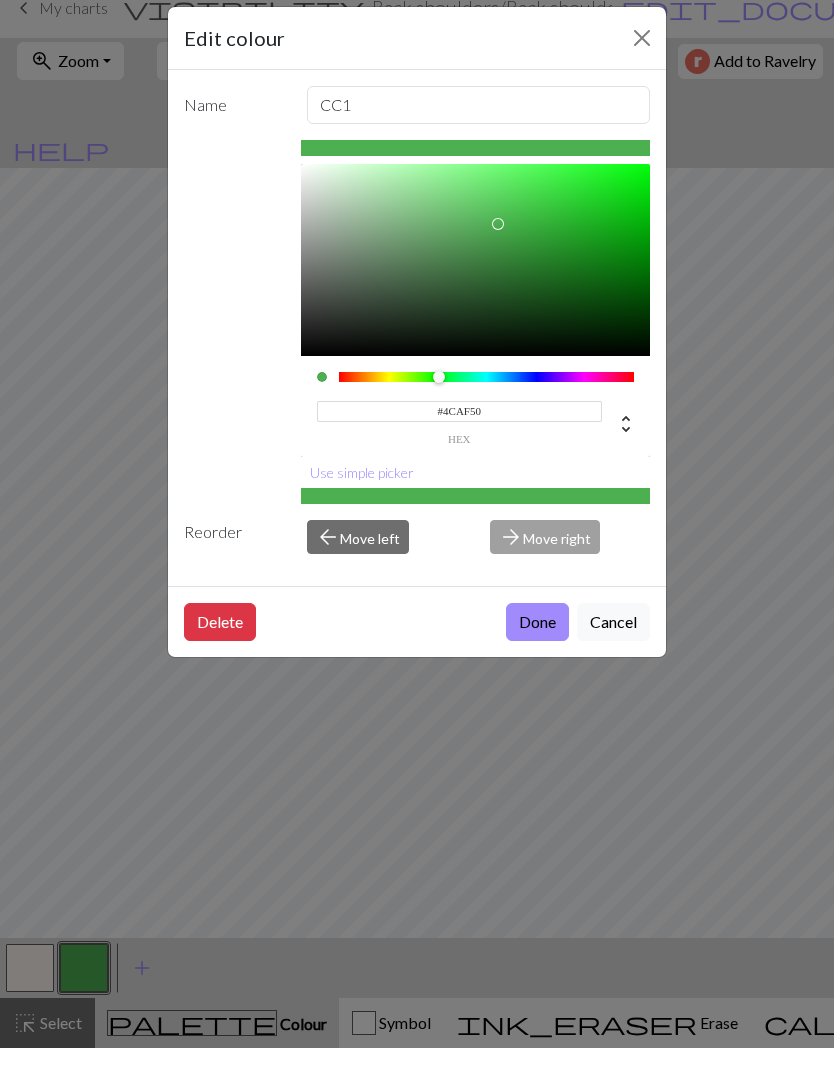 click on "#4CAF50" at bounding box center [460, 433] 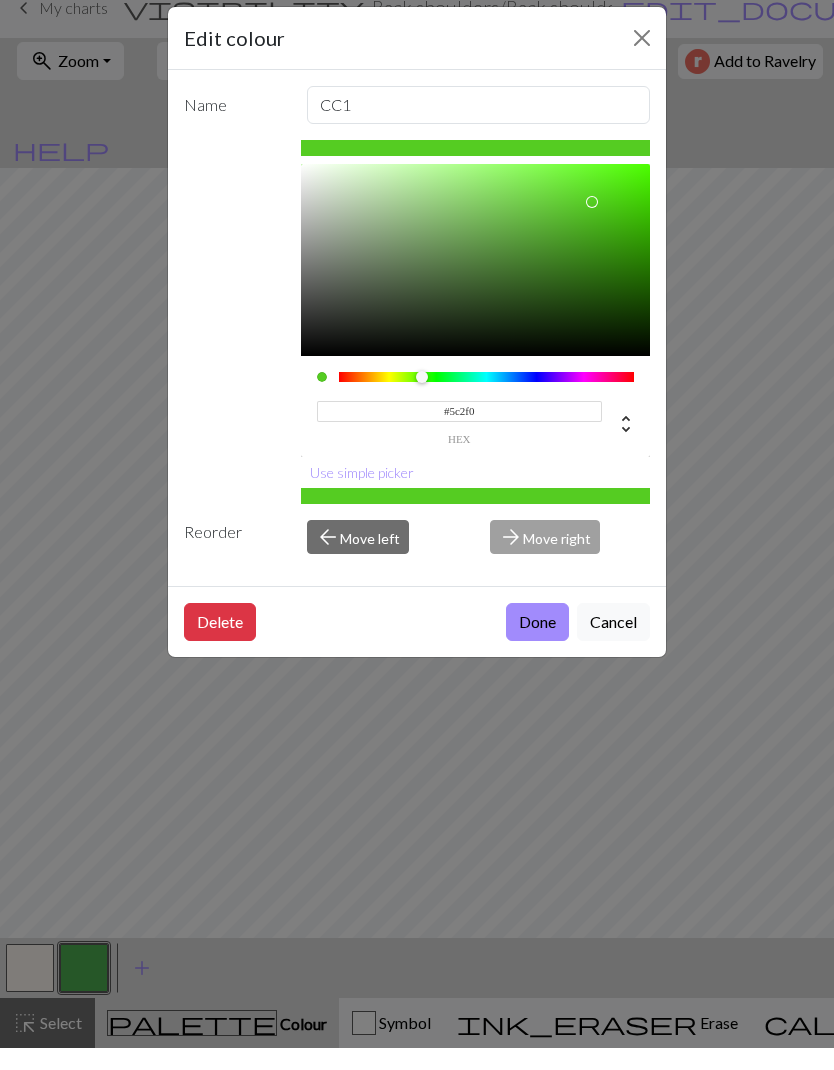 type on "#5c2f07" 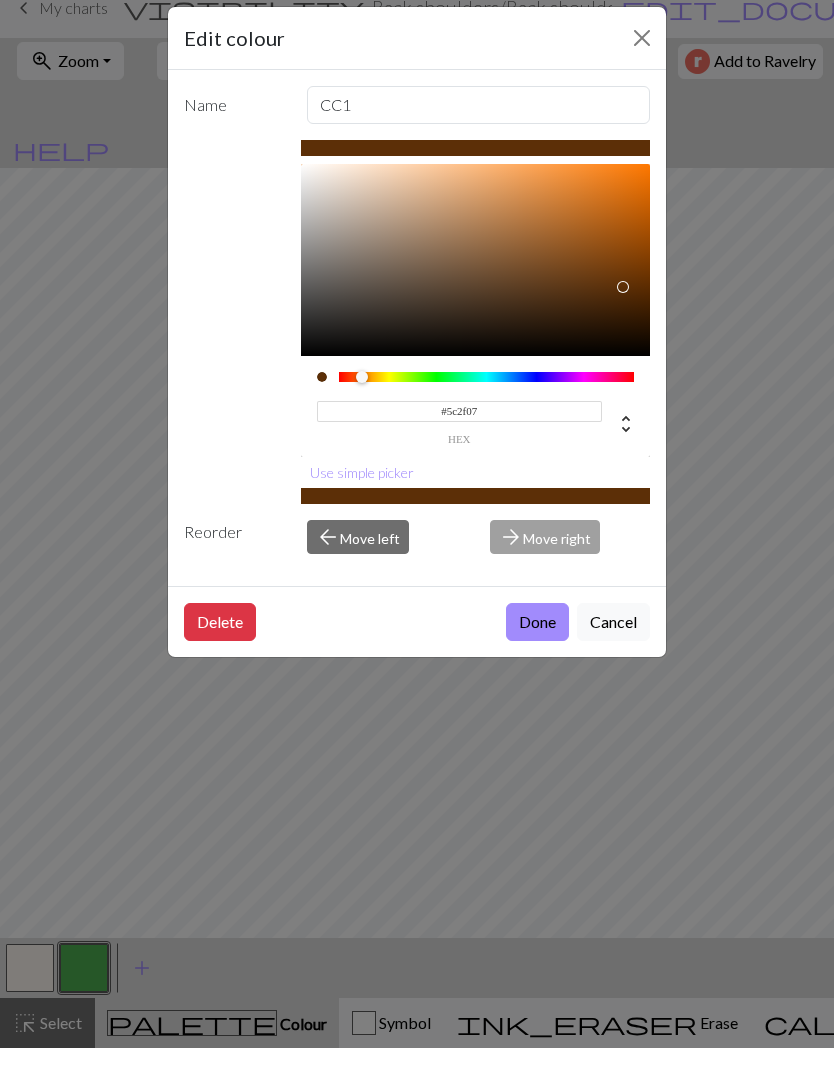 click on "Done" at bounding box center [537, 644] 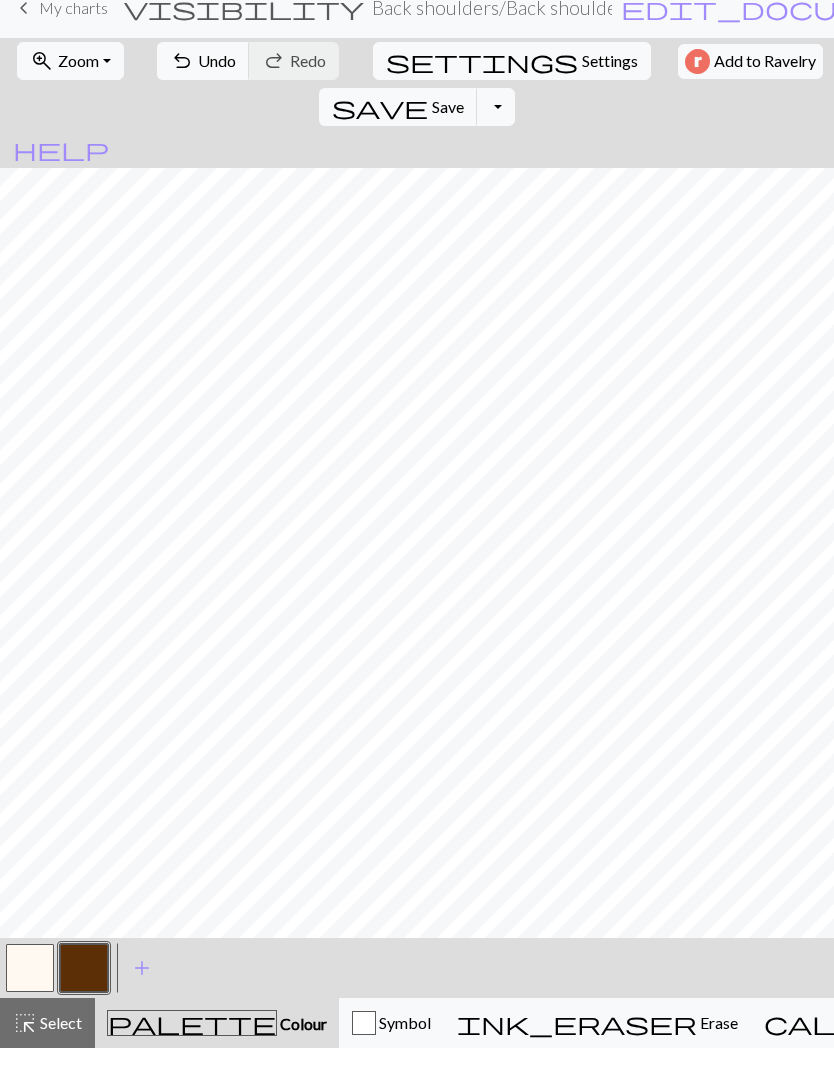 click on "add" at bounding box center [142, 990] 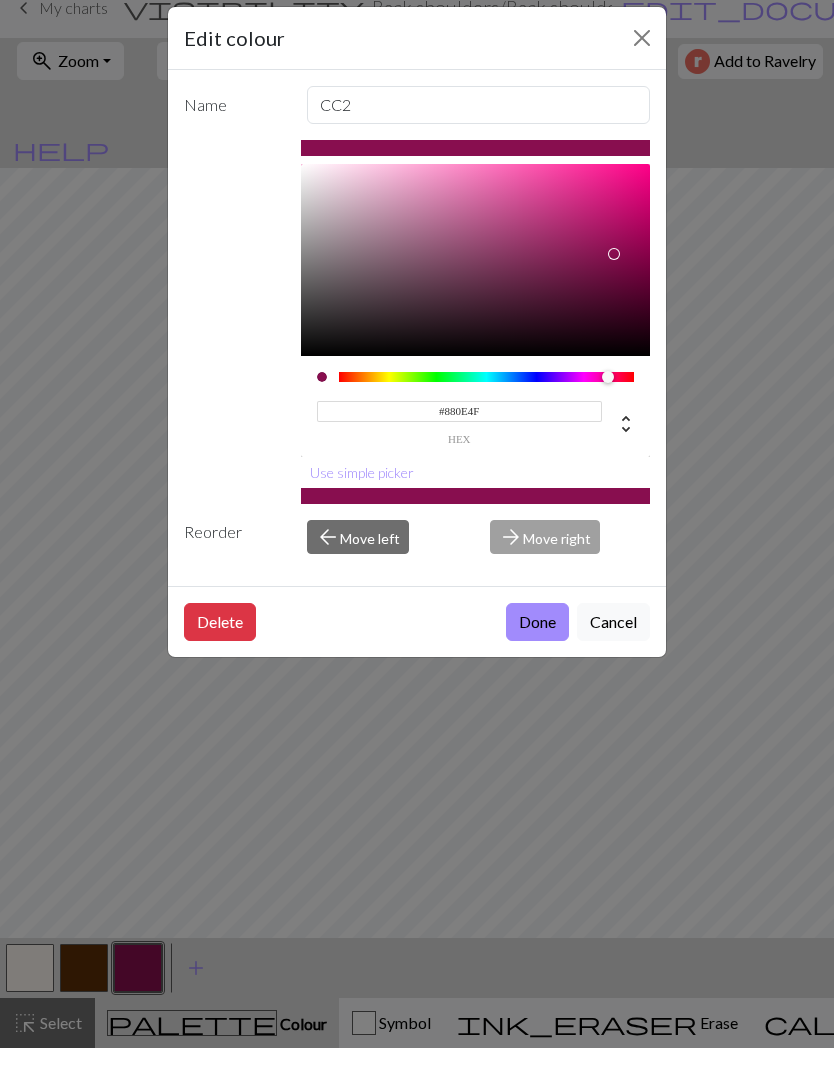 click on "#880E4F" at bounding box center (460, 433) 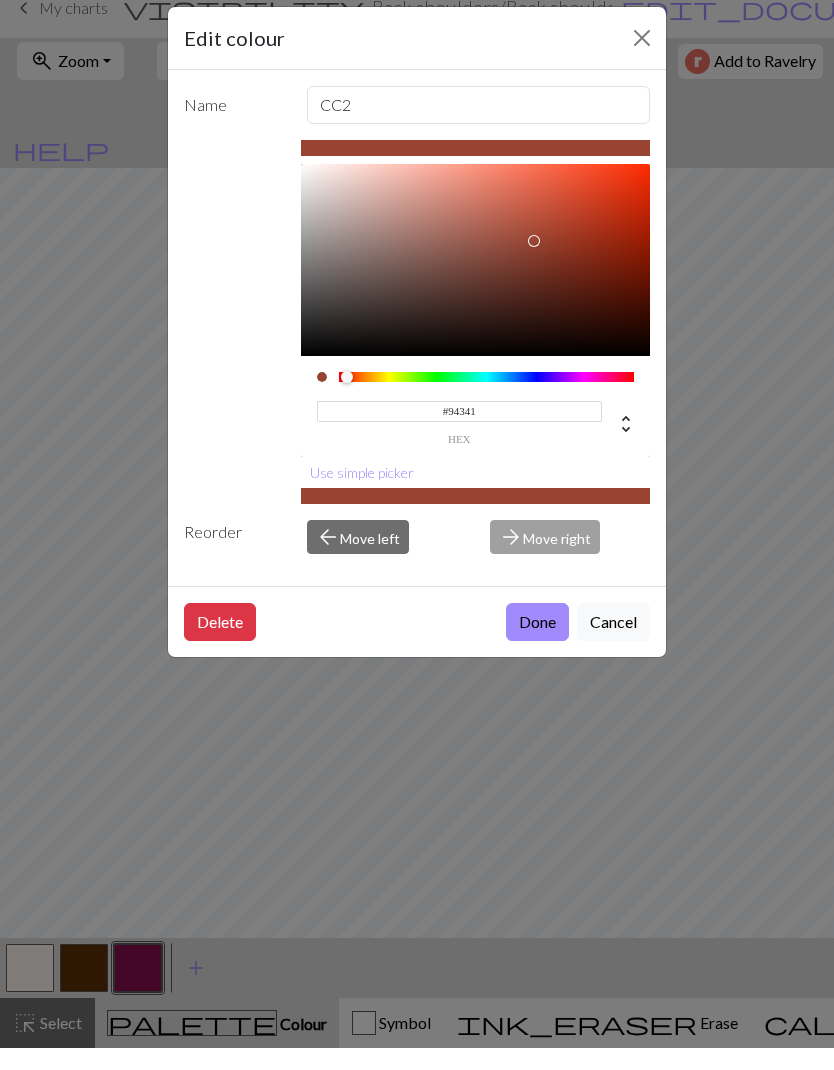 type on "#94341e" 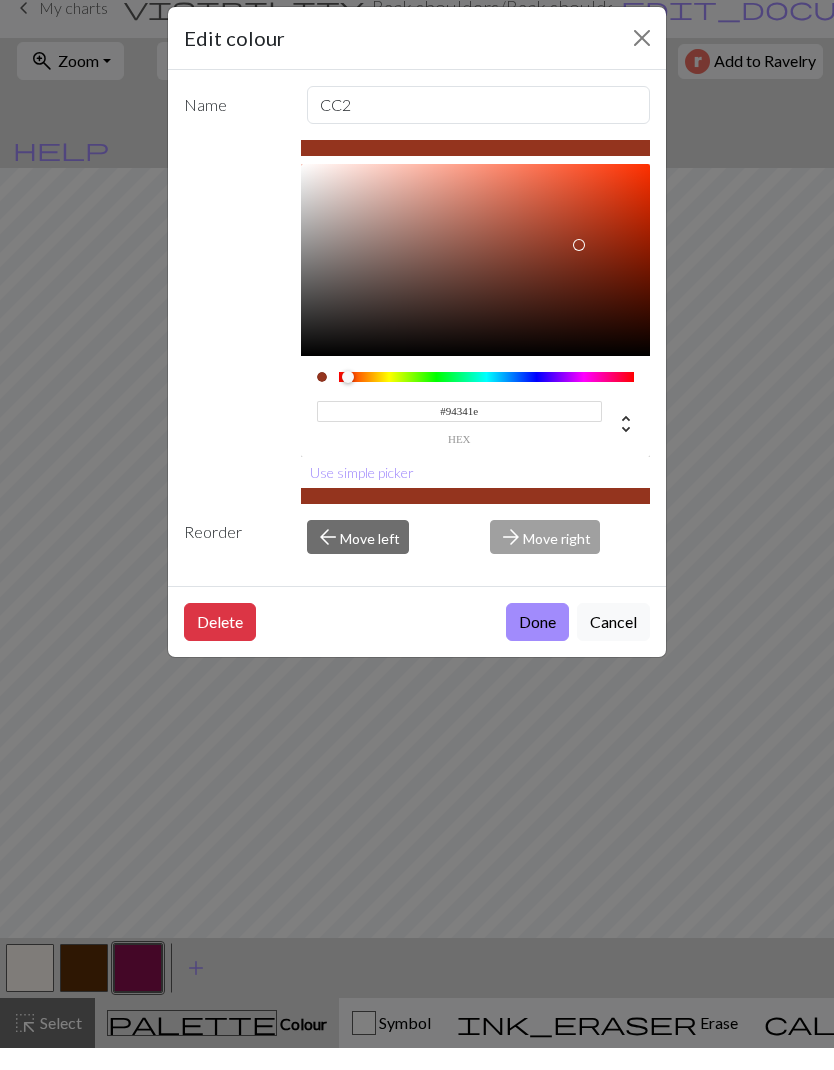click on "Done" at bounding box center (537, 644) 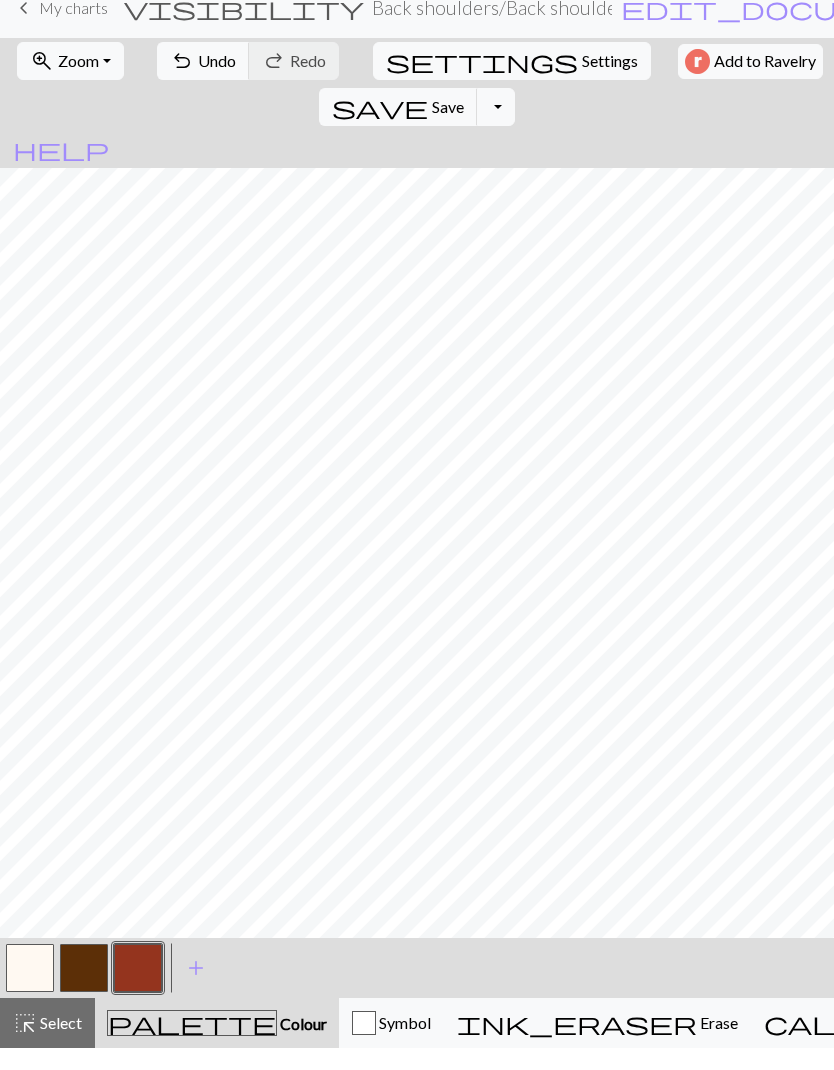 click on "add" at bounding box center (196, 990) 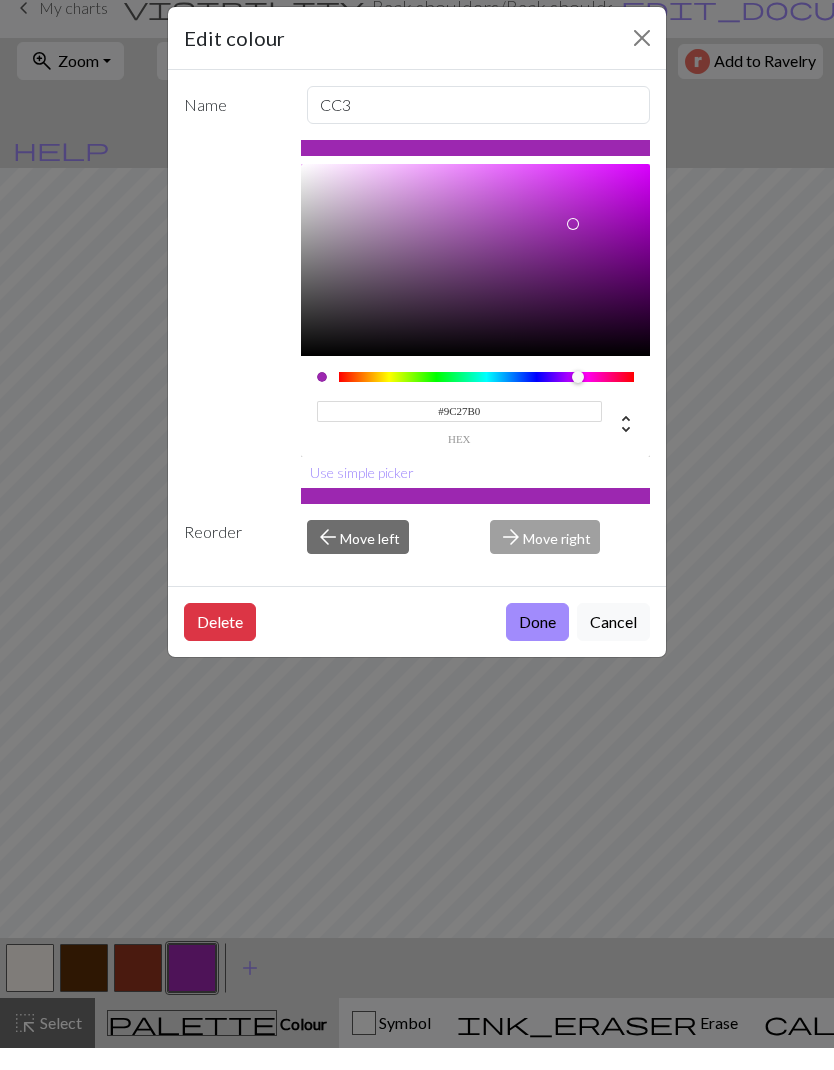 click on "#9C27B0" at bounding box center (460, 433) 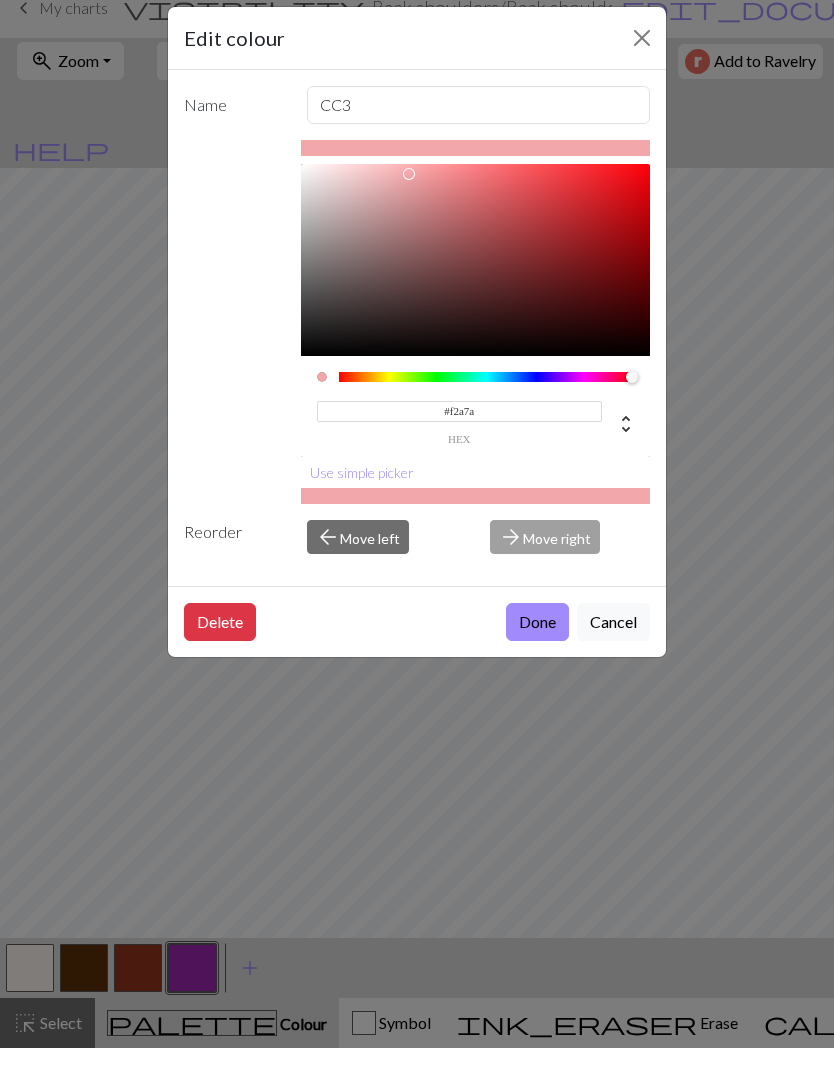 type on "#f2a7a7" 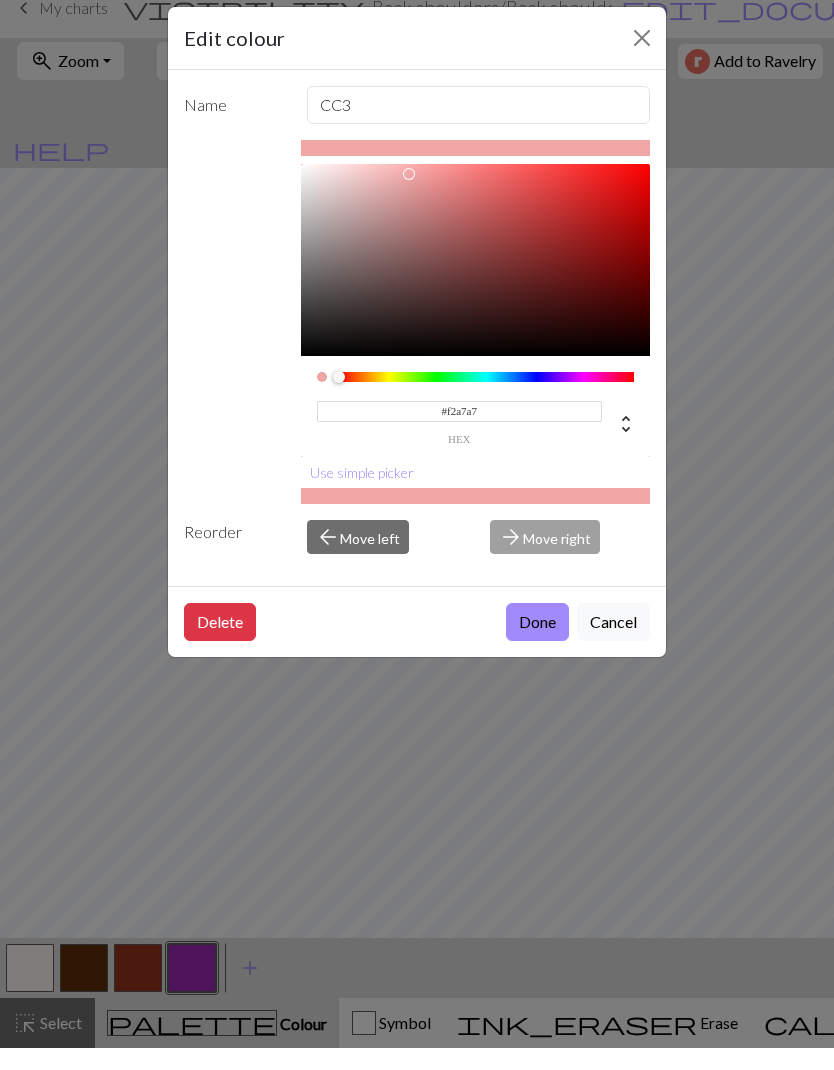 click on "Done" at bounding box center (537, 644) 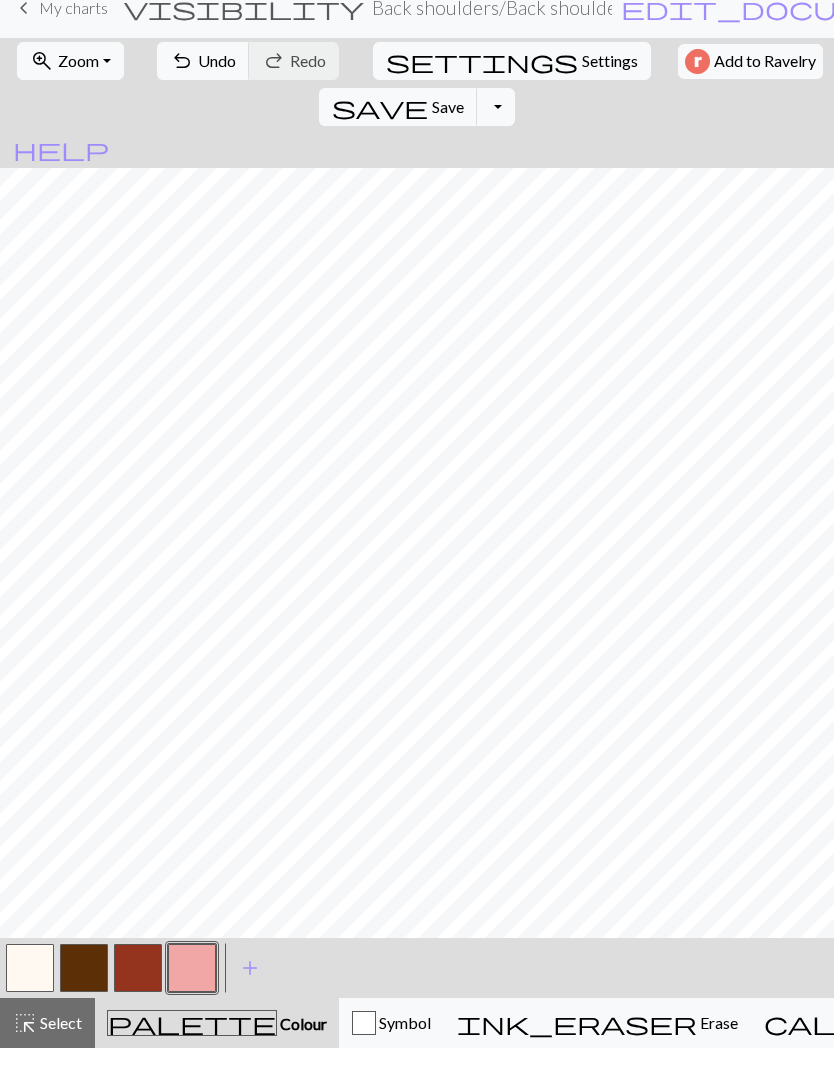click on "add" at bounding box center (250, 990) 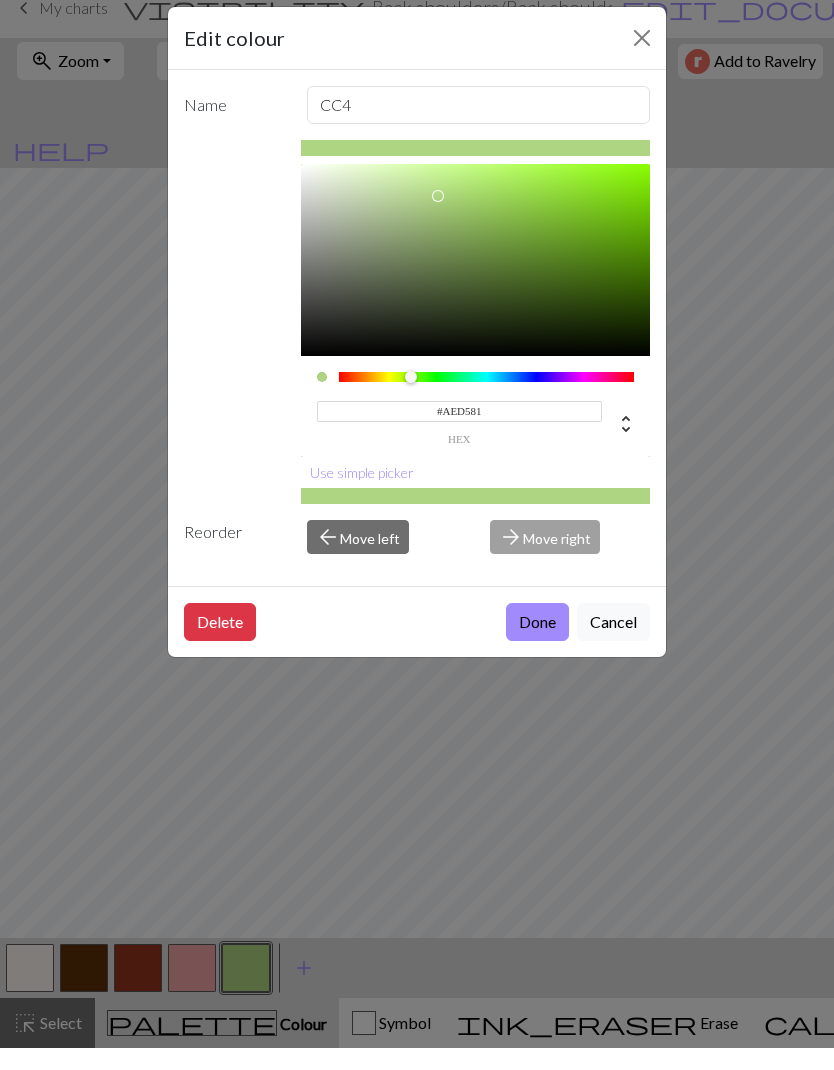 click on "#AED581" at bounding box center [460, 433] 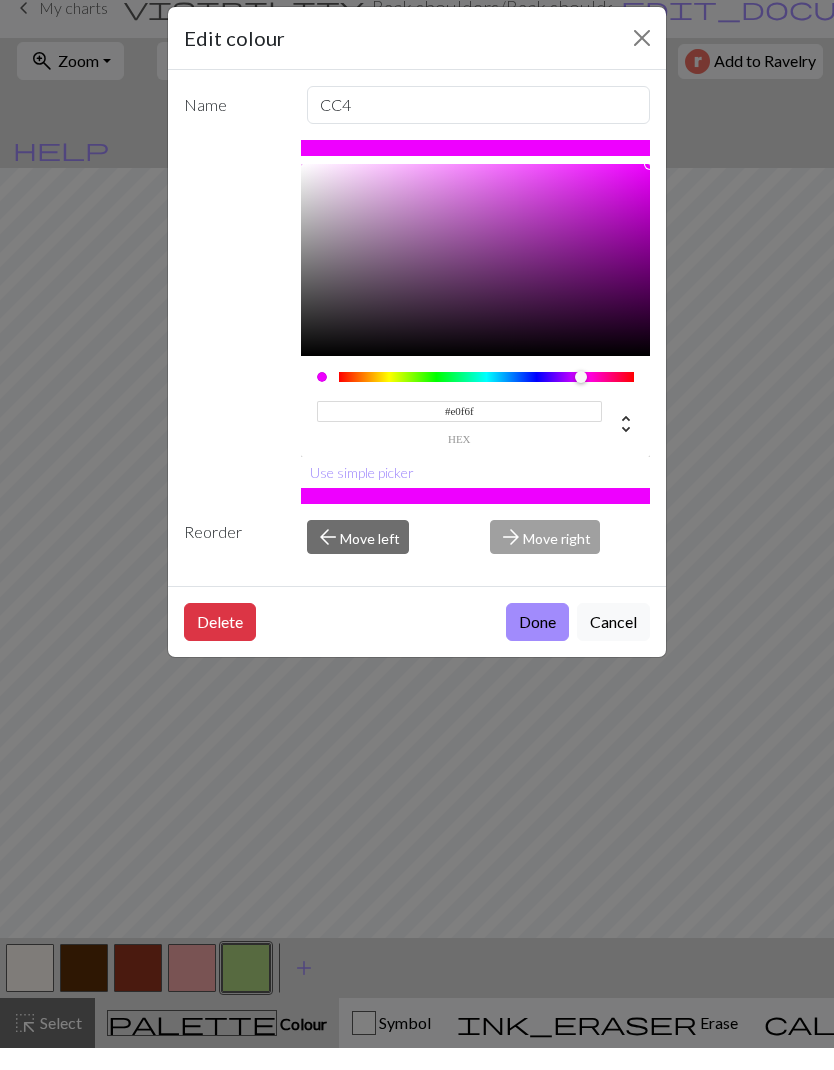 type on "#e0f6ff" 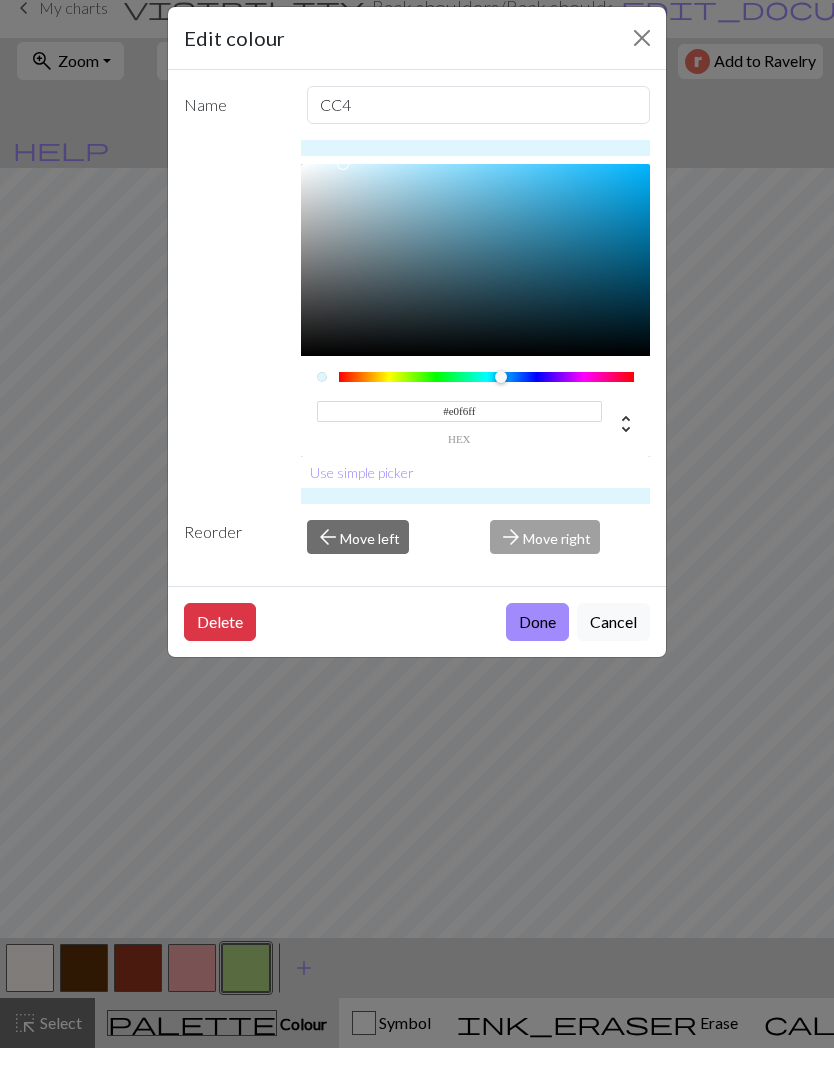 click on "Done" at bounding box center (537, 644) 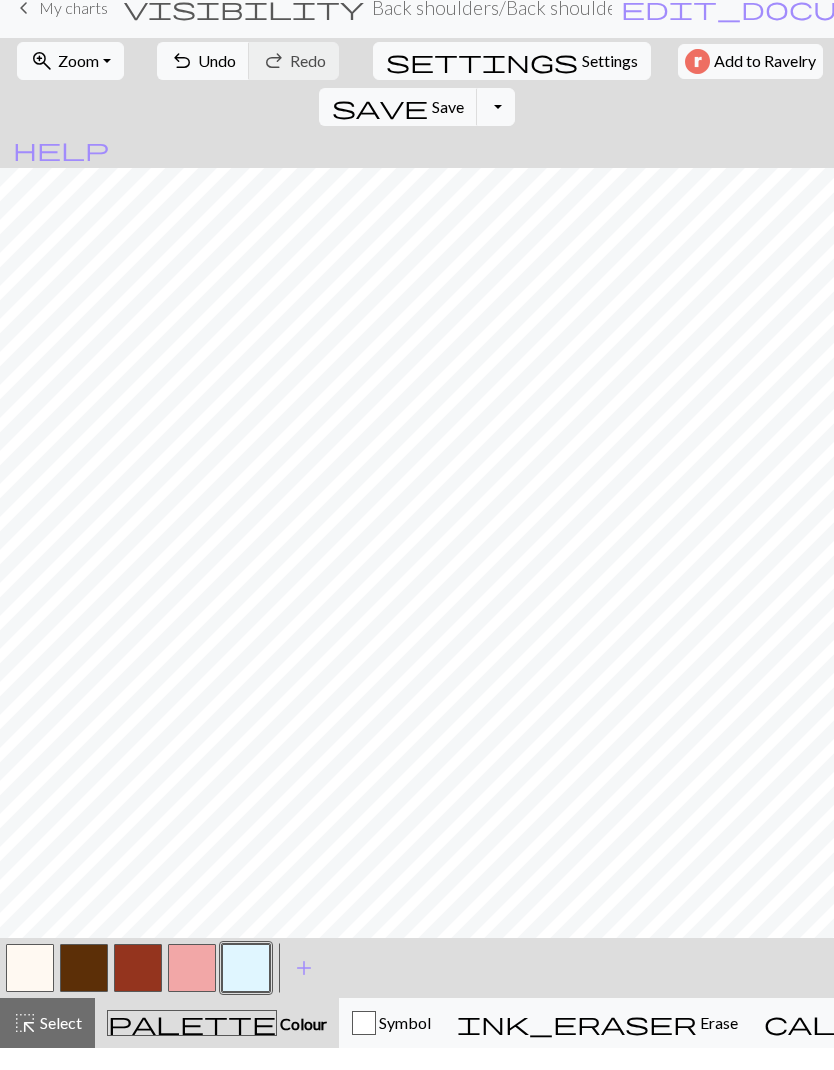 click on "add" at bounding box center (304, 990) 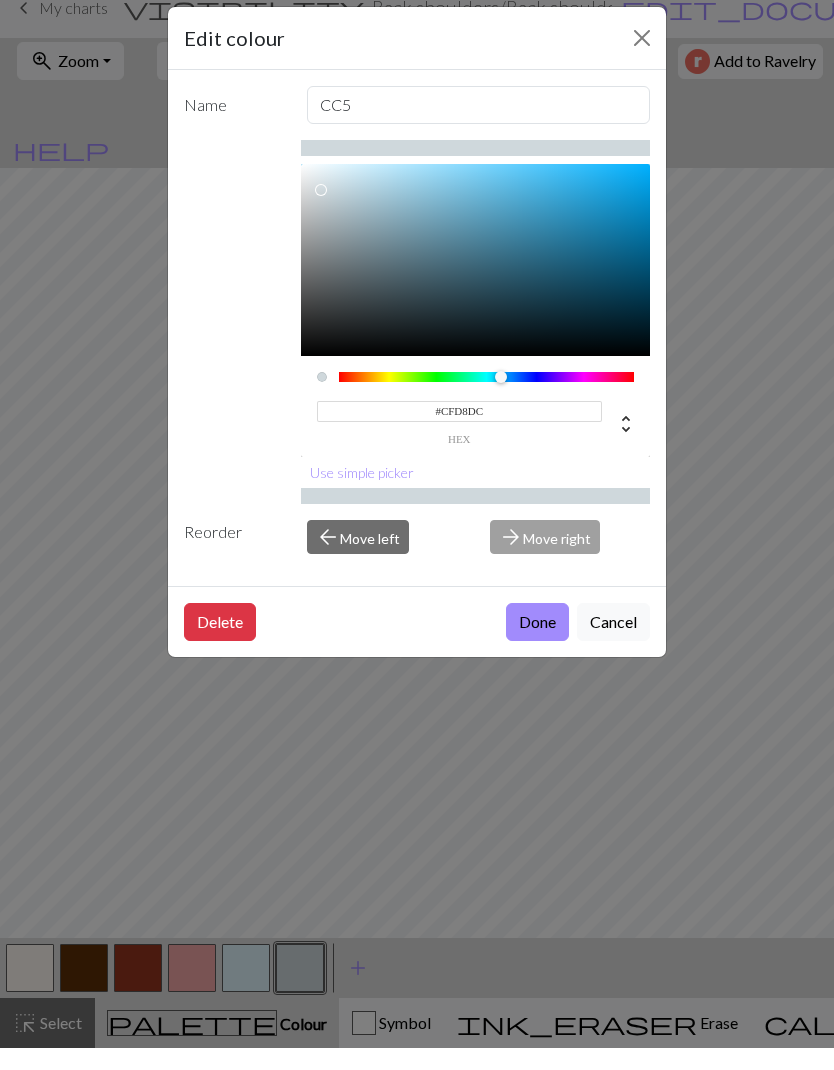 click on "#CFD8DC" at bounding box center (460, 433) 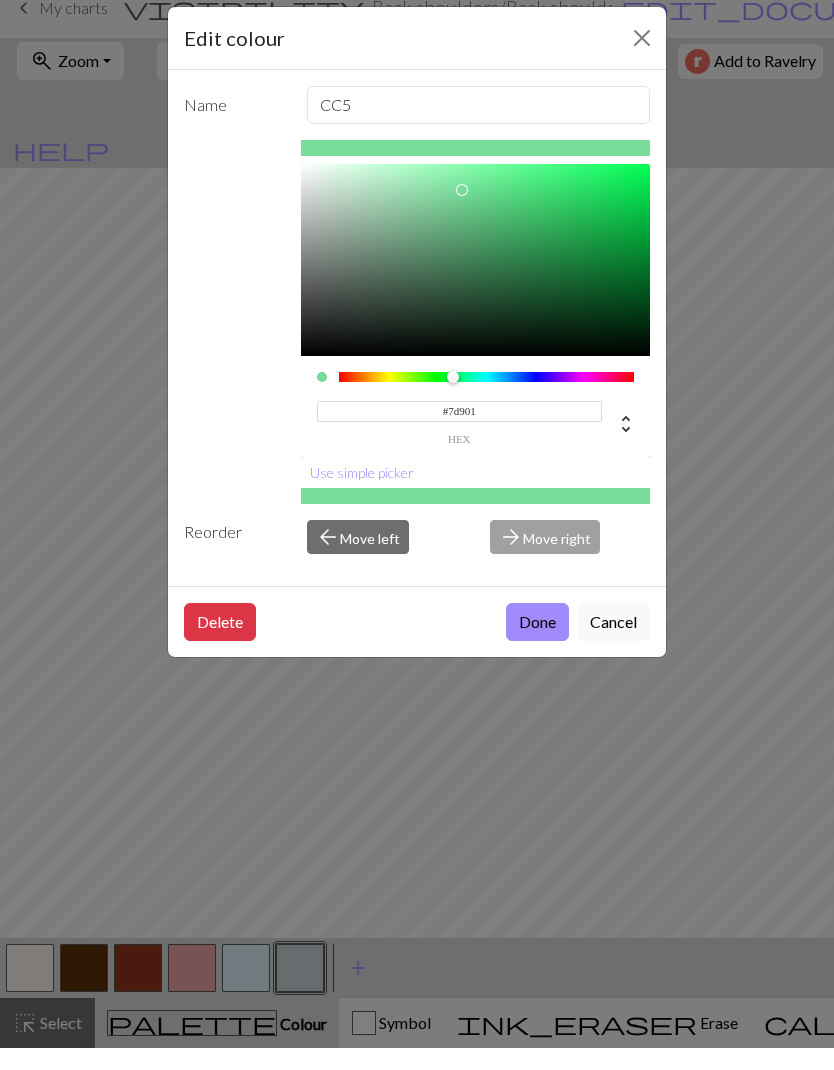 type on "#7d901c" 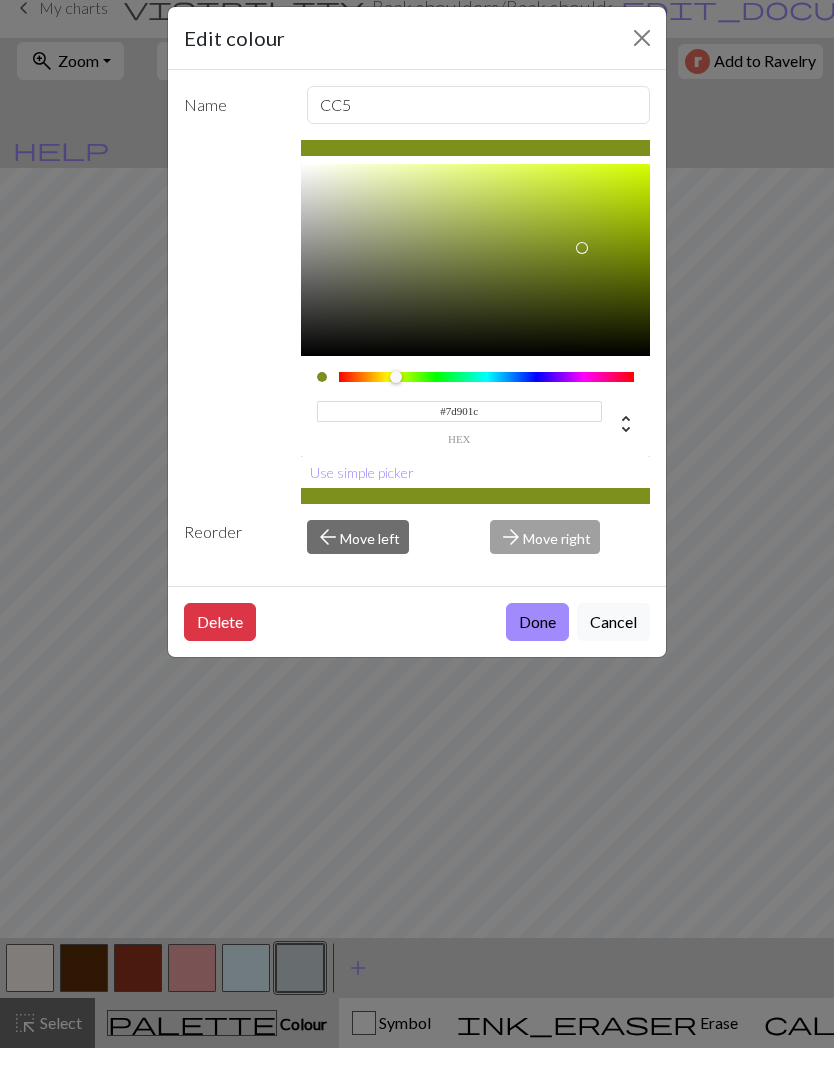 click on "Done" at bounding box center (537, 644) 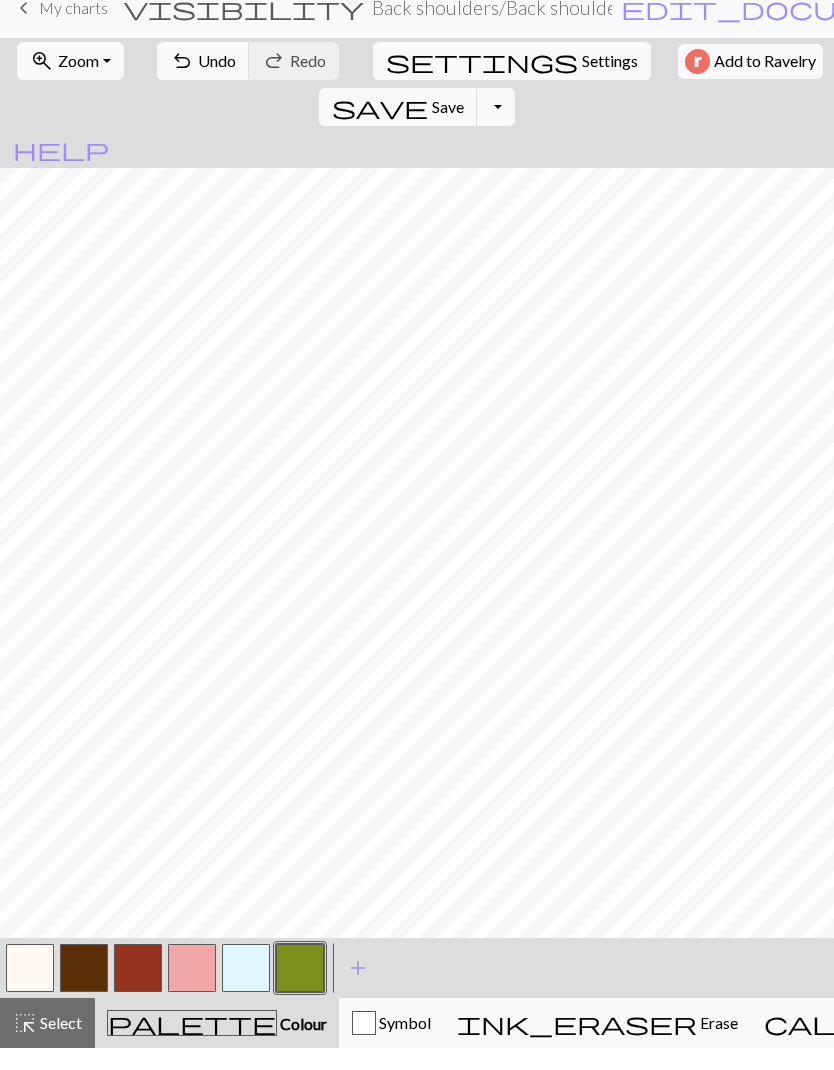 click on "add" at bounding box center [358, 990] 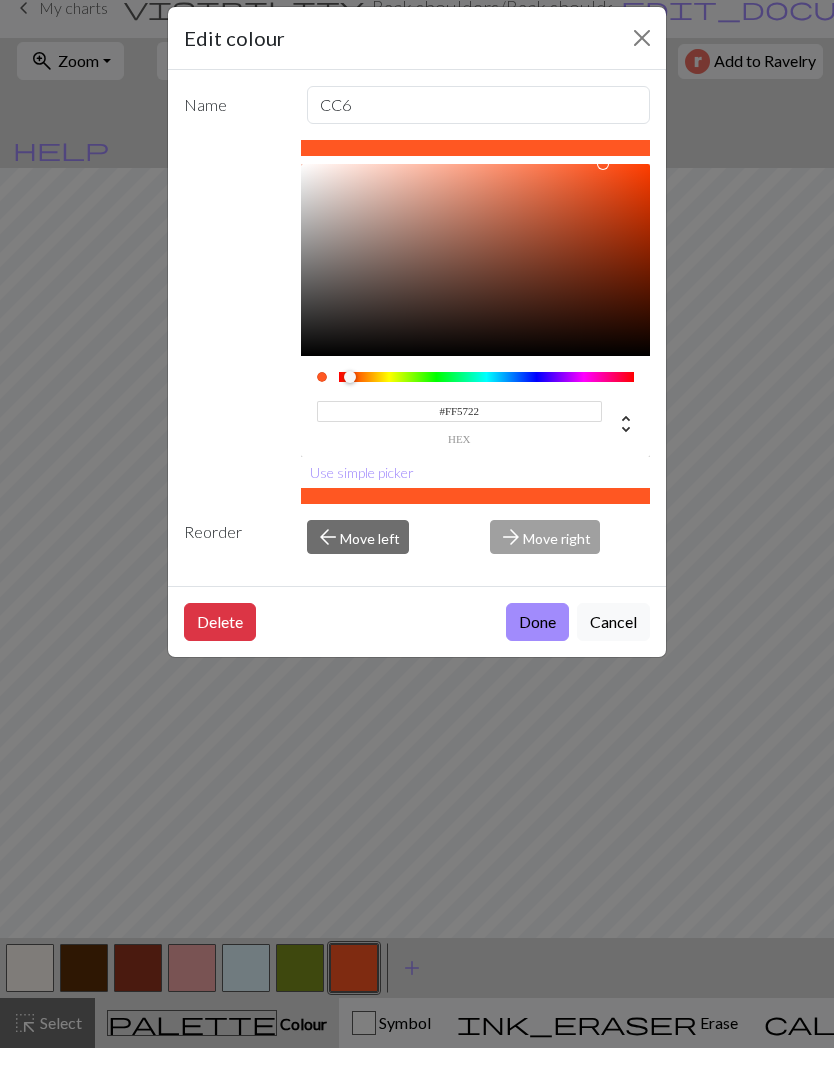 click on "#FF5722" at bounding box center (460, 433) 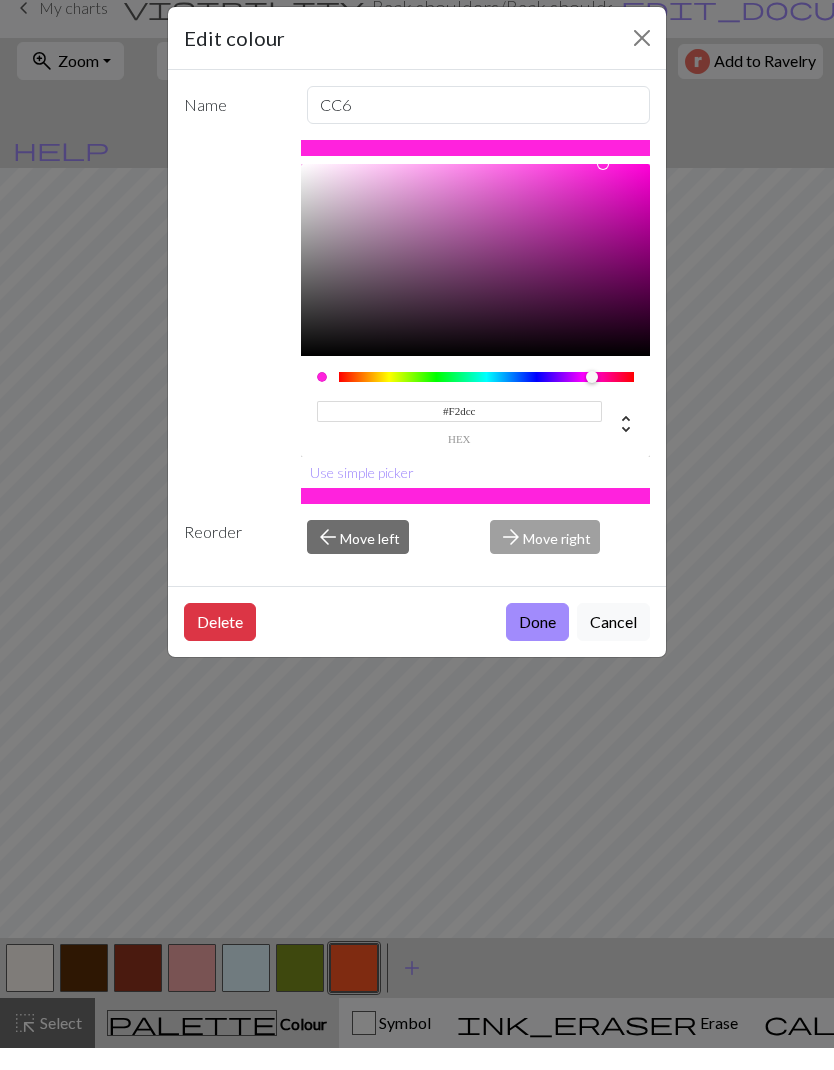 type on "#F2dcc7" 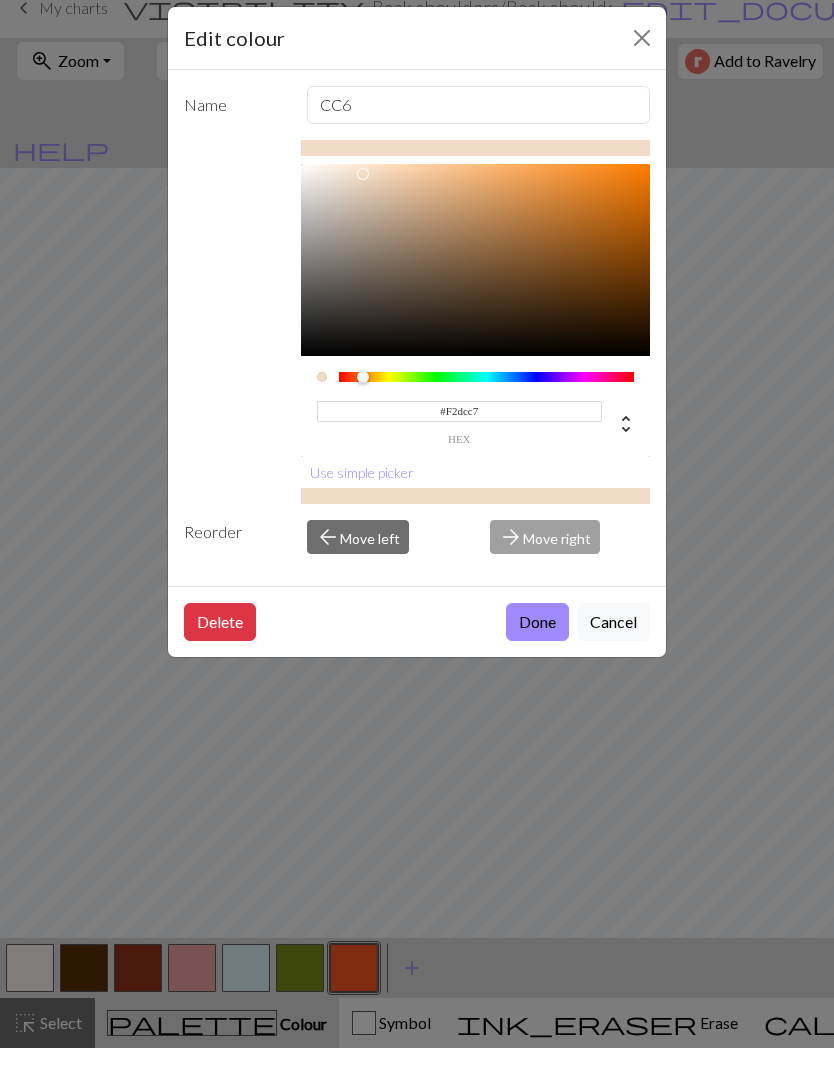 click on "Done" at bounding box center [537, 644] 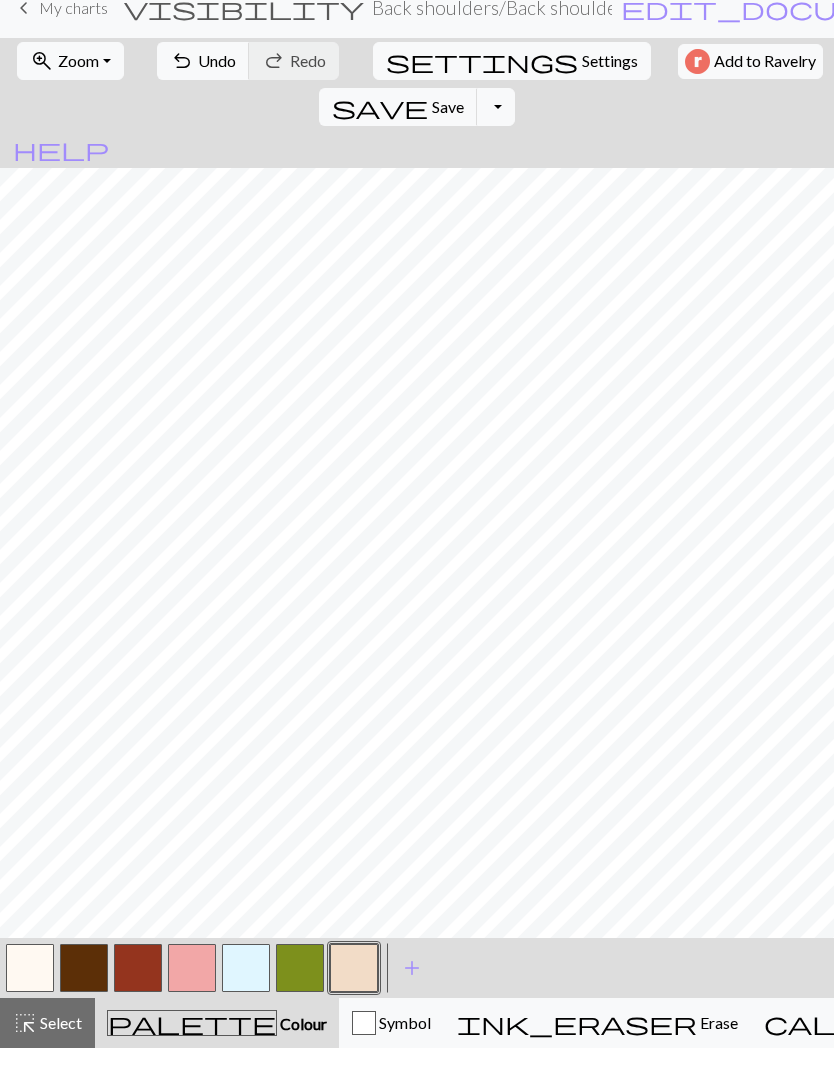 click at bounding box center (246, 990) 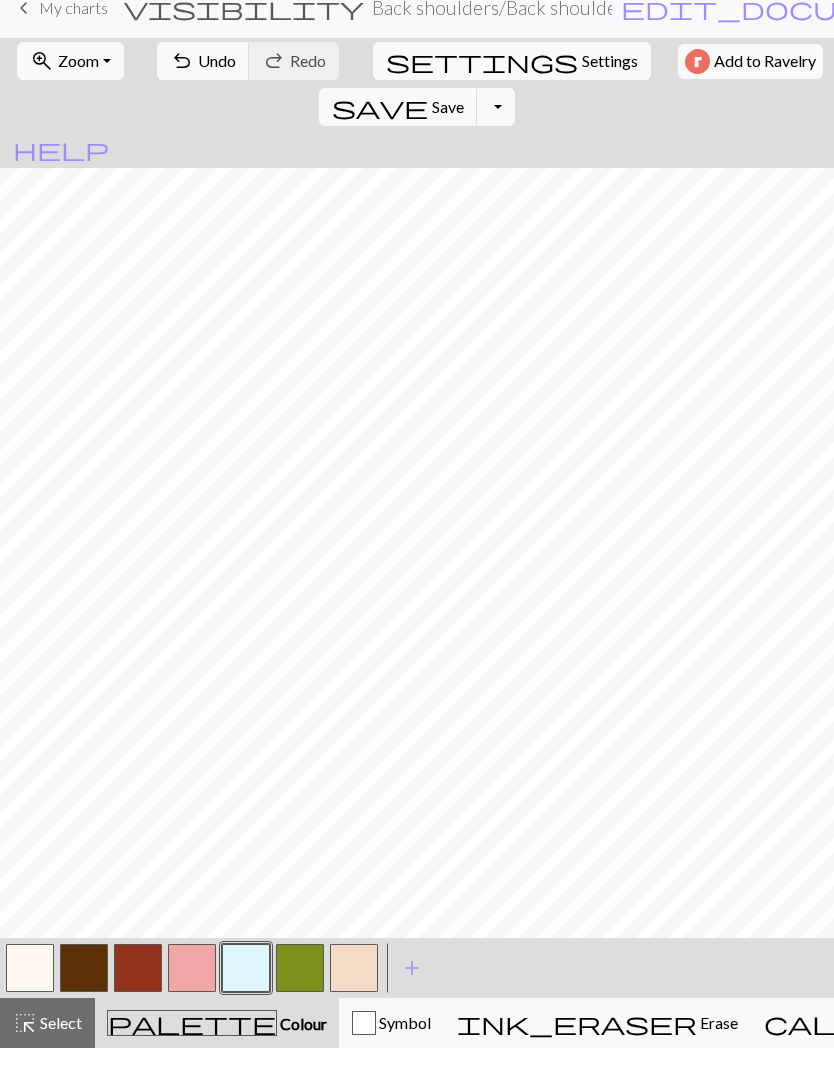 click at bounding box center [192, 990] 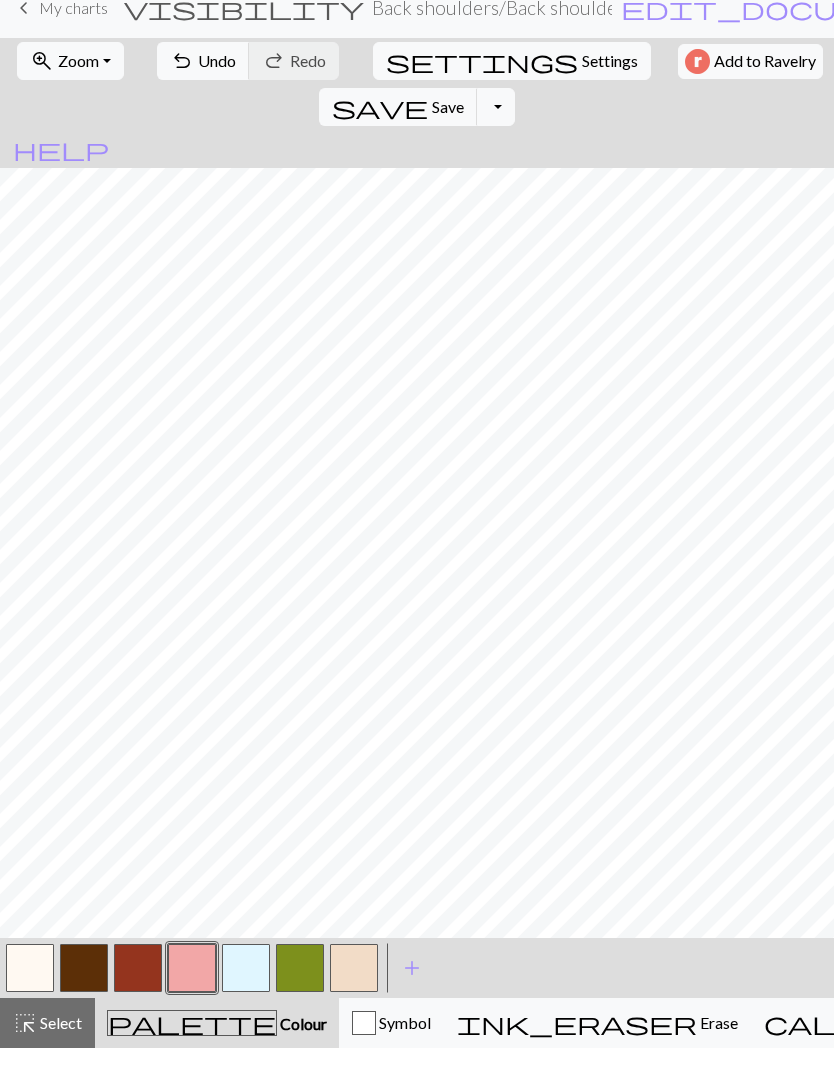 click at bounding box center [246, 990] 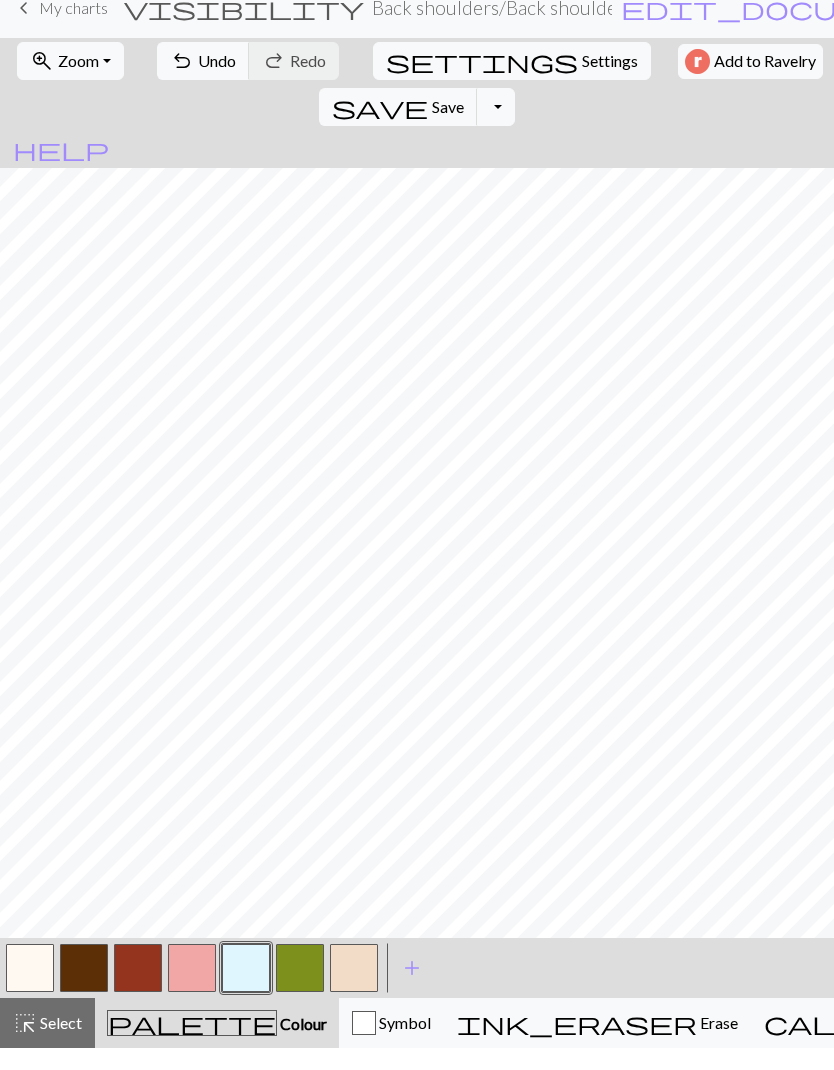 click at bounding box center (30, 990) 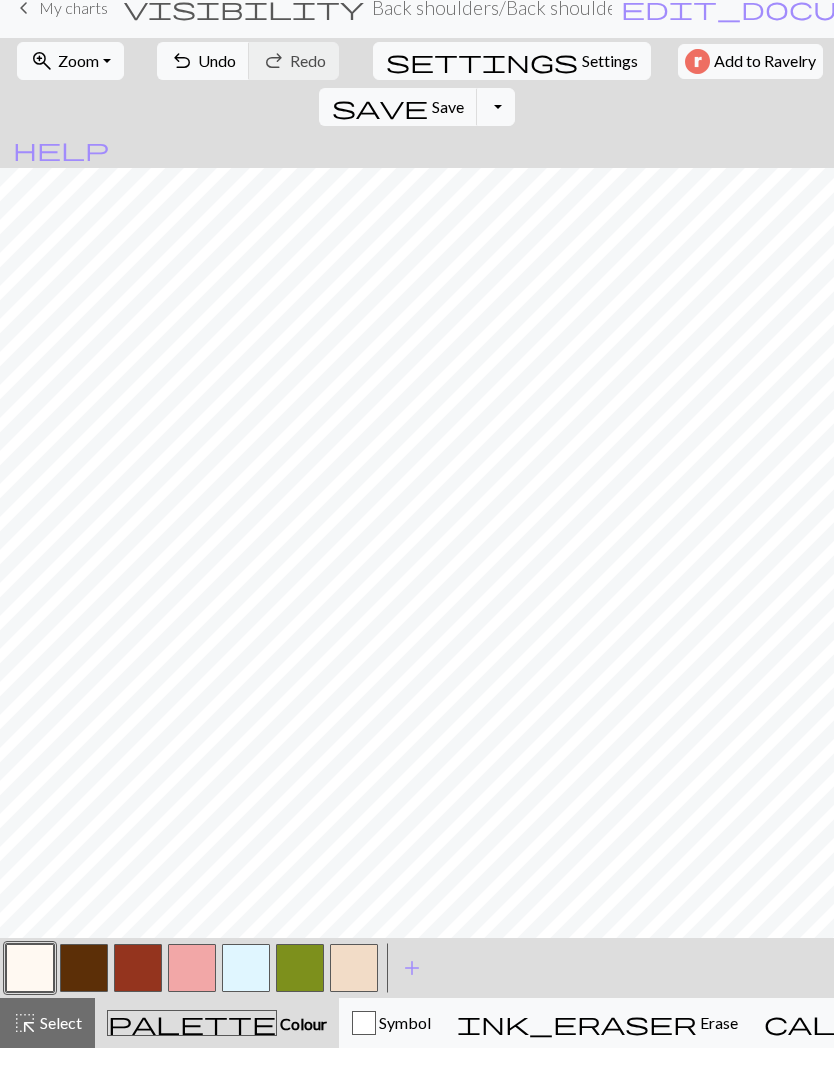 click at bounding box center [192, 990] 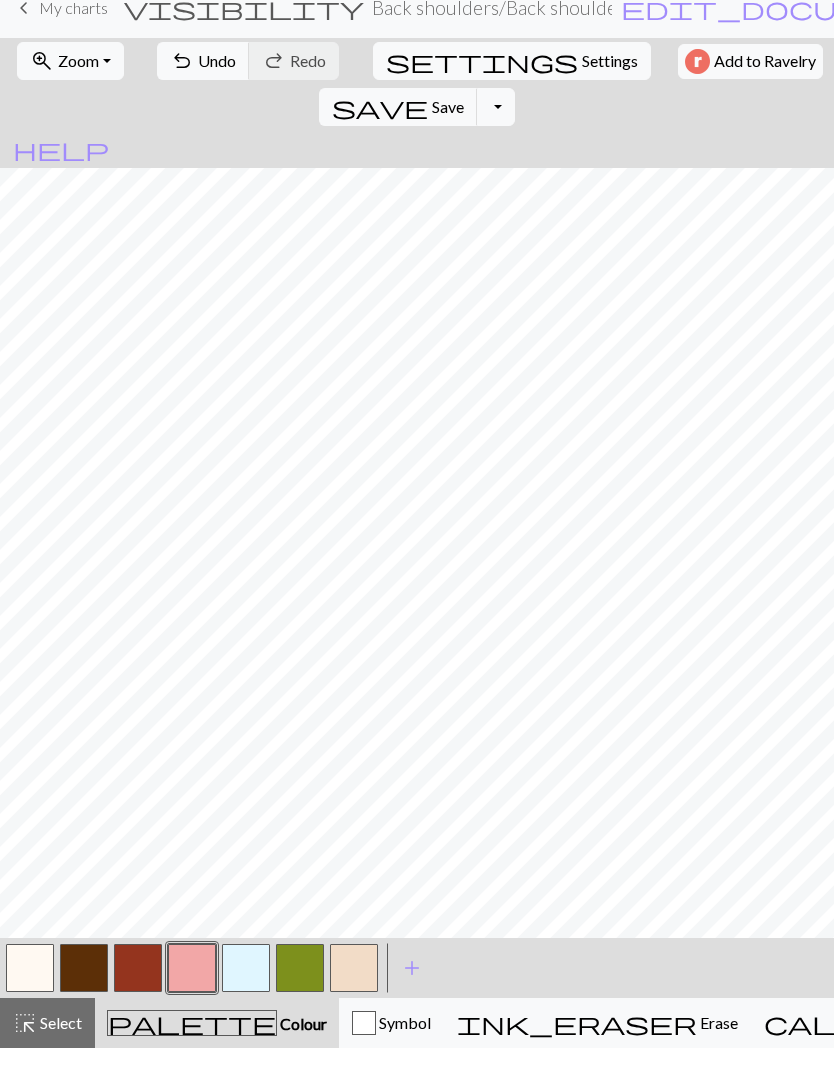 click at bounding box center (300, 990) 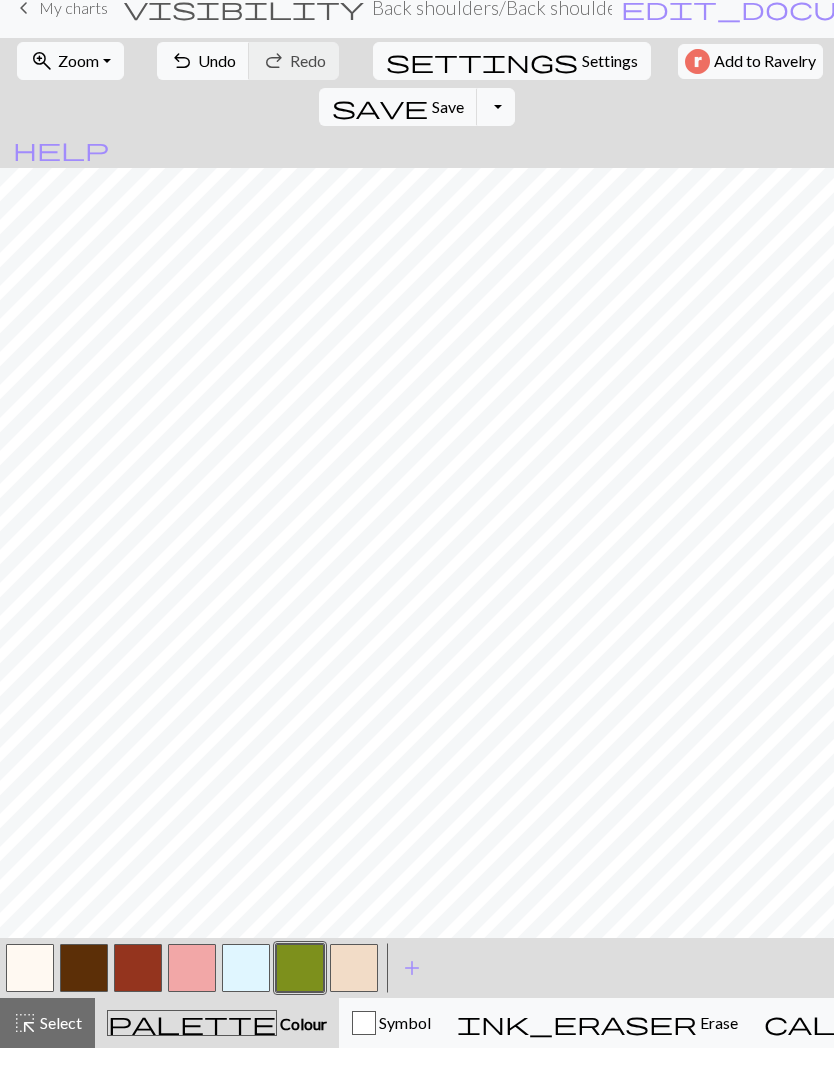 click at bounding box center (192, 990) 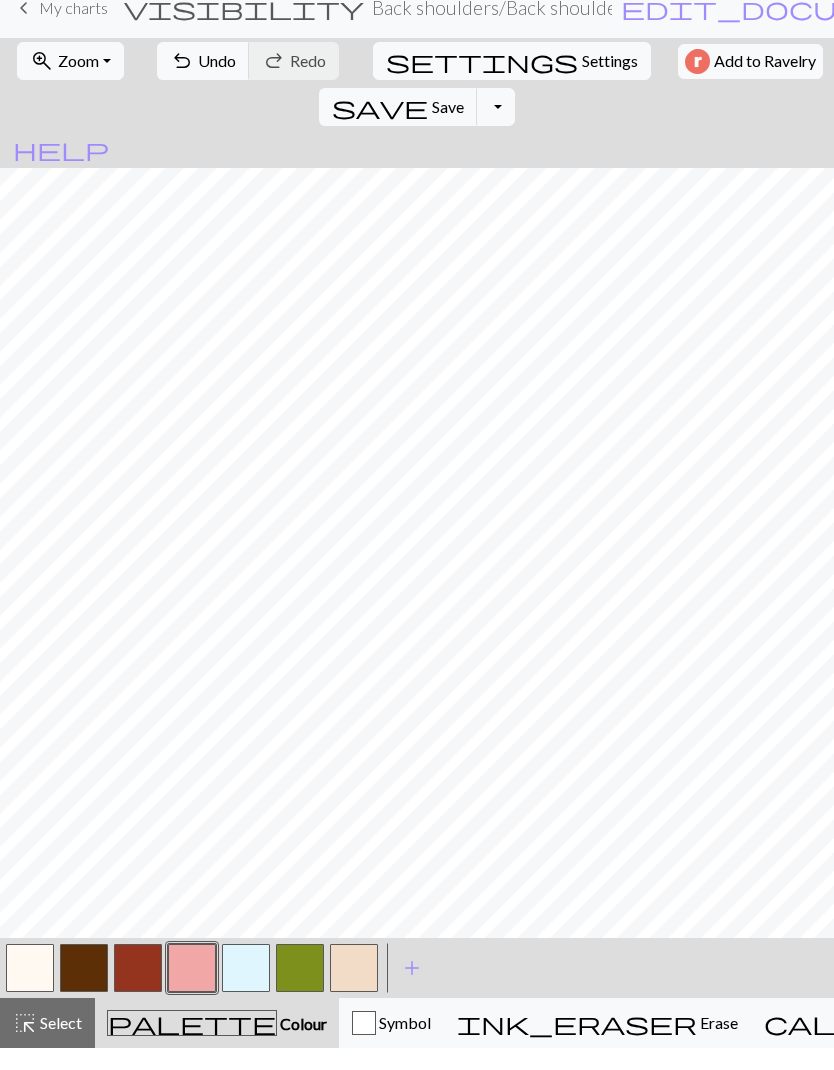click on "Undo" at bounding box center (217, 82) 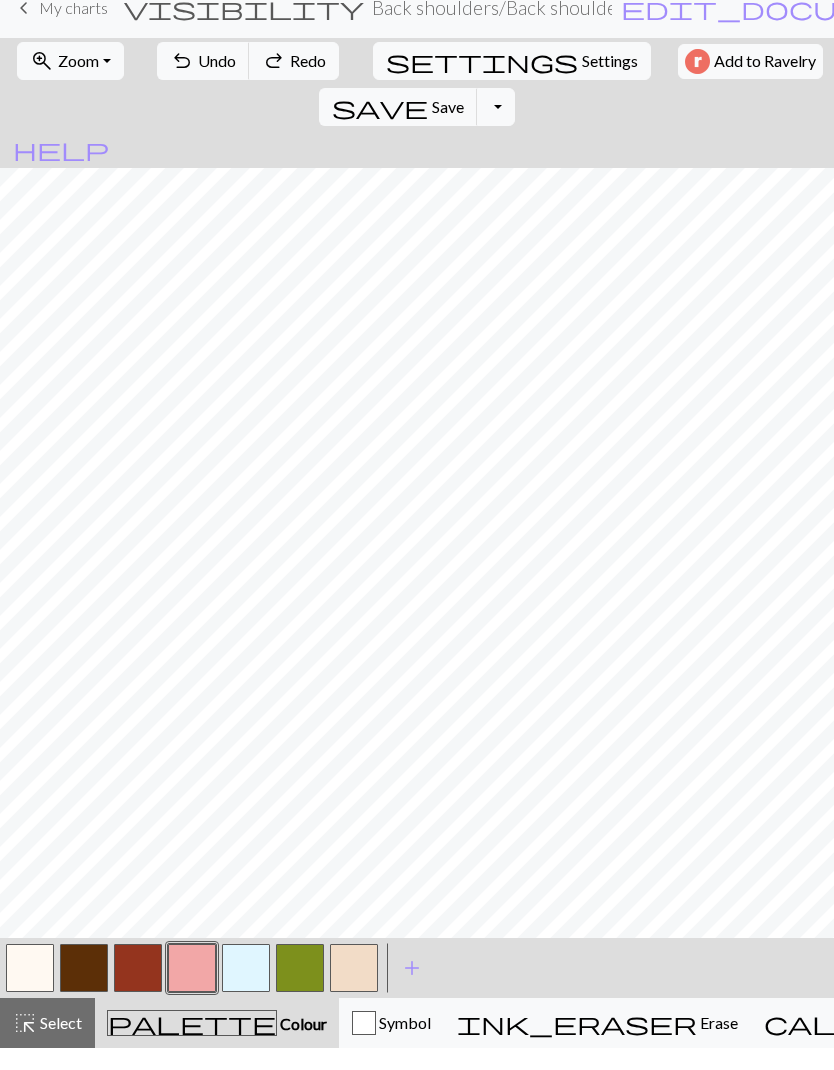 click on "Undo" at bounding box center [217, 82] 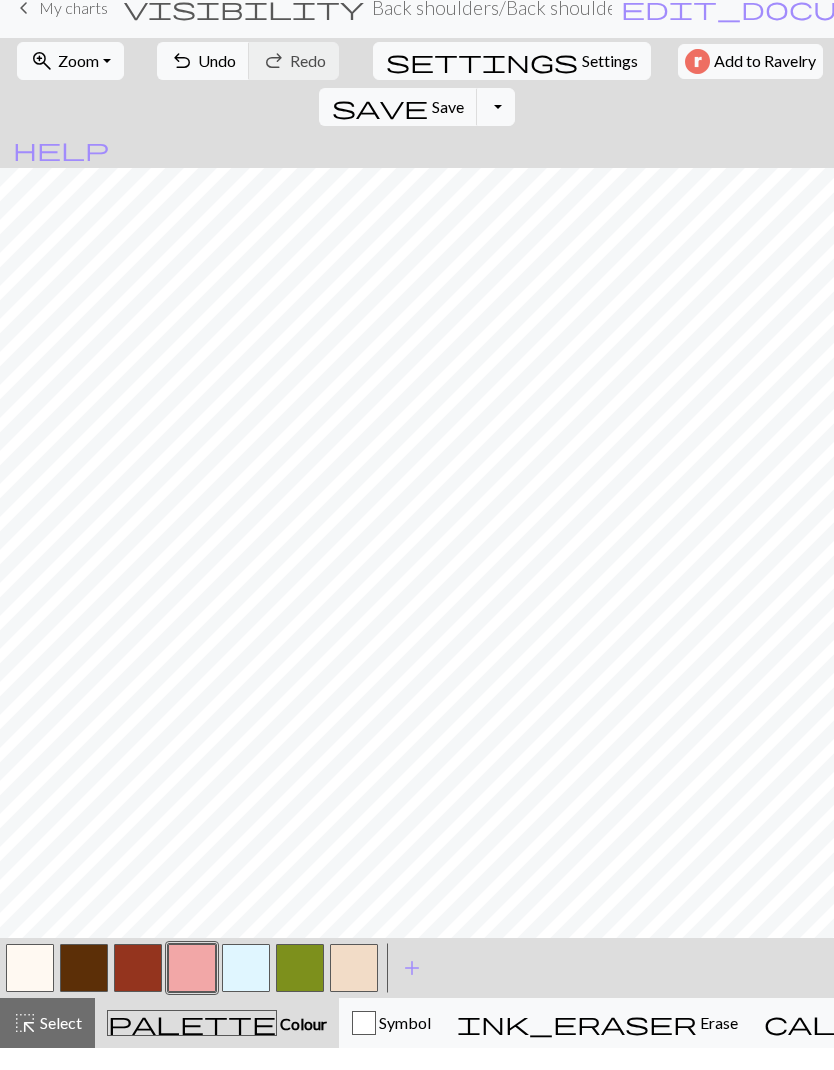 click at bounding box center [138, 990] 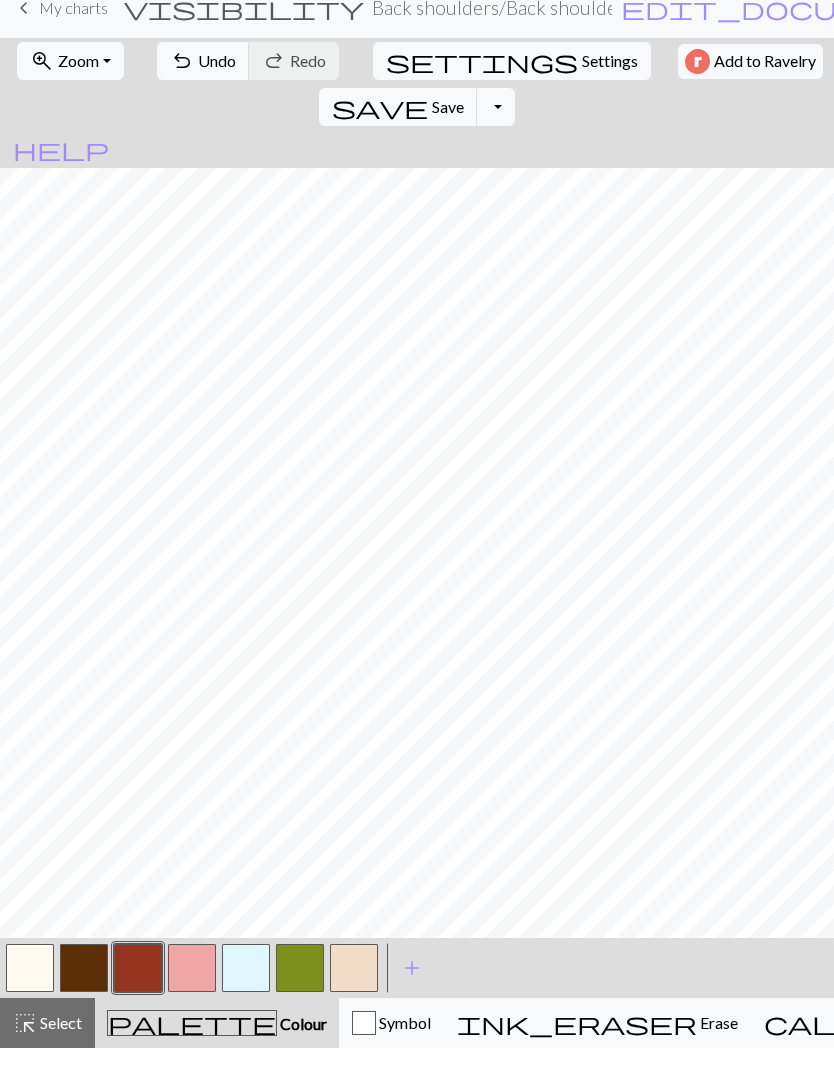 click at bounding box center [192, 990] 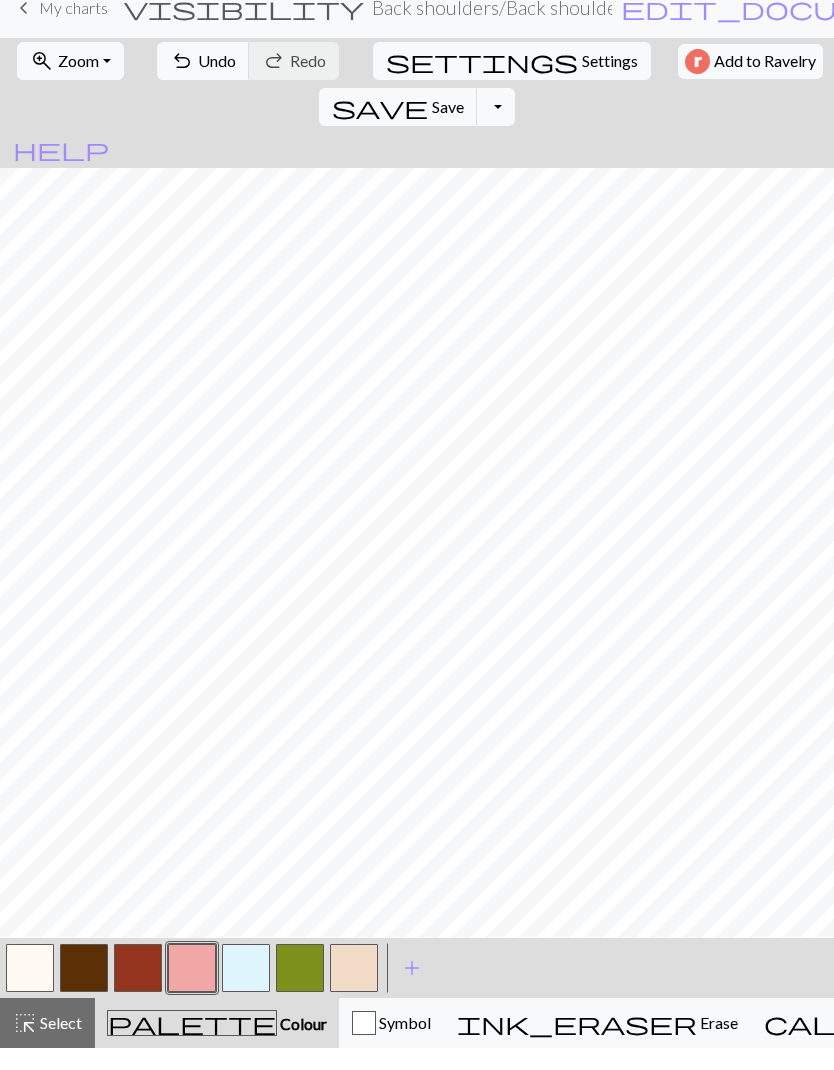 click at bounding box center [84, 990] 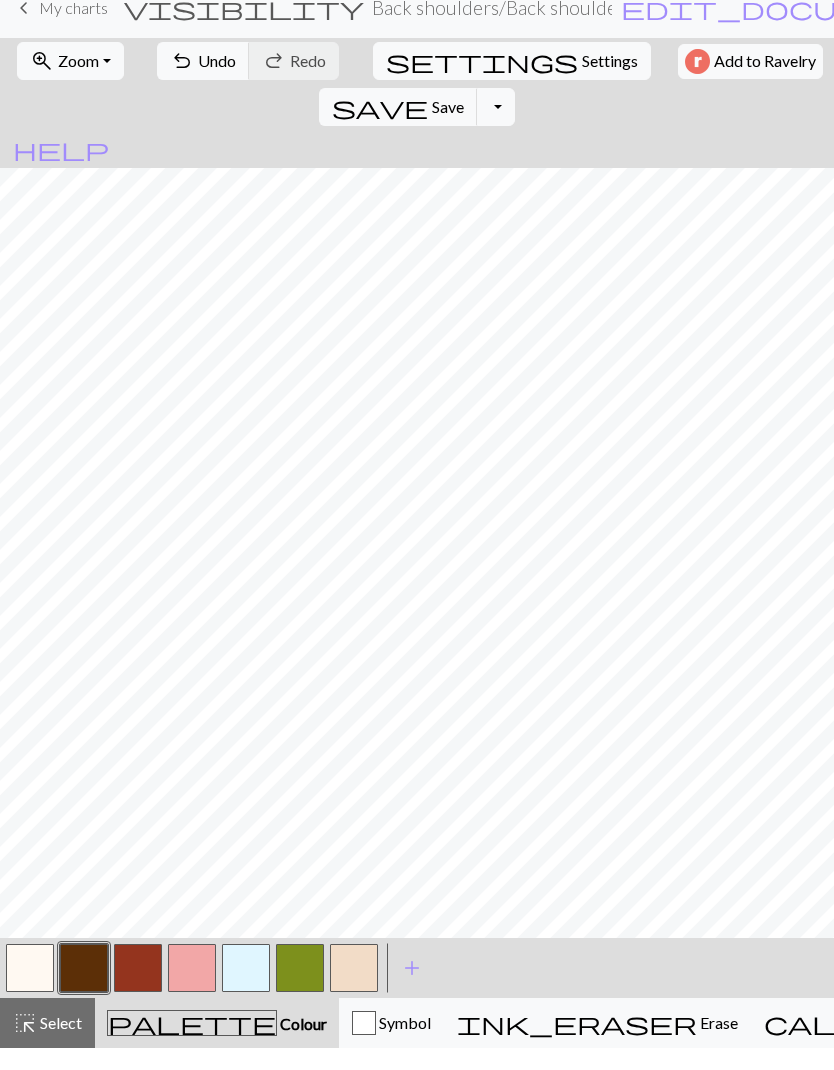 click at bounding box center (192, 990) 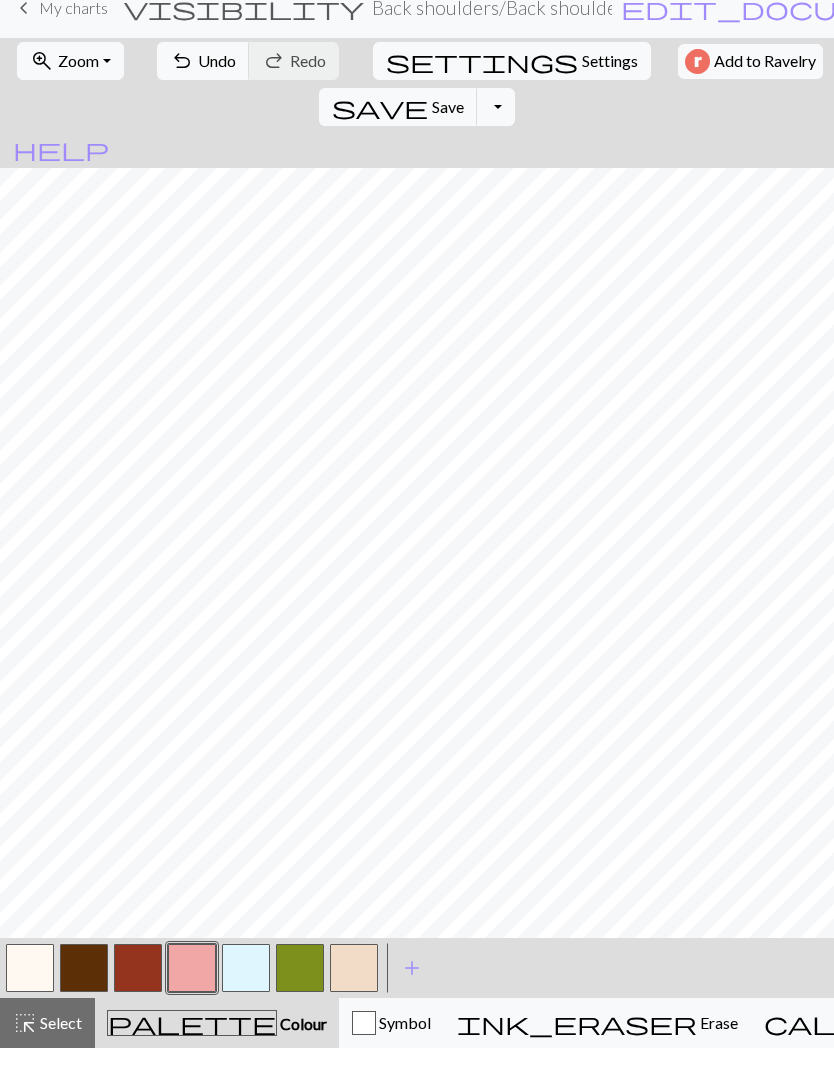 click at bounding box center (84, 990) 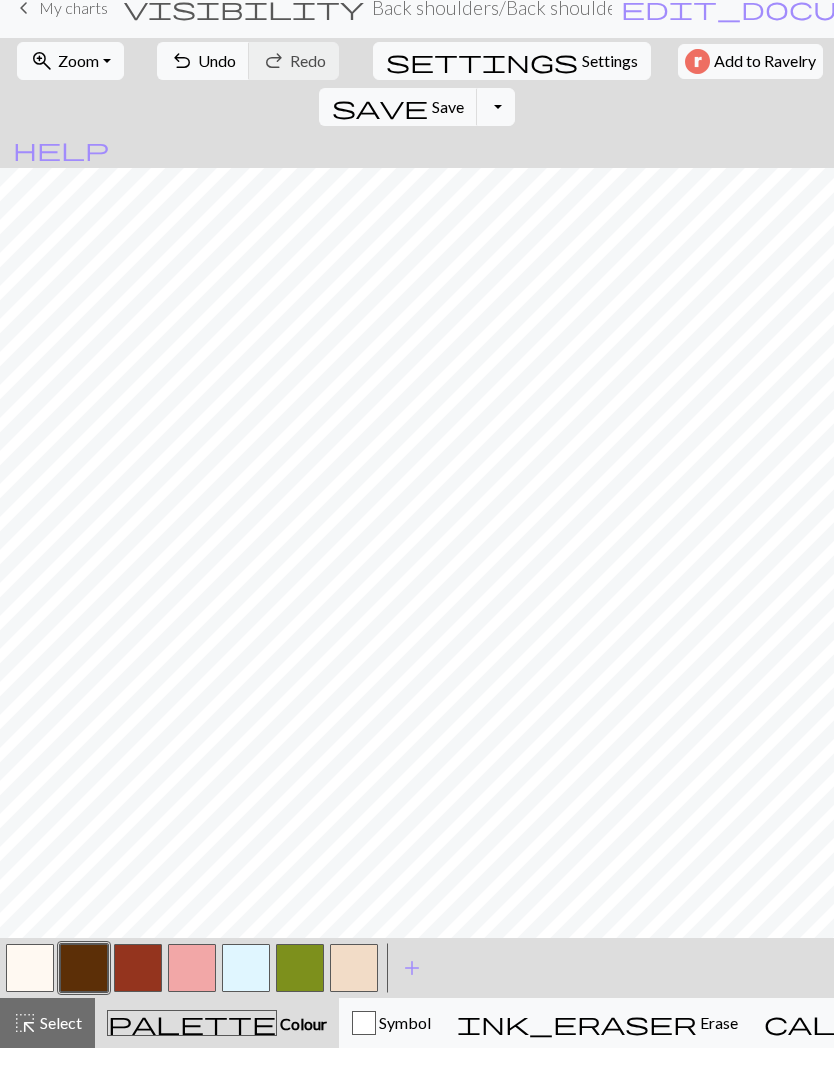 click at bounding box center [30, 990] 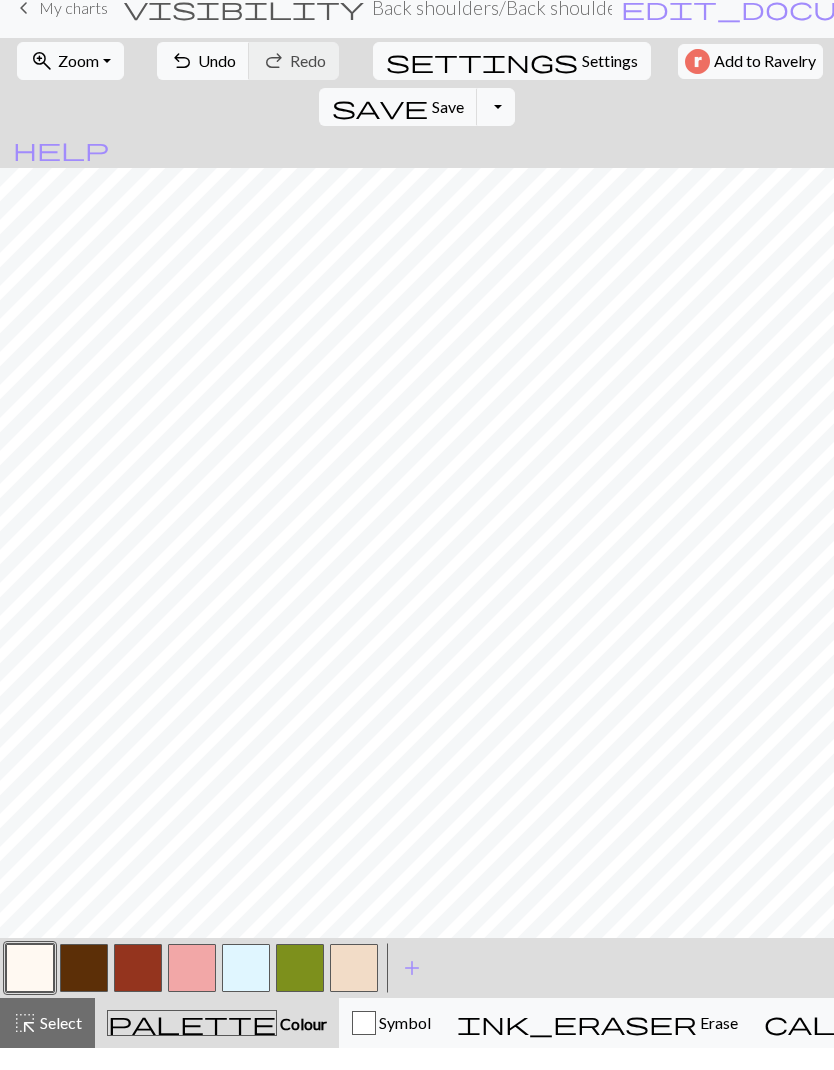 click at bounding box center (192, 990) 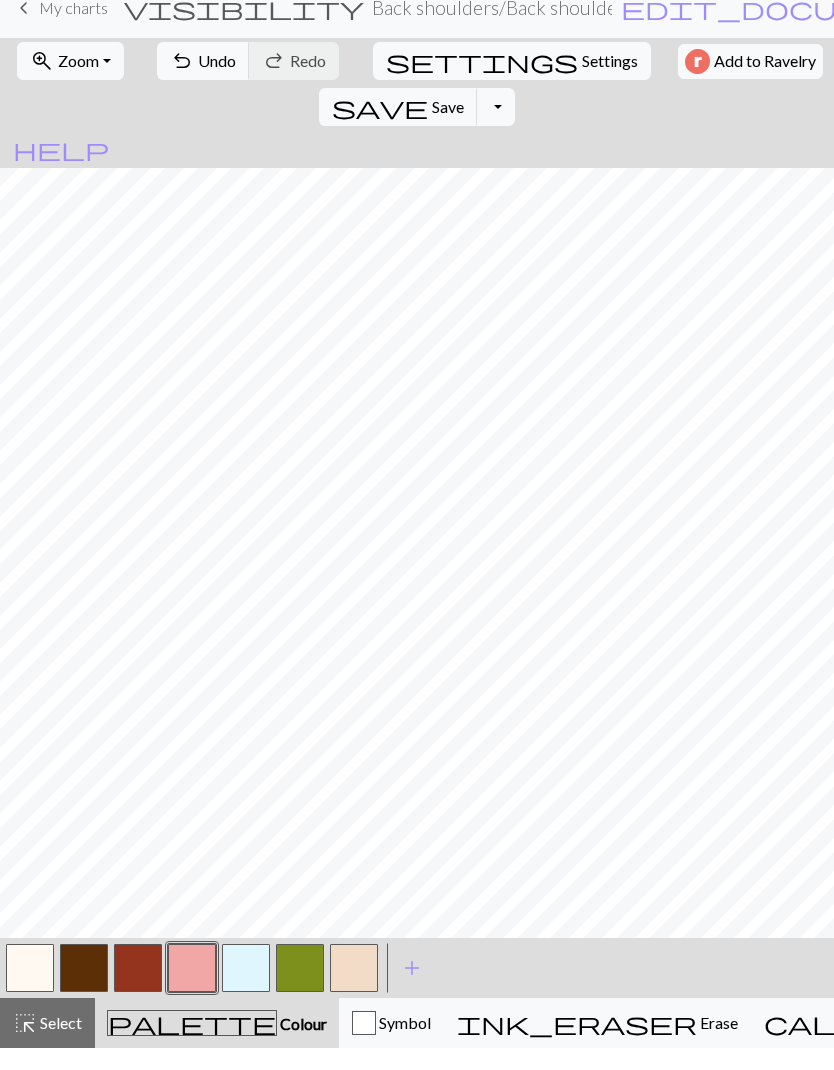 click at bounding box center [30, 990] 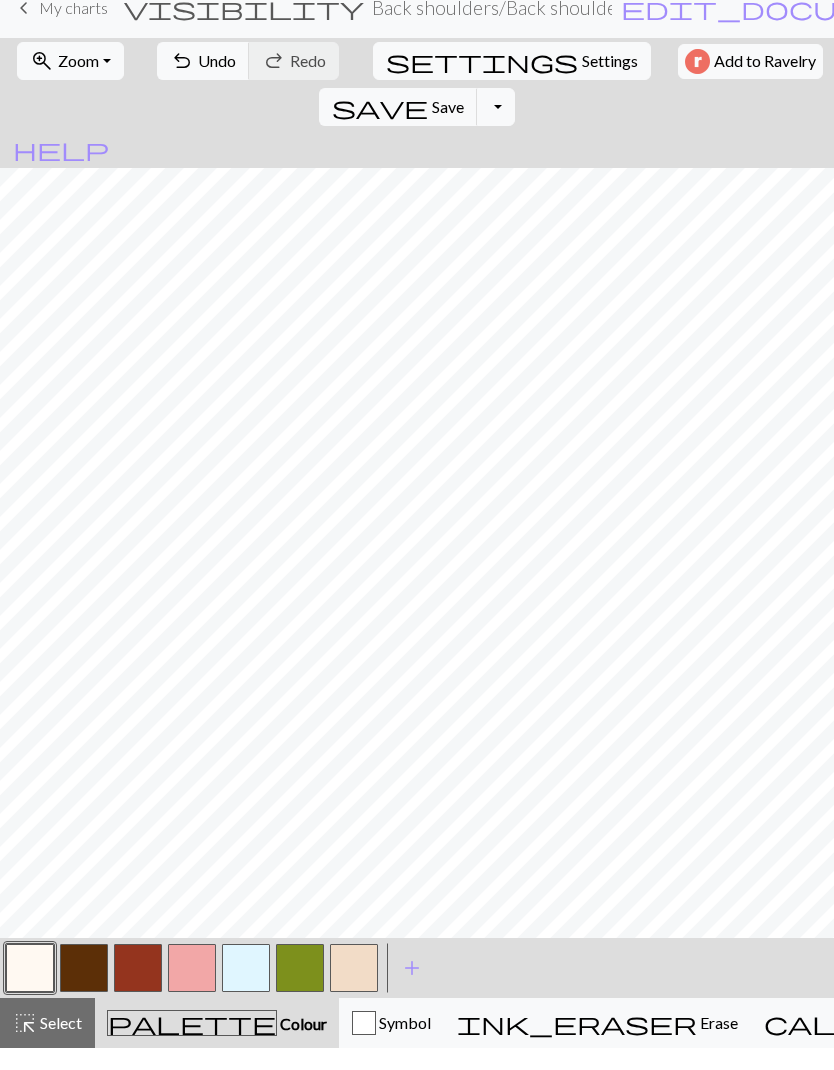 click on "save" at bounding box center (380, 129) 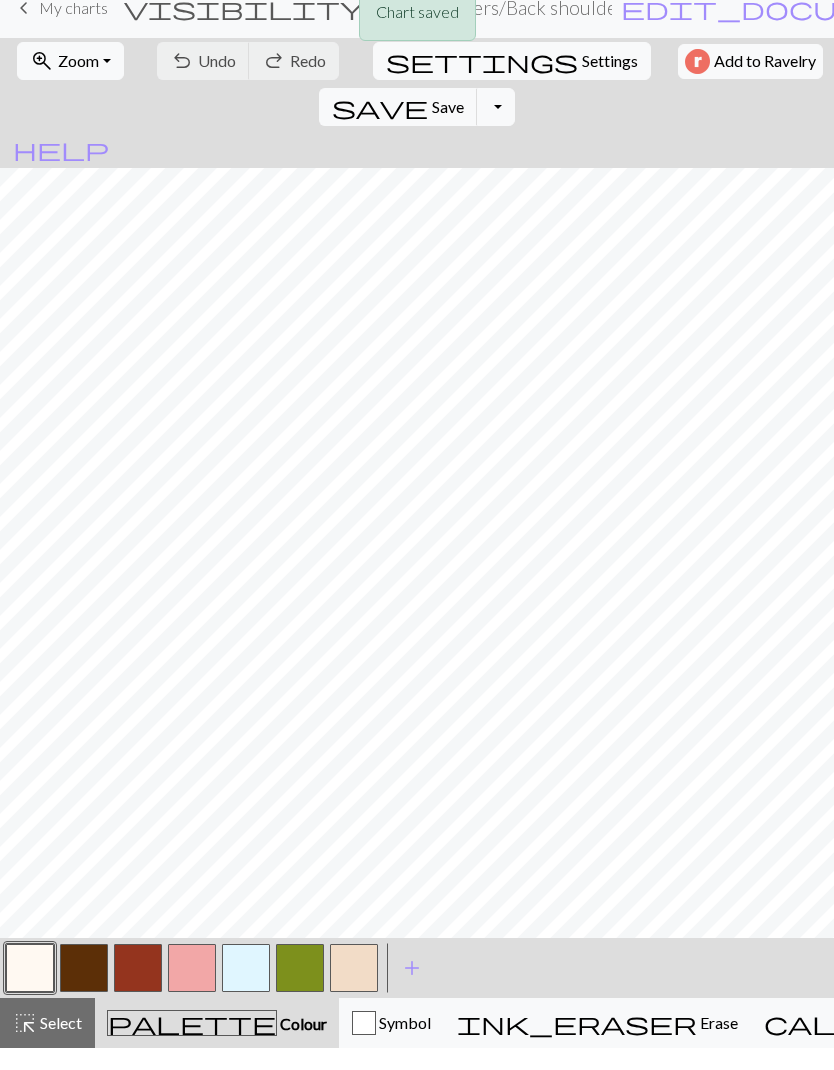 click on "Chart saved" at bounding box center (417, 39) 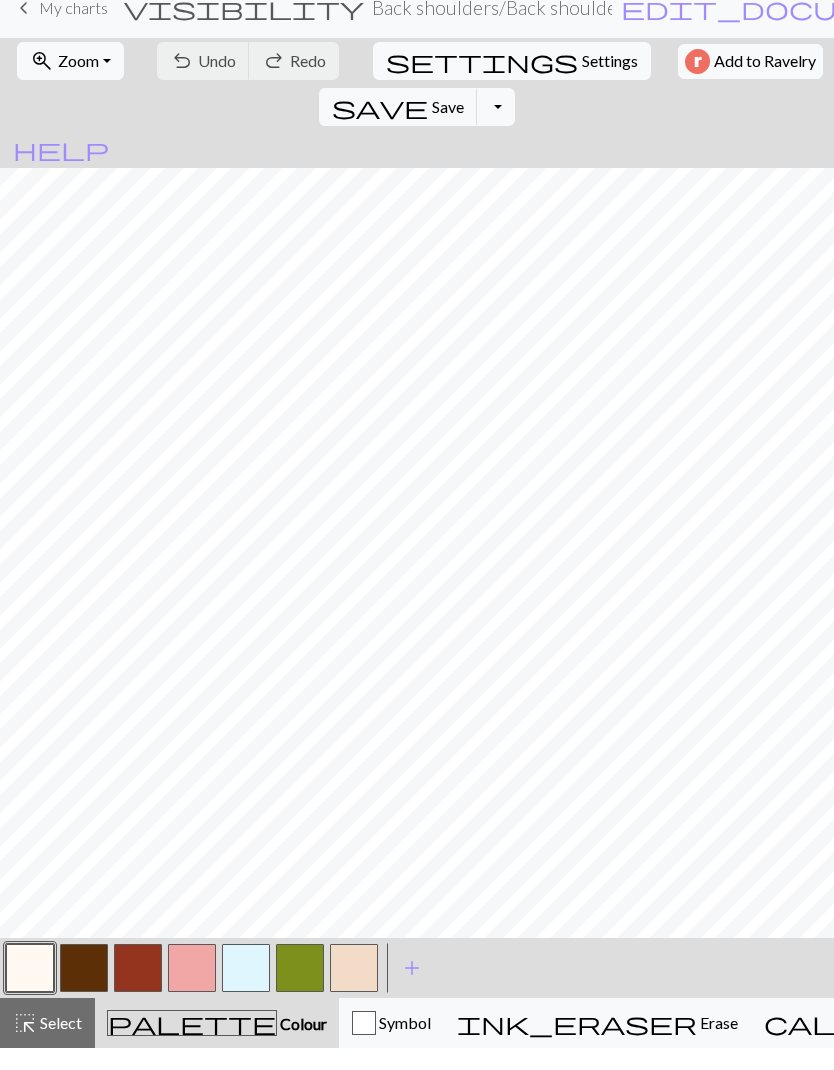 click on "keyboard_arrow_left" at bounding box center [24, 30] 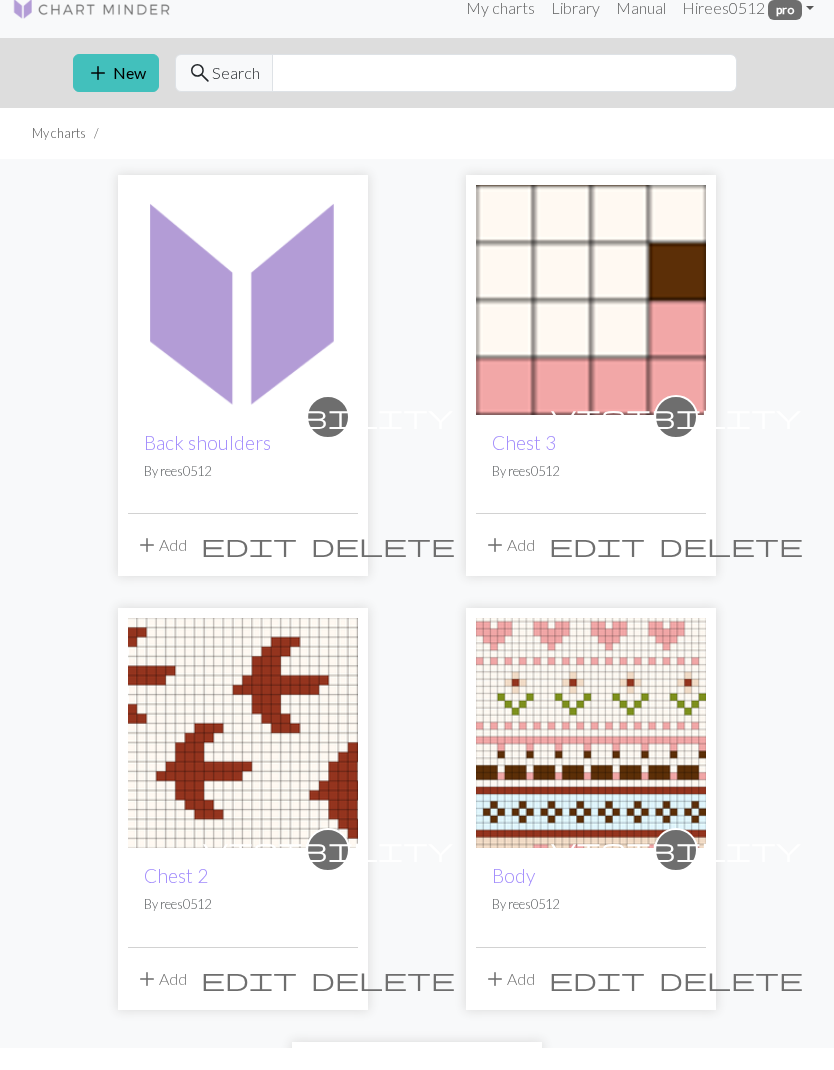 scroll, scrollTop: 22, scrollLeft: 0, axis: vertical 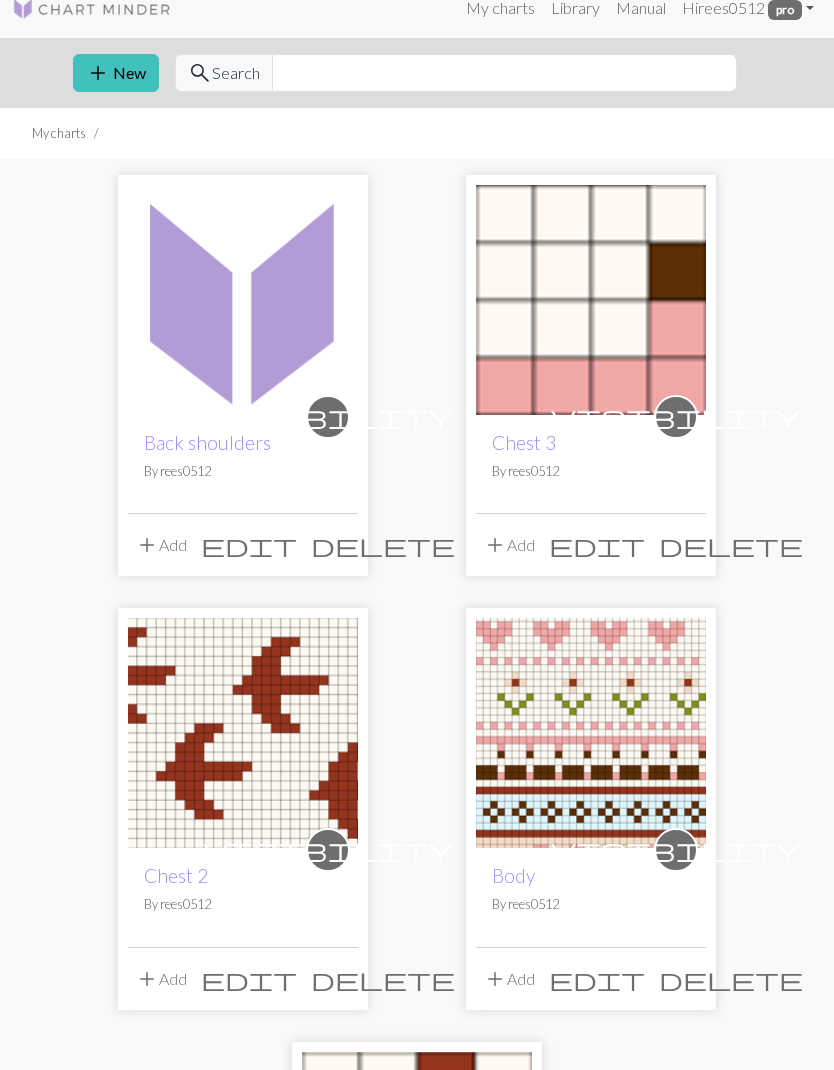 click on "edit" at bounding box center [249, 545] 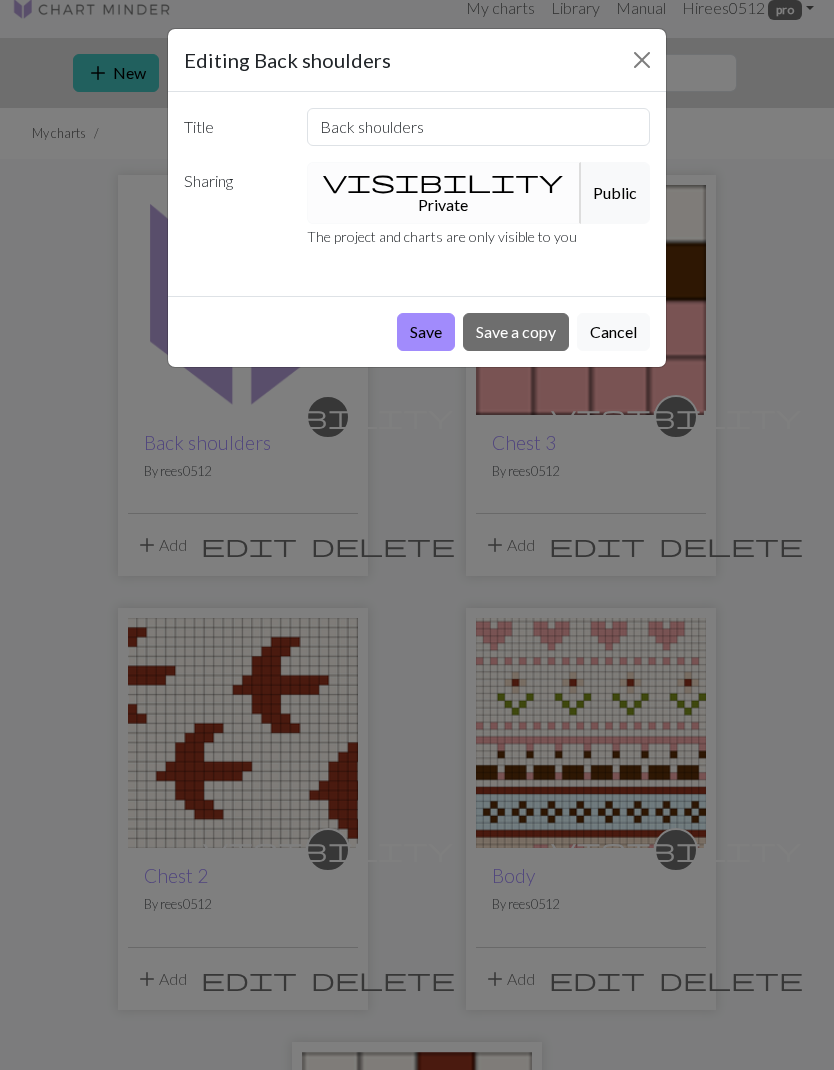 click at bounding box center [642, 60] 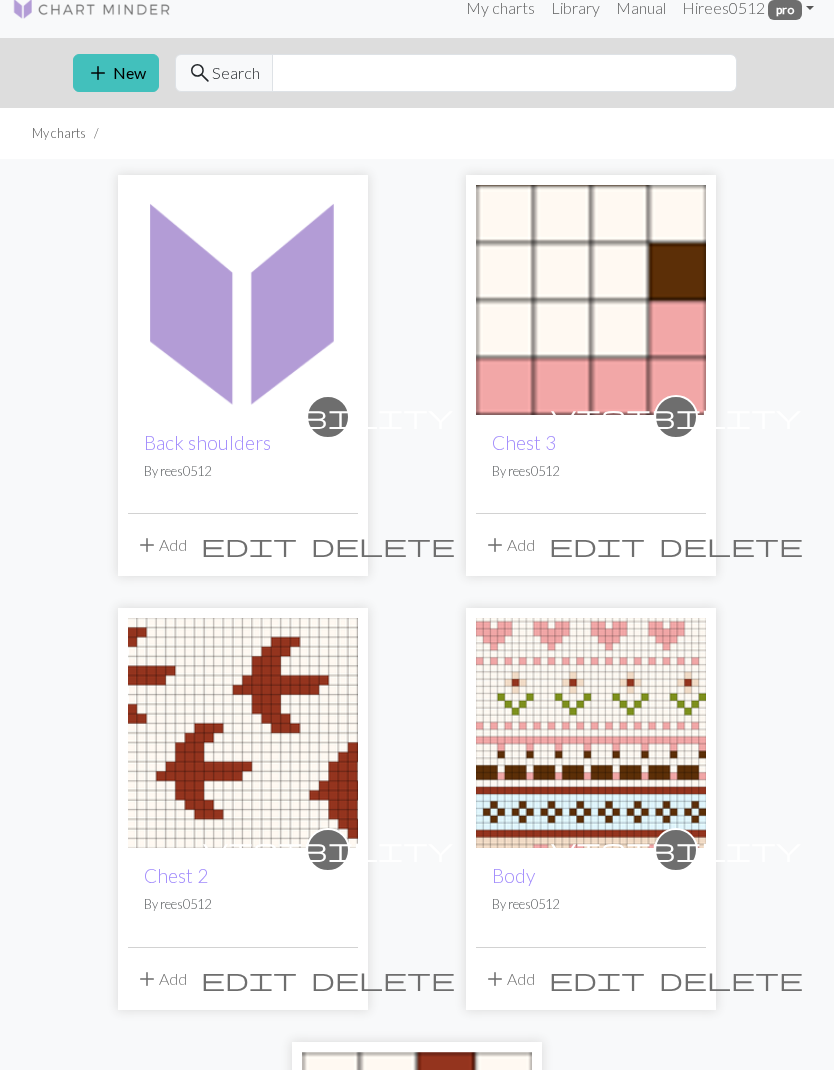click at bounding box center (243, 300) 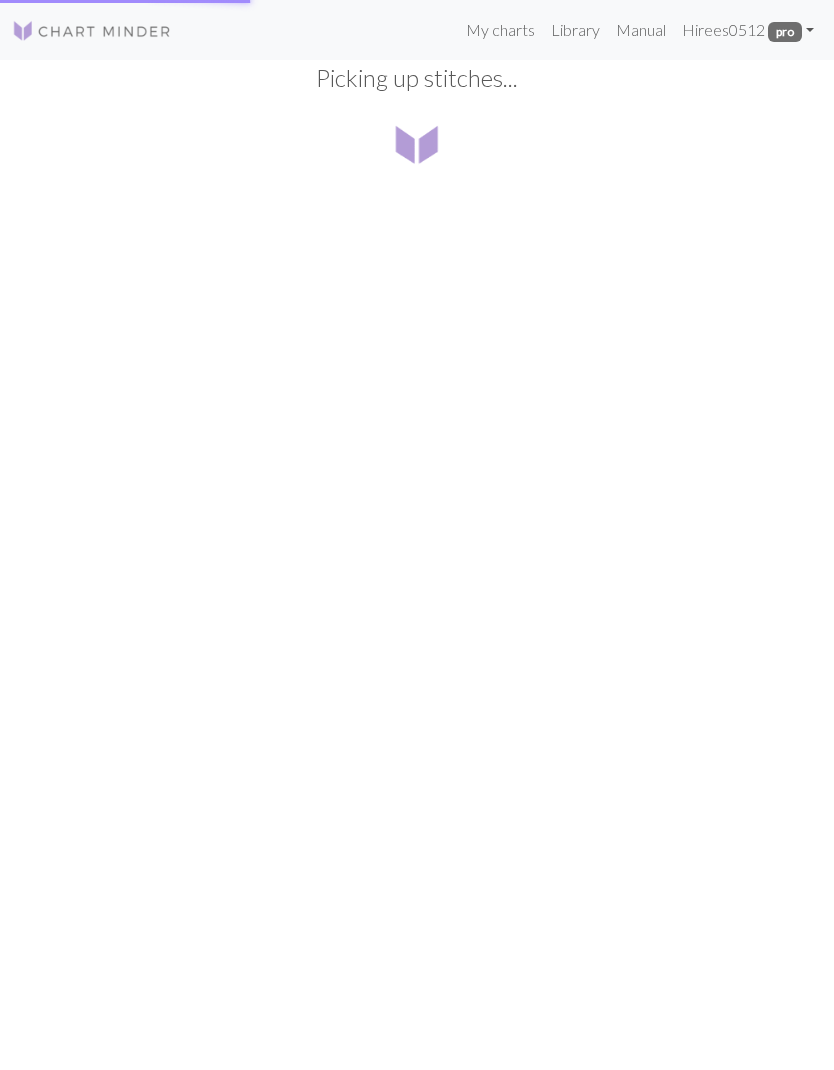 scroll, scrollTop: 0, scrollLeft: 0, axis: both 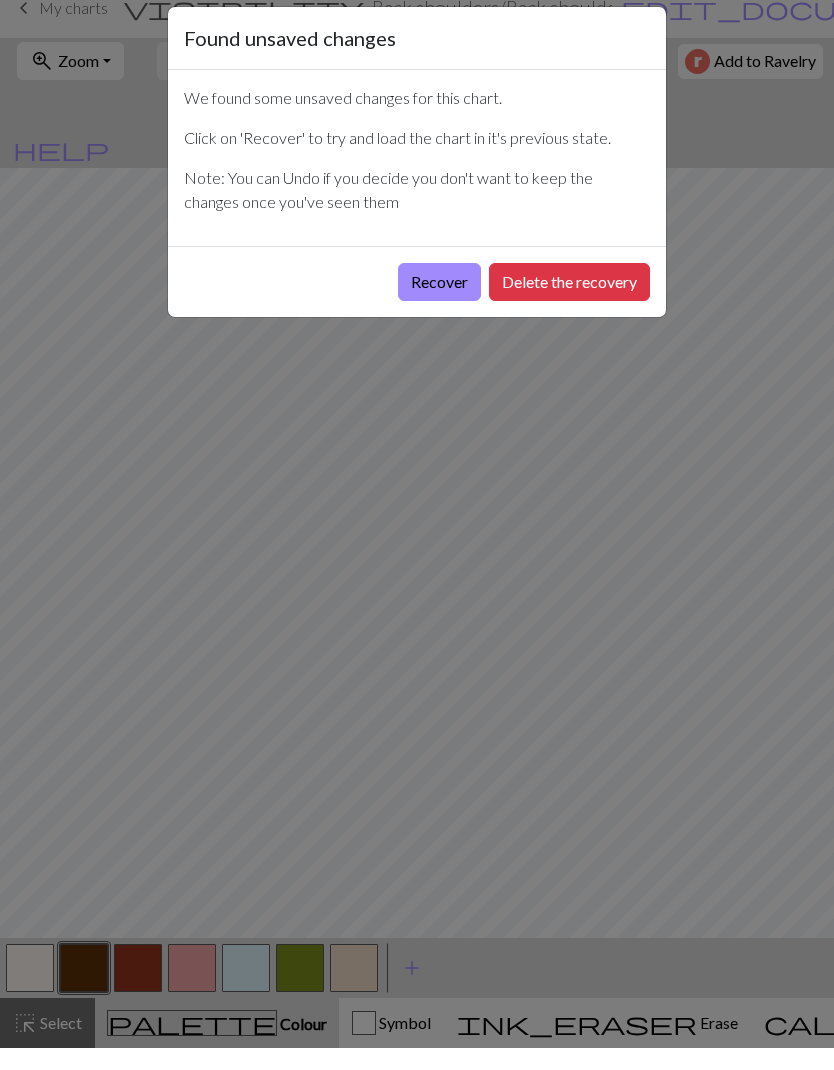 click on "Recover" at bounding box center (439, 304) 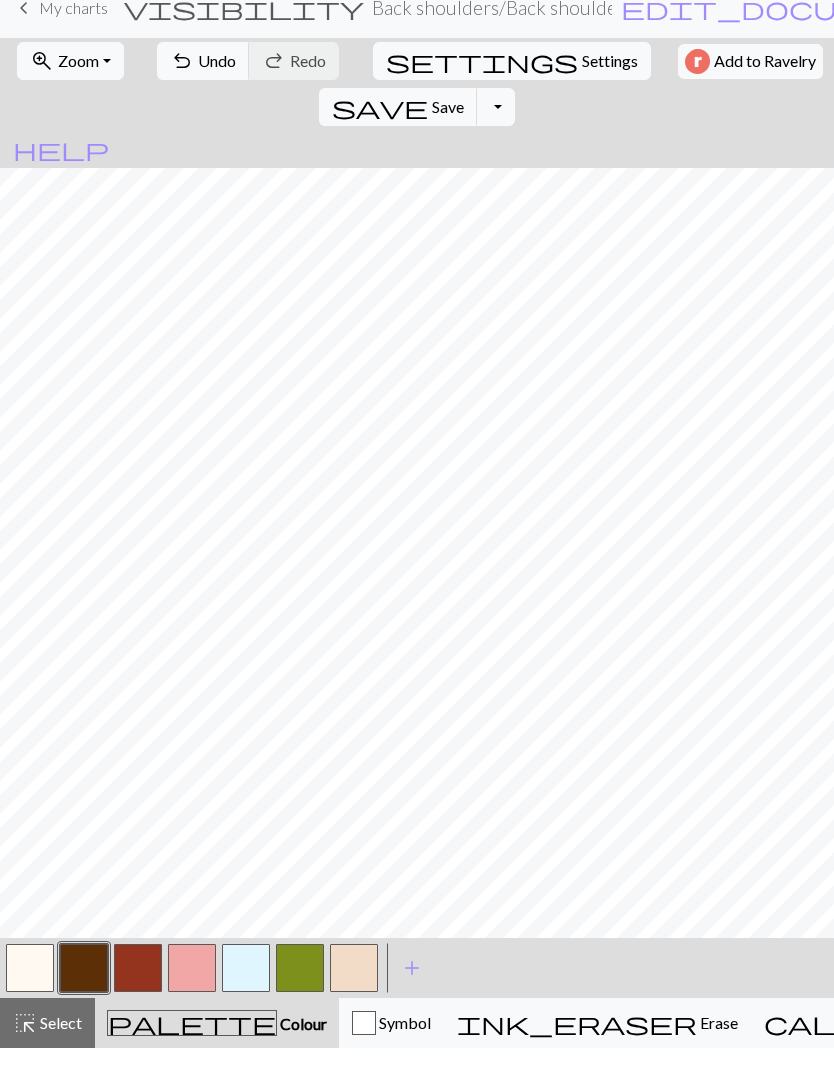 click on "Back shoulders  /  Back shoulders" at bounding box center [492, 29] 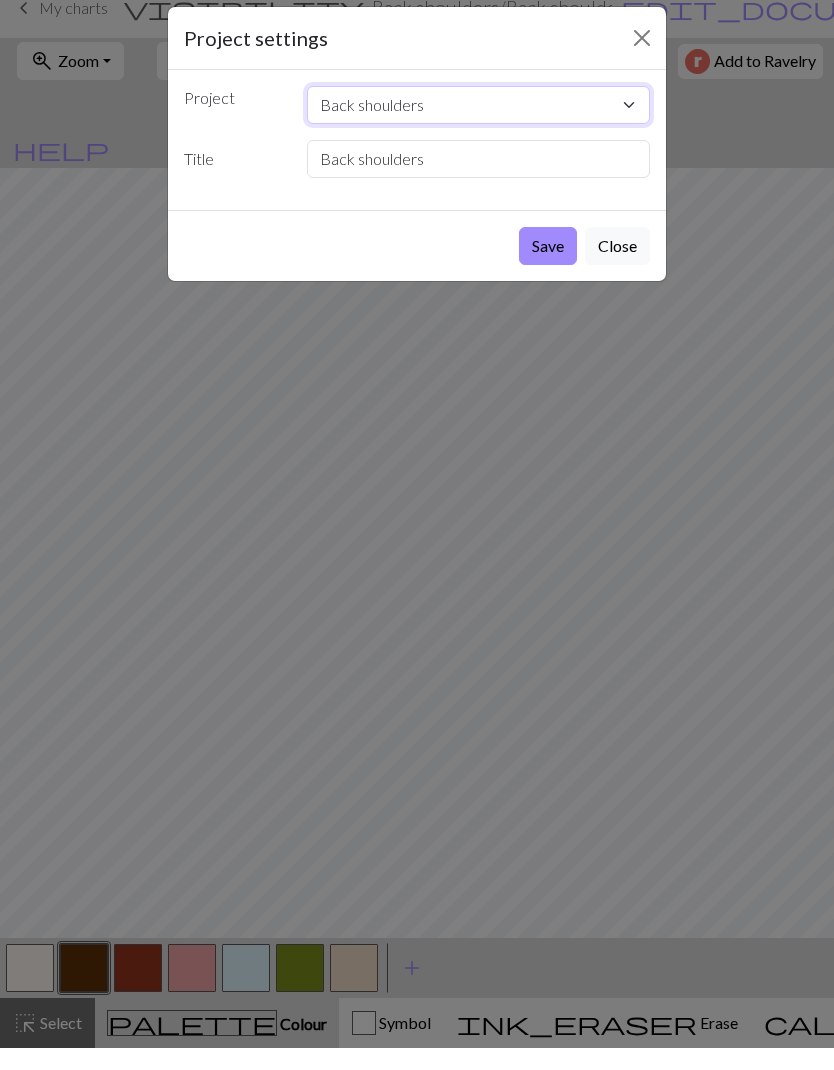 click on "Back shoulders Chest 3 Chest 2 Body Chest 1" at bounding box center (479, 127) 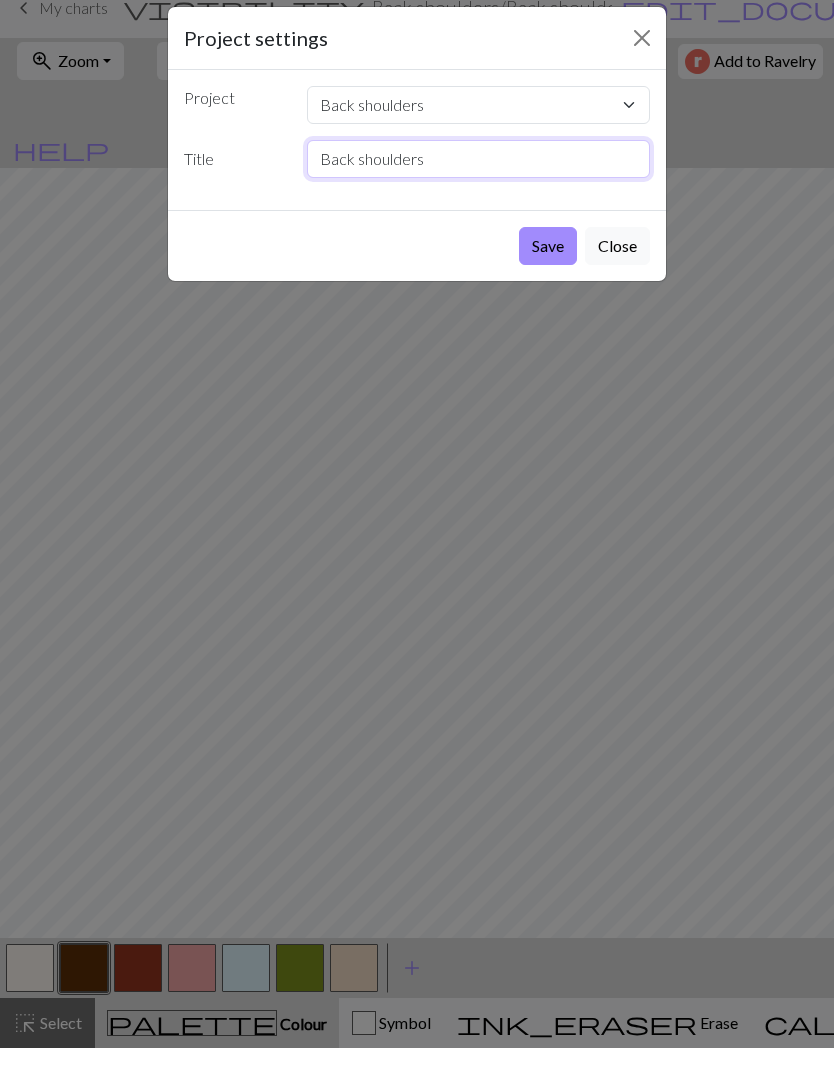 click on "Back shoulders" at bounding box center [479, 181] 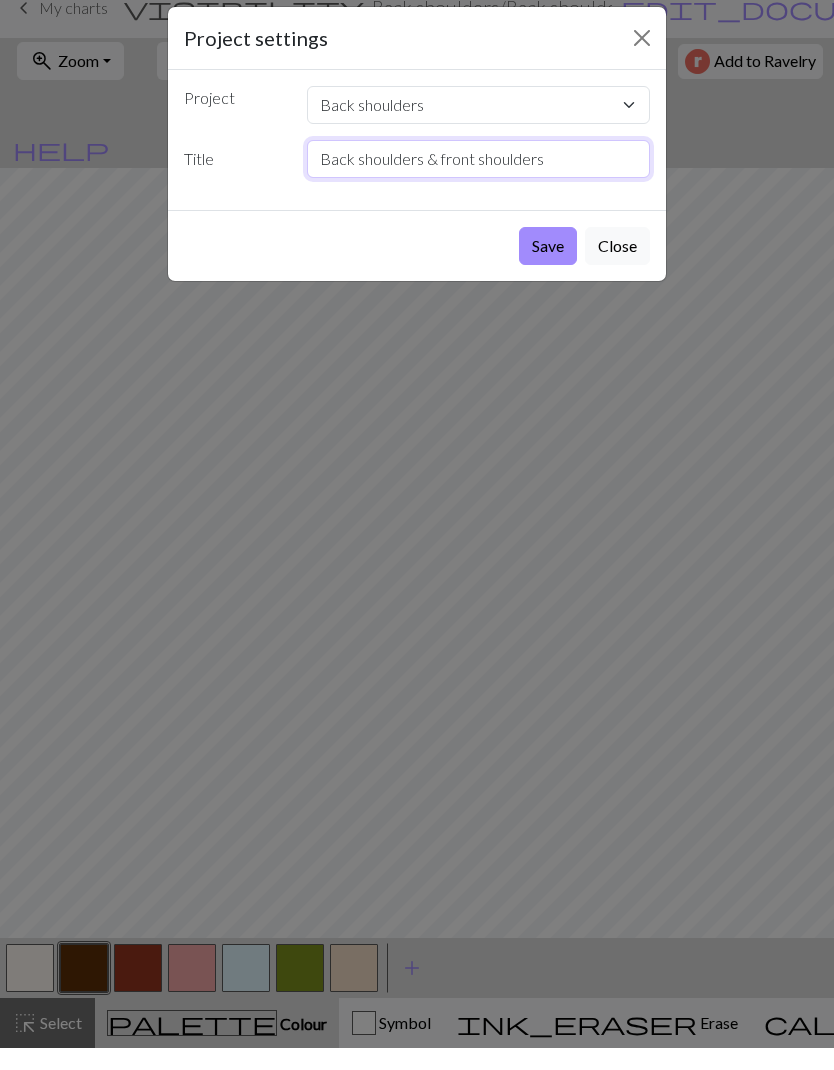 type on "Back shoulders & front shoulders" 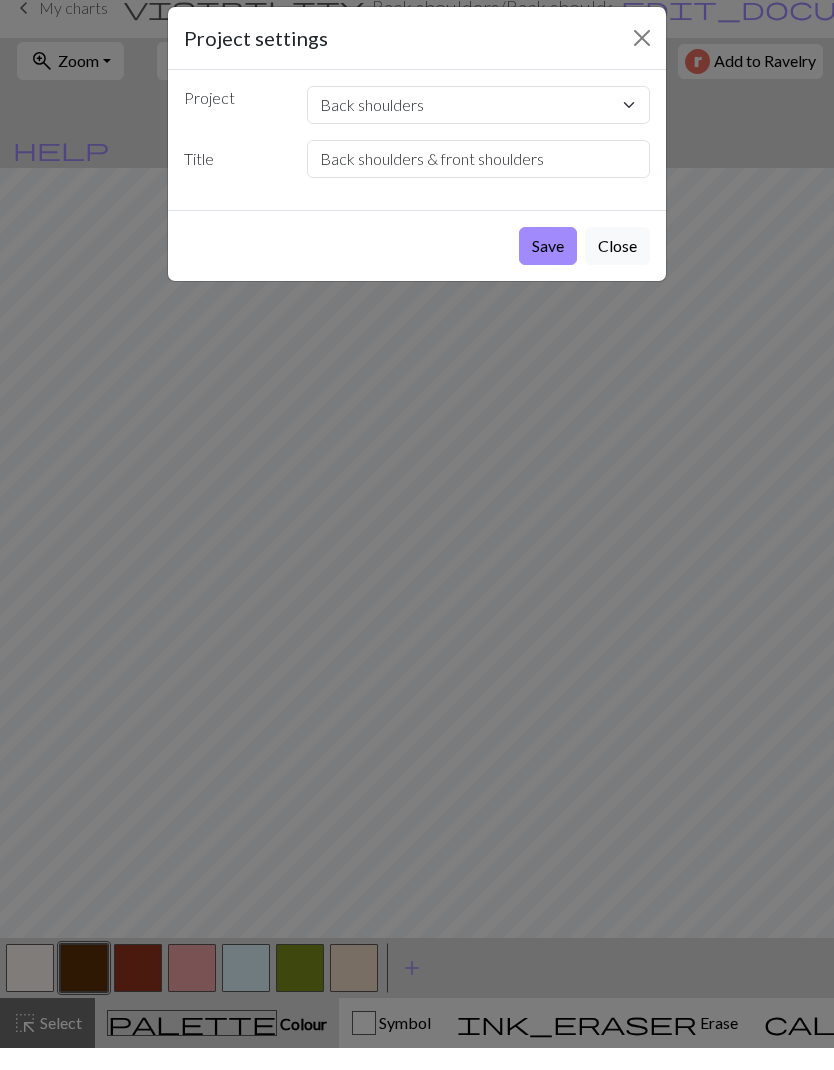 click on "Save" at bounding box center (548, 268) 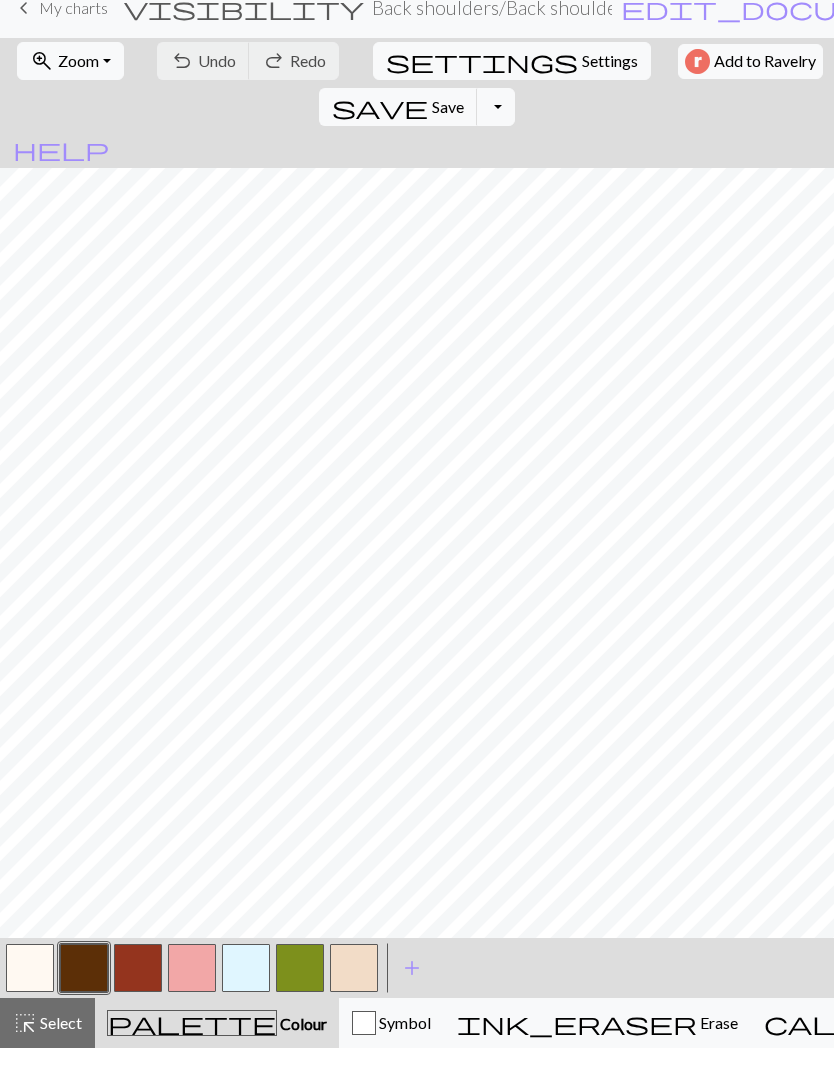 click on "Settings" at bounding box center (610, 83) 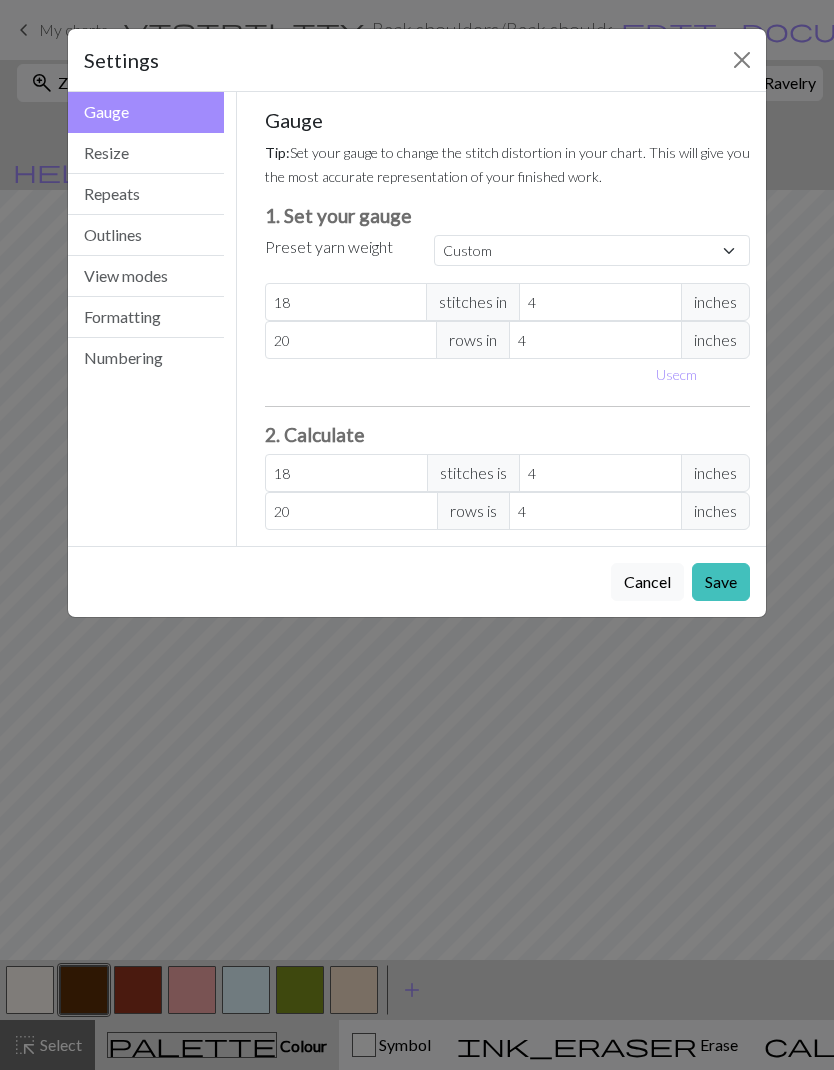 click on "Resize" at bounding box center (146, 153) 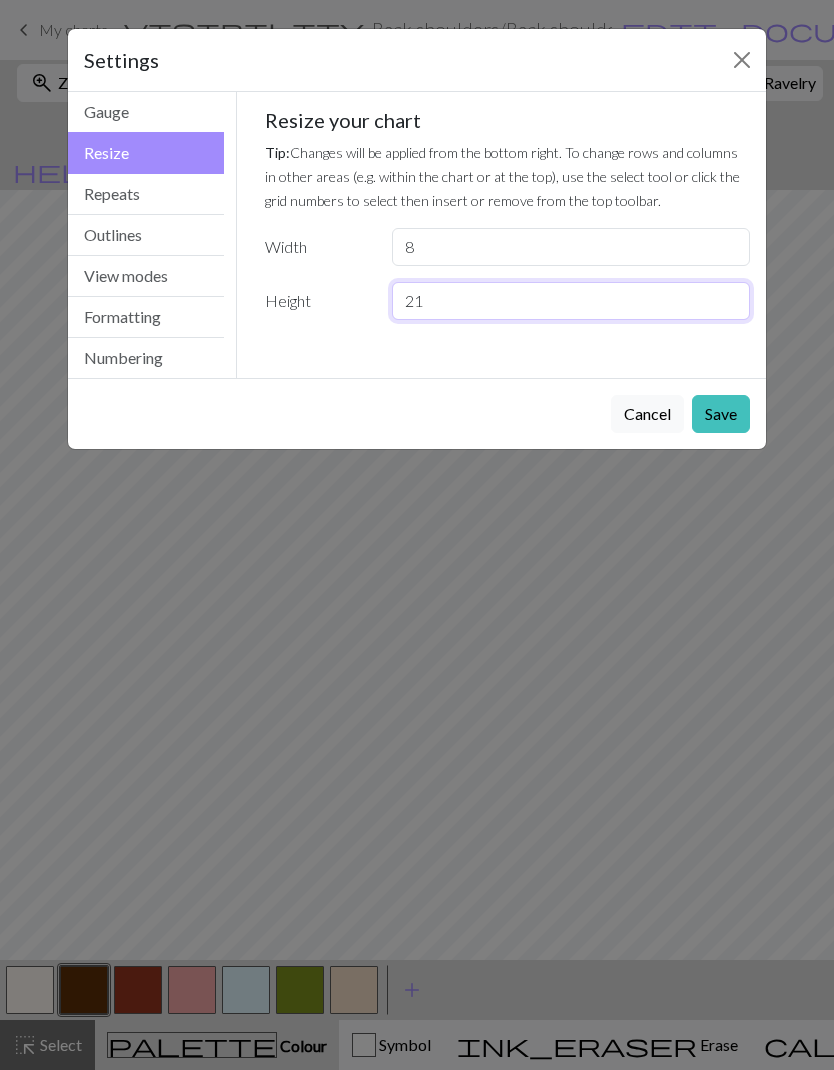 click on "21" at bounding box center [571, 301] 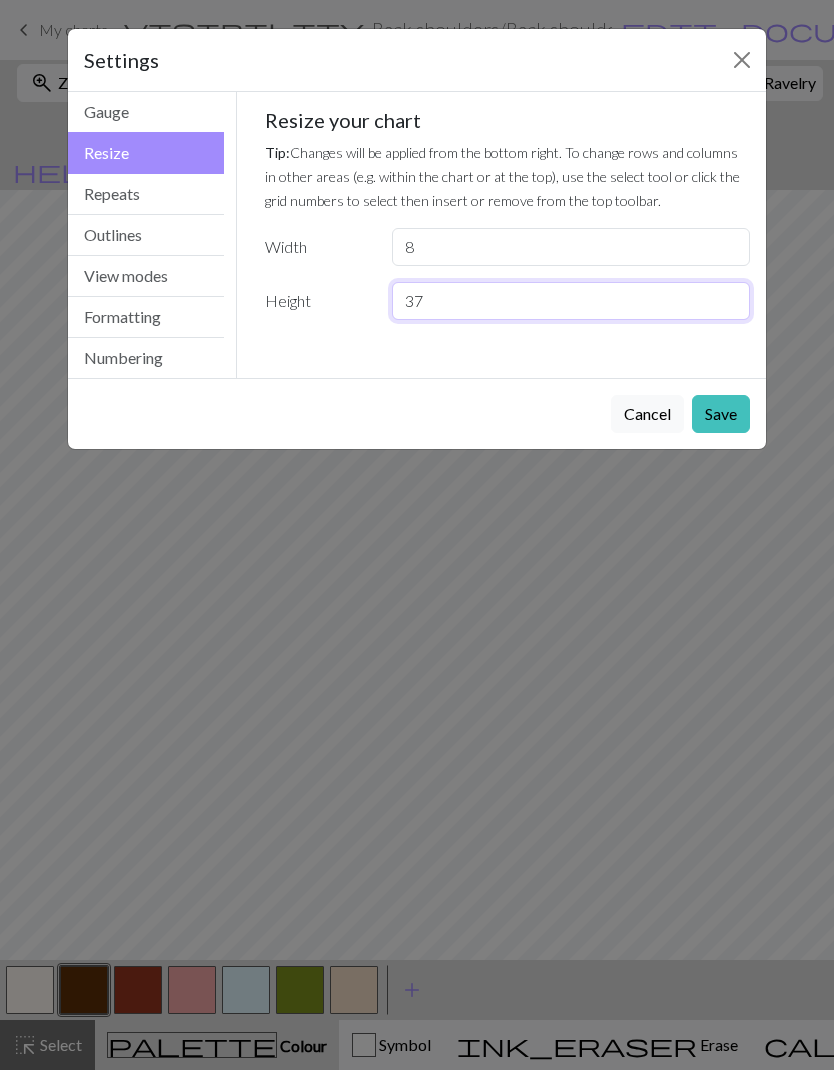 type on "37" 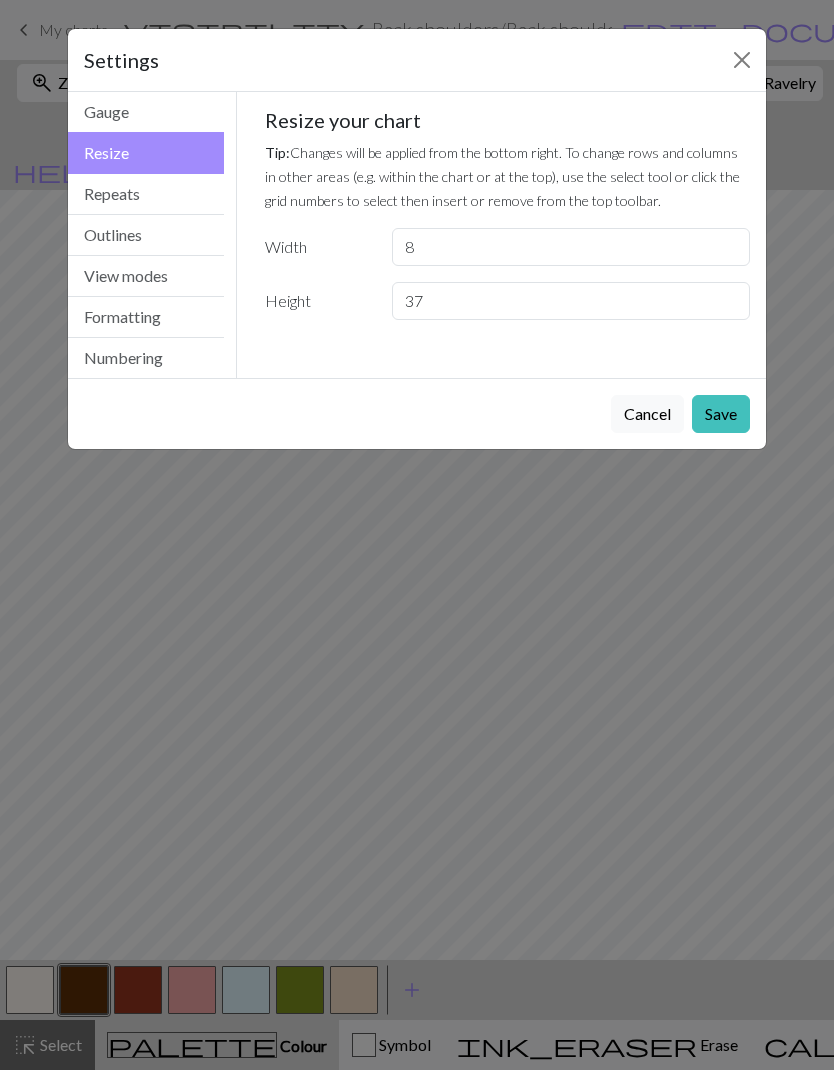 click on "Save" at bounding box center (721, 414) 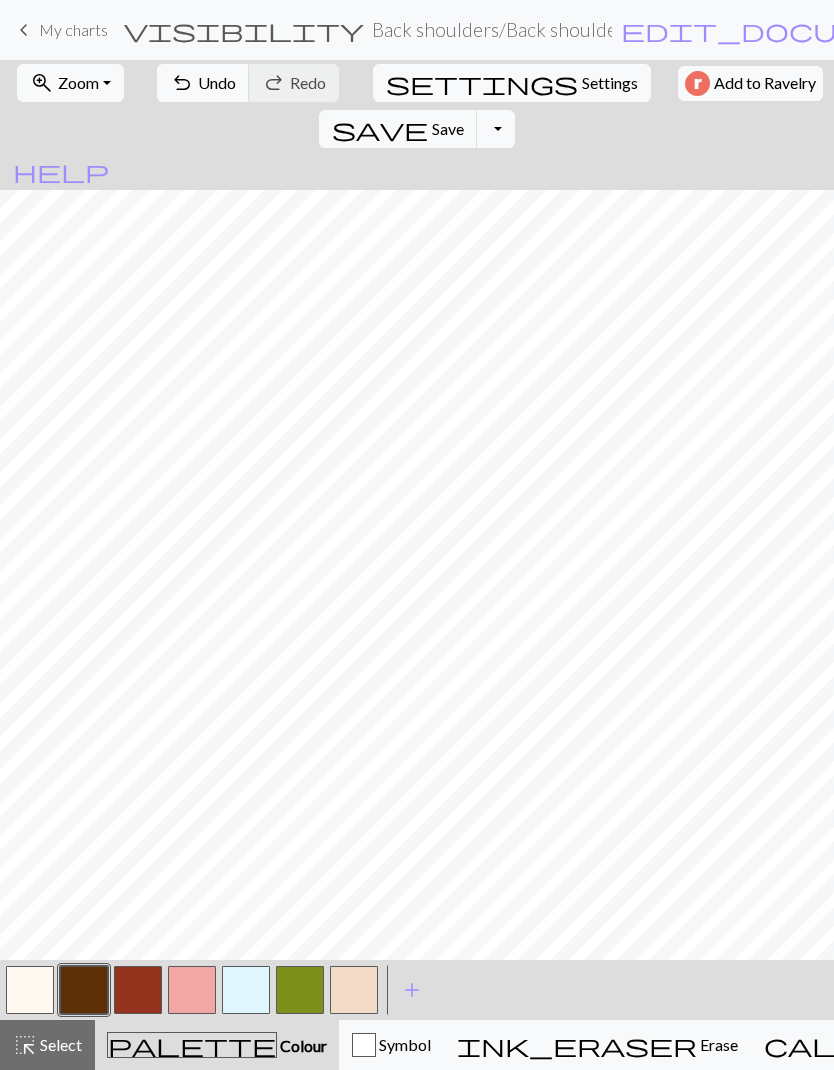 click on "Undo" at bounding box center (217, 82) 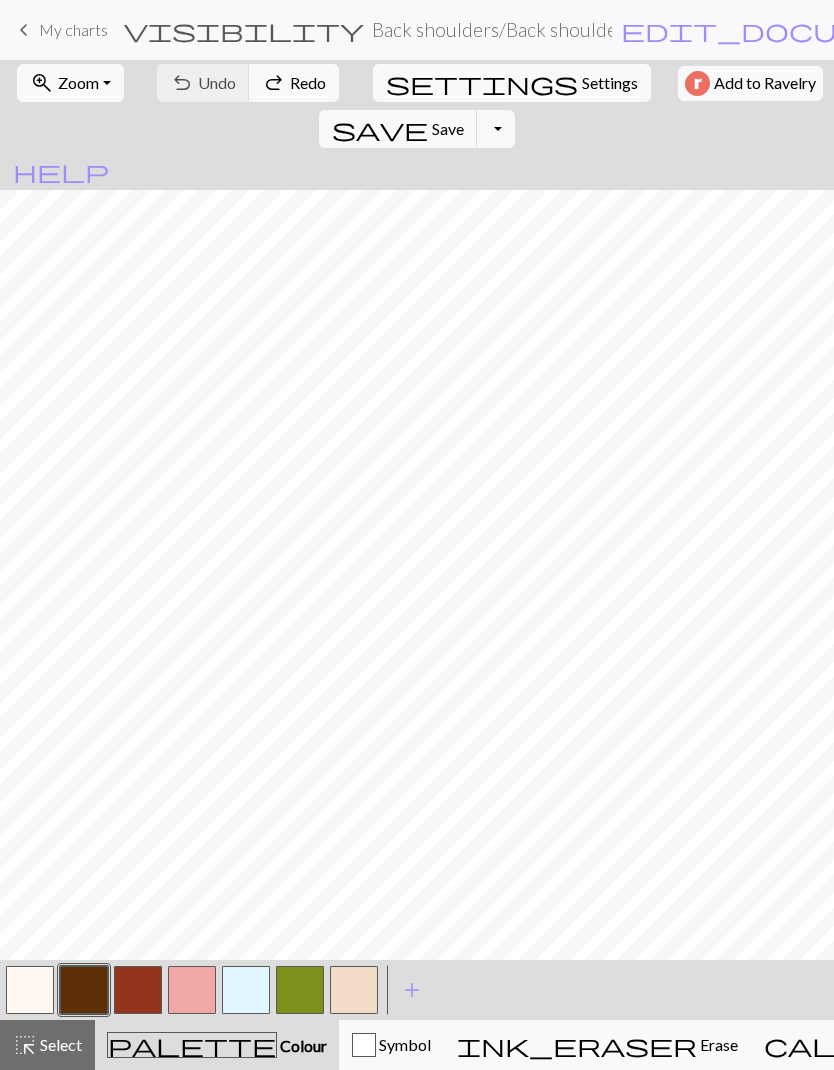 click on "Settings" at bounding box center [610, 83] 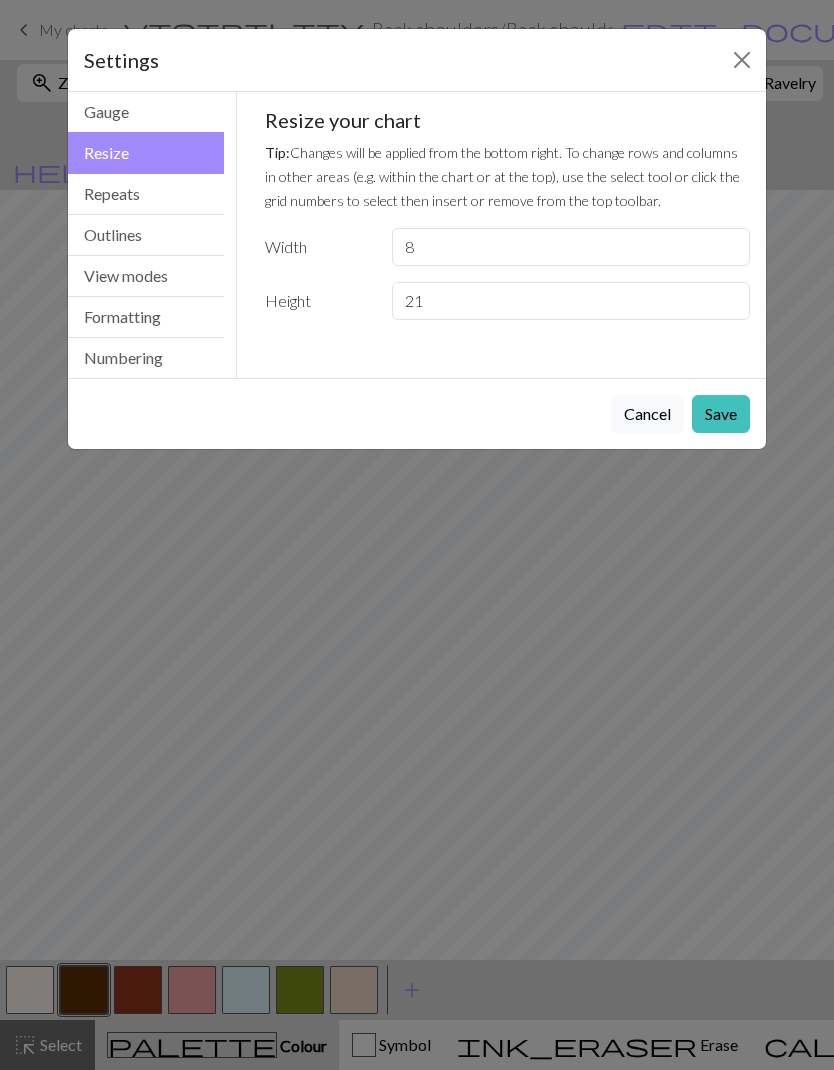 click on "Cancel" at bounding box center (647, 414) 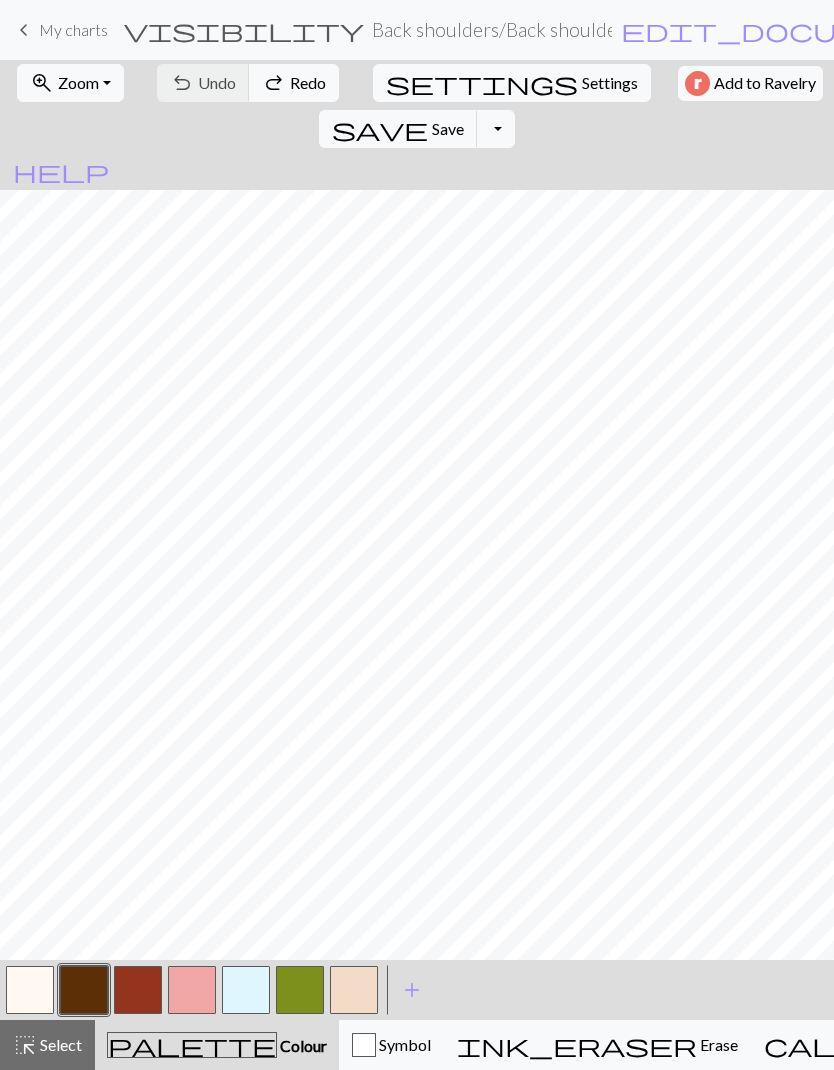 click on "Select" at bounding box center [59, 1044] 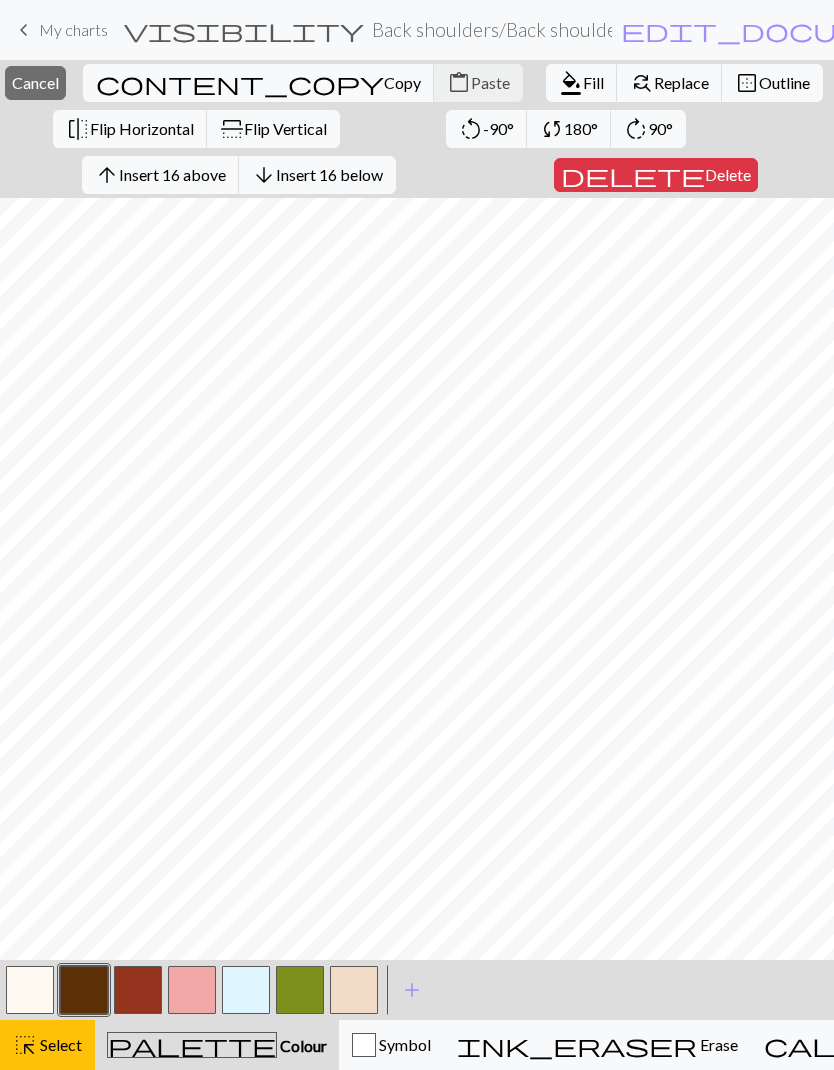 click on "Insert 16 above" at bounding box center [172, 174] 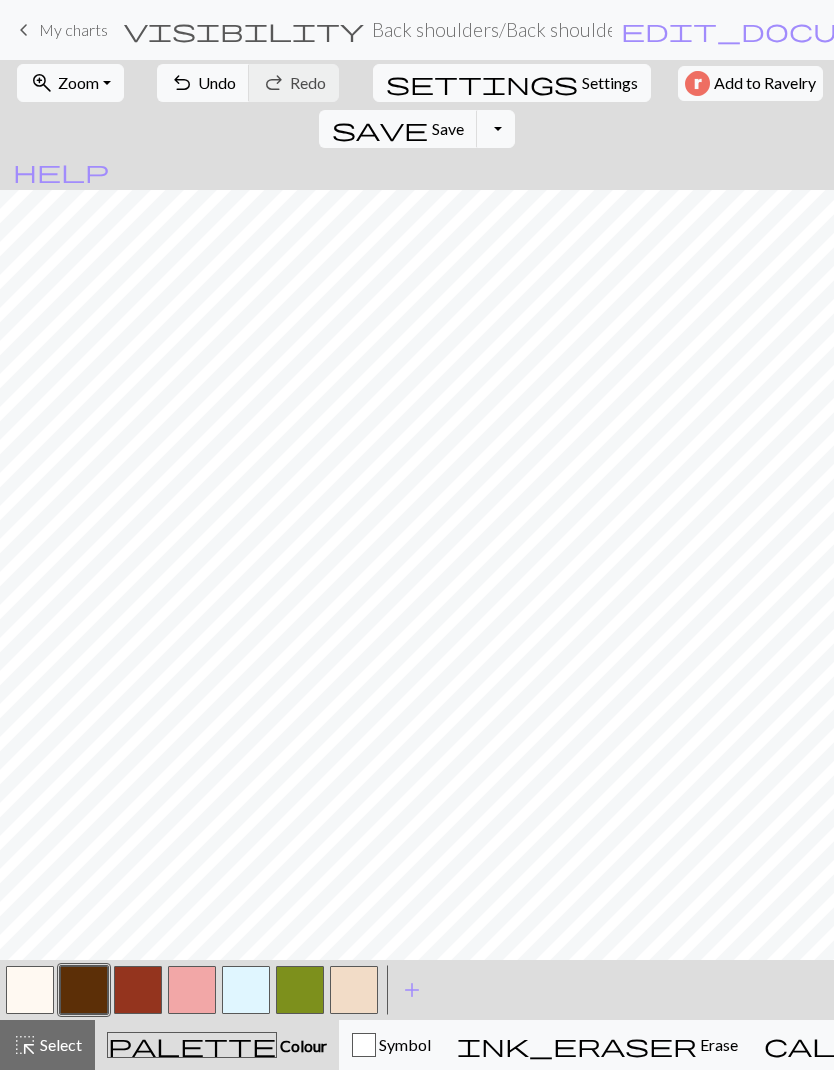 click at bounding box center [354, 990] 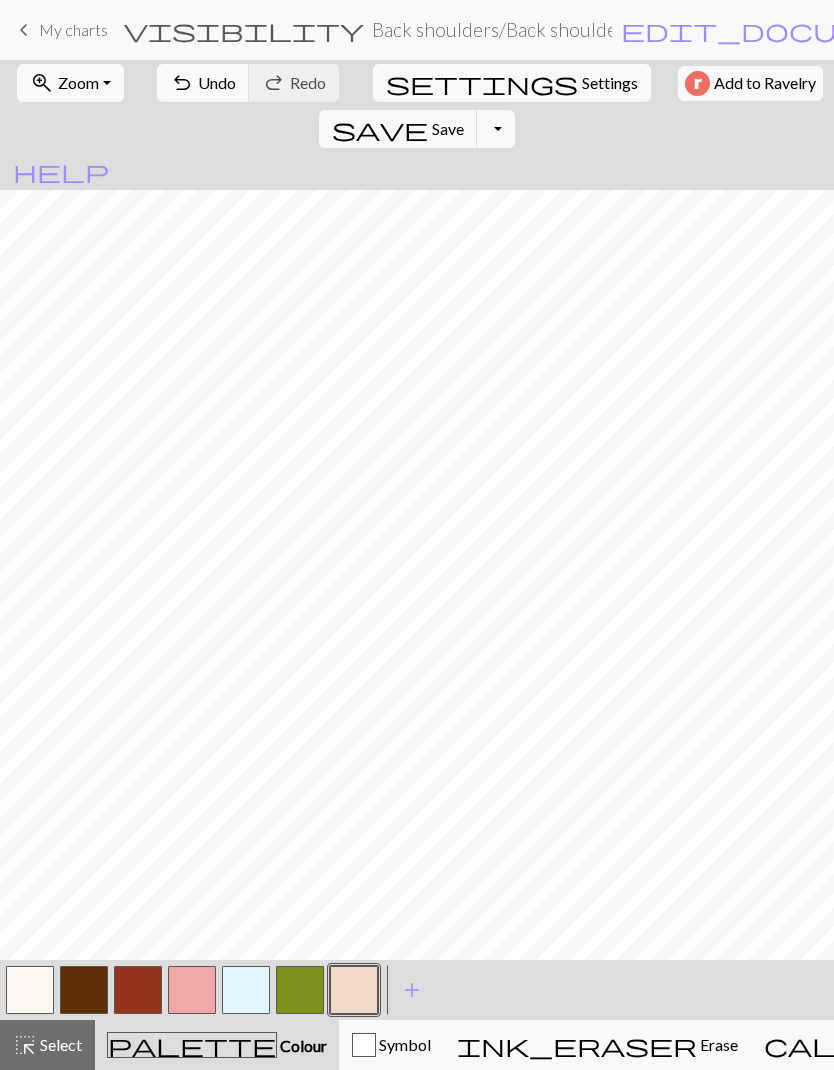 click at bounding box center [138, 990] 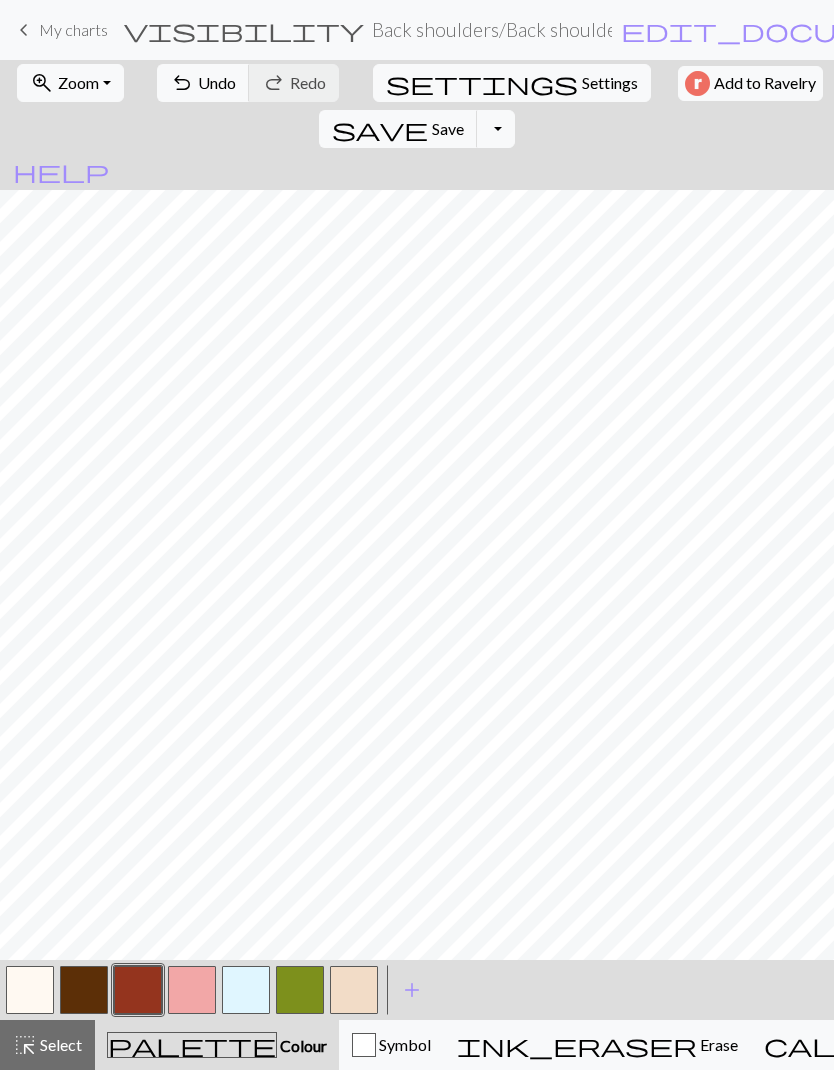 click at bounding box center (30, 990) 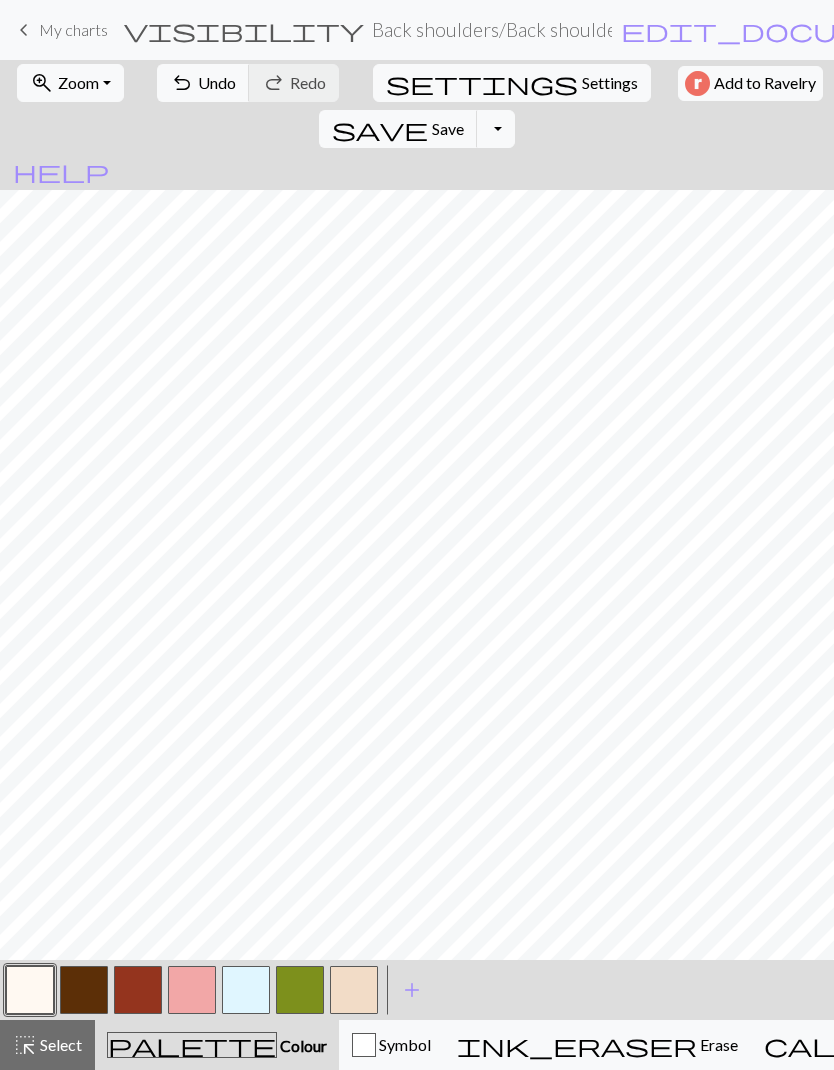 click at bounding box center (246, 990) 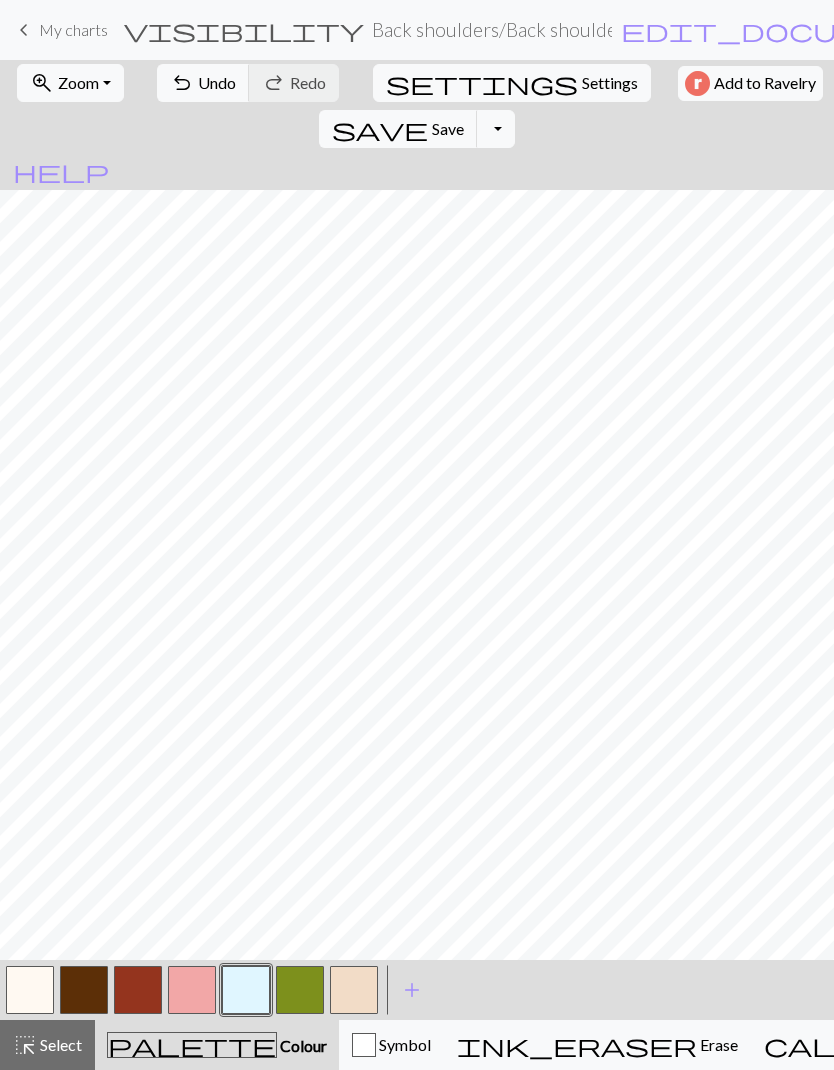 click at bounding box center (84, 990) 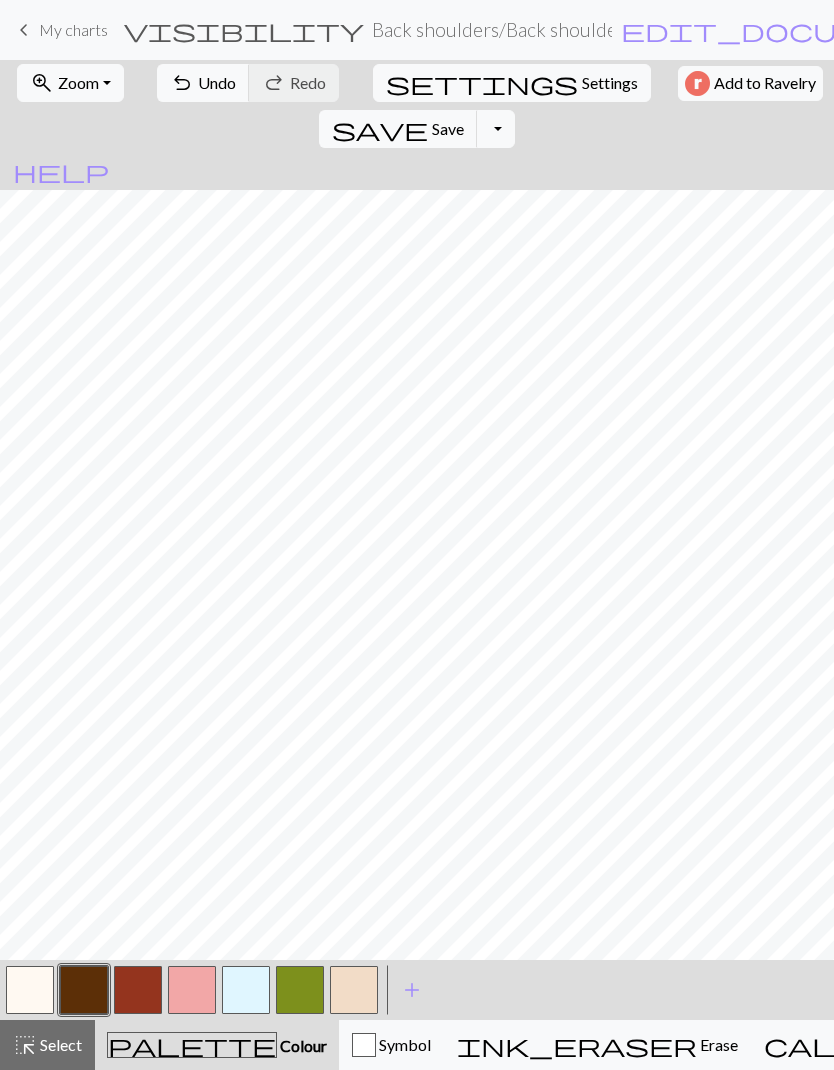 click at bounding box center [138, 990] 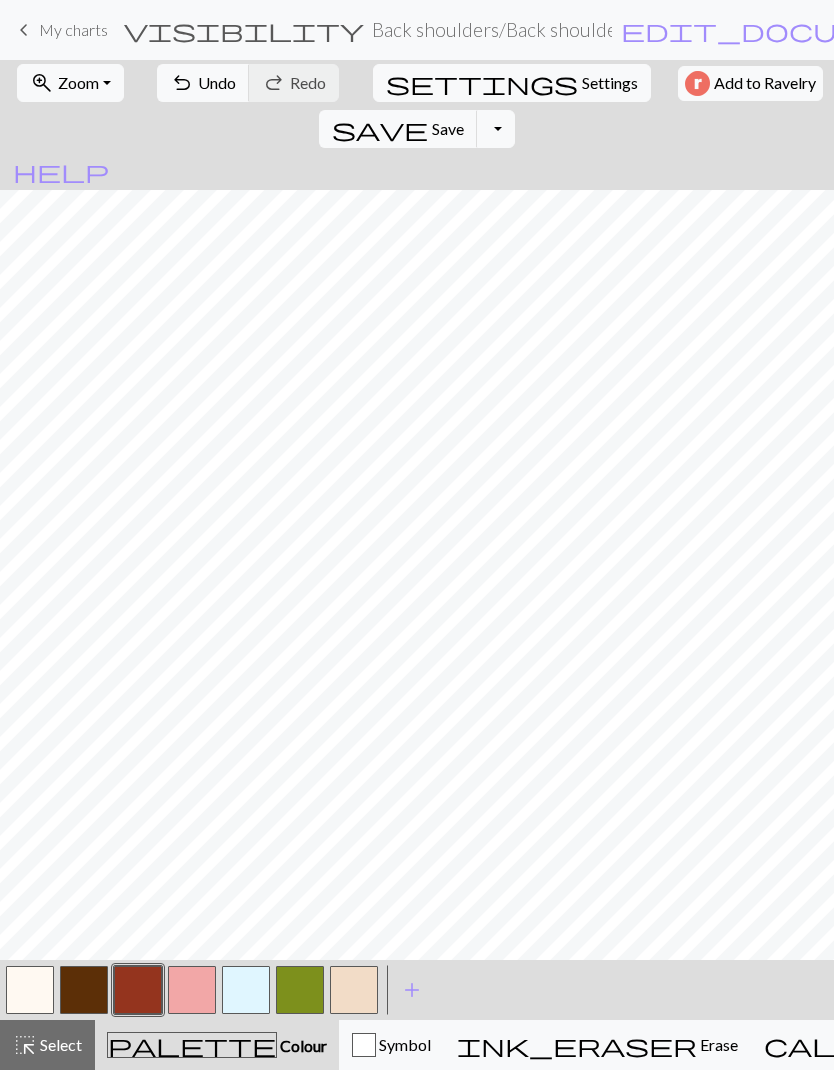 click at bounding box center (354, 990) 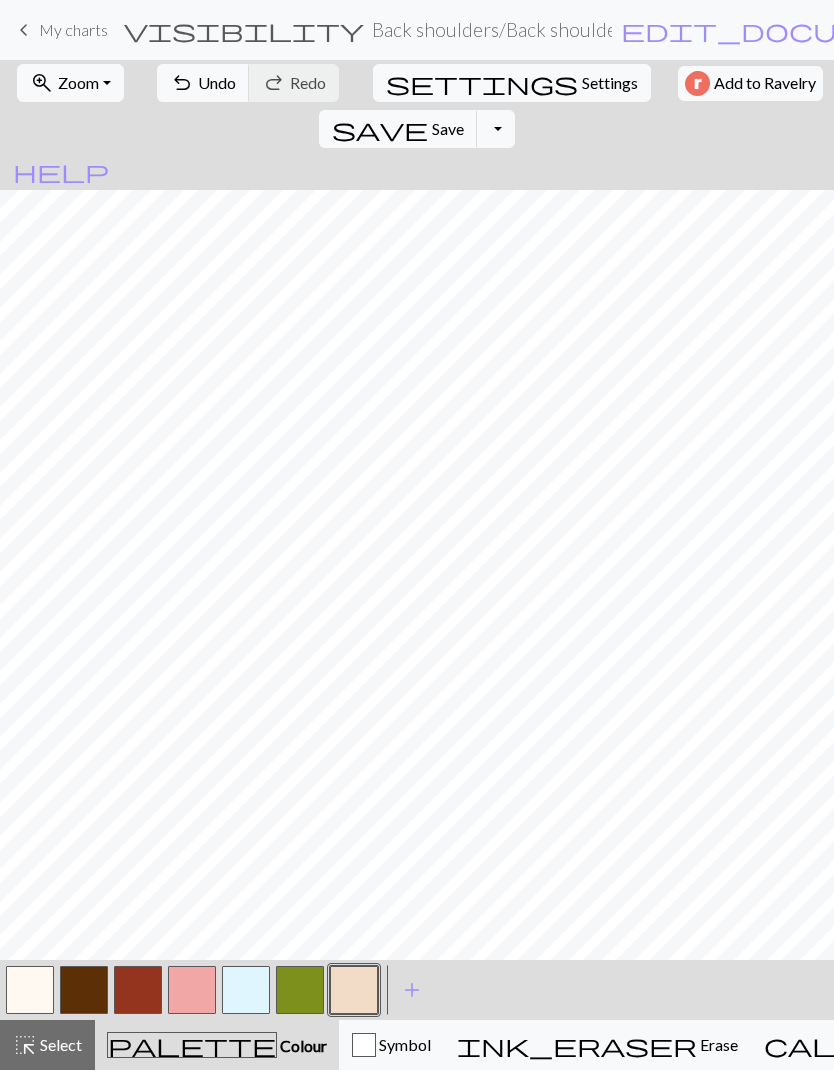click at bounding box center (30, 990) 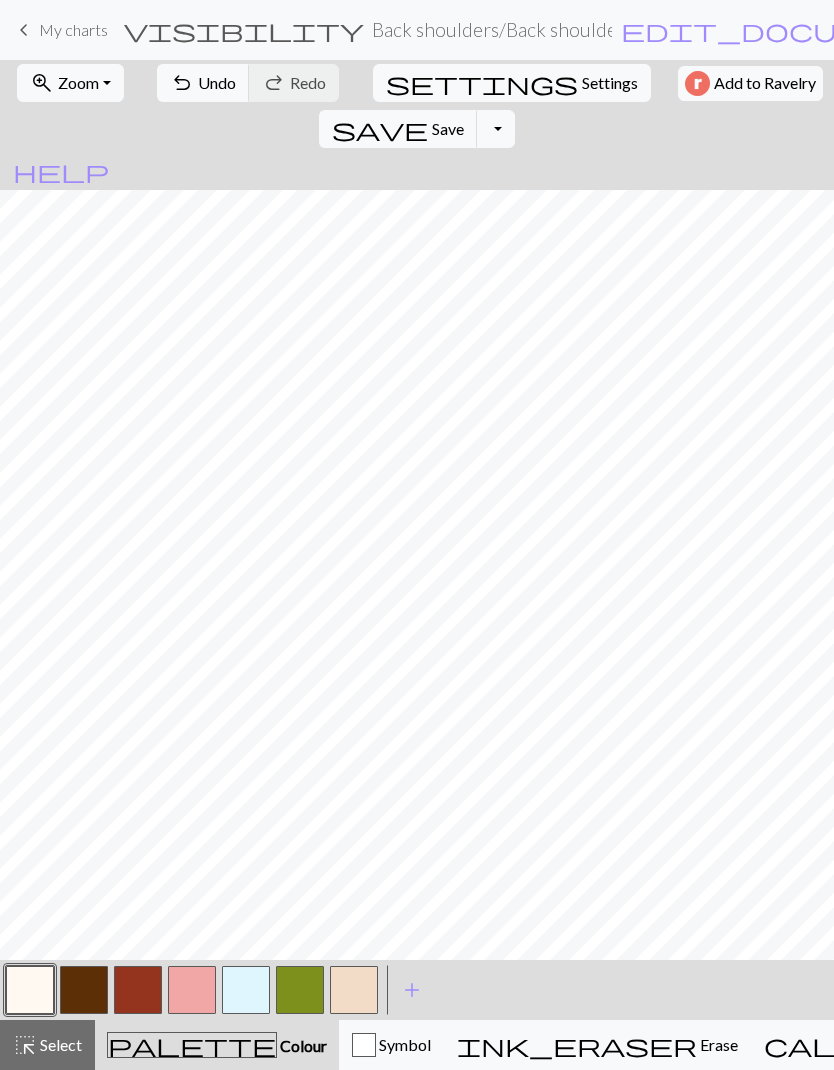 click at bounding box center (138, 990) 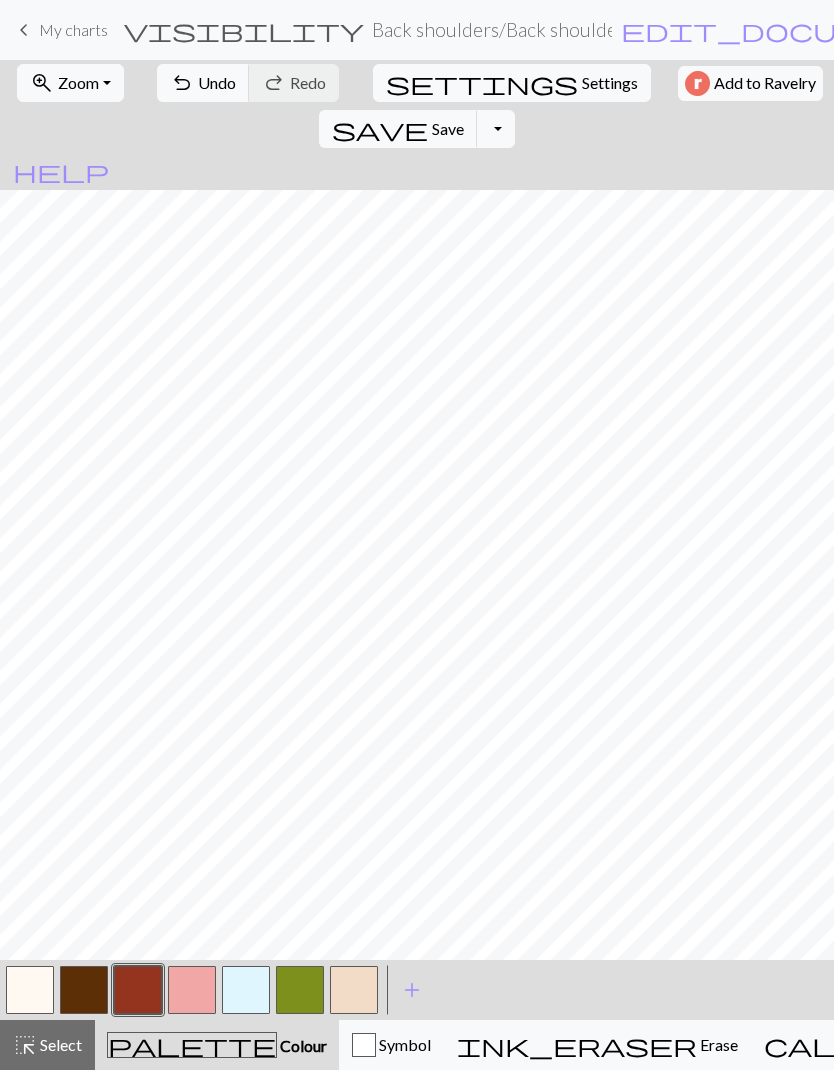 click at bounding box center (192, 990) 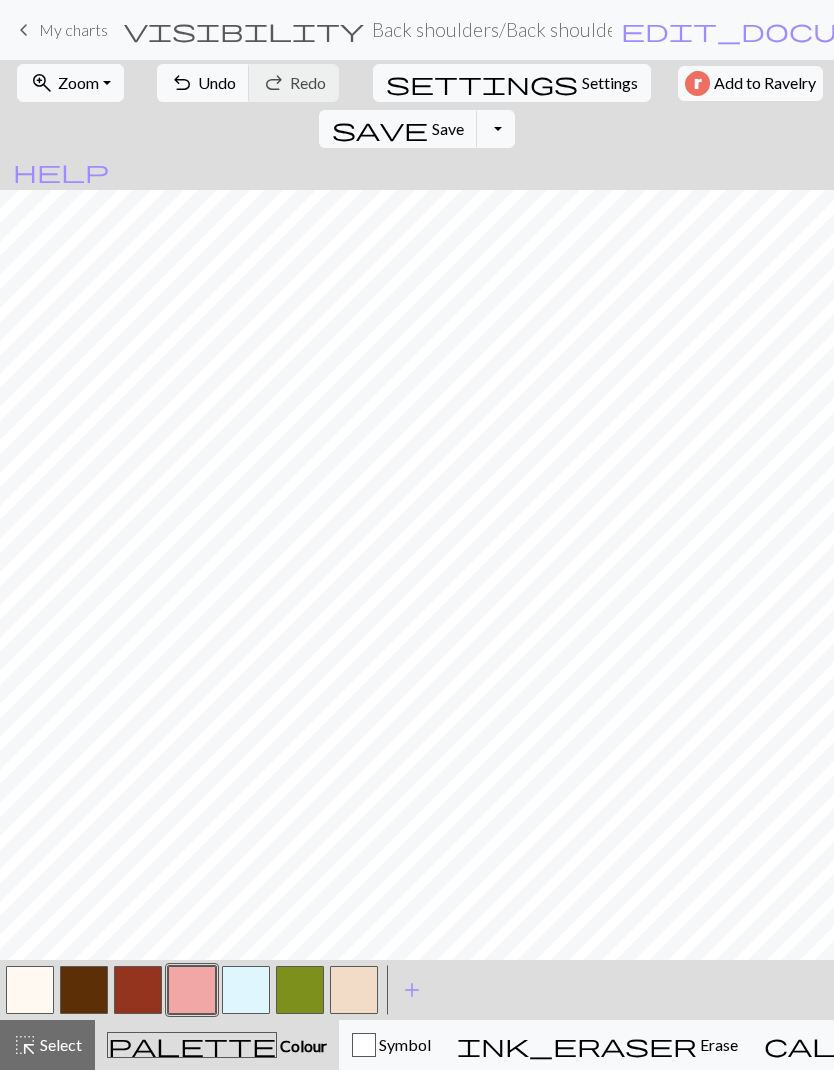 click at bounding box center [246, 990] 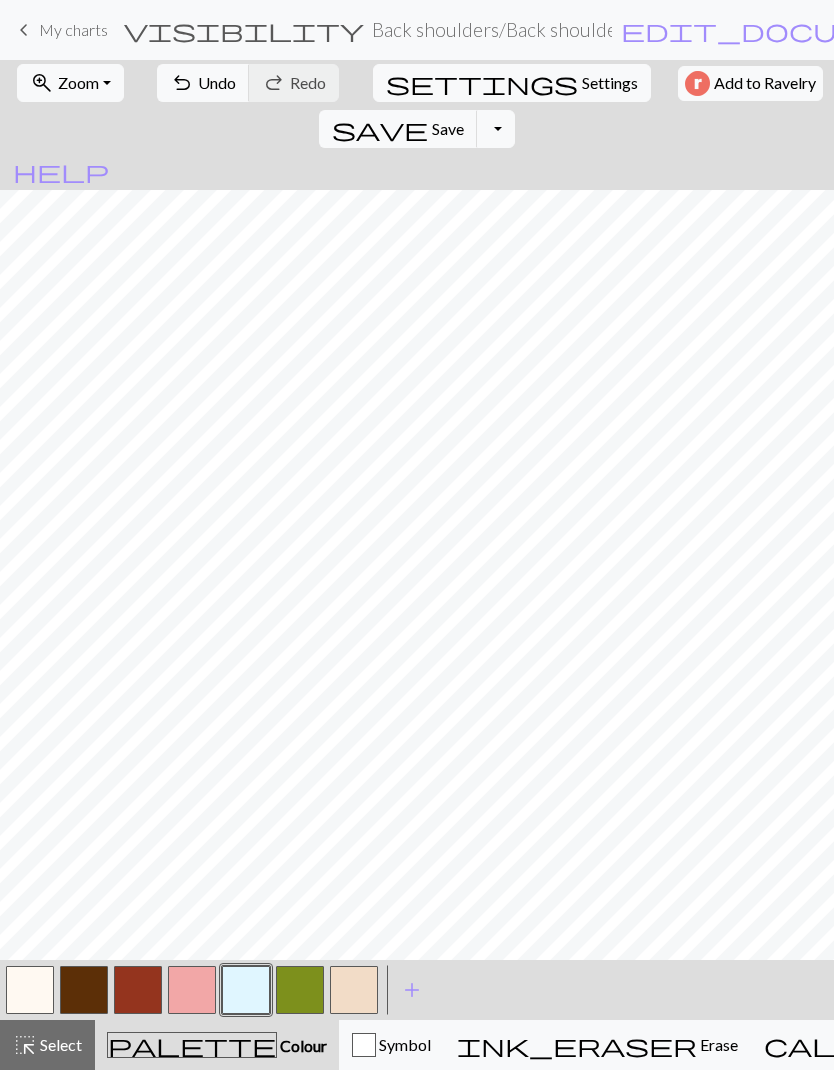 click at bounding box center [84, 990] 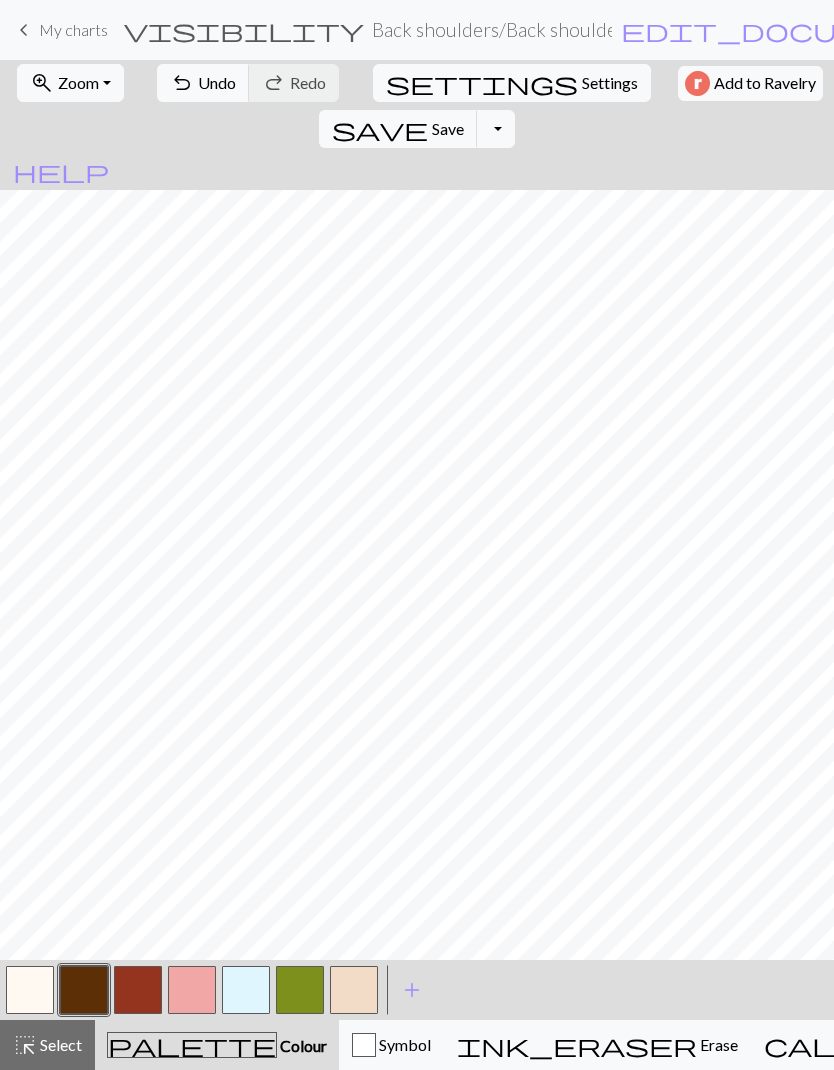 click at bounding box center (138, 990) 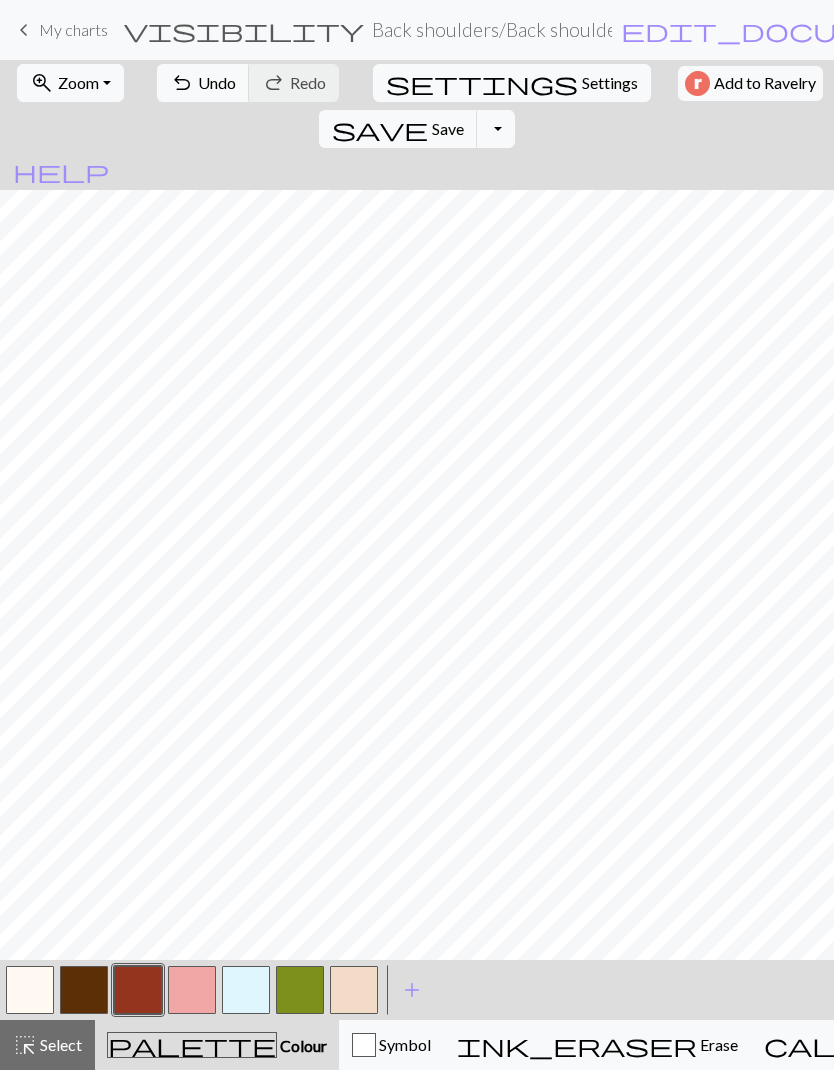 click on "save" at bounding box center [380, 129] 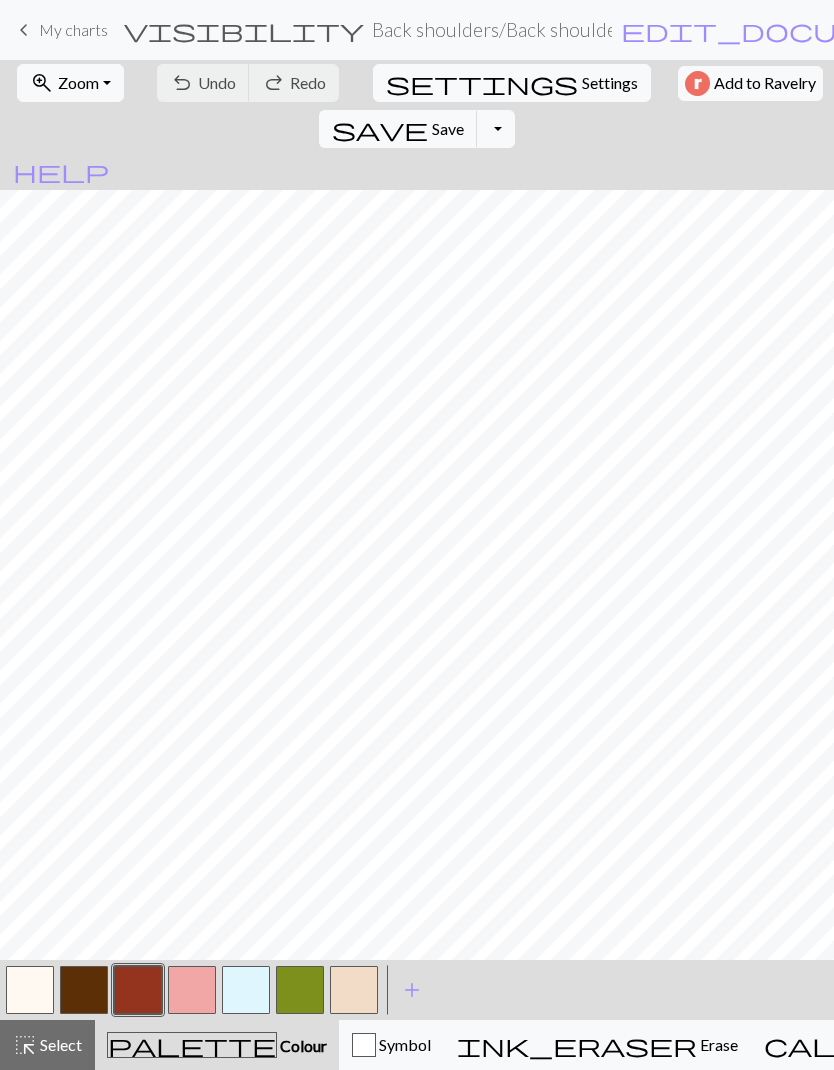 click on "Save" at bounding box center (448, 128) 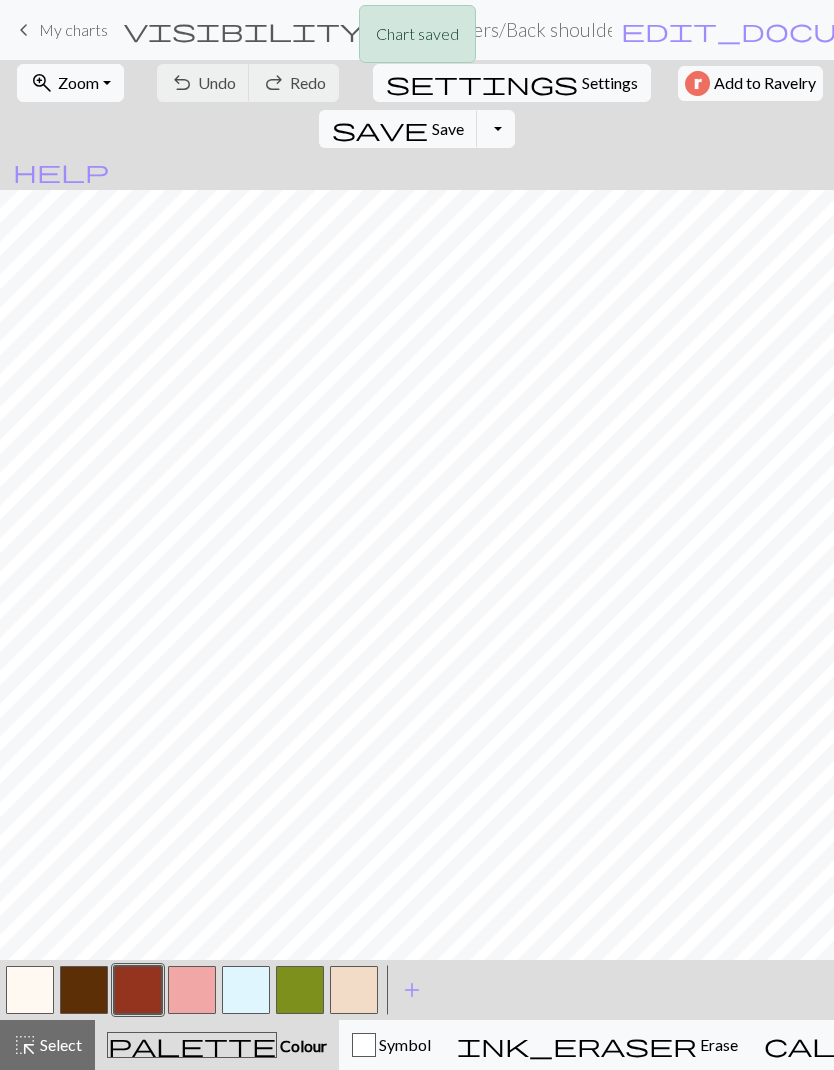 click on "Chart saved" at bounding box center [417, 39] 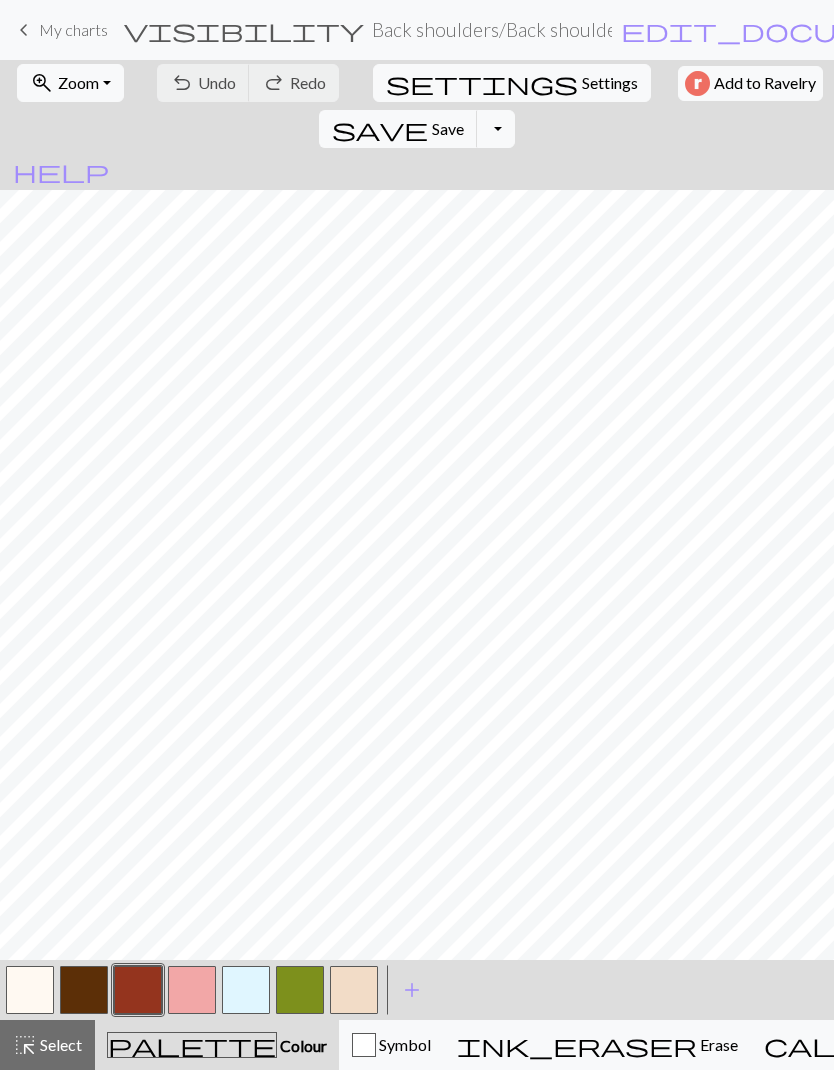 click on "keyboard_arrow_left" at bounding box center [24, 30] 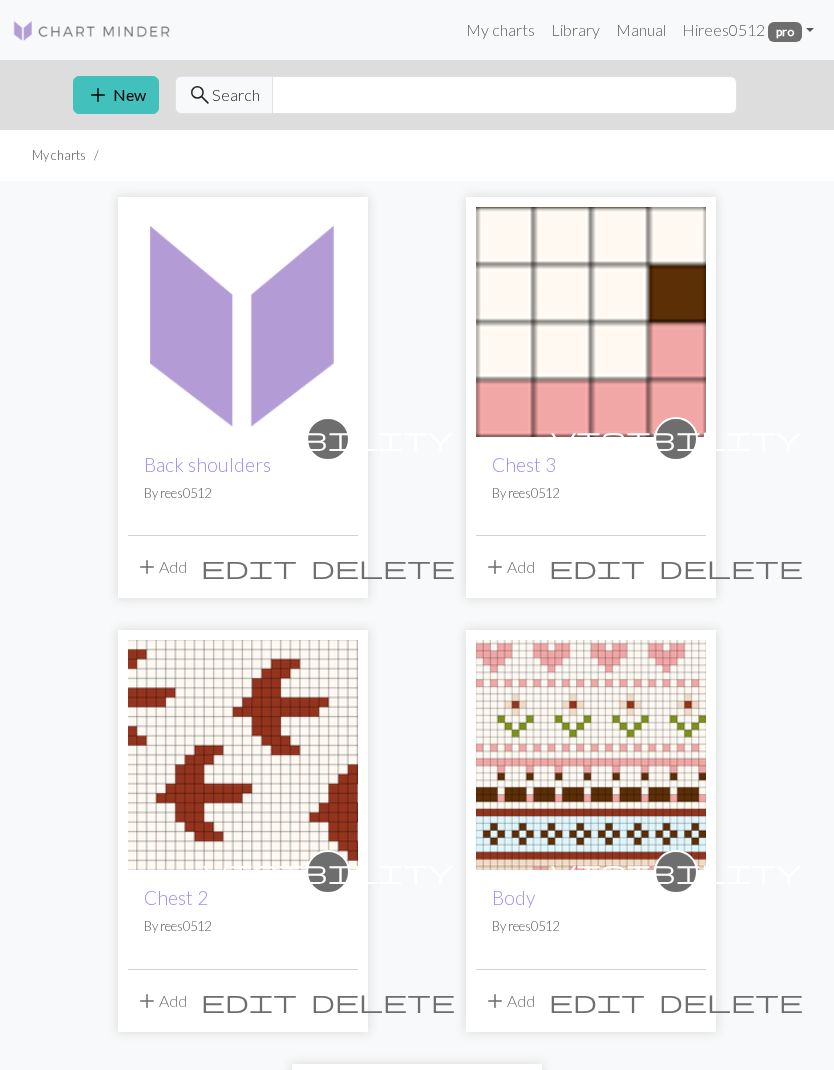 click at bounding box center [591, 755] 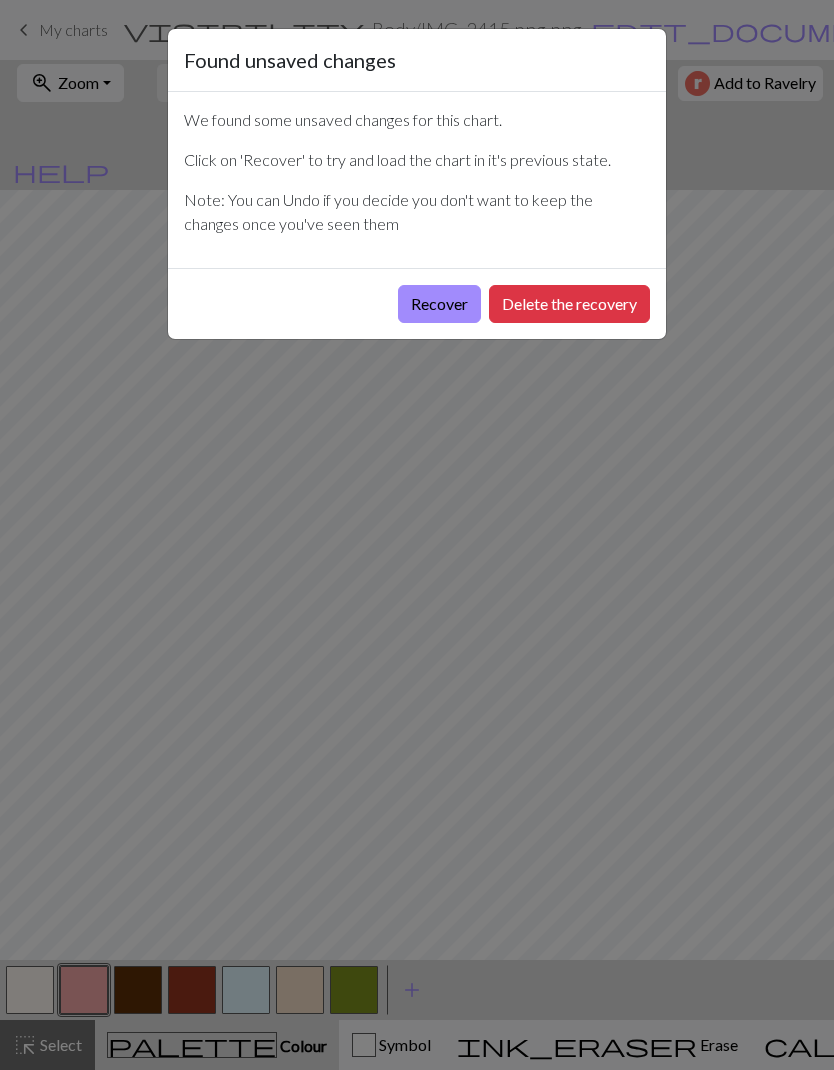click on "Recover" at bounding box center (439, 304) 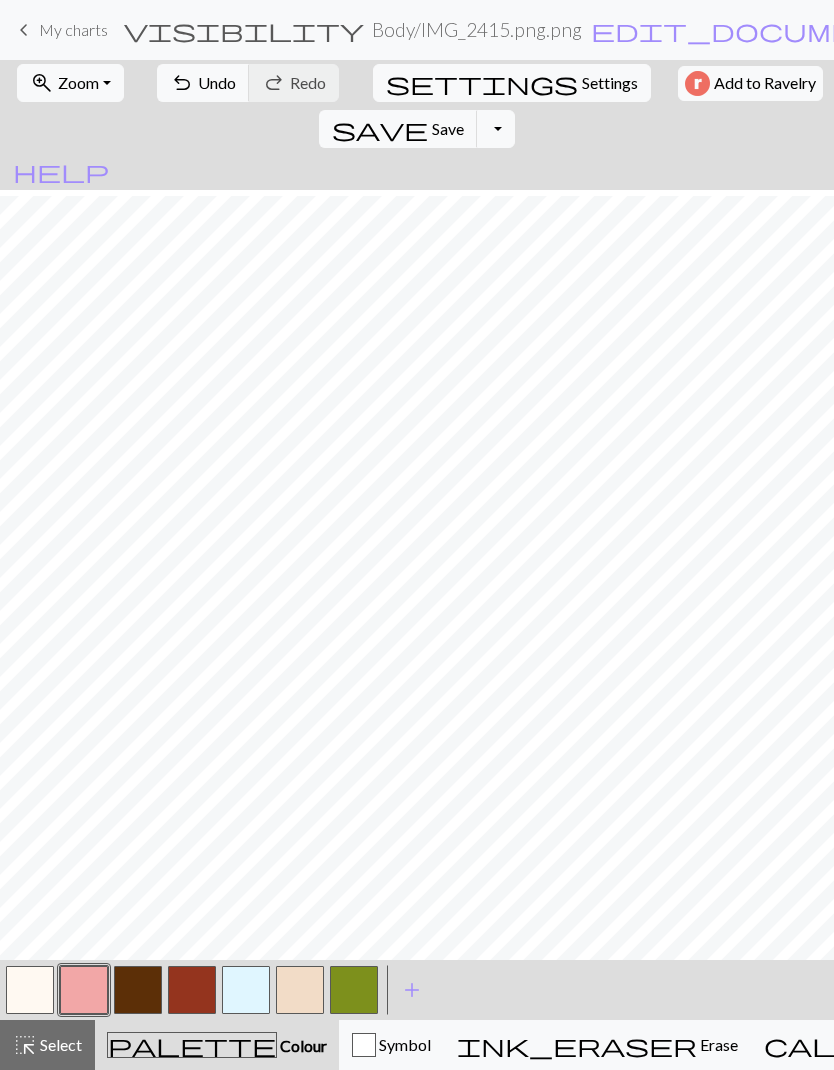 scroll, scrollTop: 382, scrollLeft: 0, axis: vertical 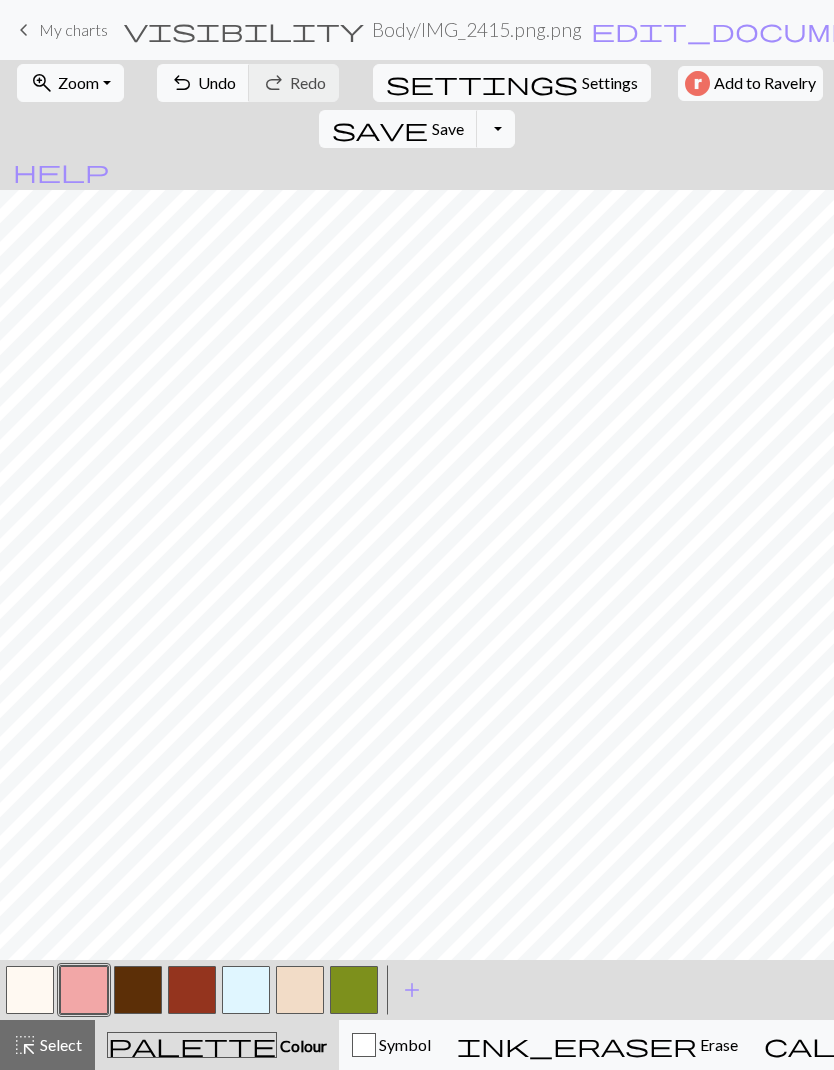 click at bounding box center [246, 990] 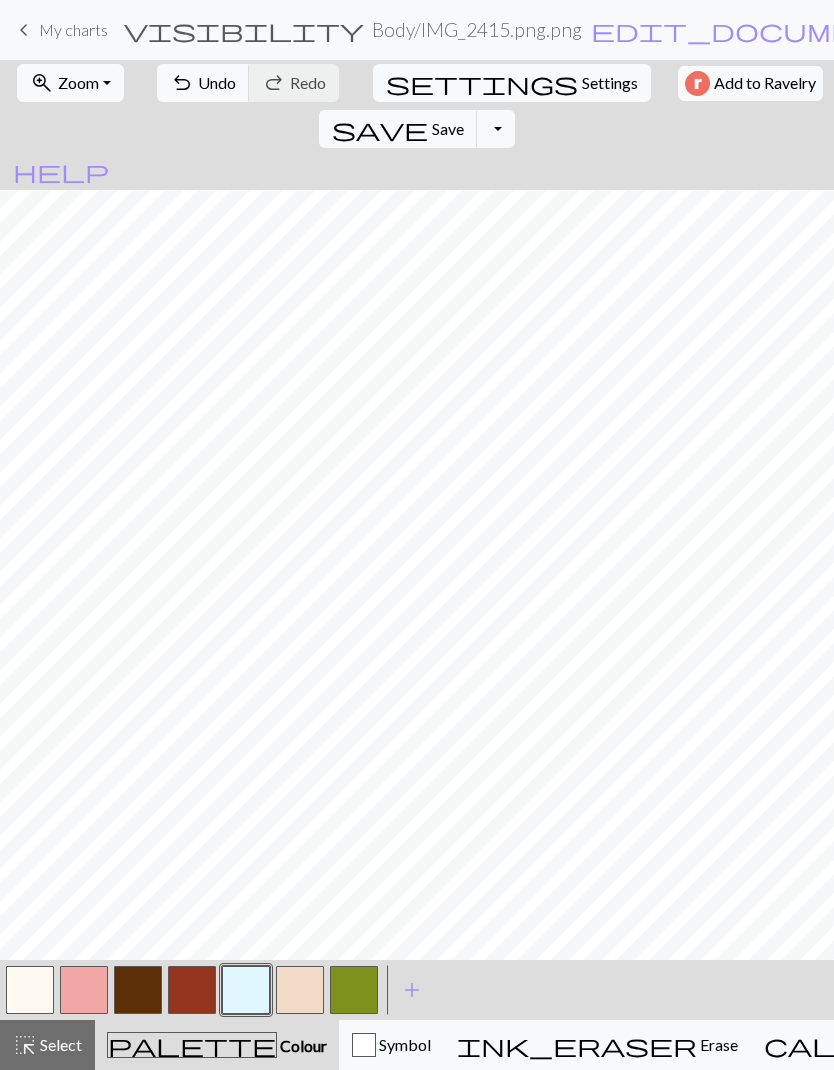 click at bounding box center (300, 990) 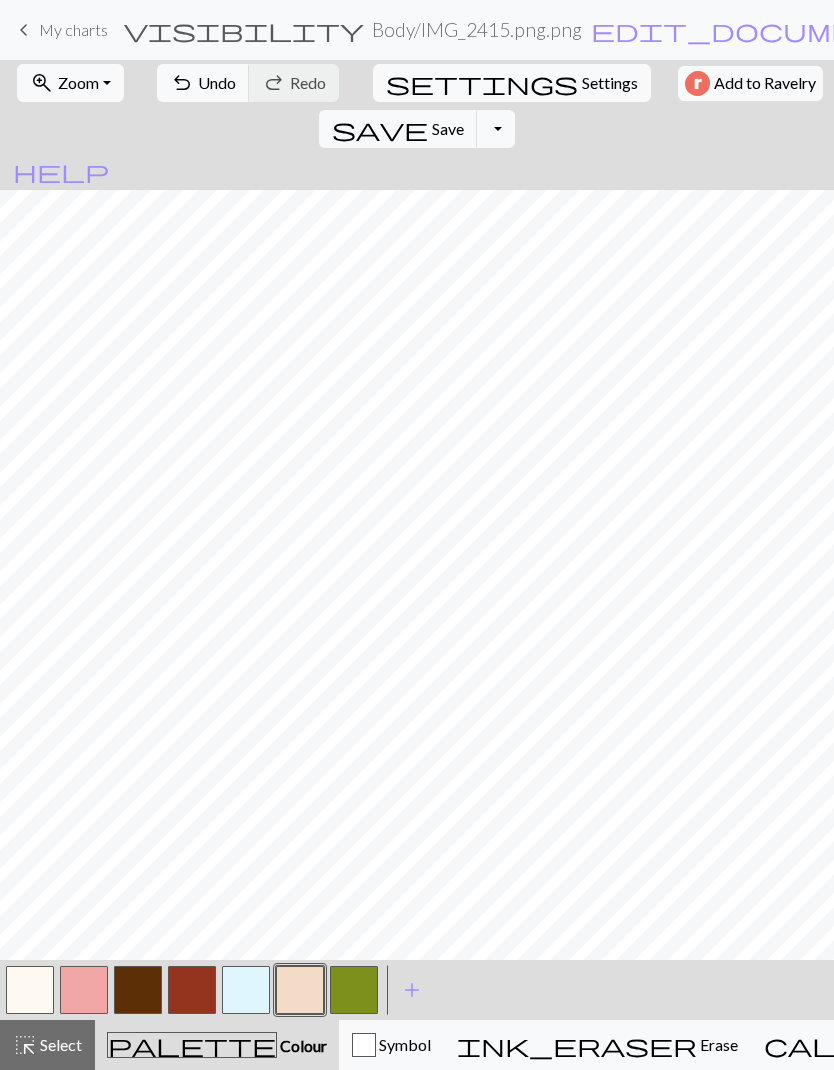 click at bounding box center [246, 990] 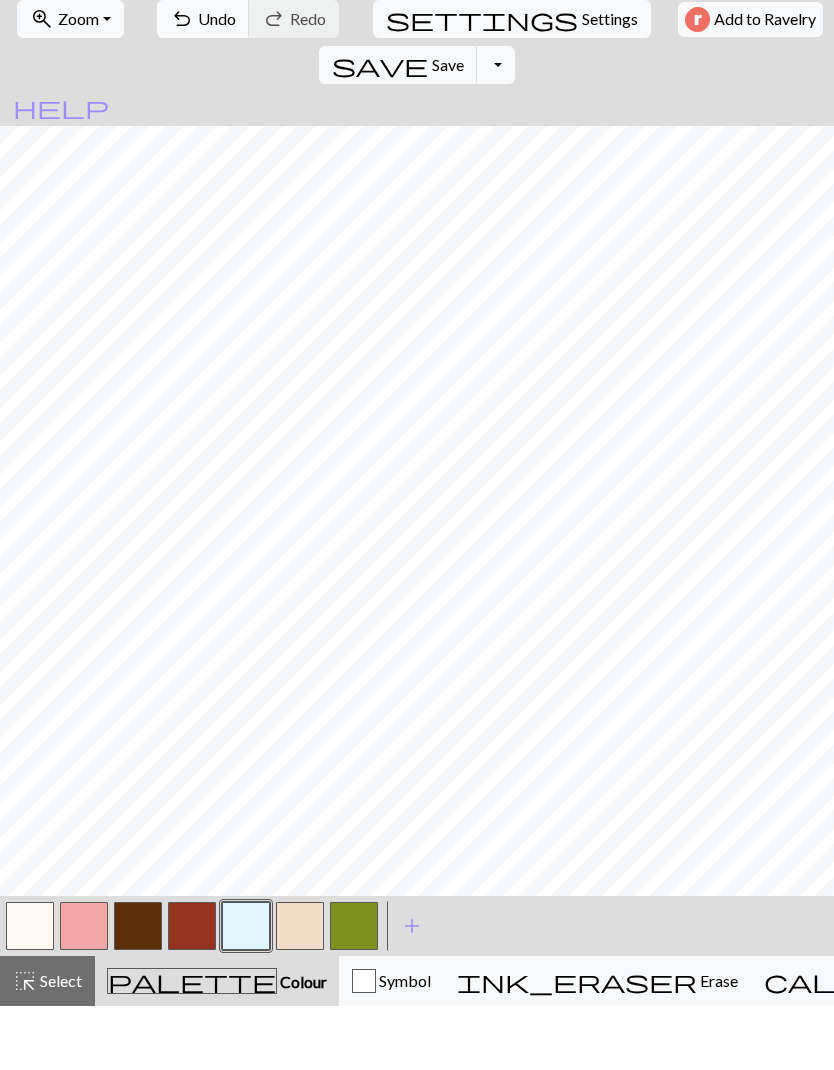 click at bounding box center [354, 990] 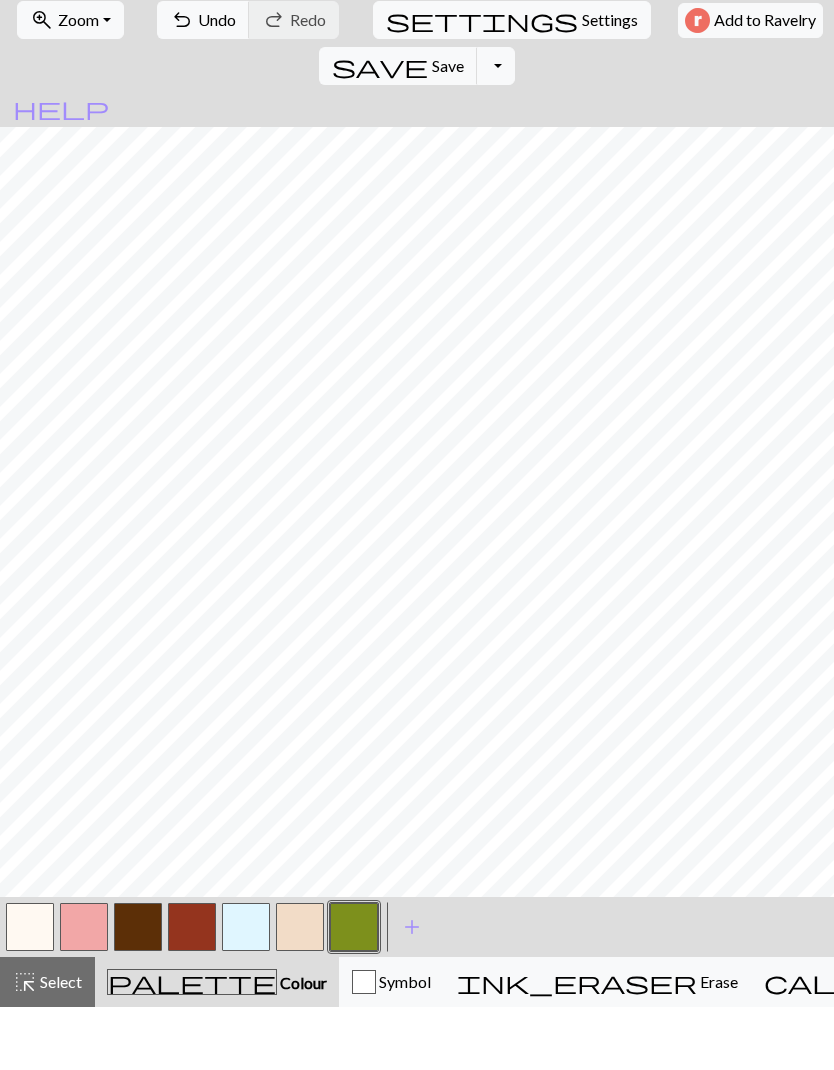 scroll, scrollTop: 178, scrollLeft: 0, axis: vertical 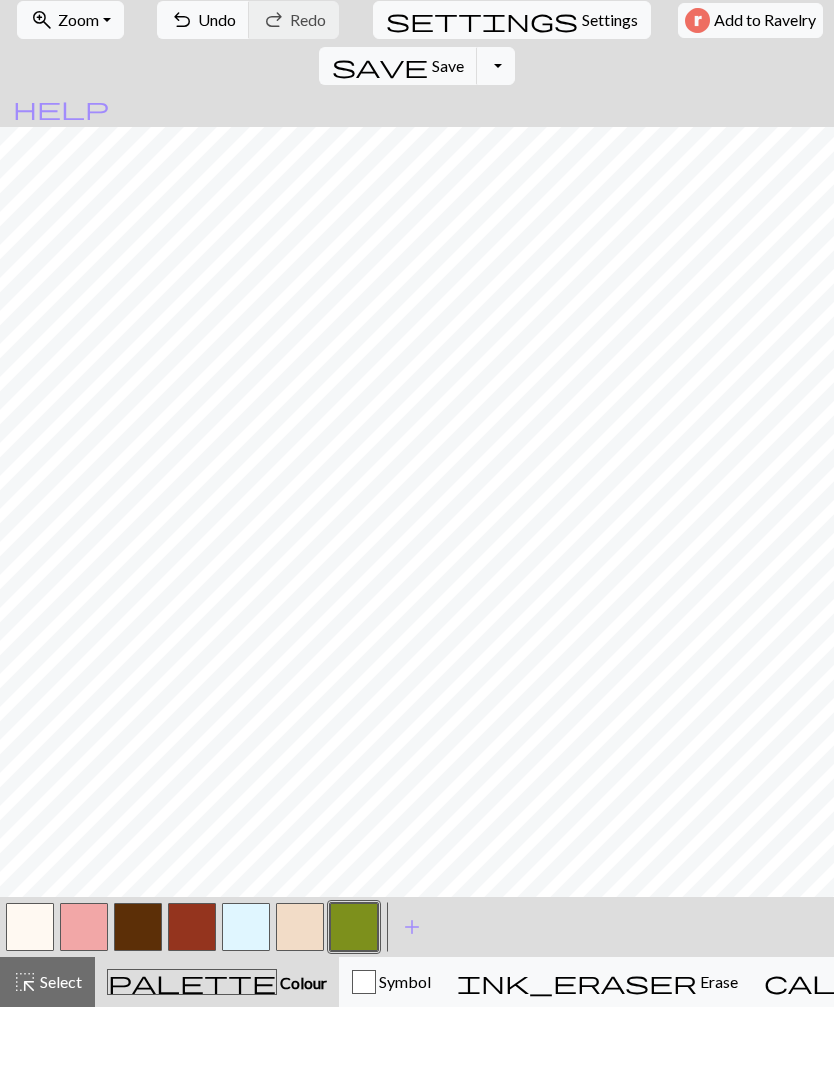 click on "Undo" at bounding box center (217, 82) 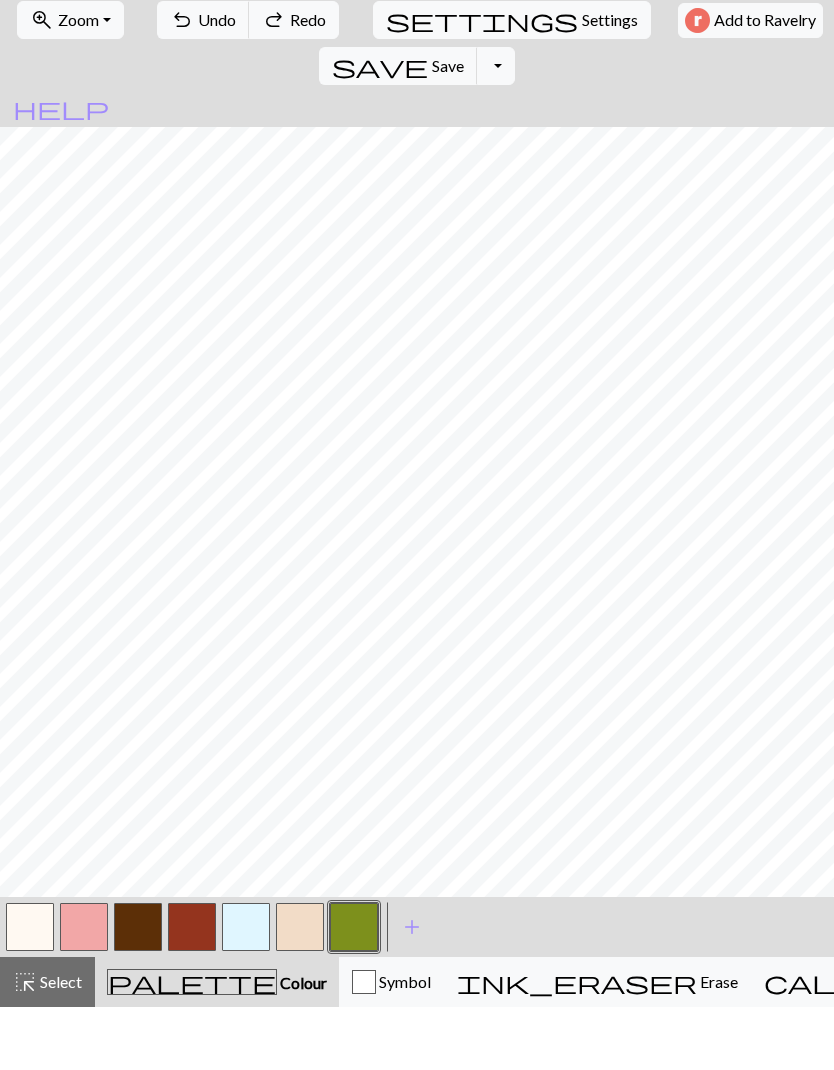 click on "Undo" at bounding box center [217, 82] 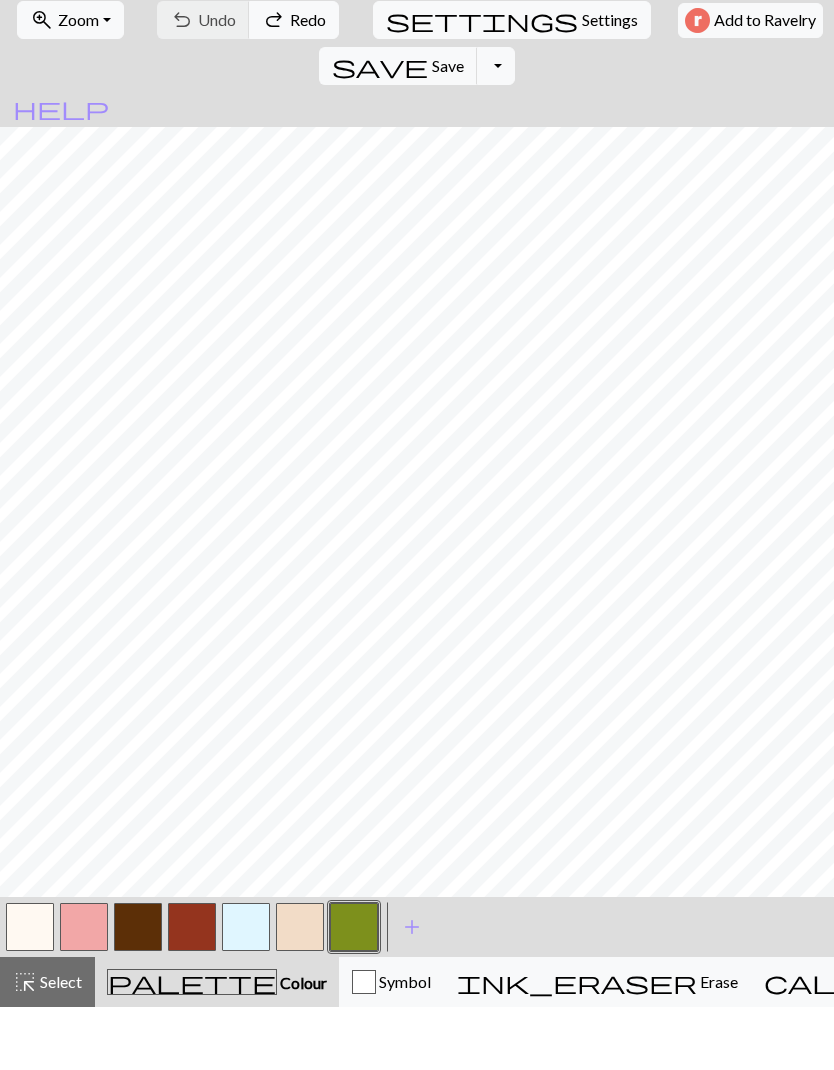 click on "redo" at bounding box center (274, 83) 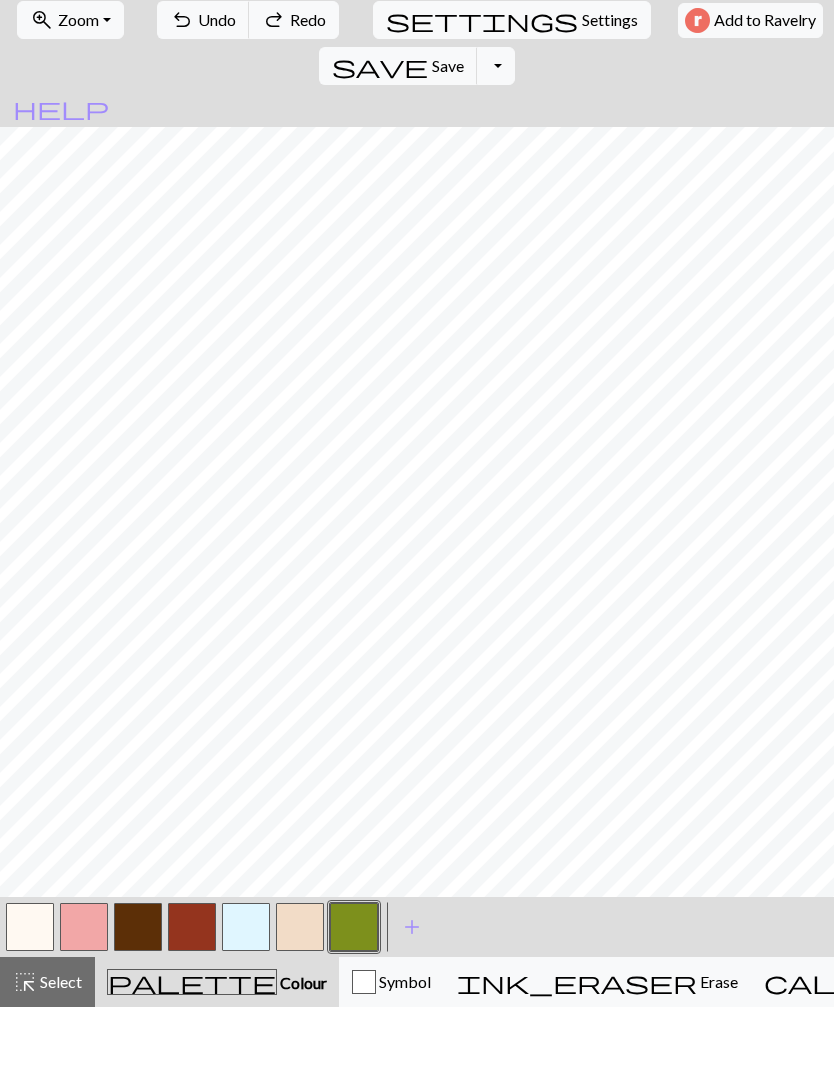 scroll, scrollTop: 0, scrollLeft: 0, axis: both 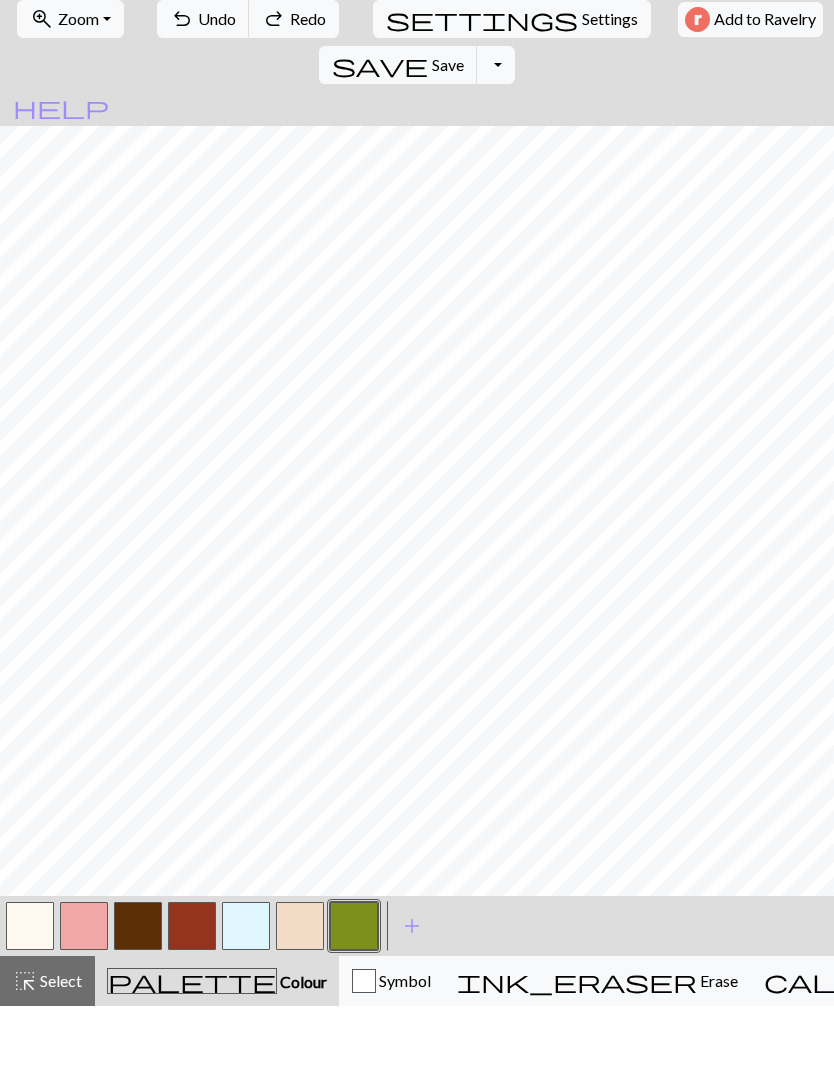 click on "add Add a  colour" at bounding box center (412, 990) 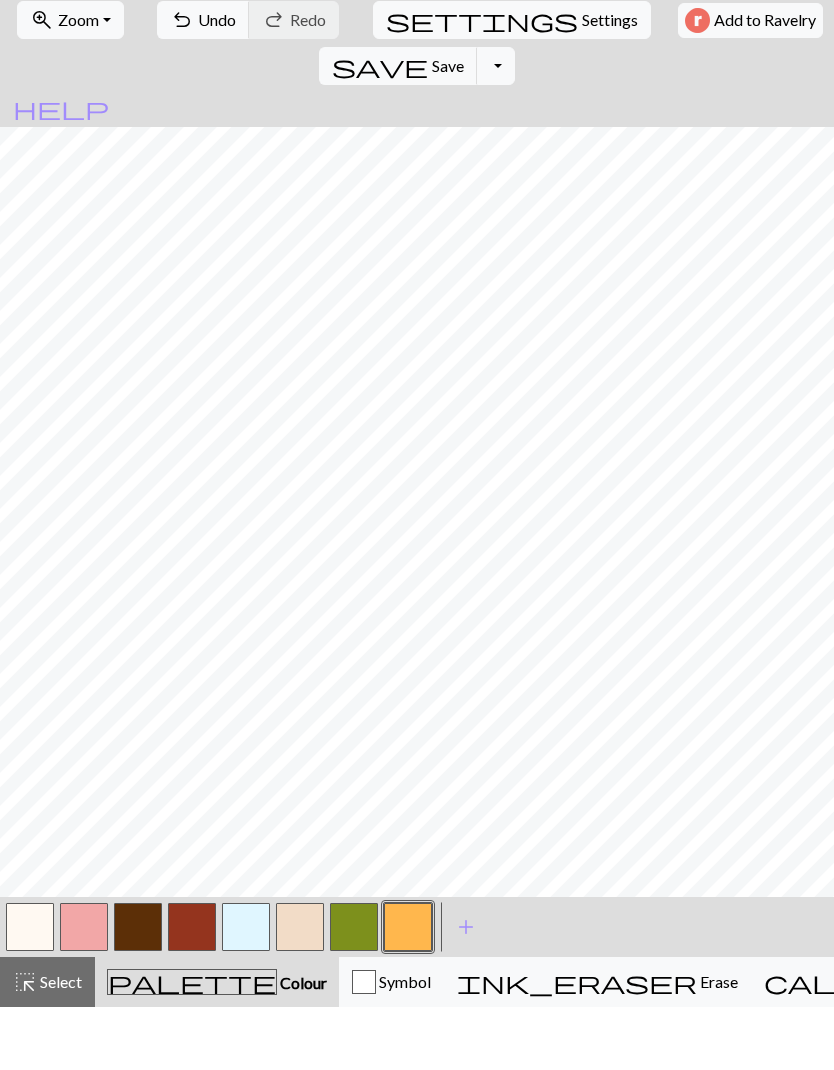 click on "Edit colour Name CC7 Use advanced picker Reorder arrow_back Move left arrow_forward Move right Delete Done Cancel" at bounding box center [417, 535] 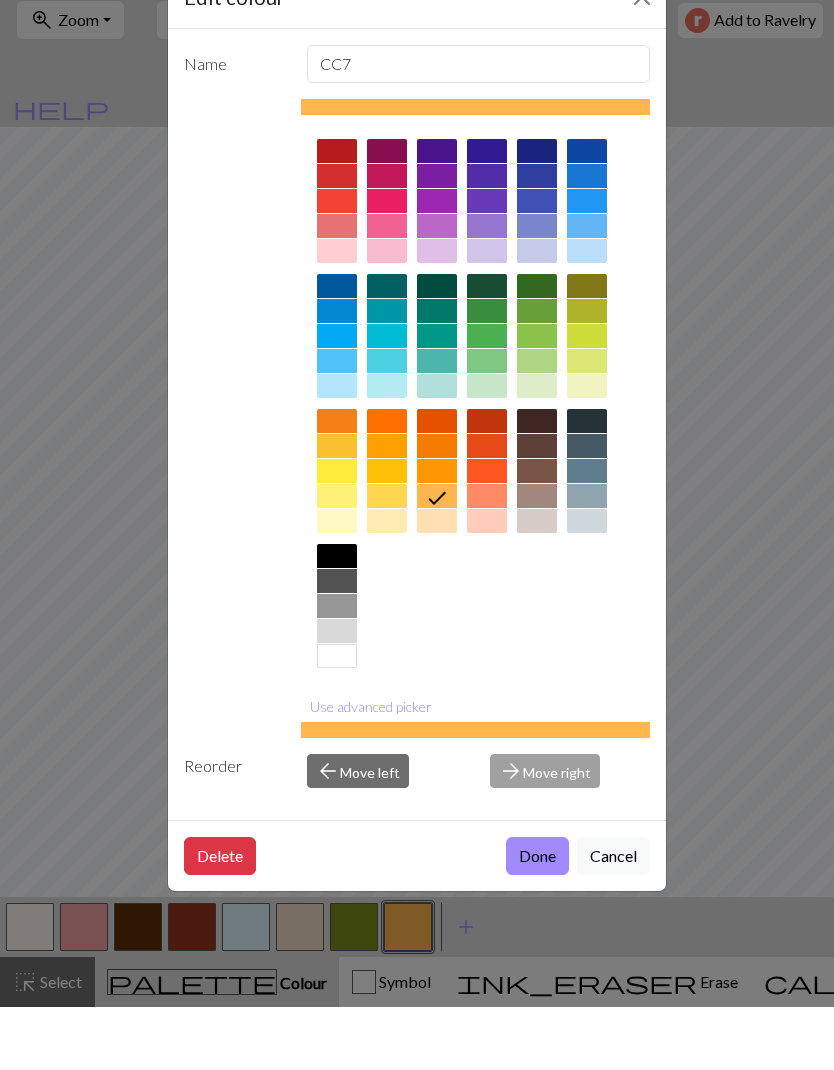 click at bounding box center (337, 314) 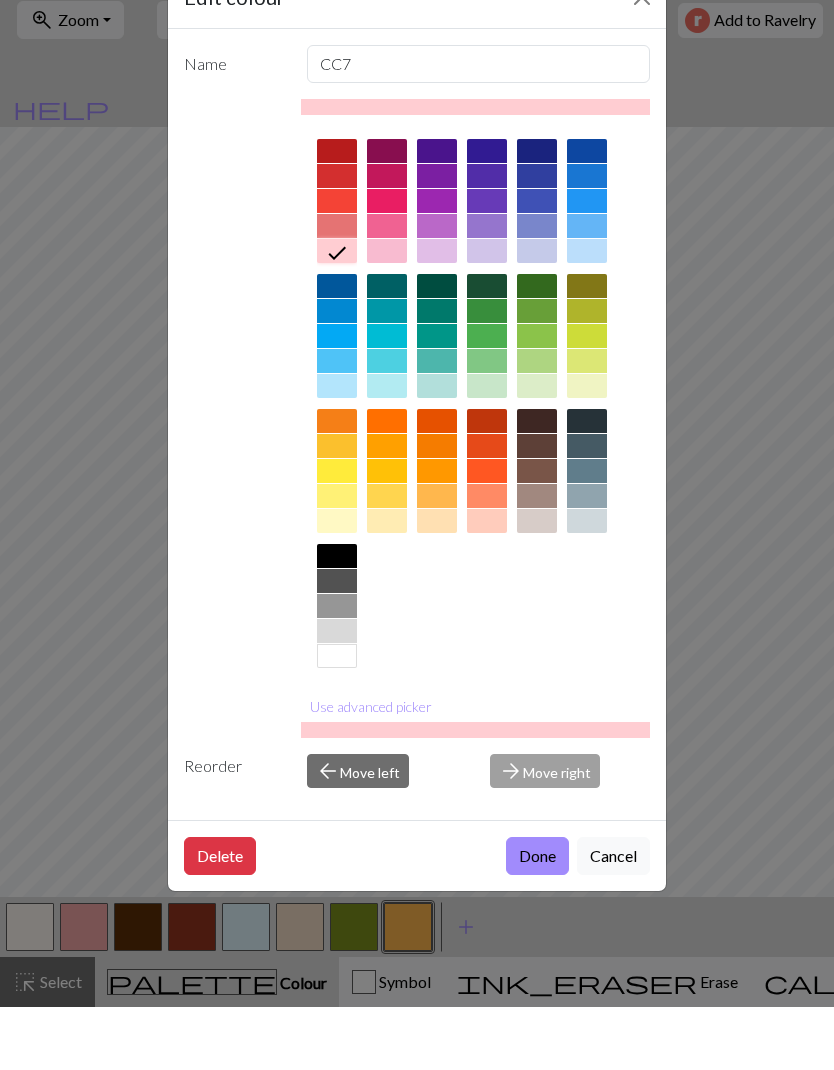 click on "Use advanced picker" at bounding box center [371, 769] 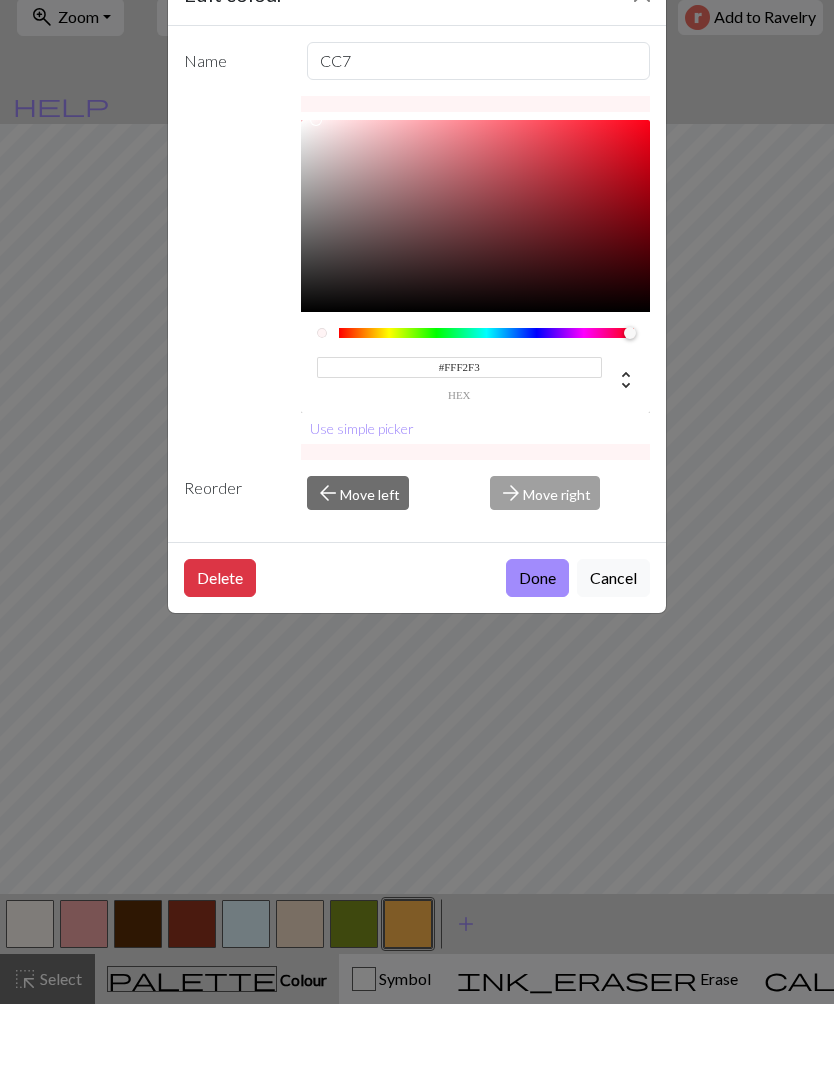scroll, scrollTop: 1, scrollLeft: 0, axis: vertical 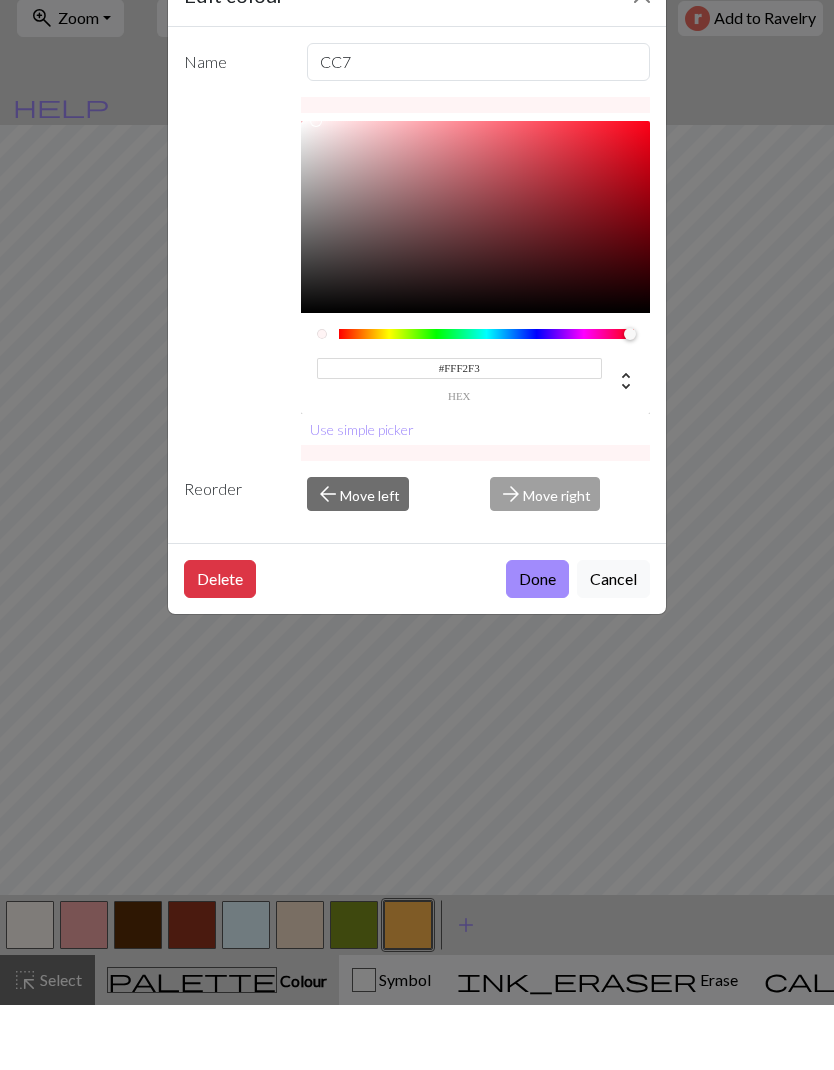 type on "#FFF1F2" 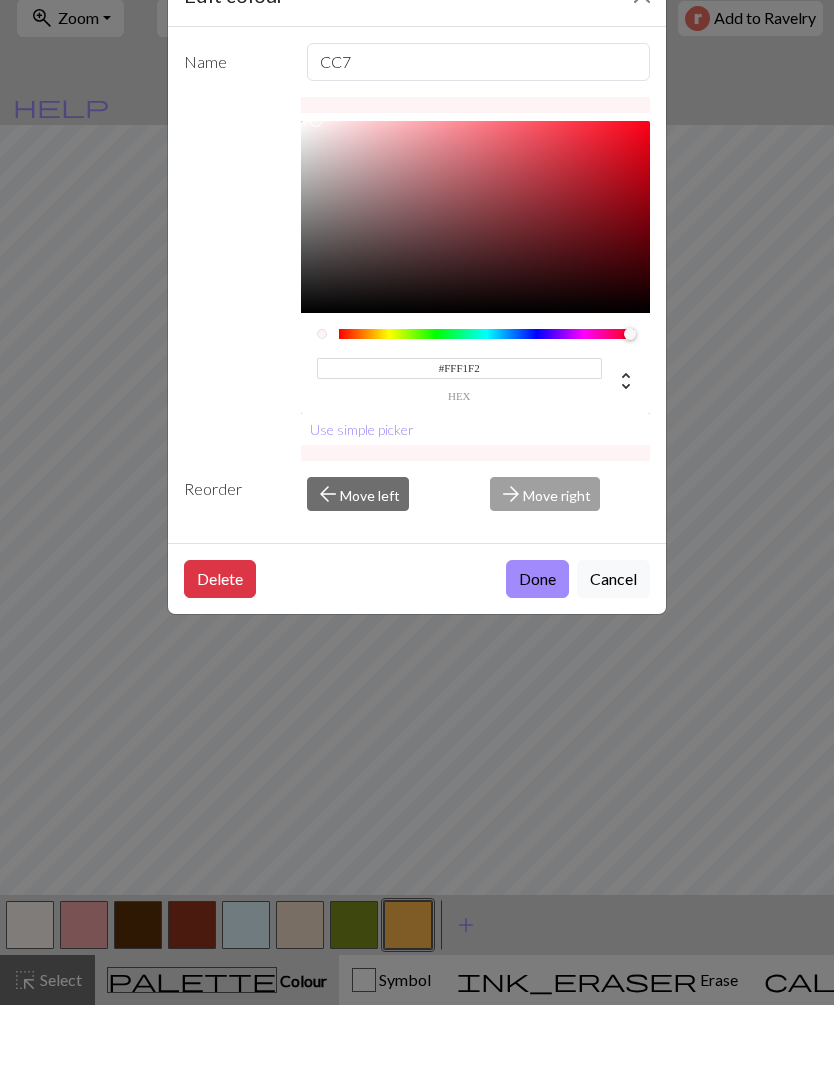 scroll, scrollTop: 0, scrollLeft: 0, axis: both 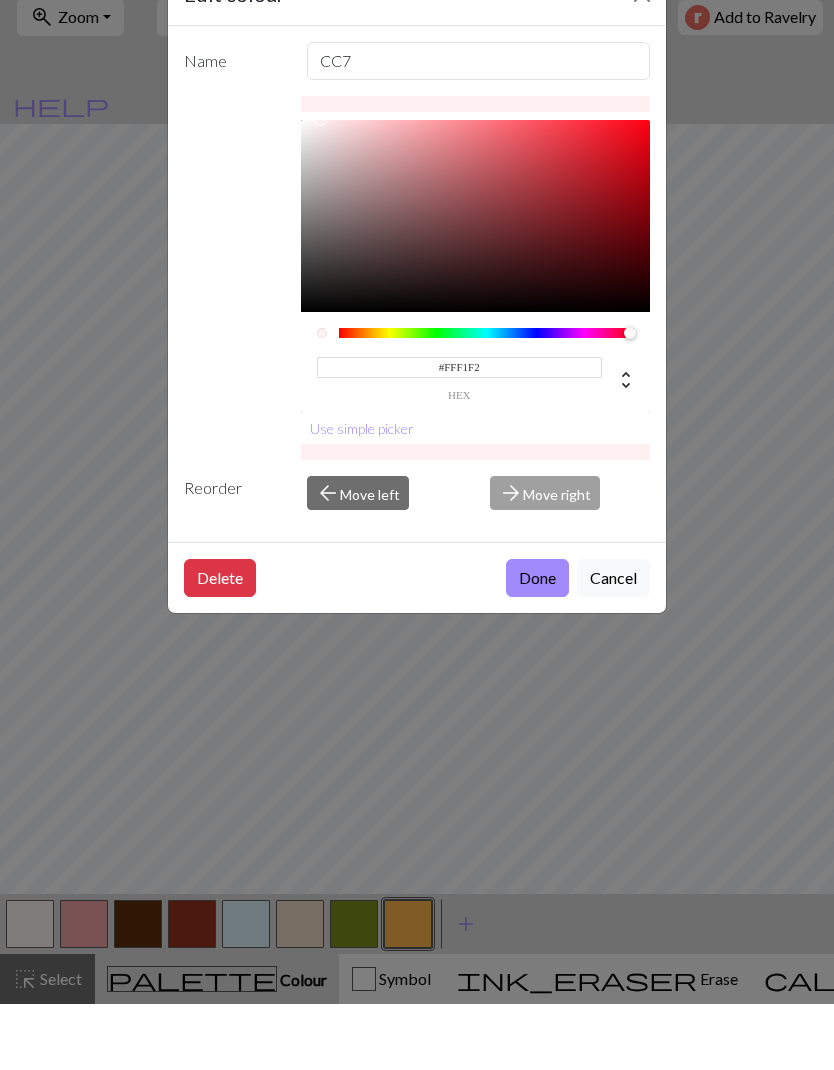 click on "Done" at bounding box center [537, 644] 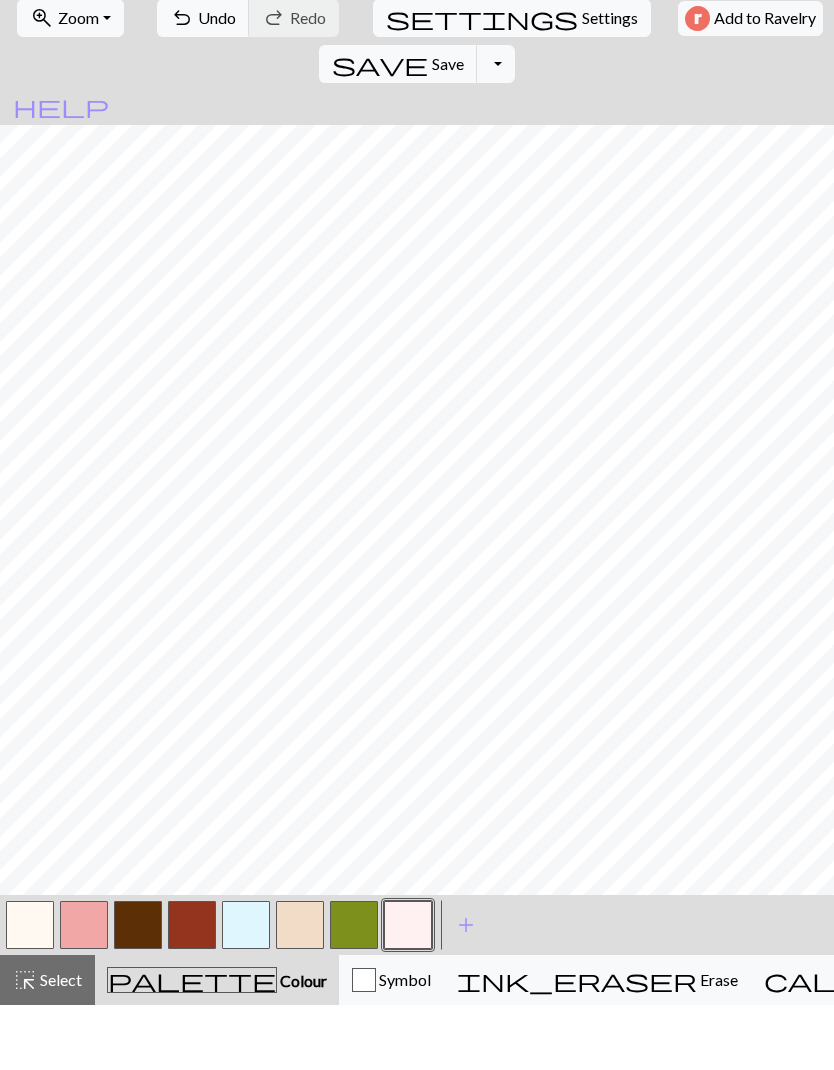 click at bounding box center [408, 990] 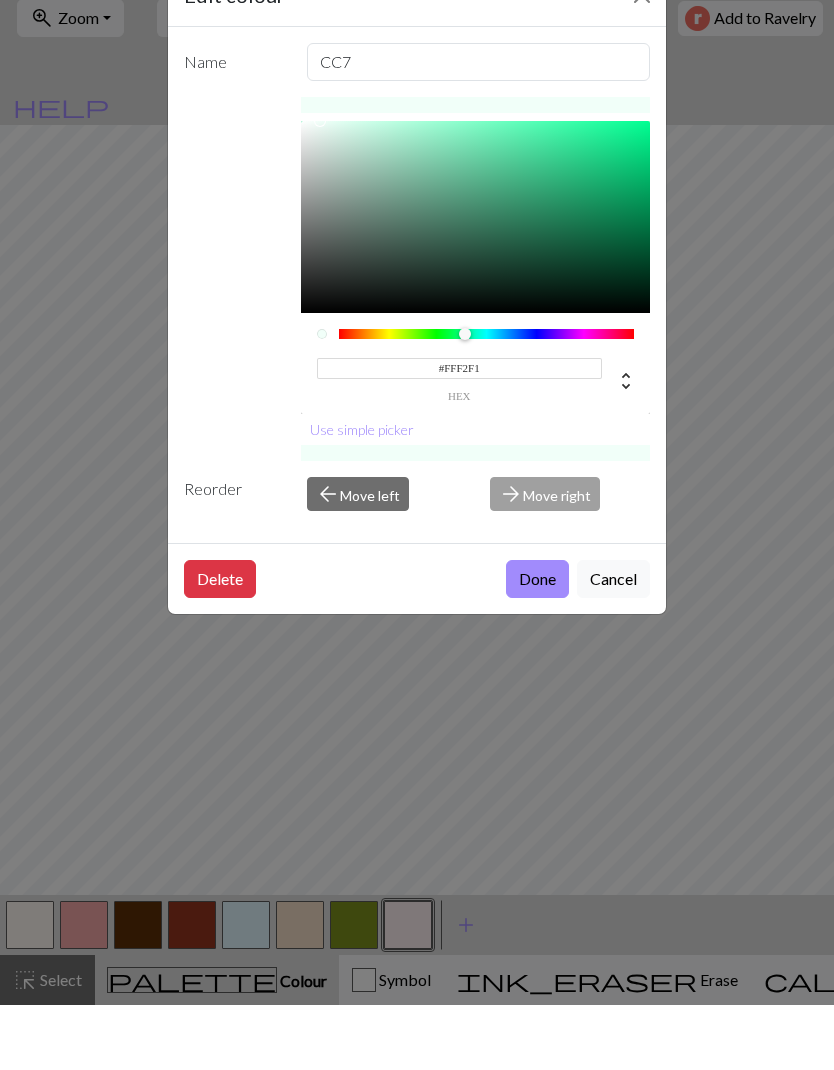 type on "#FFF1F1" 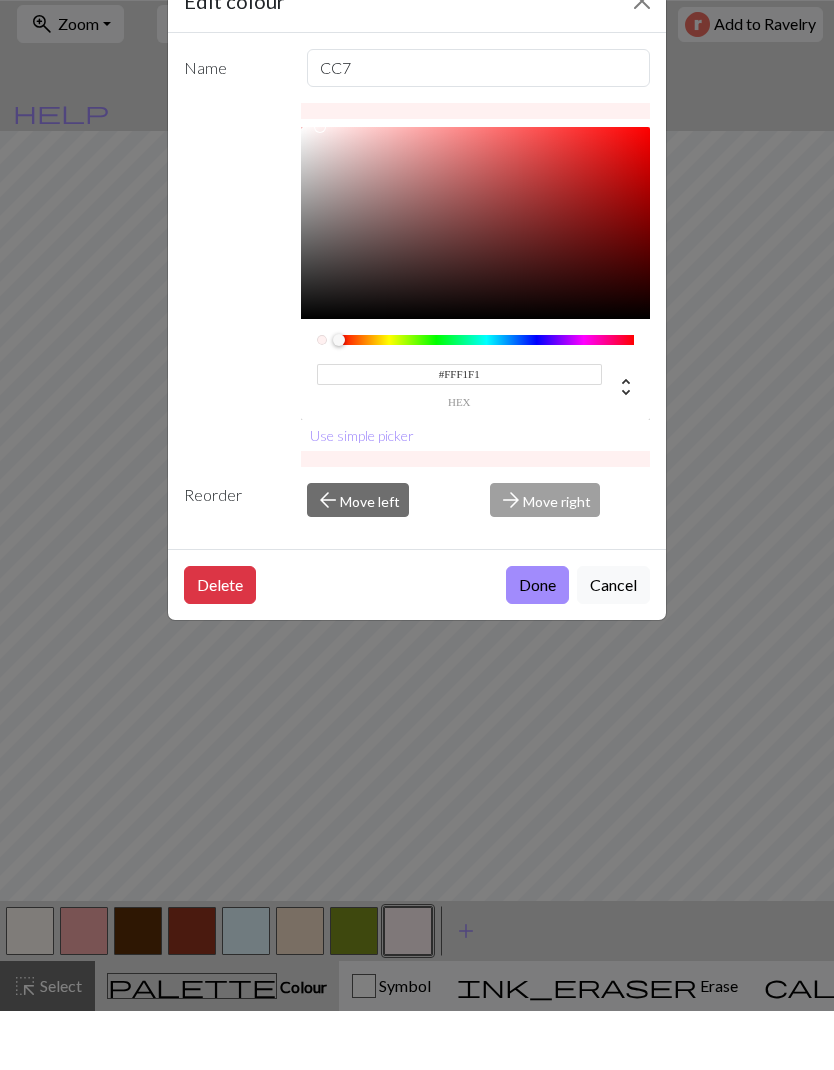 click on "Done" at bounding box center [537, 644] 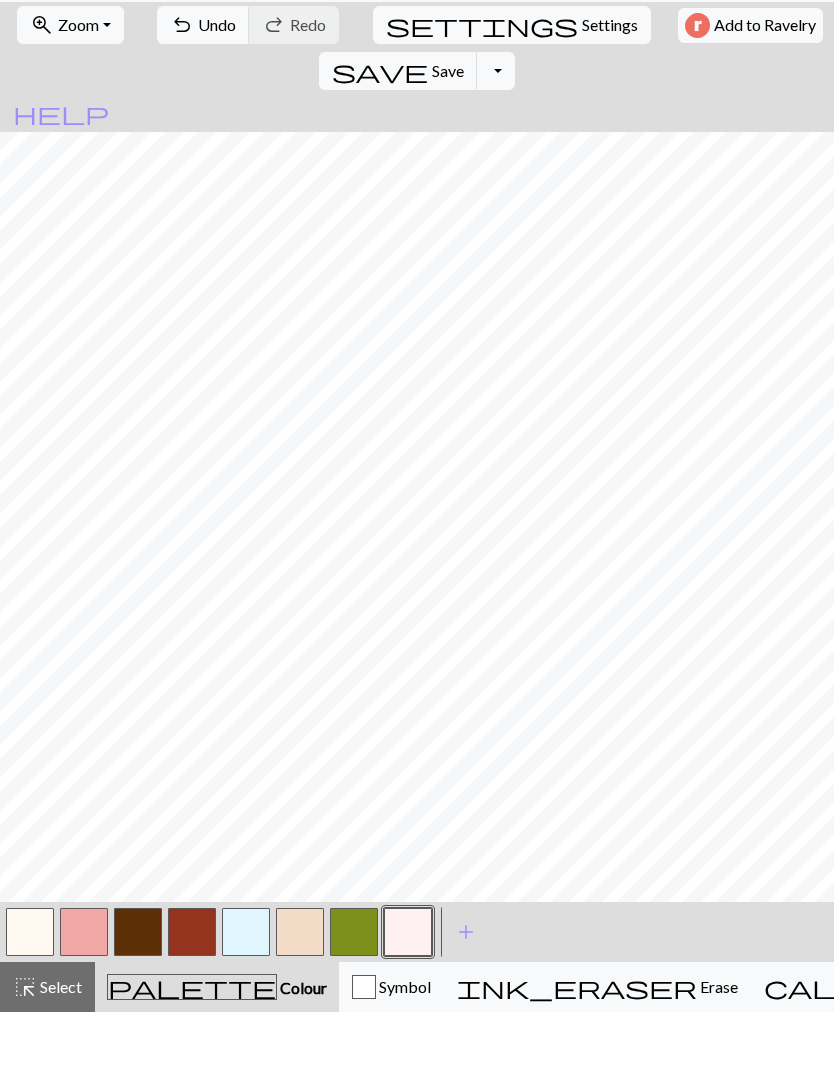 click at bounding box center [408, 990] 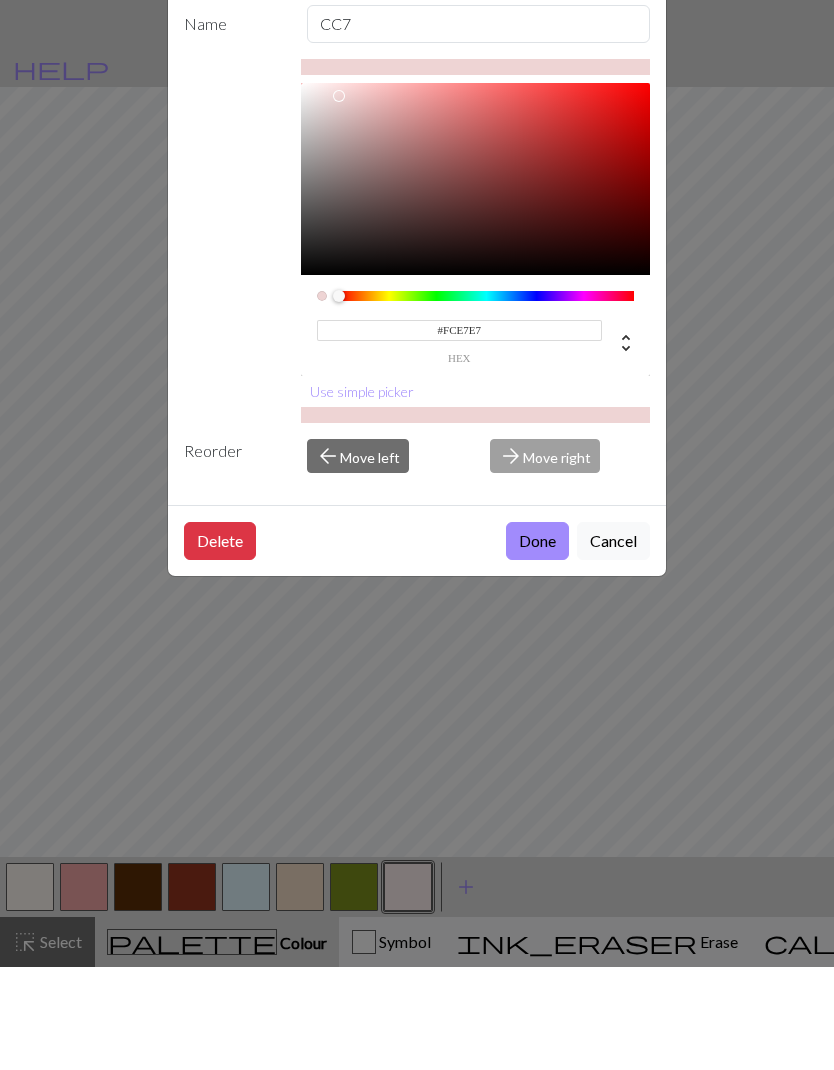 click at bounding box center (339, 199) 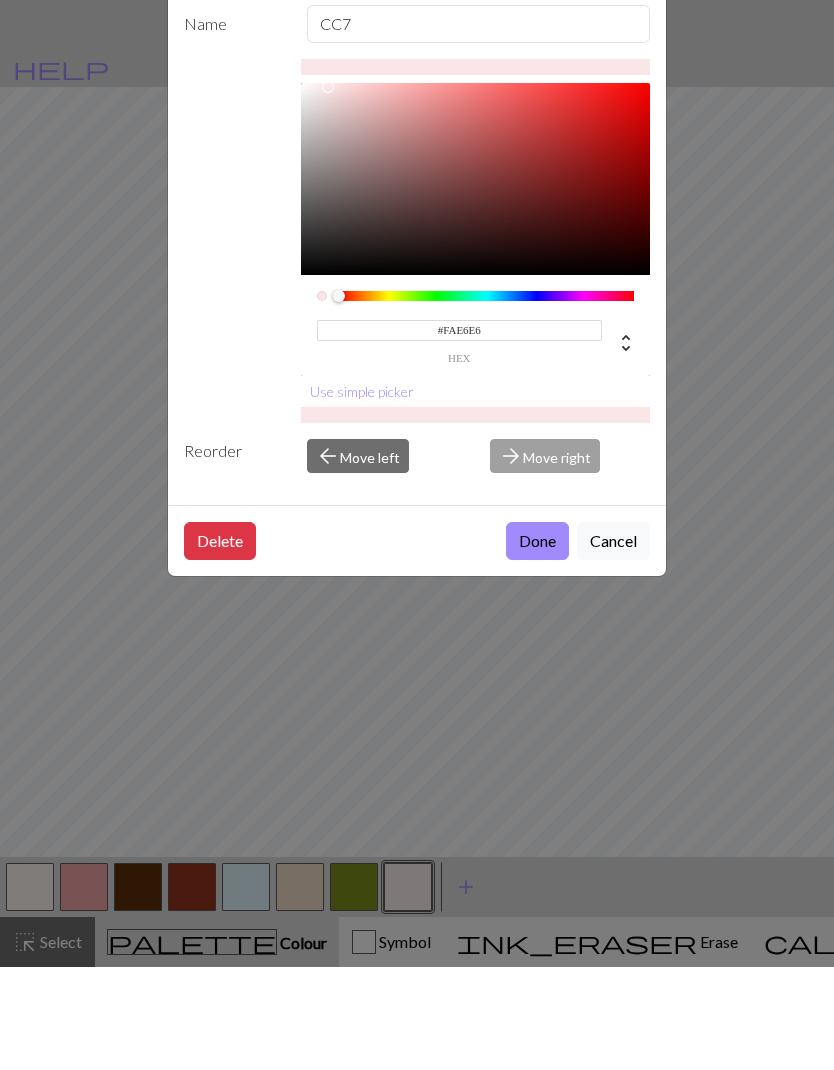 click on "Done" at bounding box center (537, 644) 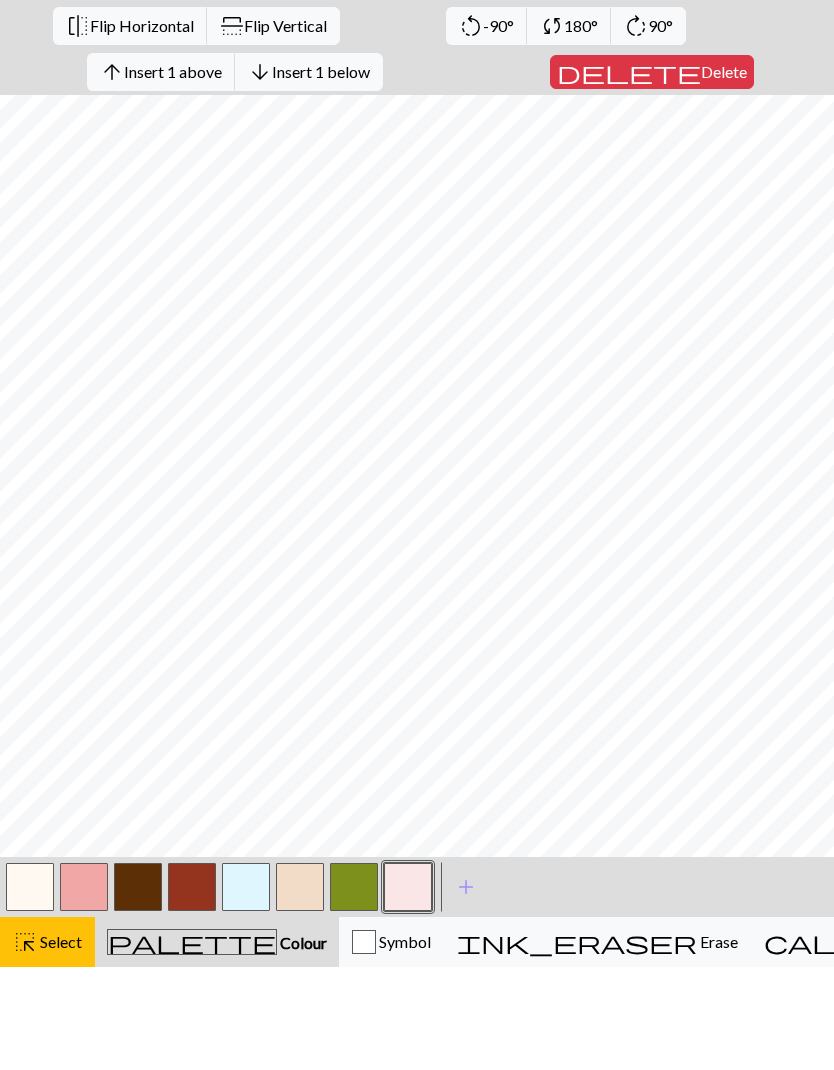 scroll, scrollTop: 152, scrollLeft: 0, axis: vertical 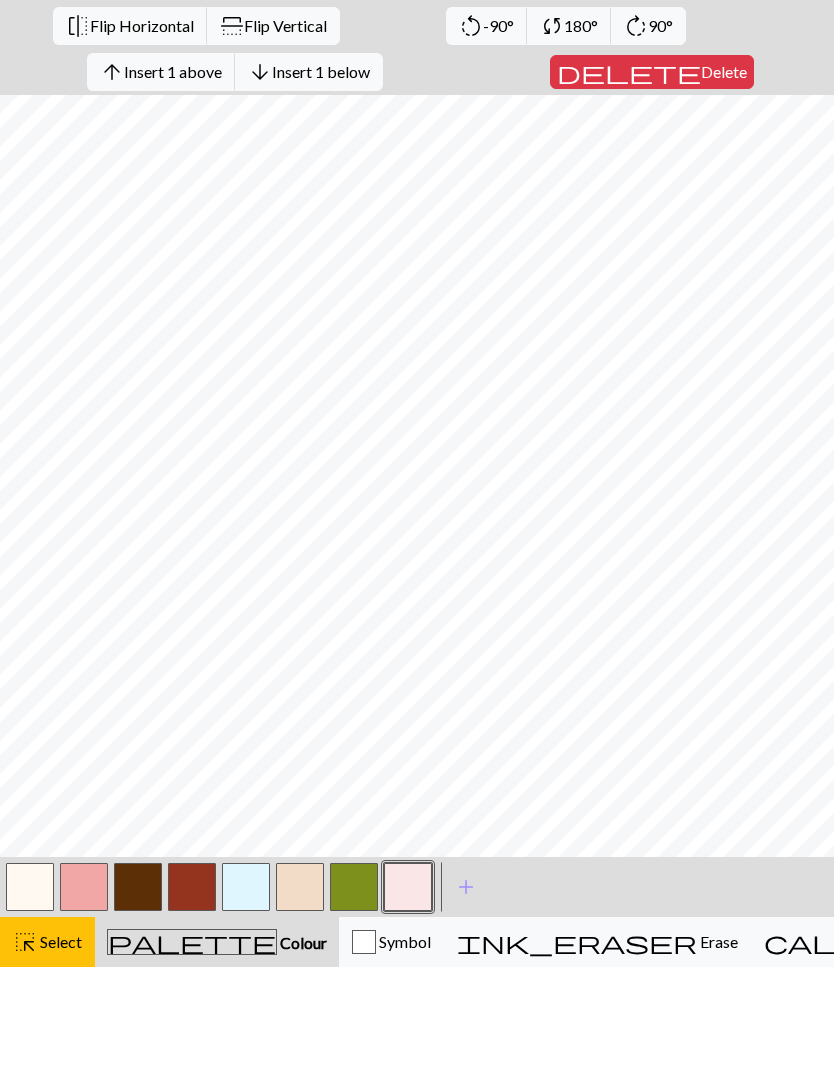 click on "close Cancel content_copy  Copy content_paste  Paste format_color_fill  Fill find_replace  Replace border_outer  Outline flip  Flip Horizontal flip  Flip Vertical rotate_left  -90° sync  180° rotate_right  90° arrow_upward  Insert 1 above arrow_downward Insert 1 below delete  Delete" at bounding box center (417, 129) 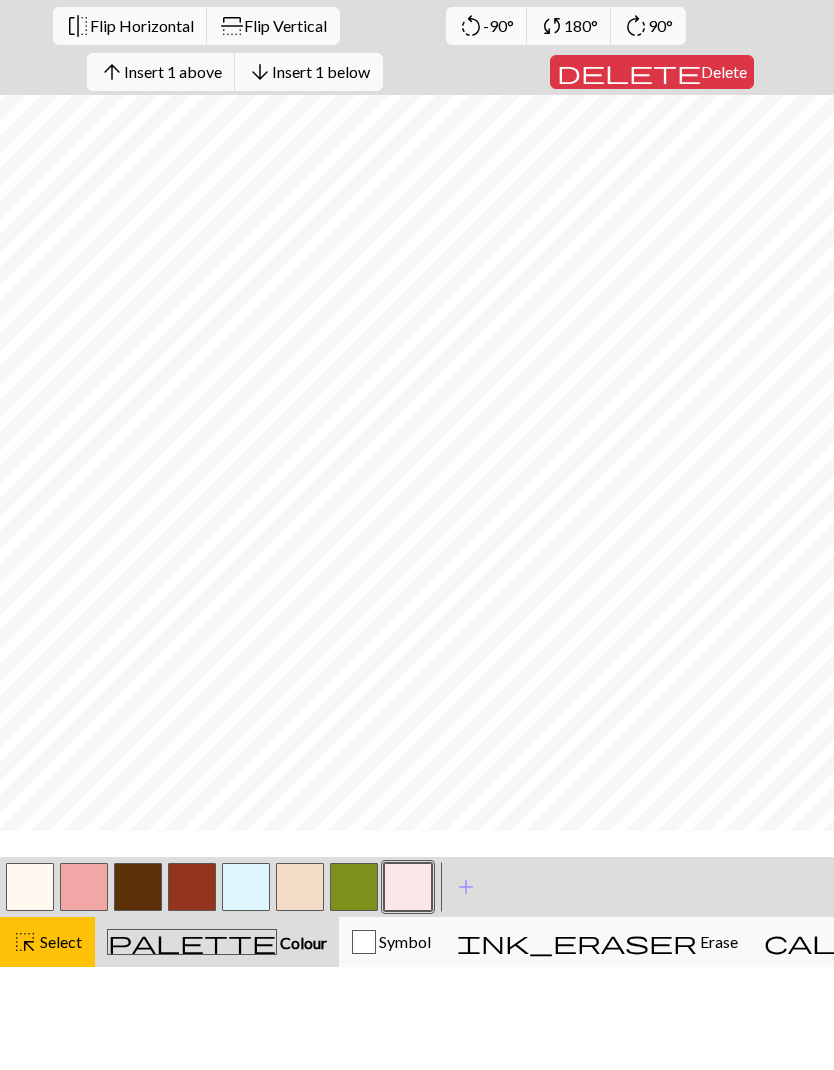 scroll, scrollTop: 0, scrollLeft: 0, axis: both 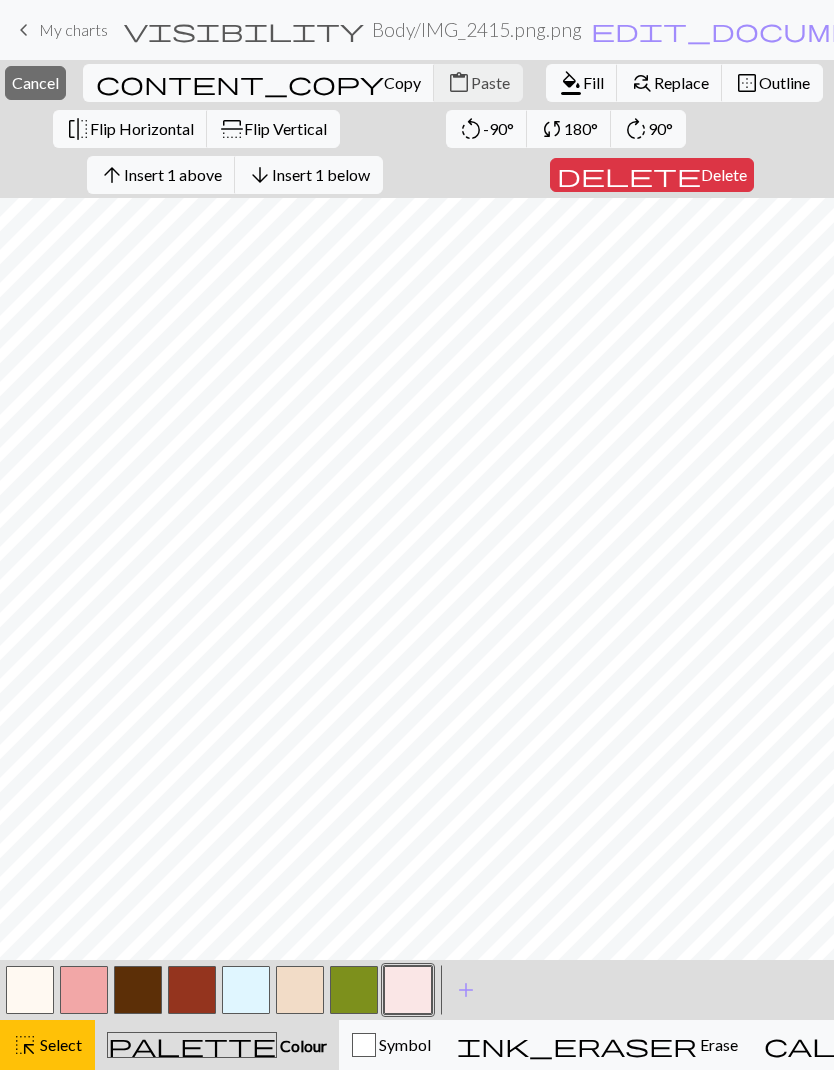 click on "Cancel" at bounding box center [35, 82] 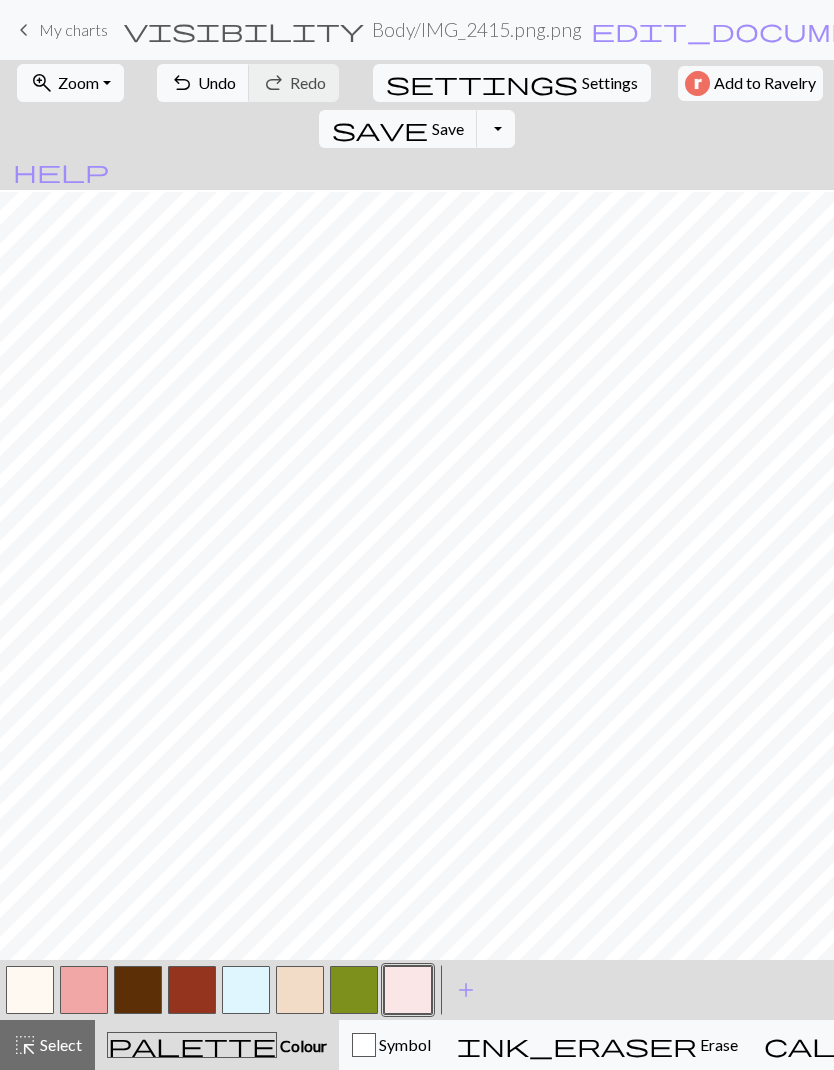 scroll, scrollTop: 404, scrollLeft: 0, axis: vertical 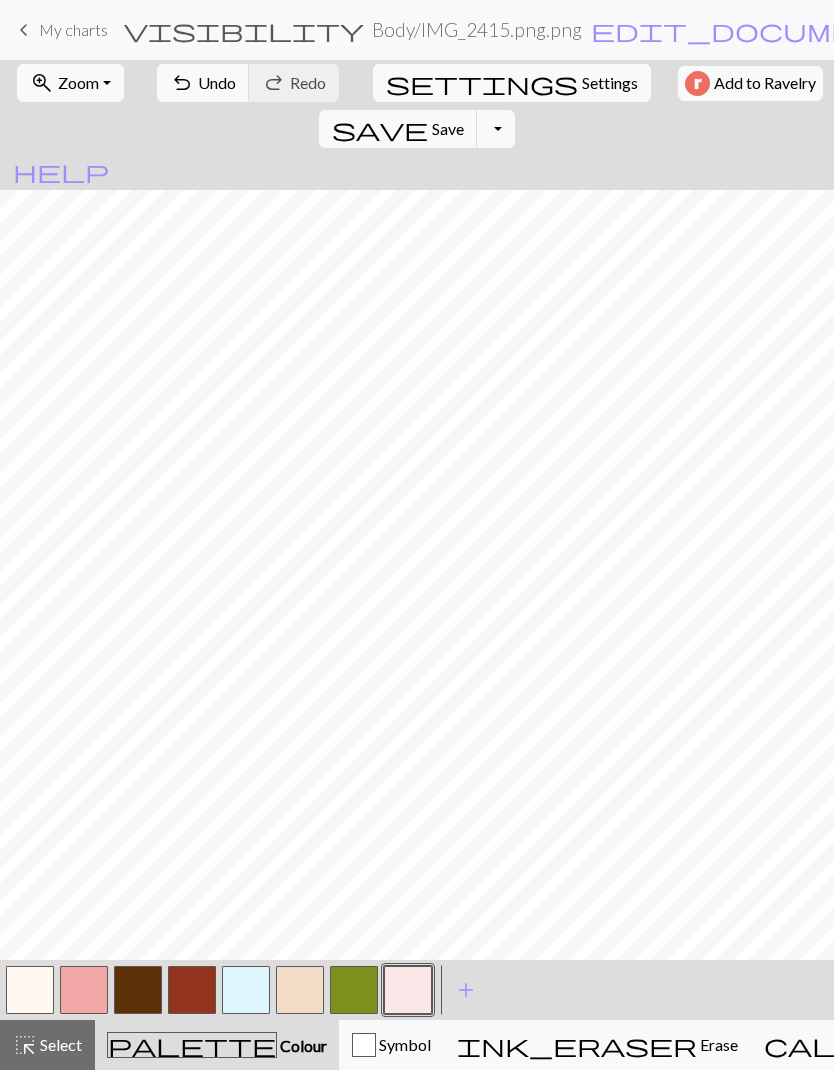 click on "save Save Save" at bounding box center (398, 129) 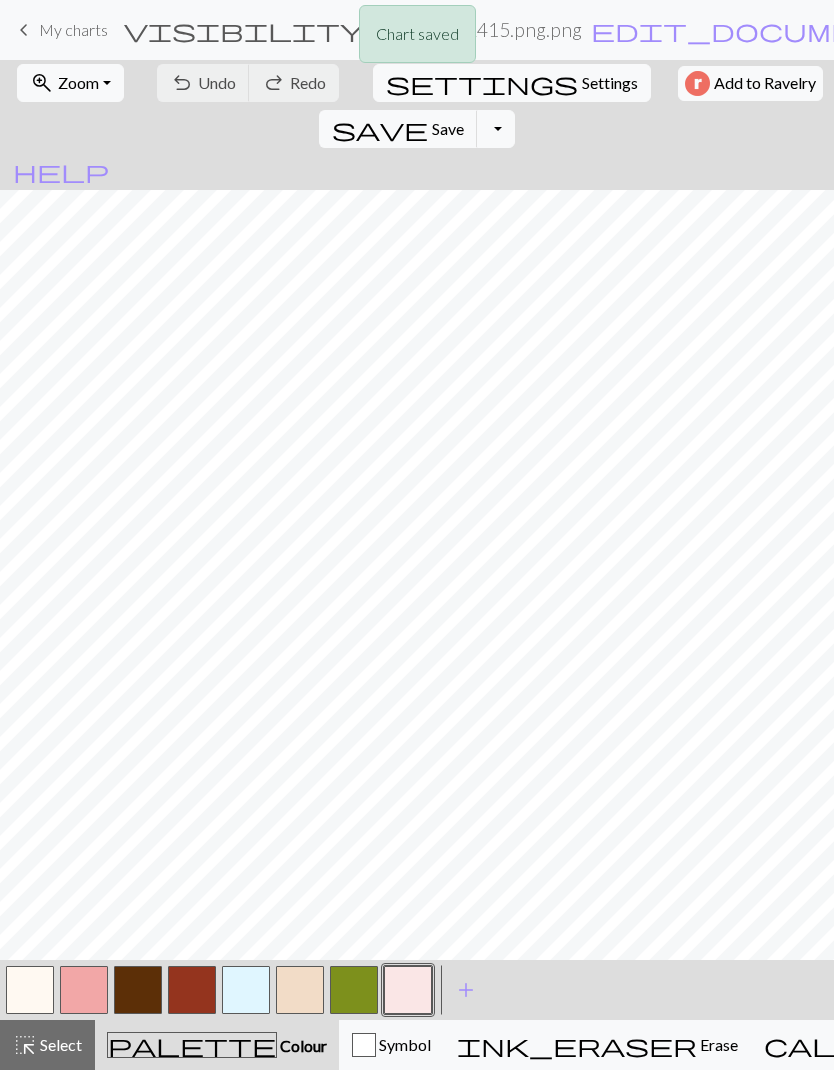 click on "Toggle Dropdown" at bounding box center [496, 129] 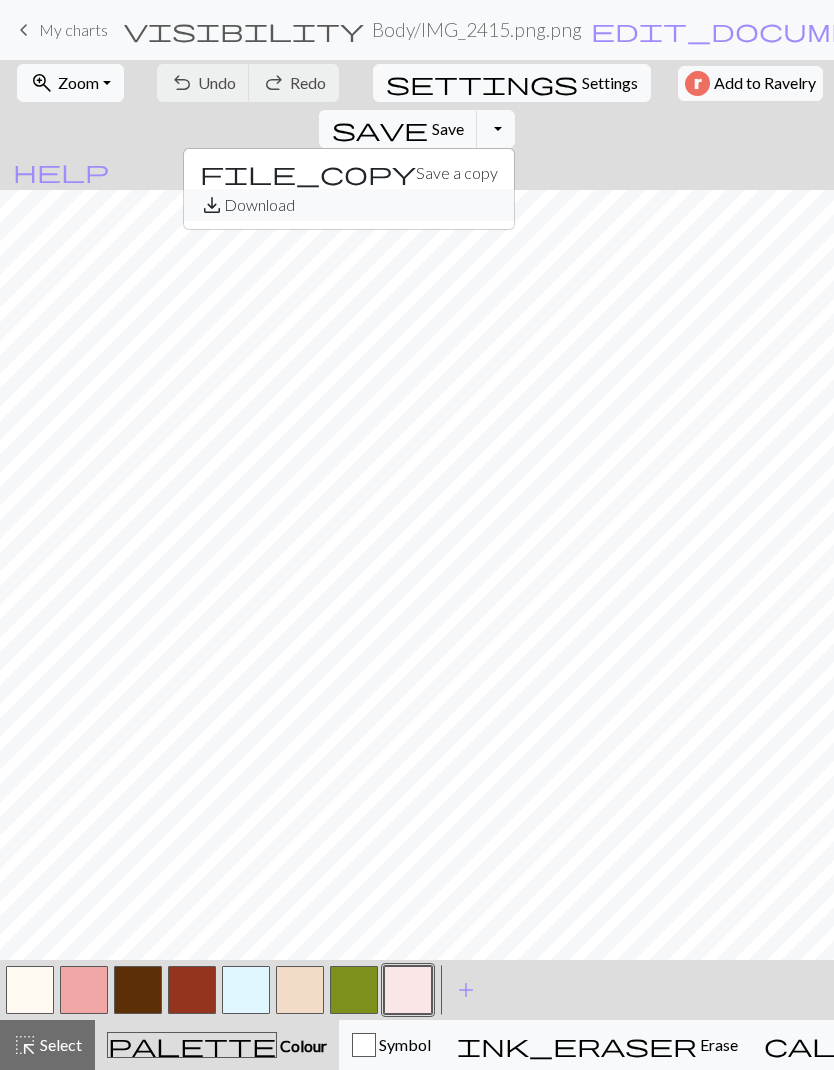 click on "save_alt  Download" at bounding box center (349, 205) 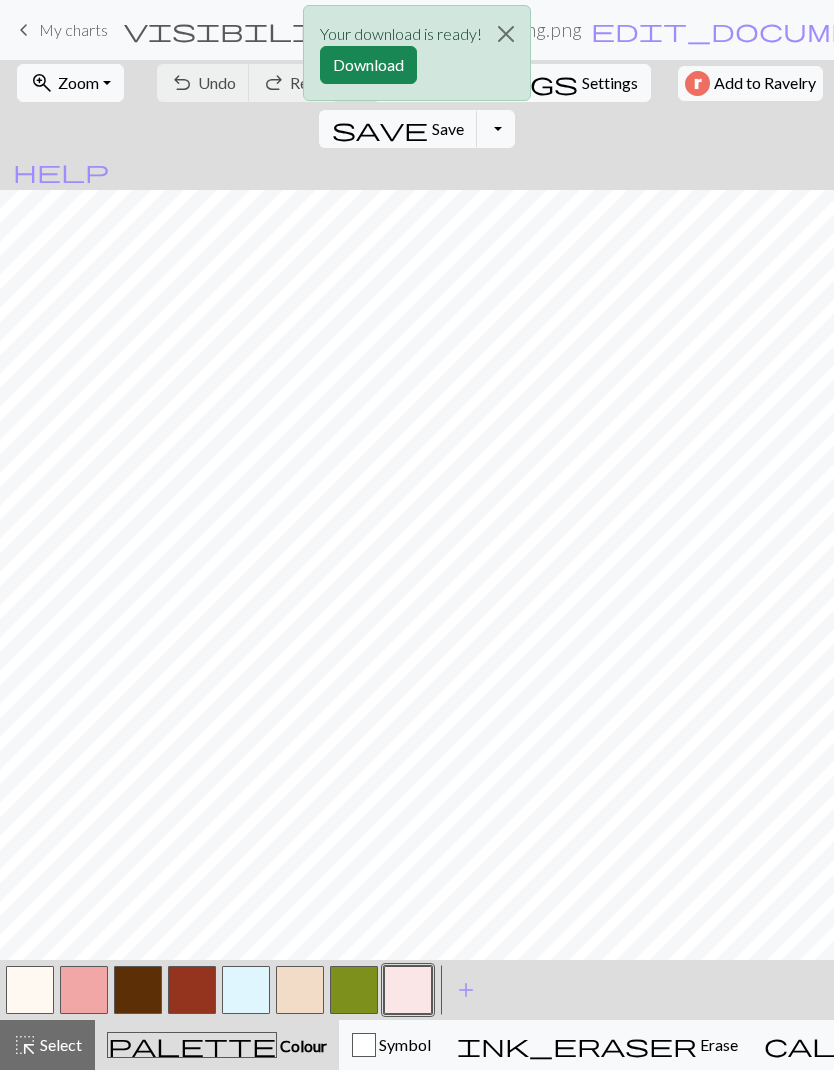 click on "Download" at bounding box center [368, 65] 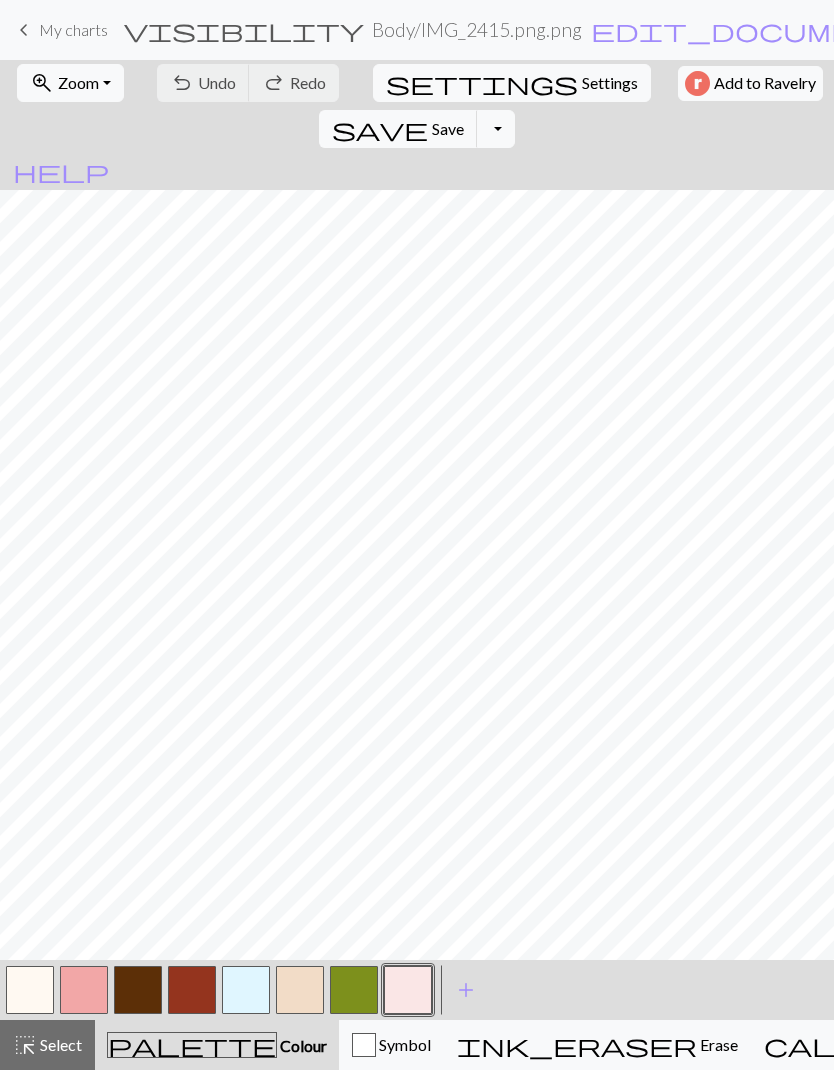 click on "My charts" at bounding box center (73, 29) 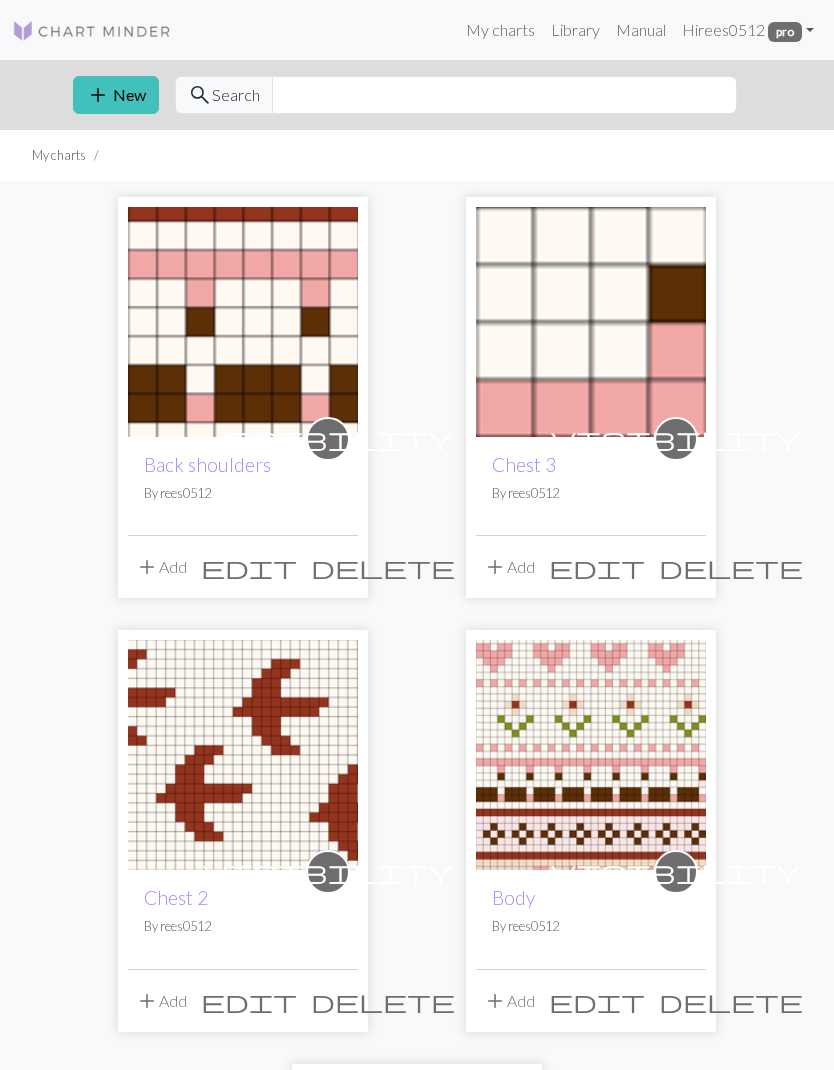 click at bounding box center [243, 322] 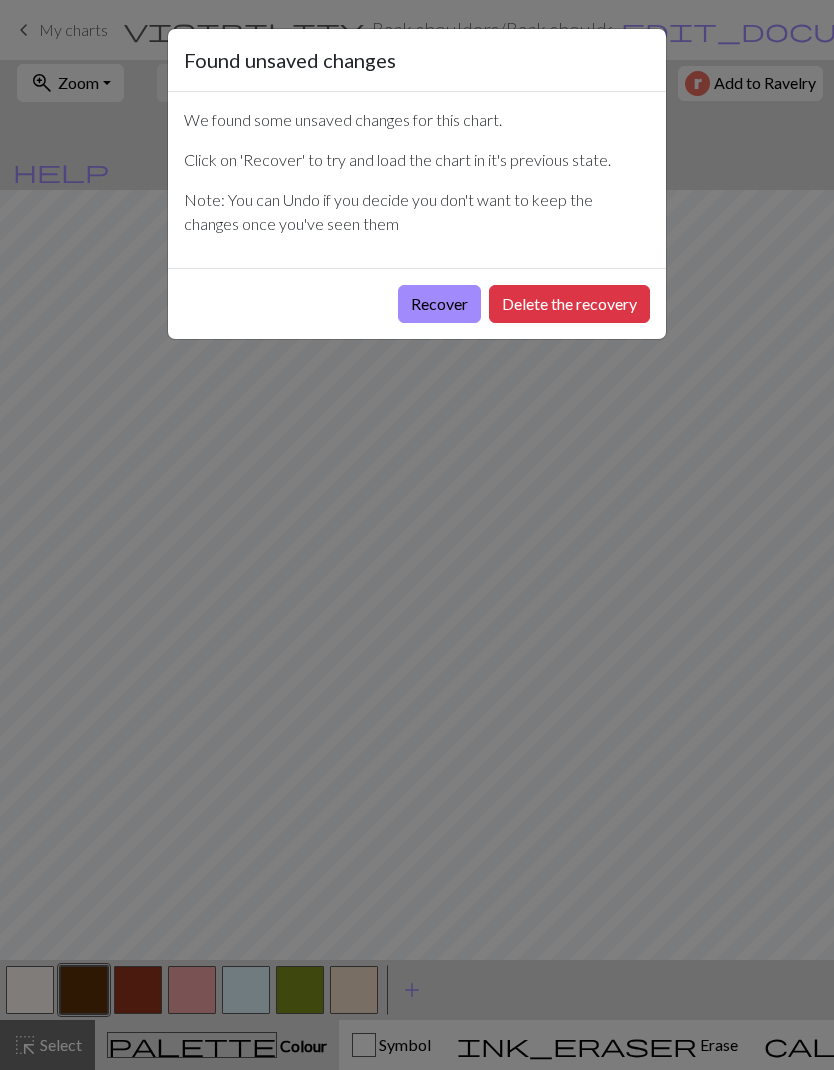 click on "Recover" at bounding box center (439, 304) 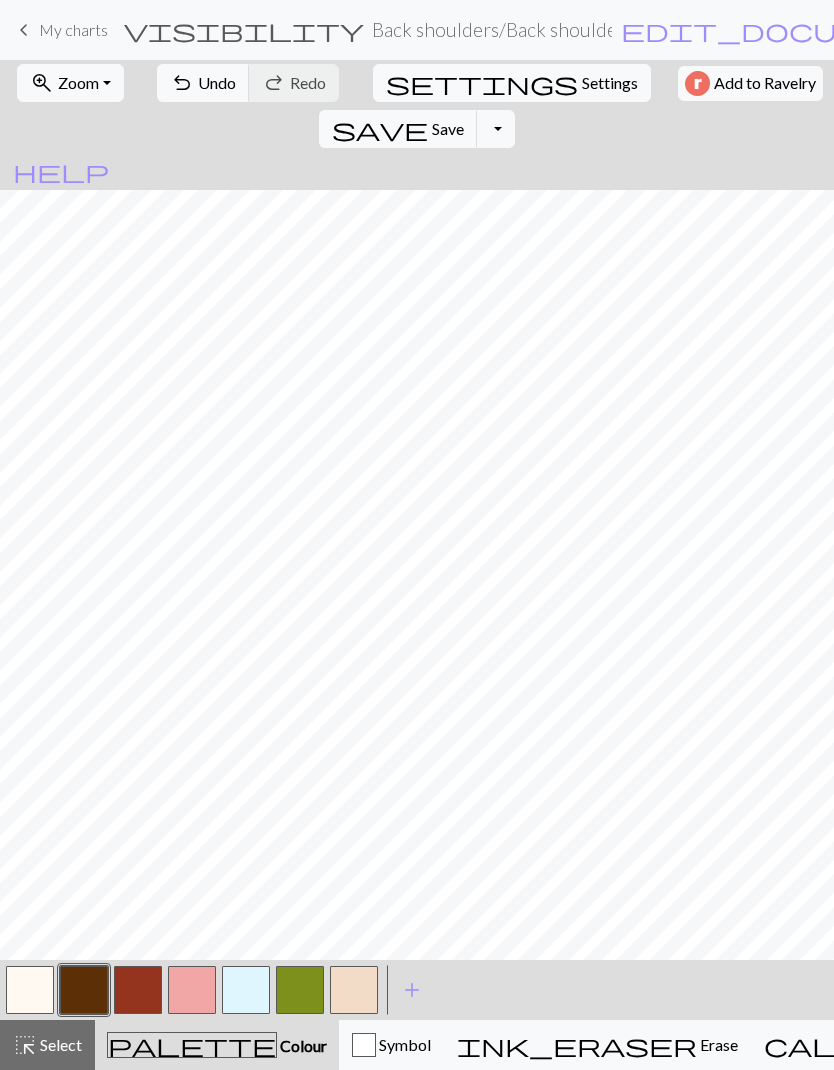 click on "Undo" at bounding box center (217, 82) 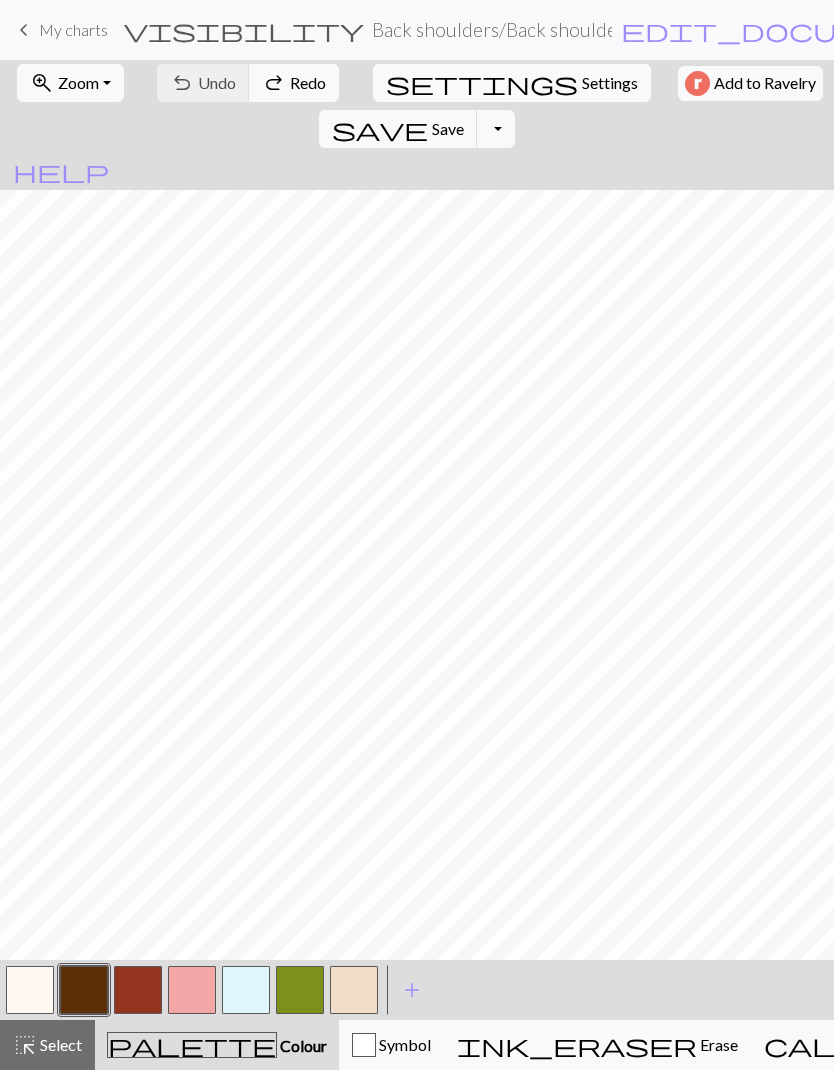 click on "add" at bounding box center (412, 990) 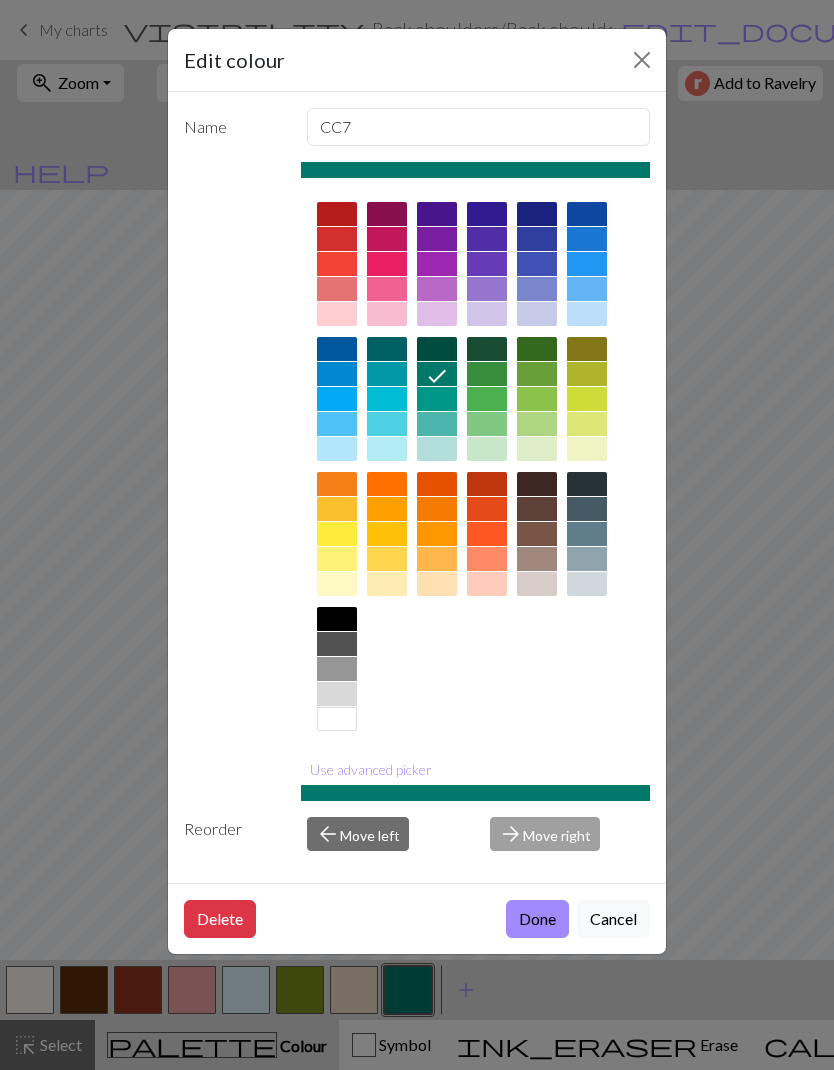click on "Use advanced picker" at bounding box center (371, 769) 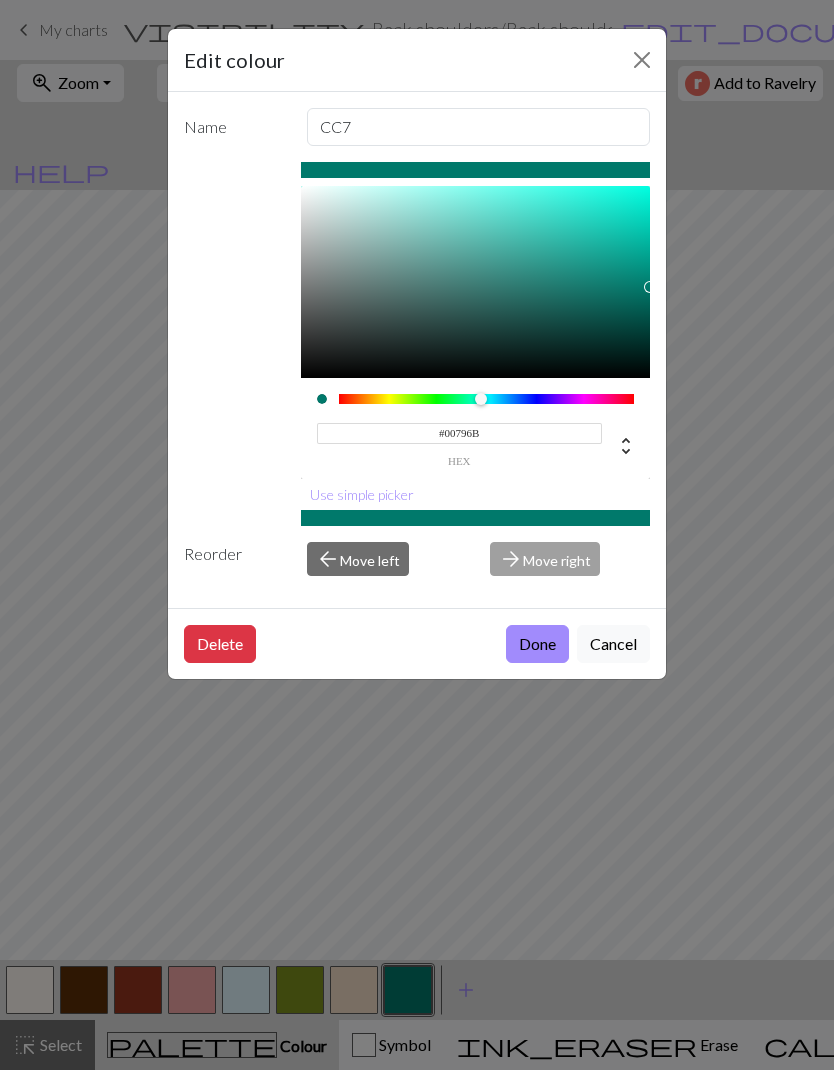 click on "#00796B" at bounding box center [460, 433] 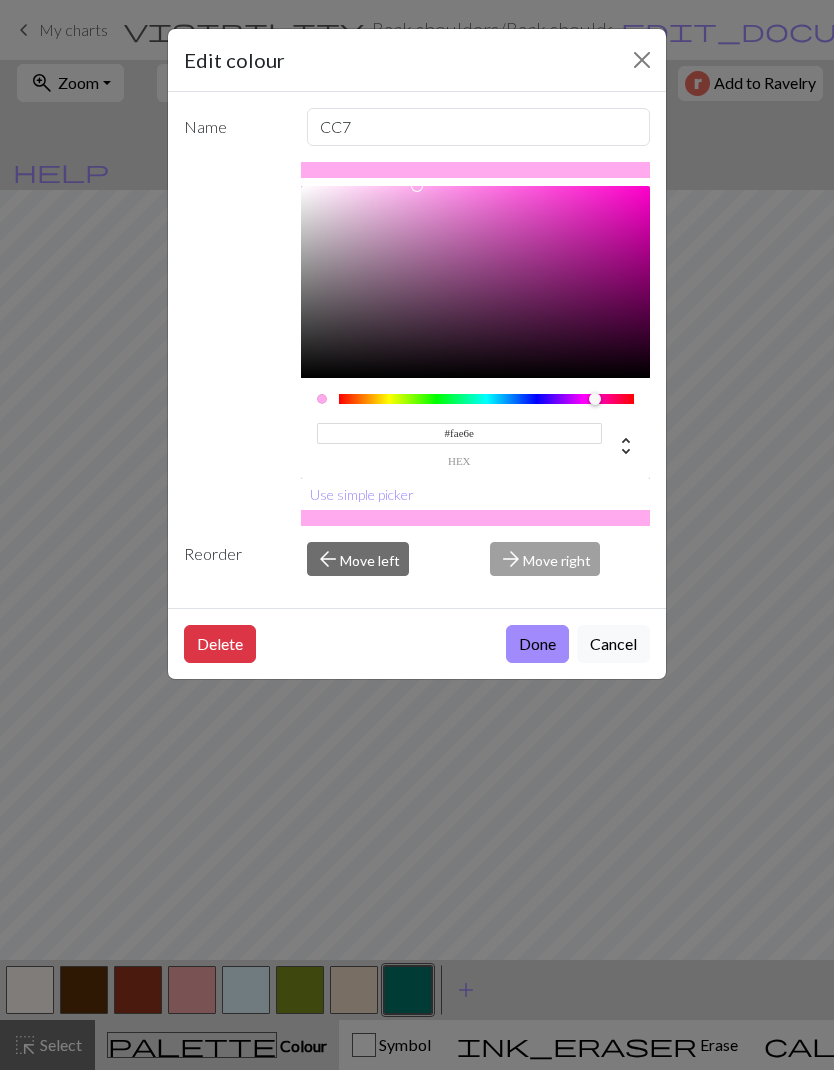 type on "#fae6e6" 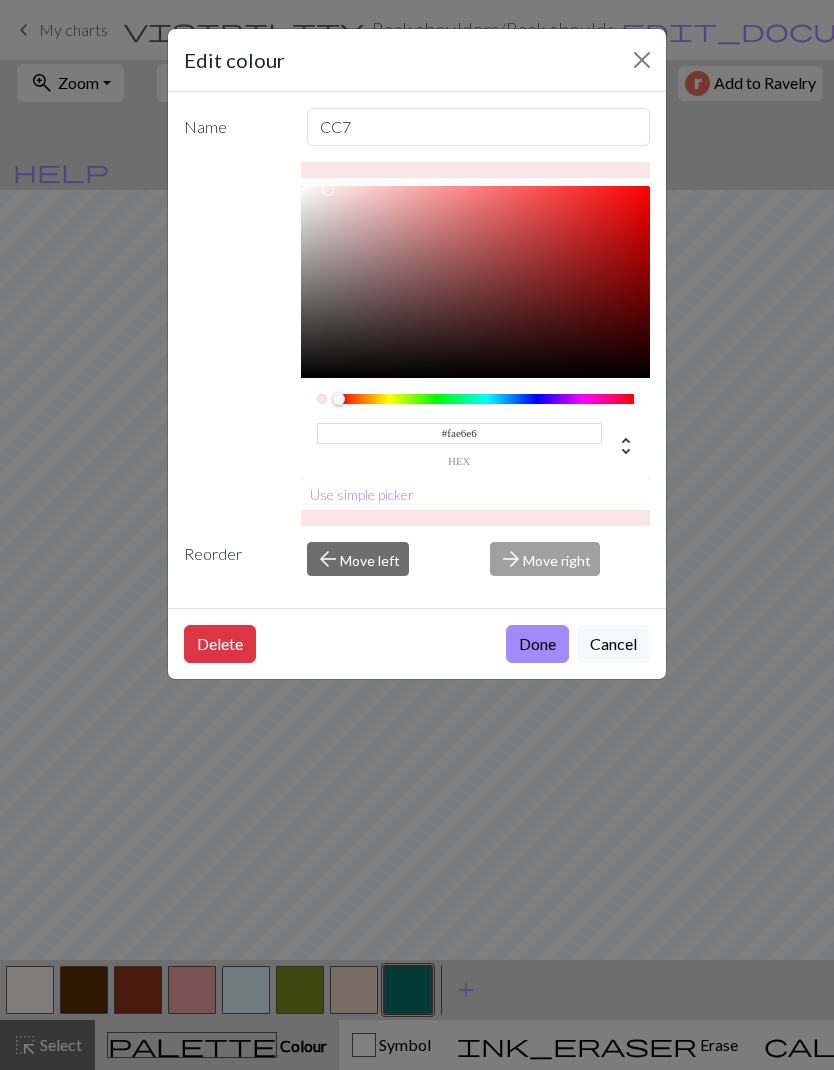 click on "Done" at bounding box center (537, 644) 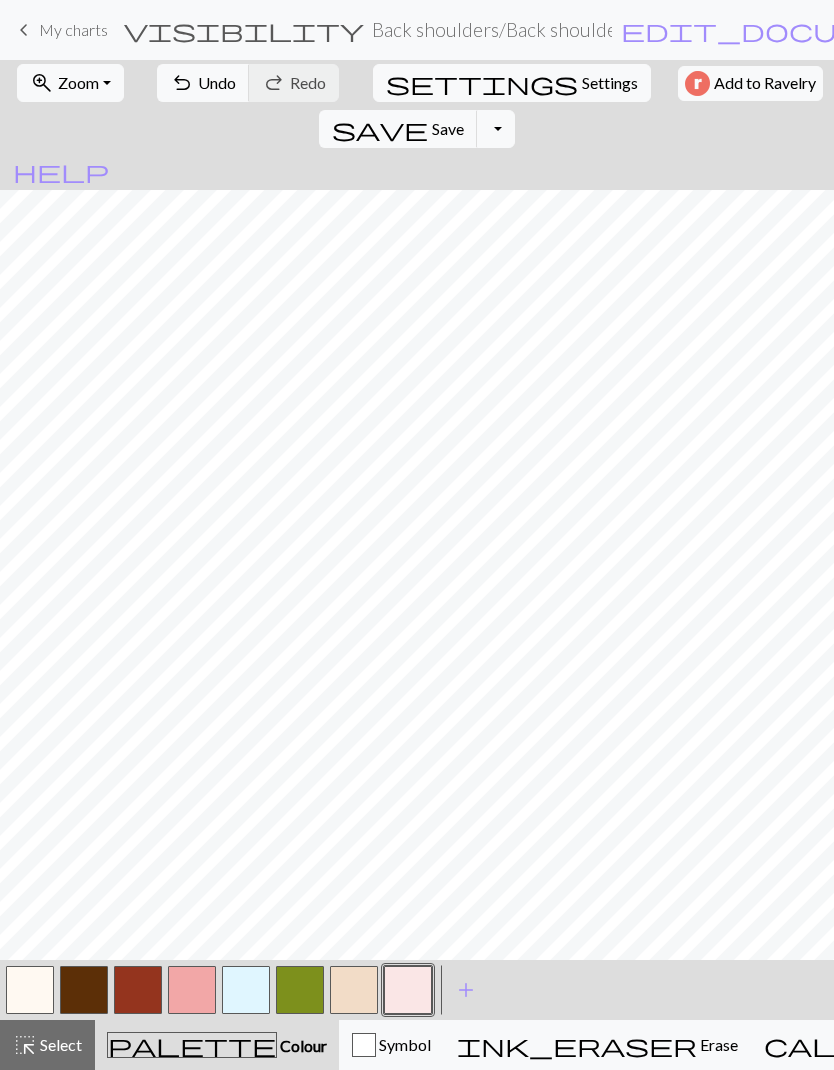 click on "Undo" at bounding box center [217, 82] 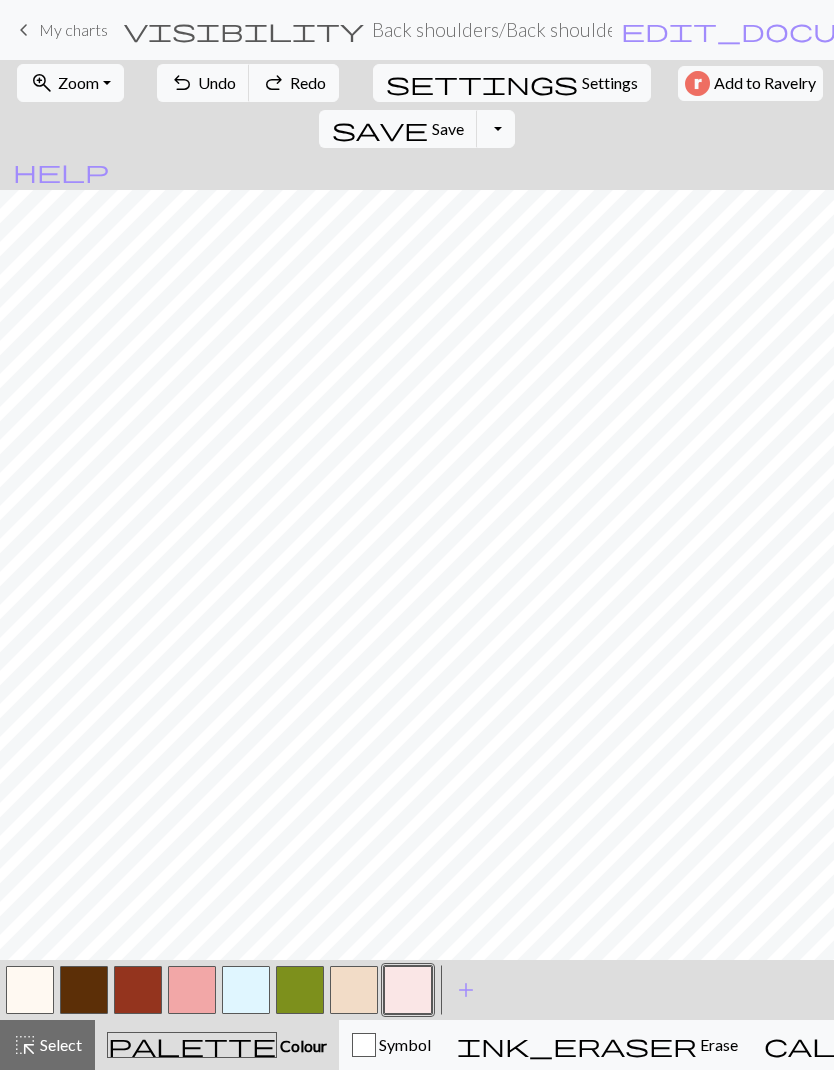 click on "undo Undo Undo" at bounding box center [203, 83] 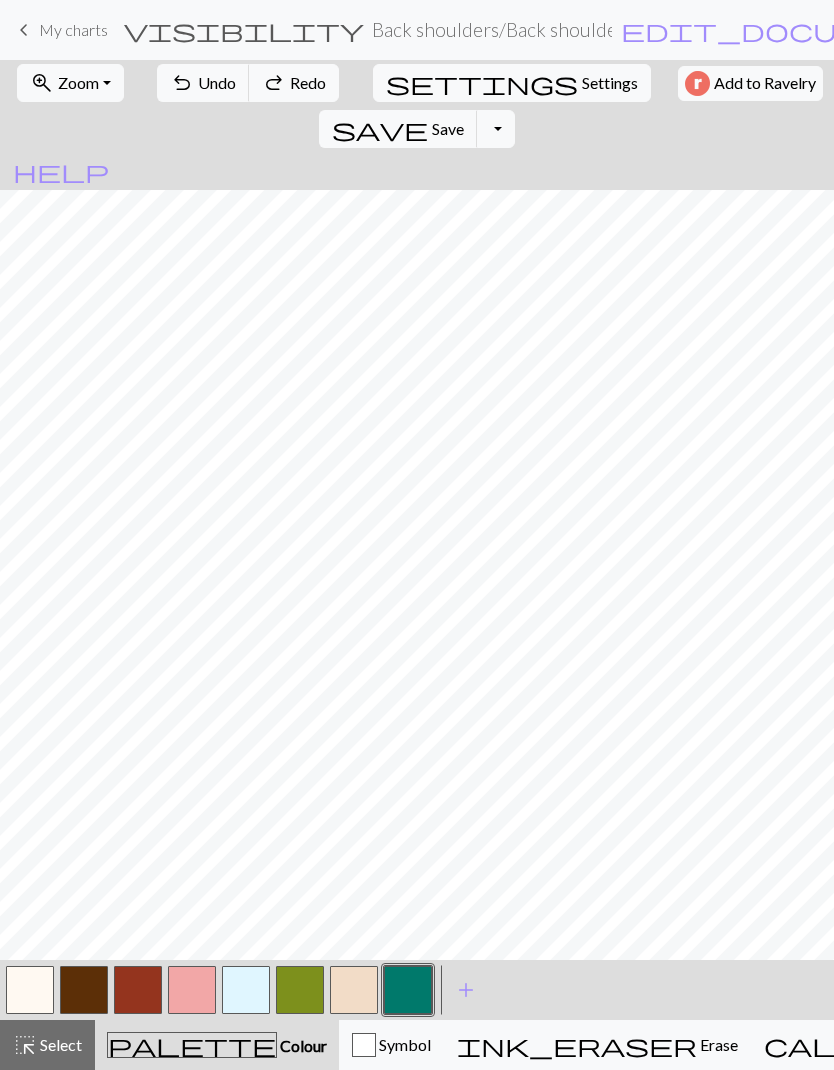 click on "redo" at bounding box center [274, 83] 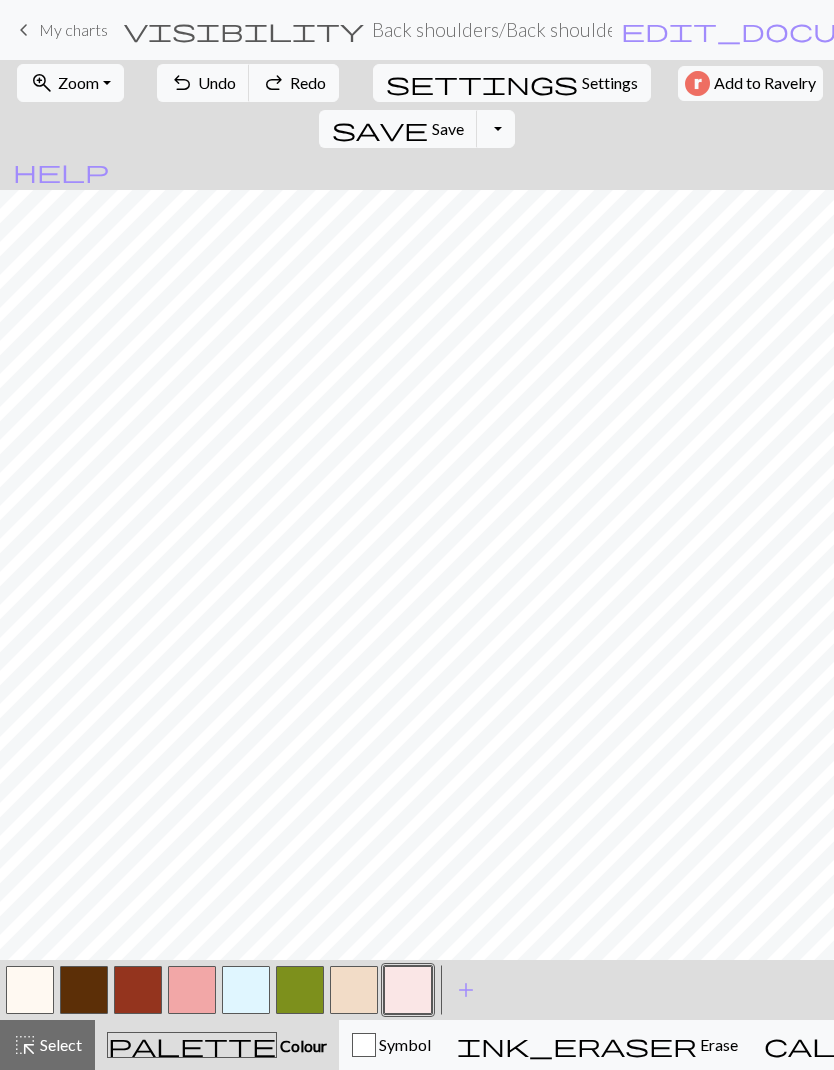 click on "Redo" at bounding box center (308, 82) 